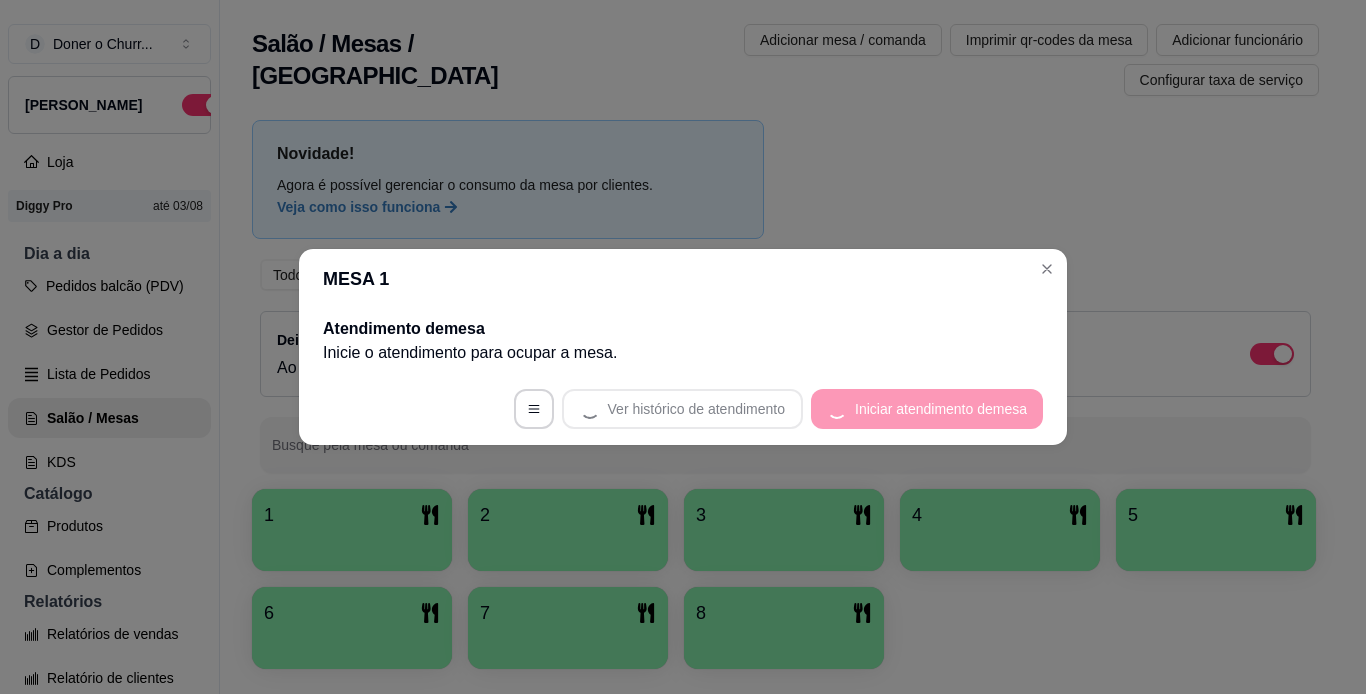 scroll, scrollTop: 0, scrollLeft: 0, axis: both 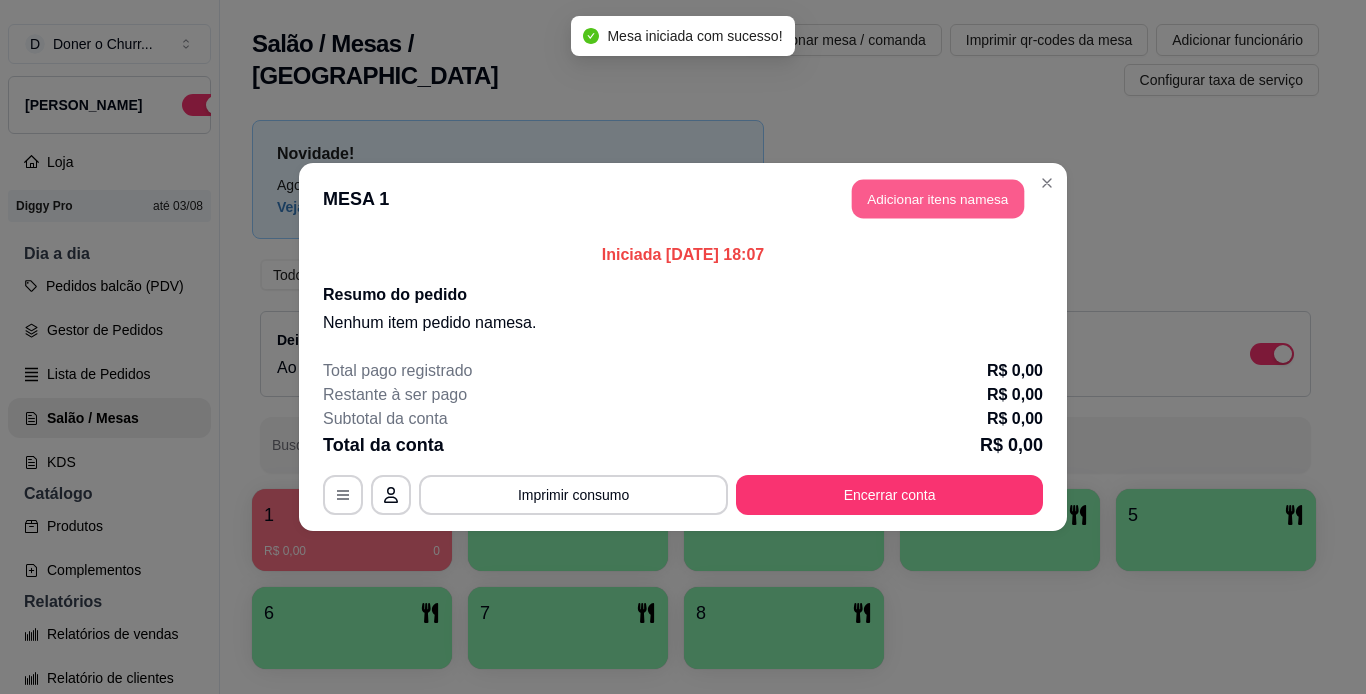 click on "Adicionar itens na  mesa" at bounding box center [938, 199] 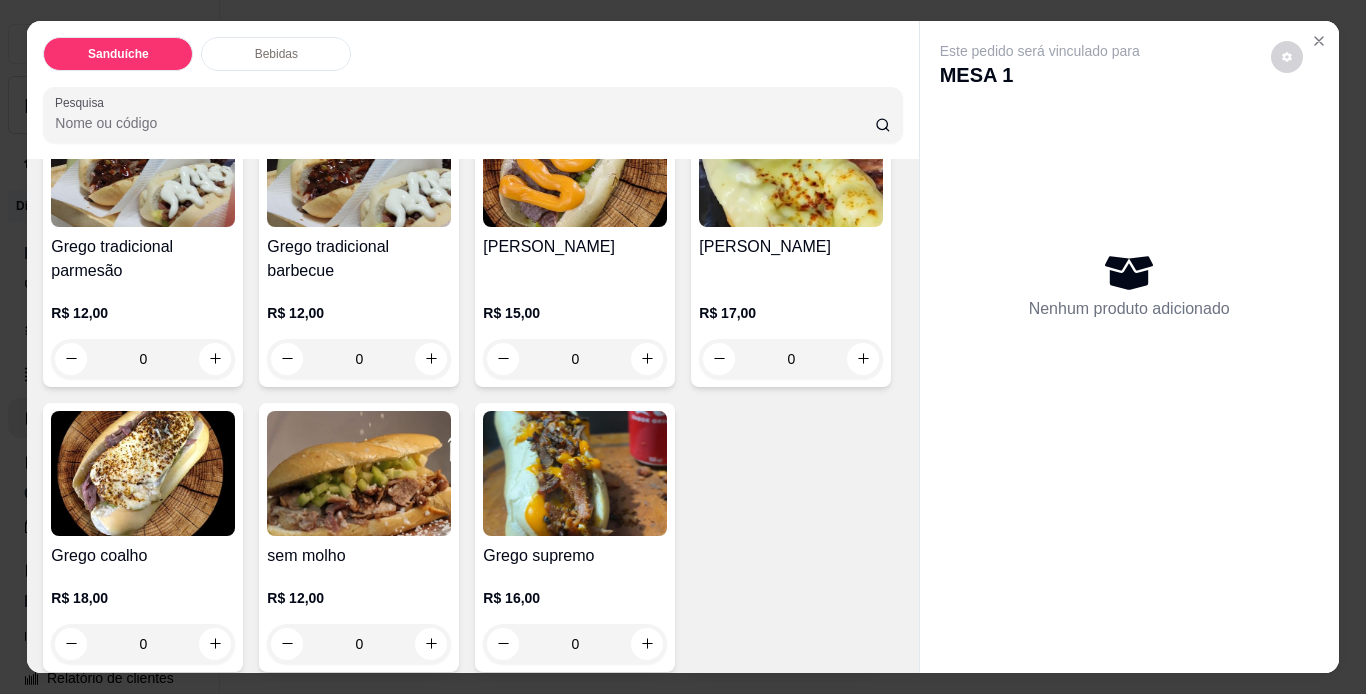 scroll, scrollTop: 200, scrollLeft: 0, axis: vertical 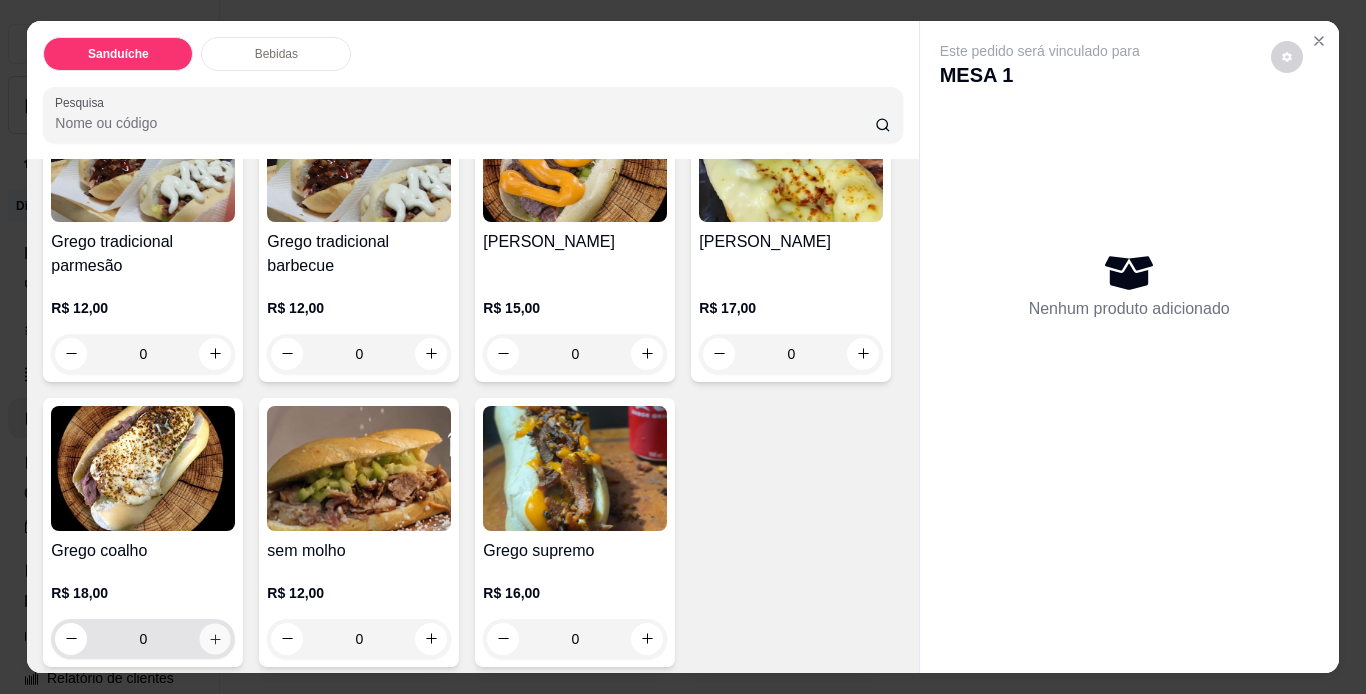 click 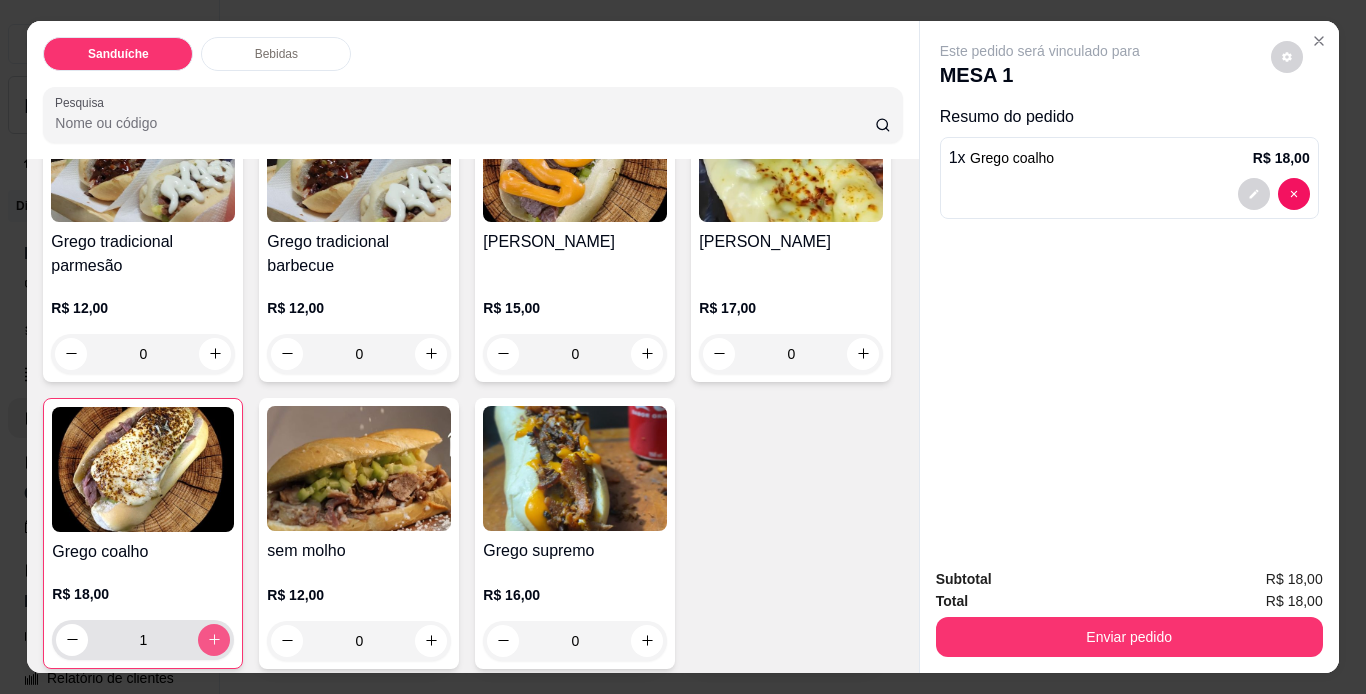 click 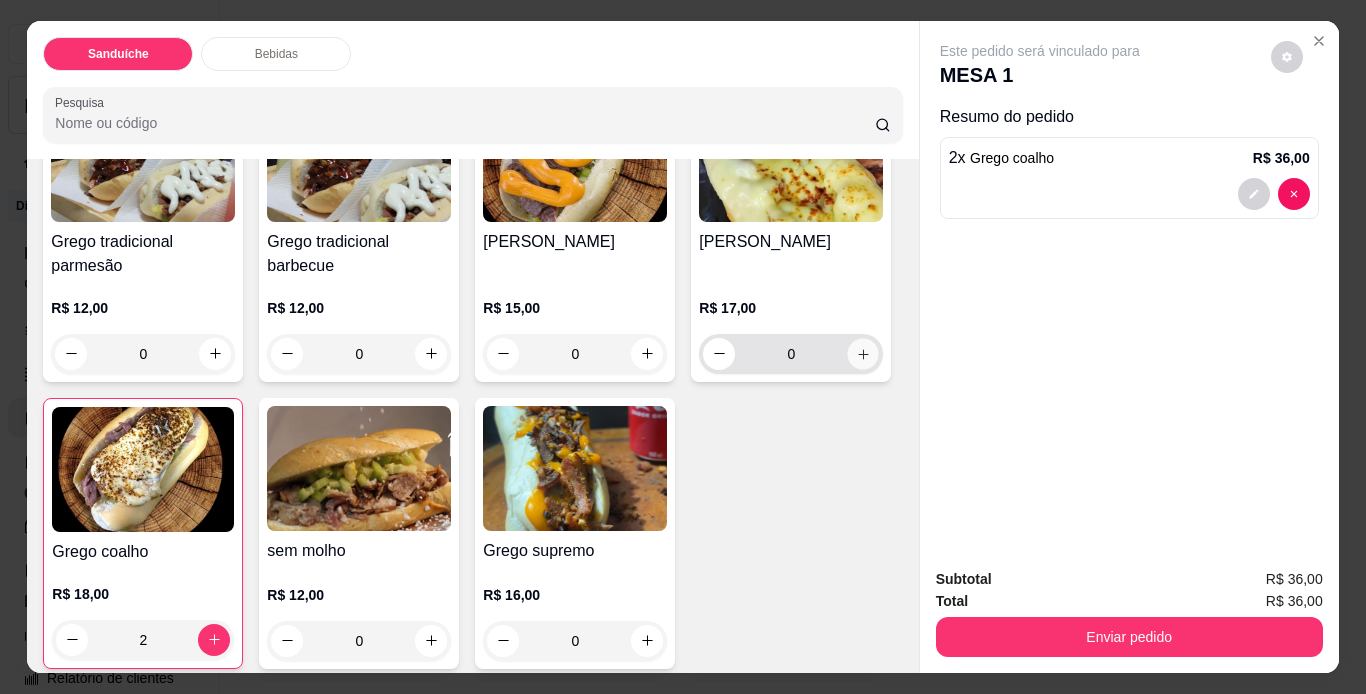 click 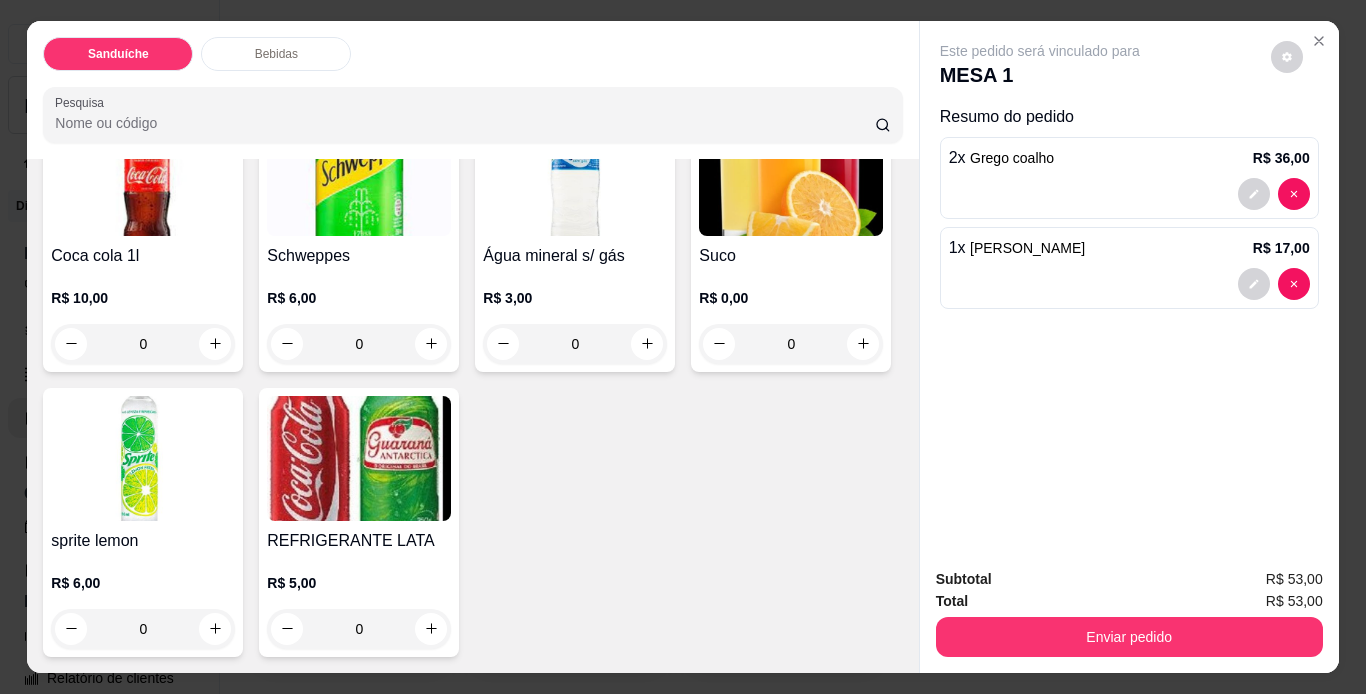 scroll, scrollTop: 1100, scrollLeft: 0, axis: vertical 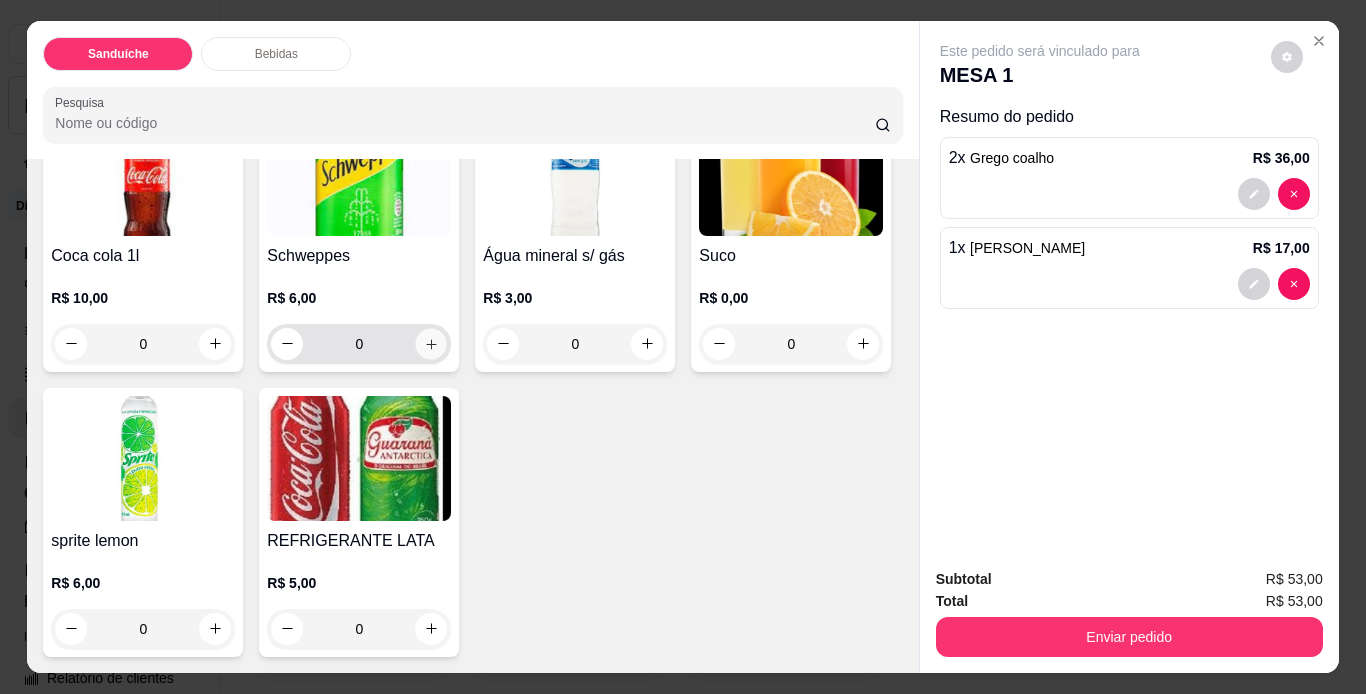 click at bounding box center (431, 343) 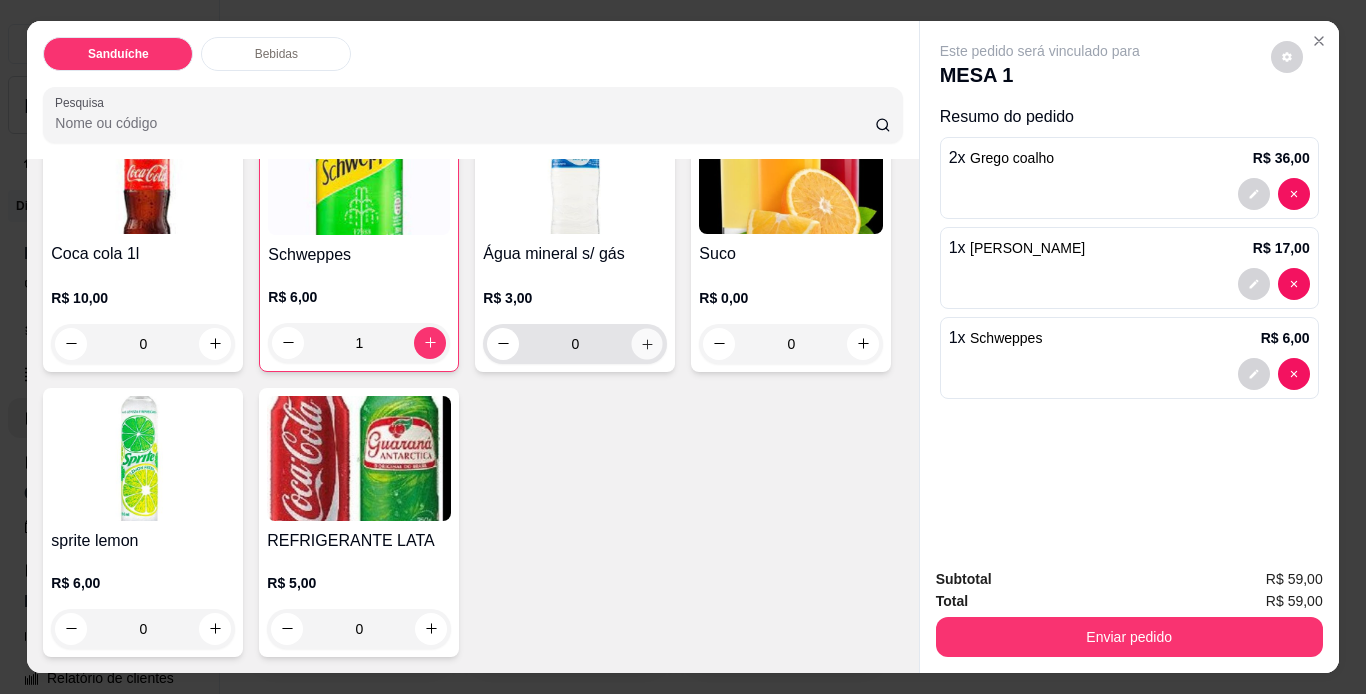 click 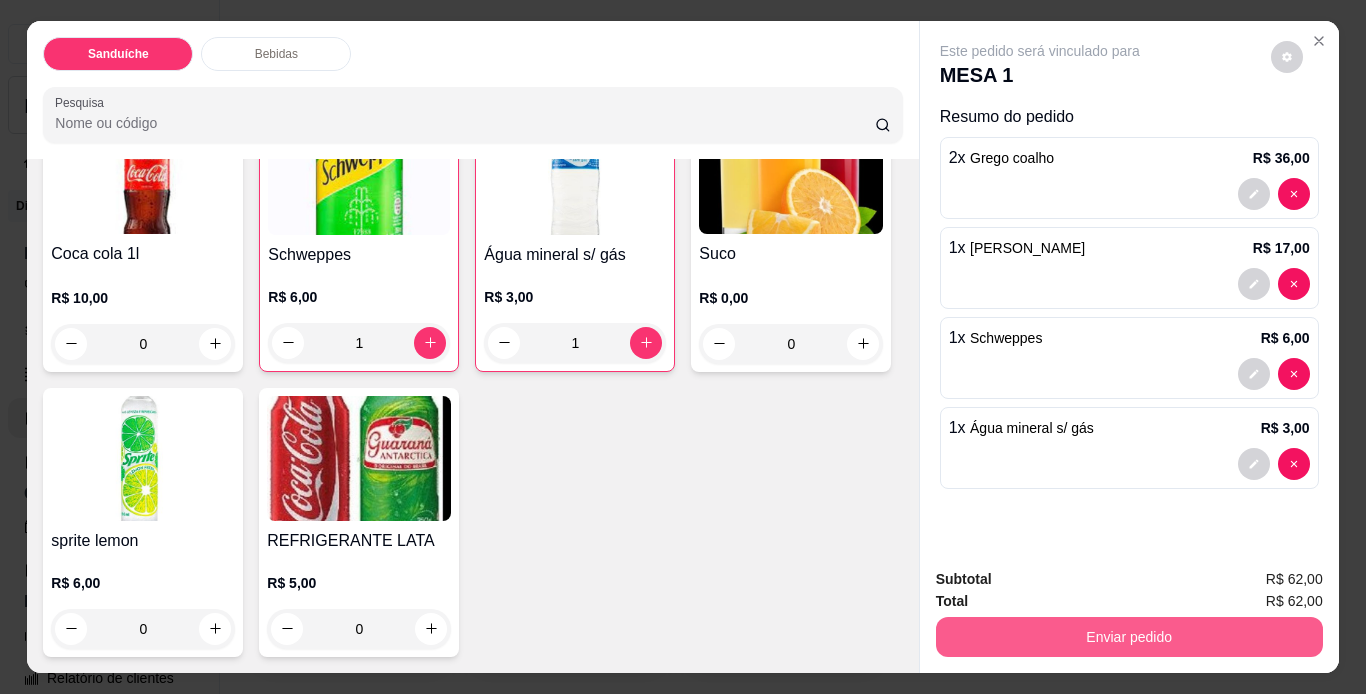 click on "Enviar pedido" at bounding box center [1129, 637] 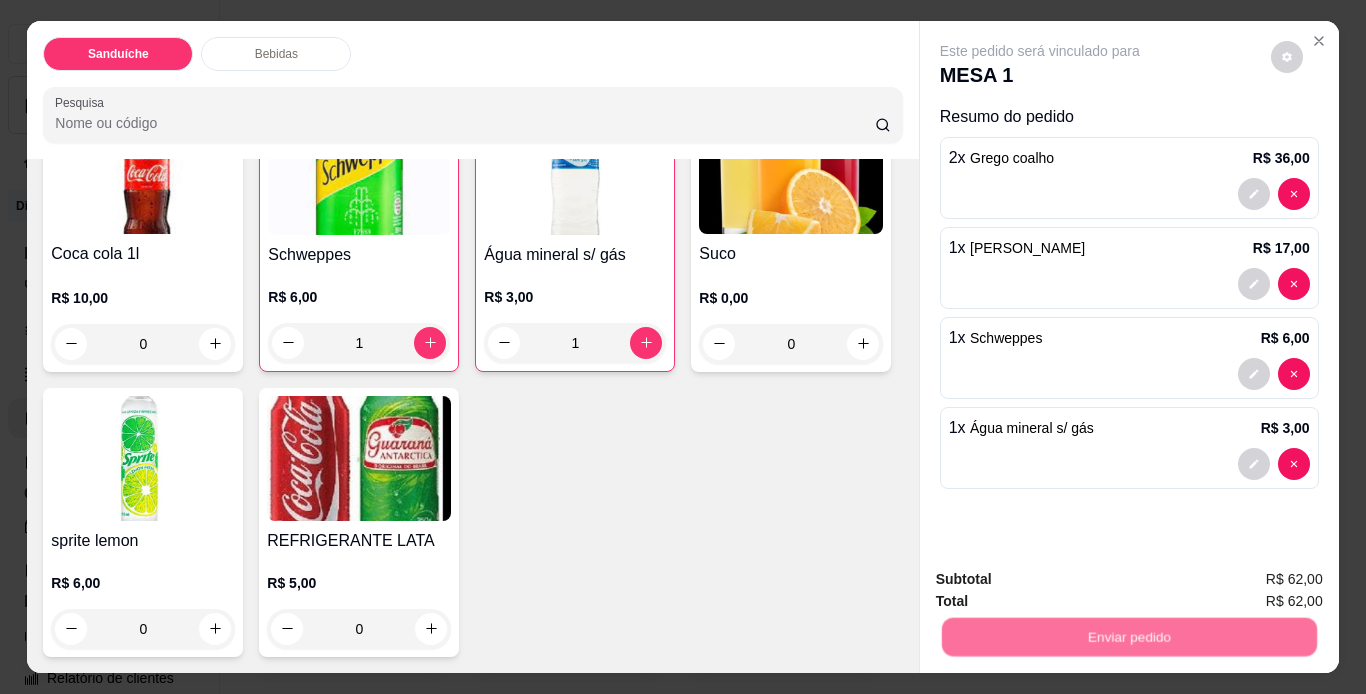 click on "Não registrar e enviar pedido" at bounding box center [1063, 581] 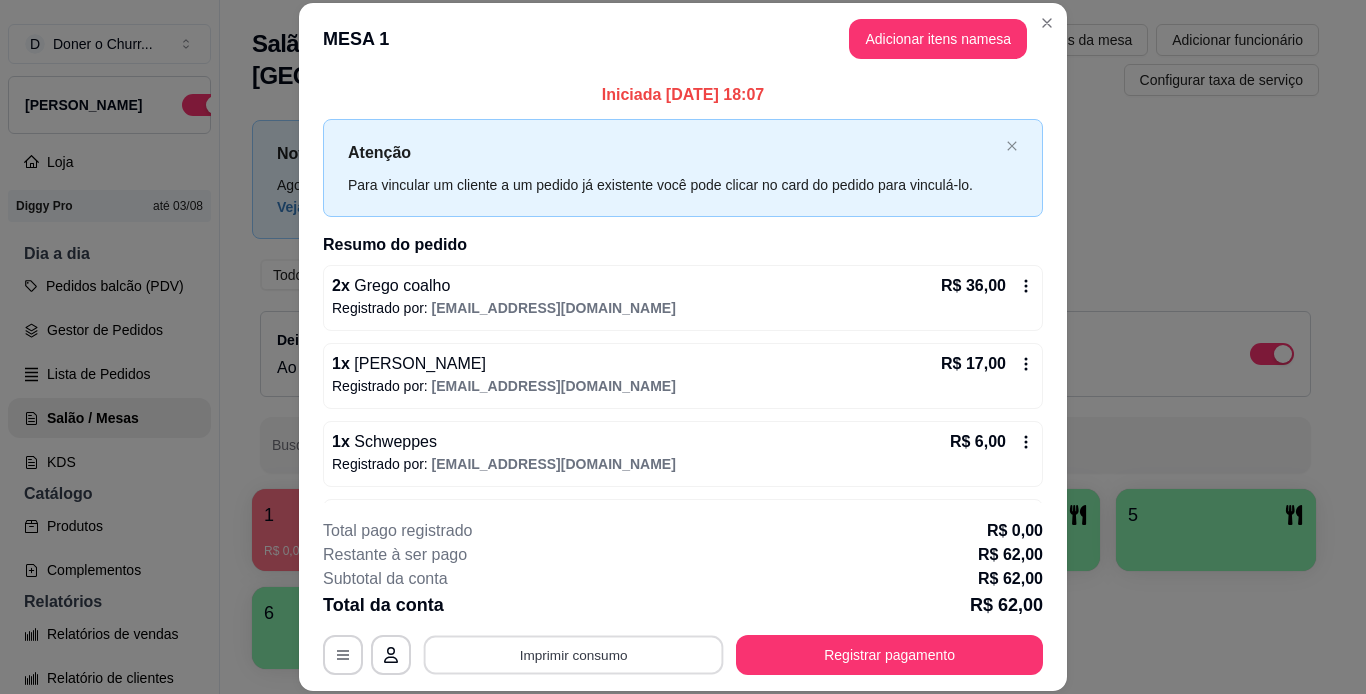 click on "Imprimir consumo" at bounding box center (574, 654) 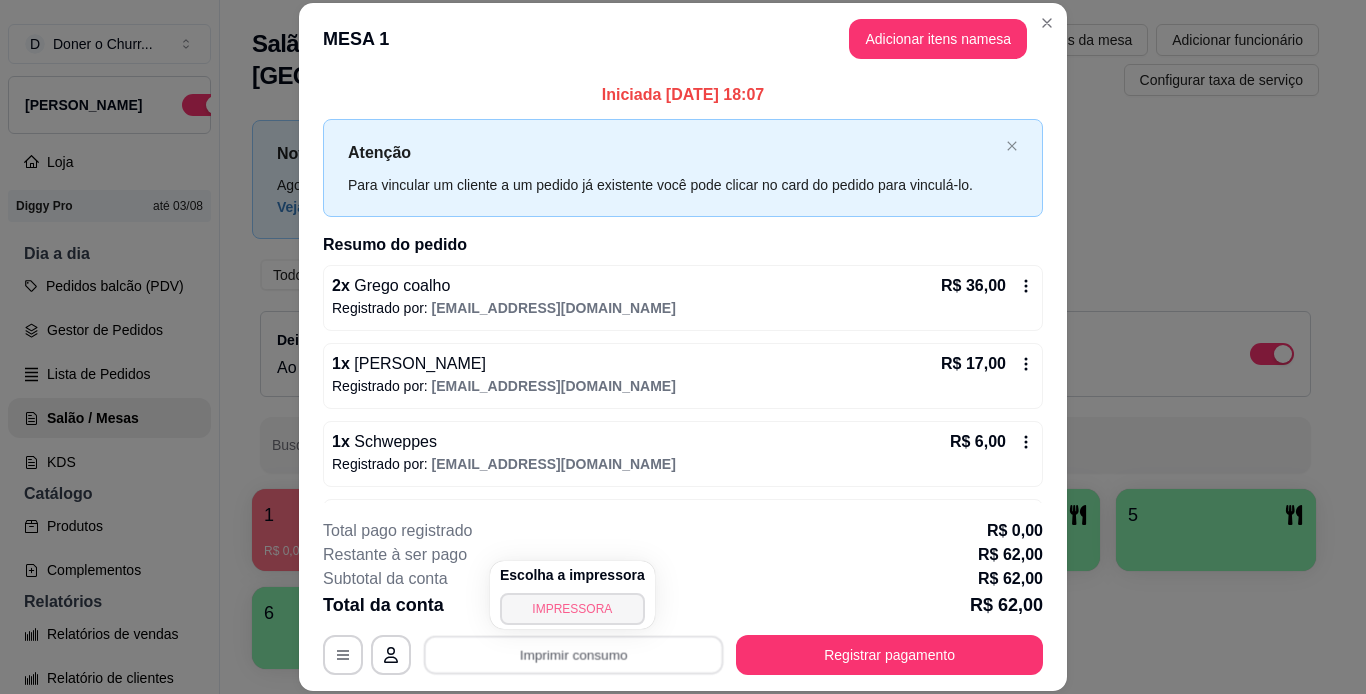 click on "IMPRESSORA" at bounding box center (572, 609) 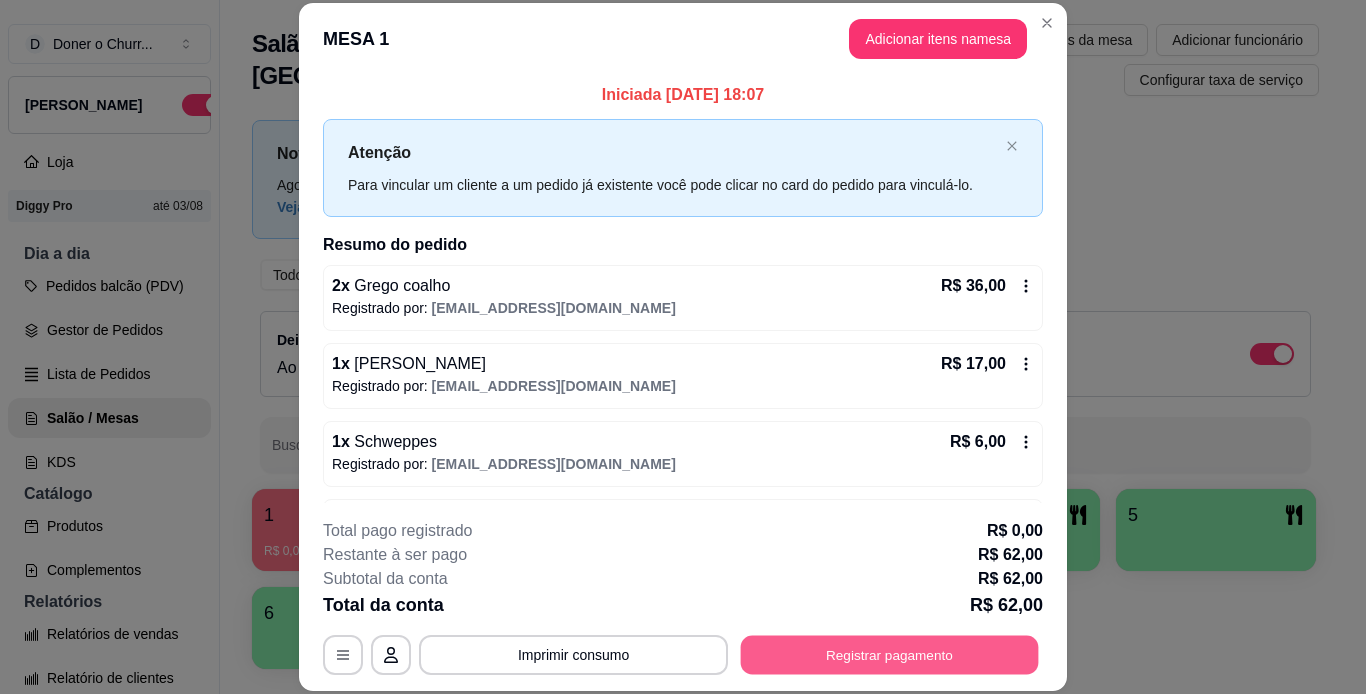 click on "Registrar pagamento" at bounding box center [890, 654] 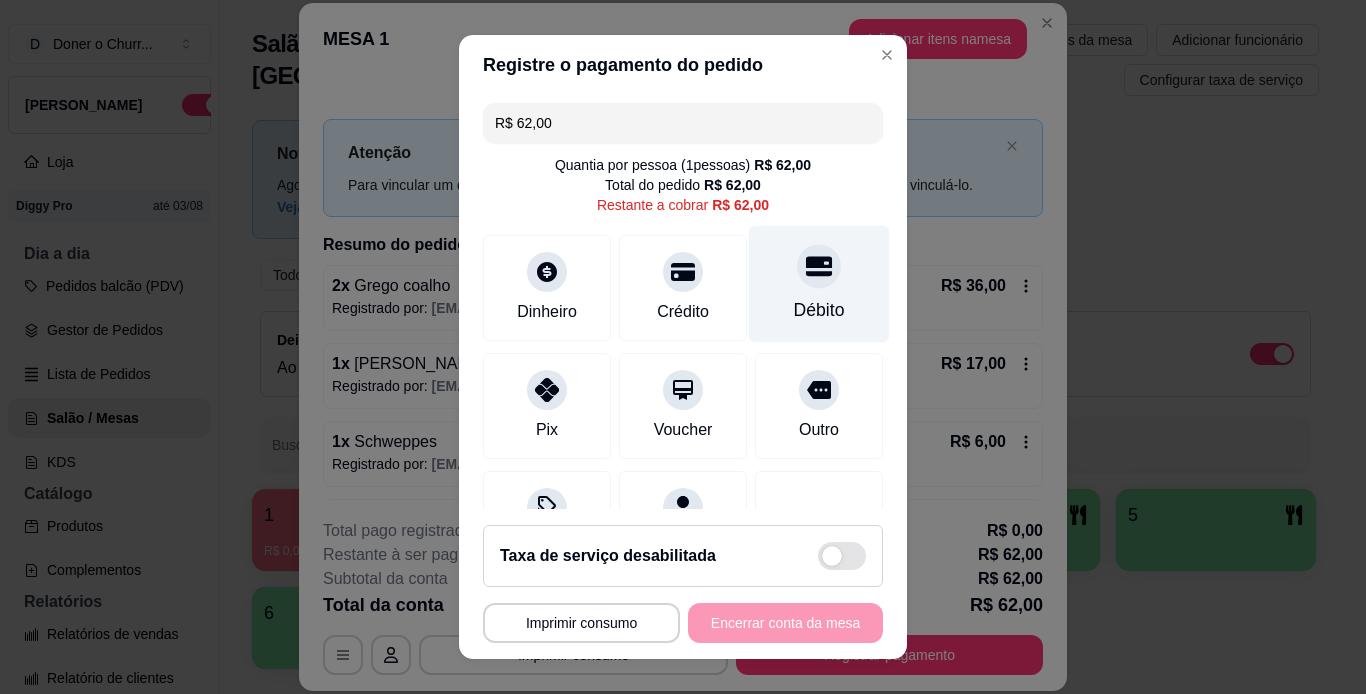 click on "Débito" at bounding box center (819, 310) 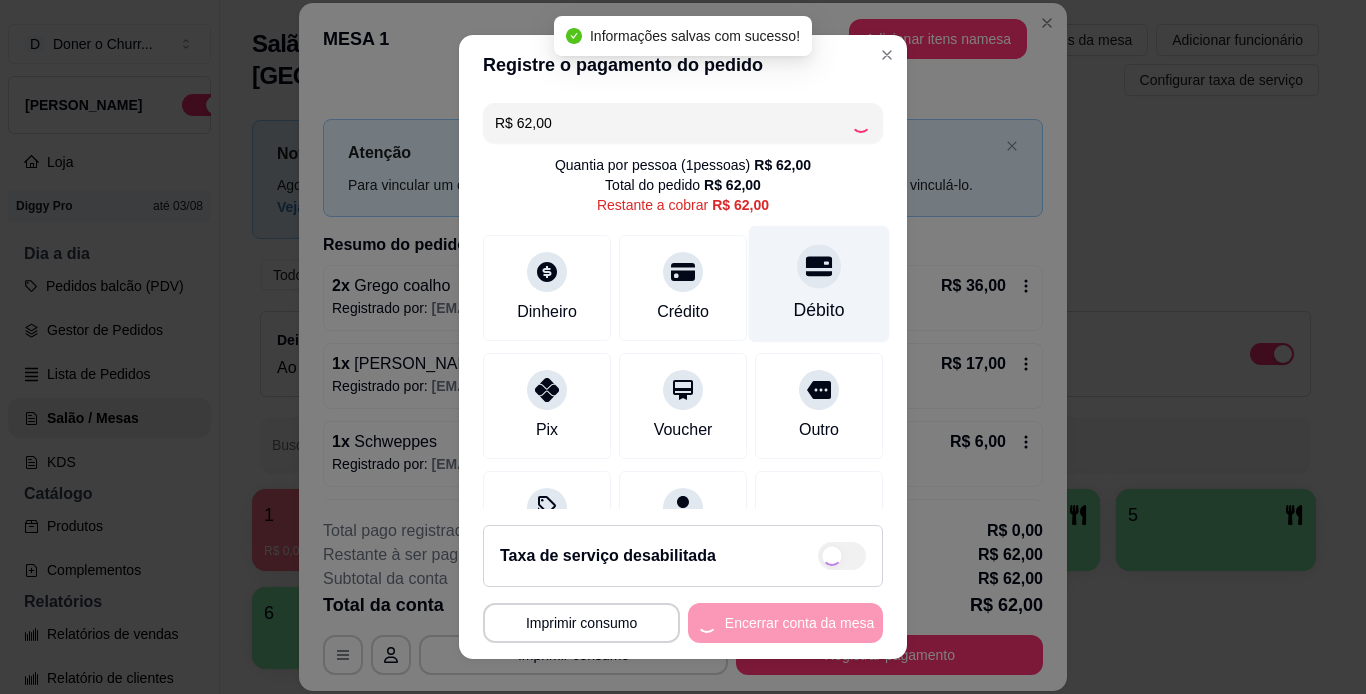 type on "R$ 0,00" 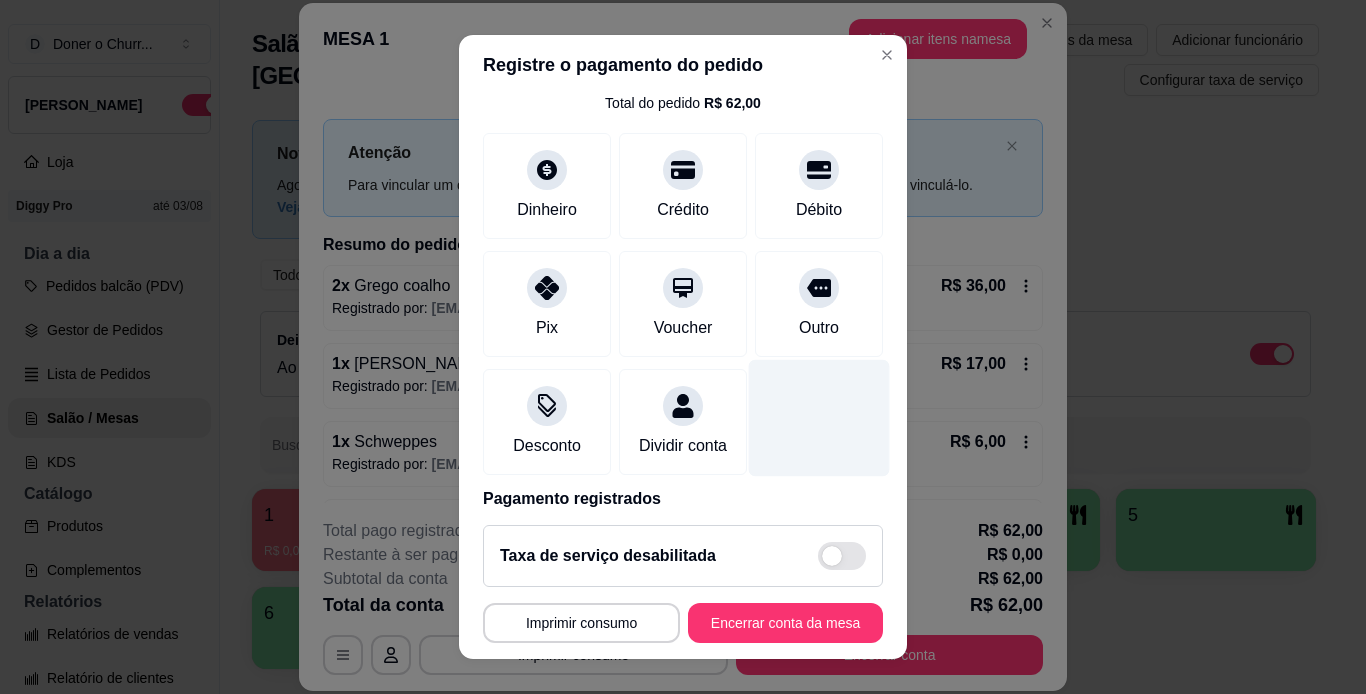 scroll, scrollTop: 183, scrollLeft: 0, axis: vertical 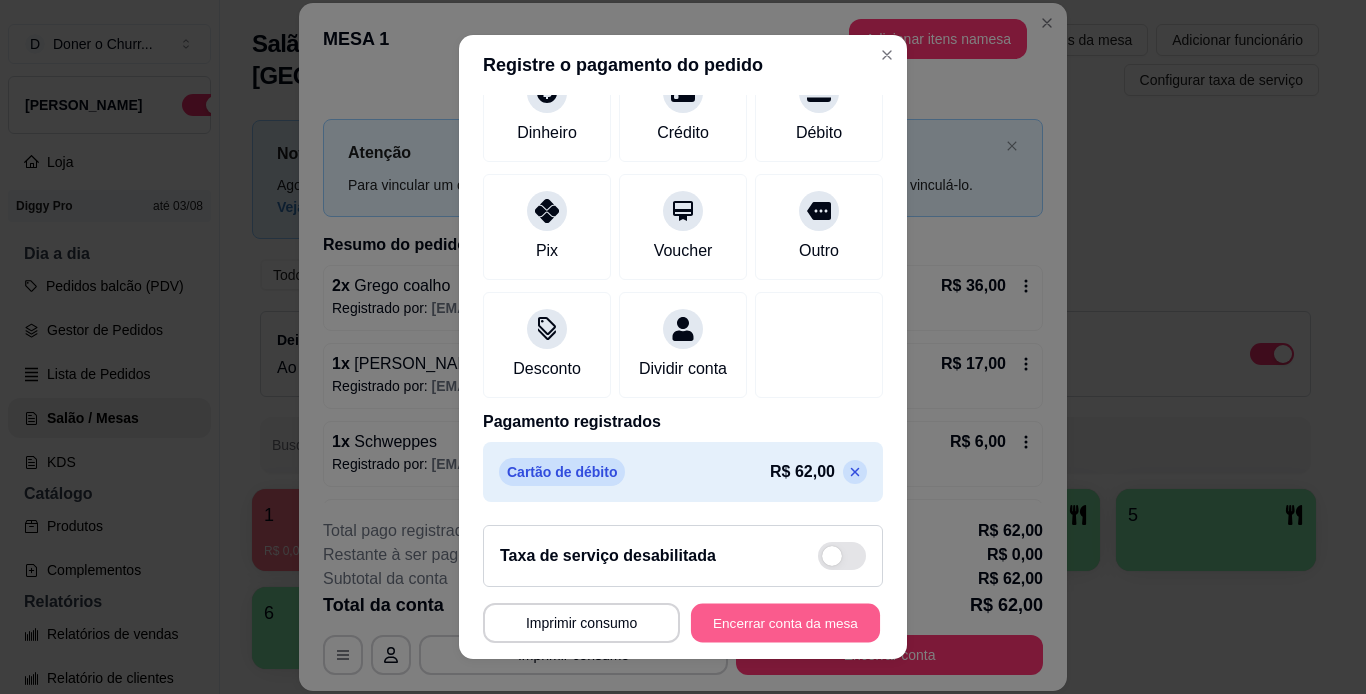 click on "Encerrar conta da mesa" at bounding box center (785, 623) 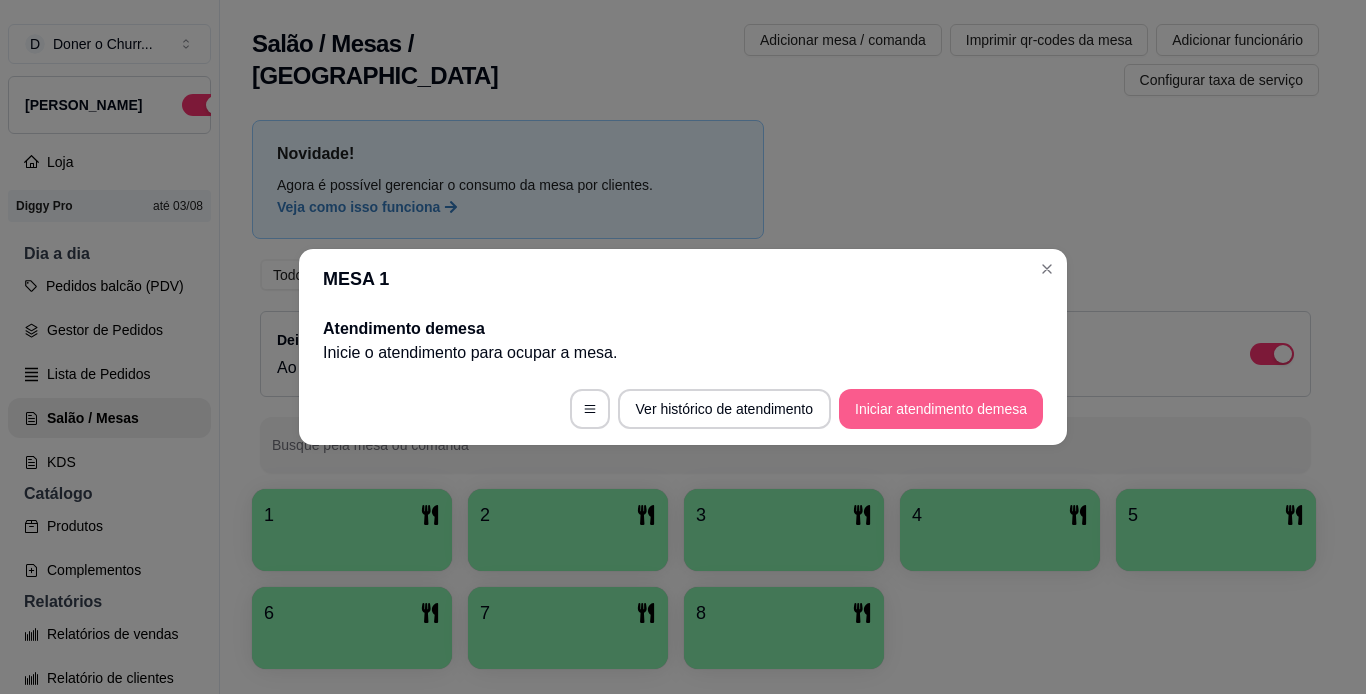 click on "Iniciar atendimento de  mesa" at bounding box center (941, 409) 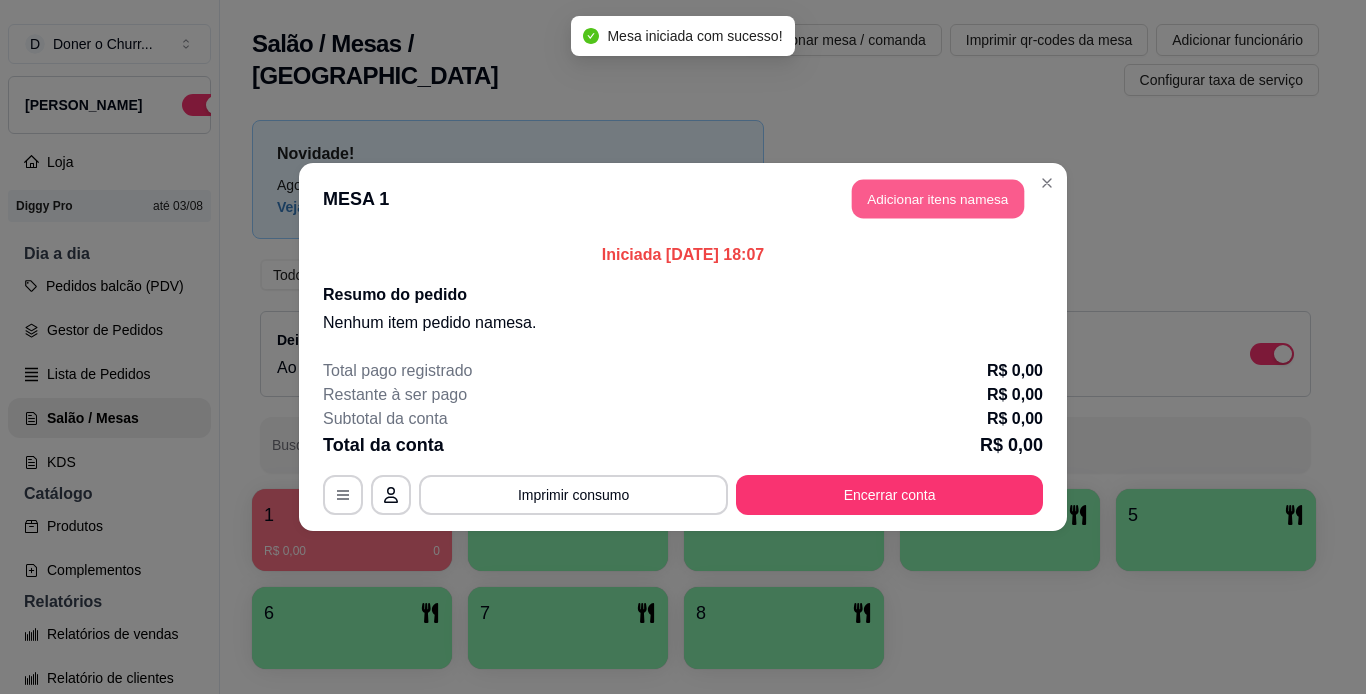 click on "Adicionar itens na  mesa" at bounding box center (938, 199) 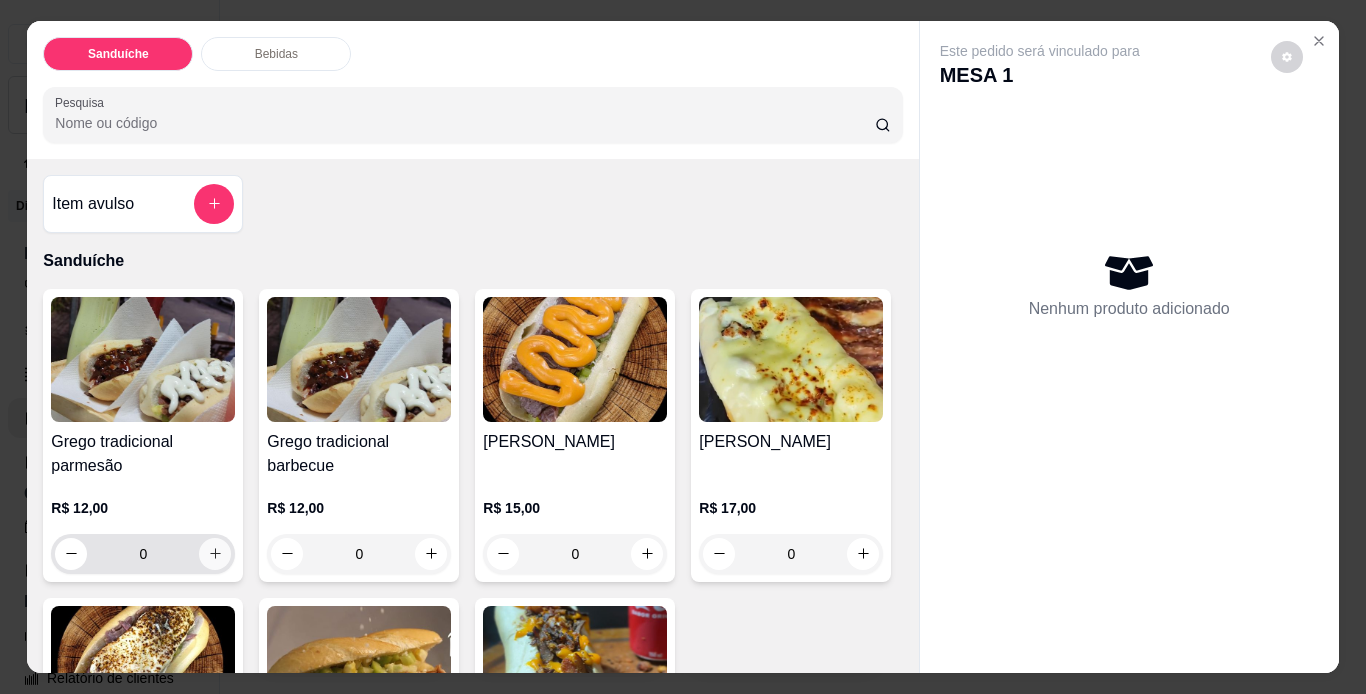 click 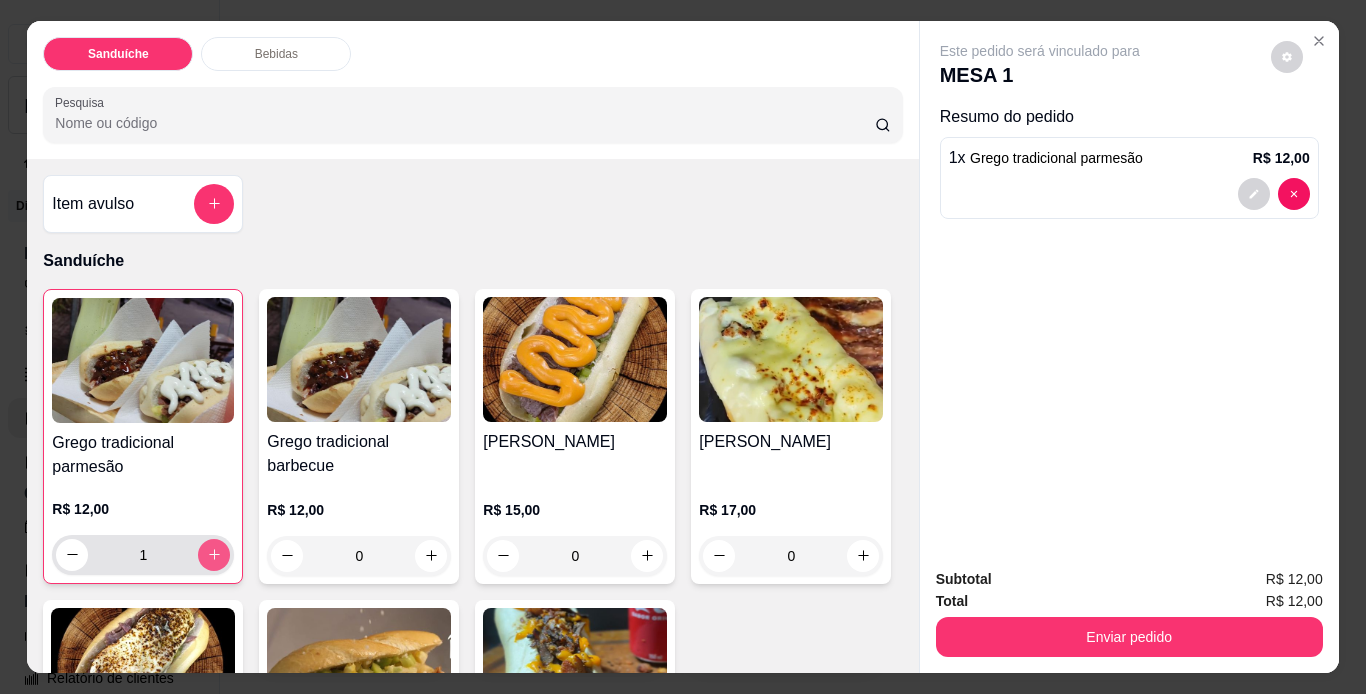 click 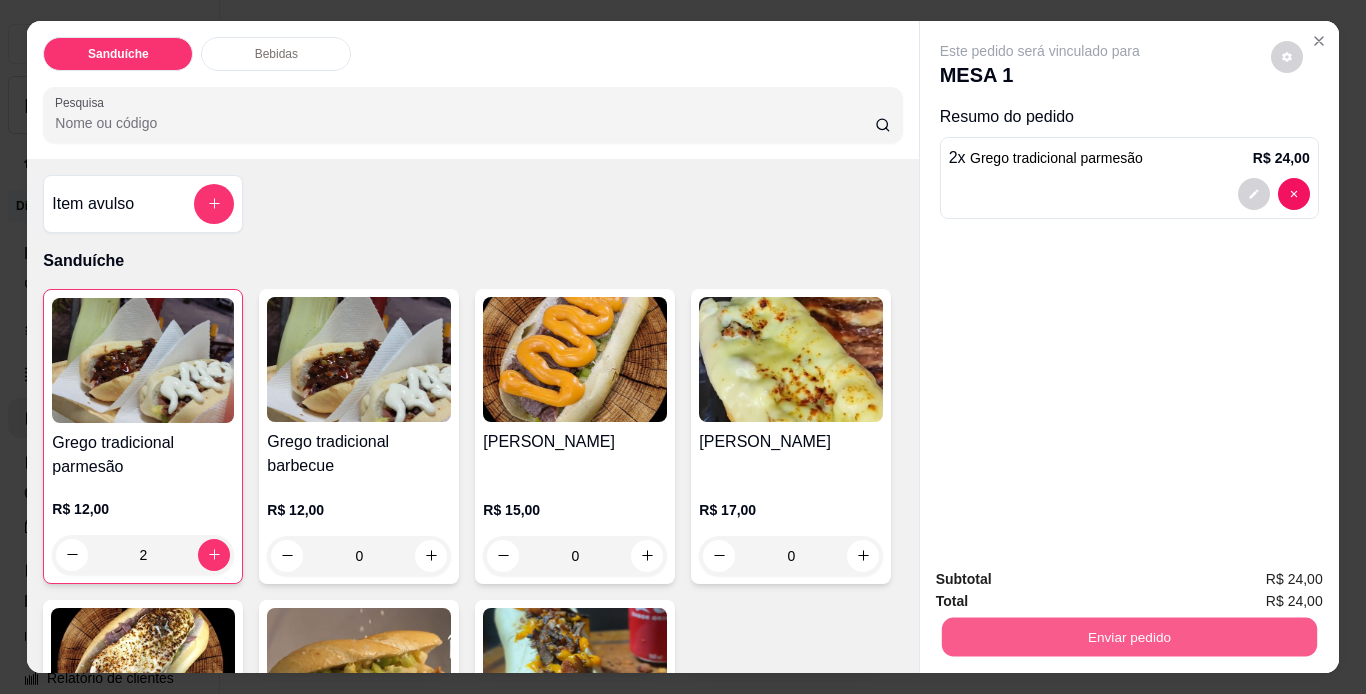 click on "Enviar pedido" at bounding box center (1128, 637) 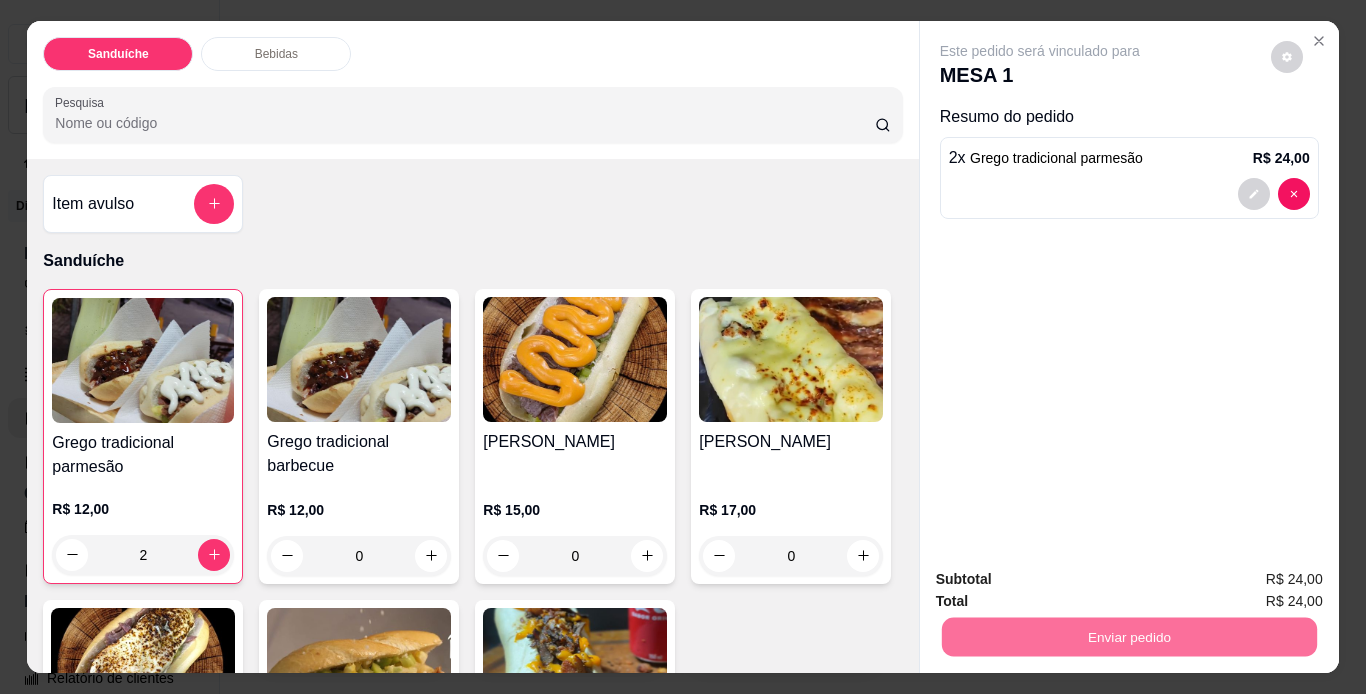 click on "Não registrar e enviar pedido" at bounding box center [1063, 580] 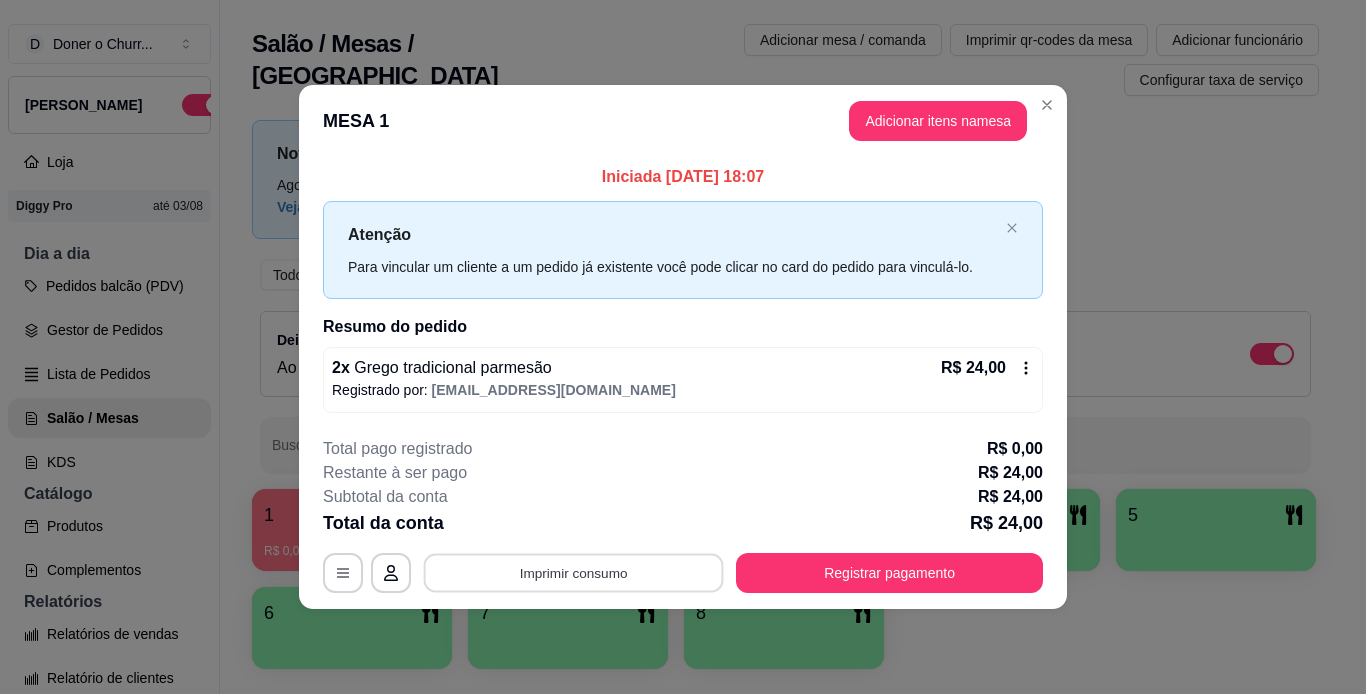 click on "Imprimir consumo" at bounding box center (574, 572) 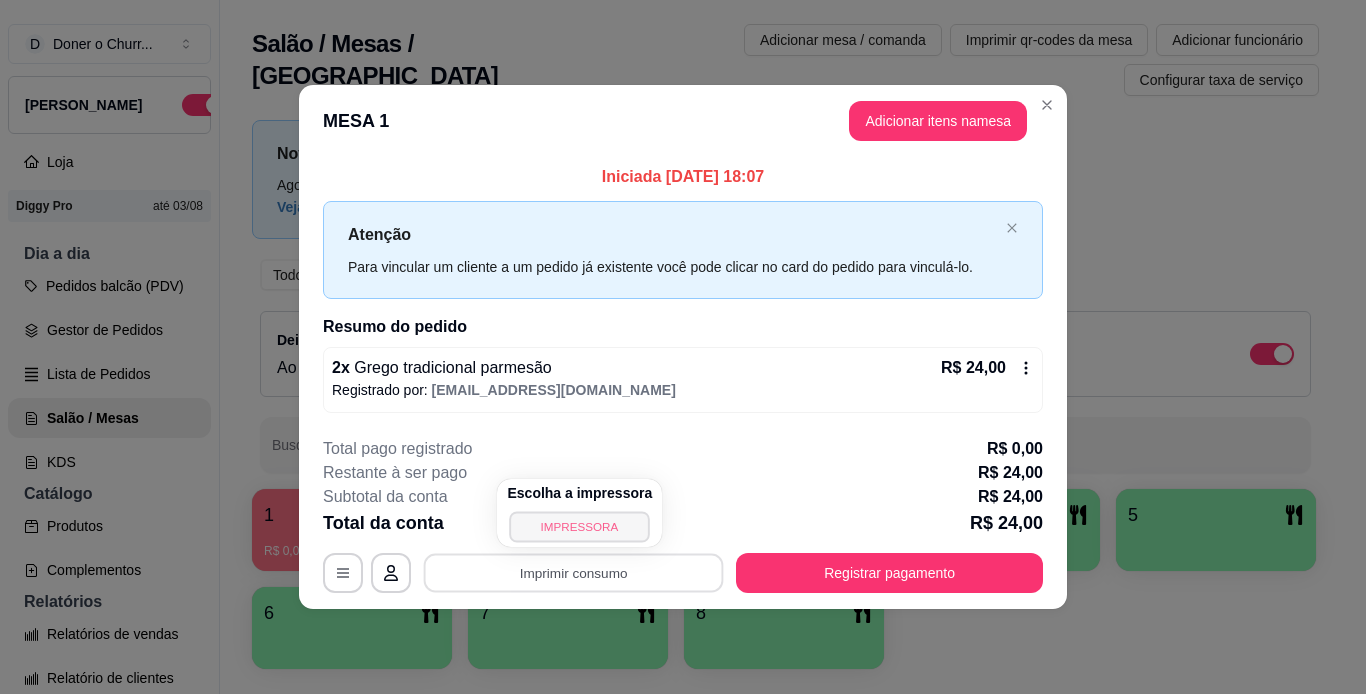 click on "IMPRESSORA" at bounding box center (580, 526) 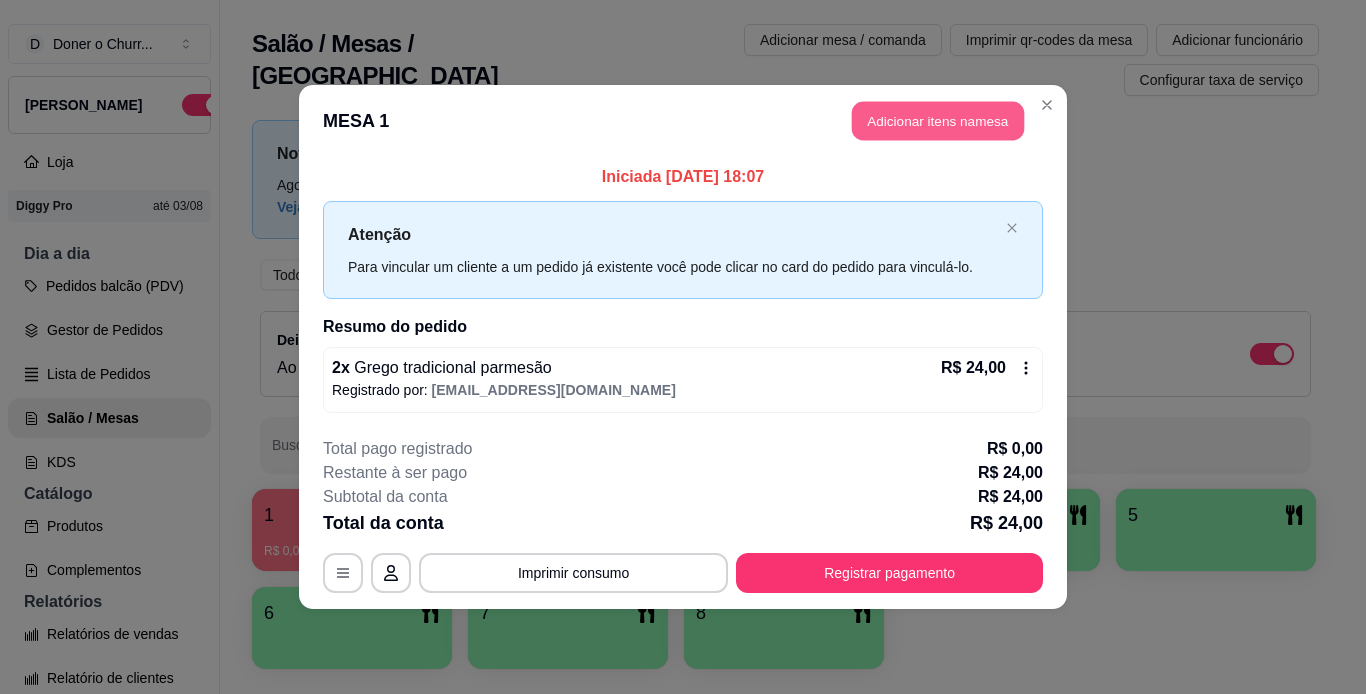 click on "Adicionar itens na  mesa" at bounding box center [938, 121] 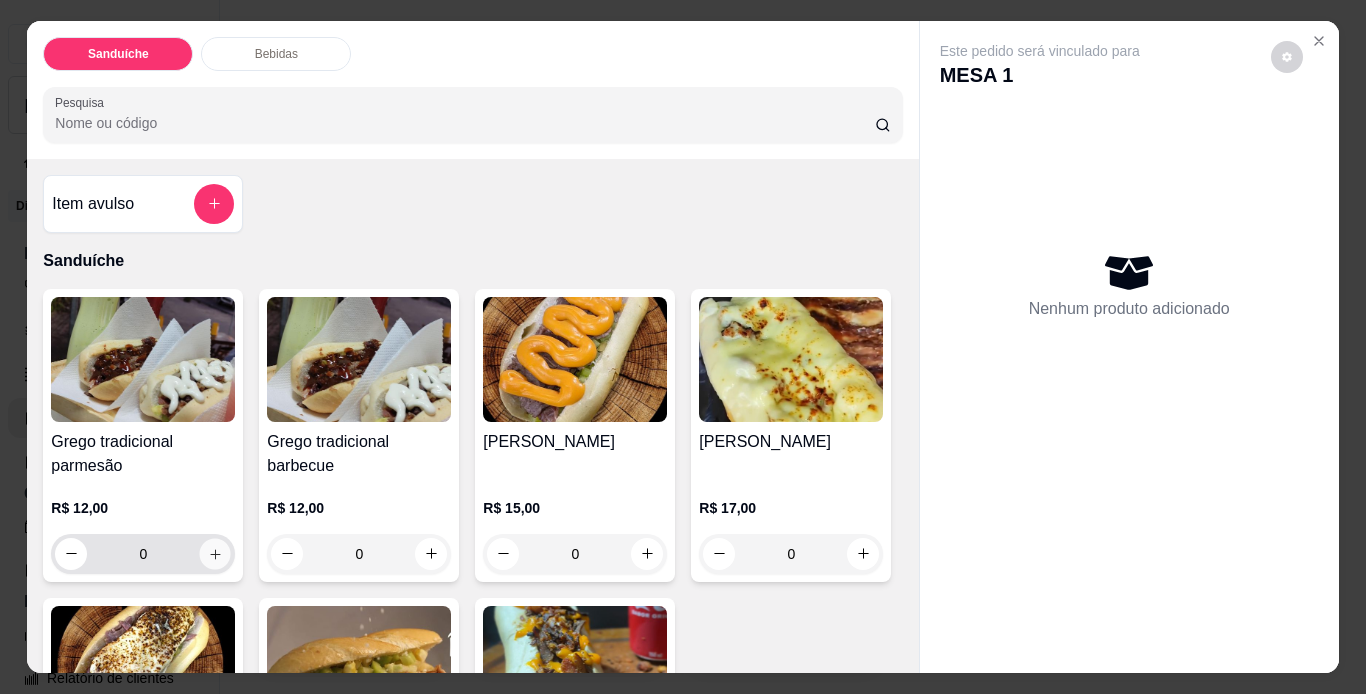 click 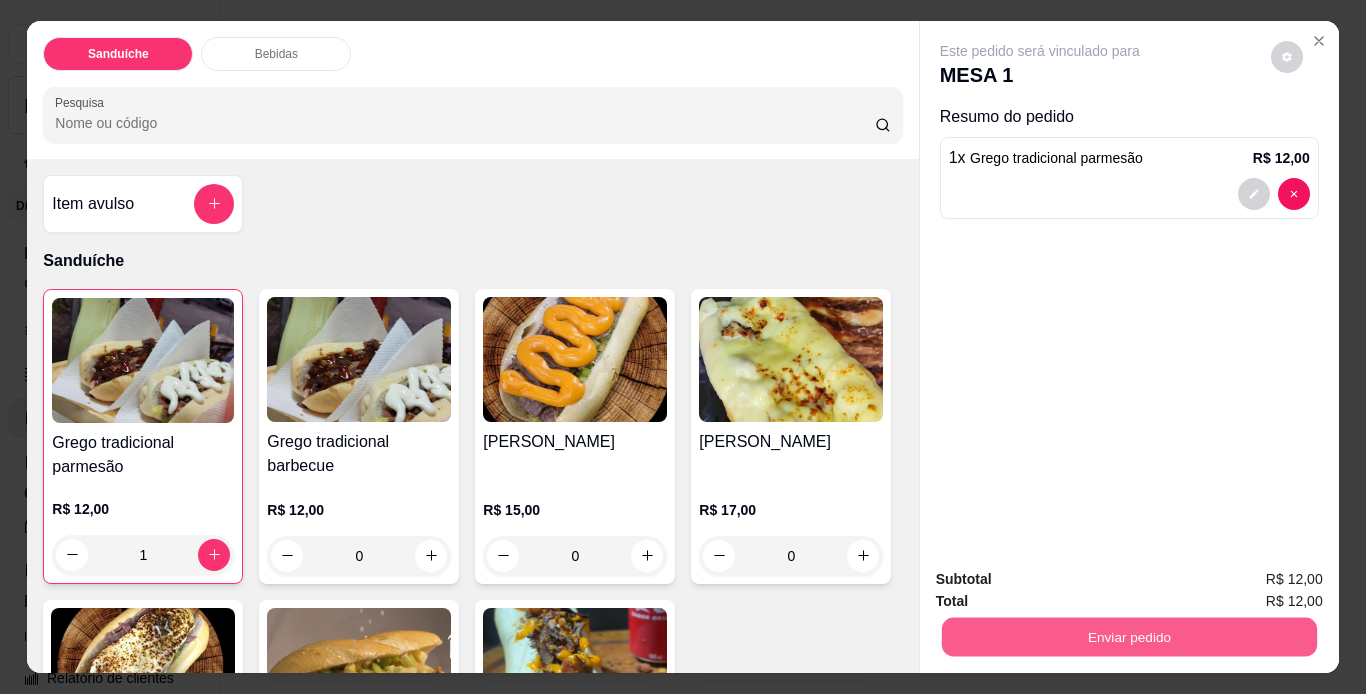 click on "Enviar pedido" at bounding box center [1128, 637] 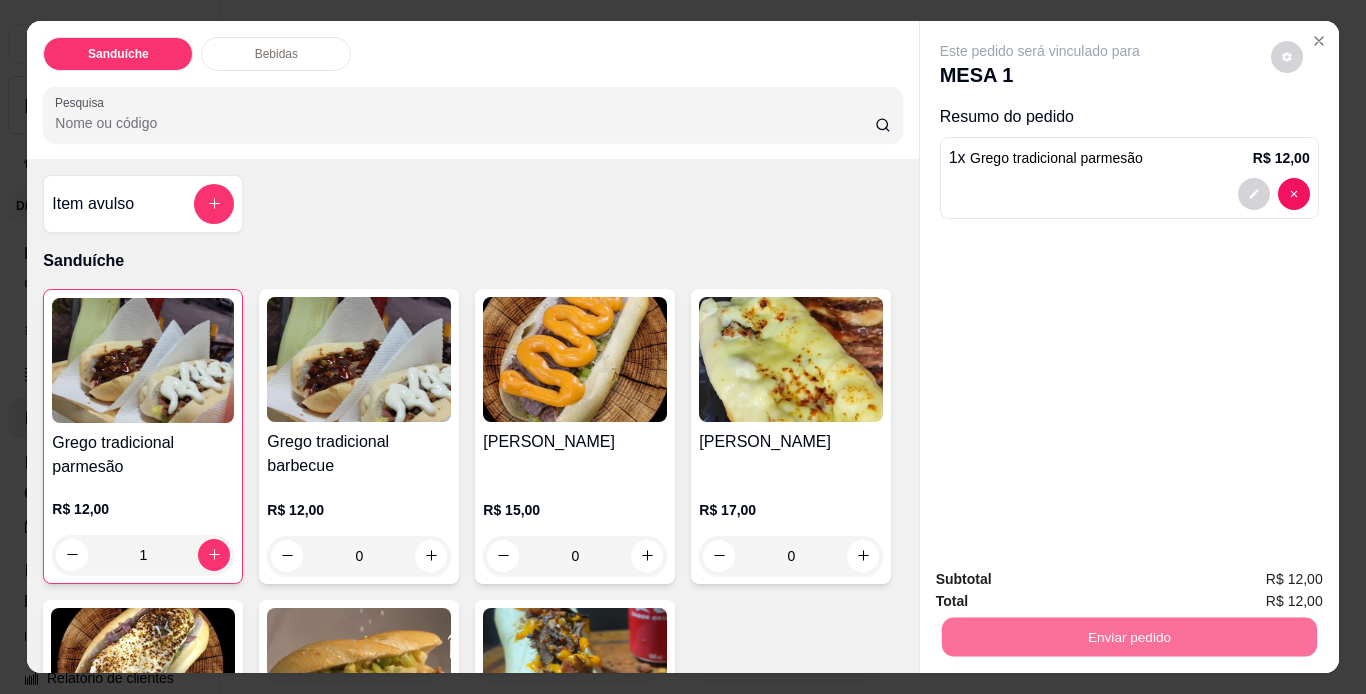 click on "Não registrar e enviar pedido" at bounding box center [1063, 580] 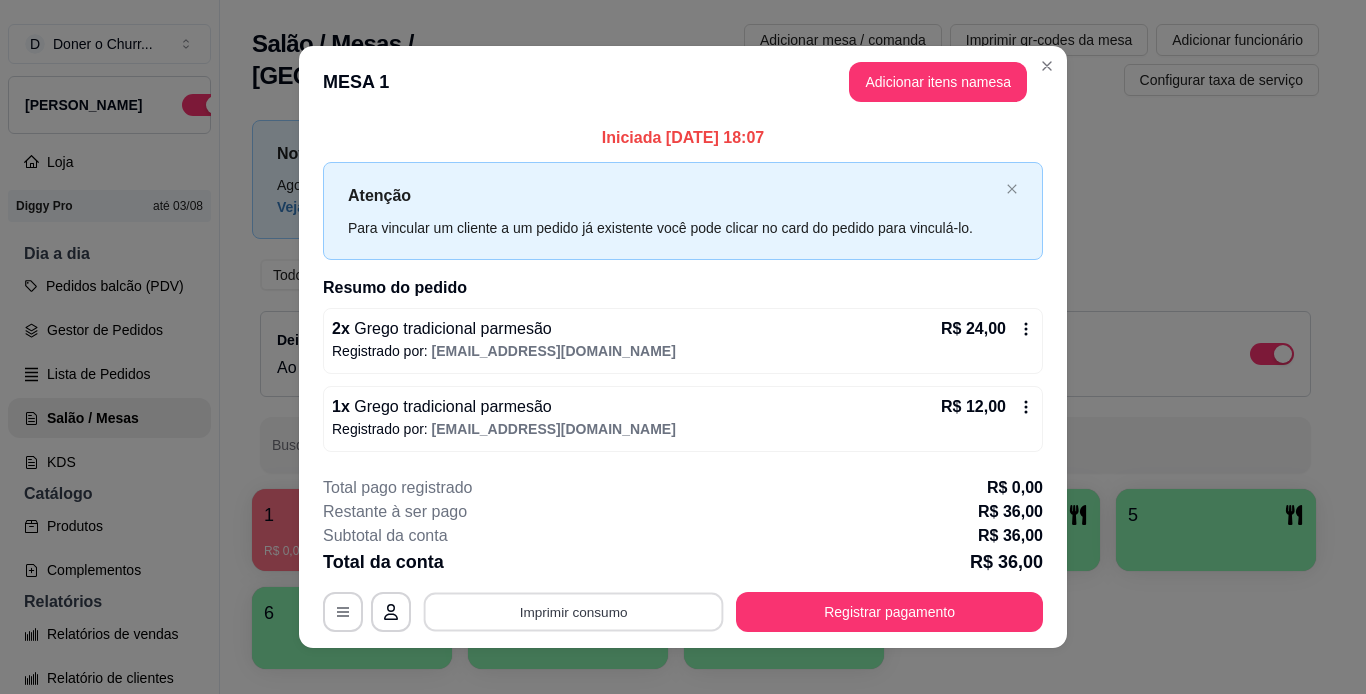 click on "Imprimir consumo" at bounding box center [574, 611] 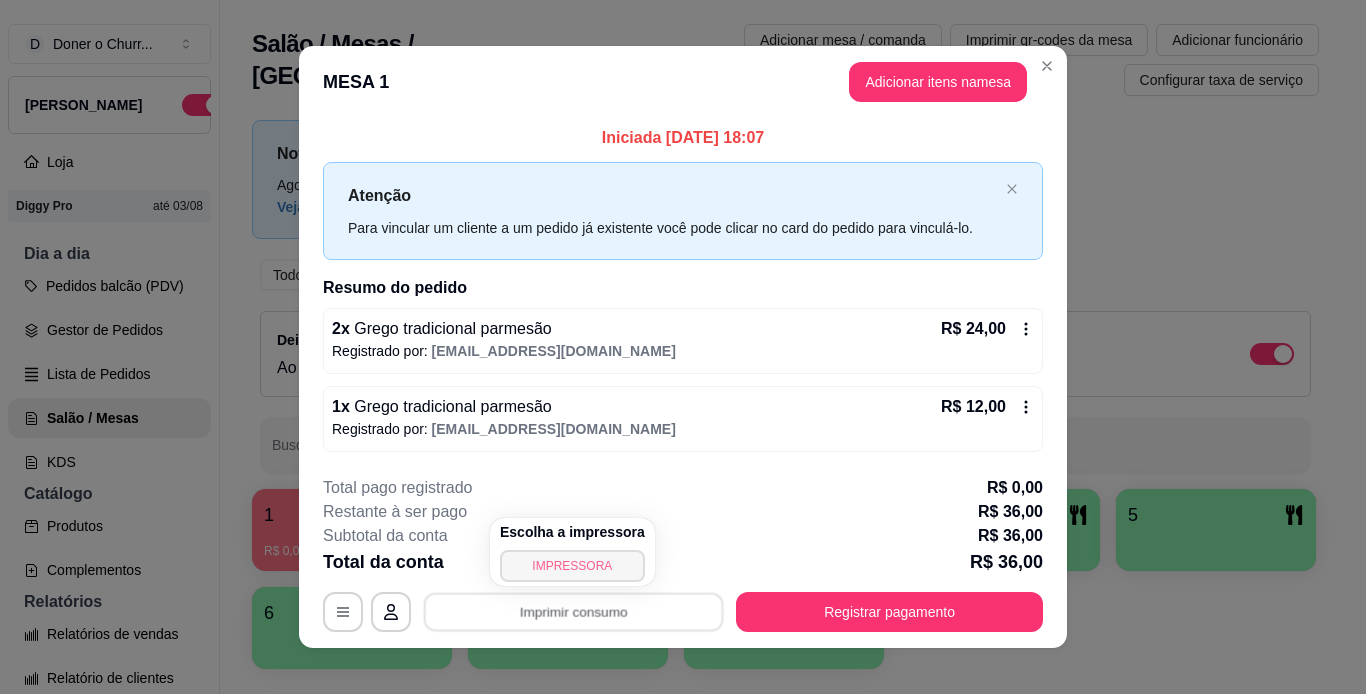 click on "IMPRESSORA" at bounding box center (572, 566) 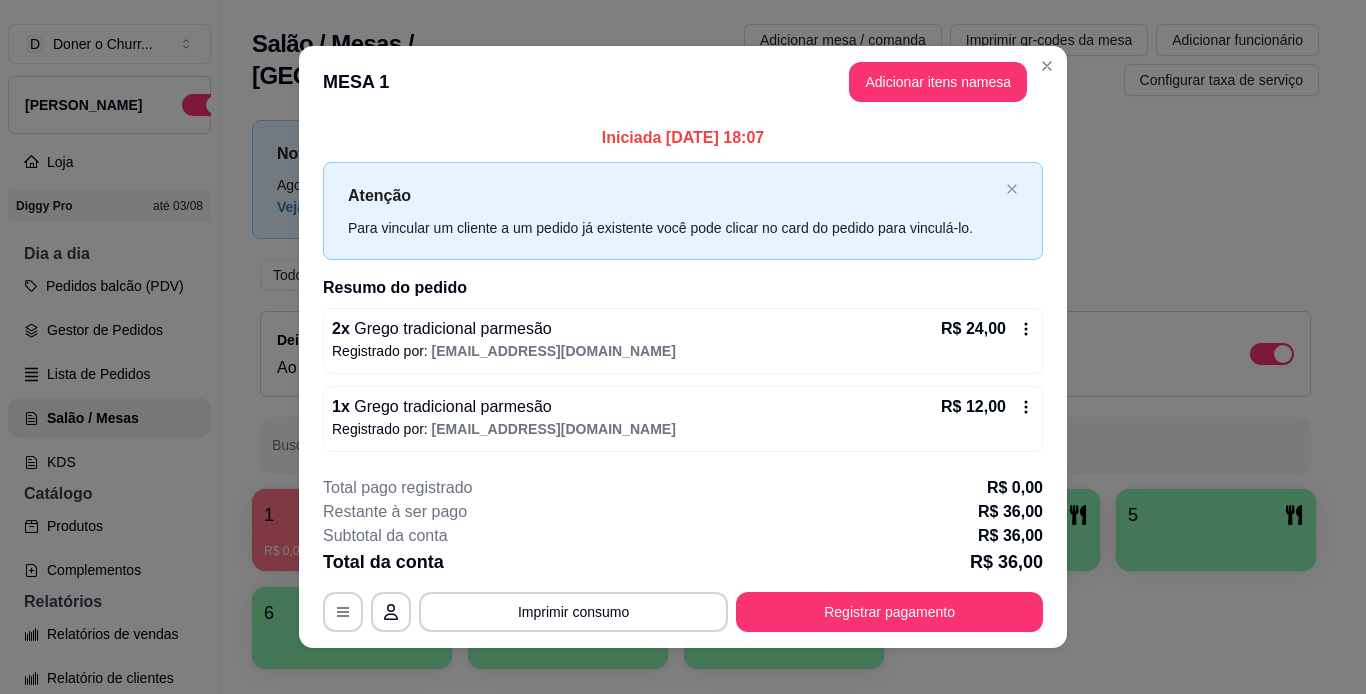 type 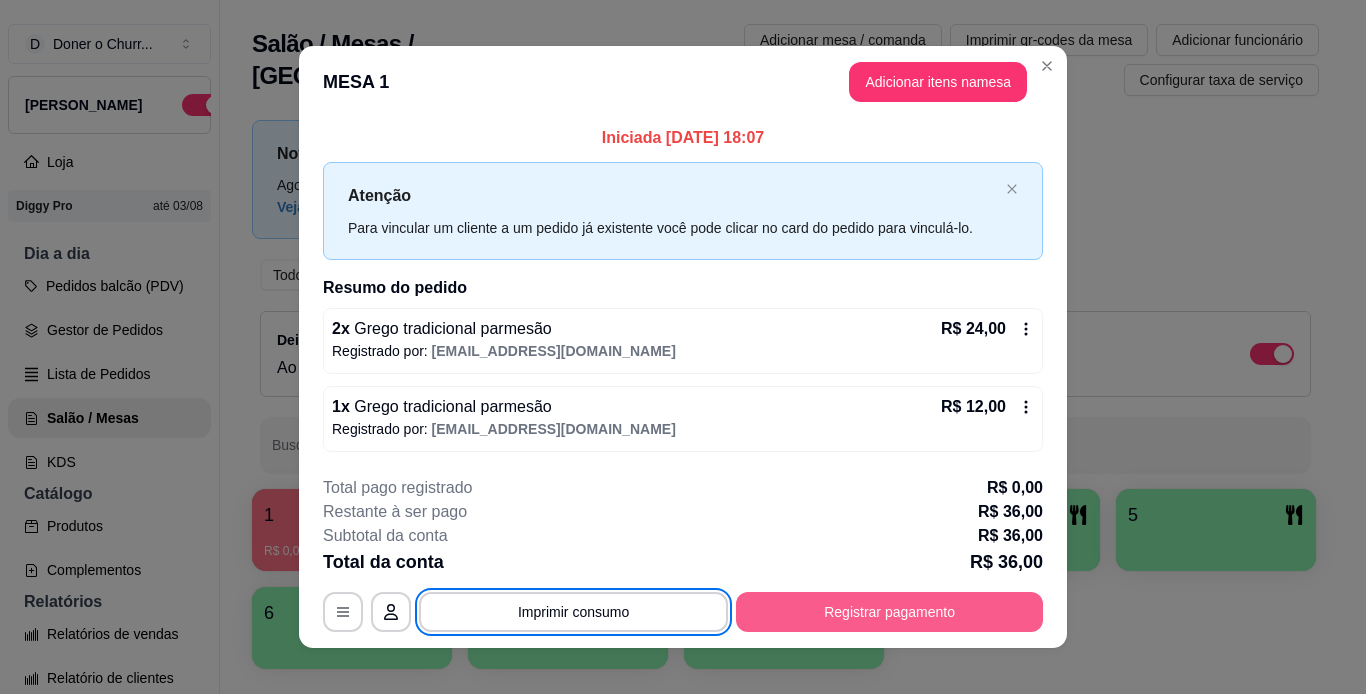 click on "Registrar pagamento" at bounding box center [889, 612] 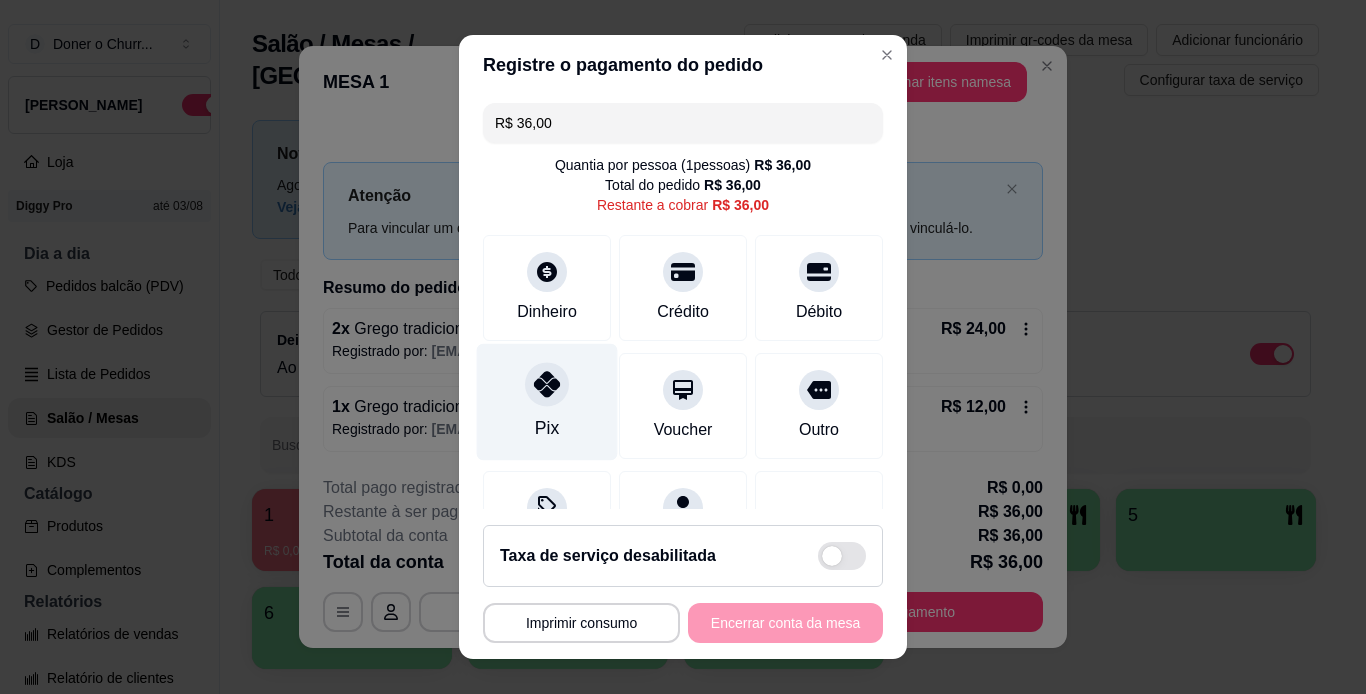 click 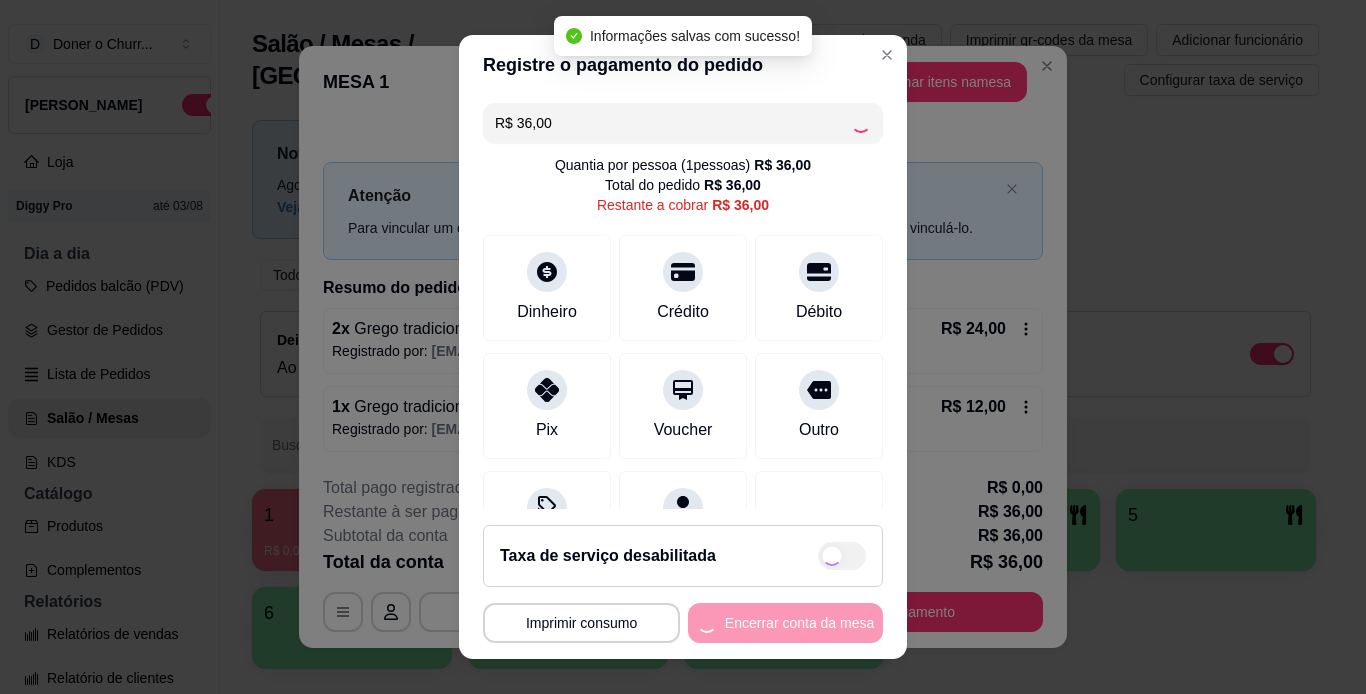 type on "R$ 0,00" 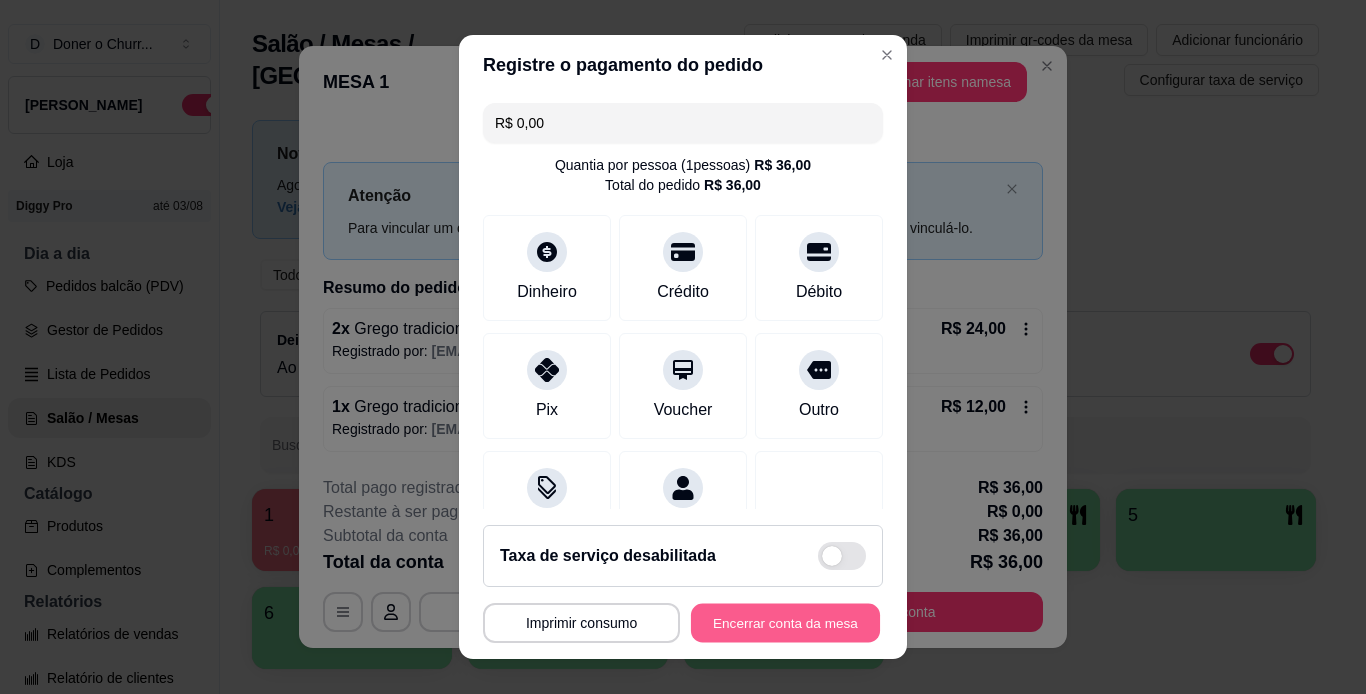 click on "Encerrar conta da mesa" at bounding box center (785, 623) 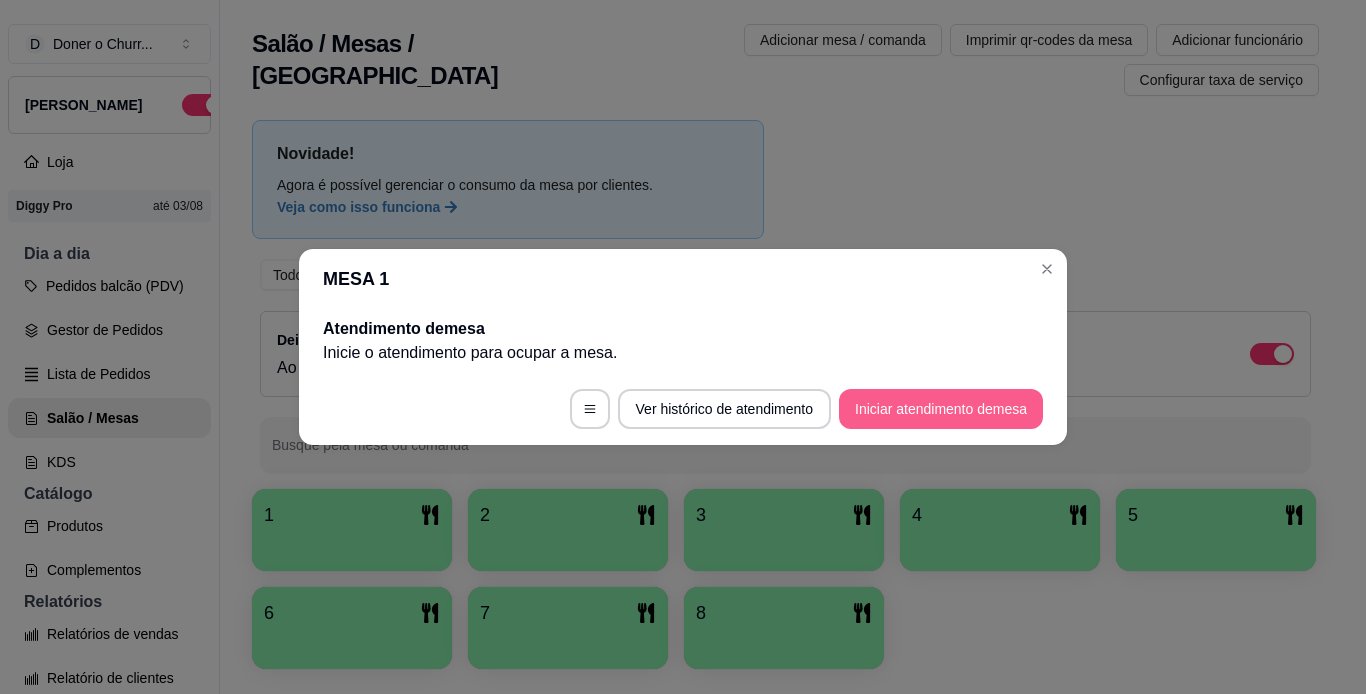 click on "Iniciar atendimento de  mesa" at bounding box center (941, 409) 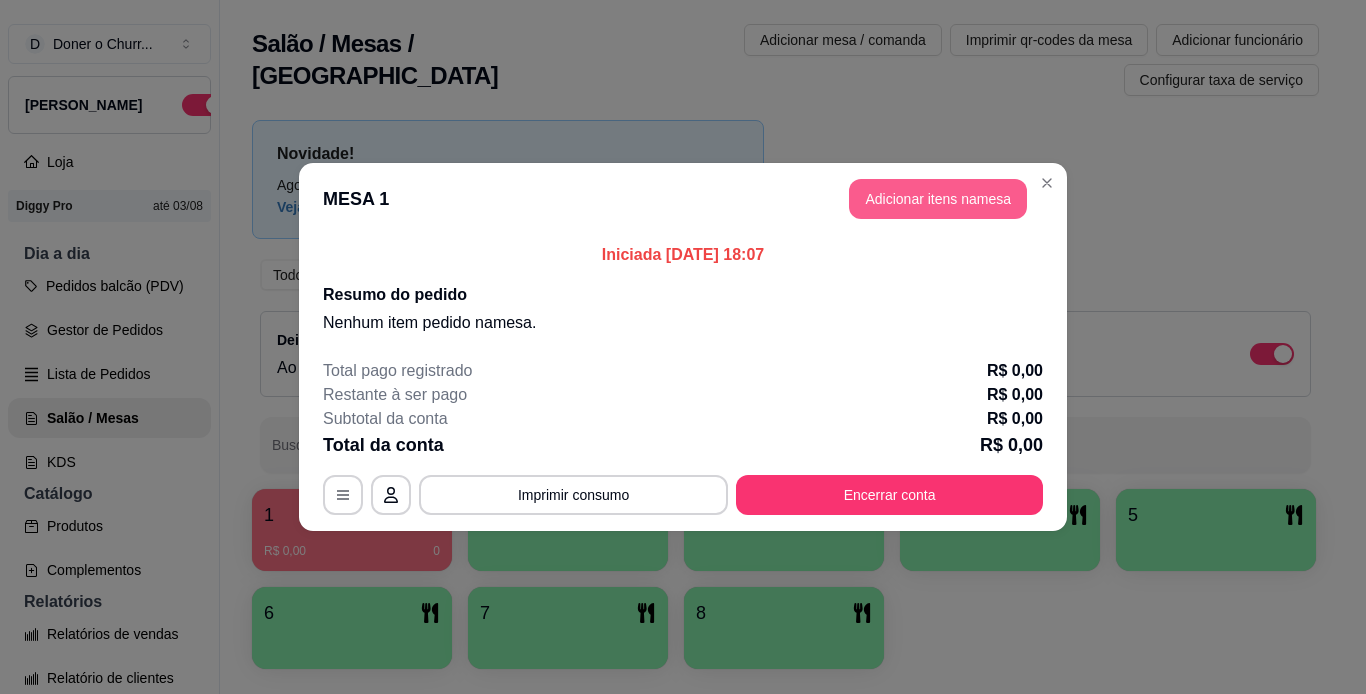 click on "Adicionar itens na  mesa" at bounding box center [938, 199] 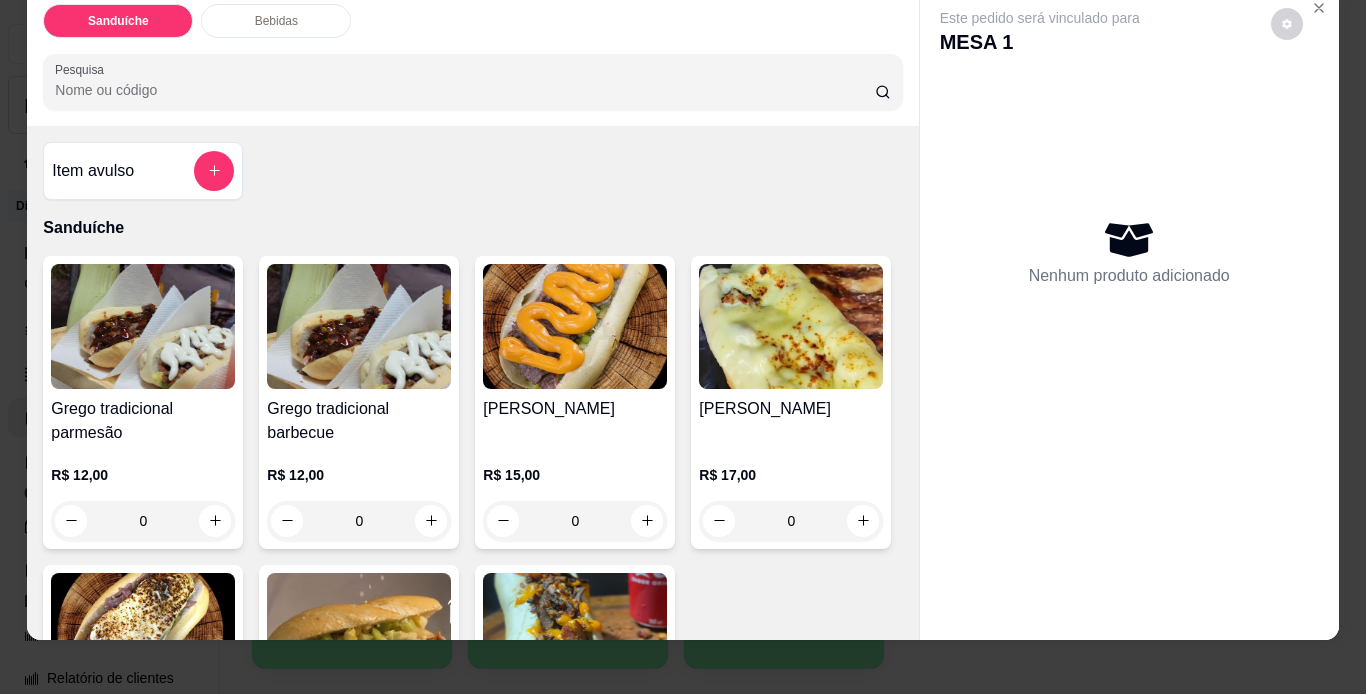 scroll, scrollTop: 51, scrollLeft: 0, axis: vertical 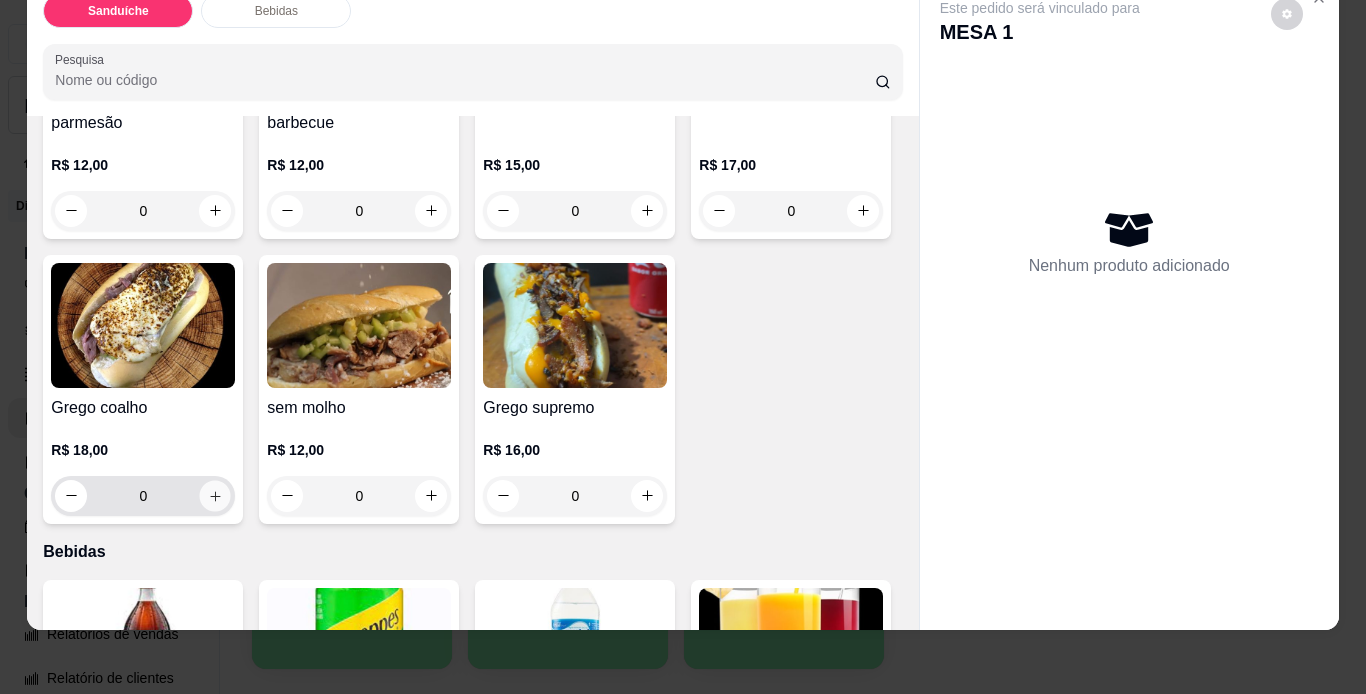 click 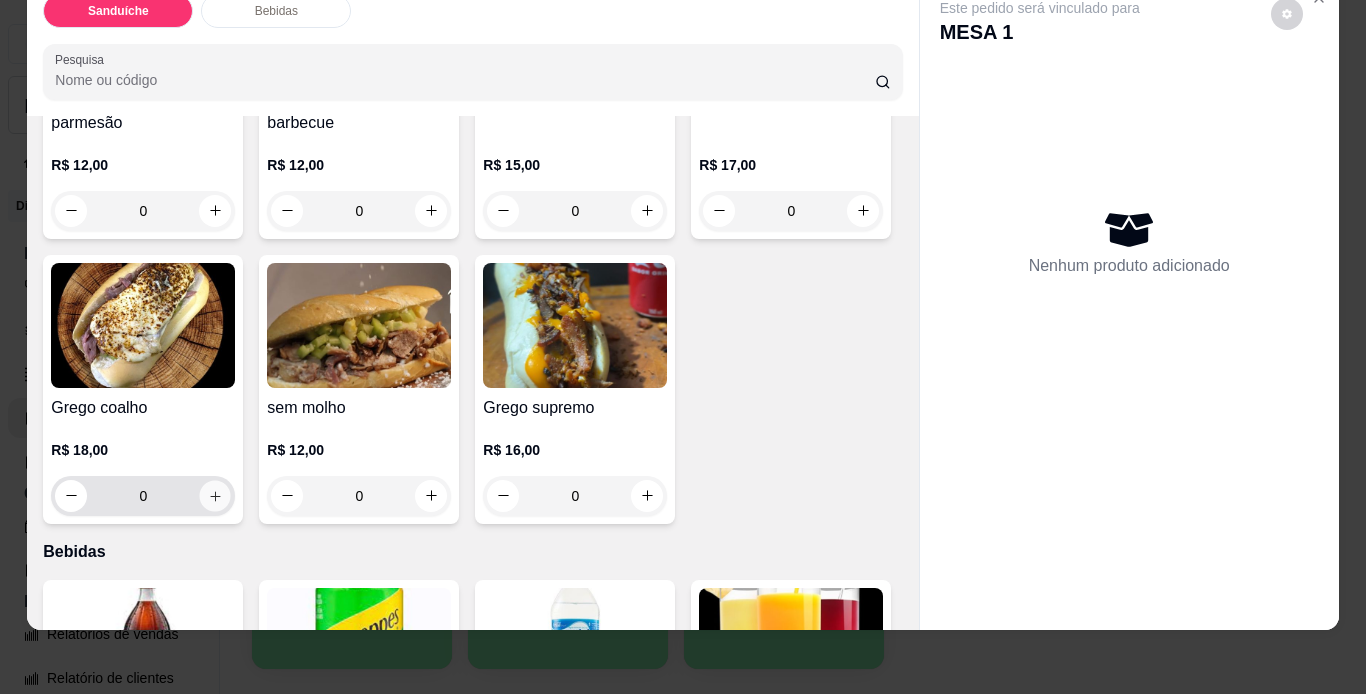 type on "1" 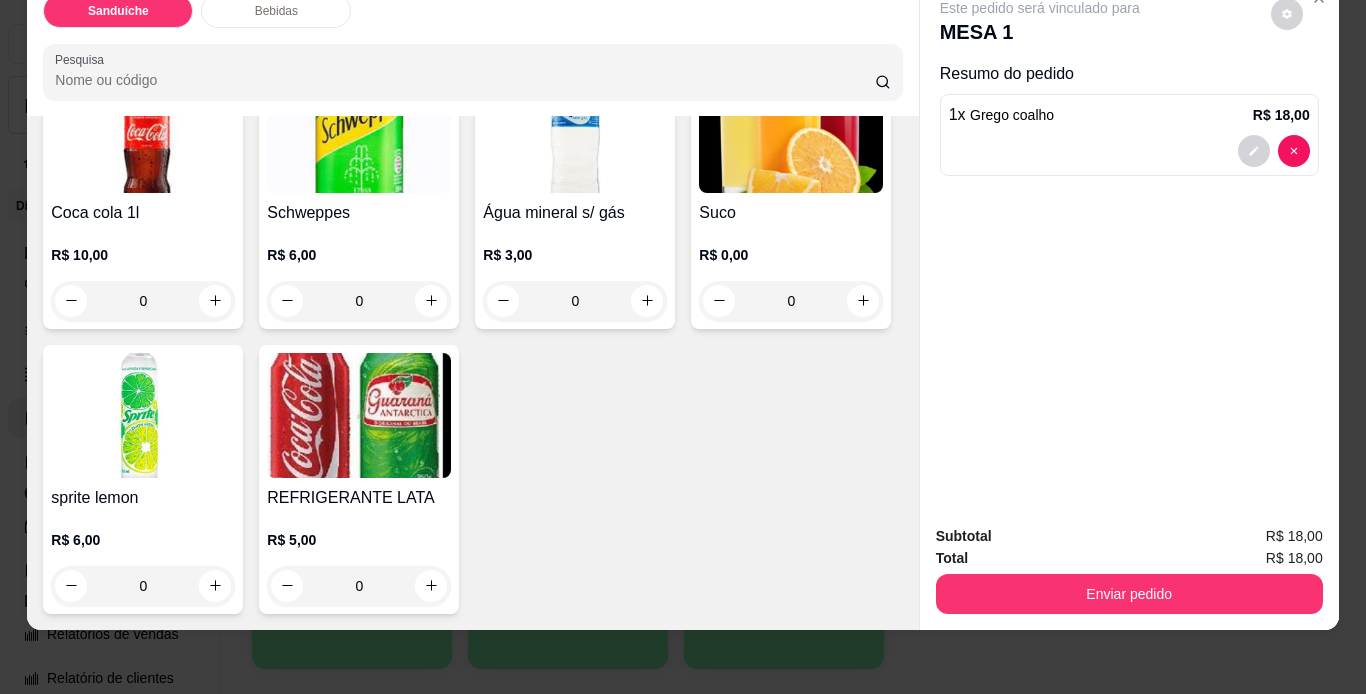 scroll, scrollTop: 1000, scrollLeft: 0, axis: vertical 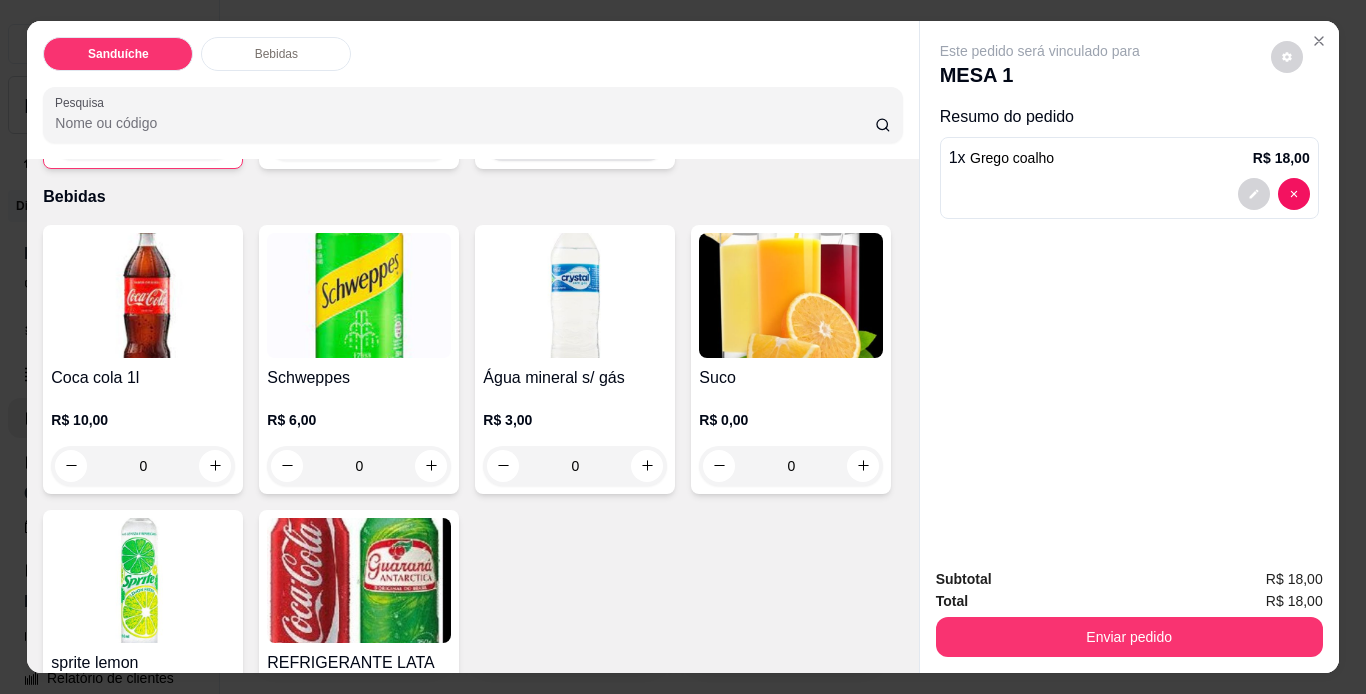 click 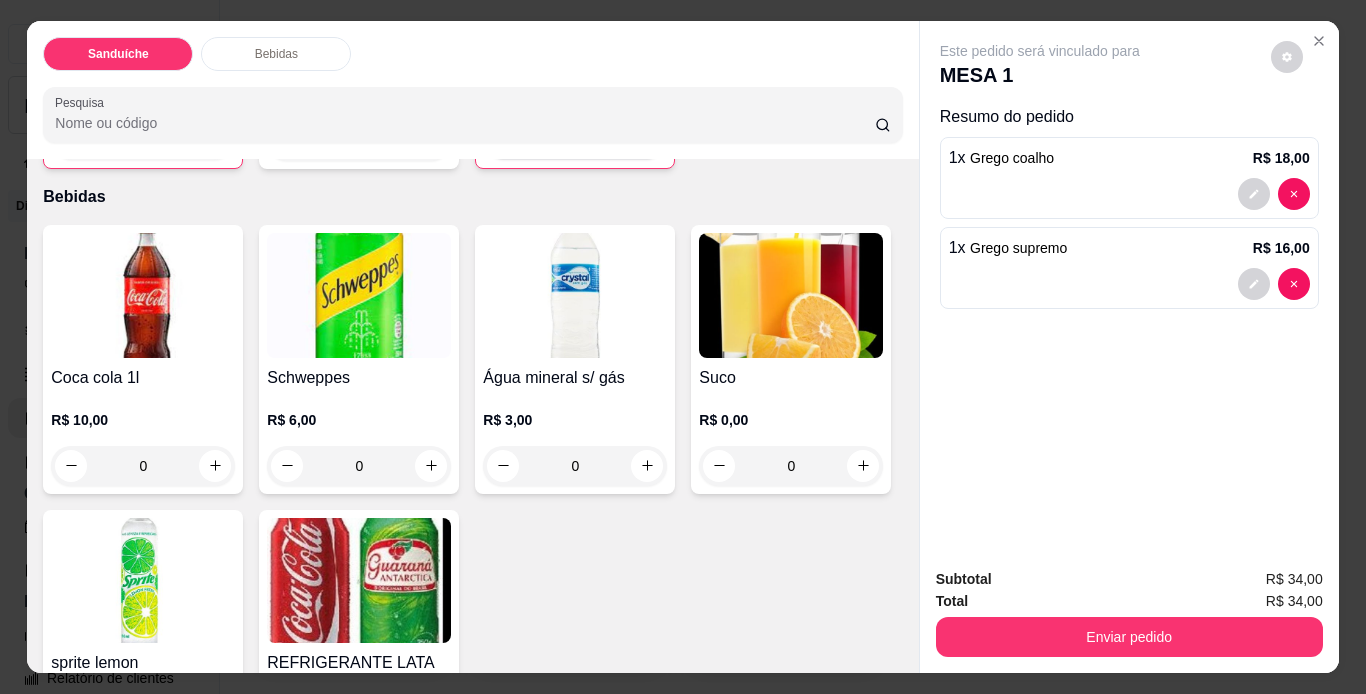 type on "1" 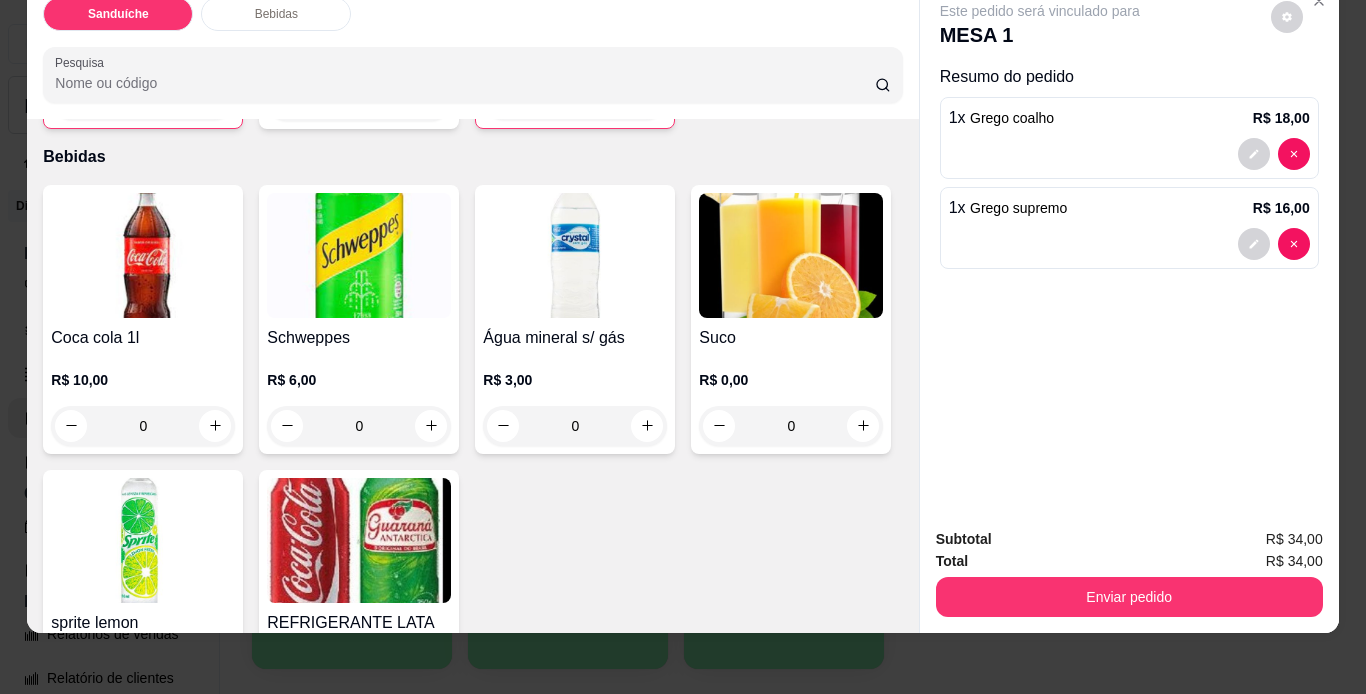 scroll, scrollTop: 51, scrollLeft: 0, axis: vertical 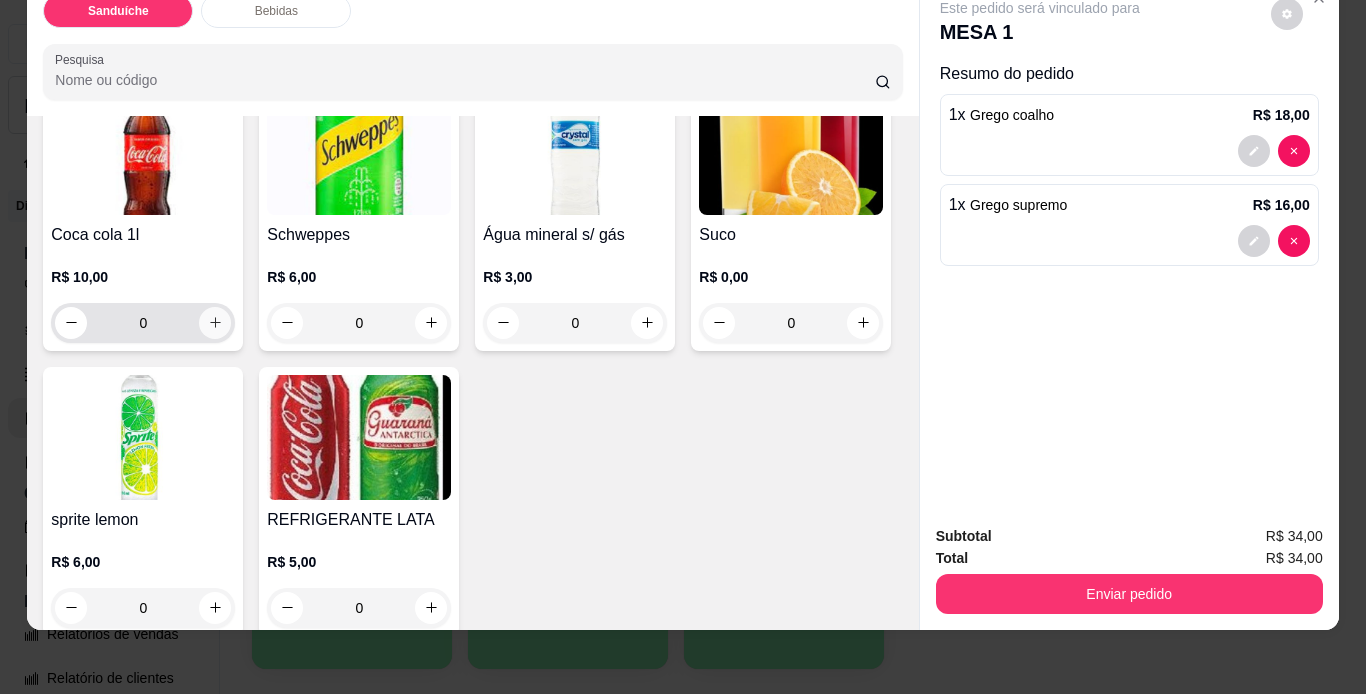 click 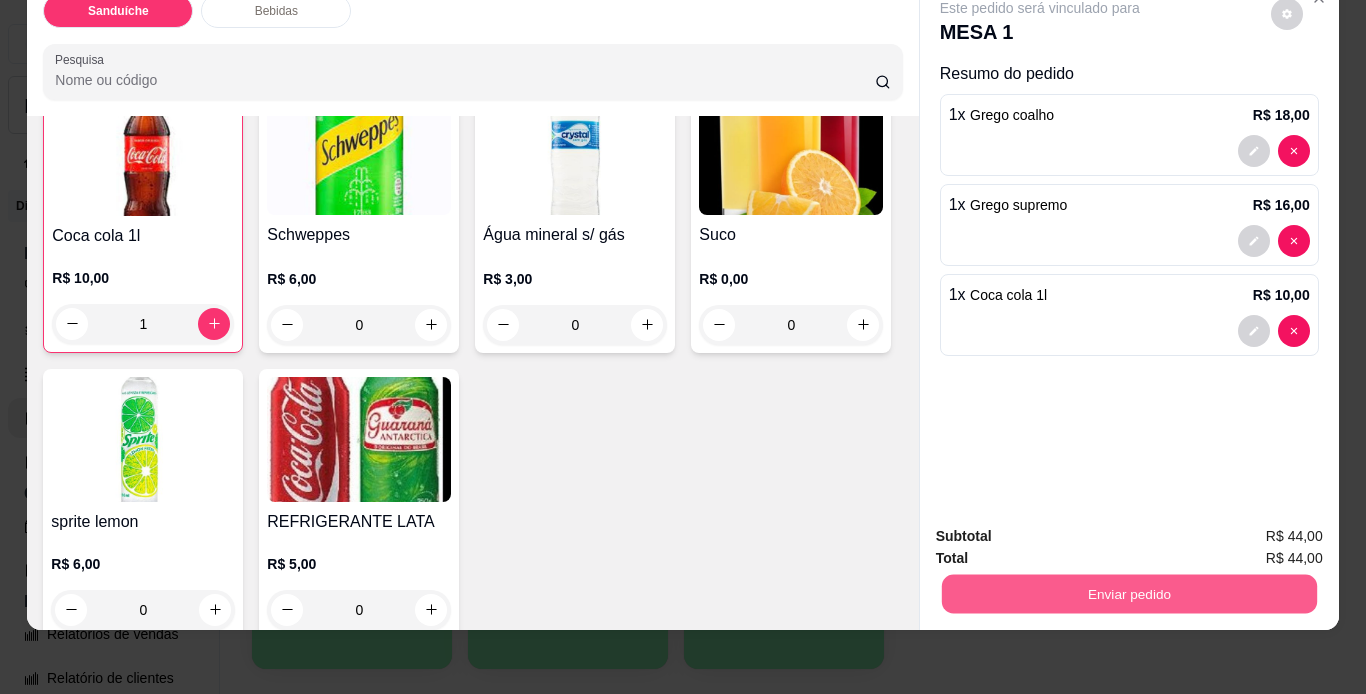click on "Enviar pedido" at bounding box center [1128, 594] 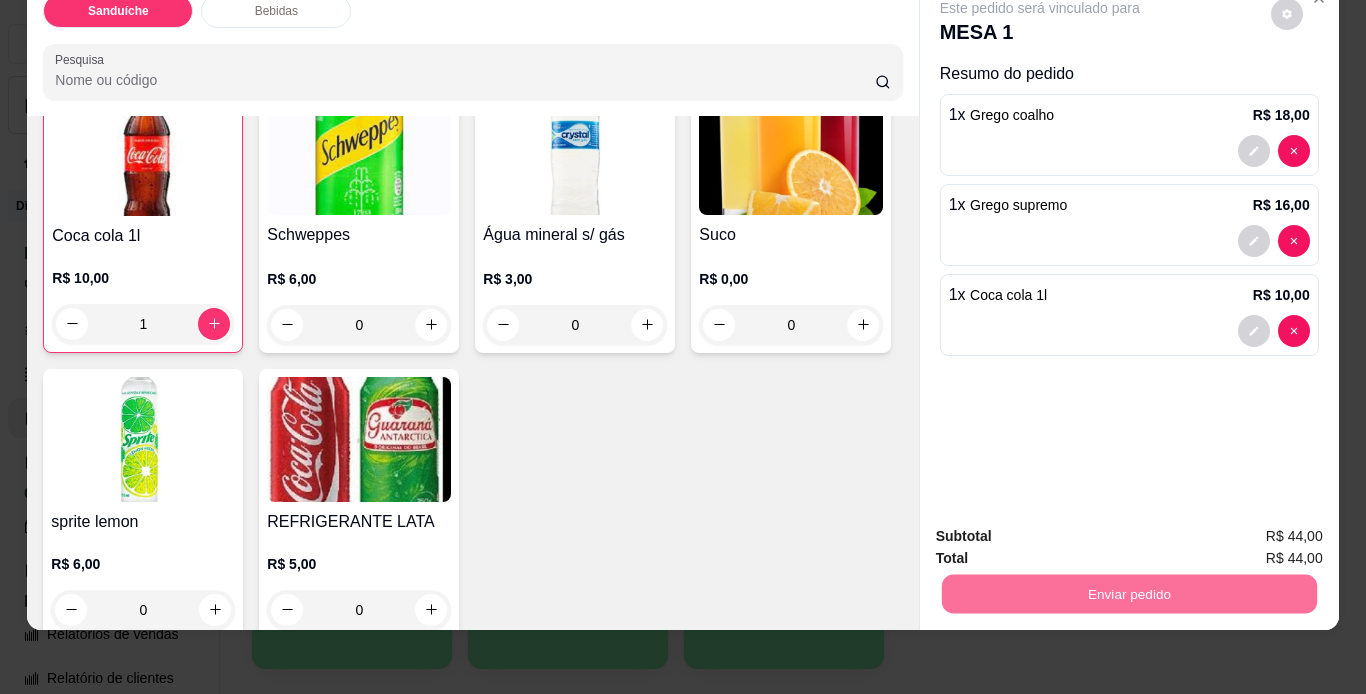 click on "Não registrar e enviar pedido" at bounding box center (1063, 529) 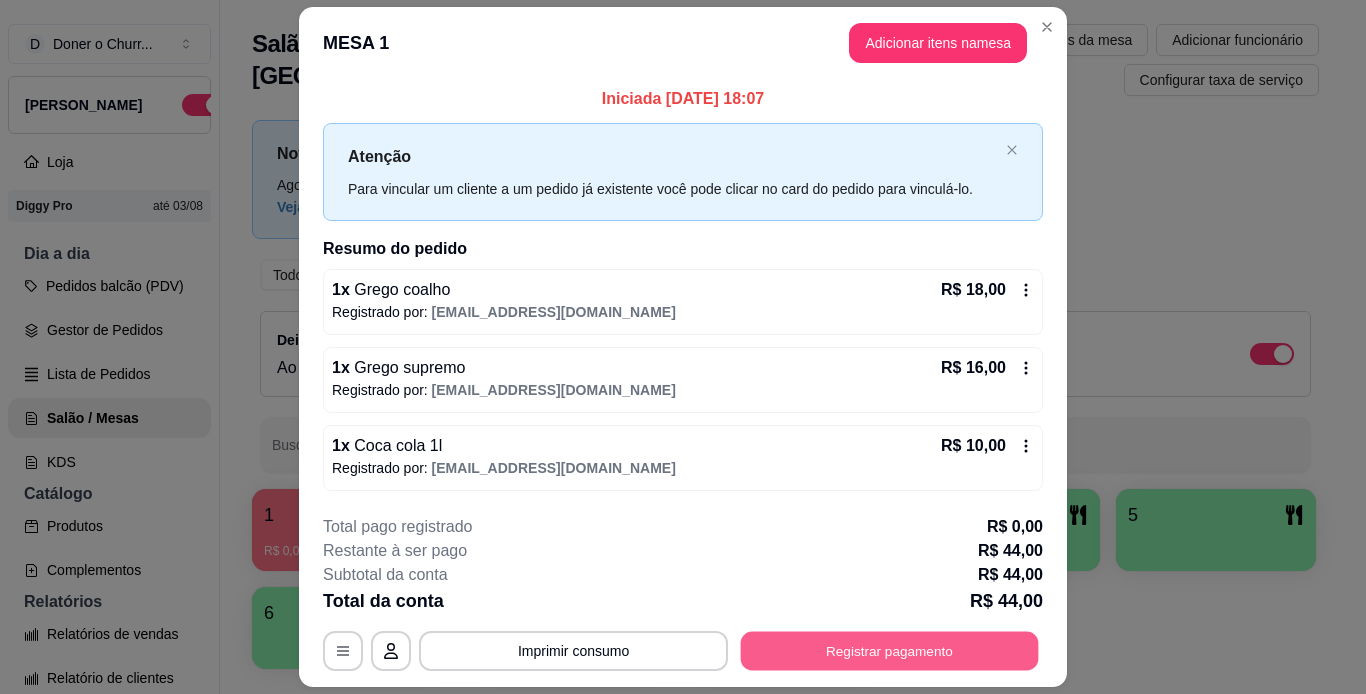 click on "Registrar pagamento" at bounding box center (890, 650) 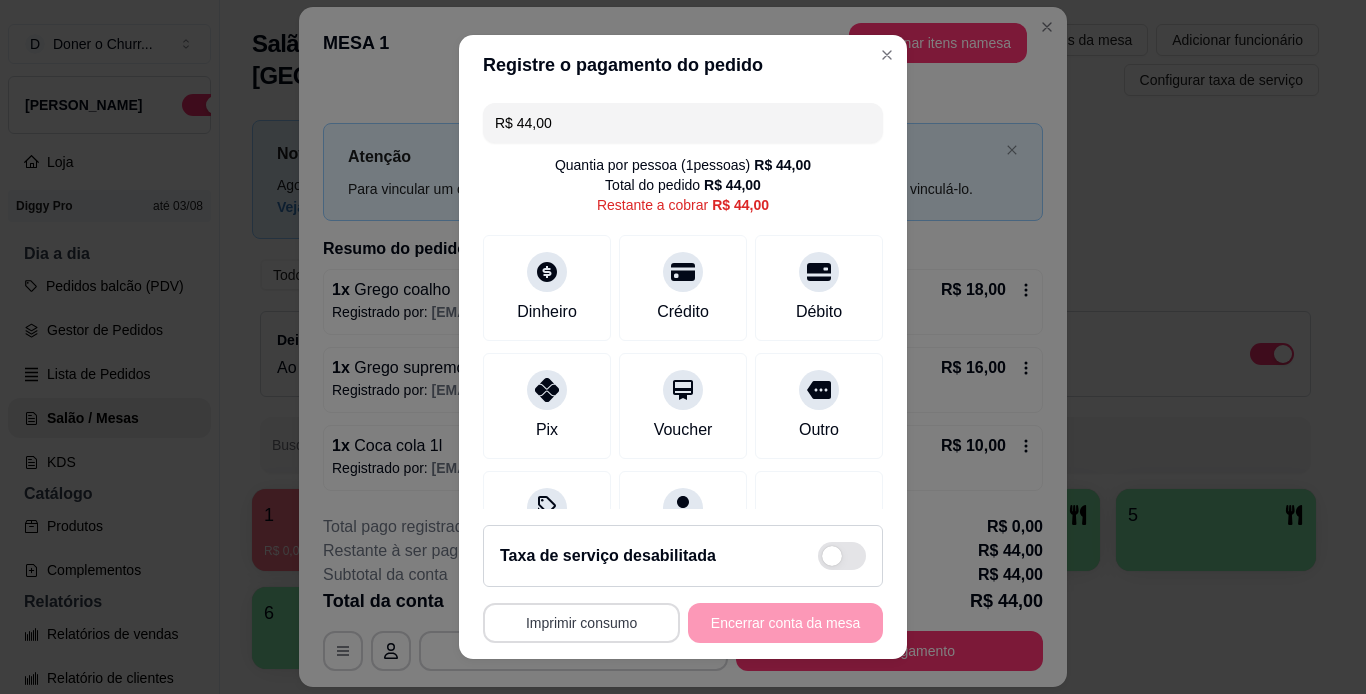 click on "Imprimir consumo" at bounding box center [581, 623] 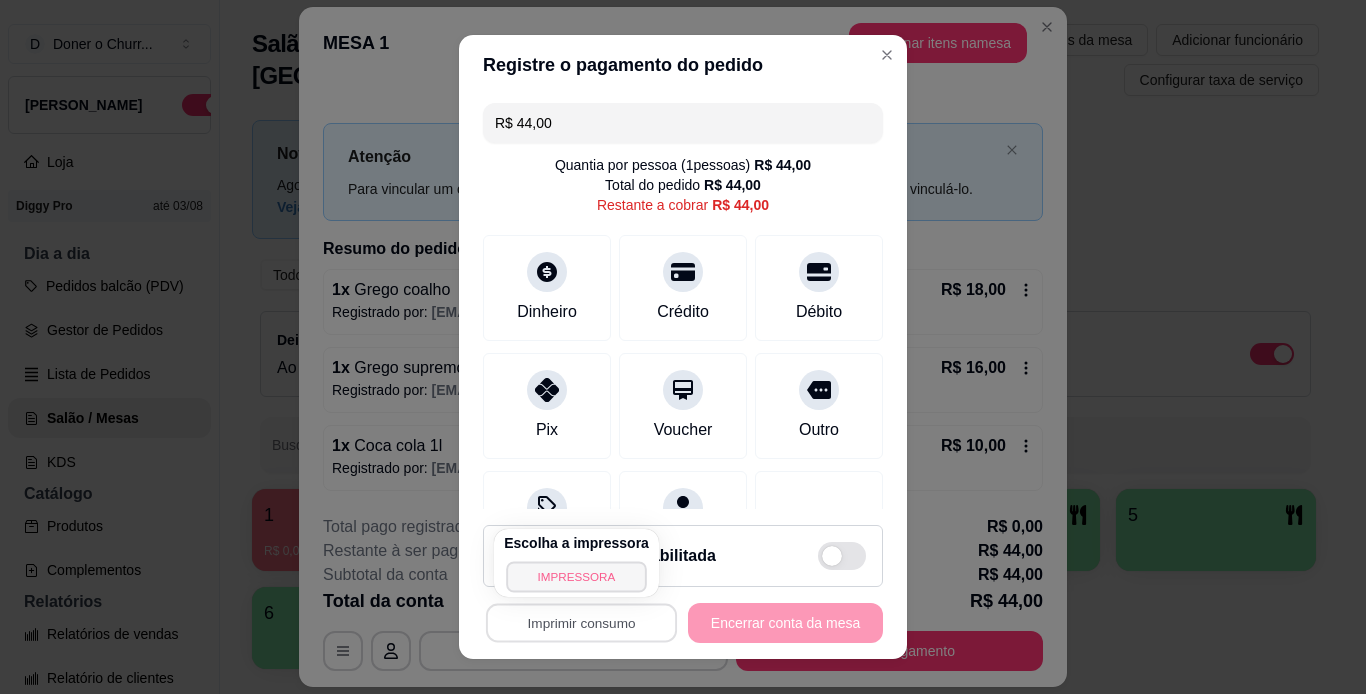 click on "IMPRESSORA" at bounding box center [576, 576] 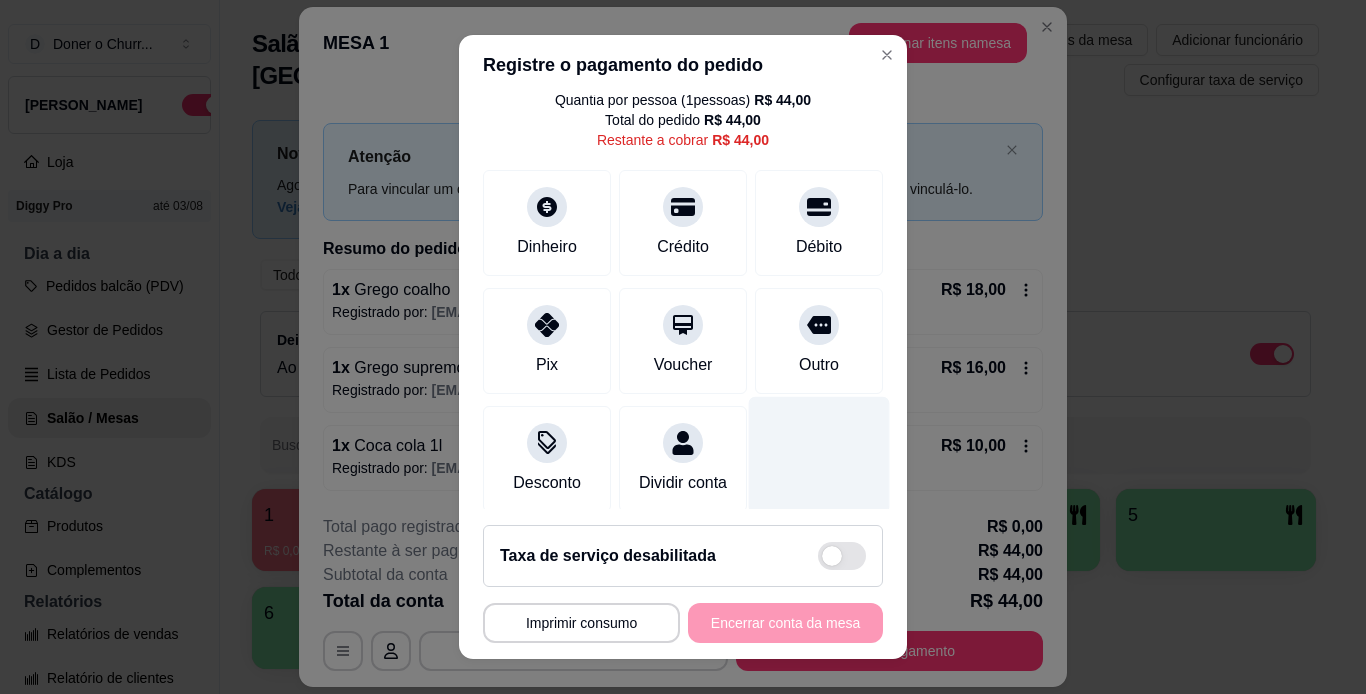 scroll, scrollTop: 99, scrollLeft: 0, axis: vertical 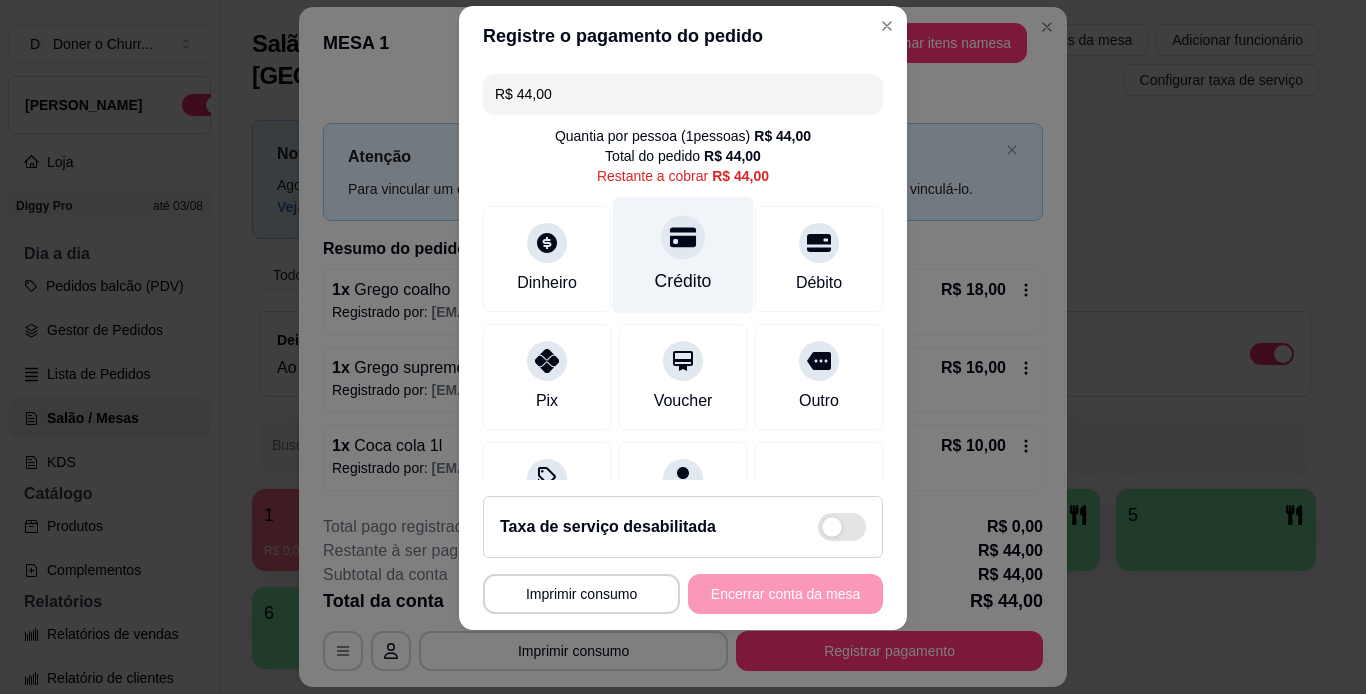 click on "Crédito" at bounding box center [683, 254] 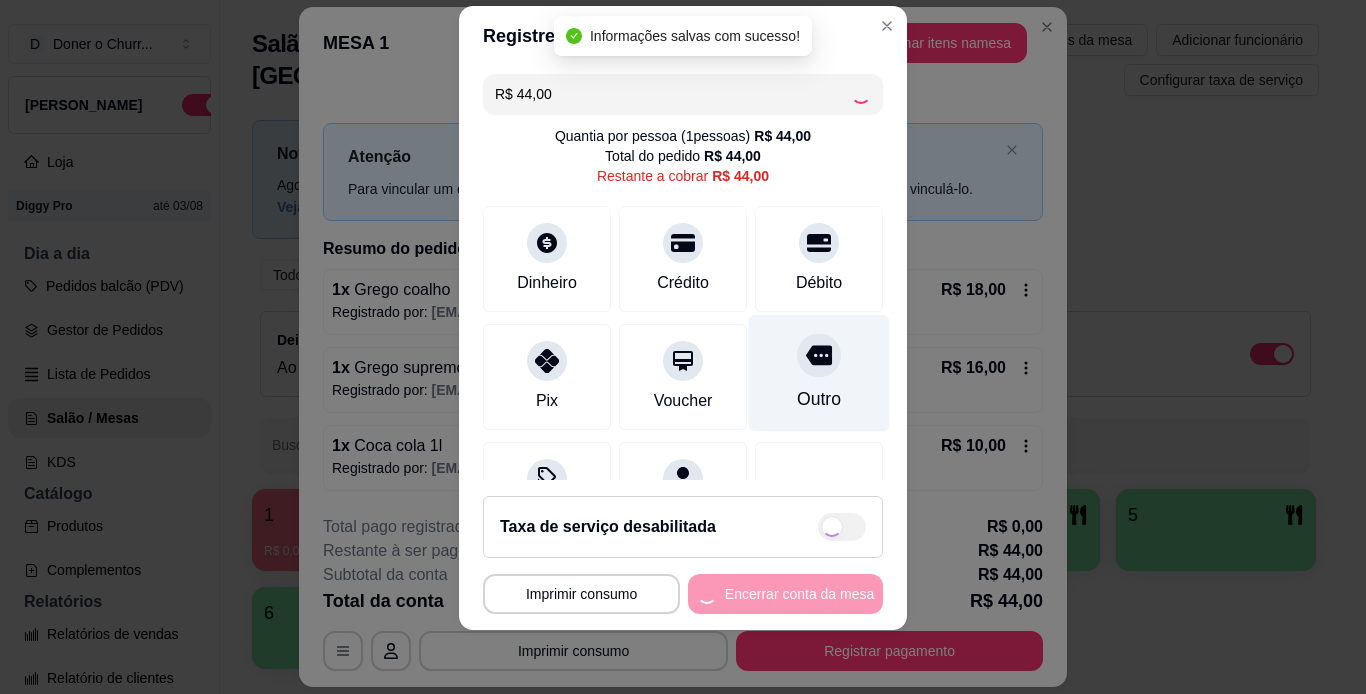 type on "R$ 0,00" 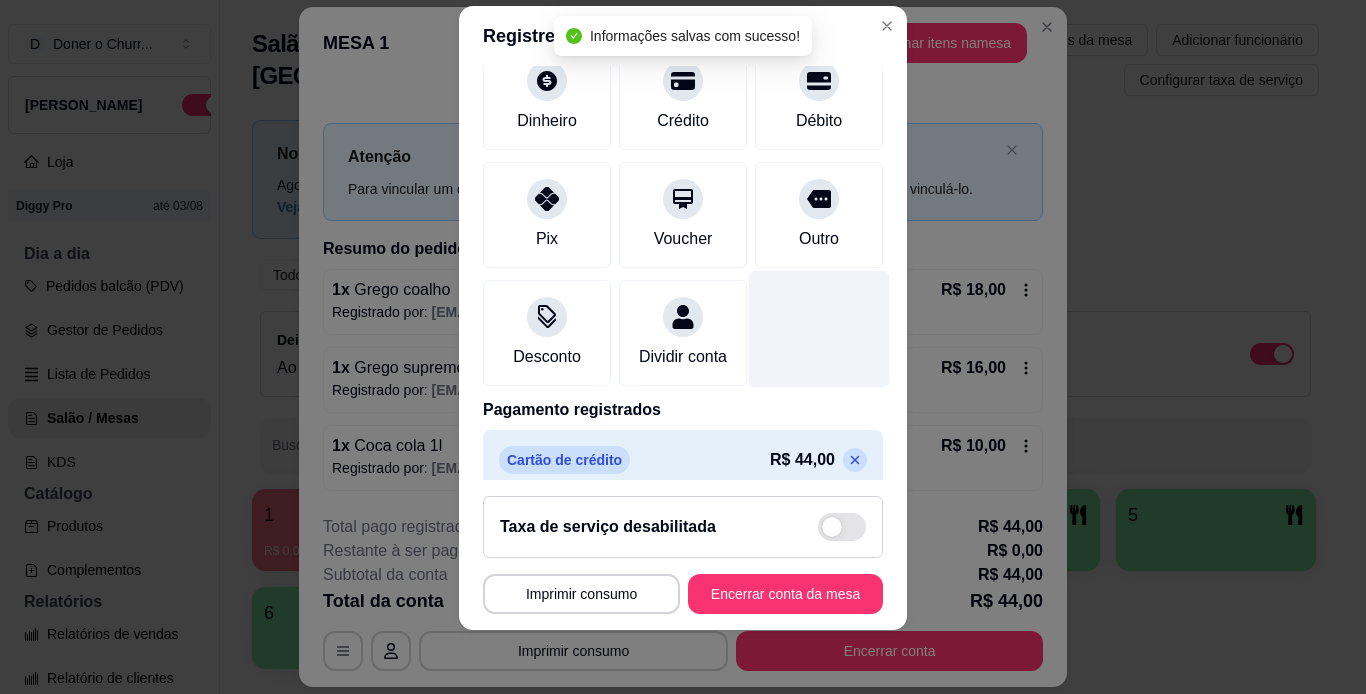 scroll, scrollTop: 183, scrollLeft: 0, axis: vertical 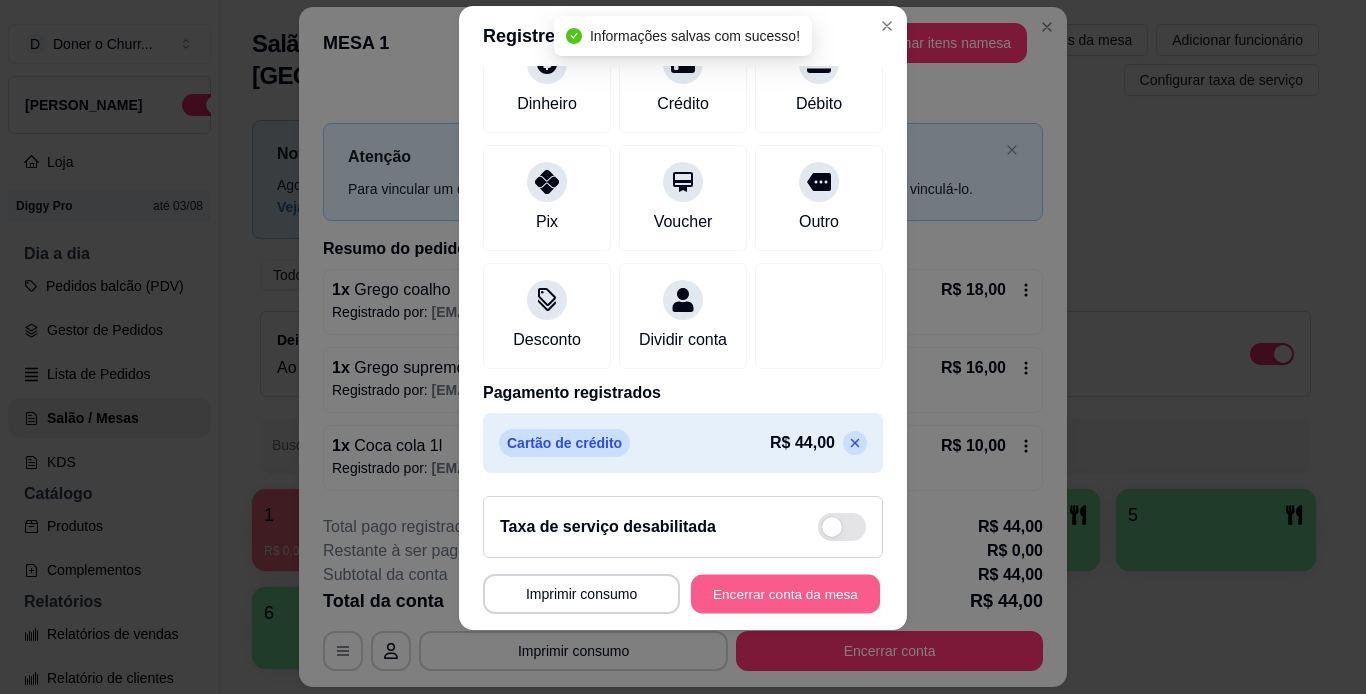 click on "Encerrar conta da mesa" at bounding box center [785, 594] 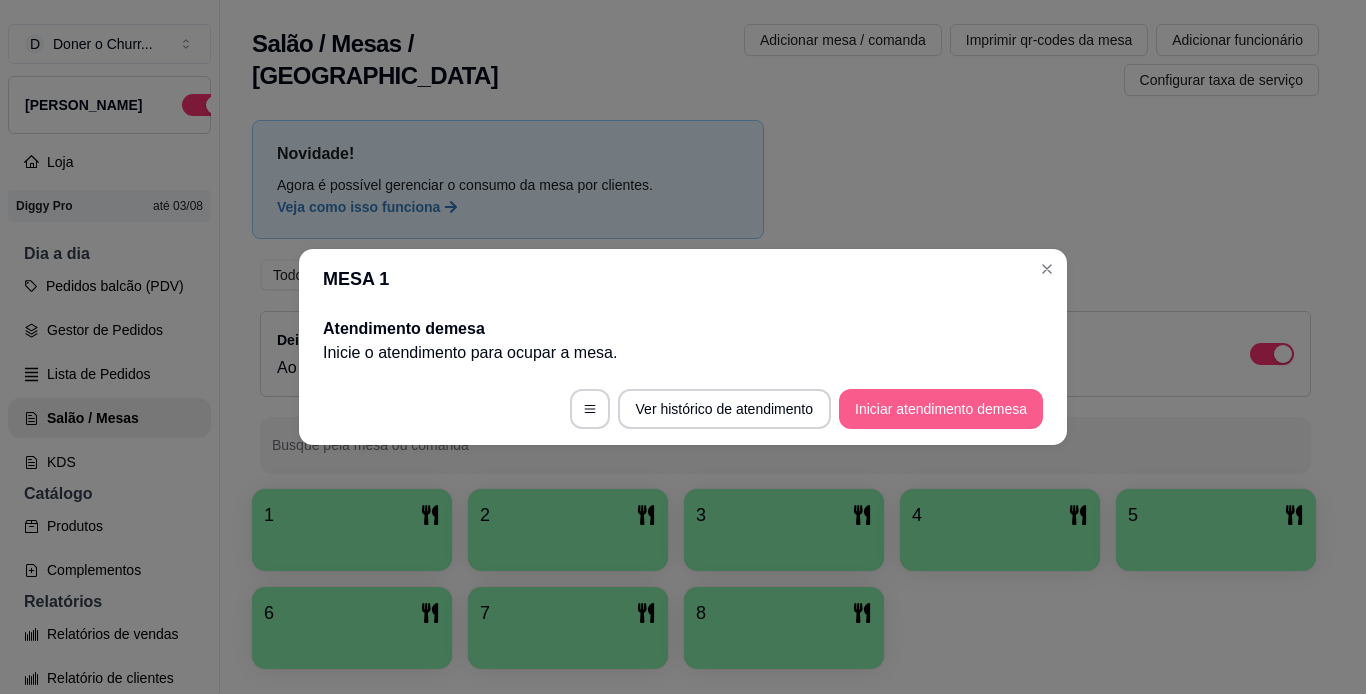 click on "Iniciar atendimento de  mesa" at bounding box center (941, 409) 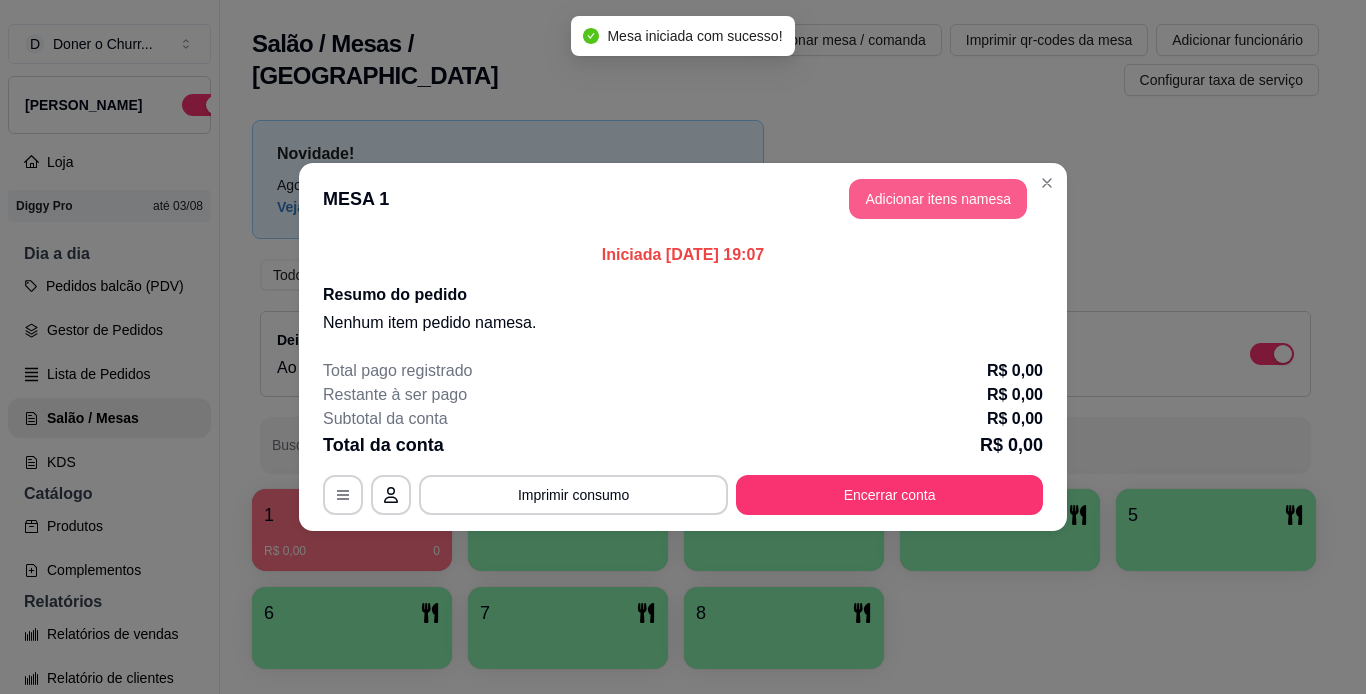 click on "Adicionar itens na  mesa" at bounding box center (938, 199) 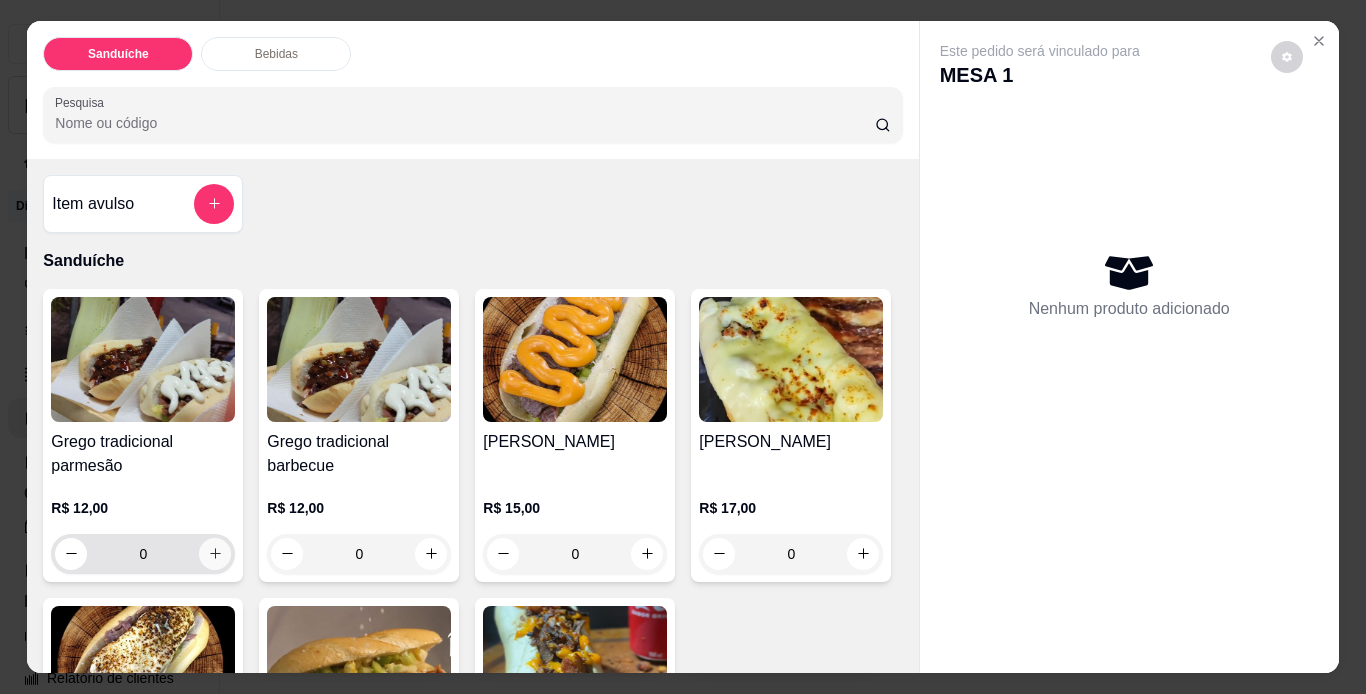 click at bounding box center (215, 554) 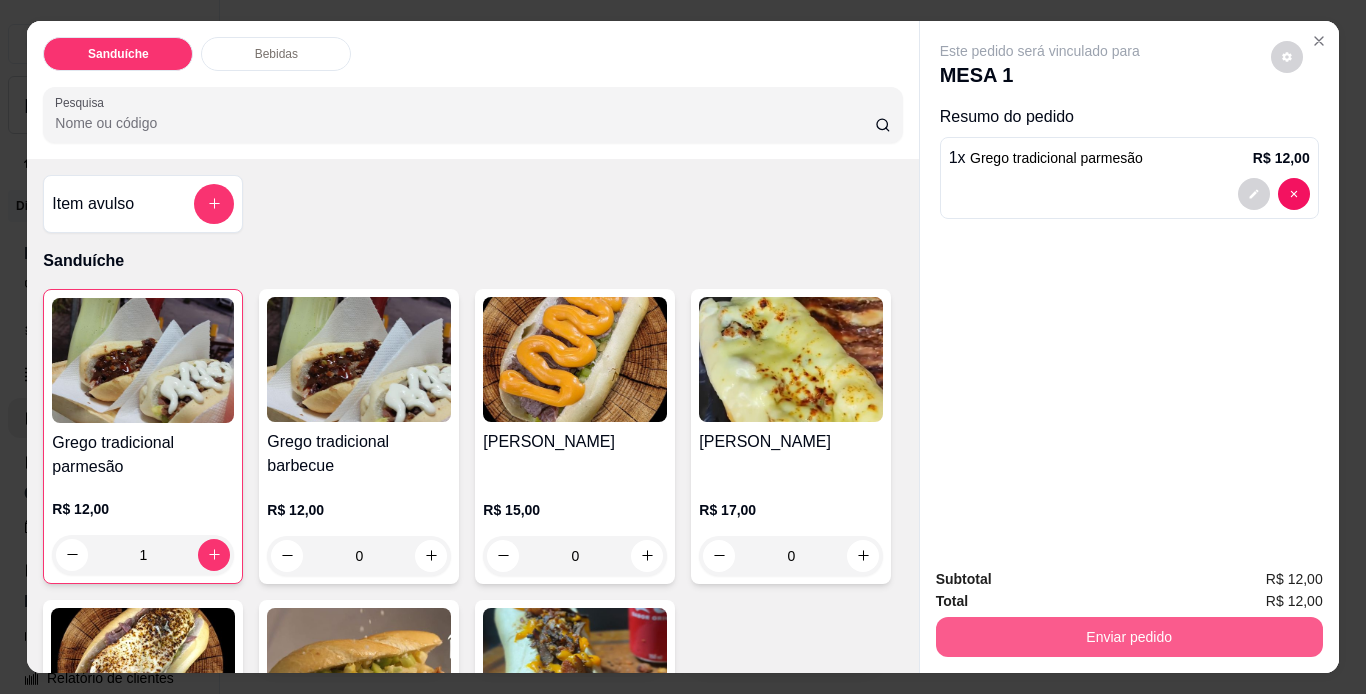 click on "Enviar pedido" at bounding box center [1129, 637] 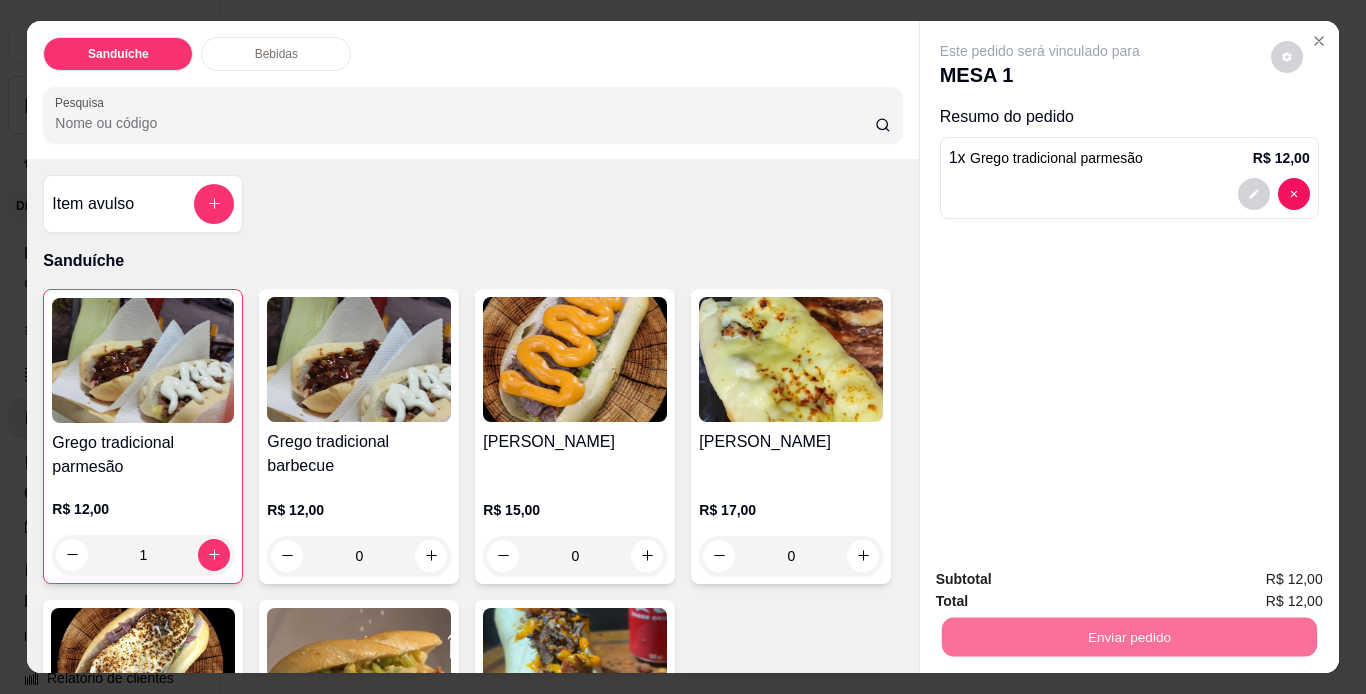 click on "Não registrar e enviar pedido" at bounding box center (1063, 580) 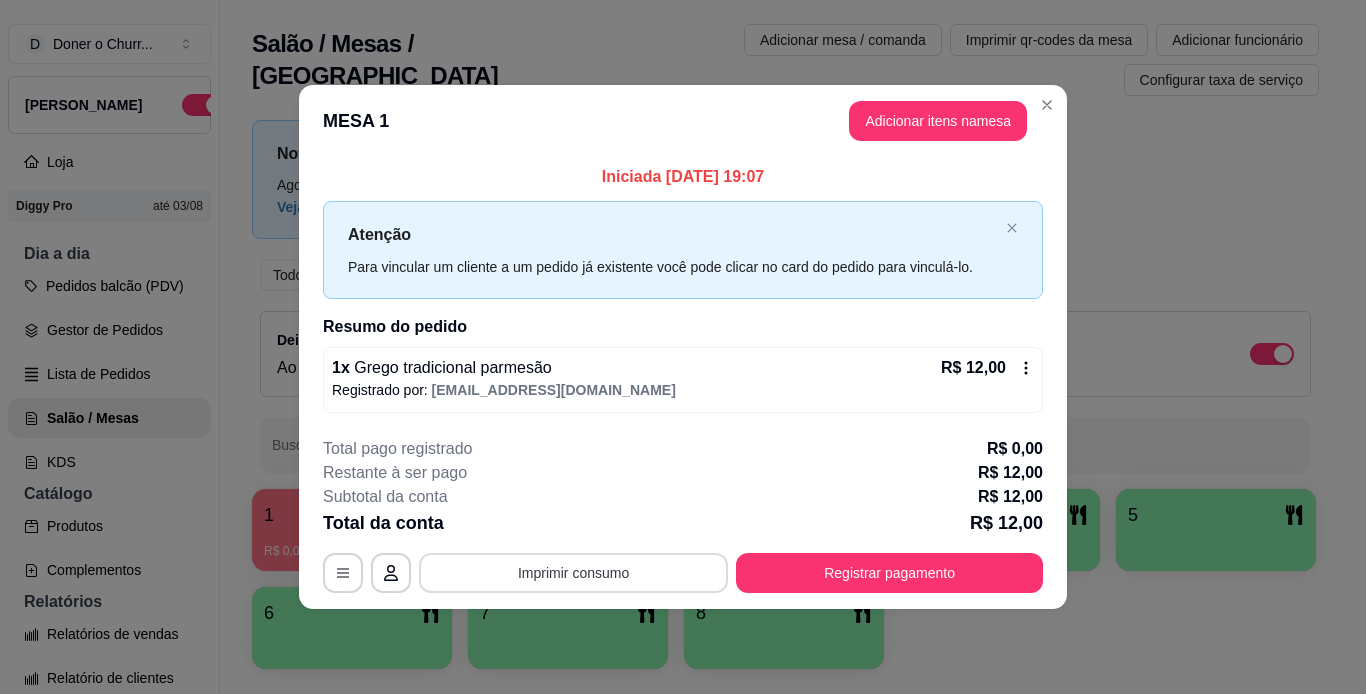 click on "Imprimir consumo" at bounding box center [573, 573] 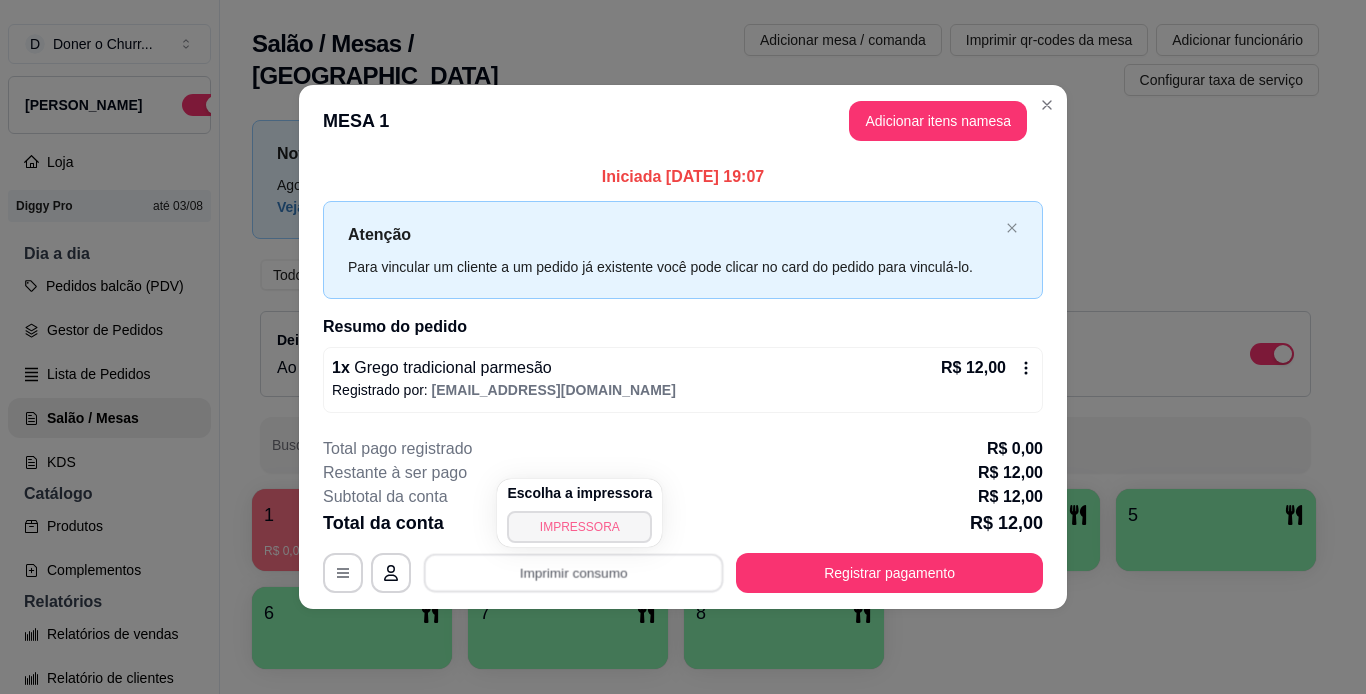 click on "IMPRESSORA" at bounding box center (579, 527) 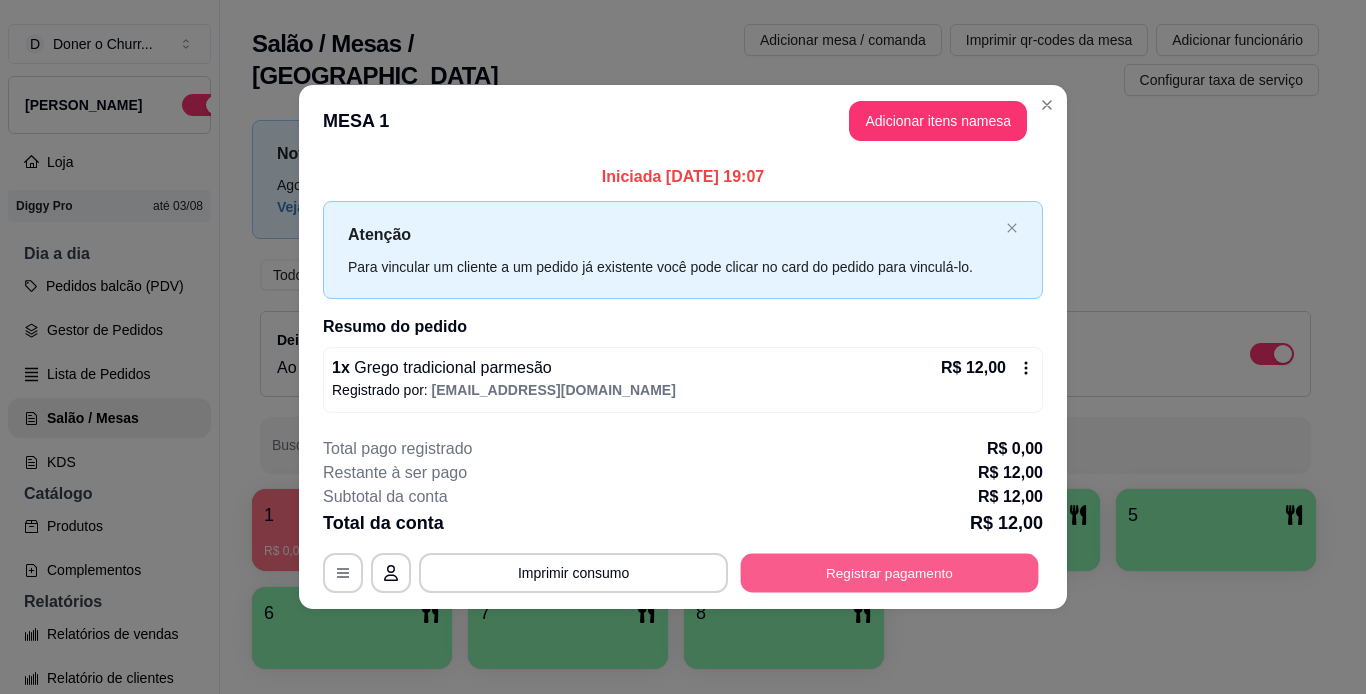 click on "Registrar pagamento" at bounding box center (890, 572) 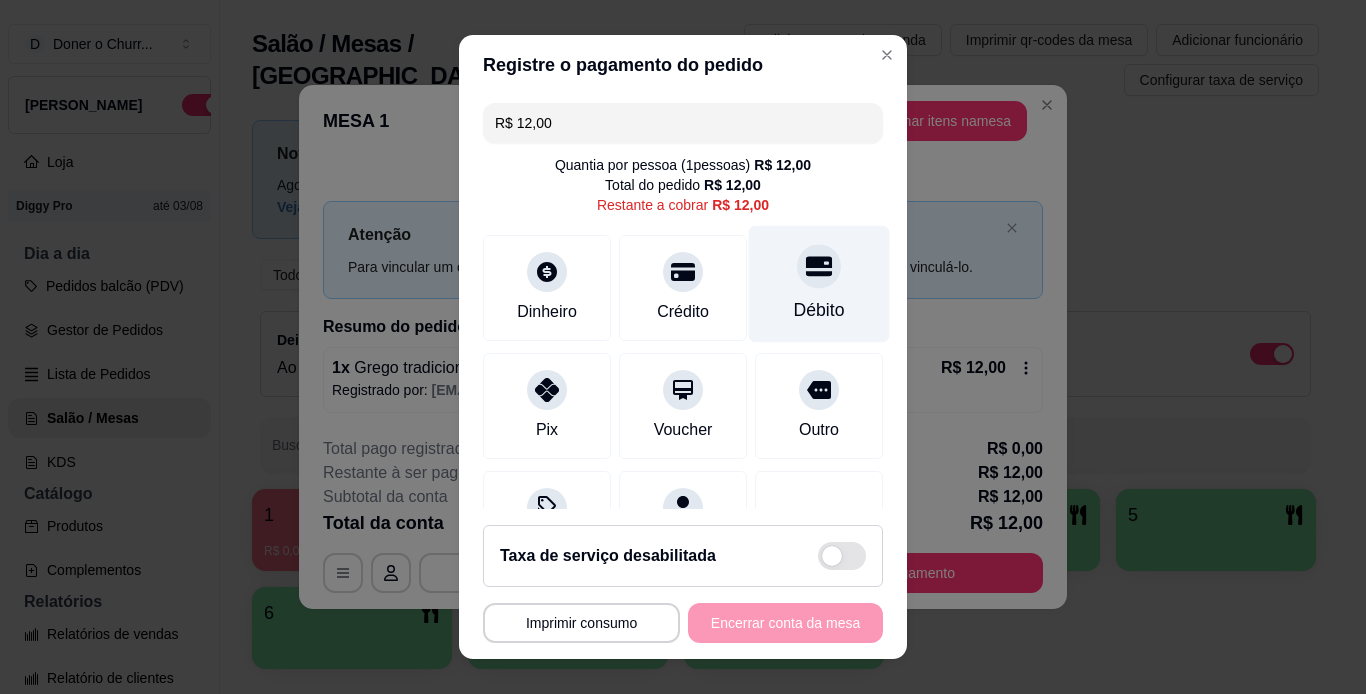 click at bounding box center [819, 266] 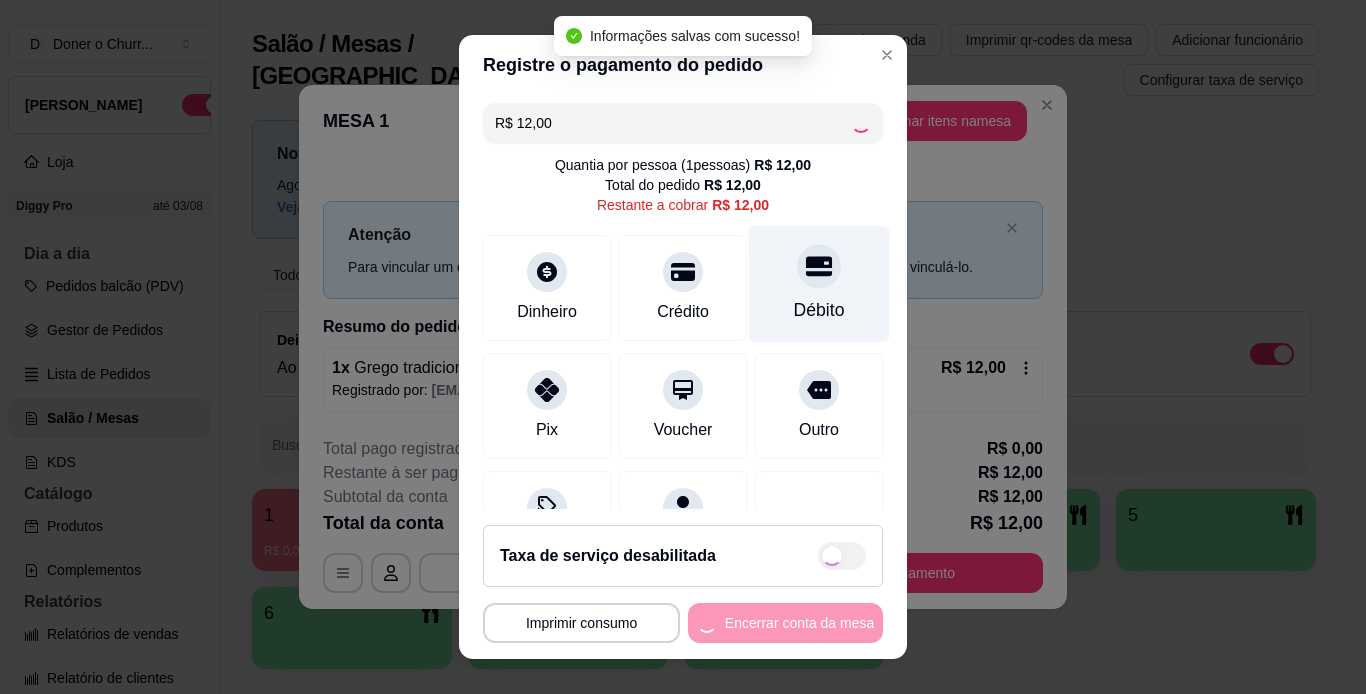 type on "R$ 0,00" 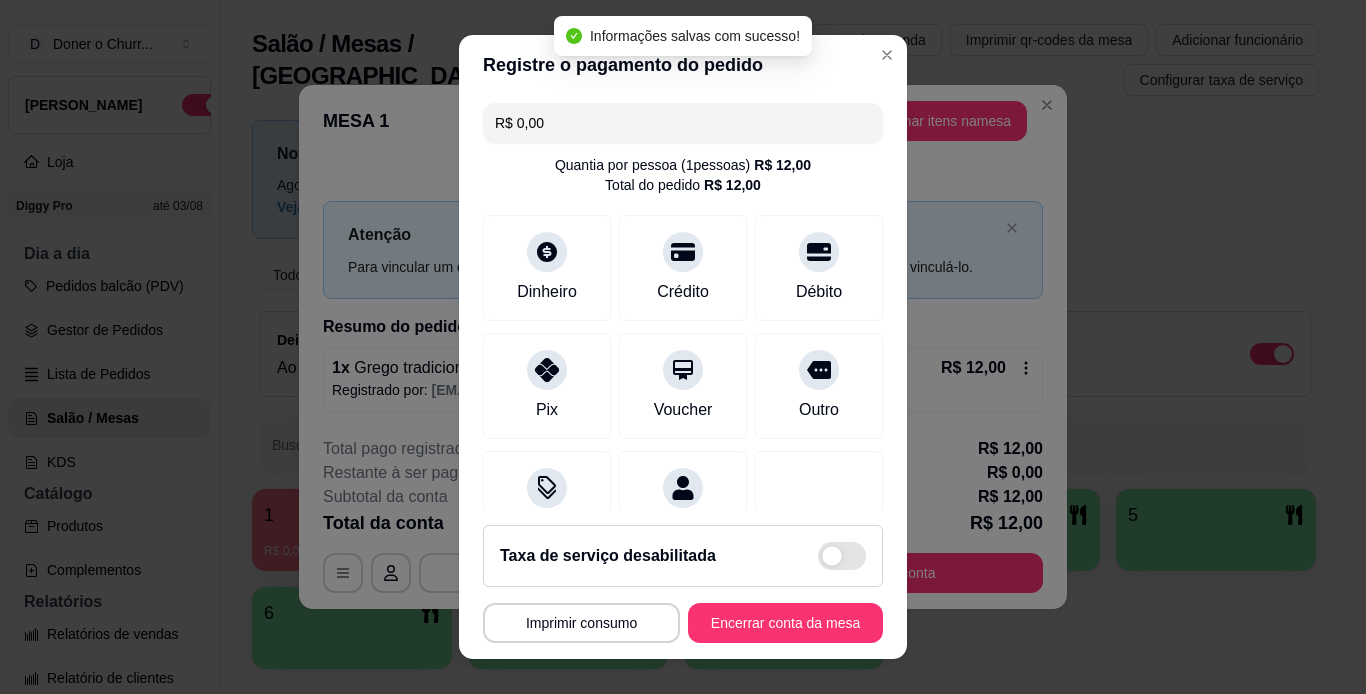 scroll, scrollTop: 183, scrollLeft: 0, axis: vertical 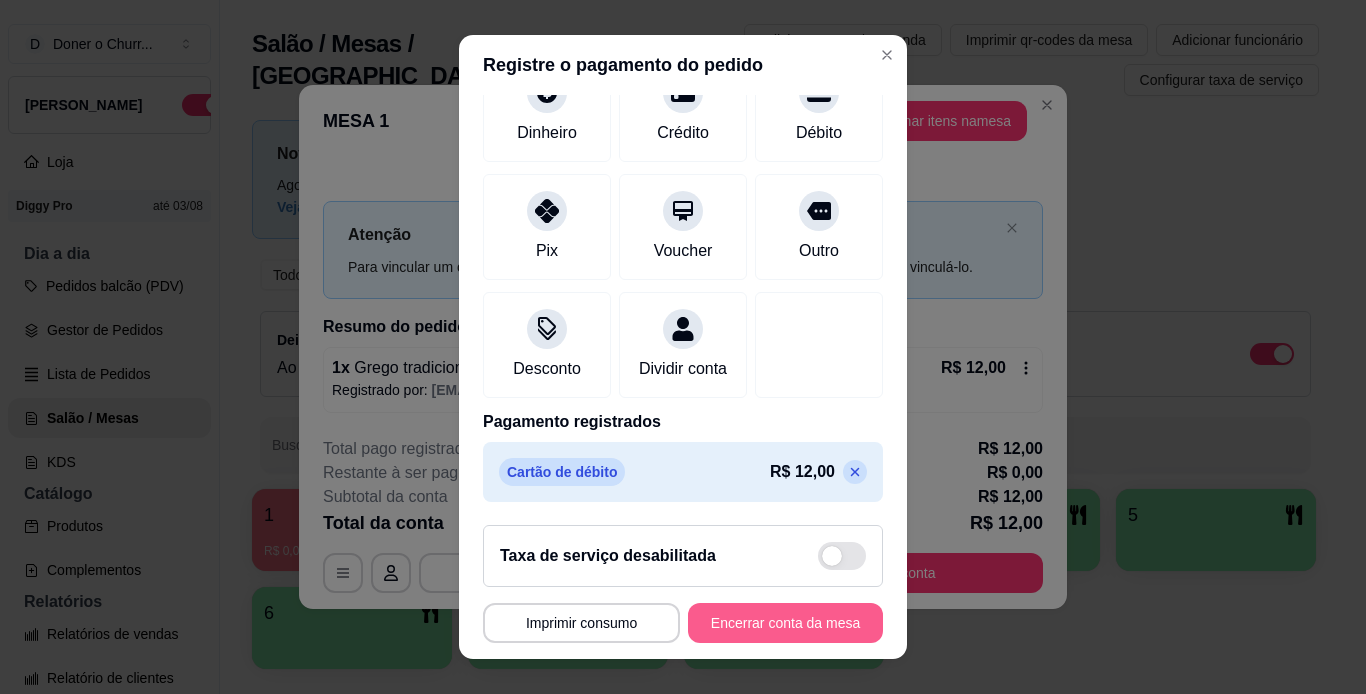 click on "Encerrar conta da mesa" at bounding box center (785, 623) 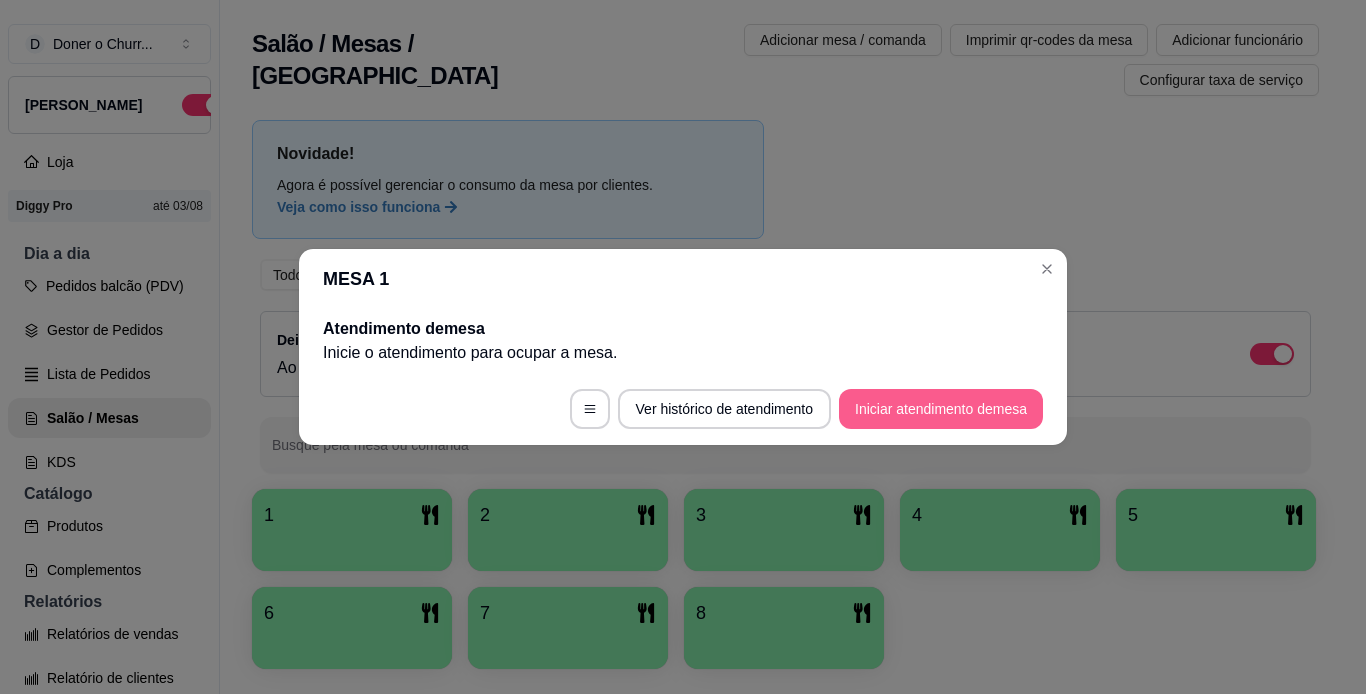 click on "Iniciar atendimento de  mesa" at bounding box center [941, 409] 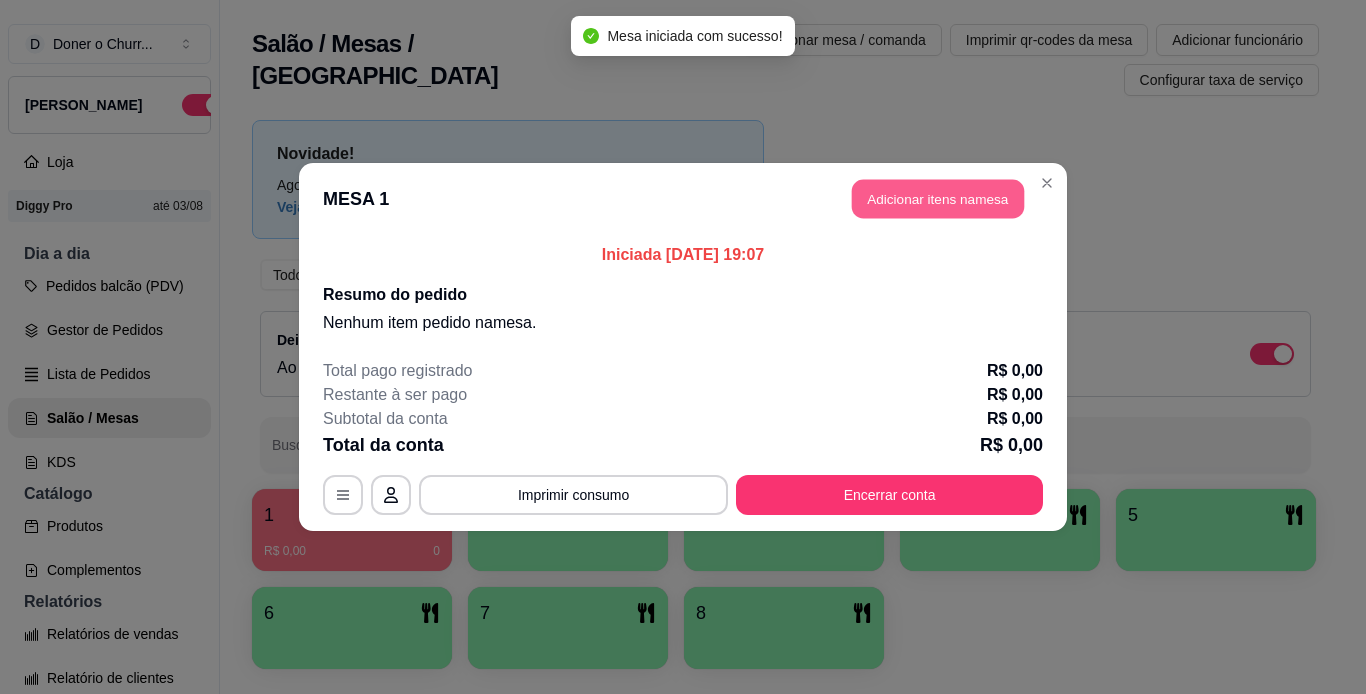 click on "Adicionar itens na  mesa" at bounding box center [938, 199] 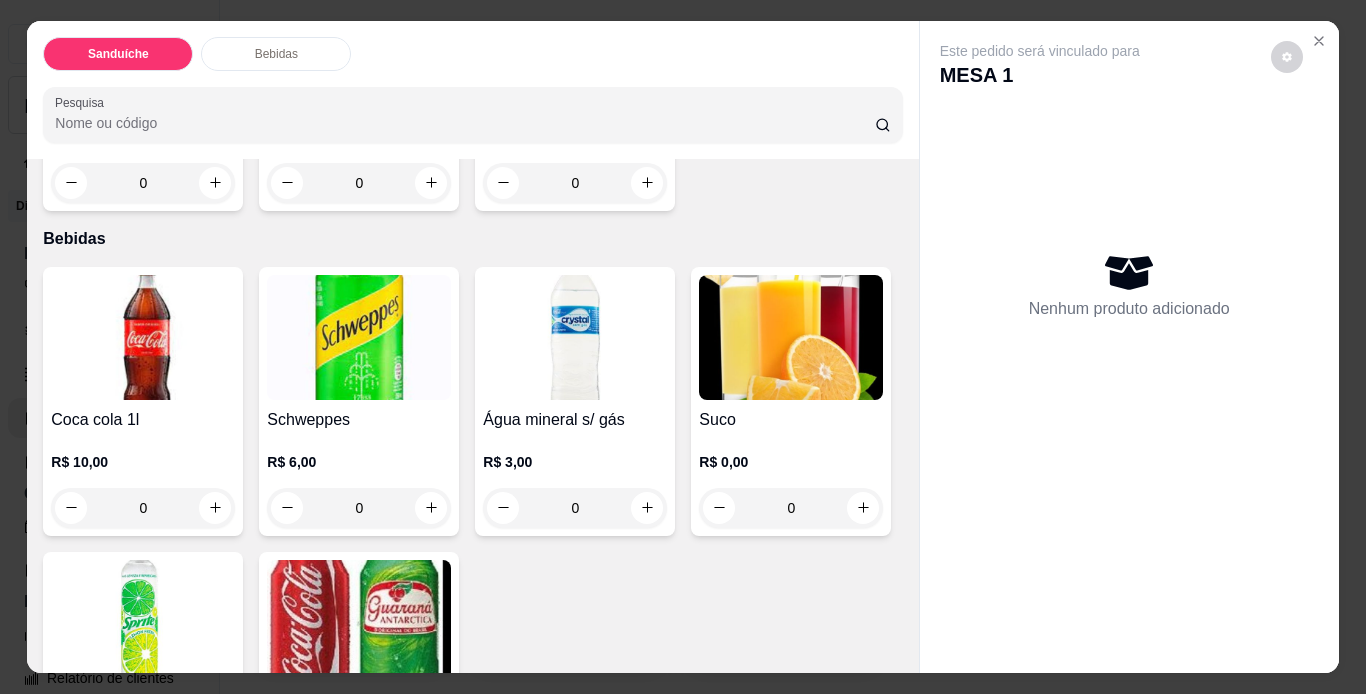 scroll, scrollTop: 500, scrollLeft: 0, axis: vertical 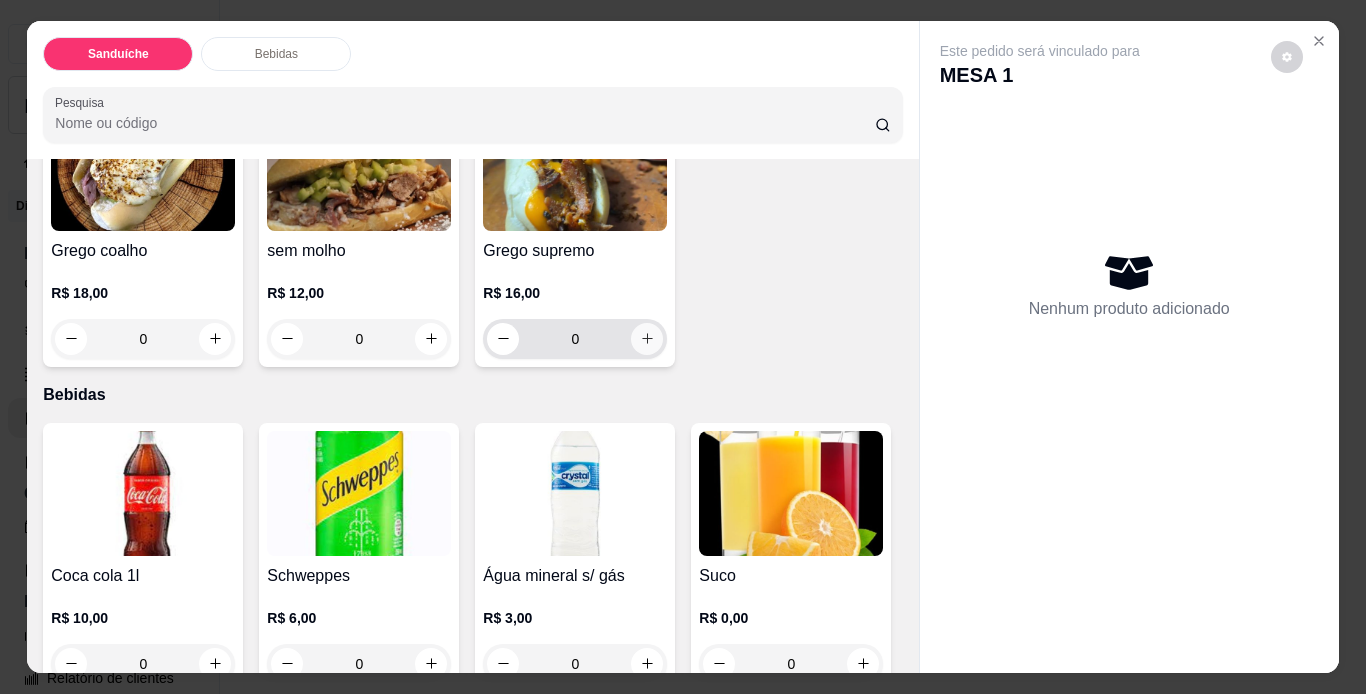 click 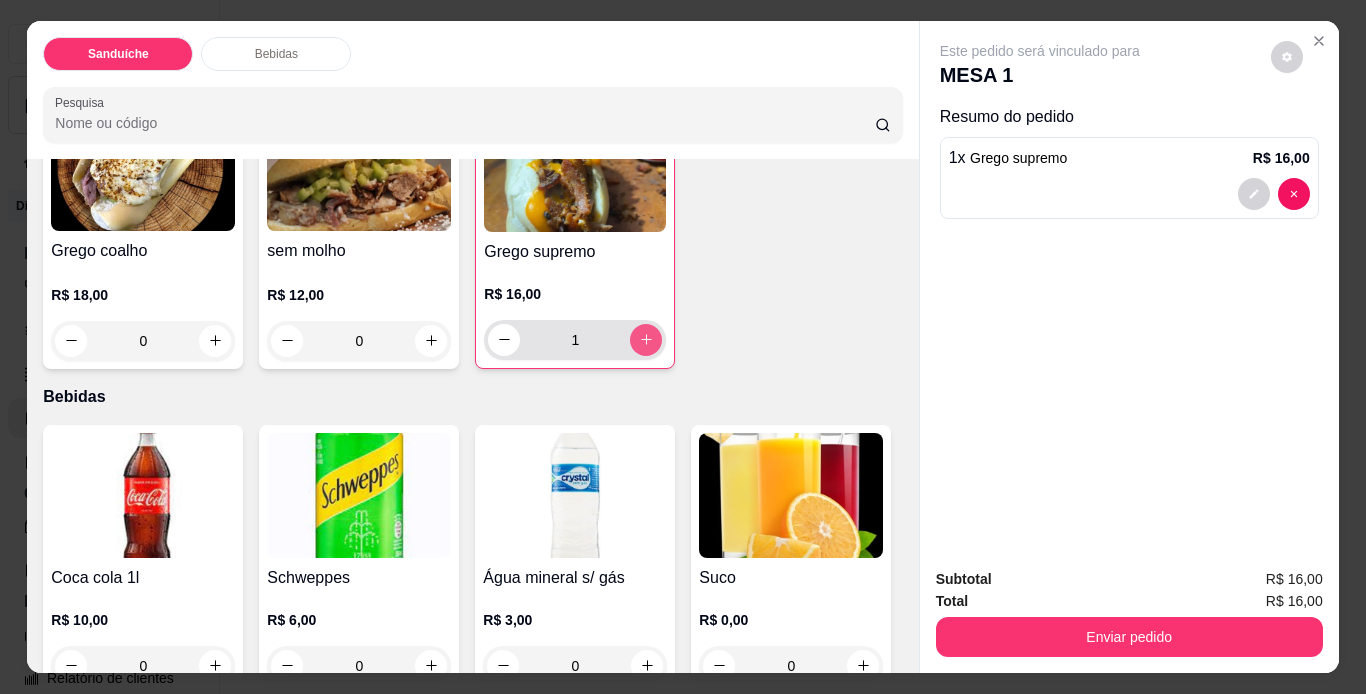 click 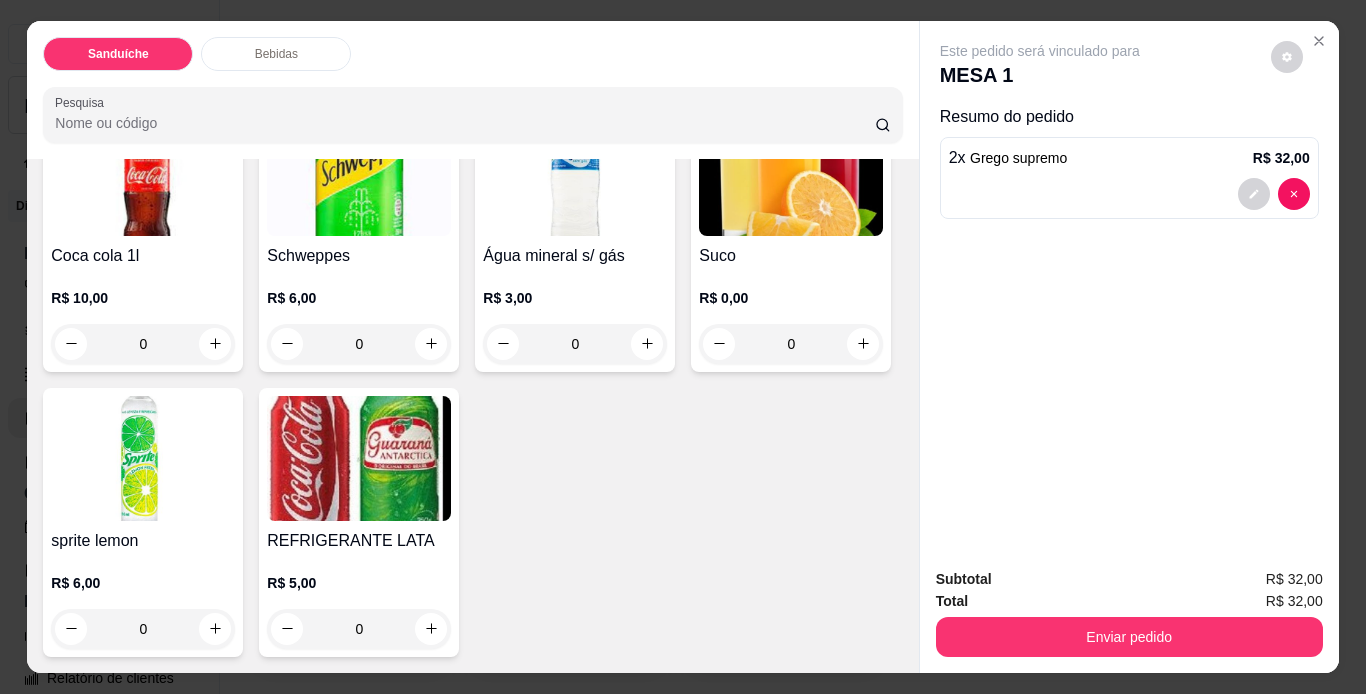 scroll, scrollTop: 900, scrollLeft: 0, axis: vertical 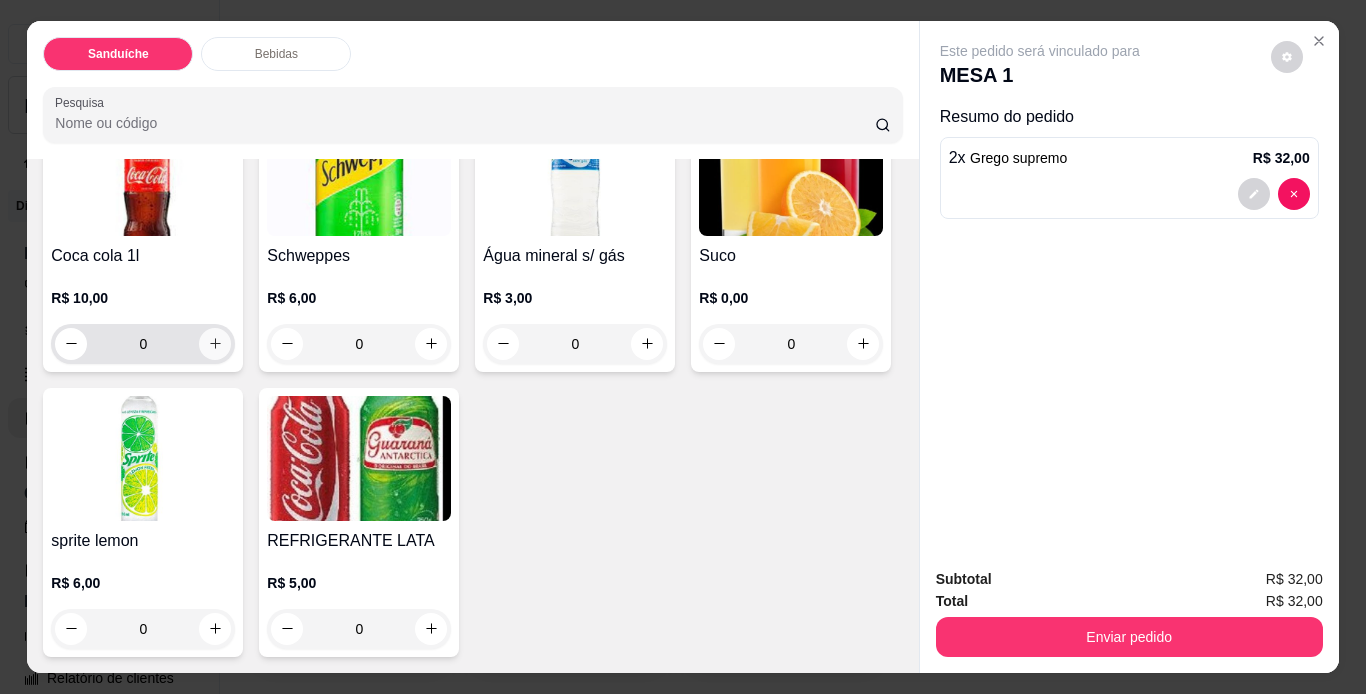 click 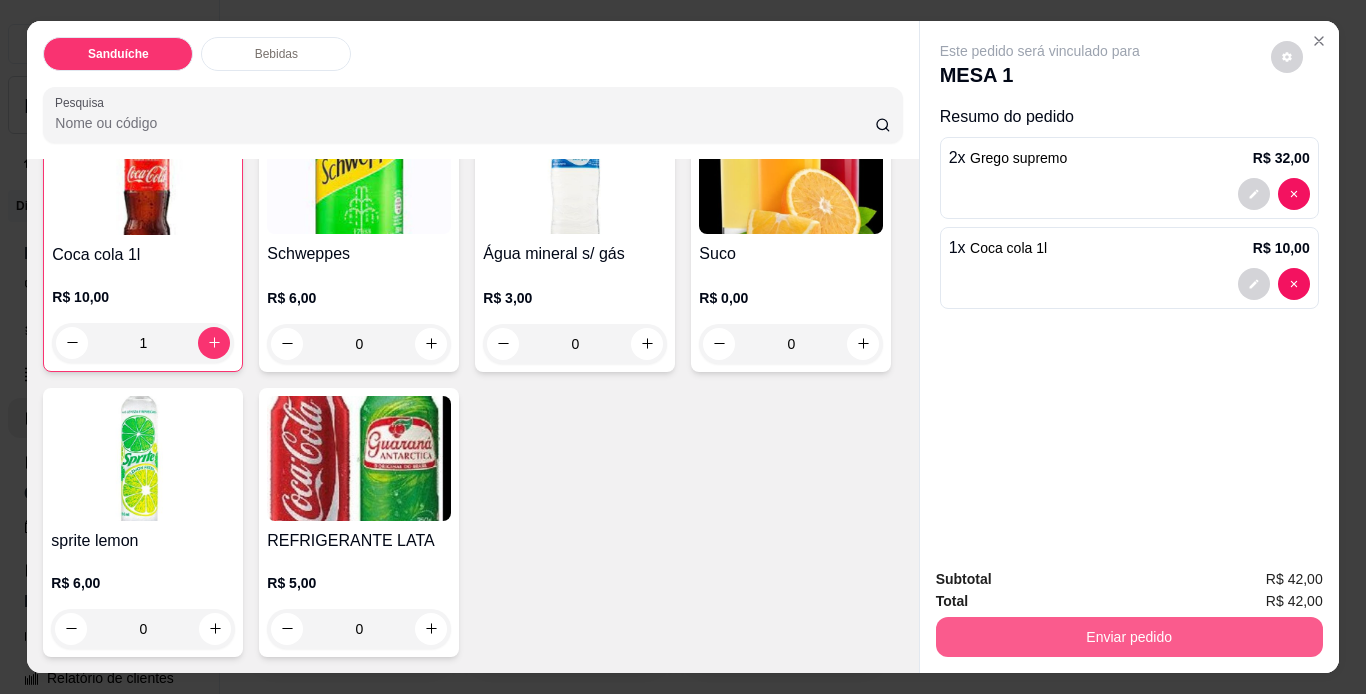 click on "Enviar pedido" at bounding box center (1129, 637) 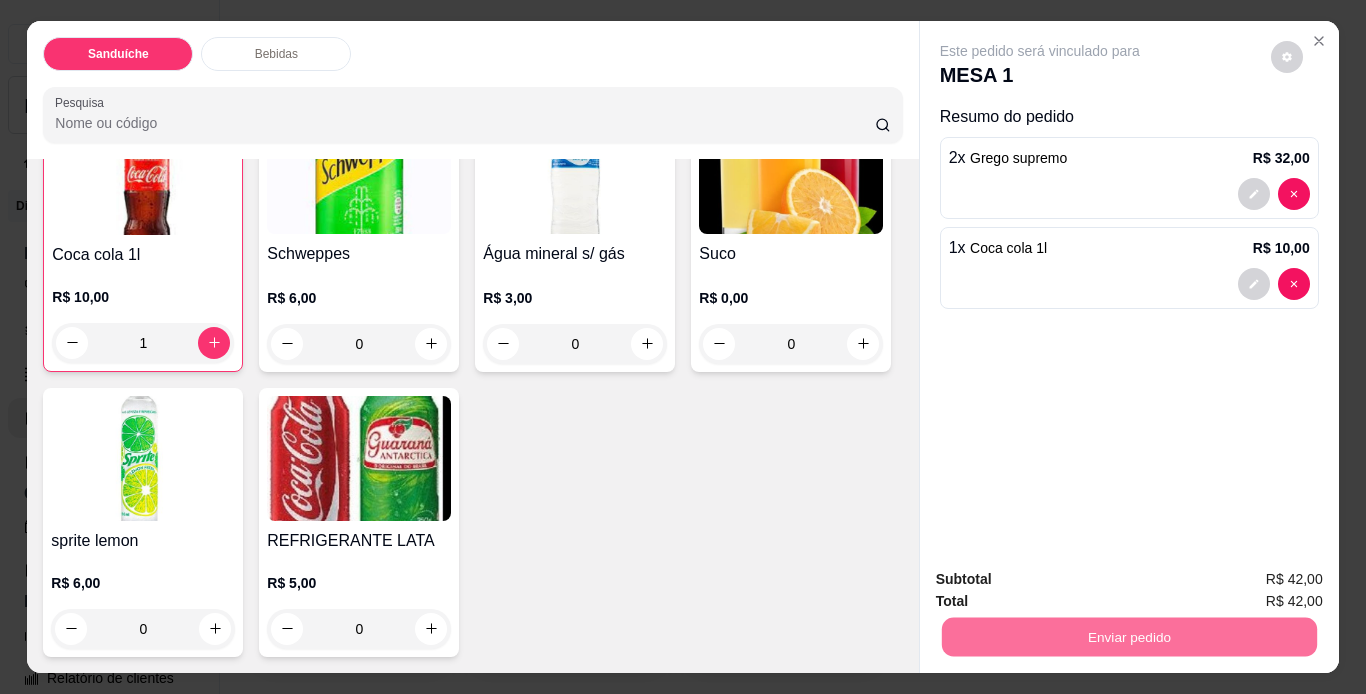 click on "Não registrar e enviar pedido" at bounding box center [1063, 580] 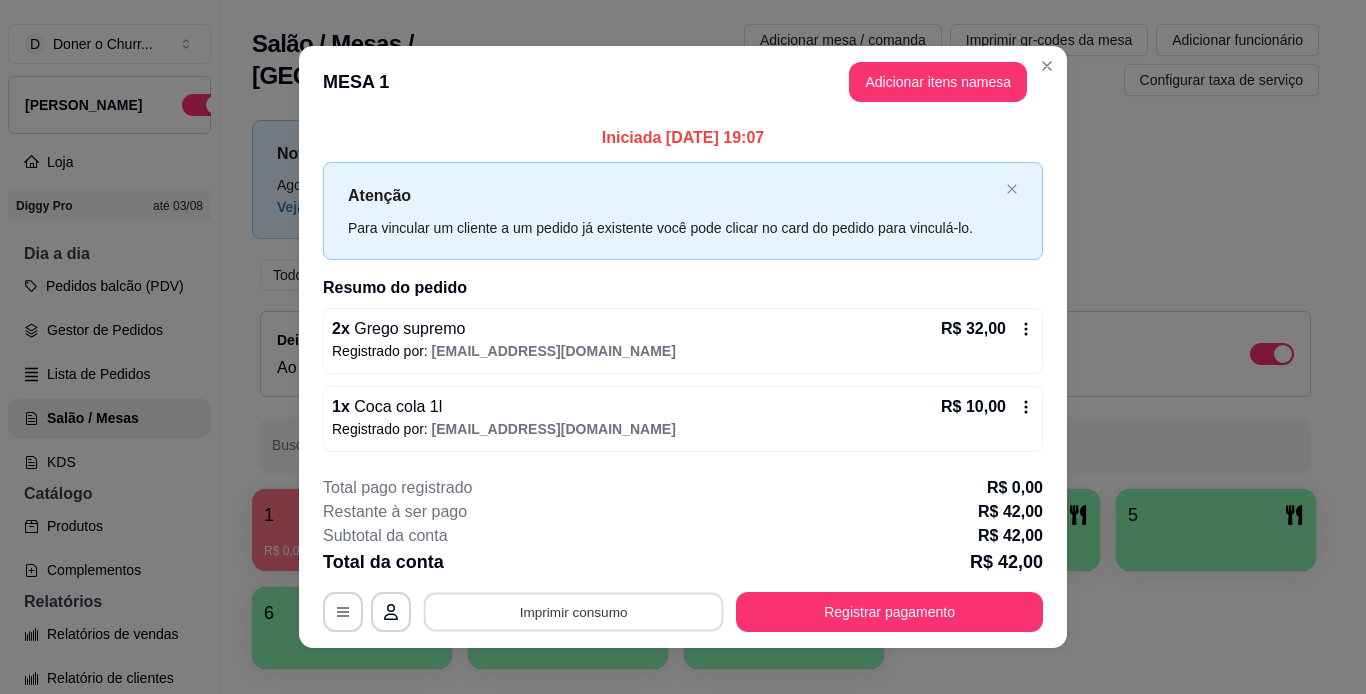 click on "Imprimir consumo" at bounding box center (574, 611) 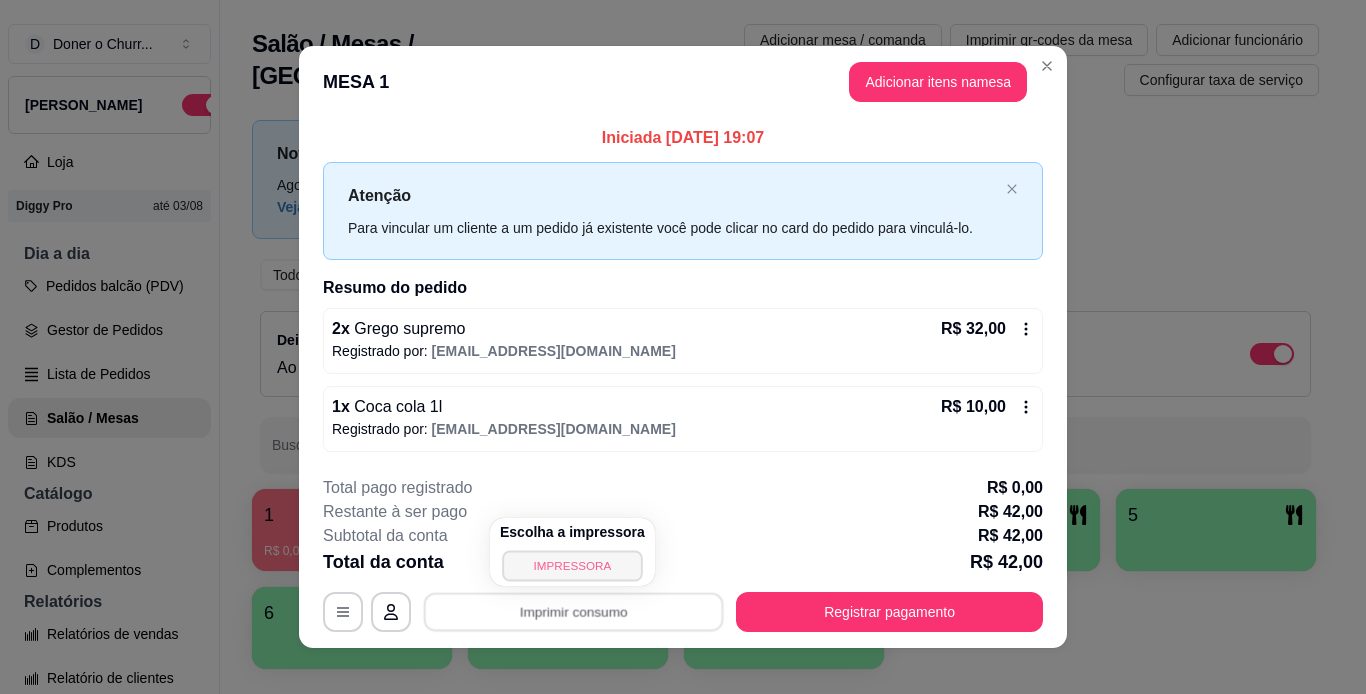 click on "IMPRESSORA" at bounding box center [572, 565] 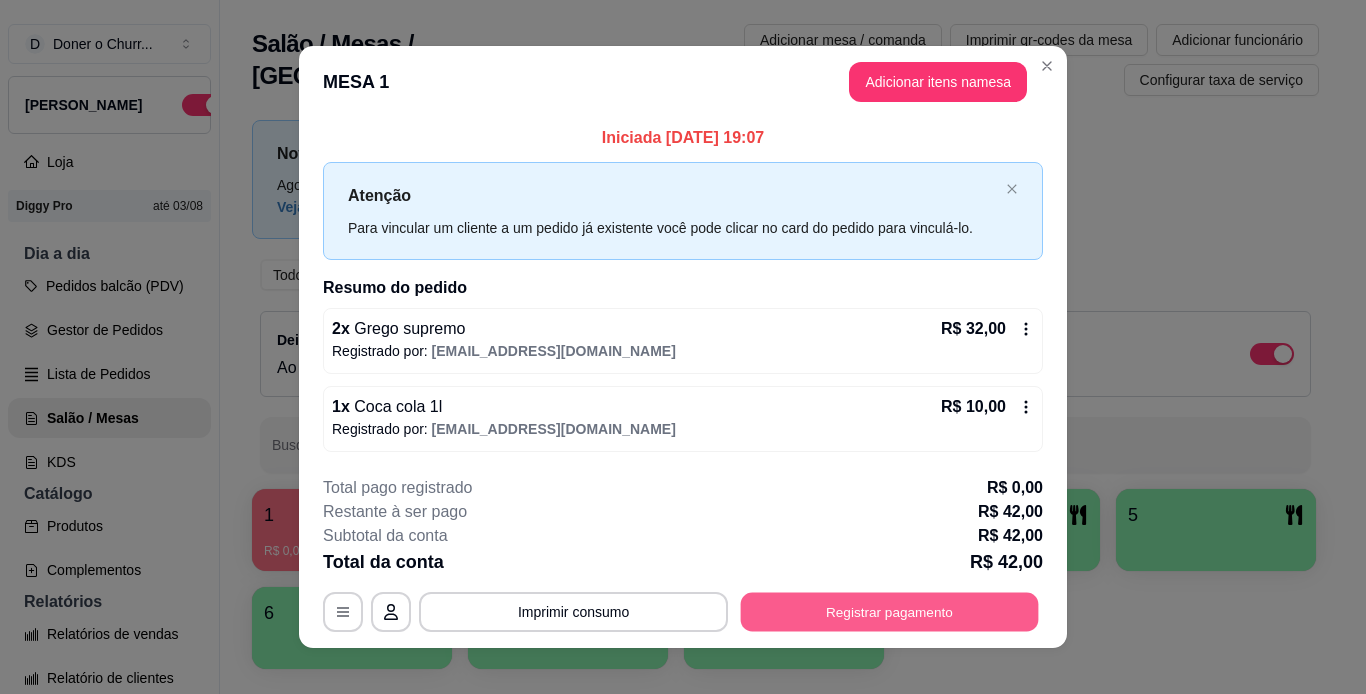 click on "Registrar pagamento" at bounding box center (890, 611) 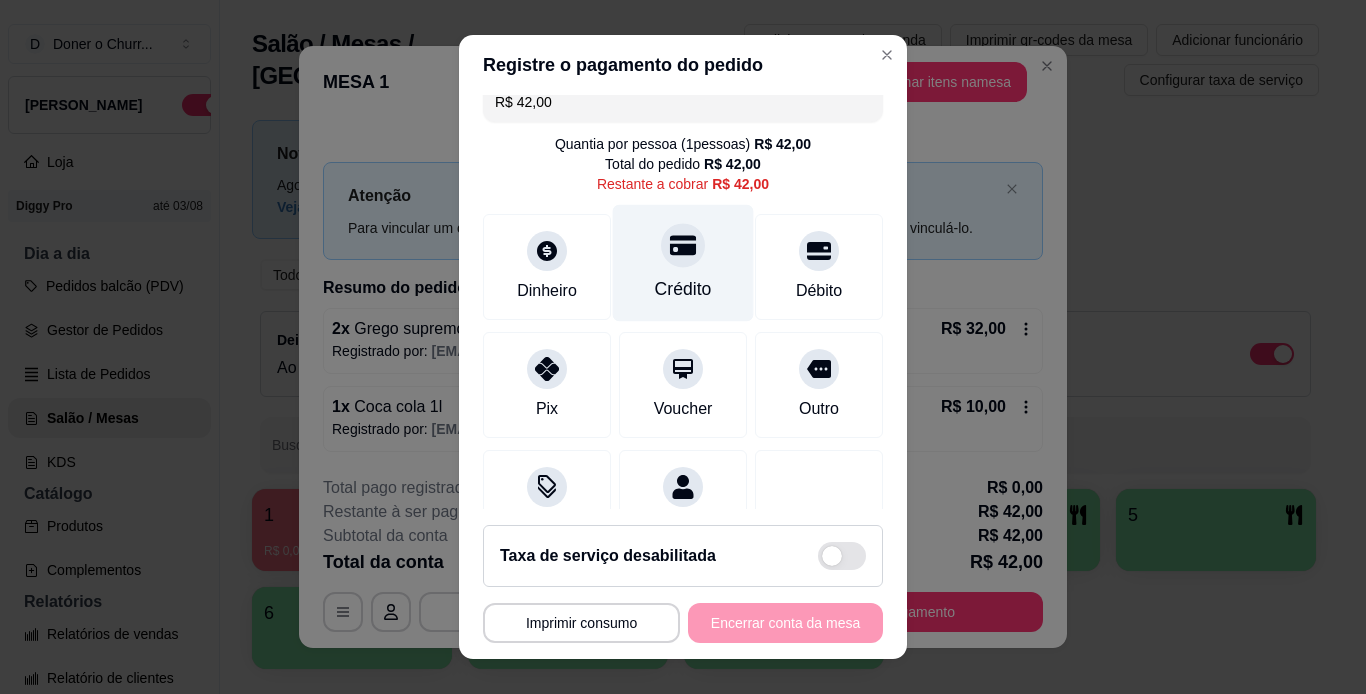 scroll, scrollTop: 0, scrollLeft: 0, axis: both 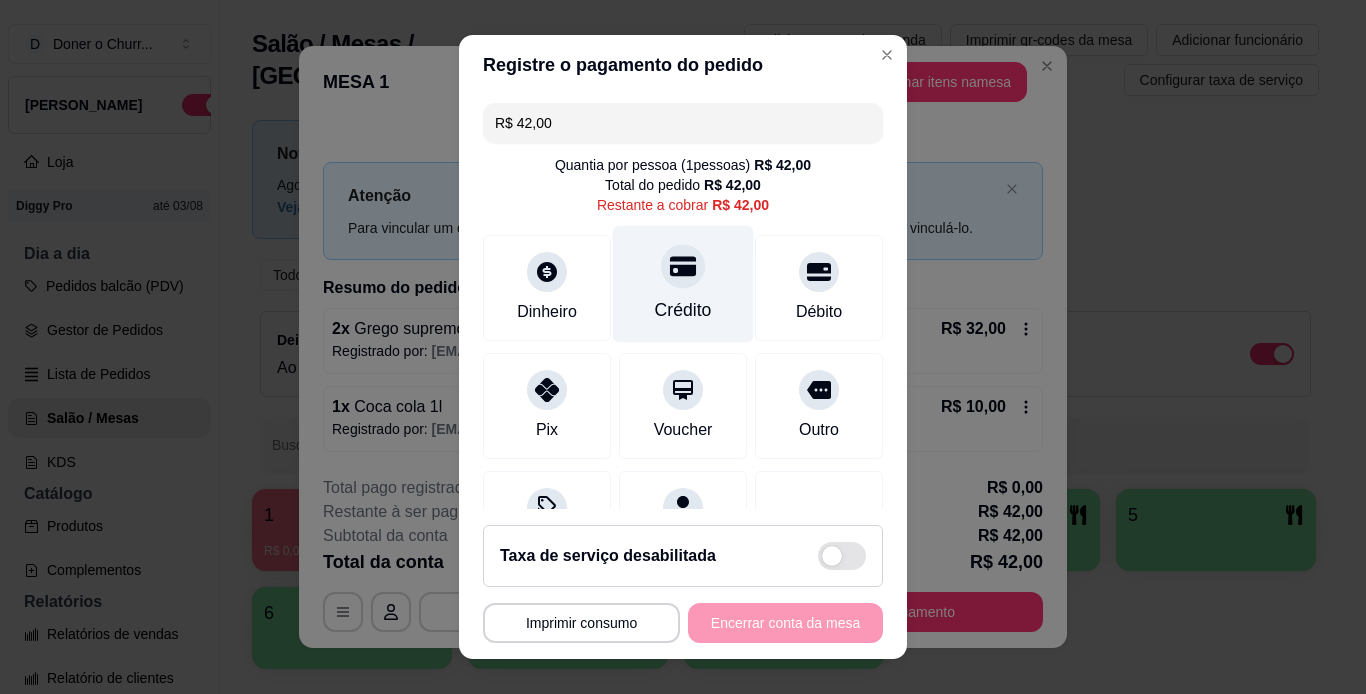 click on "Crédito" at bounding box center [683, 310] 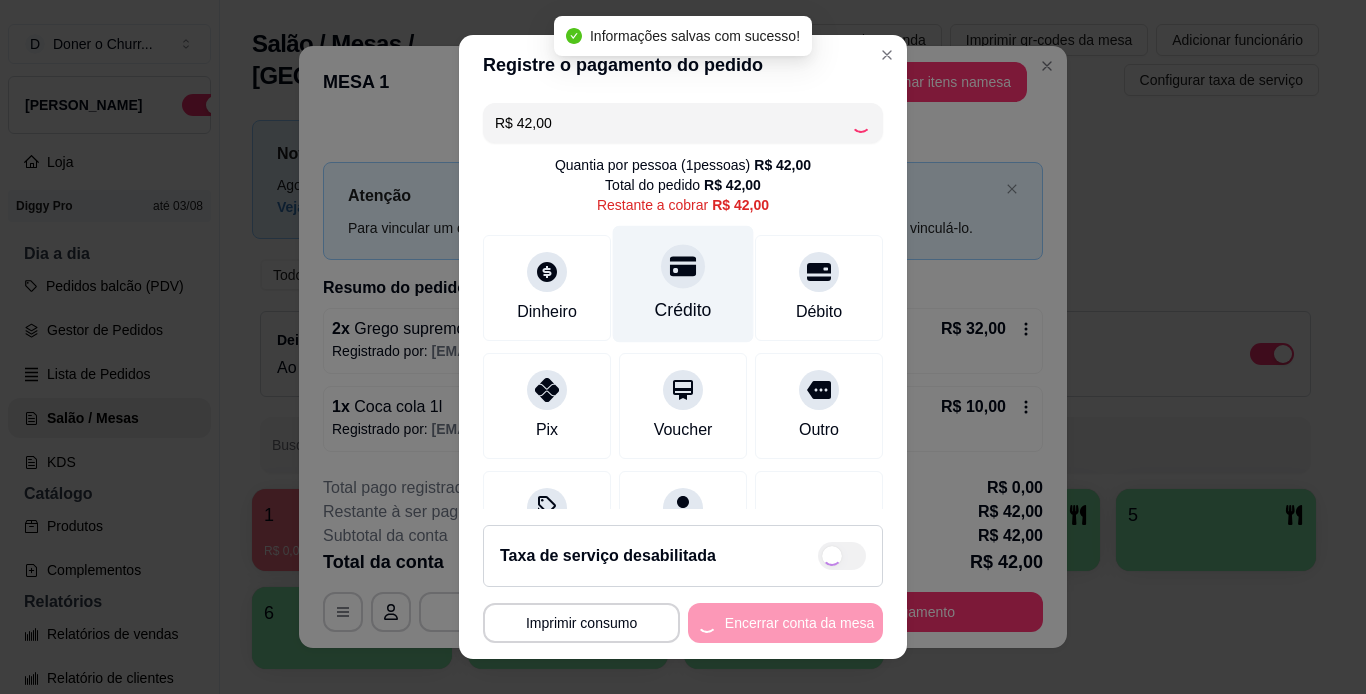 type on "R$ 0,00" 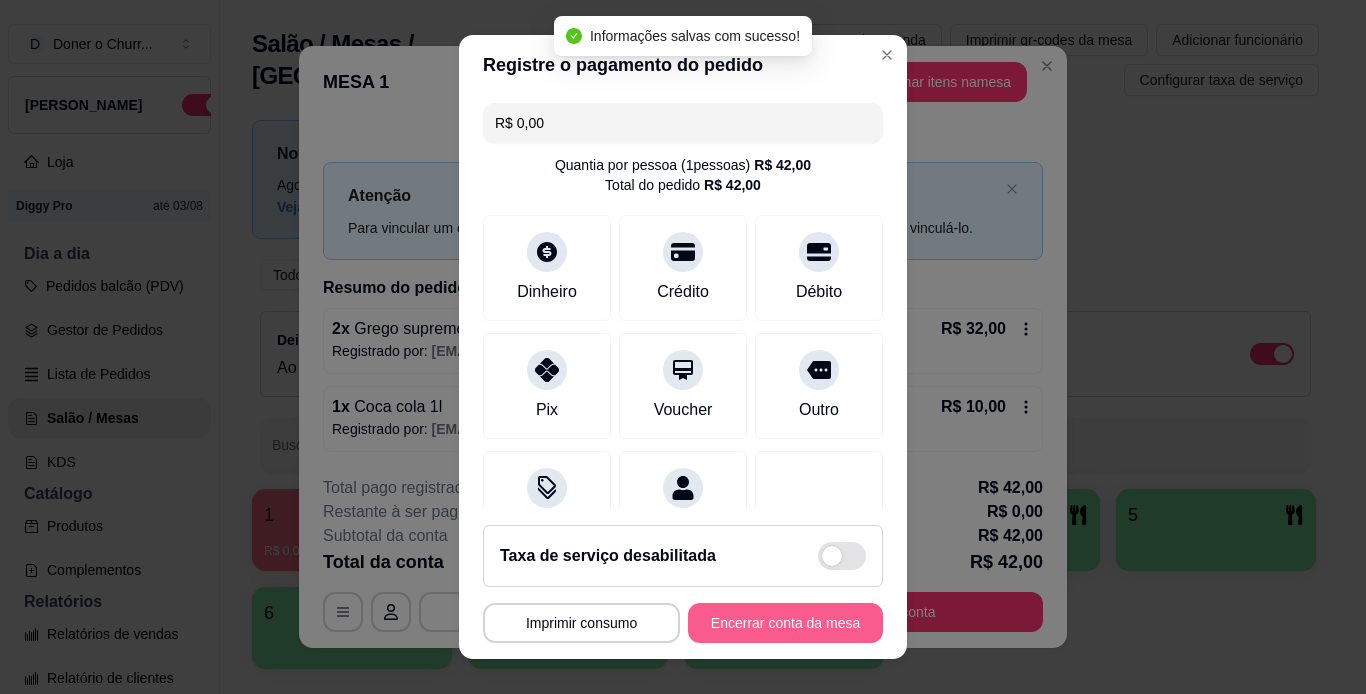 click on "Encerrar conta da mesa" at bounding box center [785, 623] 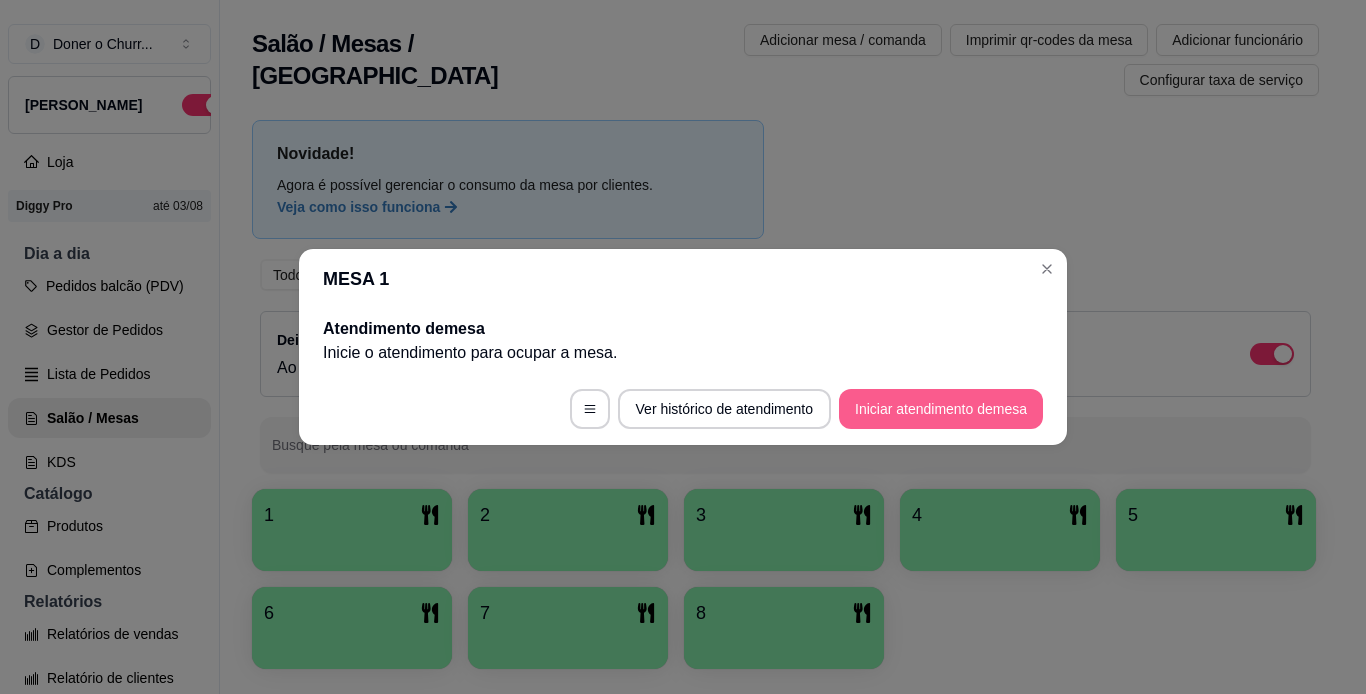 click on "Iniciar atendimento de  mesa" at bounding box center (941, 409) 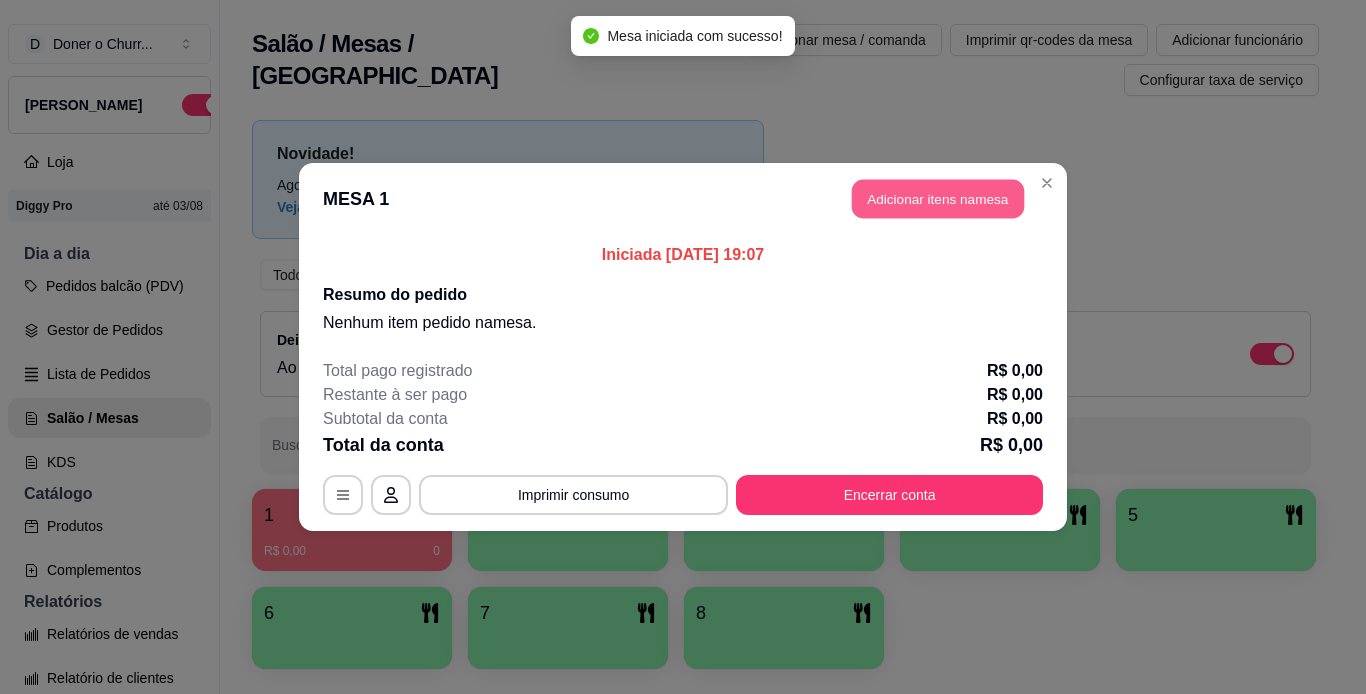 click on "Adicionar itens na  mesa" at bounding box center (938, 199) 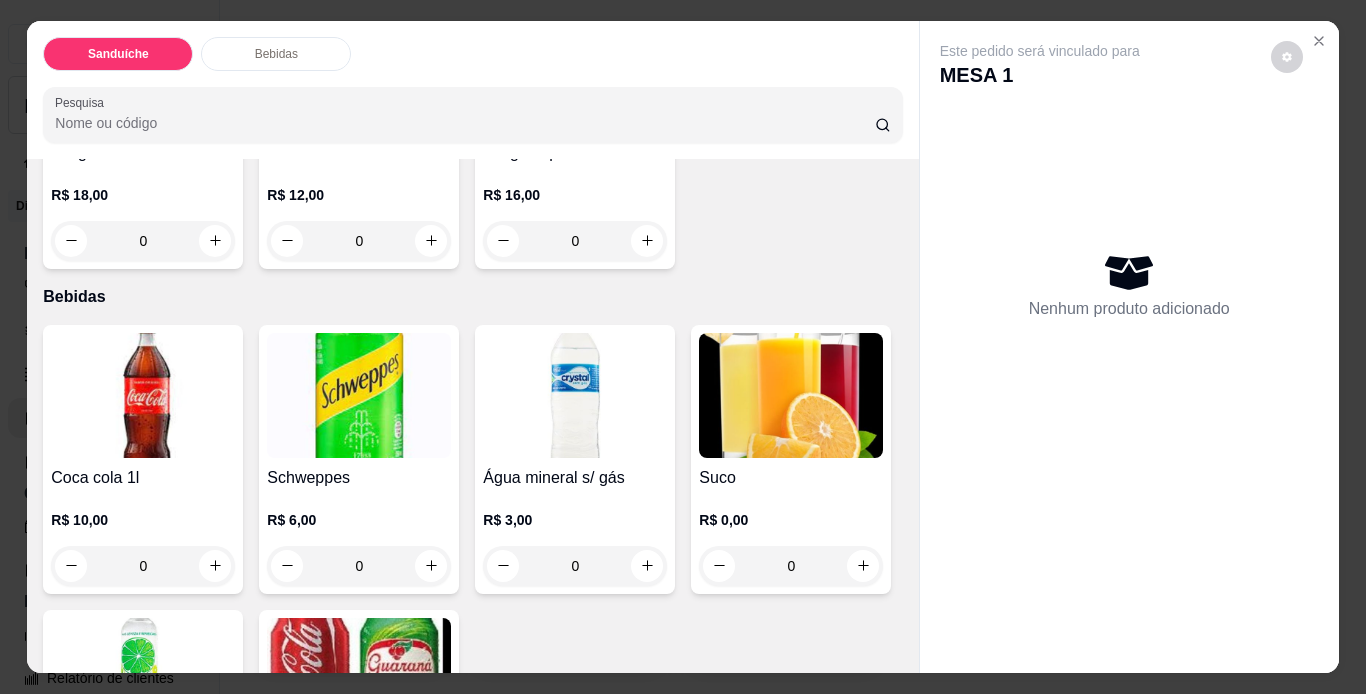 scroll, scrollTop: 600, scrollLeft: 0, axis: vertical 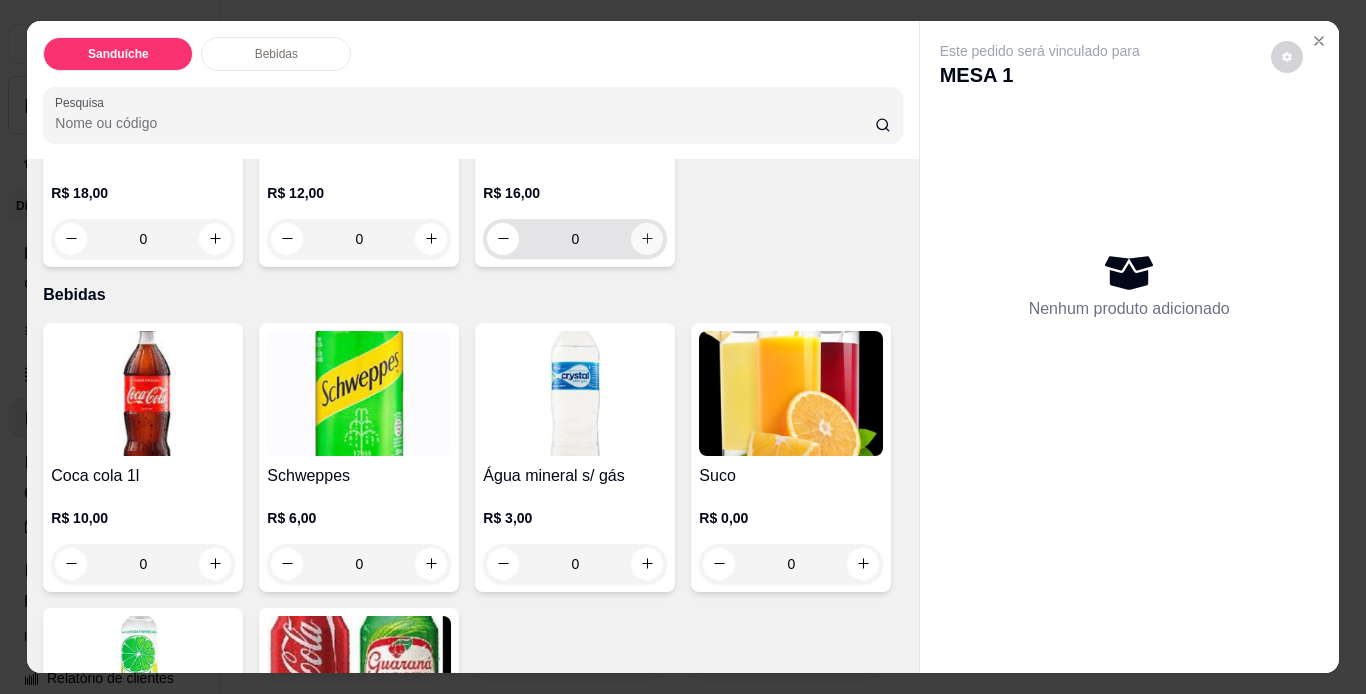 click 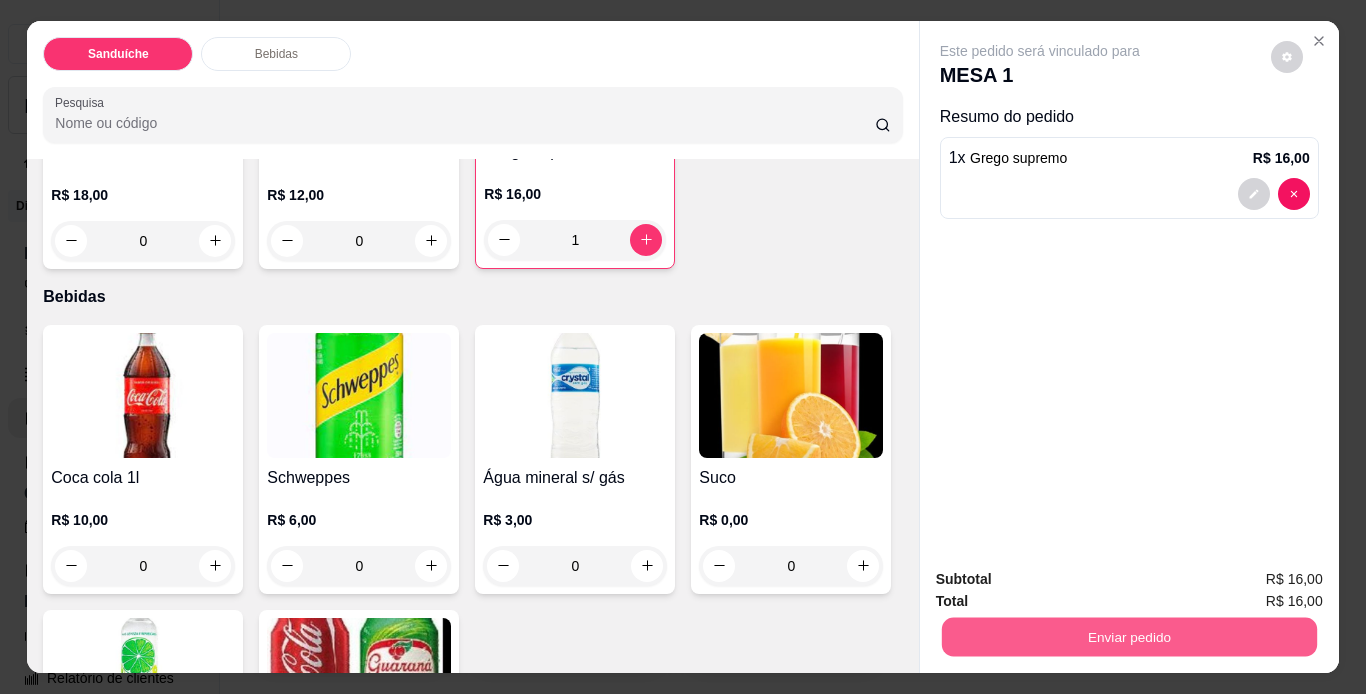 click on "Enviar pedido" at bounding box center [1128, 637] 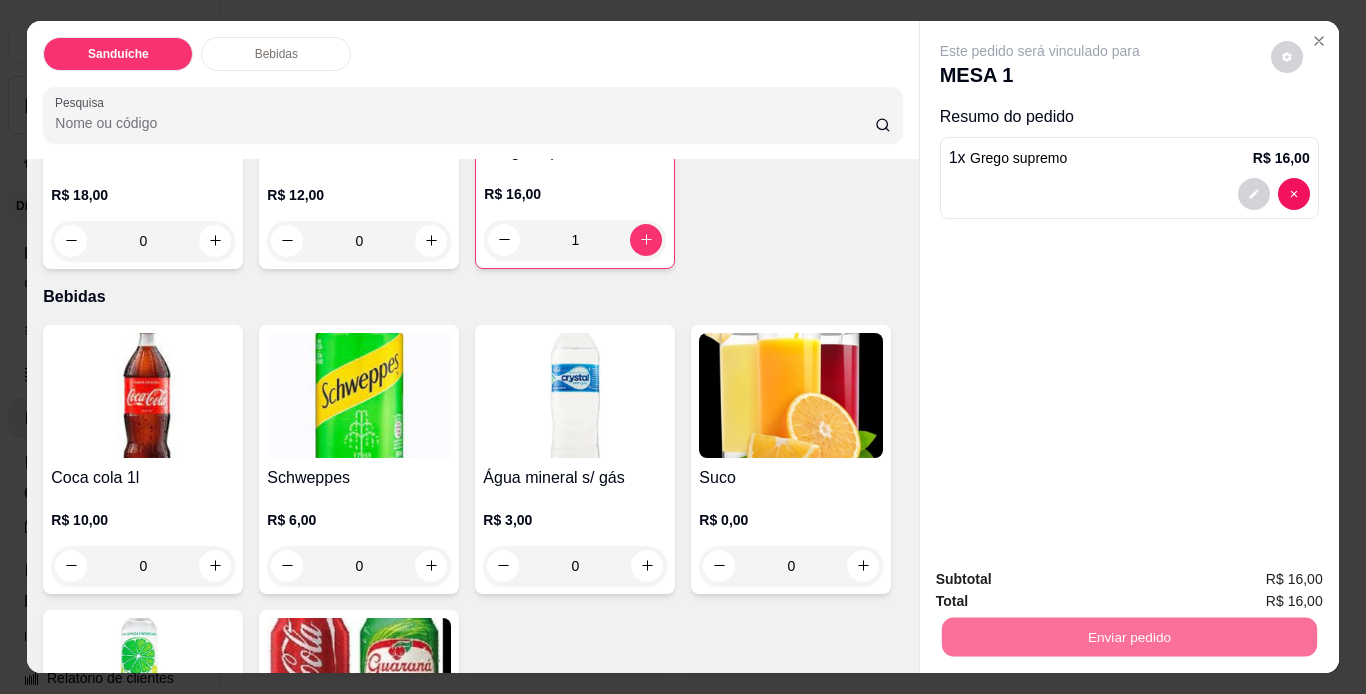 click on "Não registrar e enviar pedido" at bounding box center (1063, 580) 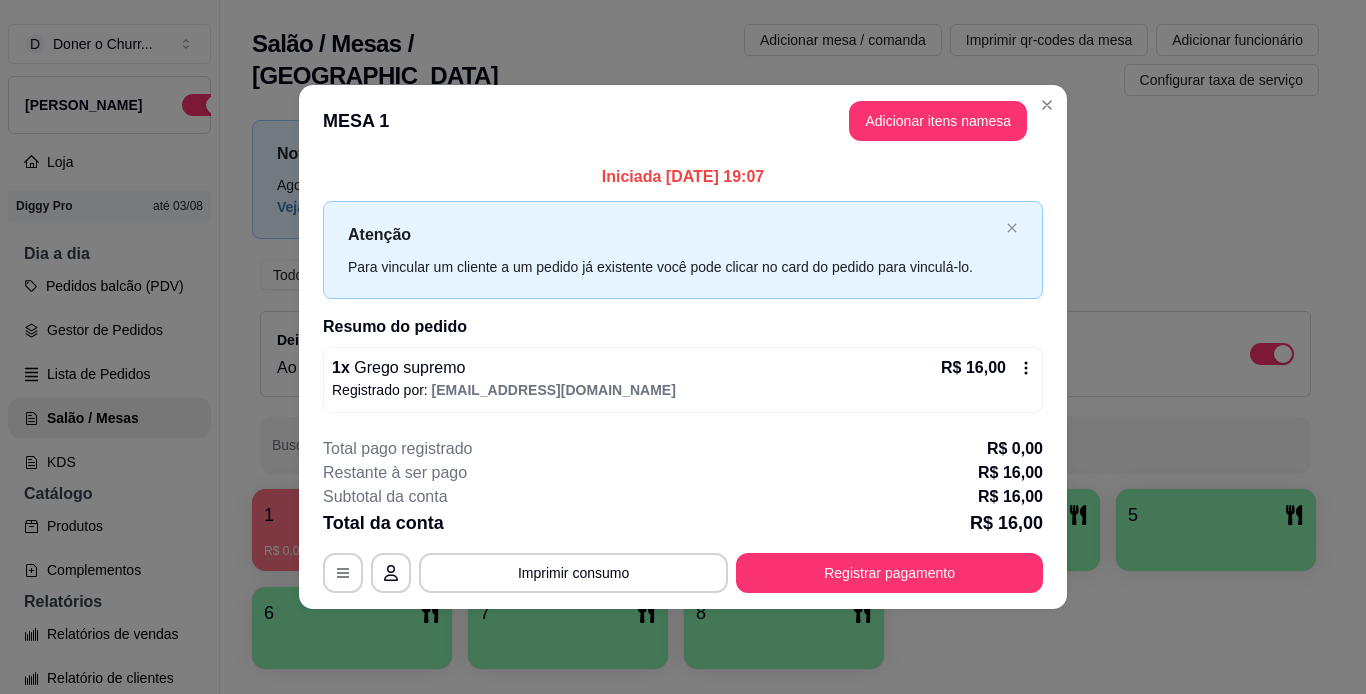 click on "Imprimir consumo" at bounding box center (573, 573) 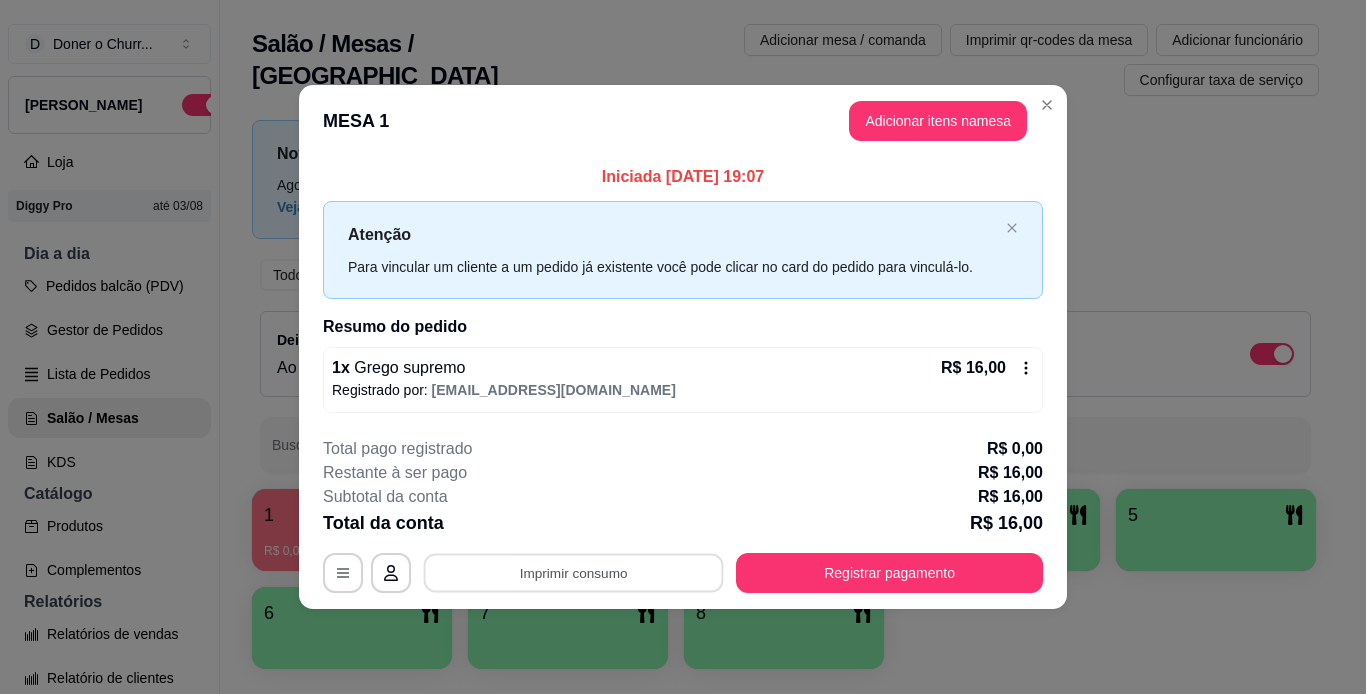 click on "Subtotal da conta R$ 16,00" at bounding box center (683, 497) 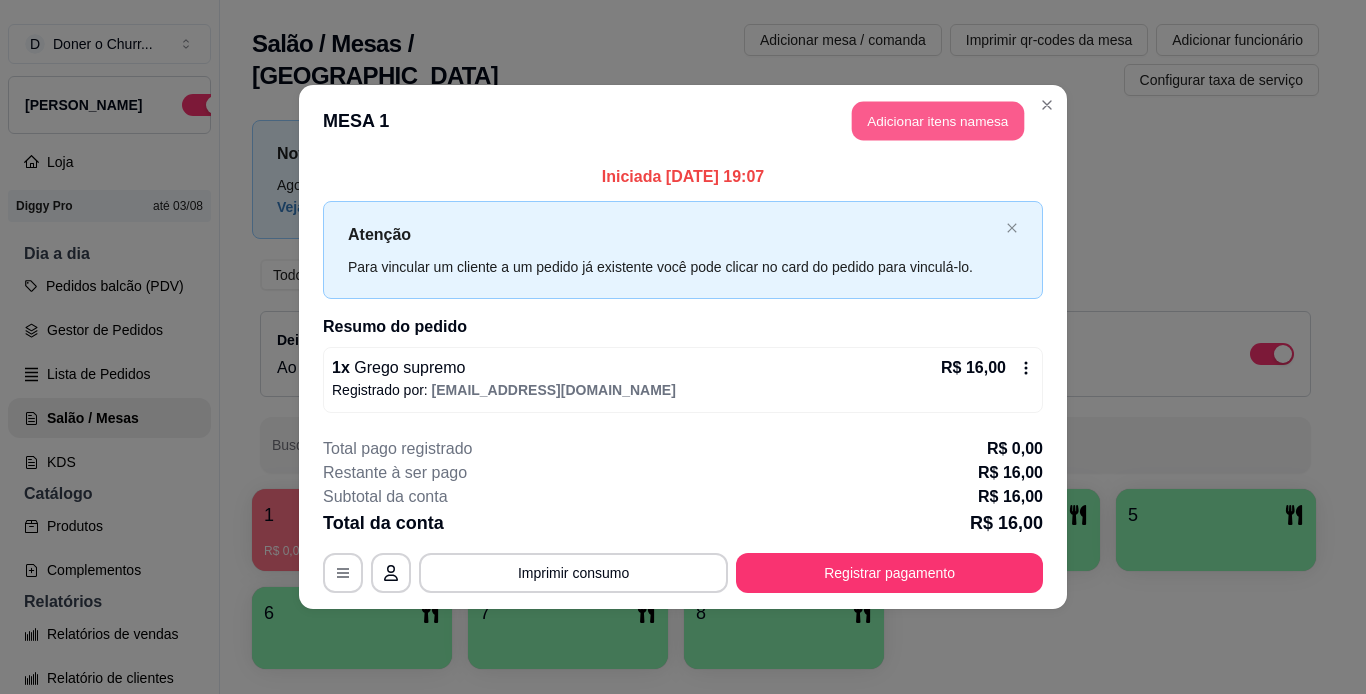 click on "Adicionar itens na  mesa" at bounding box center [938, 121] 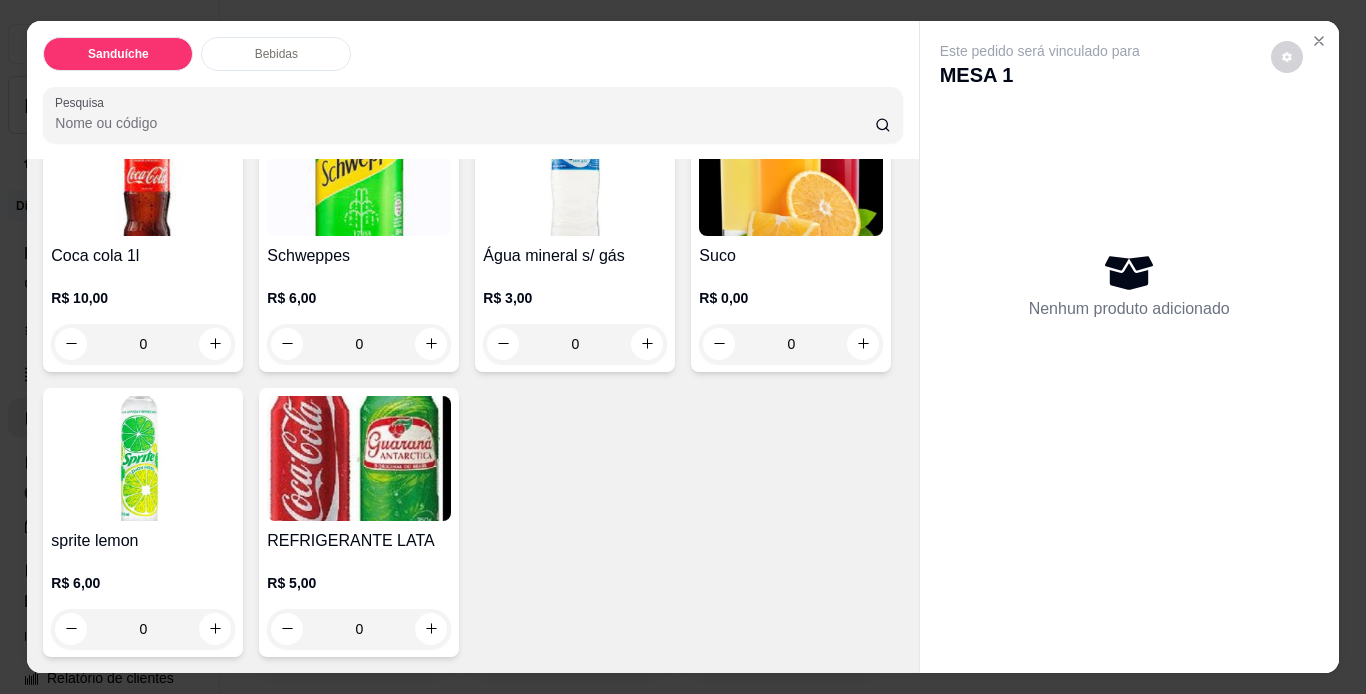 scroll, scrollTop: 1100, scrollLeft: 0, axis: vertical 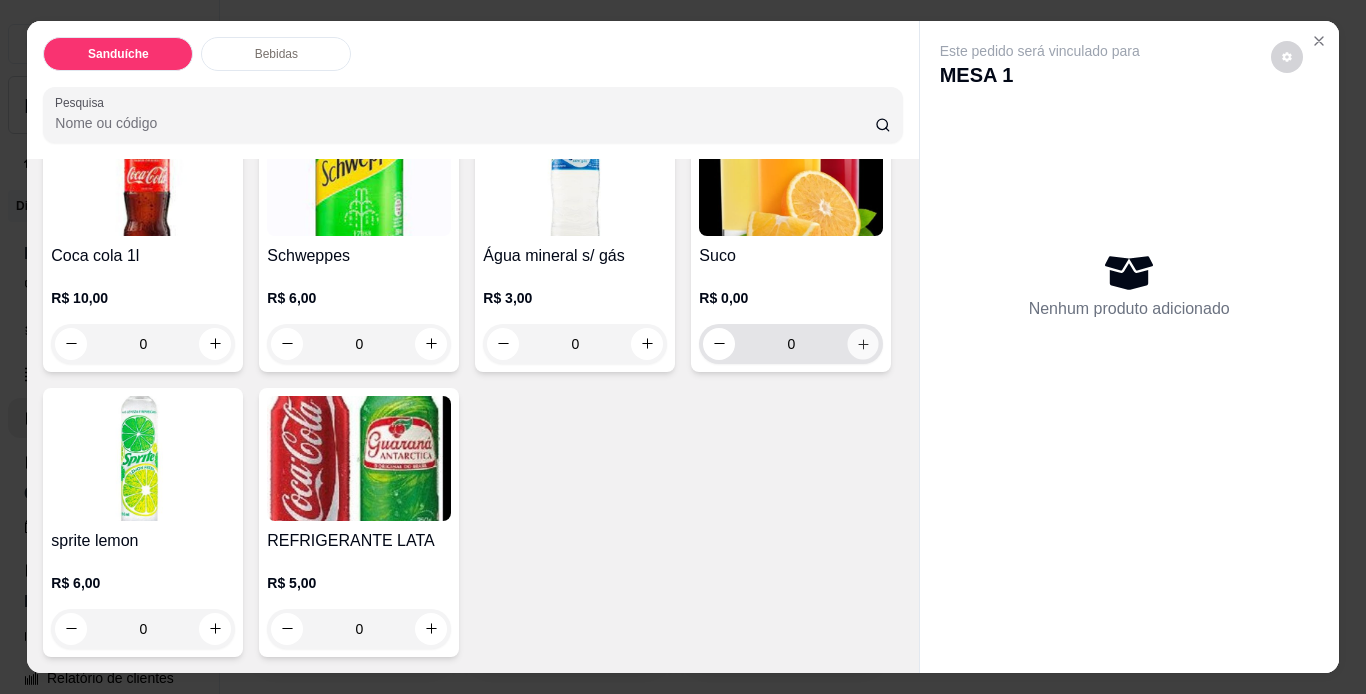 click 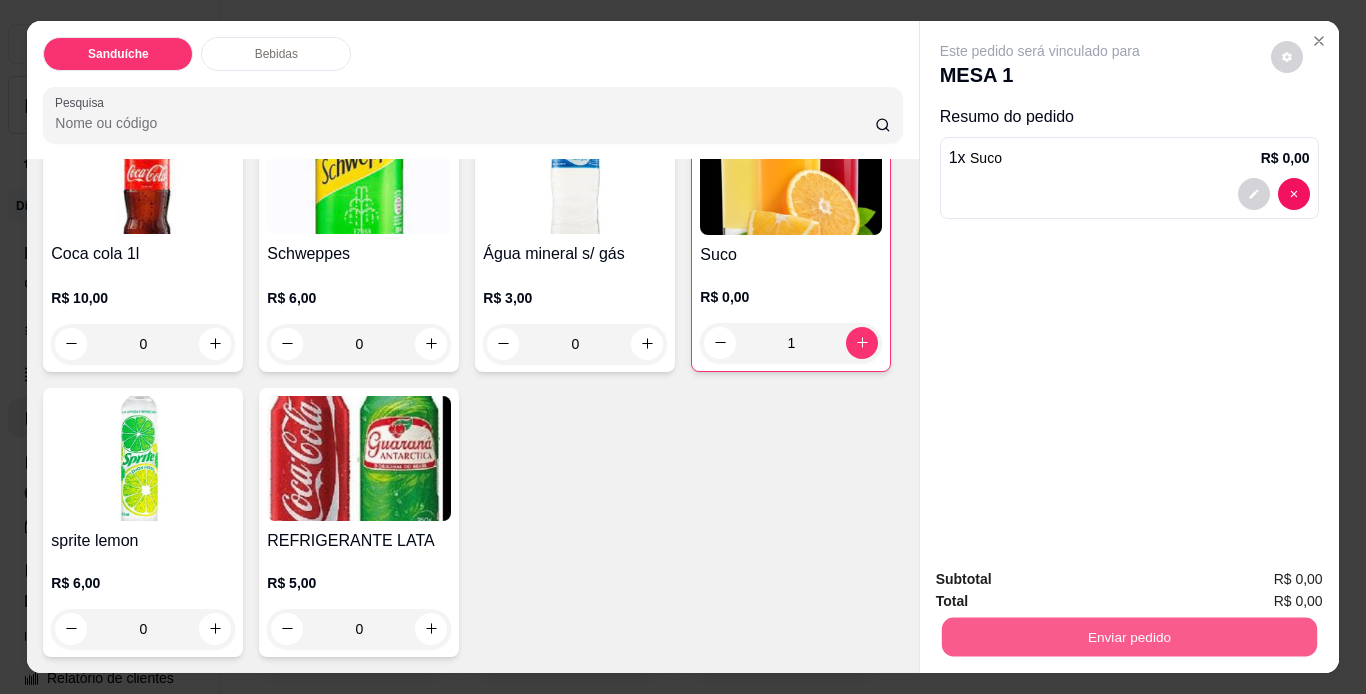 click on "Enviar pedido" at bounding box center [1128, 637] 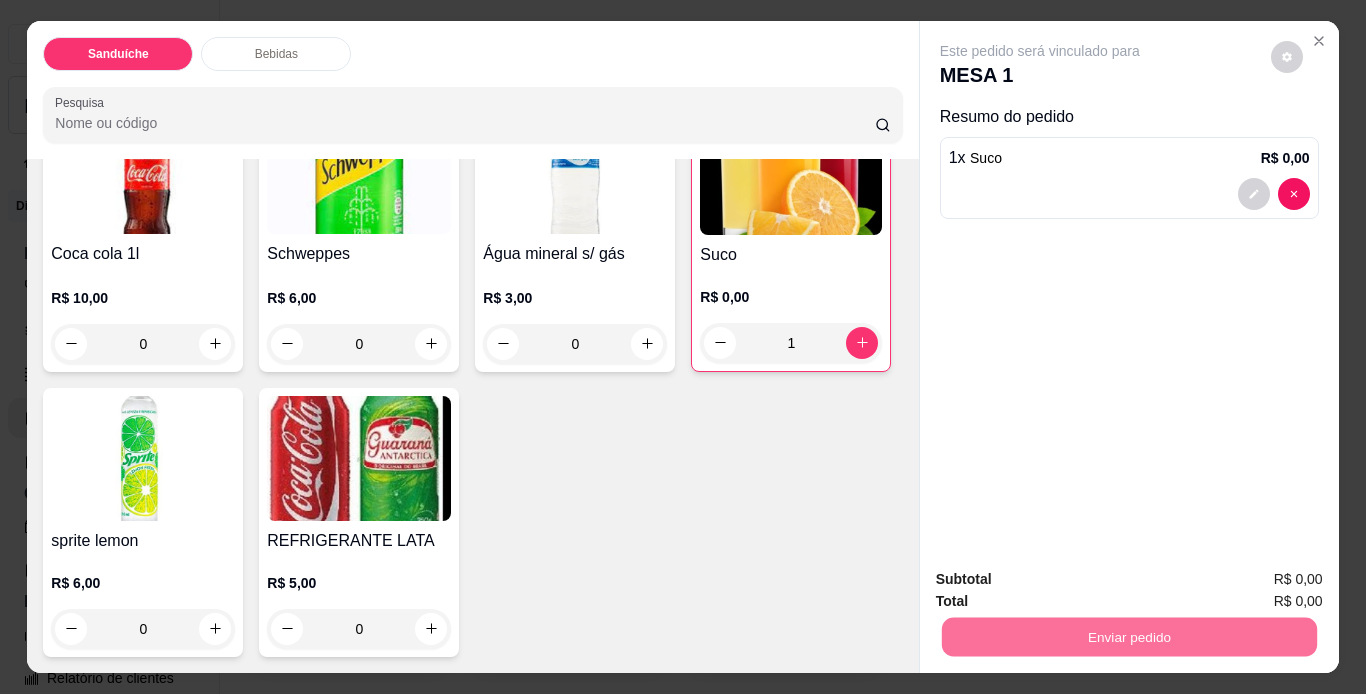 click on "Não registrar e enviar pedido" at bounding box center [1063, 580] 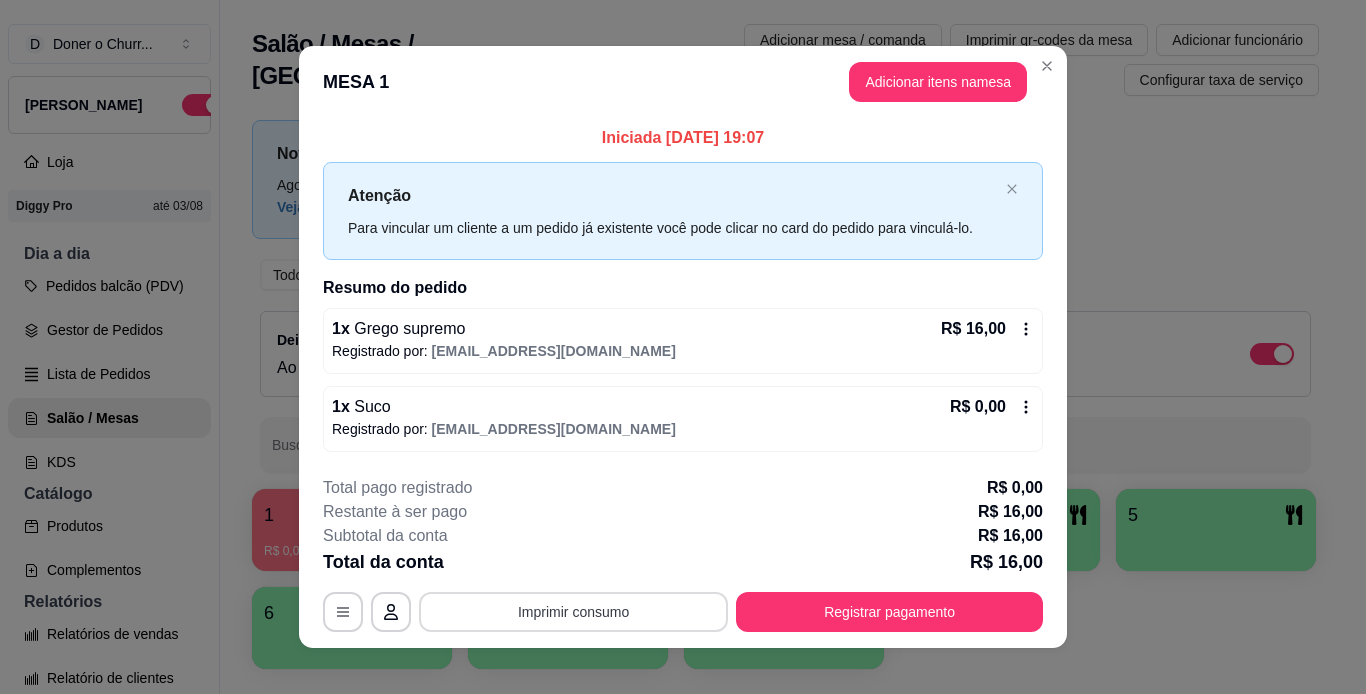 click on "Imprimir consumo" at bounding box center [573, 612] 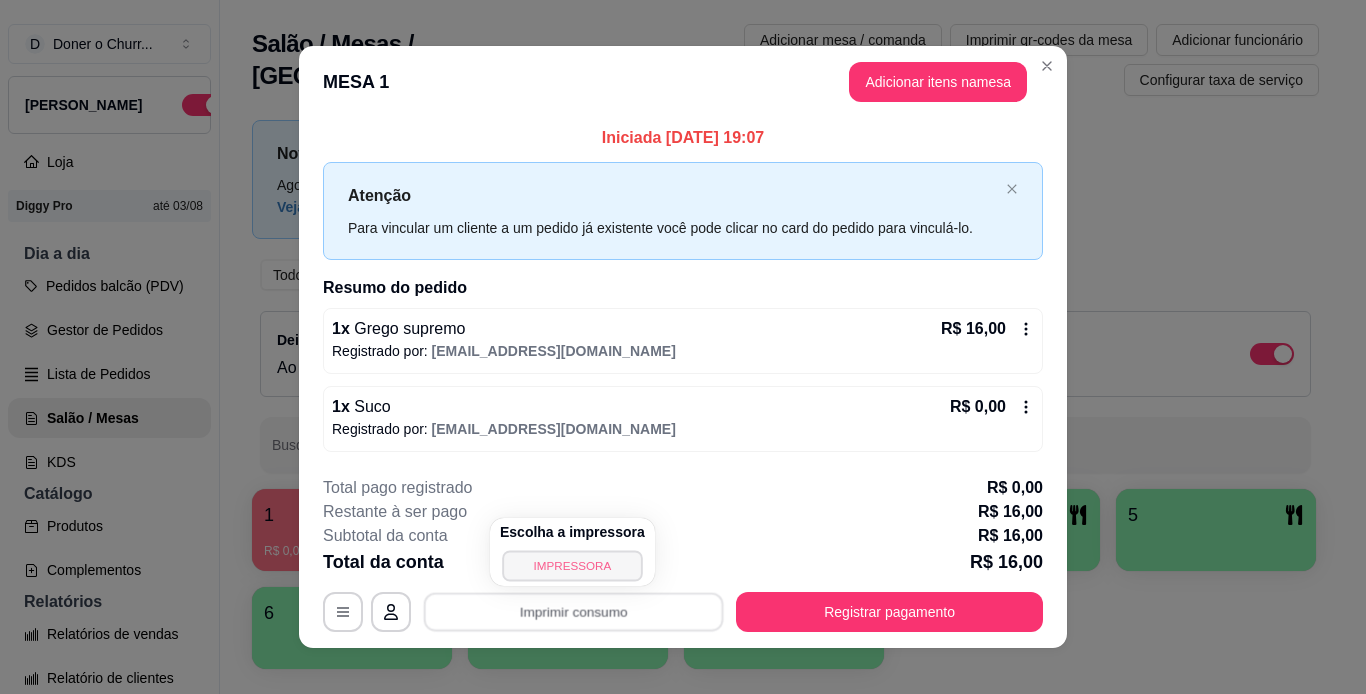 click on "IMPRESSORA" at bounding box center (572, 565) 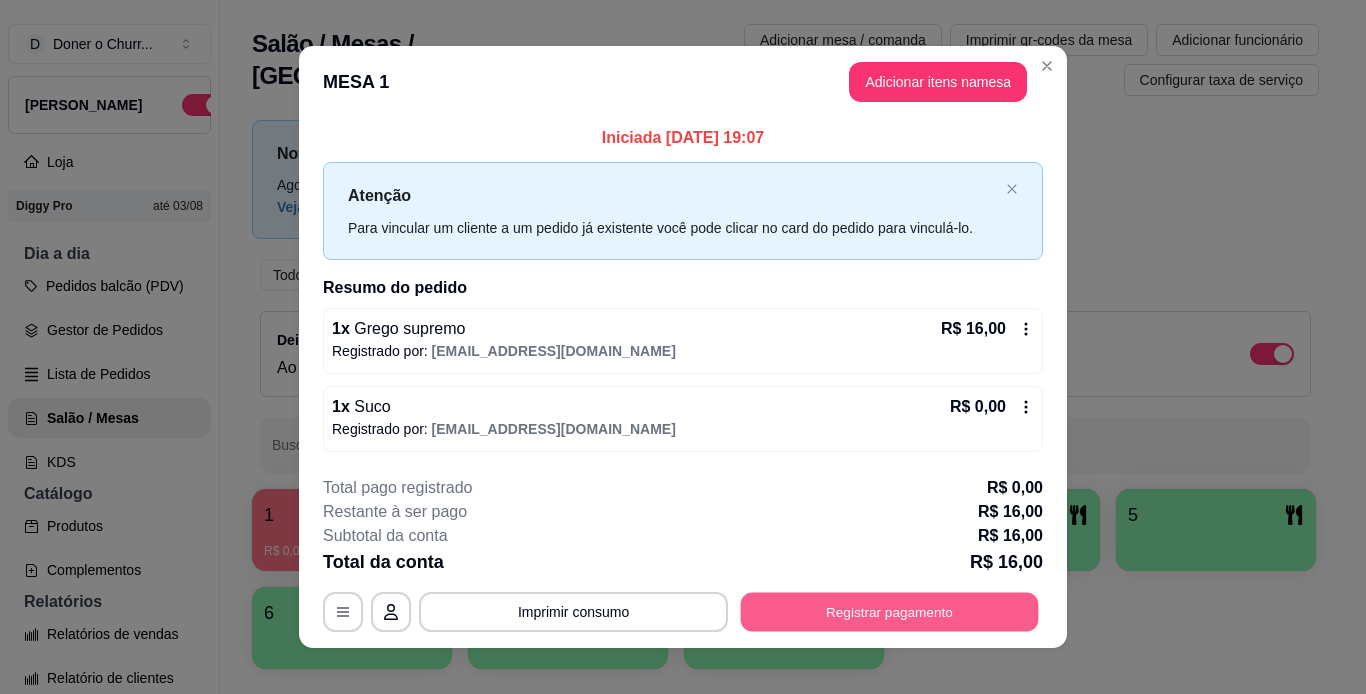 click on "Registrar pagamento" at bounding box center [890, 611] 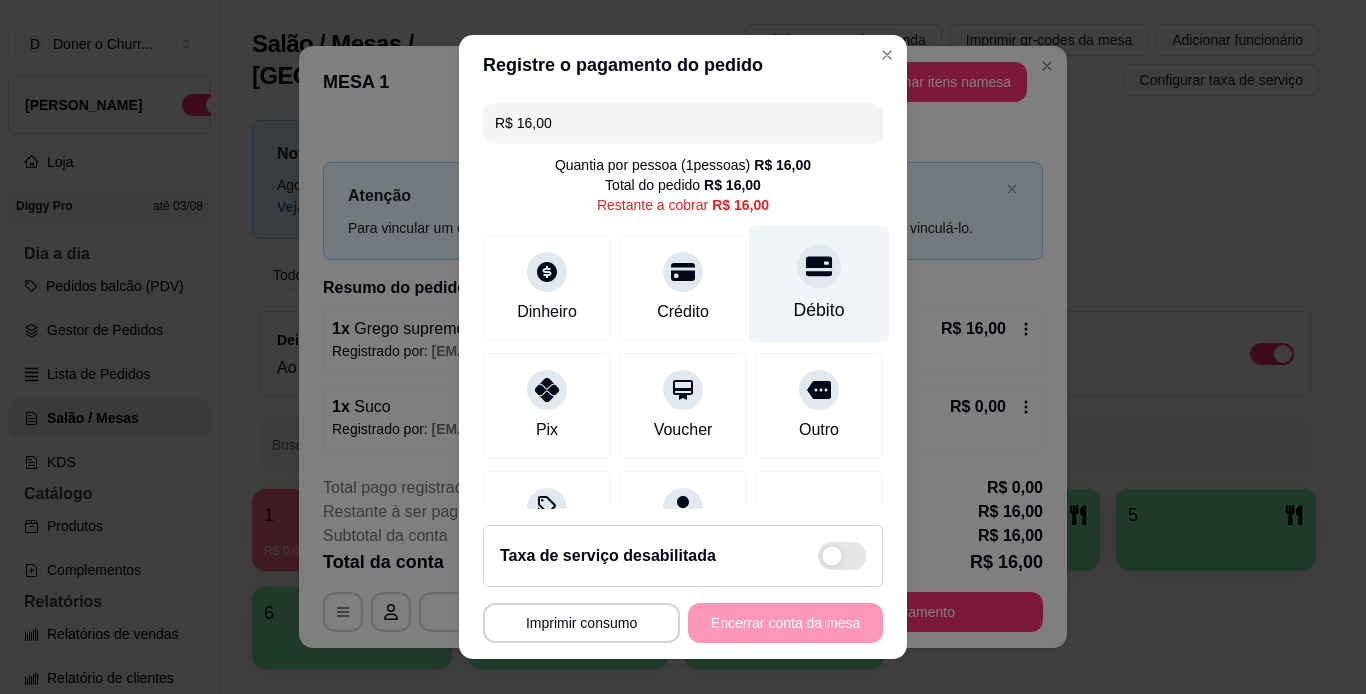 click on "Débito" at bounding box center [819, 283] 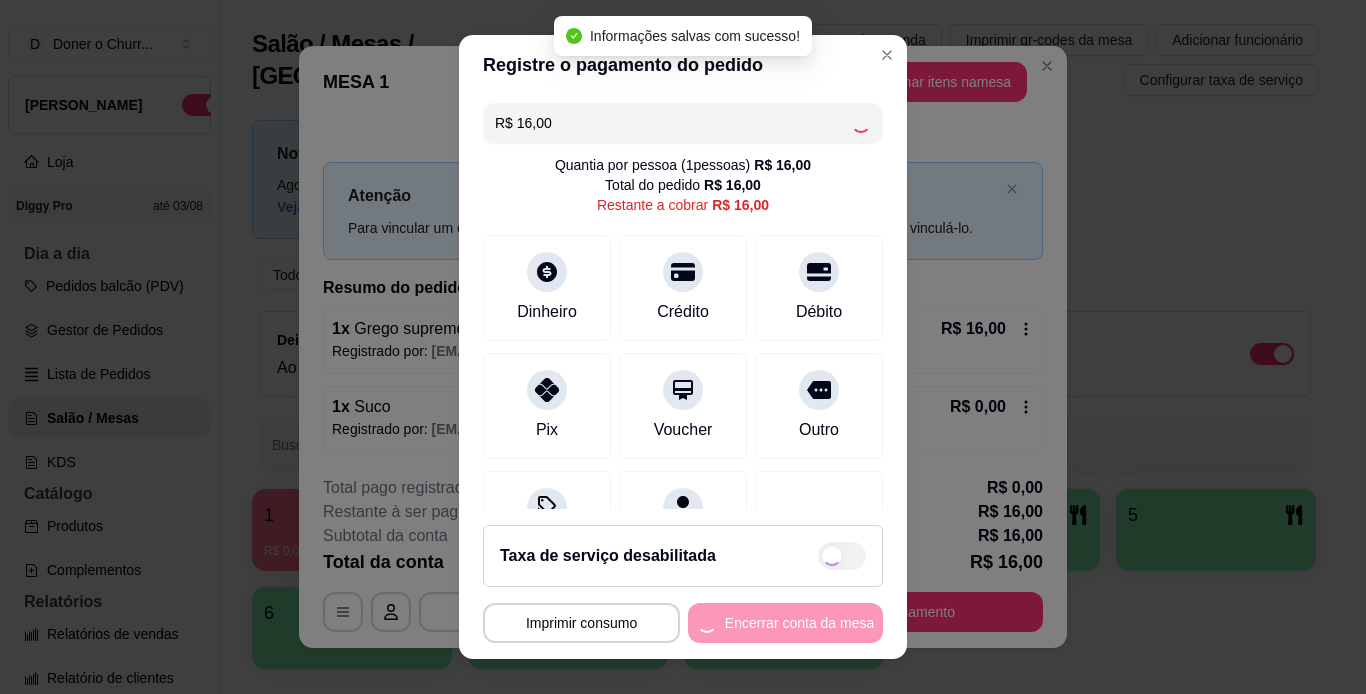 type on "R$ 0,00" 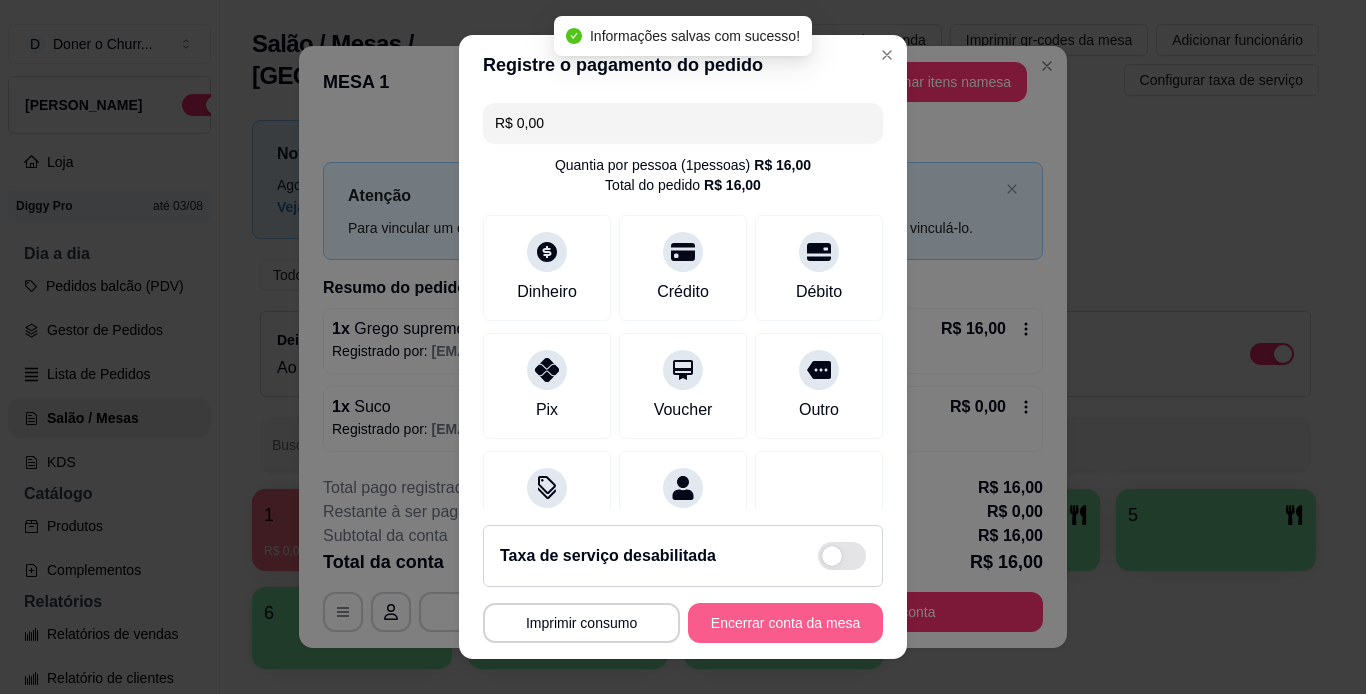 click on "Encerrar conta da mesa" at bounding box center [785, 623] 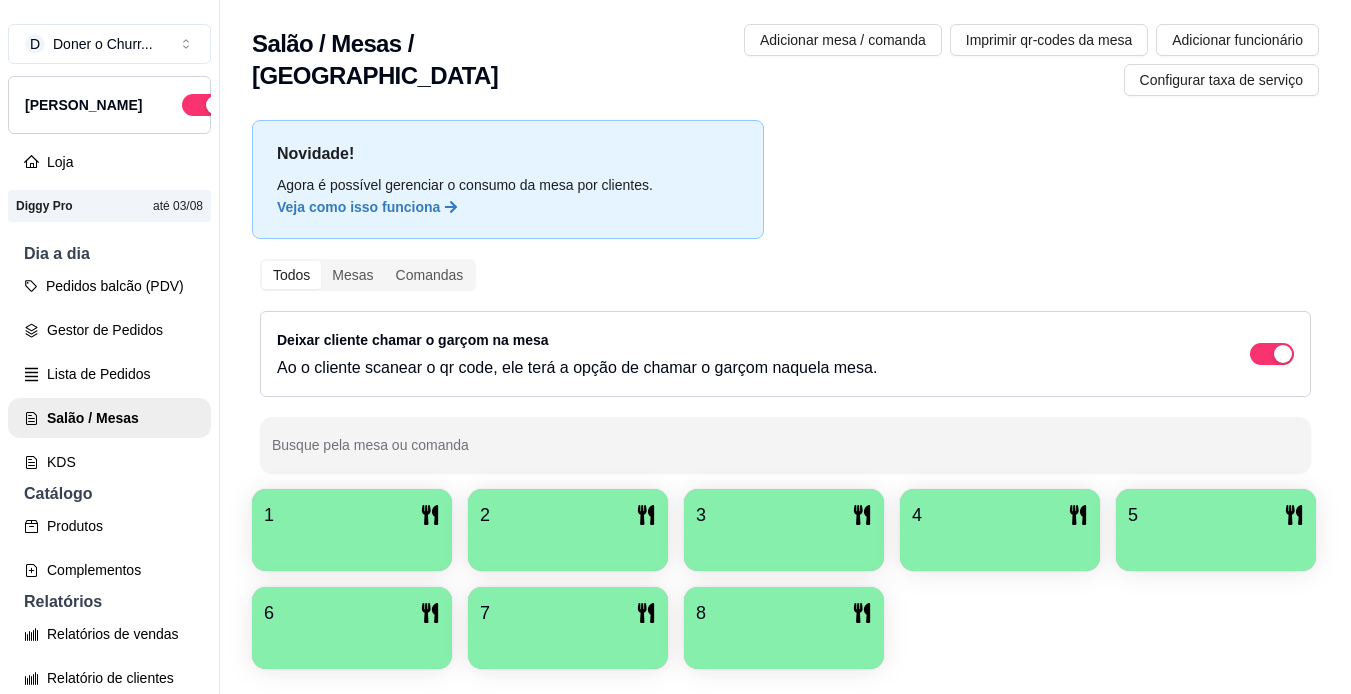 click on "1" at bounding box center [352, 515] 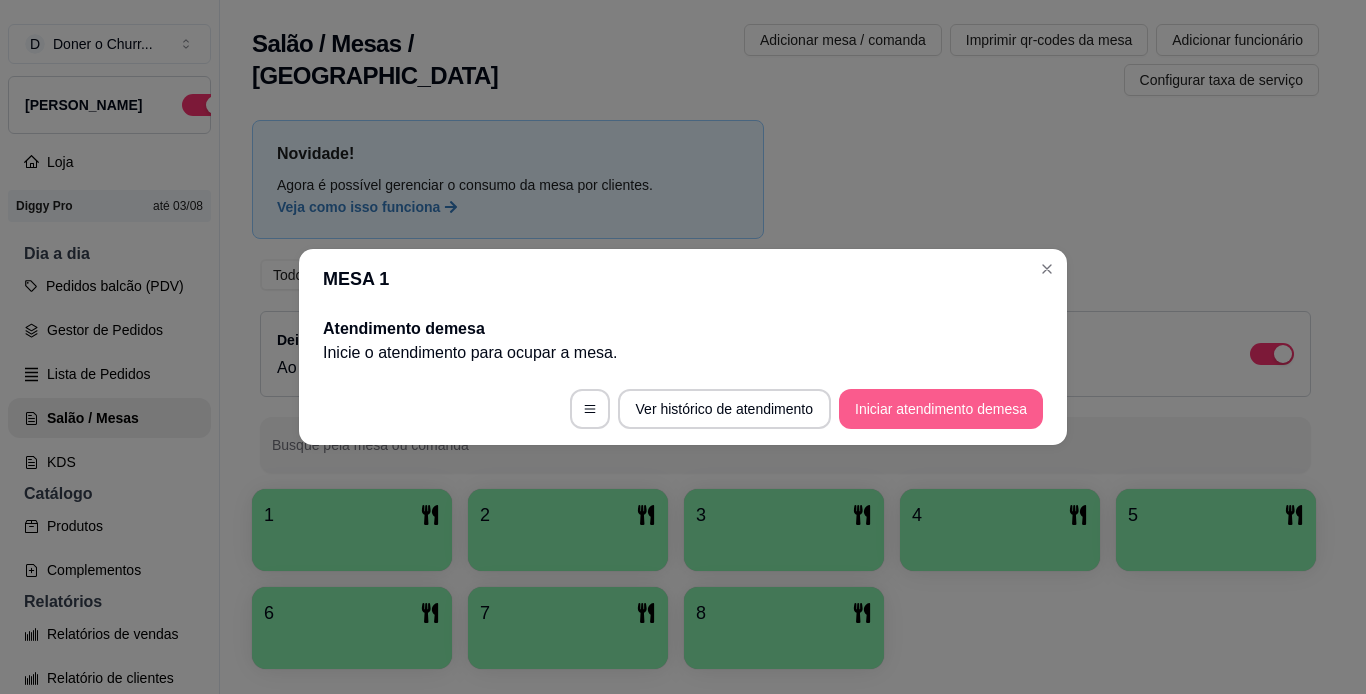 click on "Iniciar atendimento de  mesa" at bounding box center [941, 409] 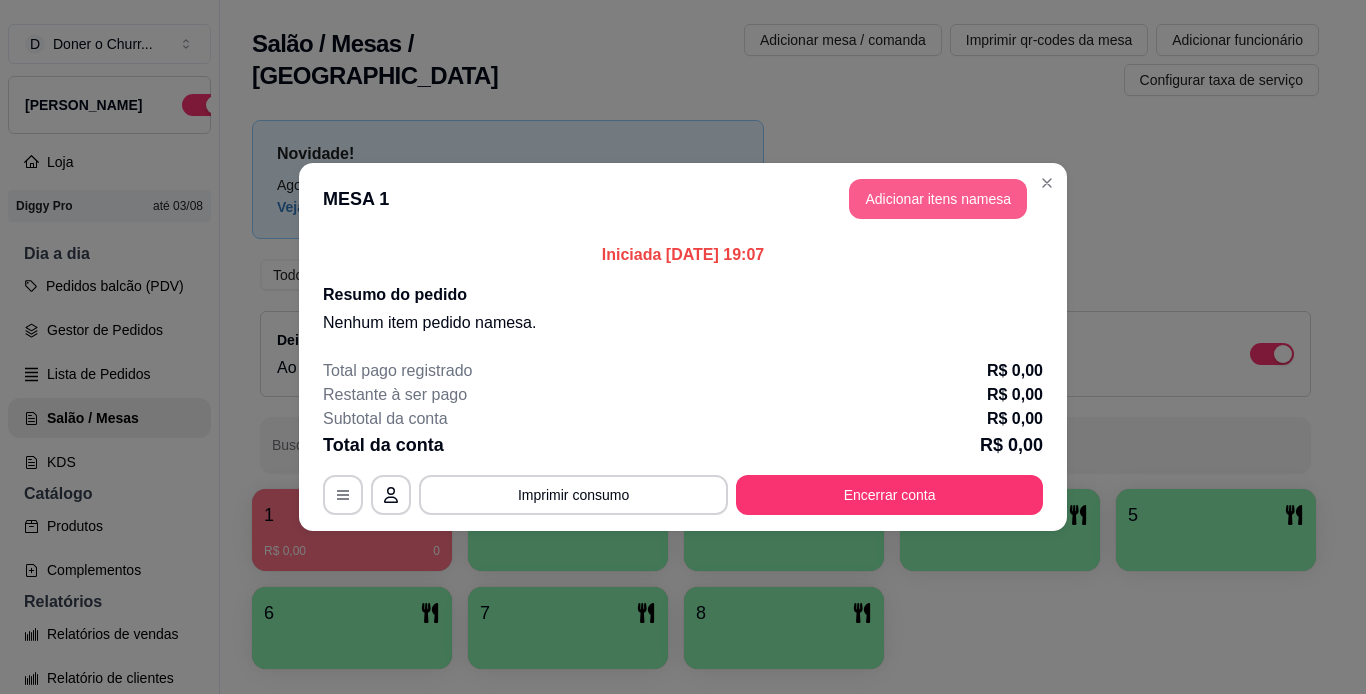 click on "Adicionar itens na  mesa" at bounding box center [938, 199] 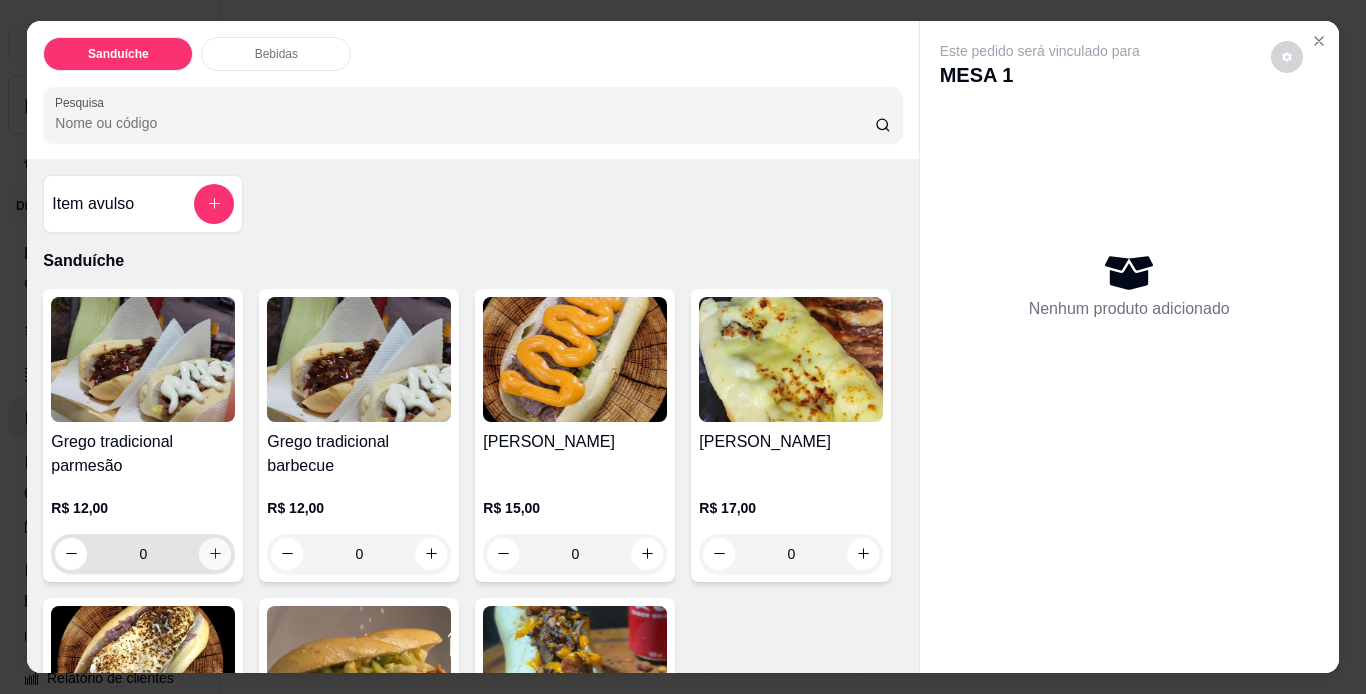 click 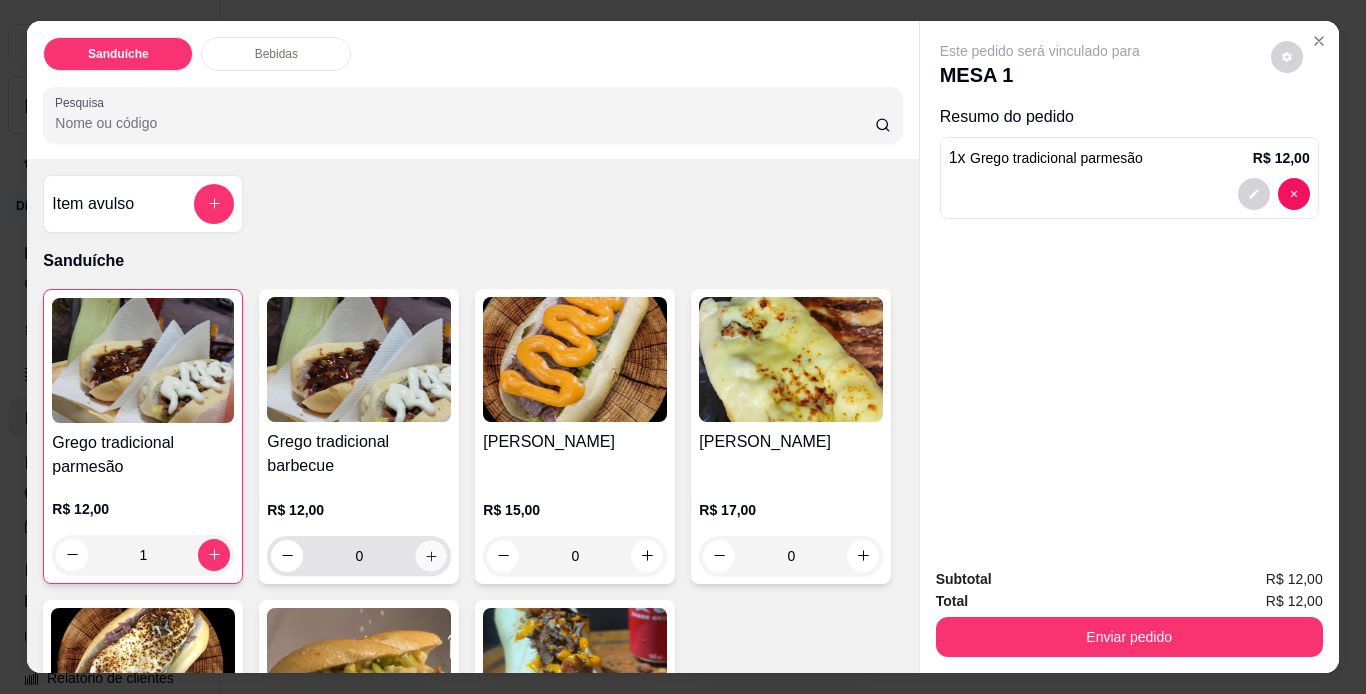 click 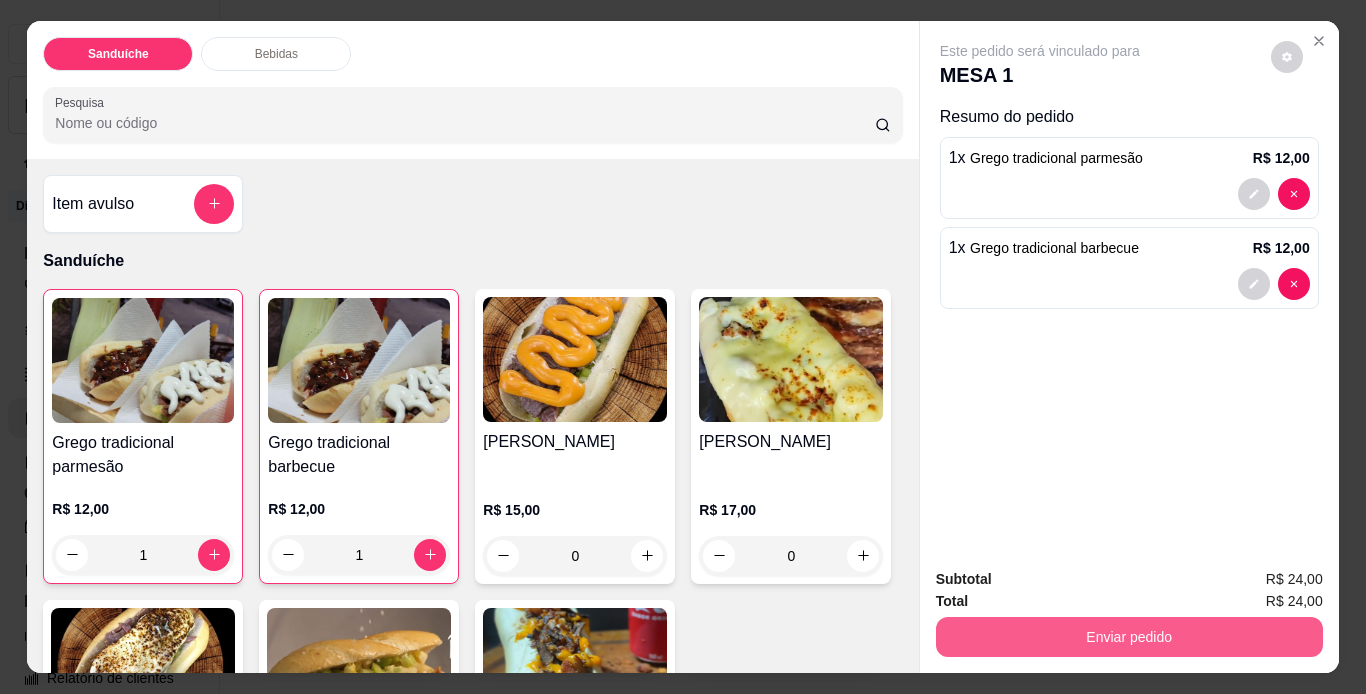 click on "Enviar pedido" at bounding box center [1129, 637] 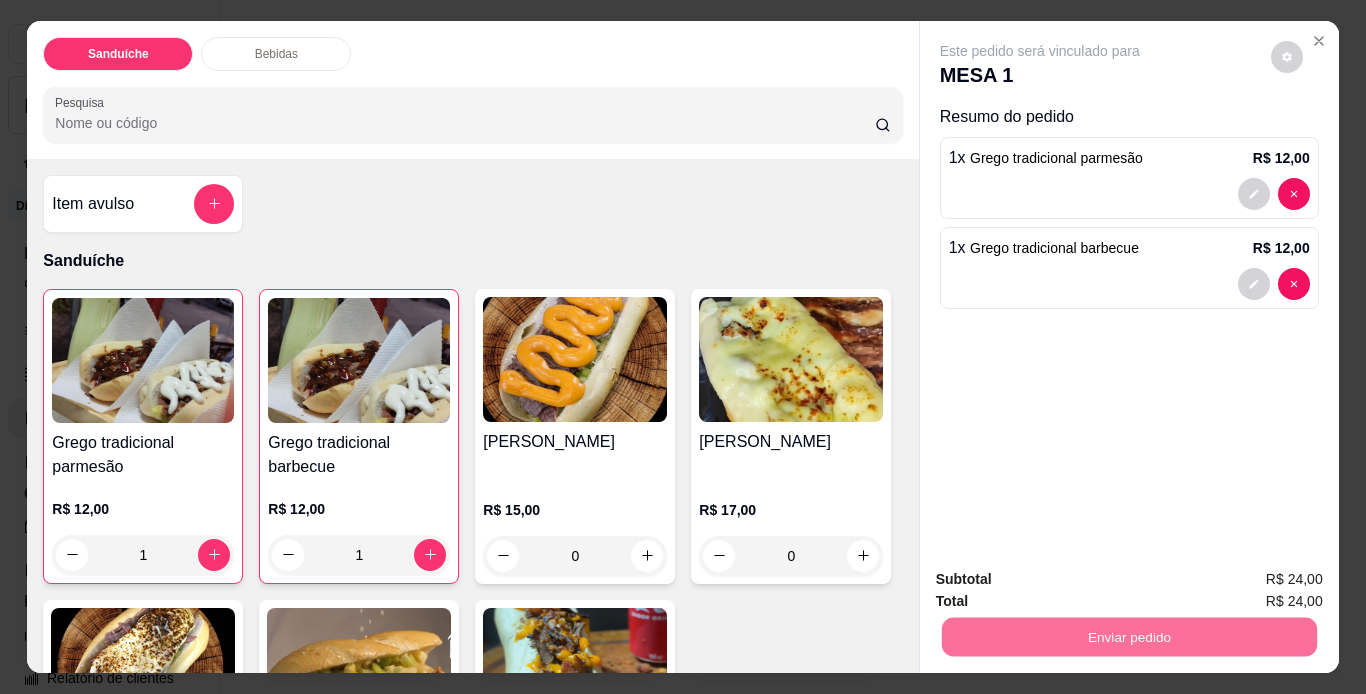 click on "Não registrar e enviar pedido" at bounding box center [1063, 580] 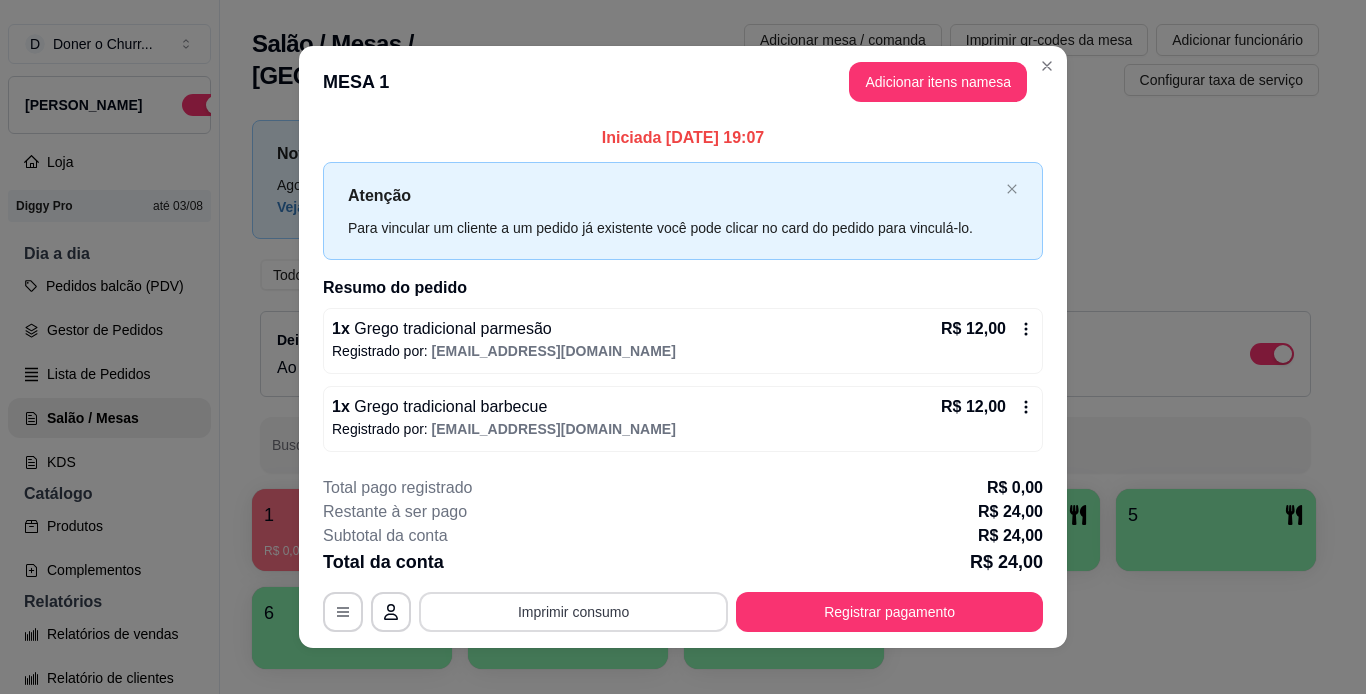 click on "Imprimir consumo" at bounding box center [573, 612] 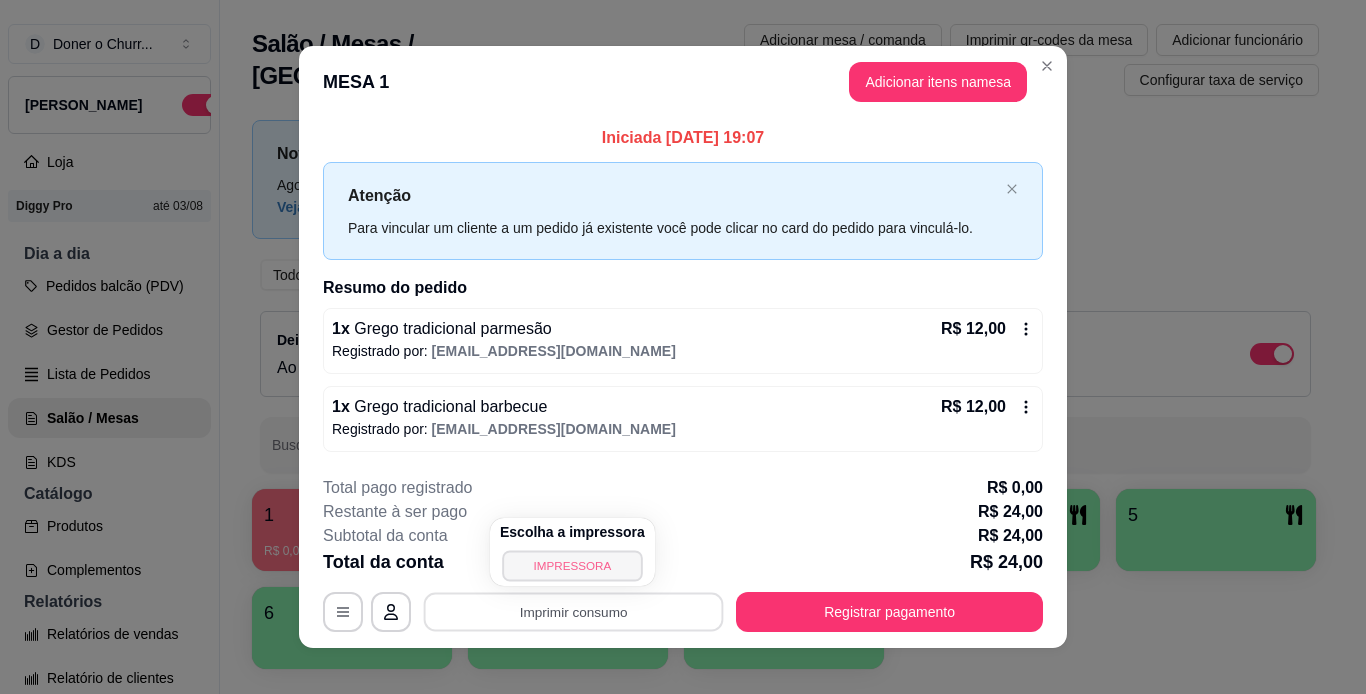 click on "IMPRESSORA" at bounding box center (572, 565) 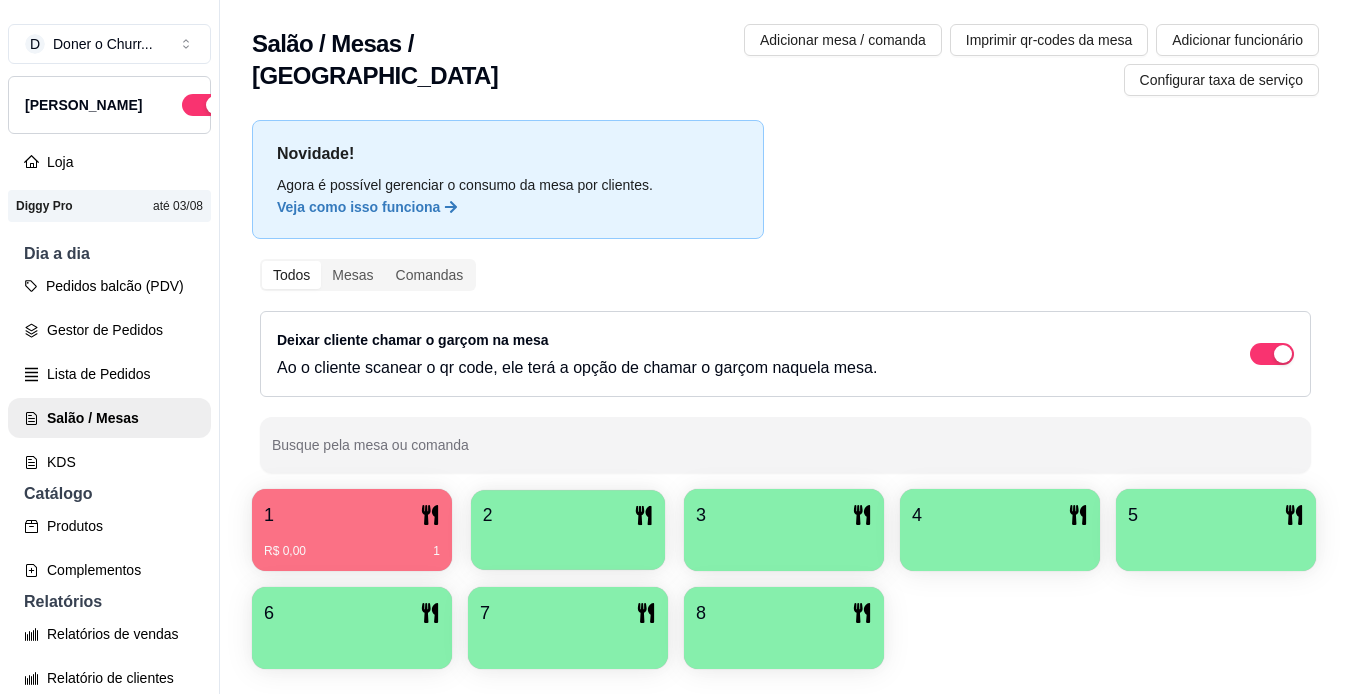 click at bounding box center (568, 543) 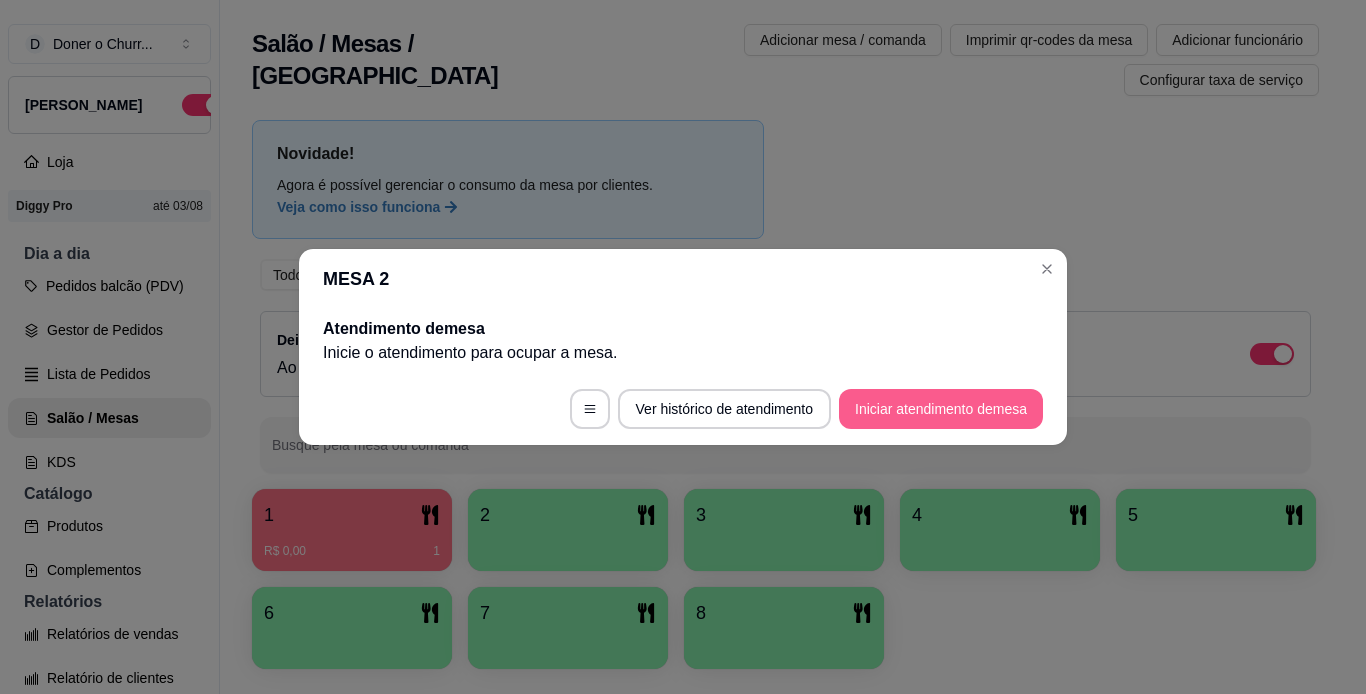 click on "Iniciar atendimento de  mesa" at bounding box center [941, 409] 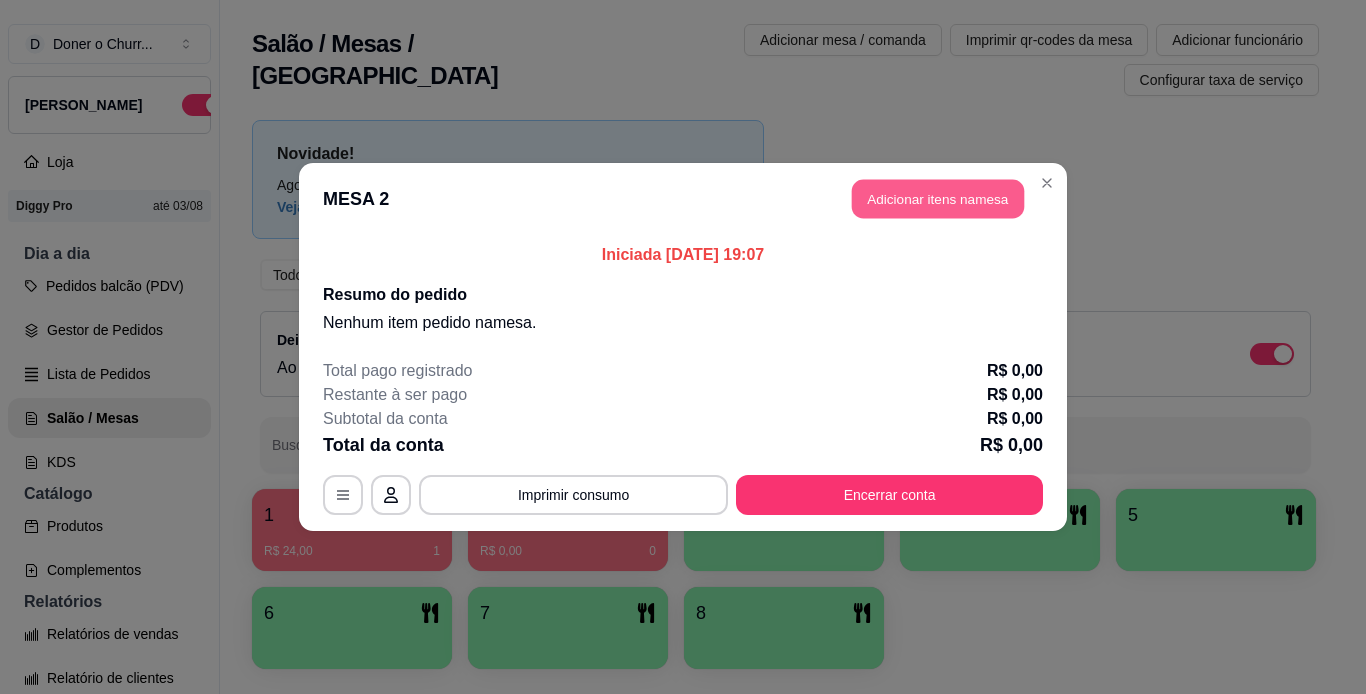 click on "Adicionar itens na  mesa" at bounding box center [938, 199] 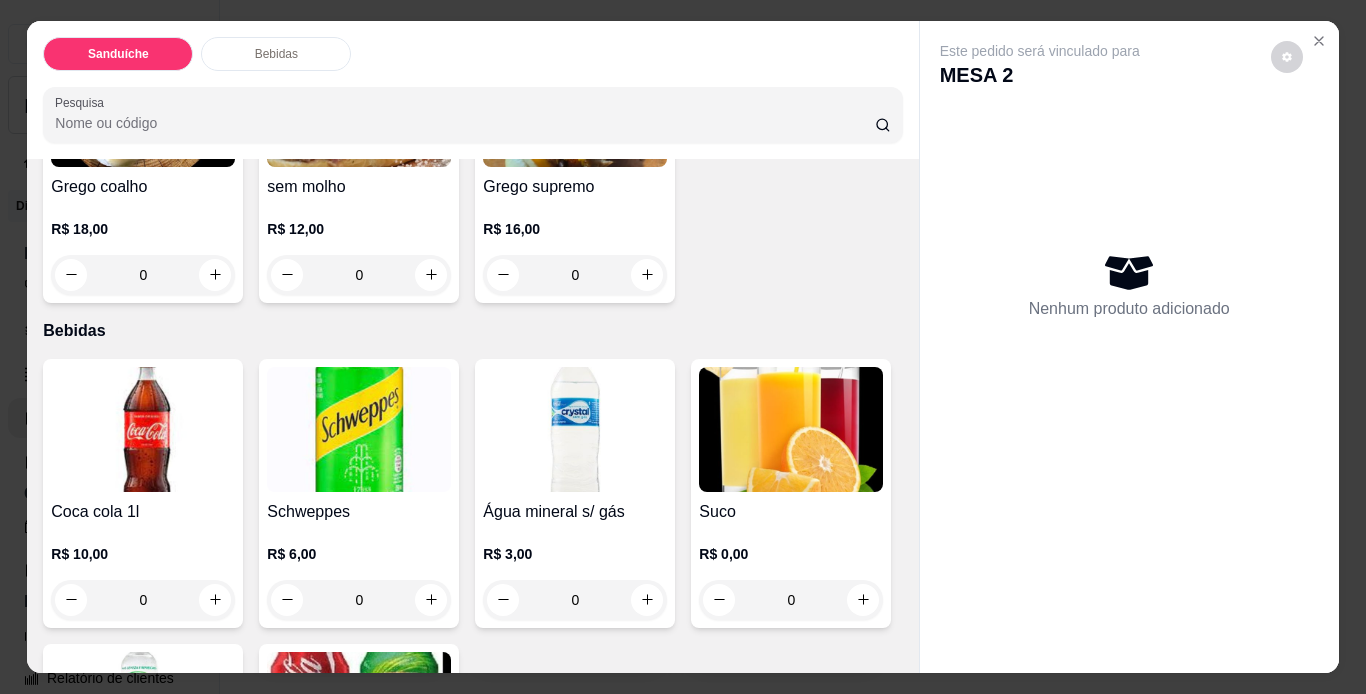 scroll, scrollTop: 700, scrollLeft: 0, axis: vertical 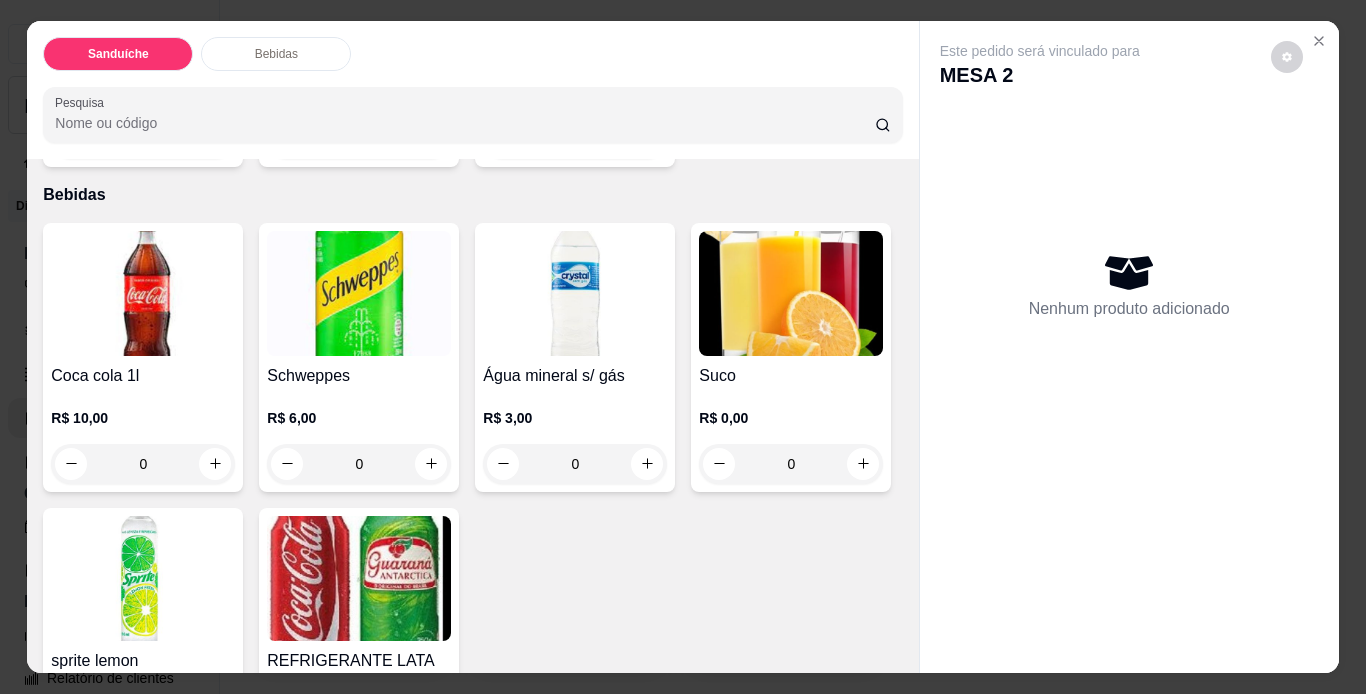click 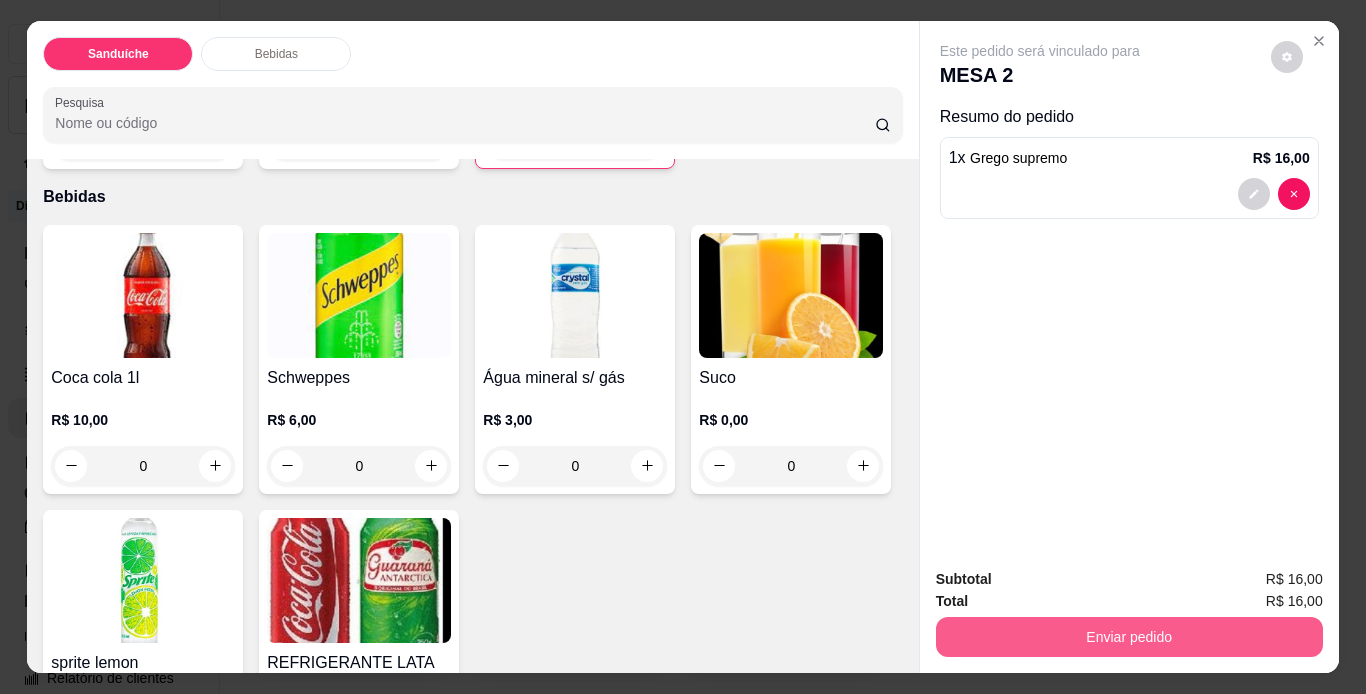 click on "Enviar pedido" at bounding box center (1129, 637) 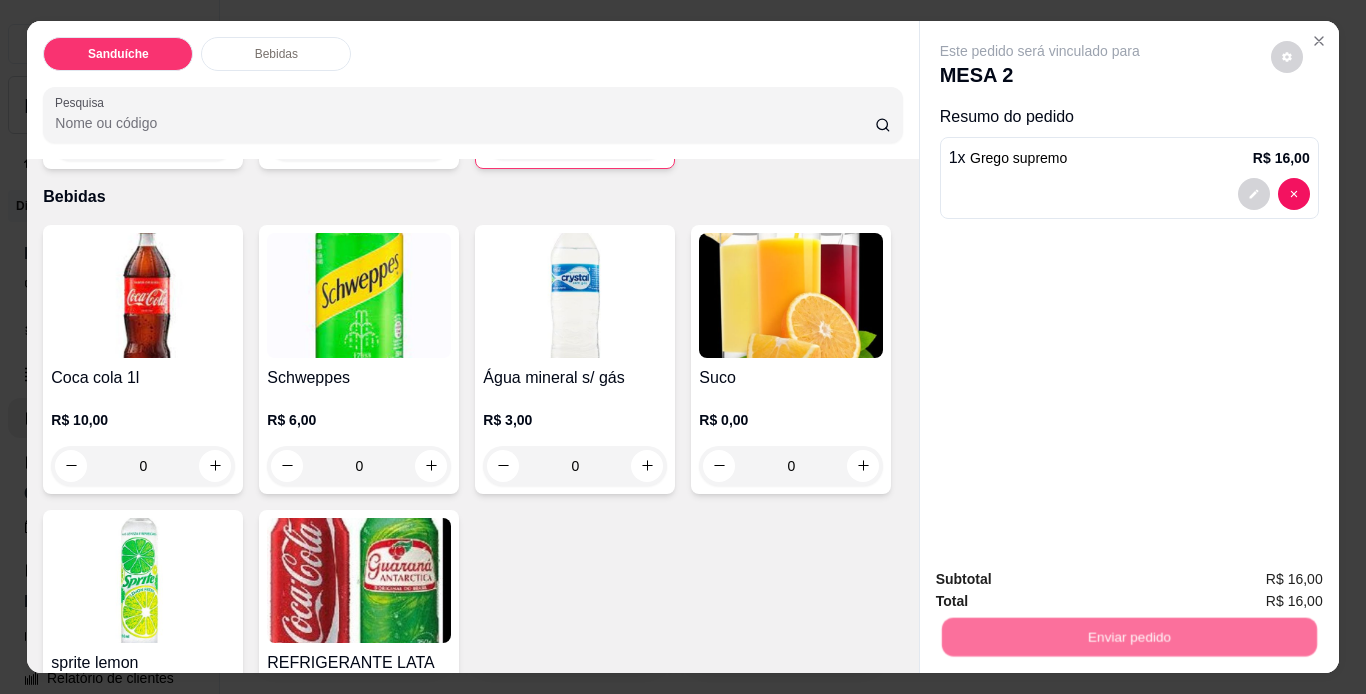 click on "Não registrar e enviar pedido" at bounding box center [1063, 581] 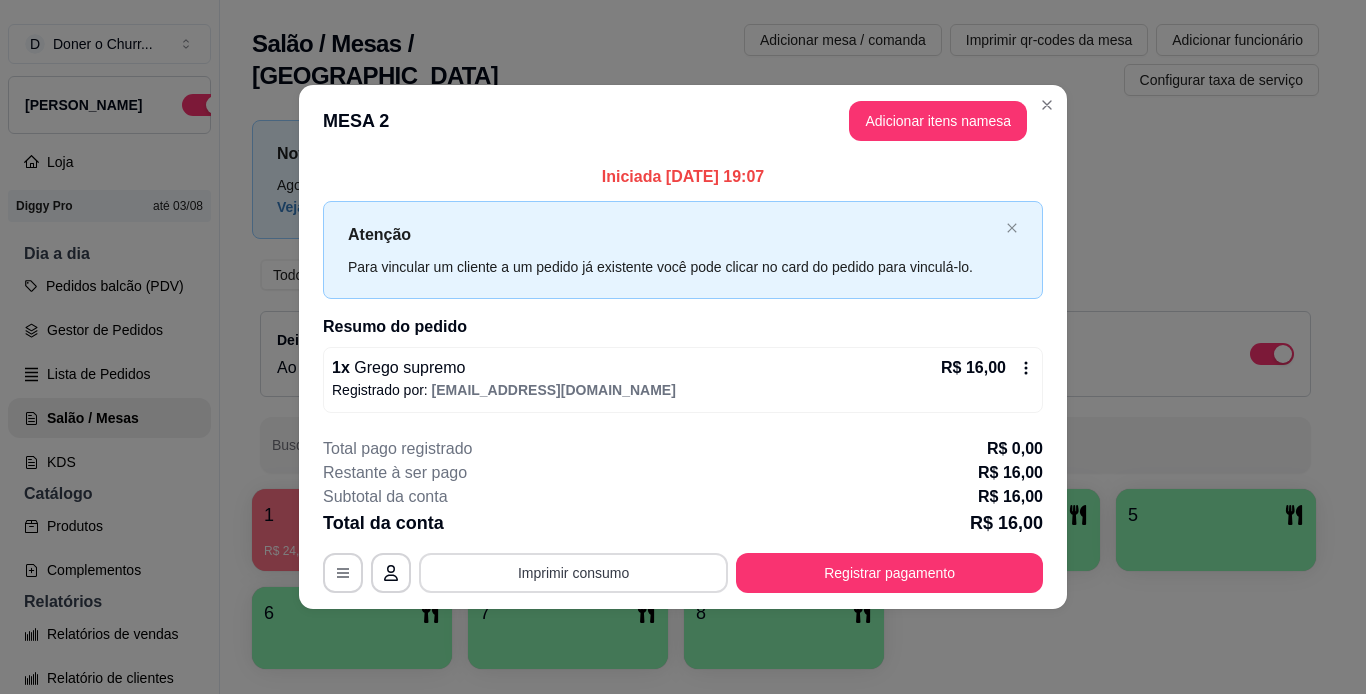 click on "Imprimir consumo" at bounding box center [573, 573] 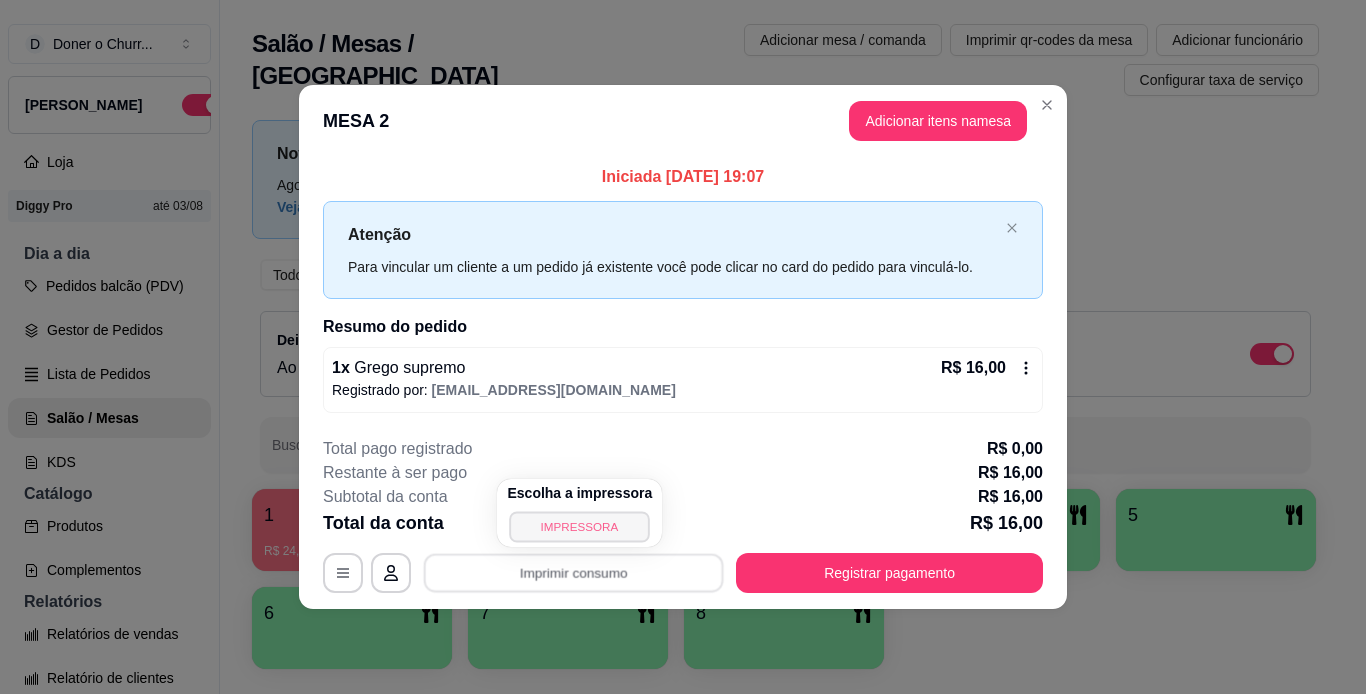 click on "IMPRESSORA" at bounding box center [580, 526] 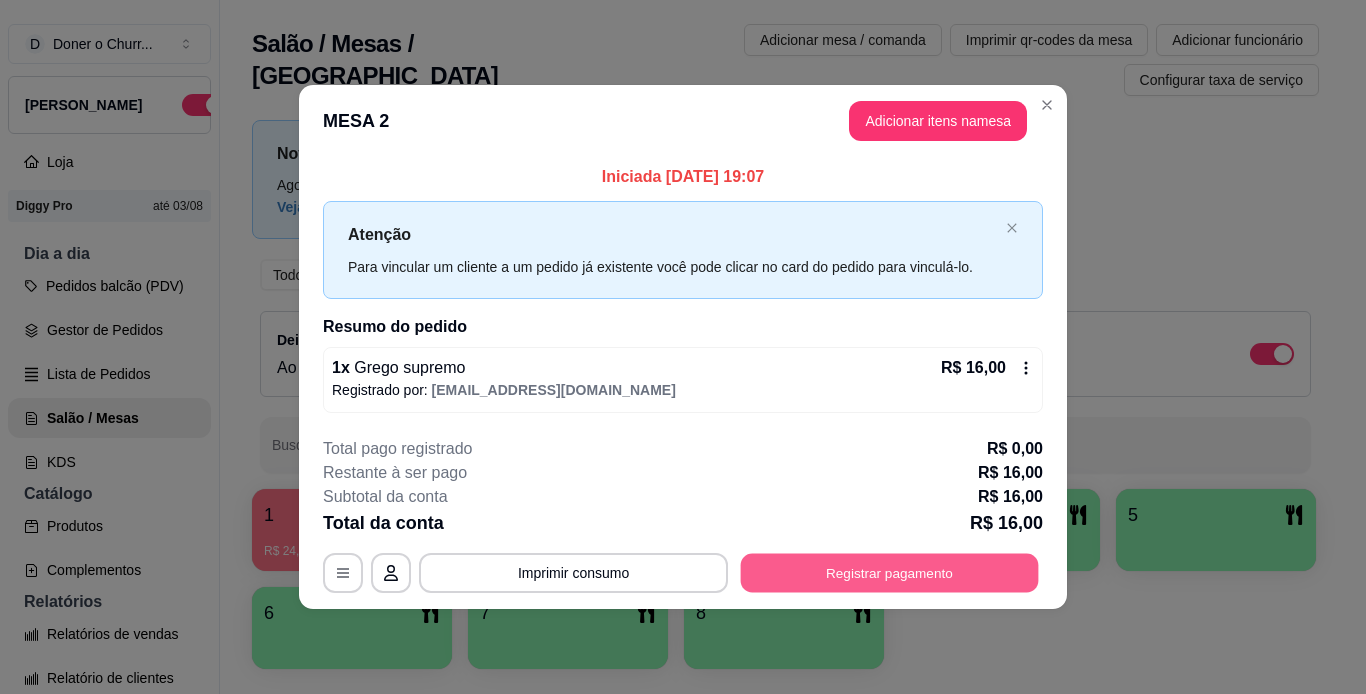 click on "Registrar pagamento" at bounding box center (890, 572) 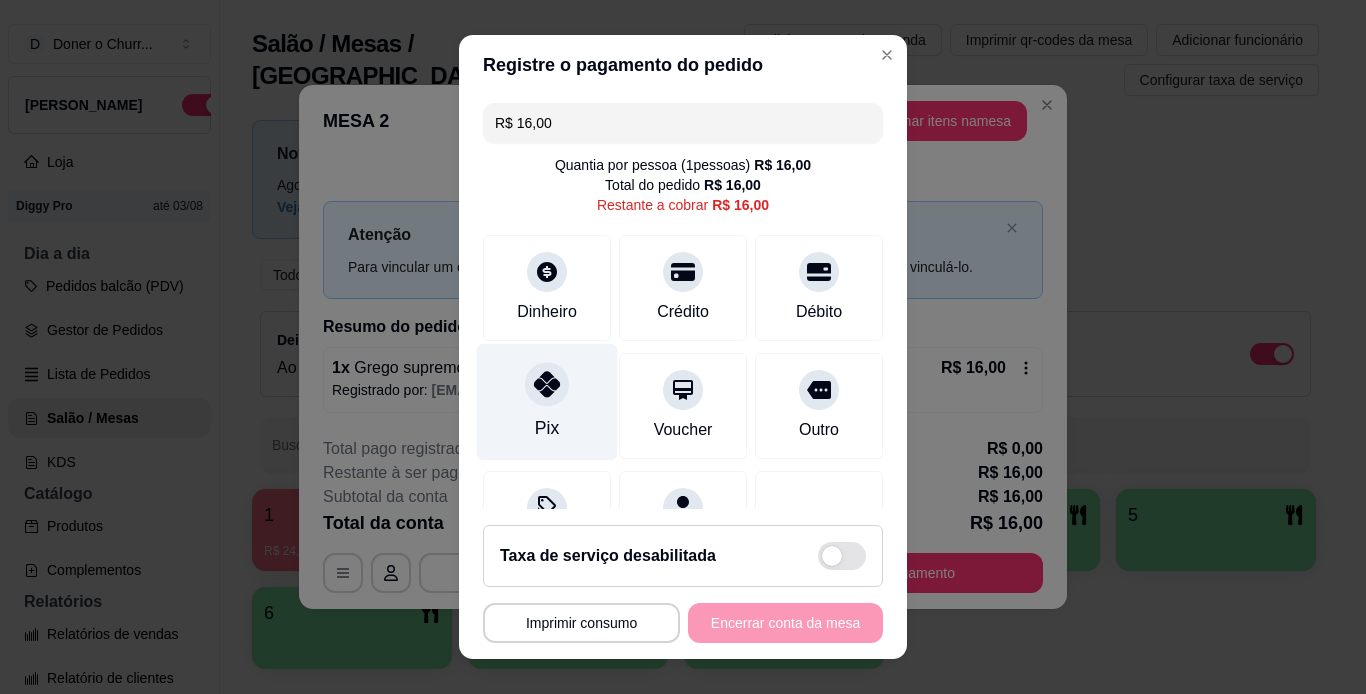 click on "Pix" at bounding box center [547, 401] 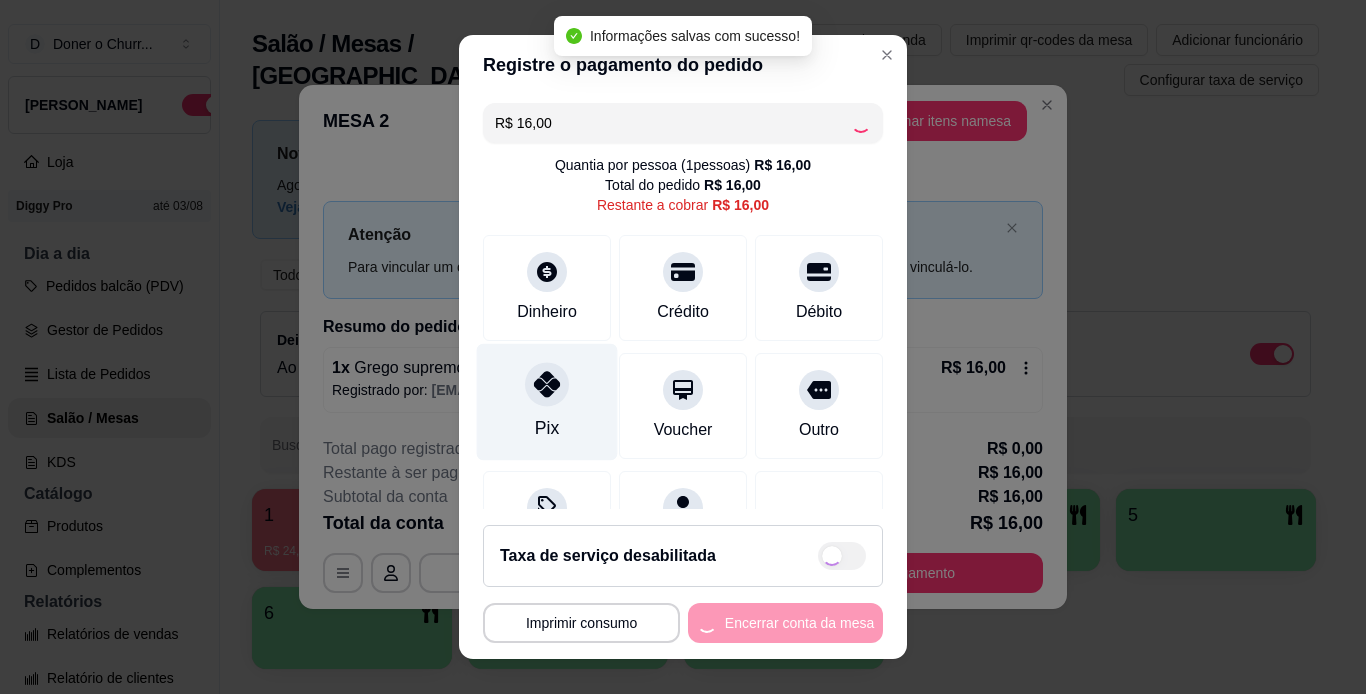 type on "R$ 0,00" 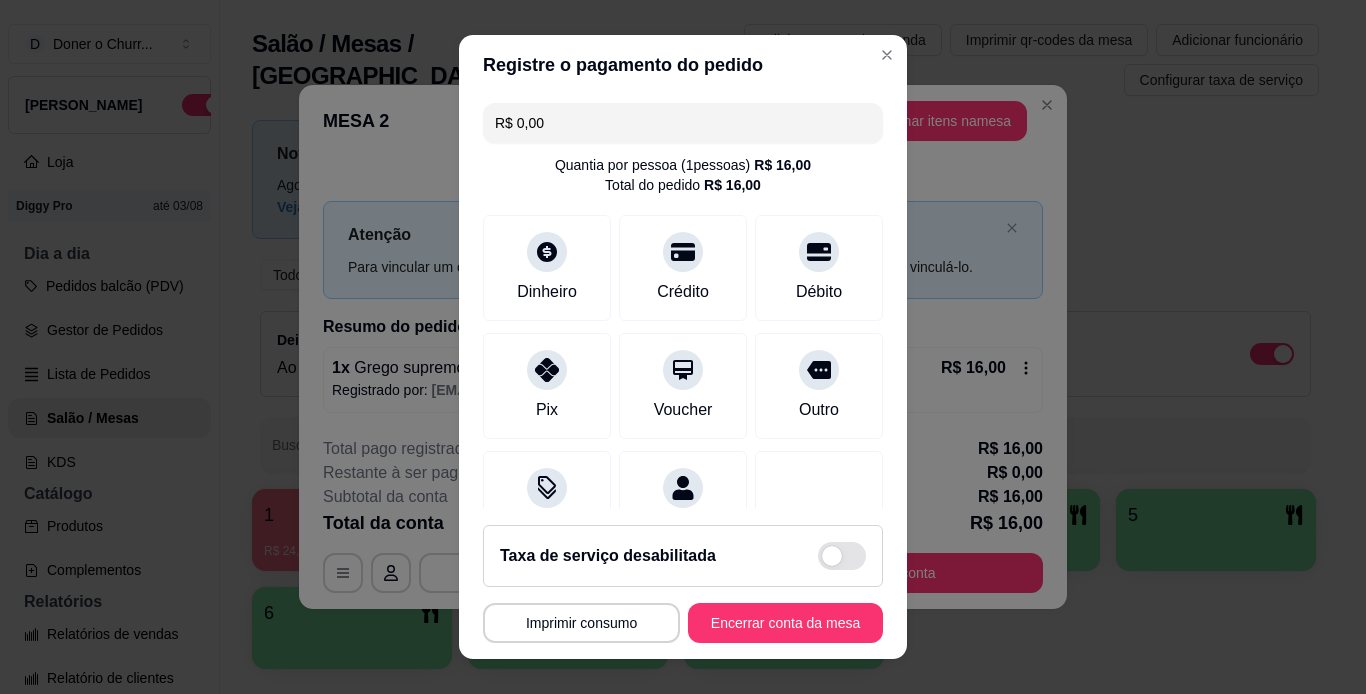 scroll, scrollTop: 183, scrollLeft: 0, axis: vertical 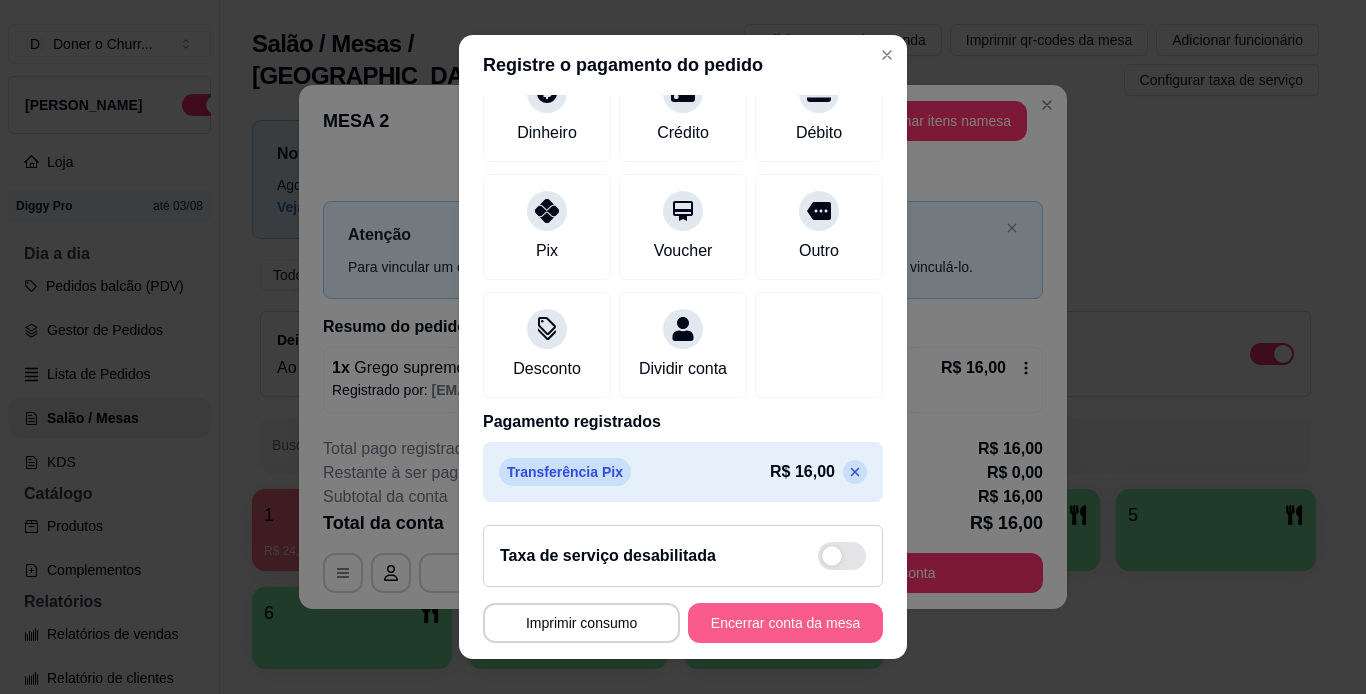 click on "Encerrar conta da mesa" at bounding box center [785, 623] 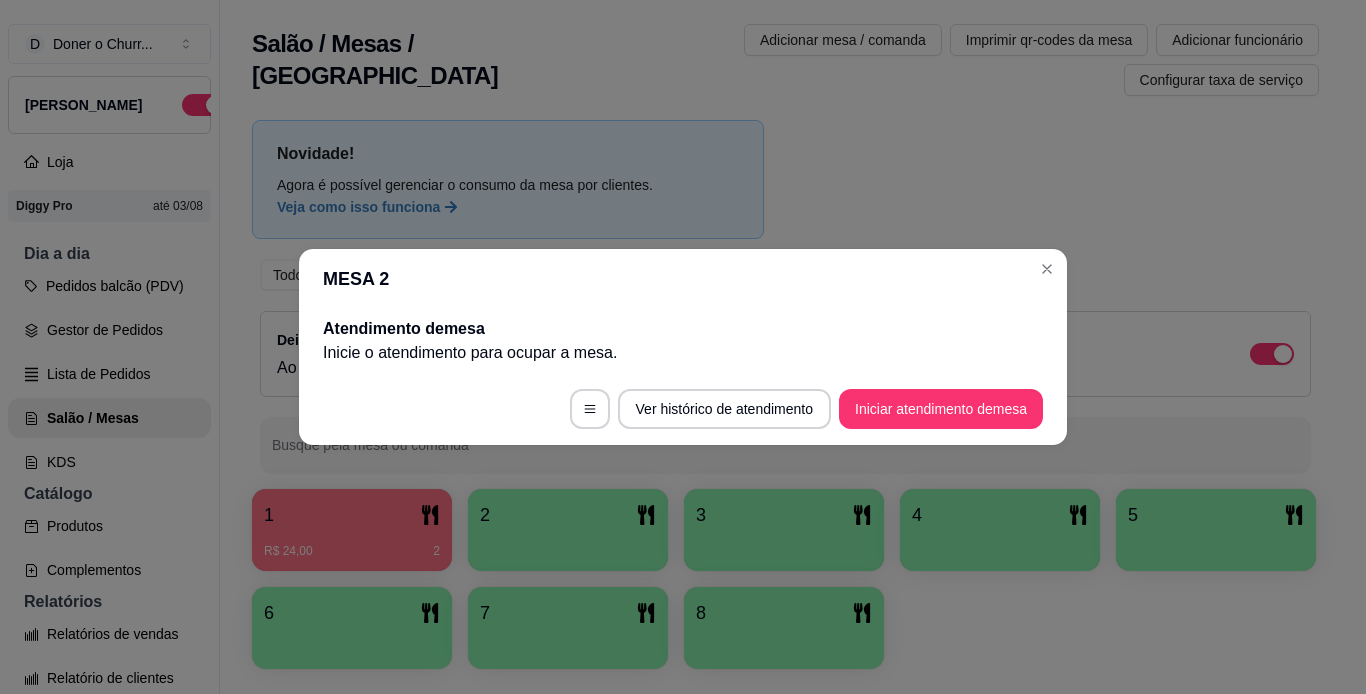 click on "MESA 2 Atendimento de  mesa Inicie o atendimento para ocupar a   mesa . Ver histórico de atendimento Iniciar atendimento de  mesa" at bounding box center (683, 347) 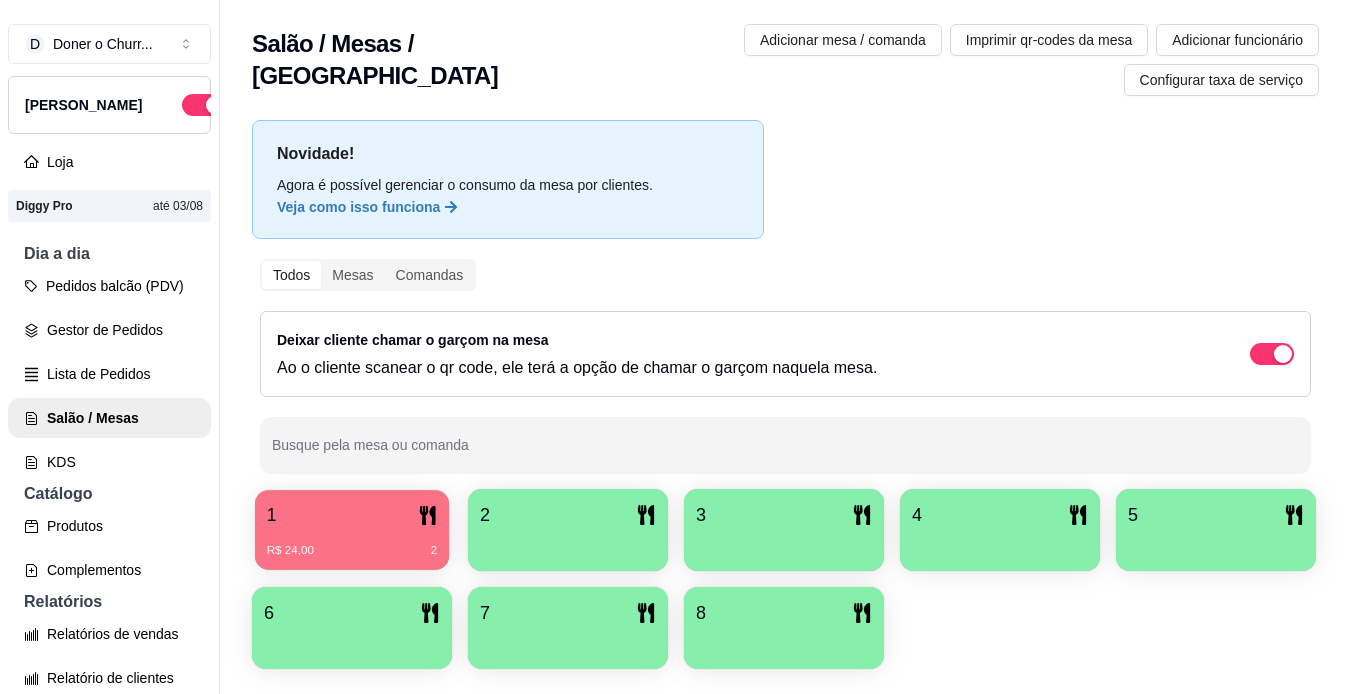 click on "R$ 24,00 2" at bounding box center [352, 551] 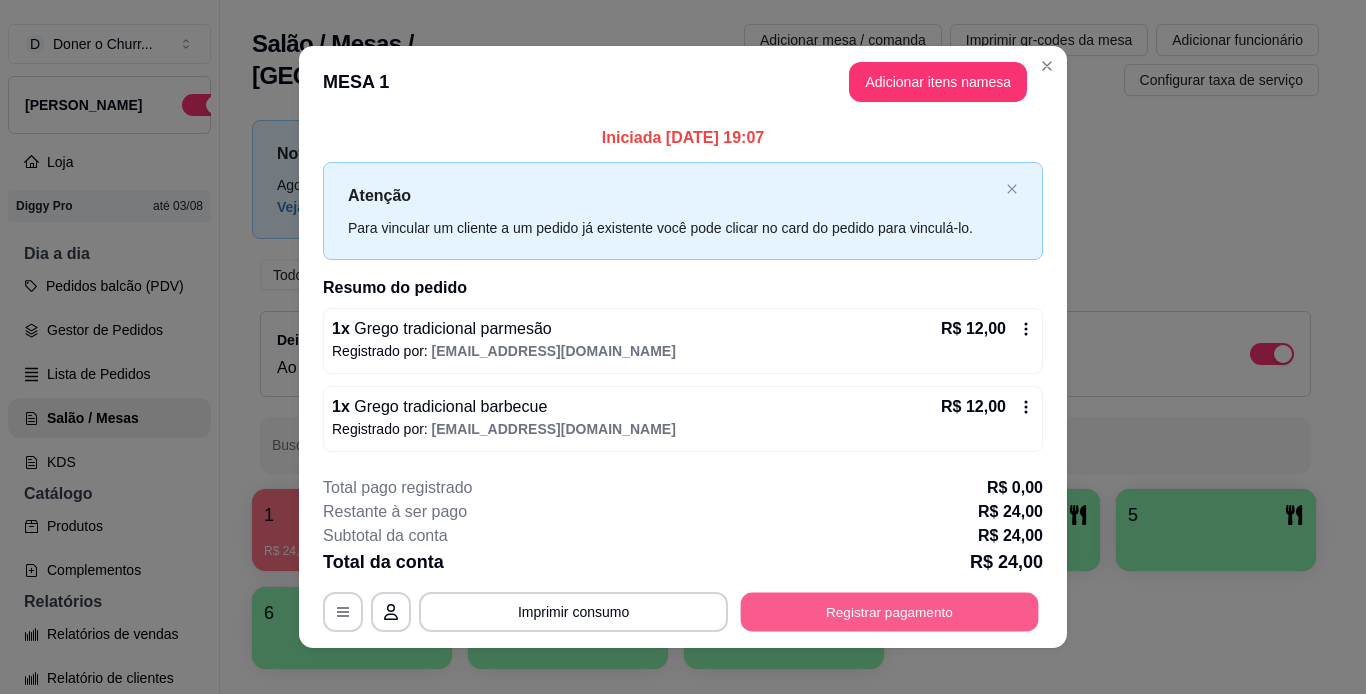 click on "Registrar pagamento" at bounding box center (890, 611) 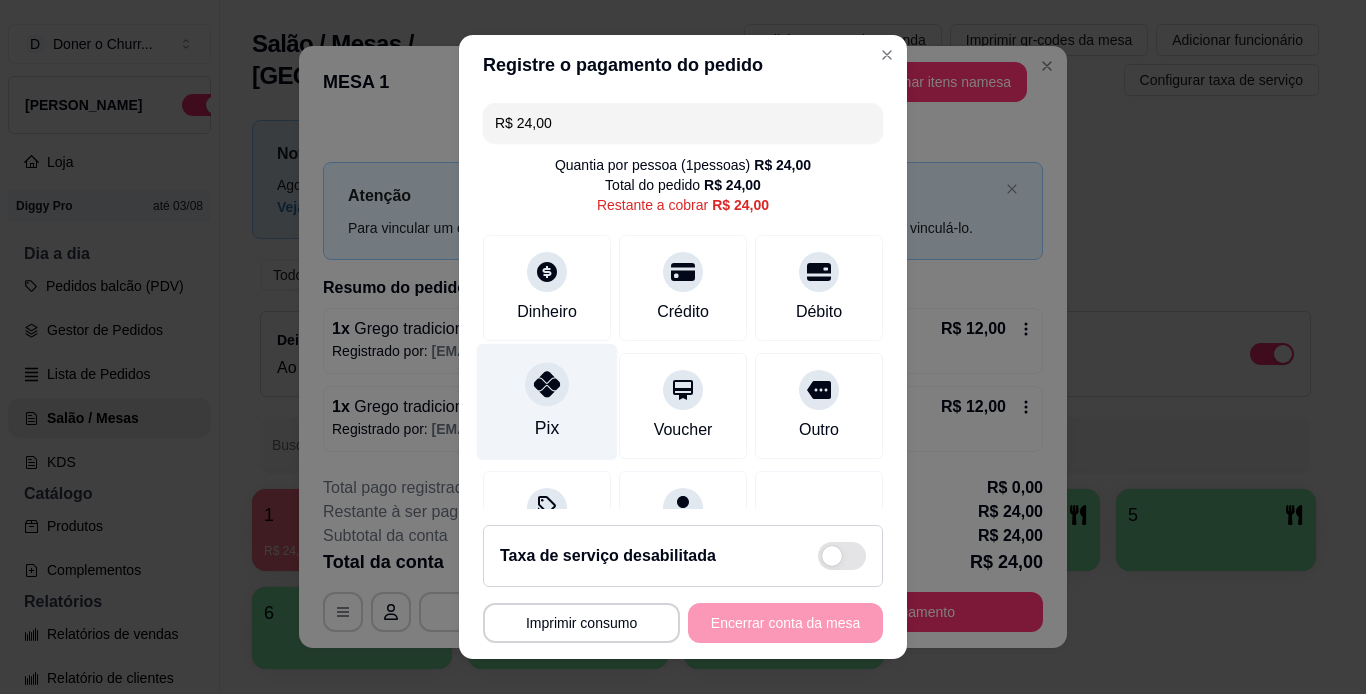 click on "Pix" at bounding box center (547, 401) 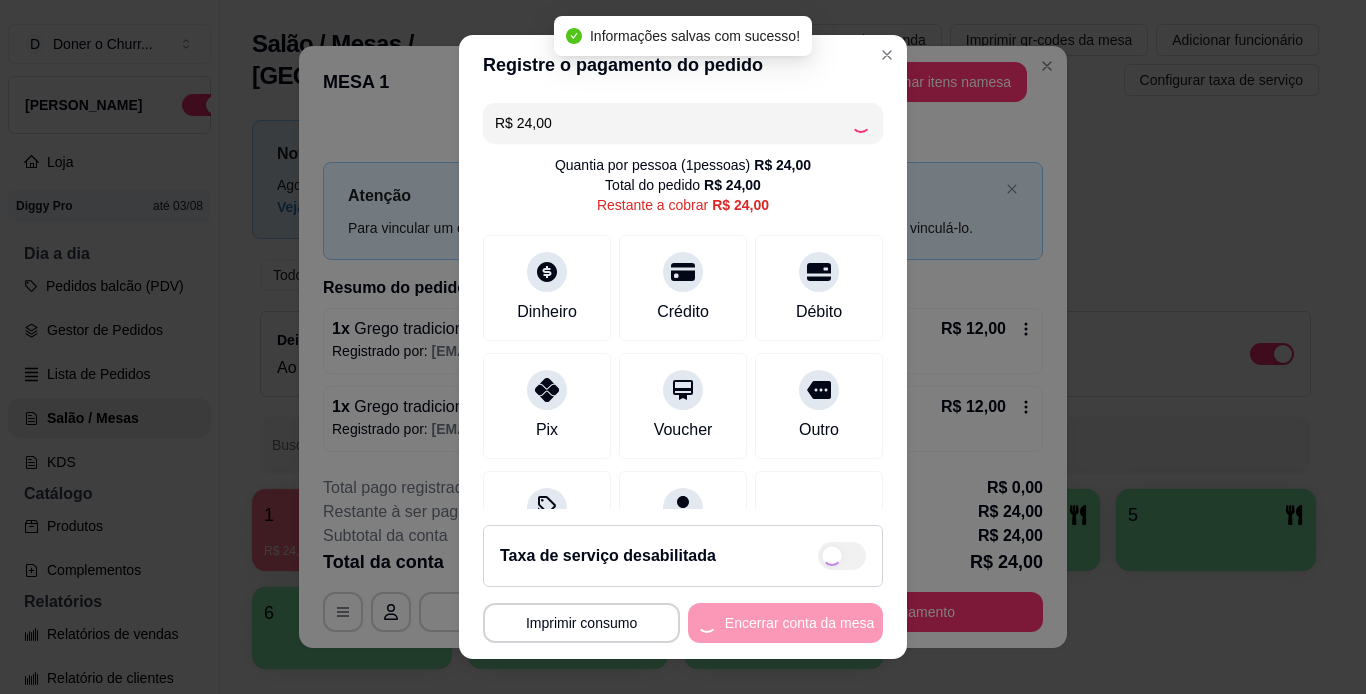 type on "R$ 0,00" 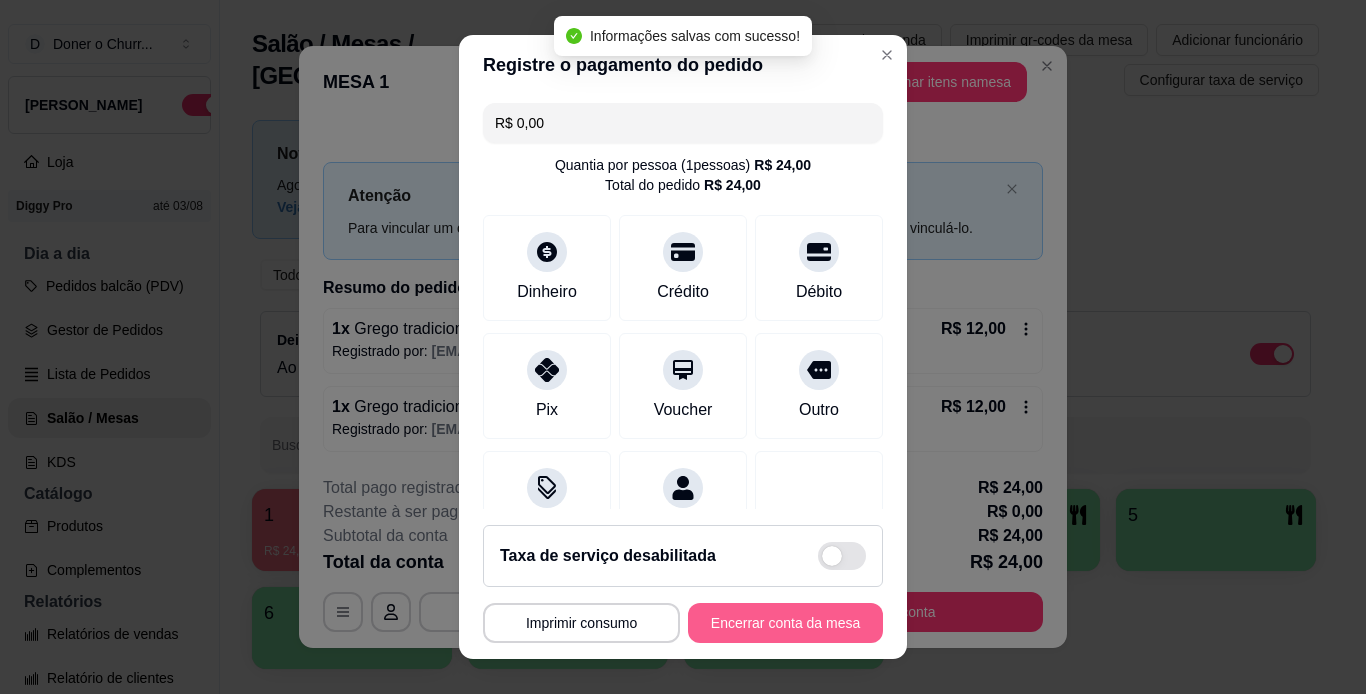 click on "Encerrar conta da mesa" at bounding box center [785, 623] 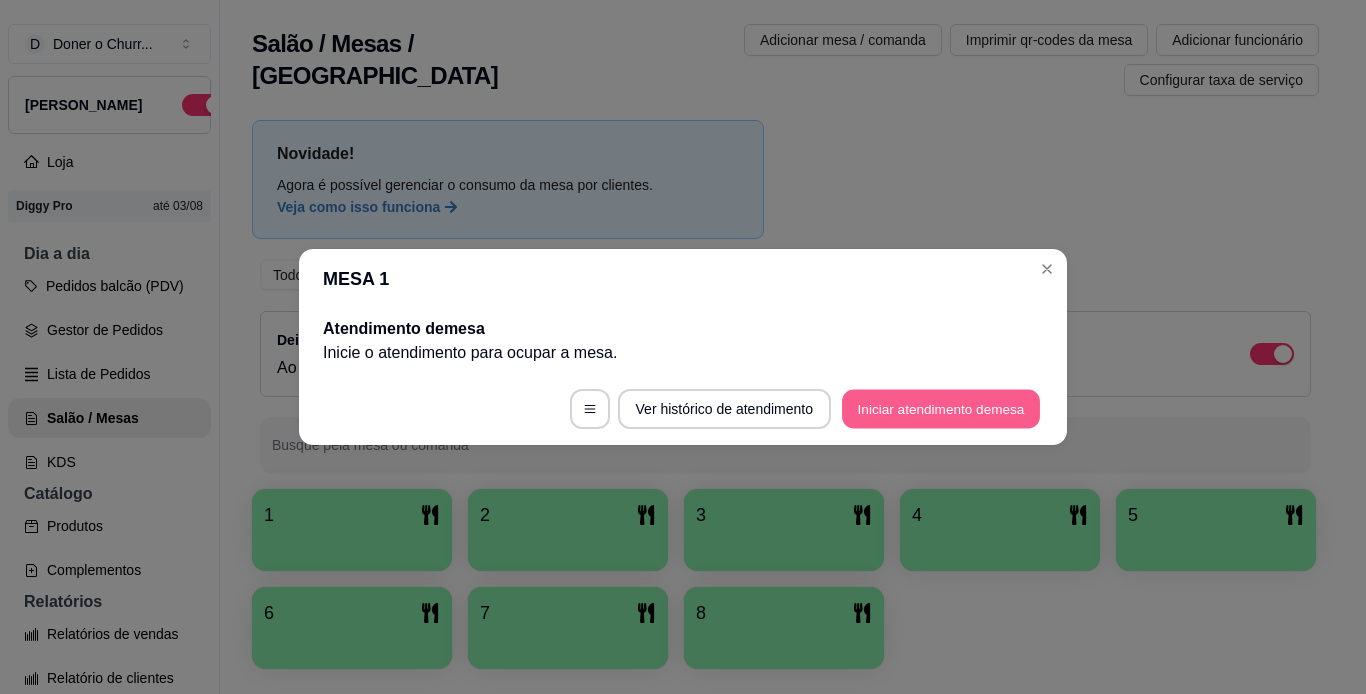 click on "Iniciar atendimento de  mesa" at bounding box center (941, 409) 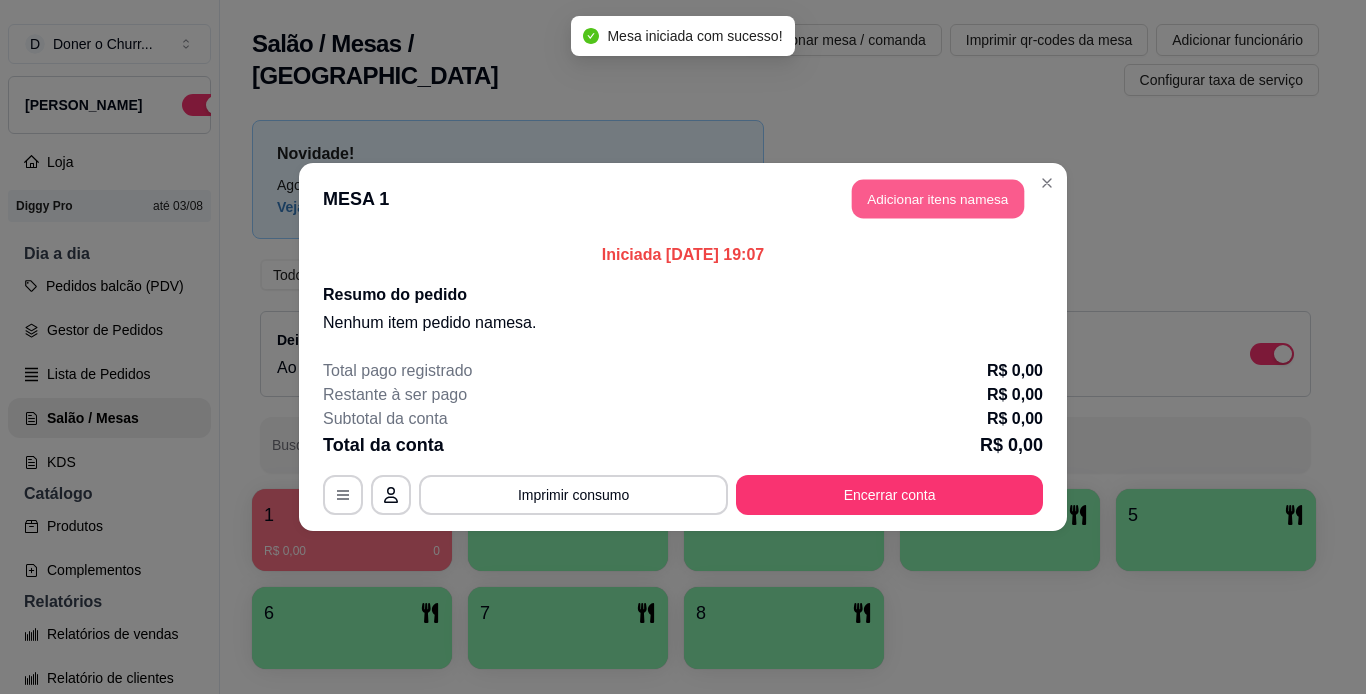 click on "Adicionar itens na  mesa" at bounding box center [938, 199] 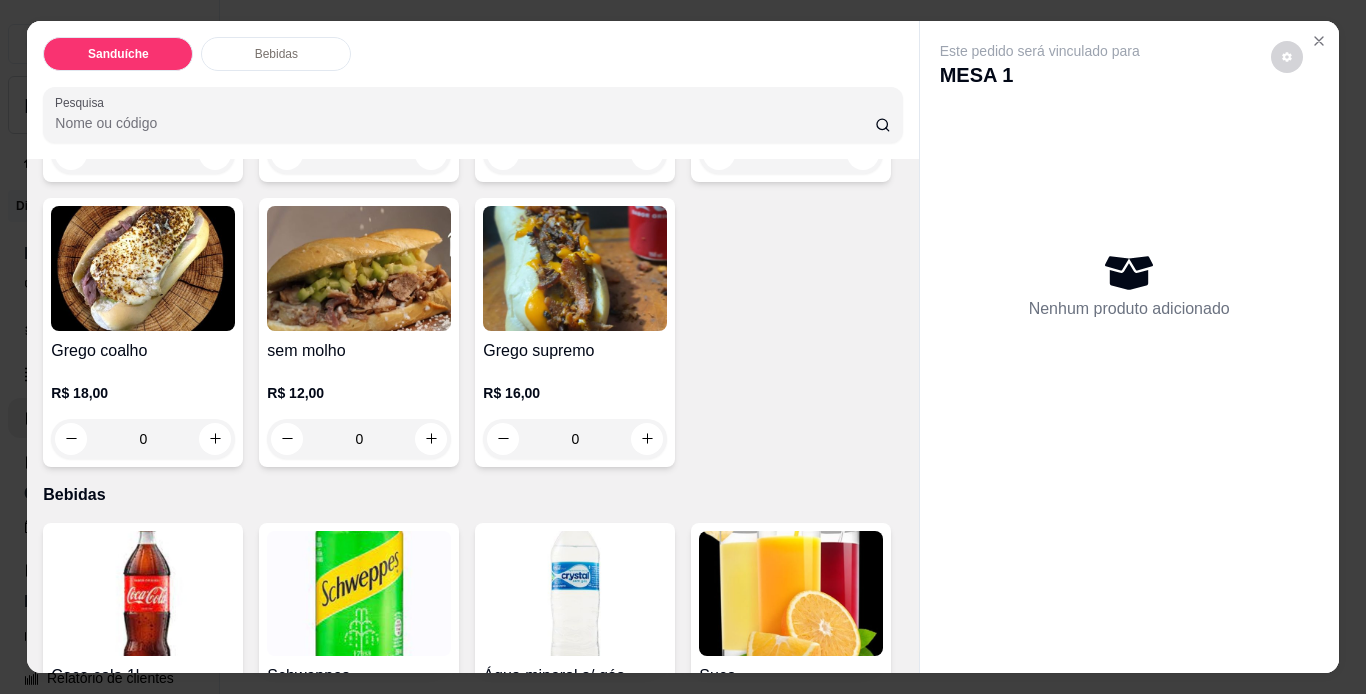 scroll, scrollTop: 500, scrollLeft: 0, axis: vertical 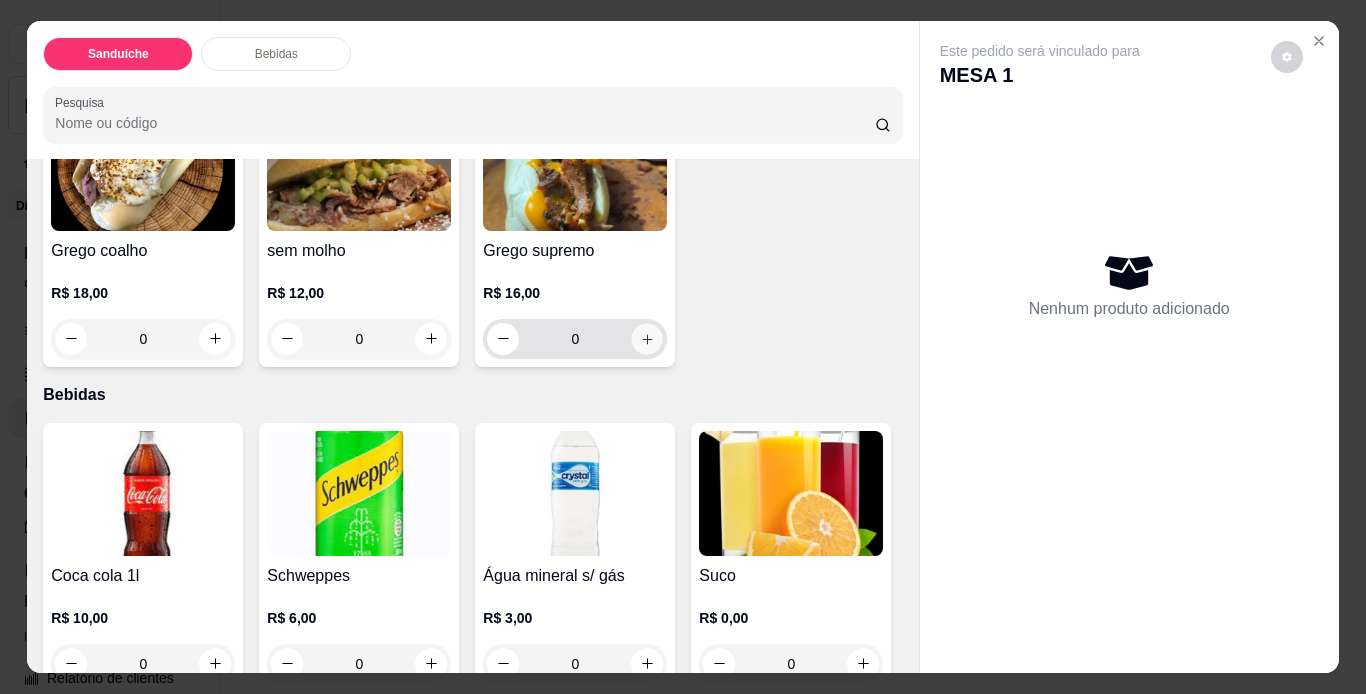 click 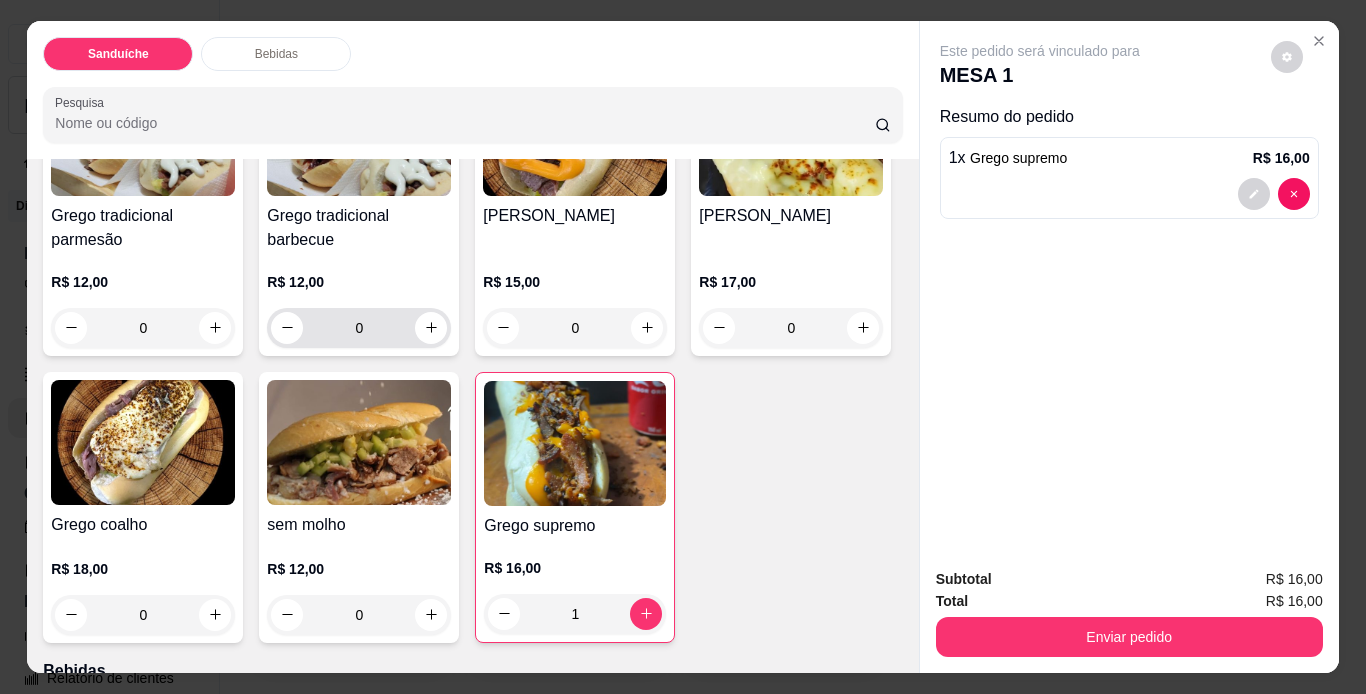 scroll, scrollTop: 200, scrollLeft: 0, axis: vertical 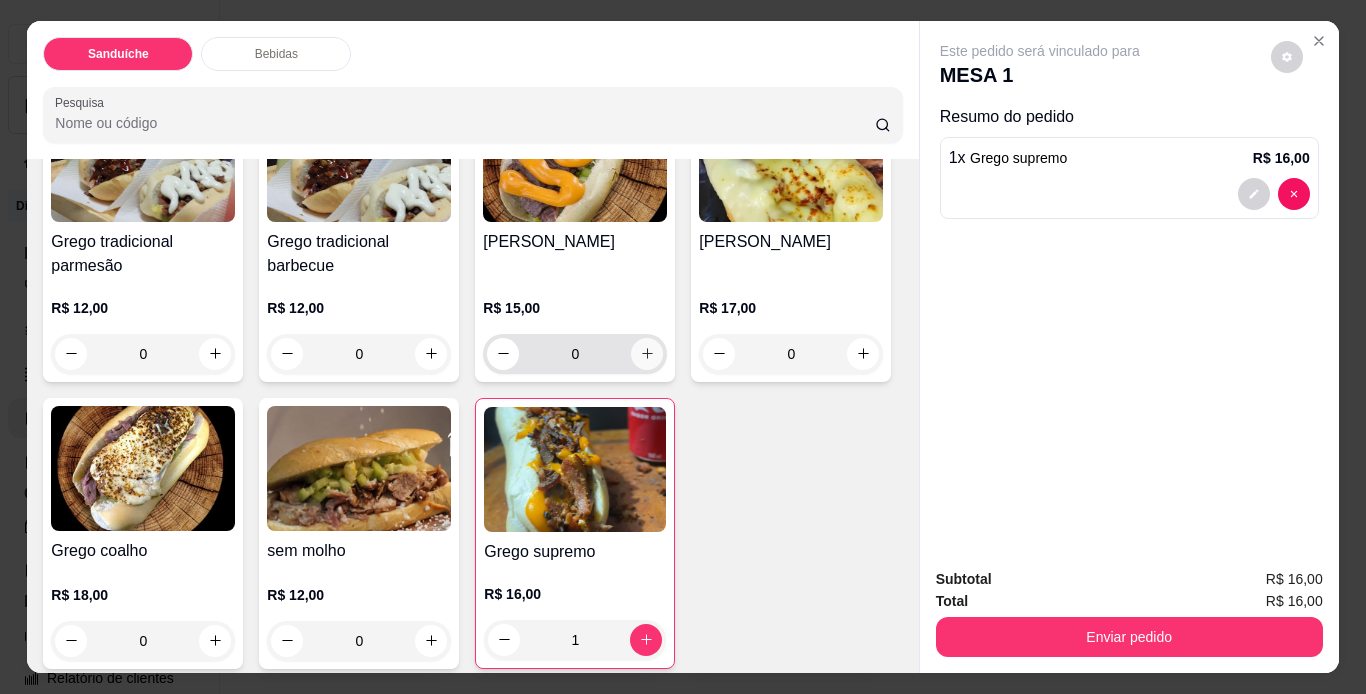 click 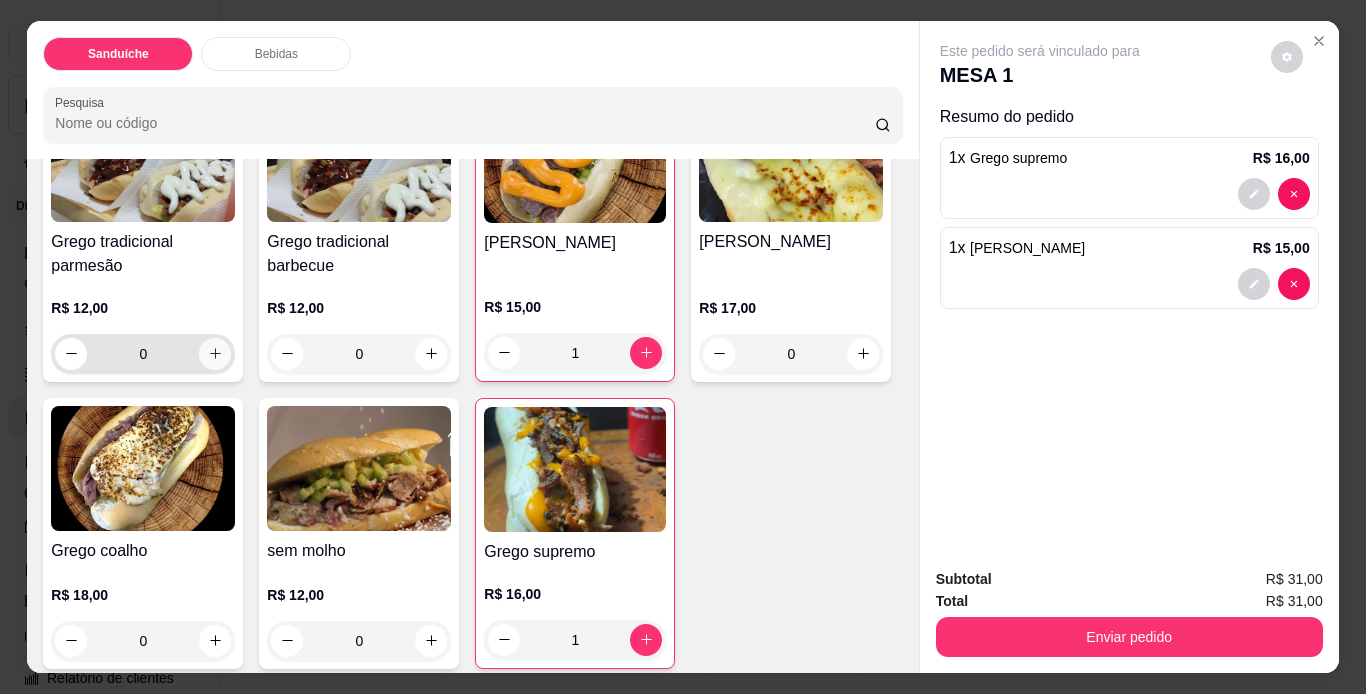 click 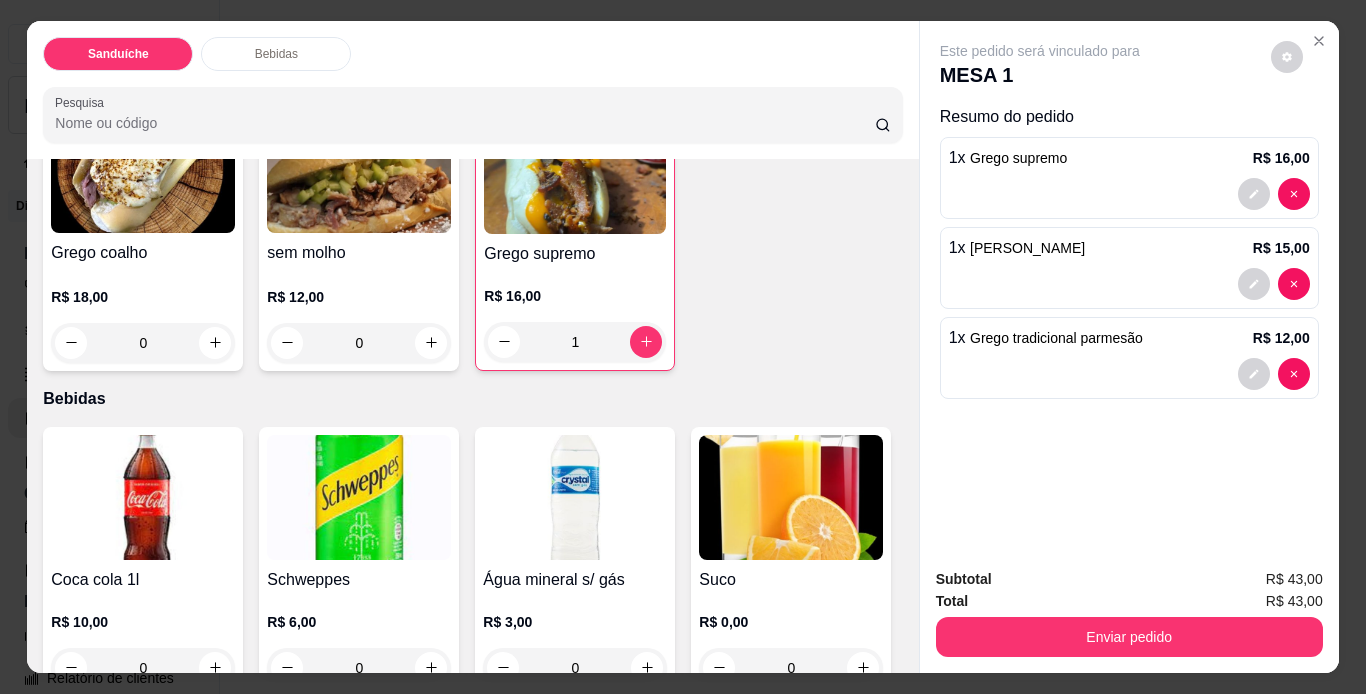 scroll, scrollTop: 501, scrollLeft: 0, axis: vertical 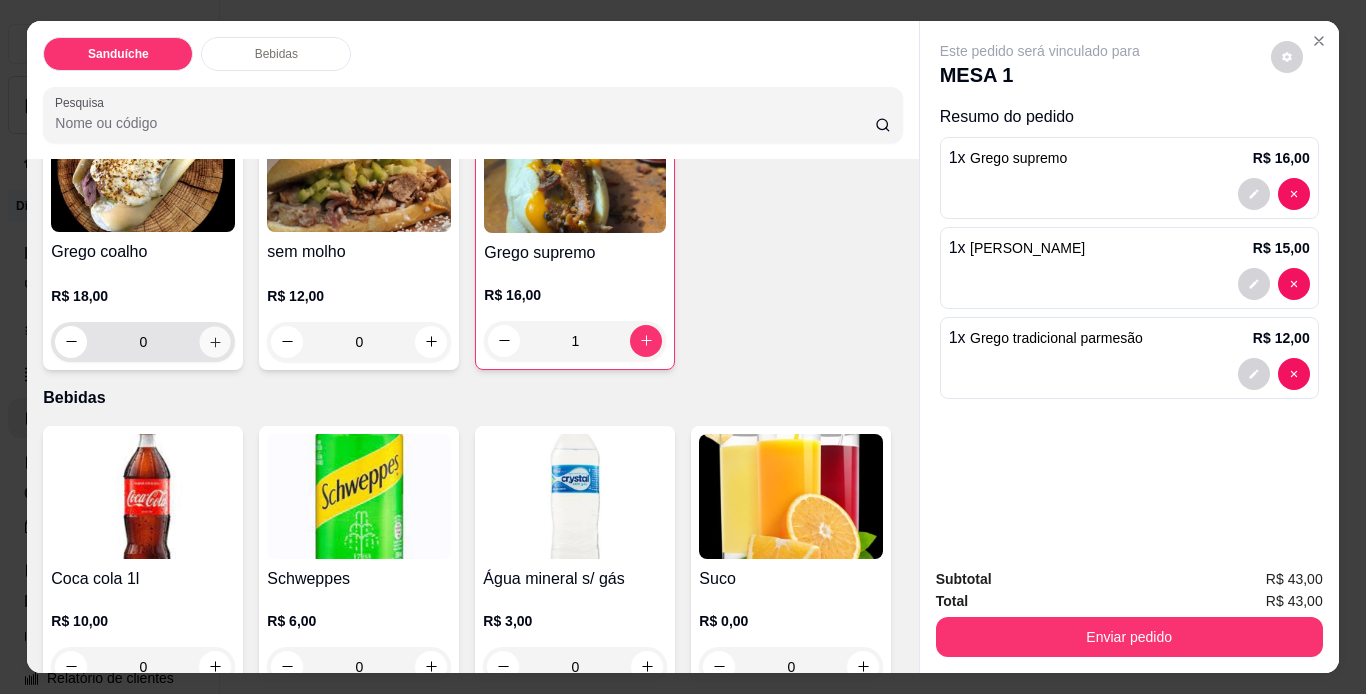 click 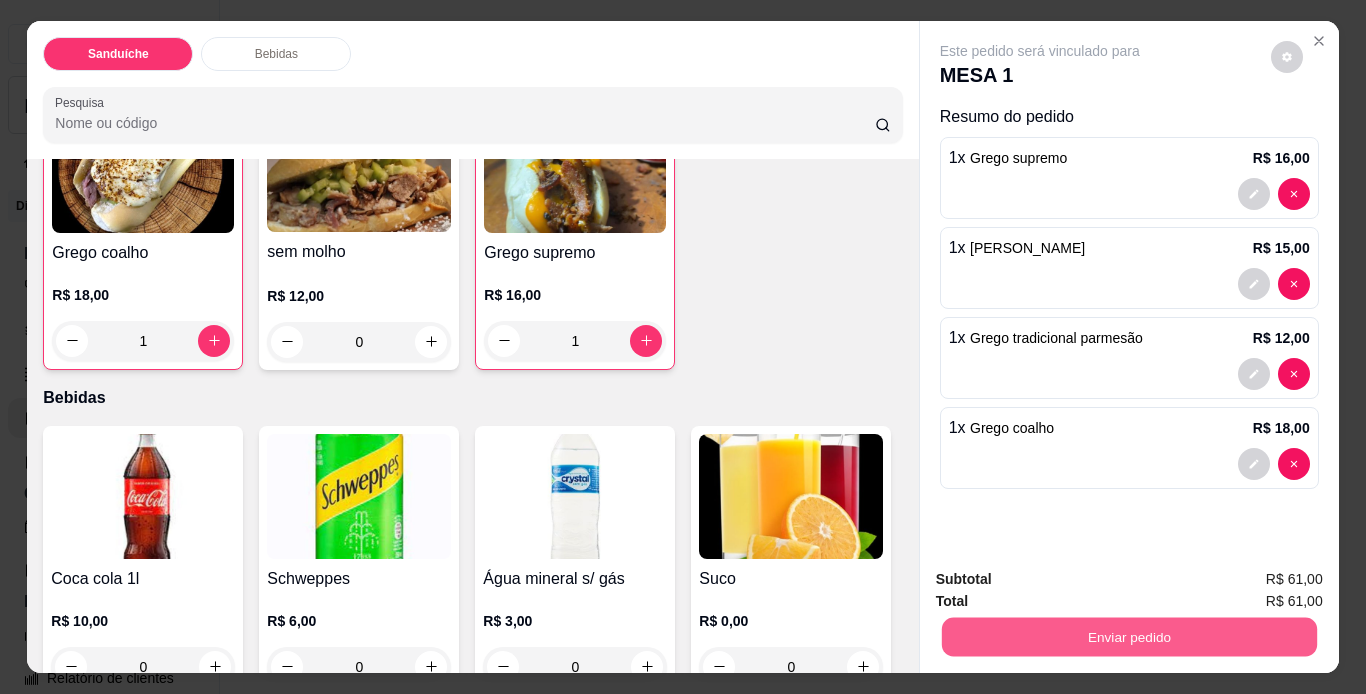 click on "Enviar pedido" at bounding box center (1128, 637) 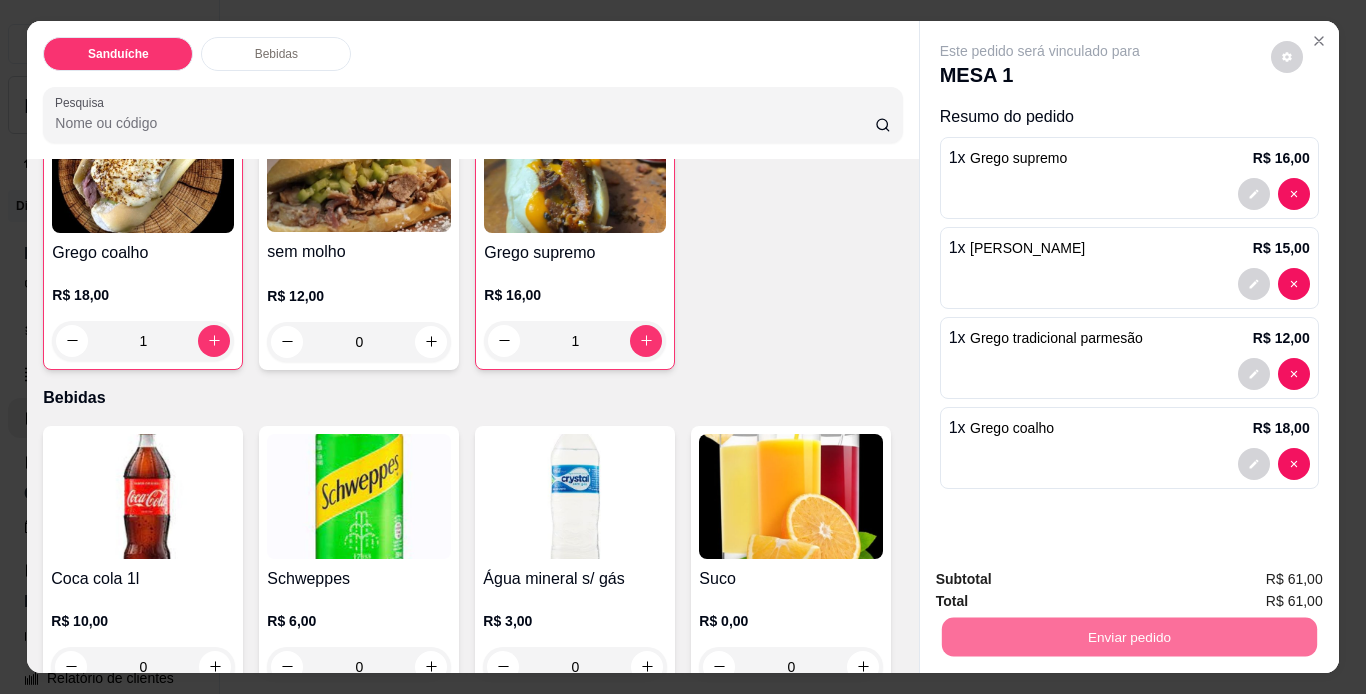 click on "Não registrar e enviar pedido" at bounding box center (1063, 581) 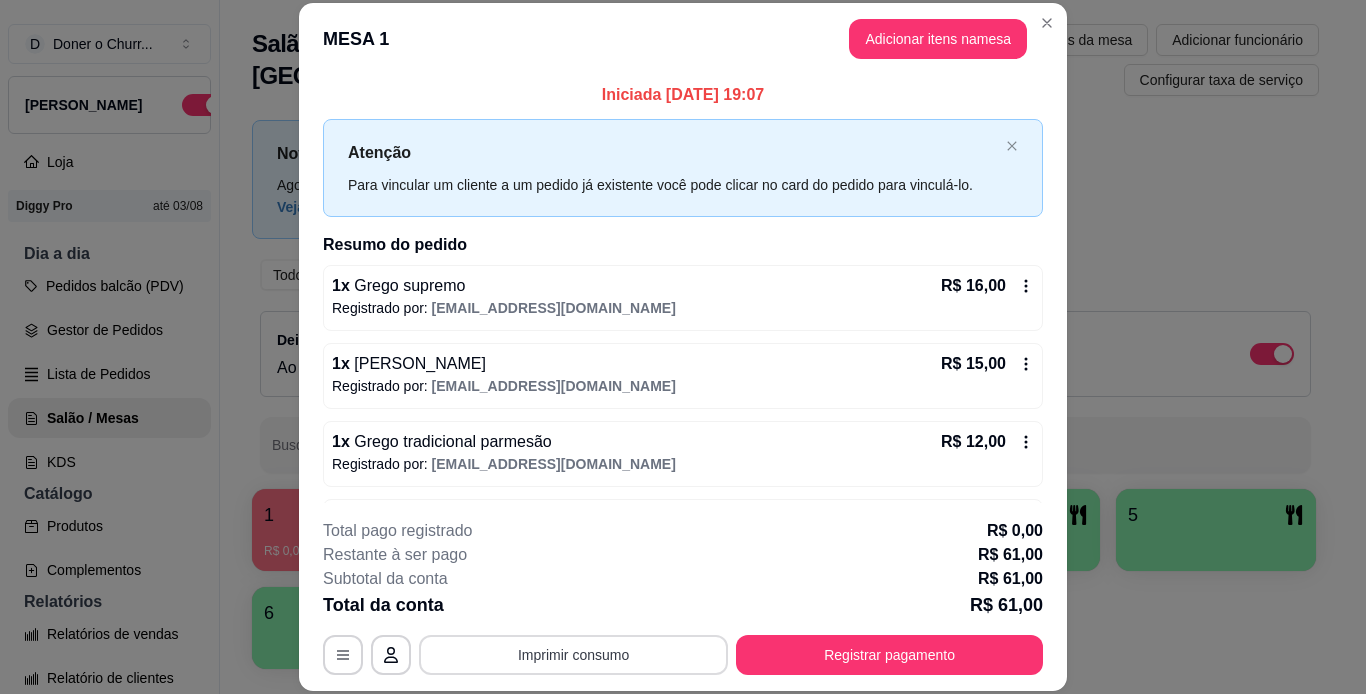 click on "Imprimir consumo" at bounding box center (573, 655) 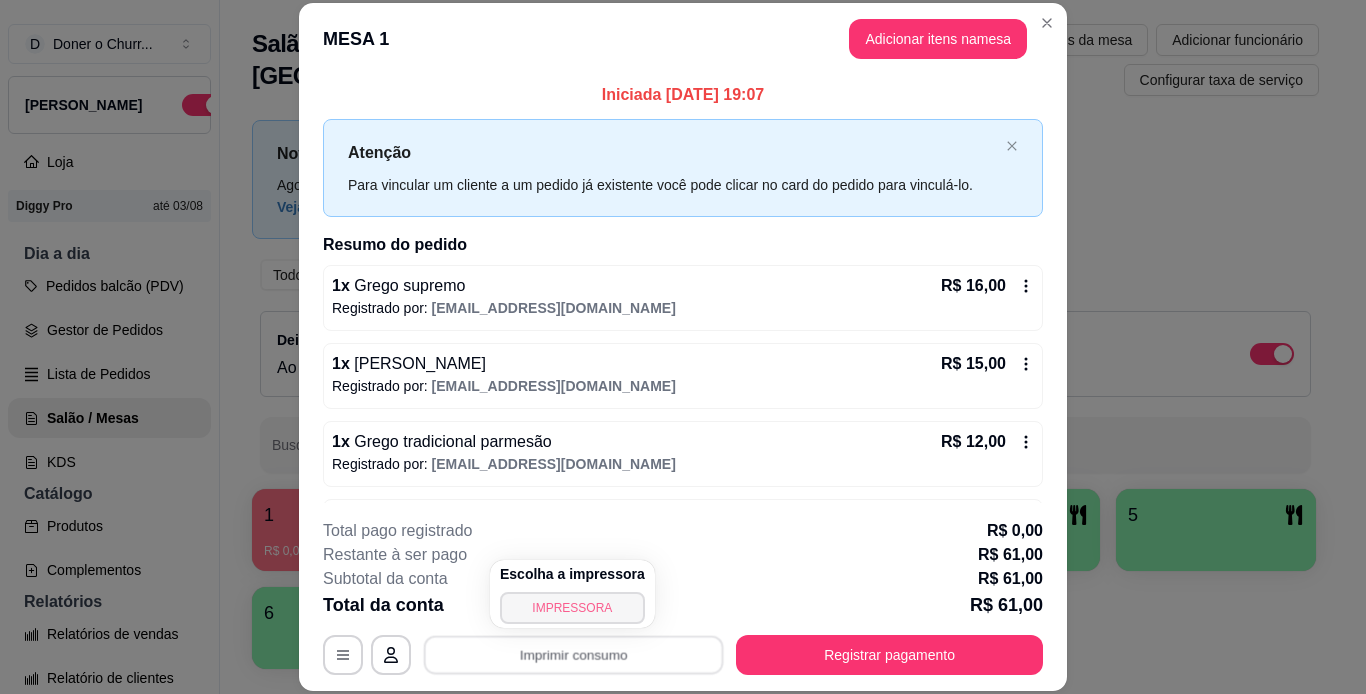 click on "IMPRESSORA" at bounding box center [572, 608] 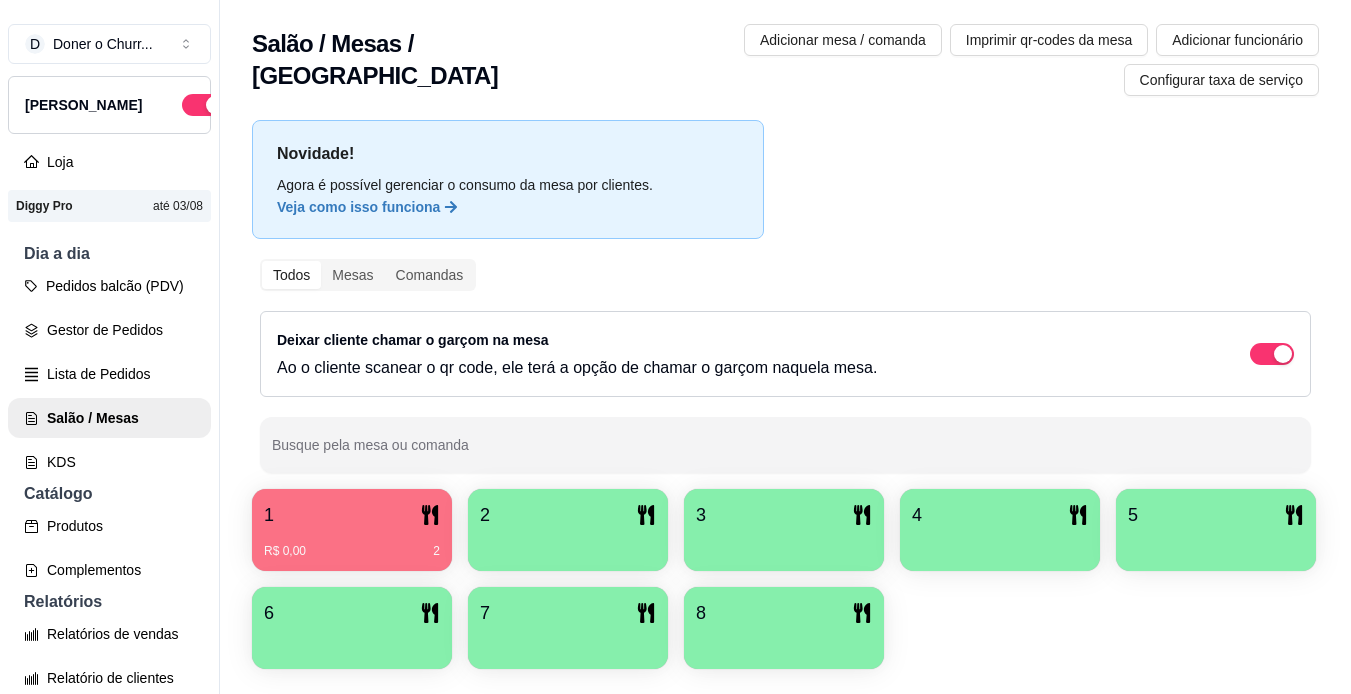 click on "2" at bounding box center [568, 515] 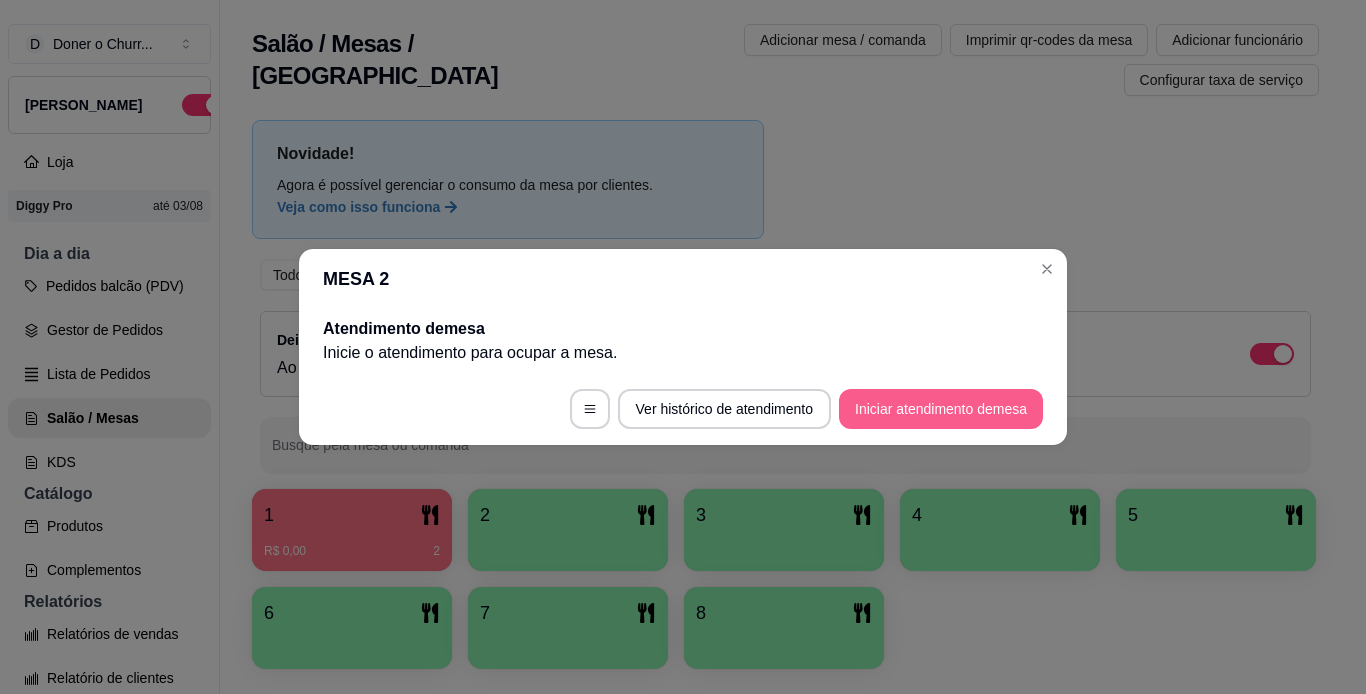 click on "Iniciar atendimento de  mesa" at bounding box center (941, 409) 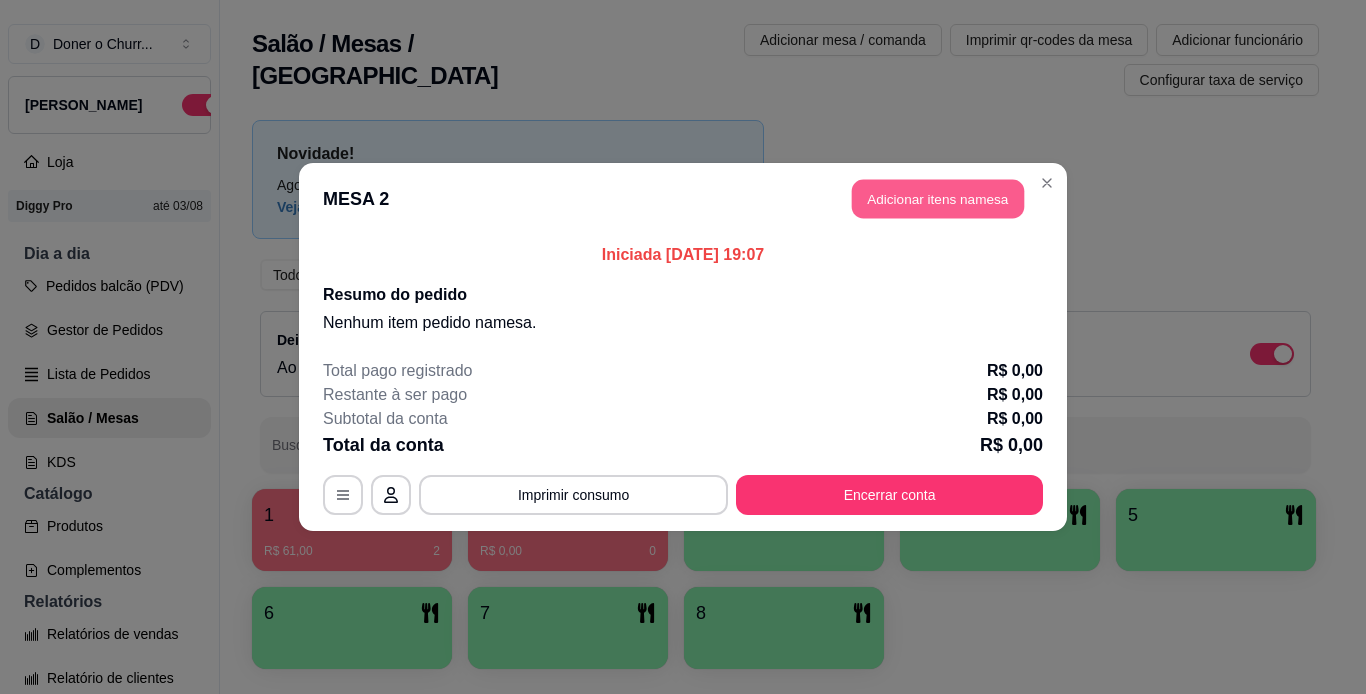 click on "Adicionar itens na  mesa" at bounding box center [938, 199] 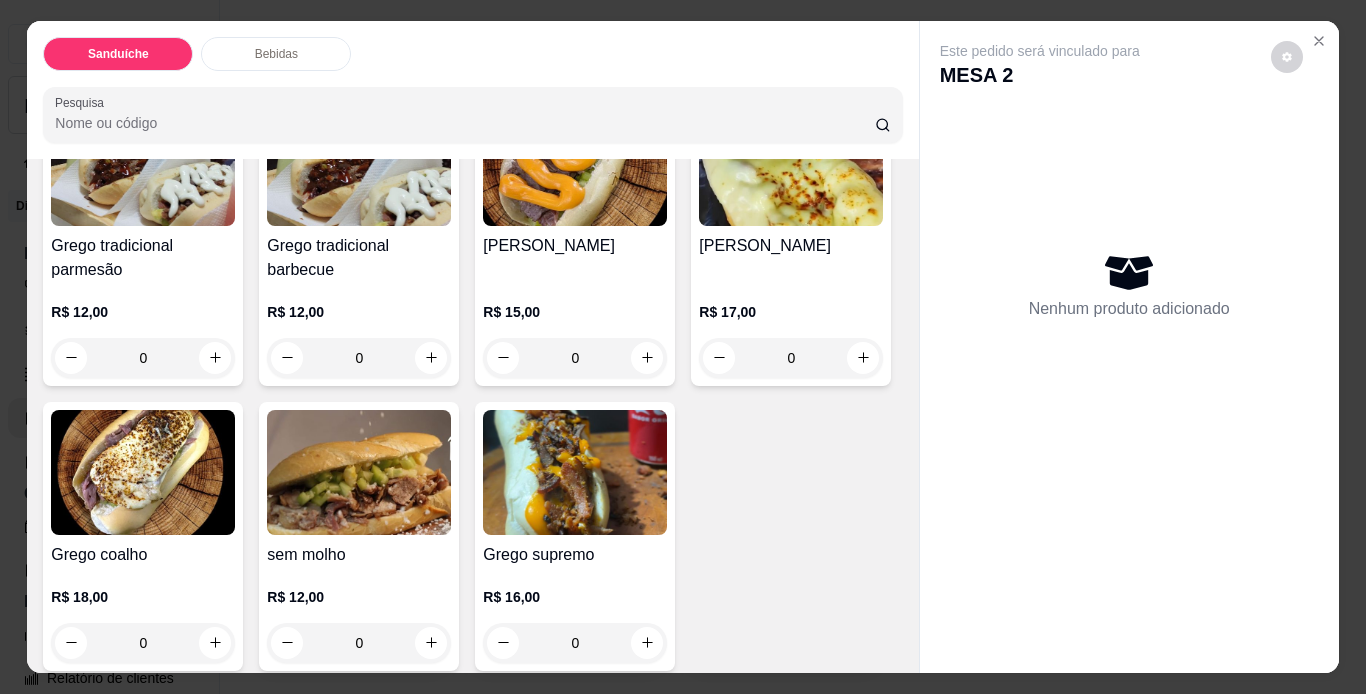 scroll, scrollTop: 200, scrollLeft: 0, axis: vertical 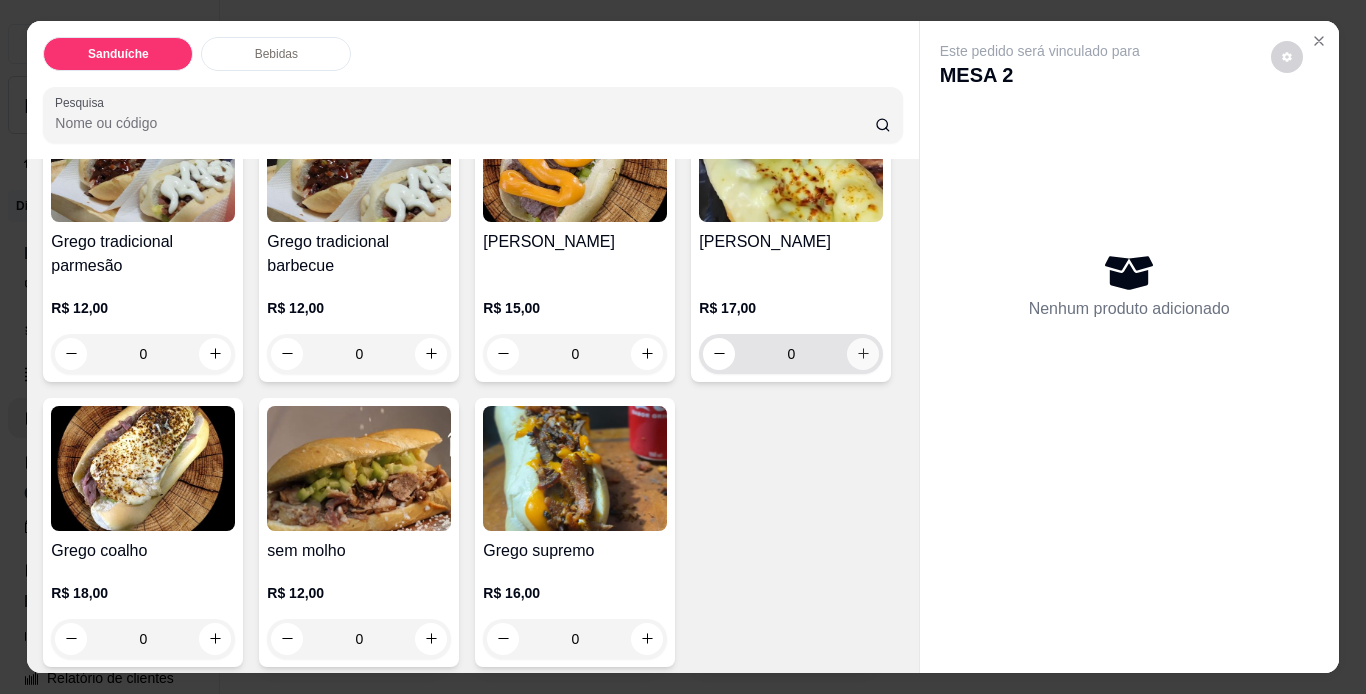 click 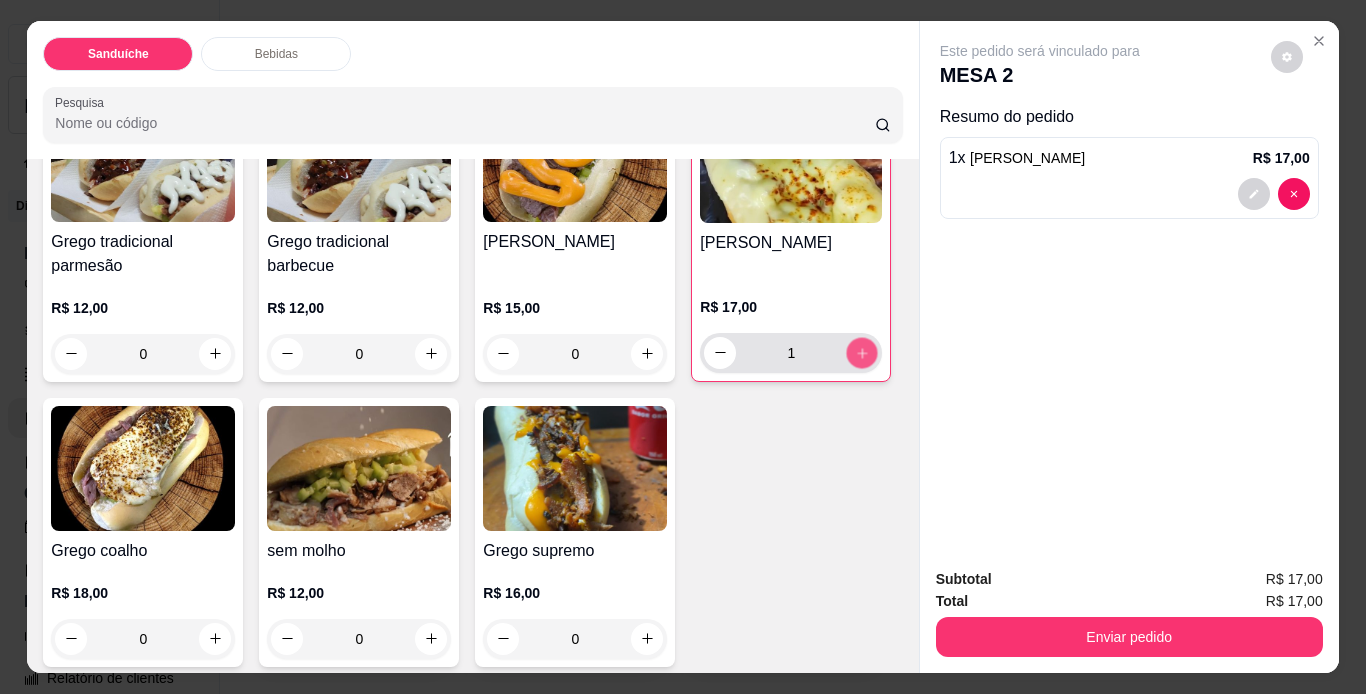 click 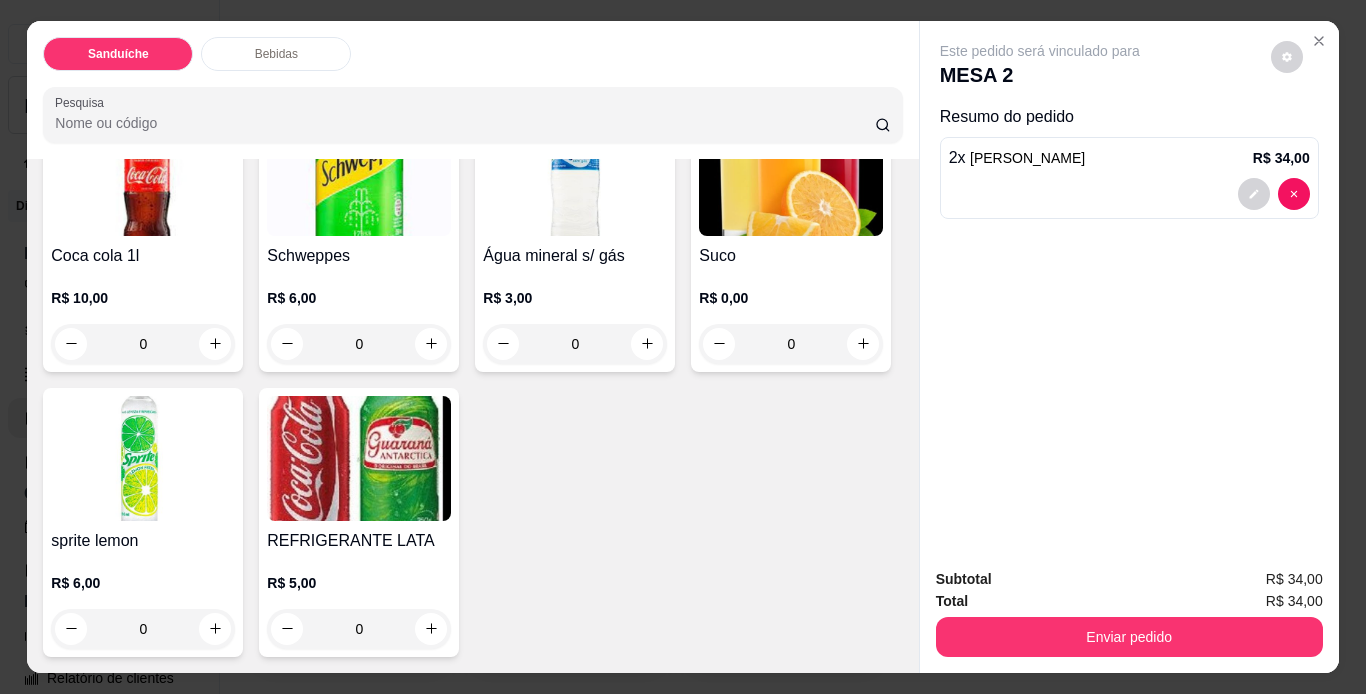 scroll, scrollTop: 1106, scrollLeft: 0, axis: vertical 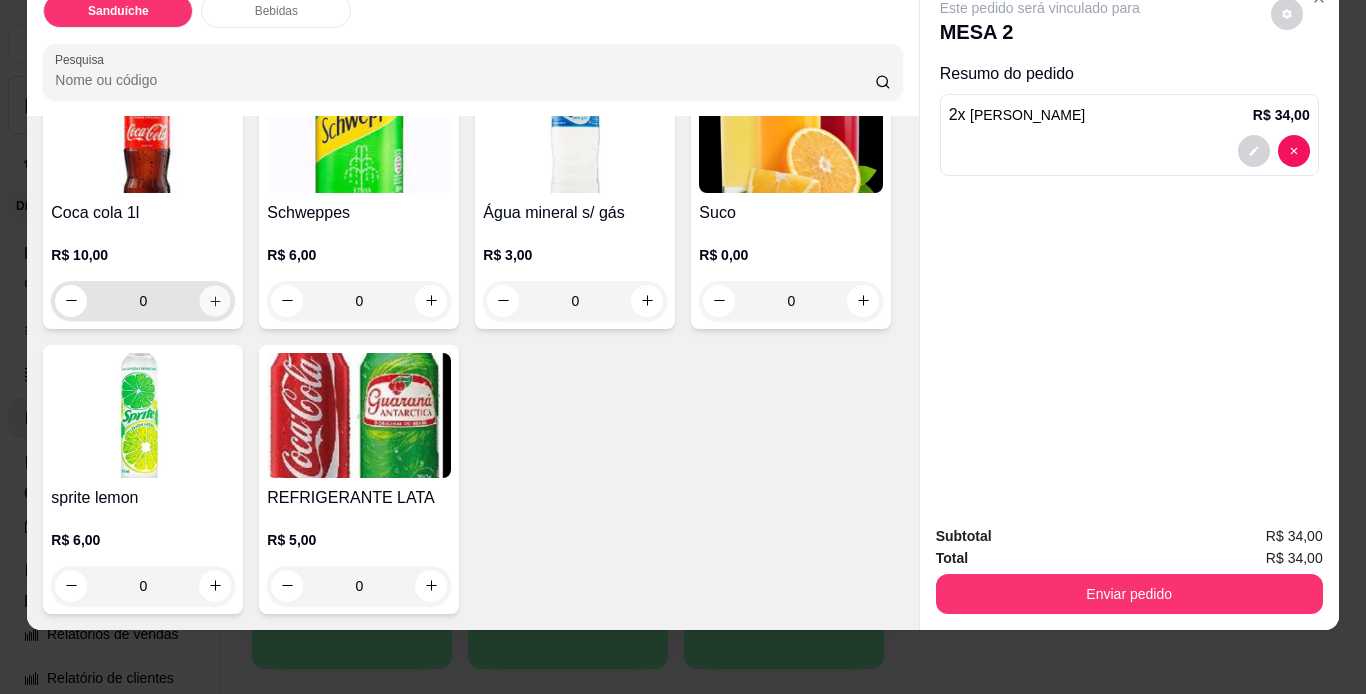 click 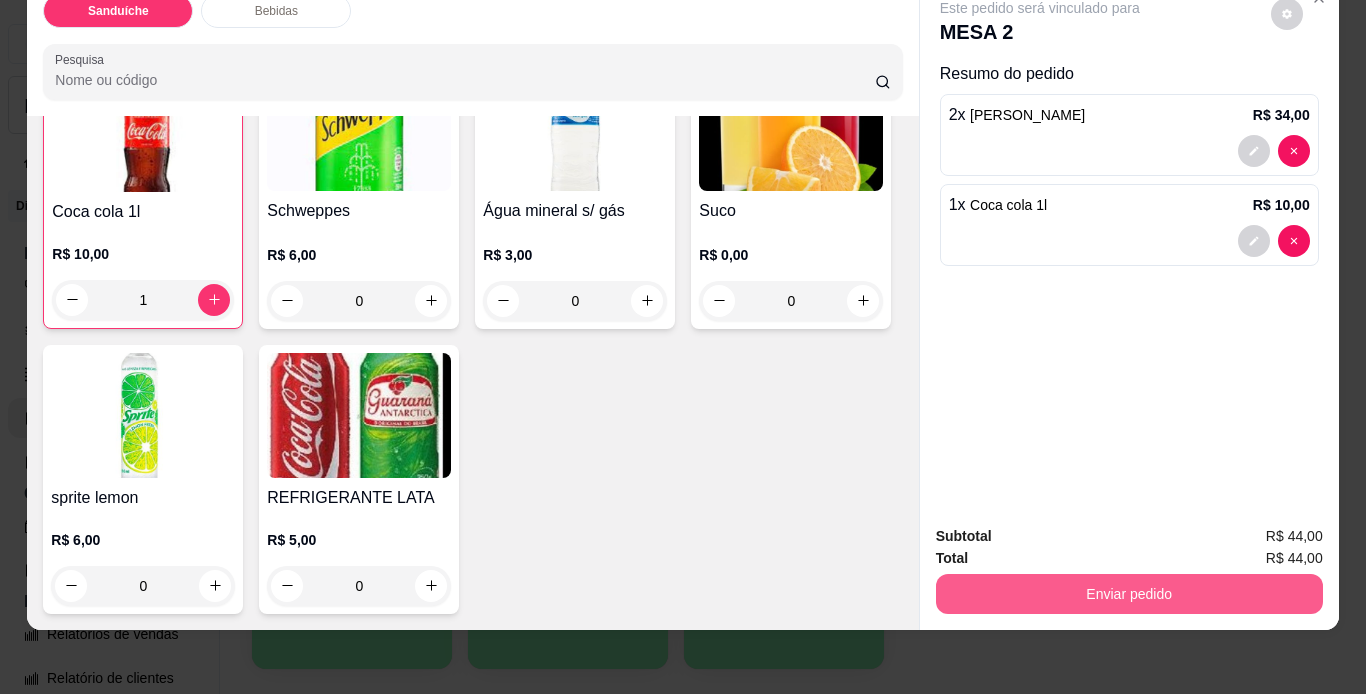 click on "Enviar pedido" at bounding box center [1129, 594] 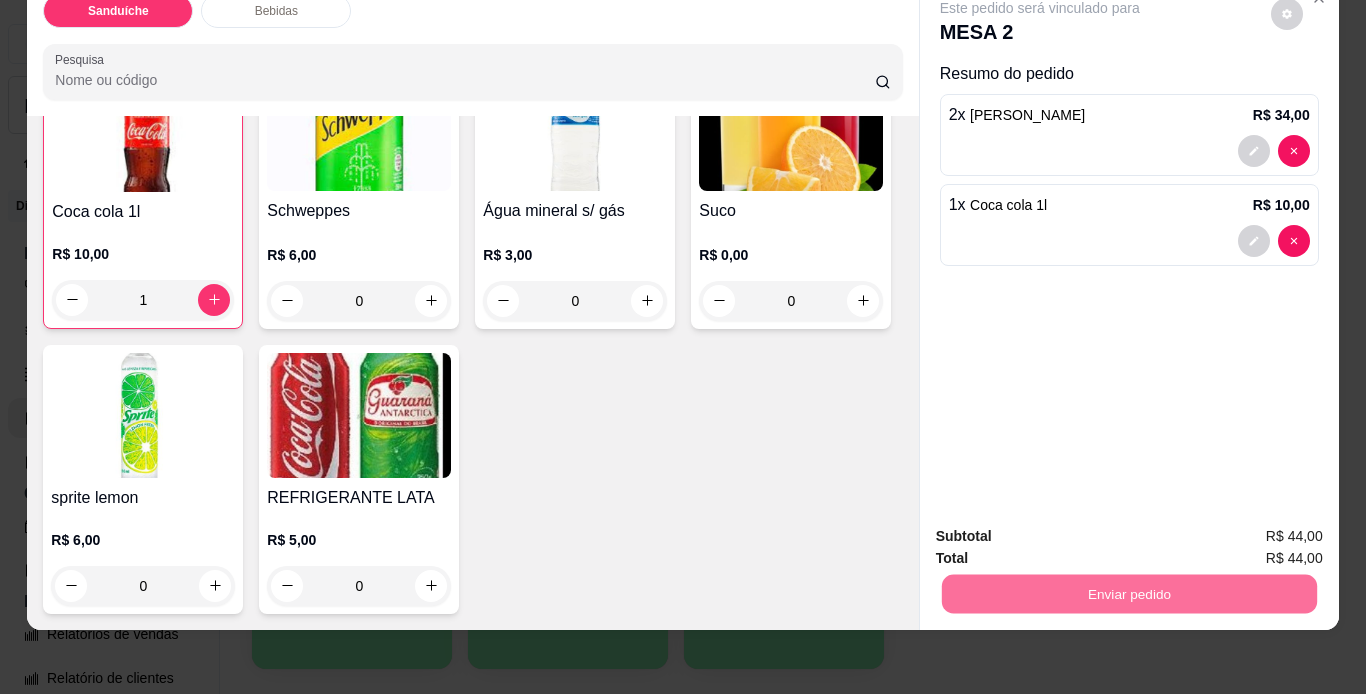 click on "Não registrar e enviar pedido" at bounding box center [1063, 529] 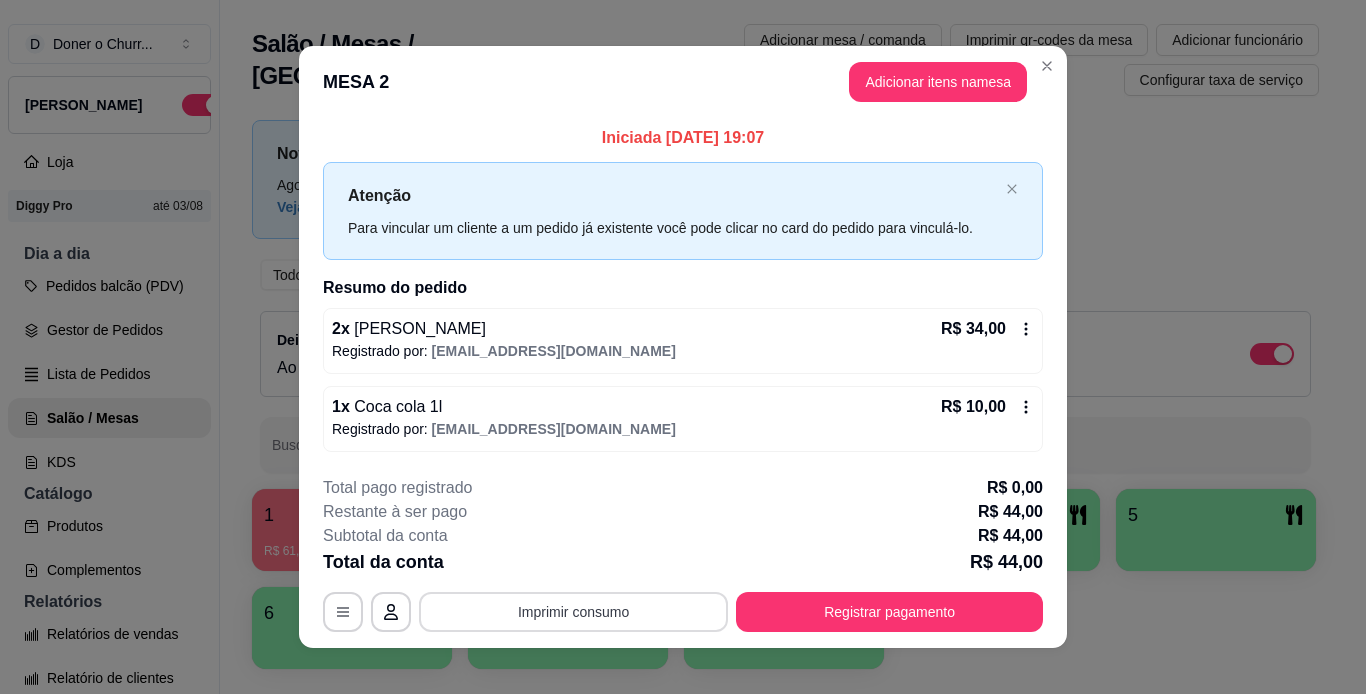 click on "Imprimir consumo" at bounding box center (573, 612) 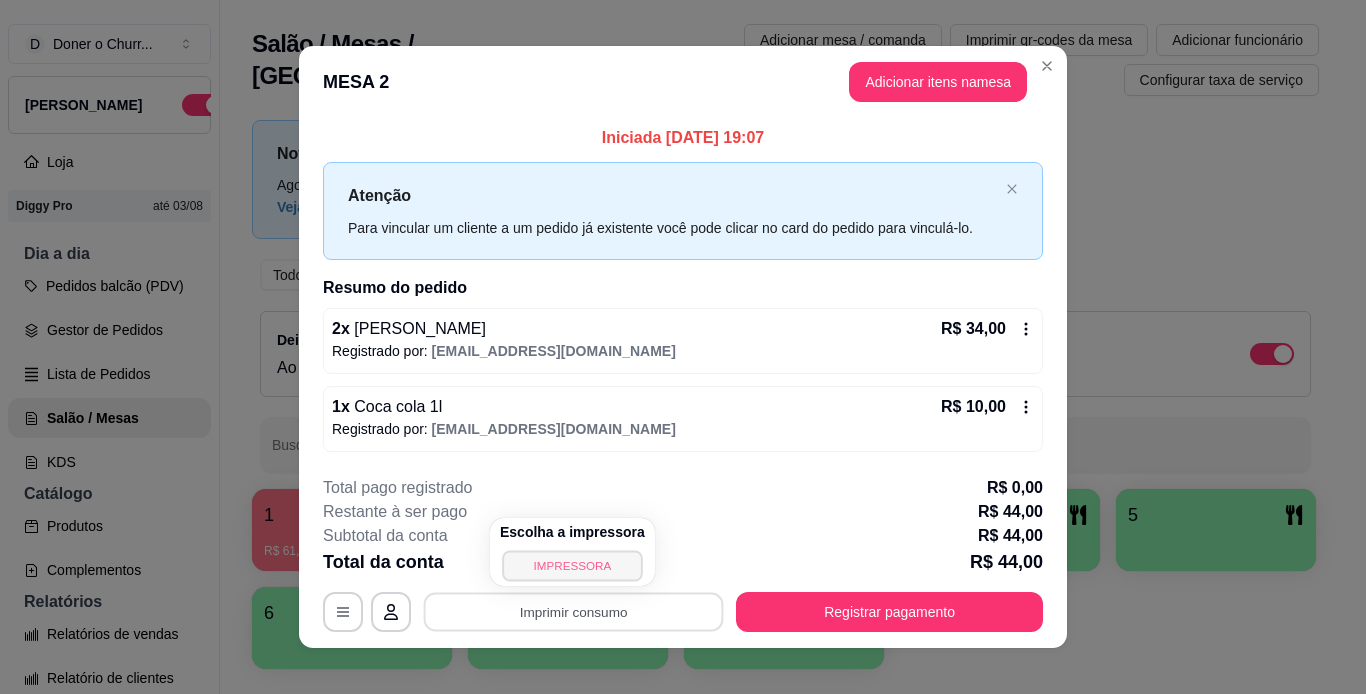 click on "IMPRESSORA" at bounding box center (572, 565) 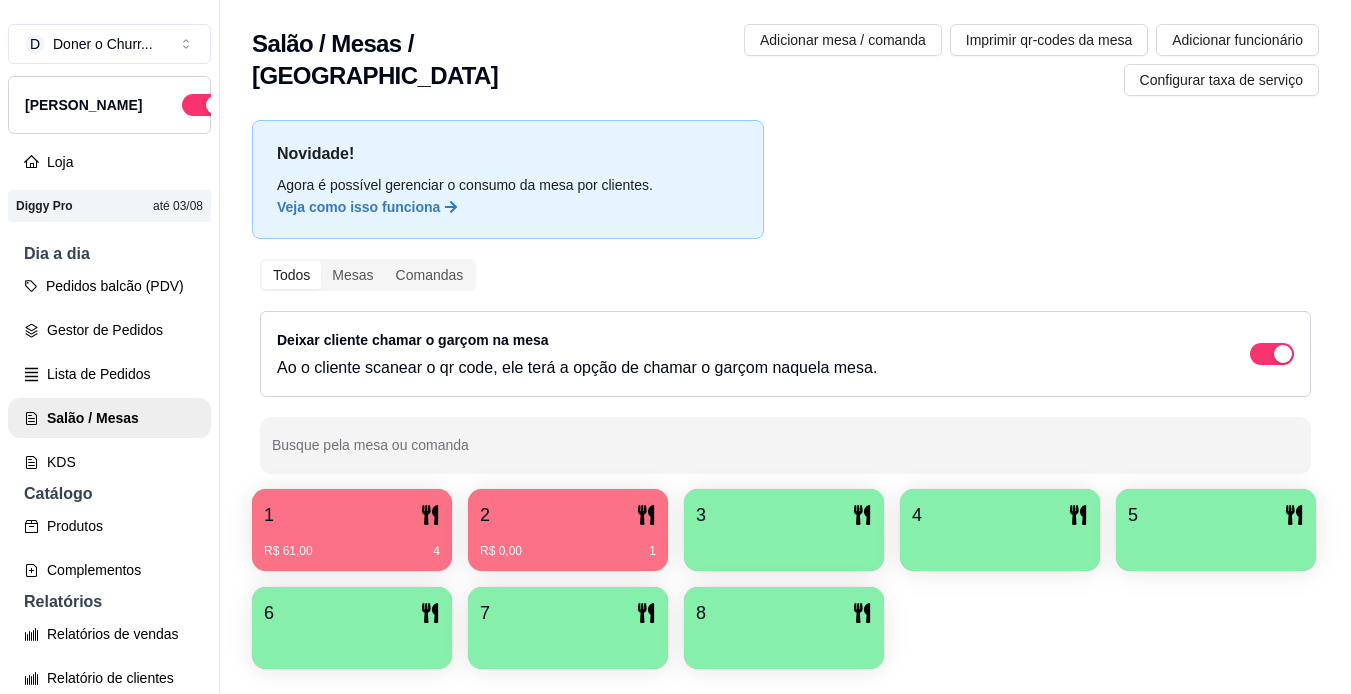 click on "R$ 0,00 1" at bounding box center [568, 551] 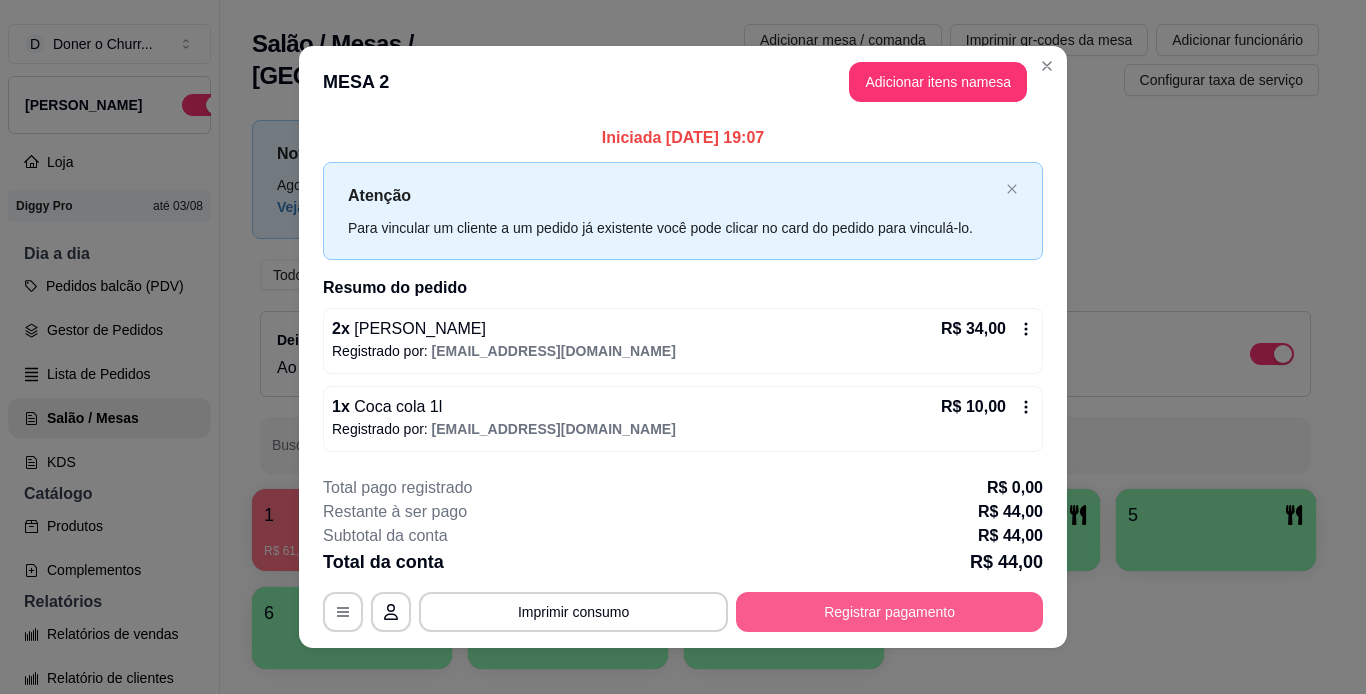 click on "Registrar pagamento" at bounding box center (889, 612) 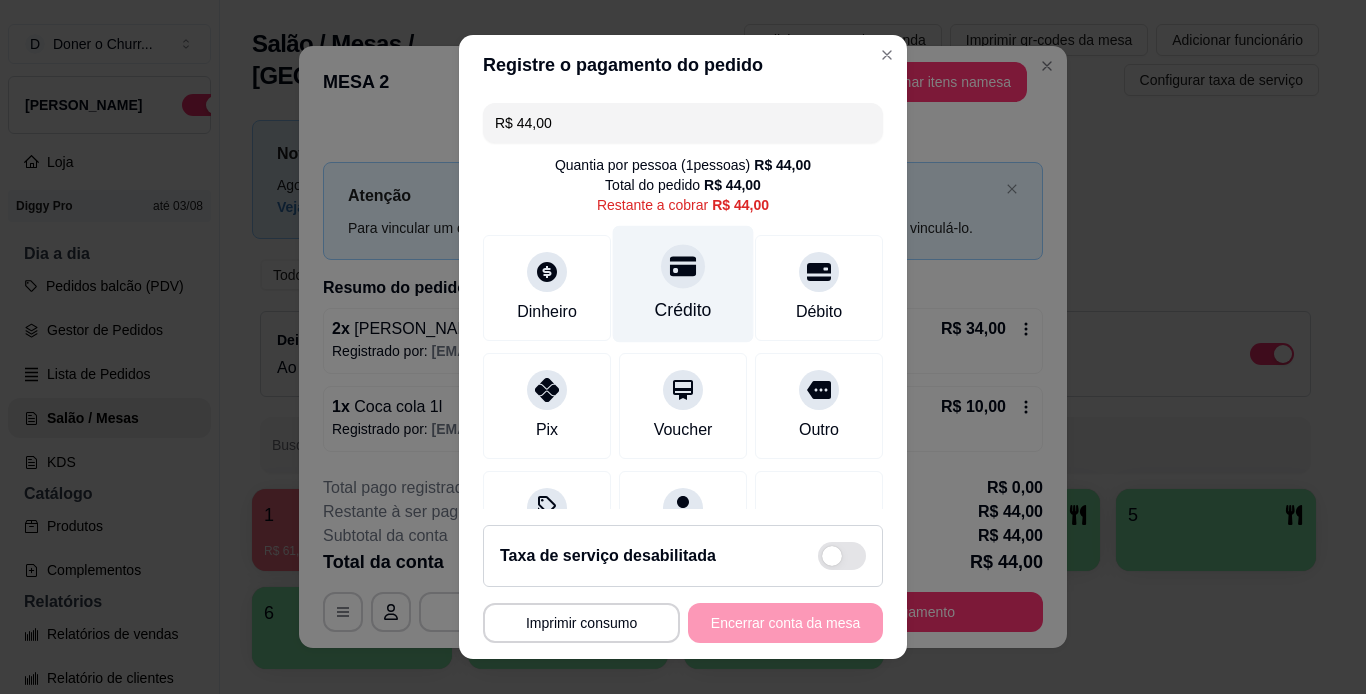 click at bounding box center (683, 266) 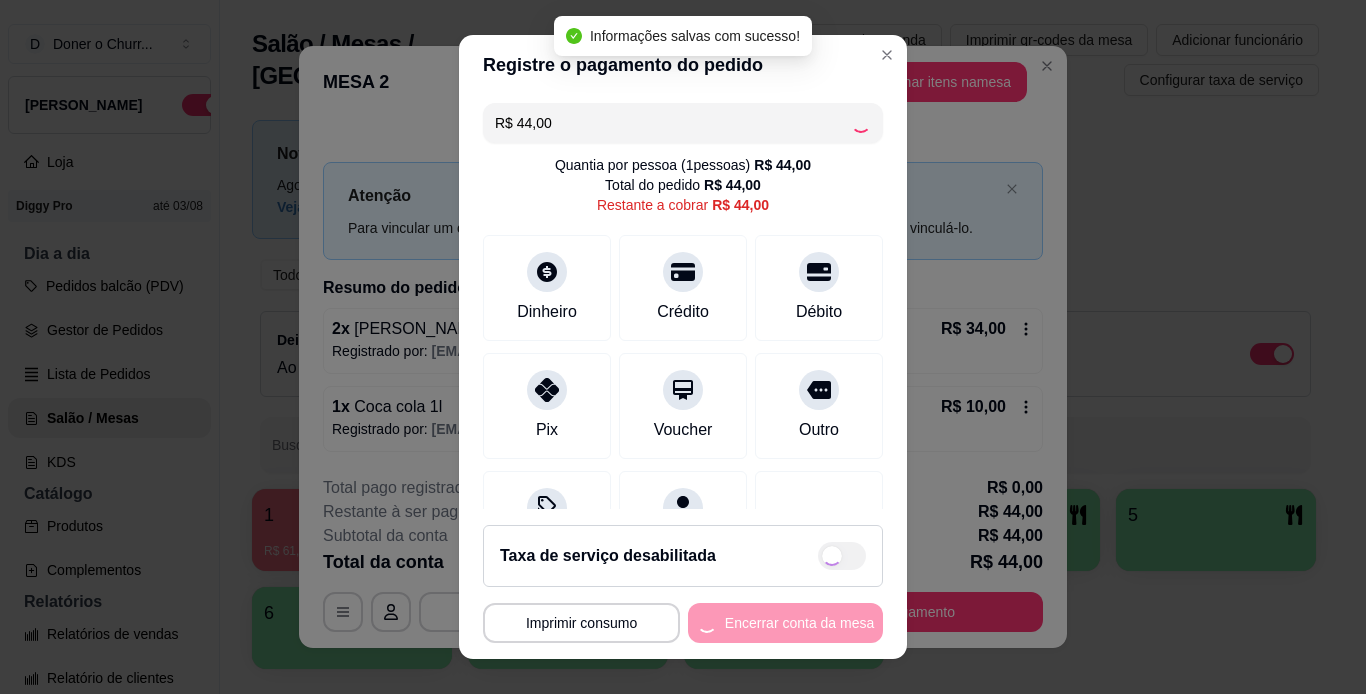 type on "R$ 0,00" 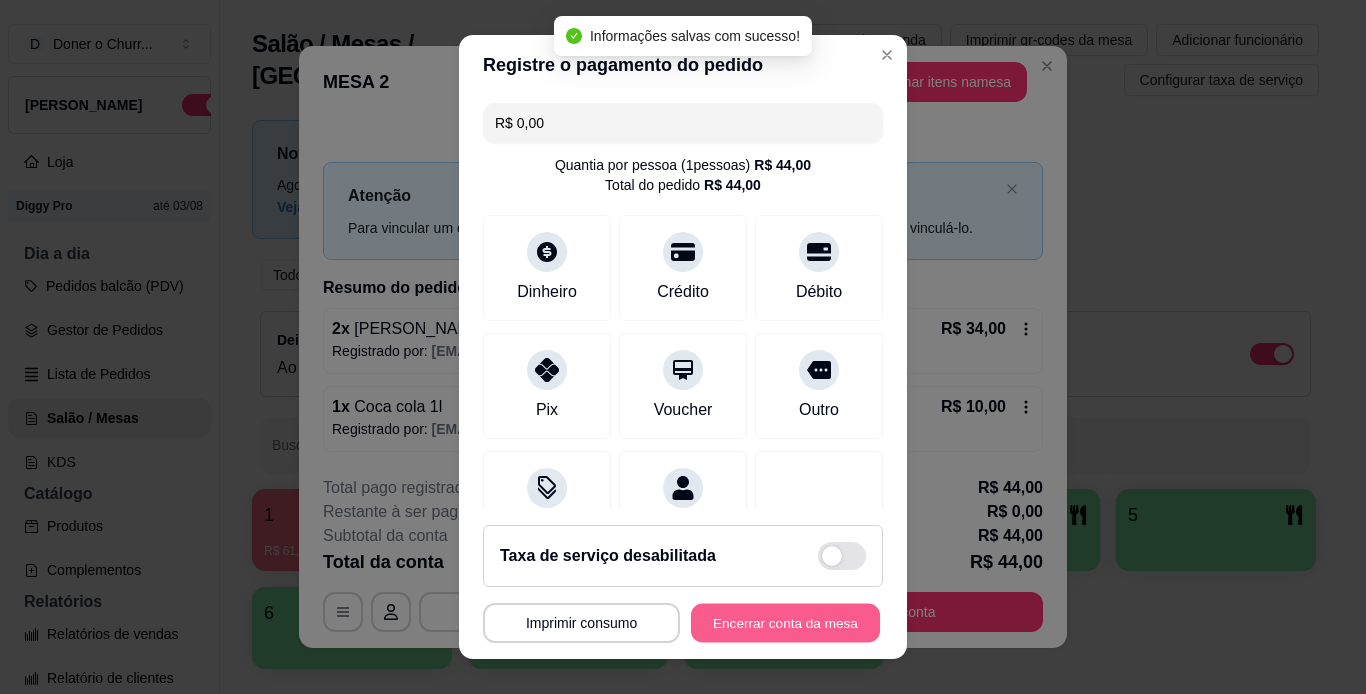 click on "Encerrar conta da mesa" at bounding box center [785, 623] 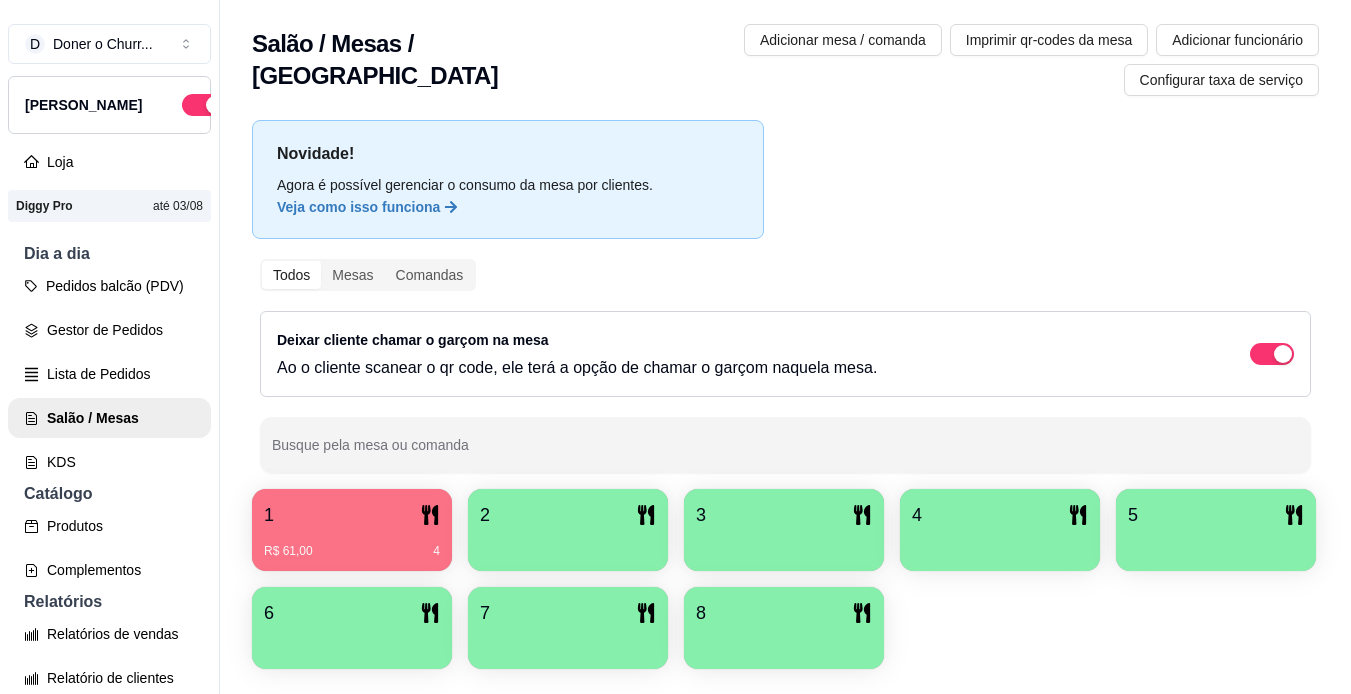 click at bounding box center (568, 544) 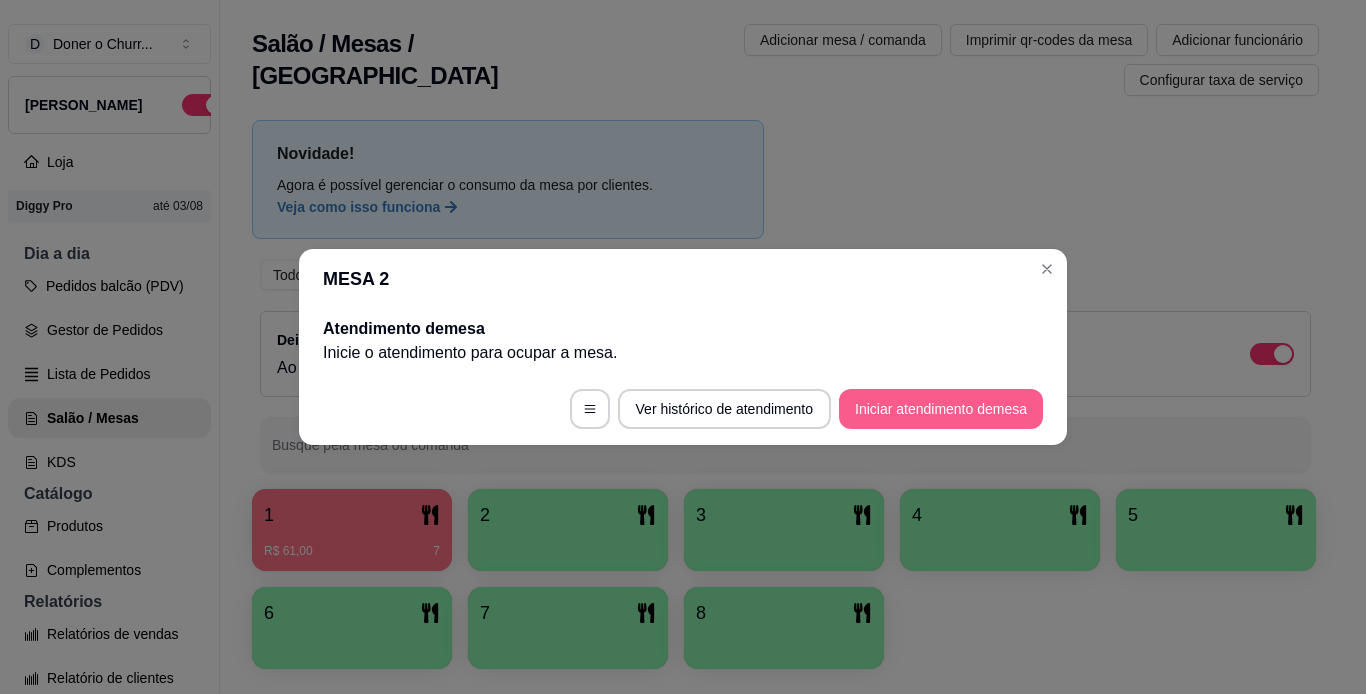 click on "Iniciar atendimento de  mesa" at bounding box center (941, 409) 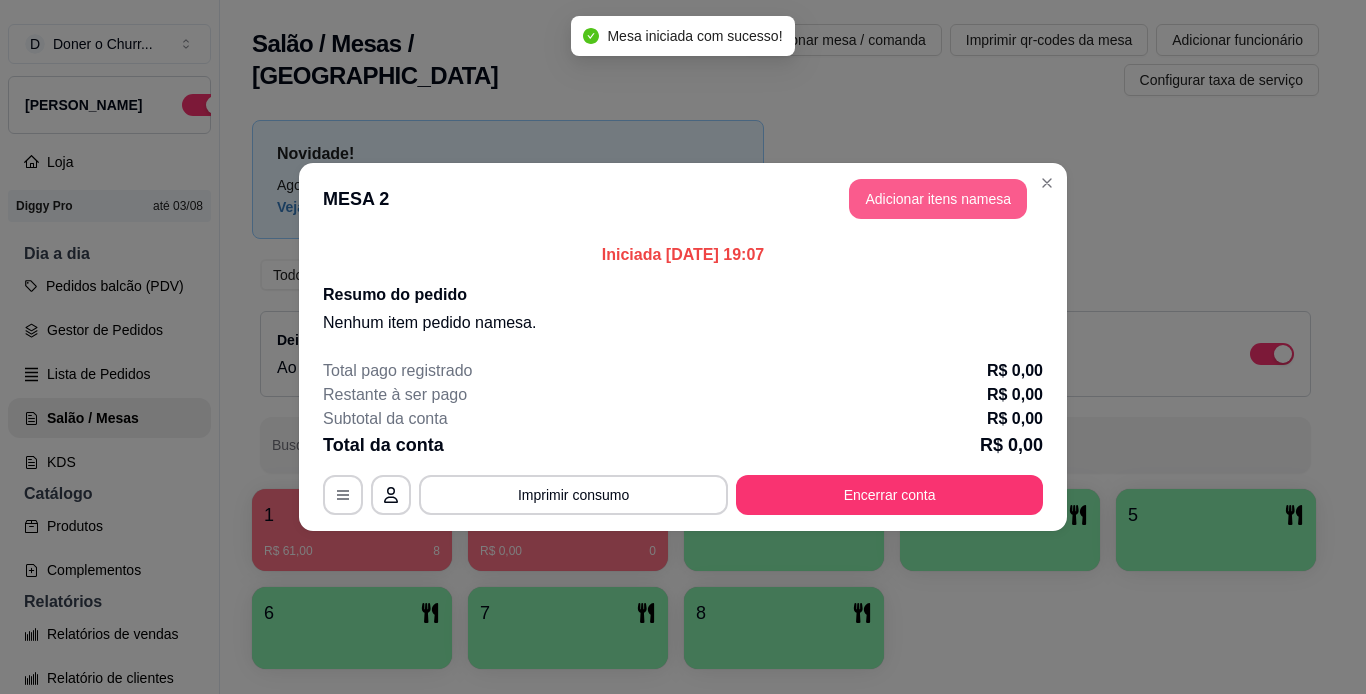 click on "Adicionar itens na  mesa" at bounding box center (938, 199) 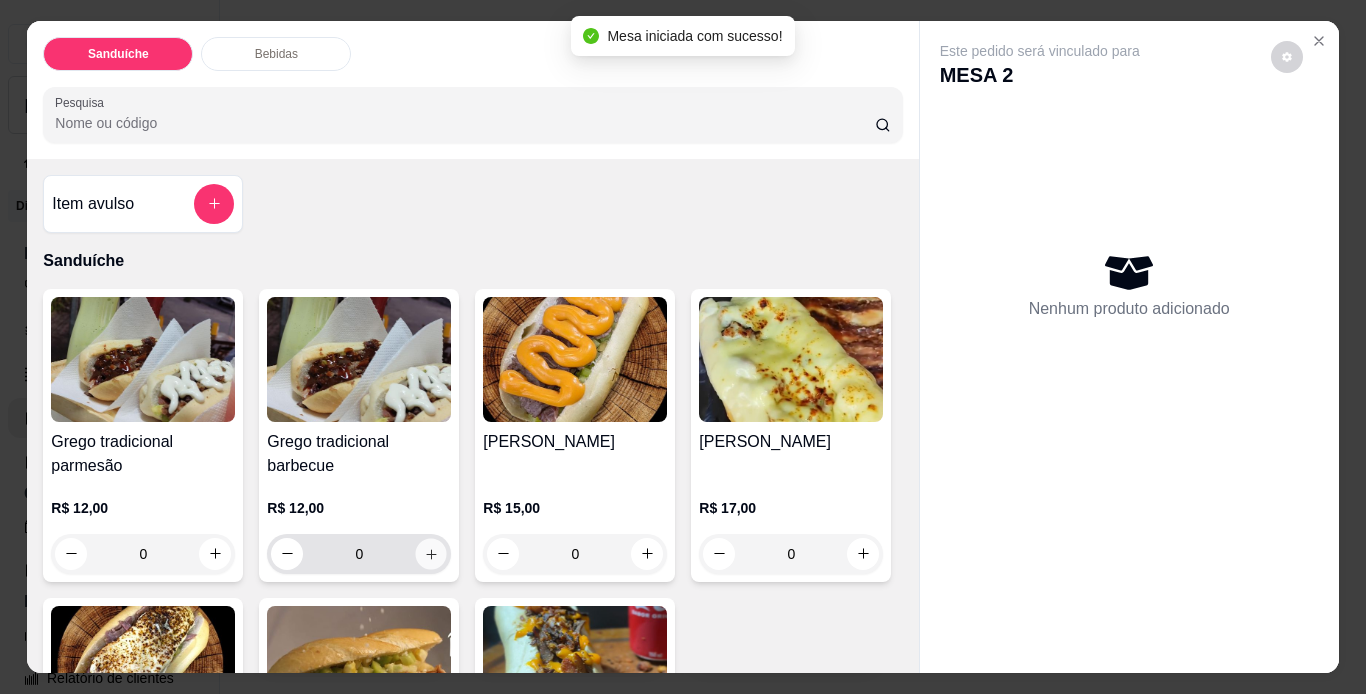 click 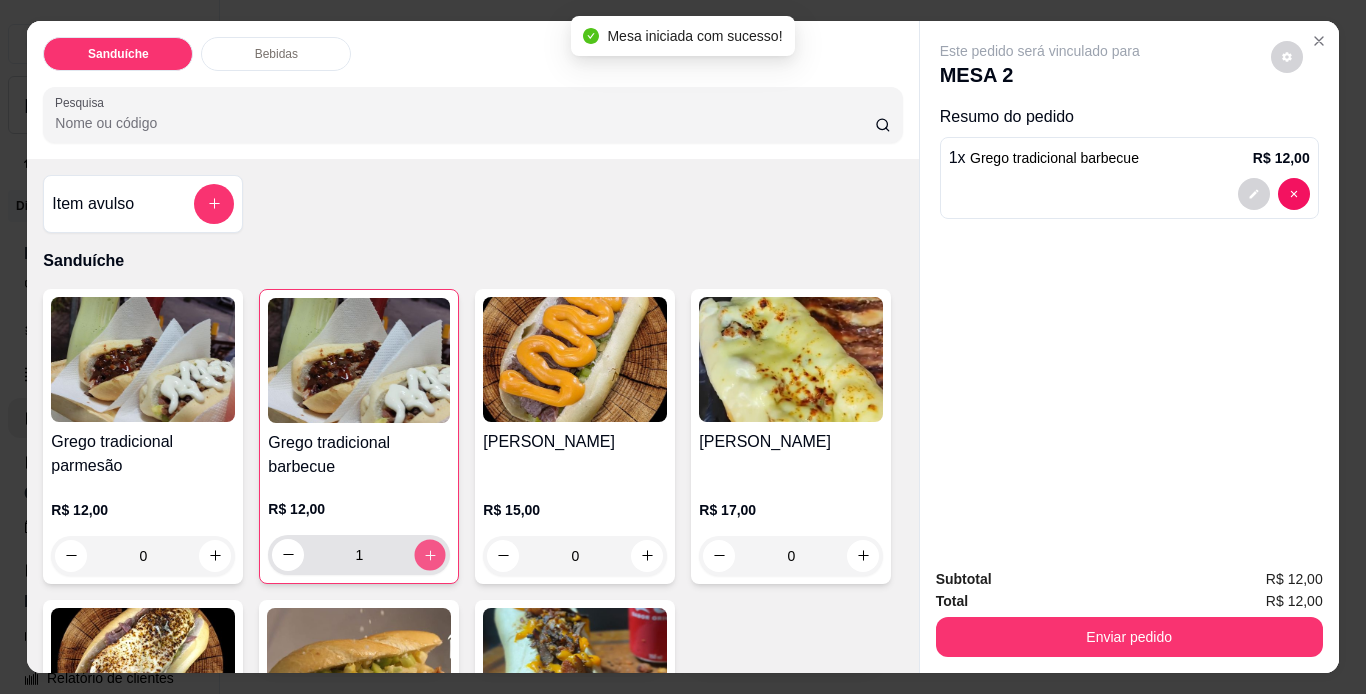click 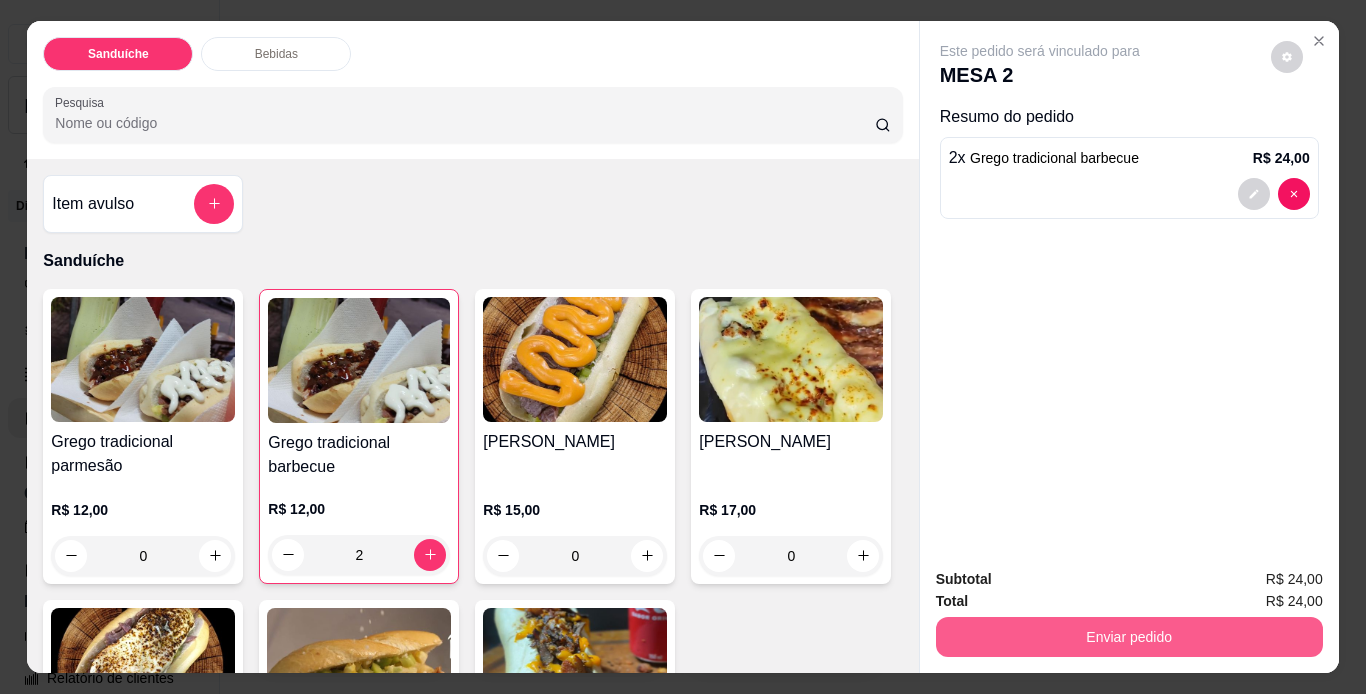 click on "Enviar pedido" at bounding box center [1129, 637] 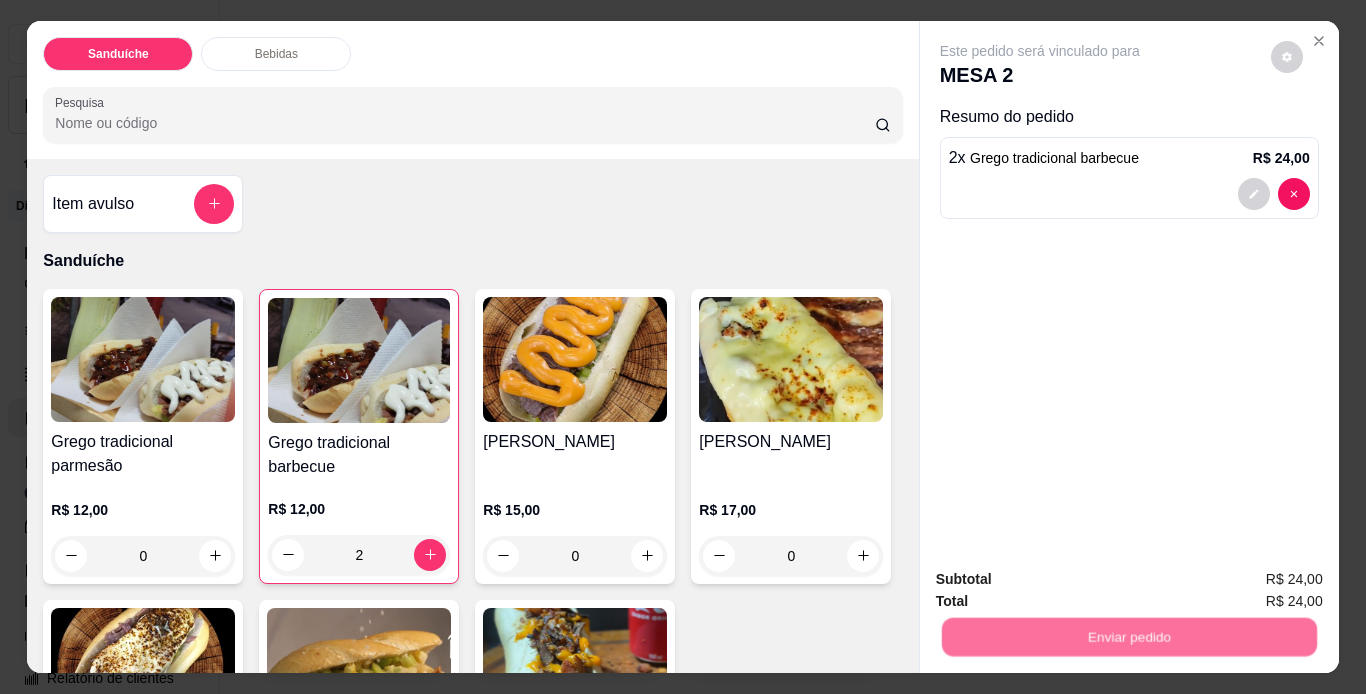 click on "Não registrar e enviar pedido" at bounding box center [1063, 580] 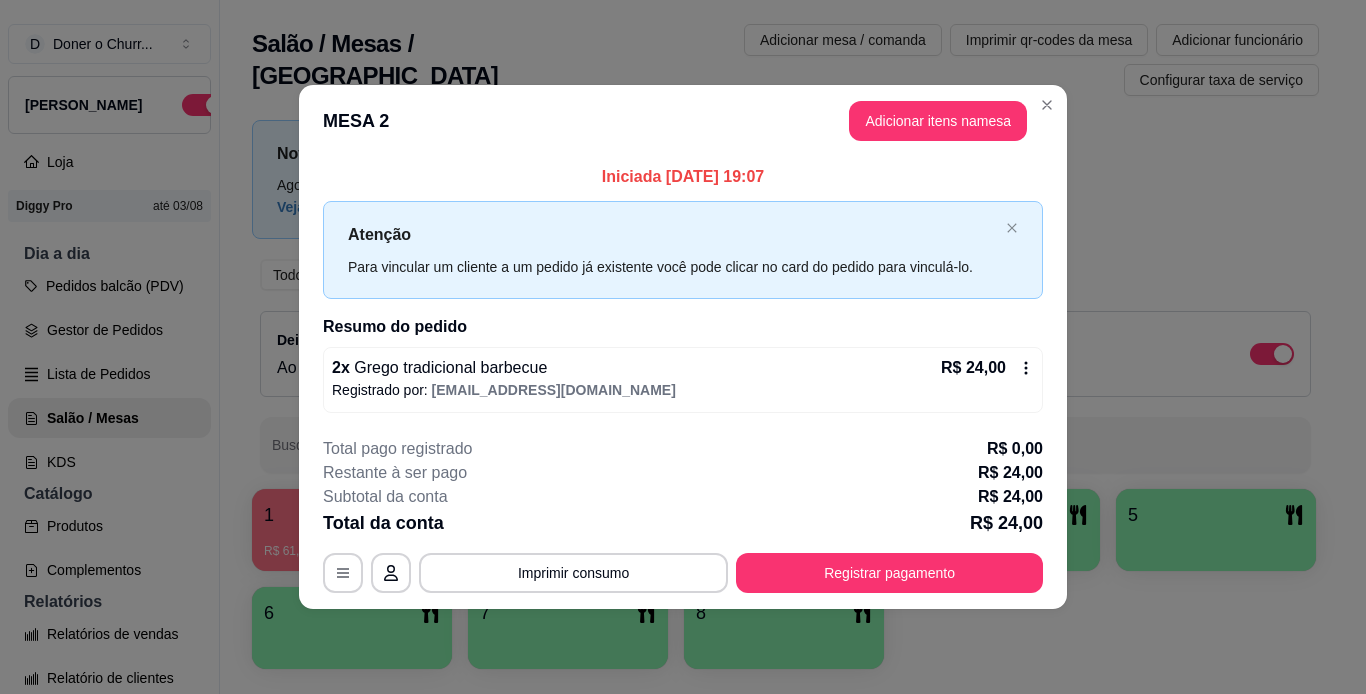 click on "Imprimir consumo" at bounding box center [573, 573] 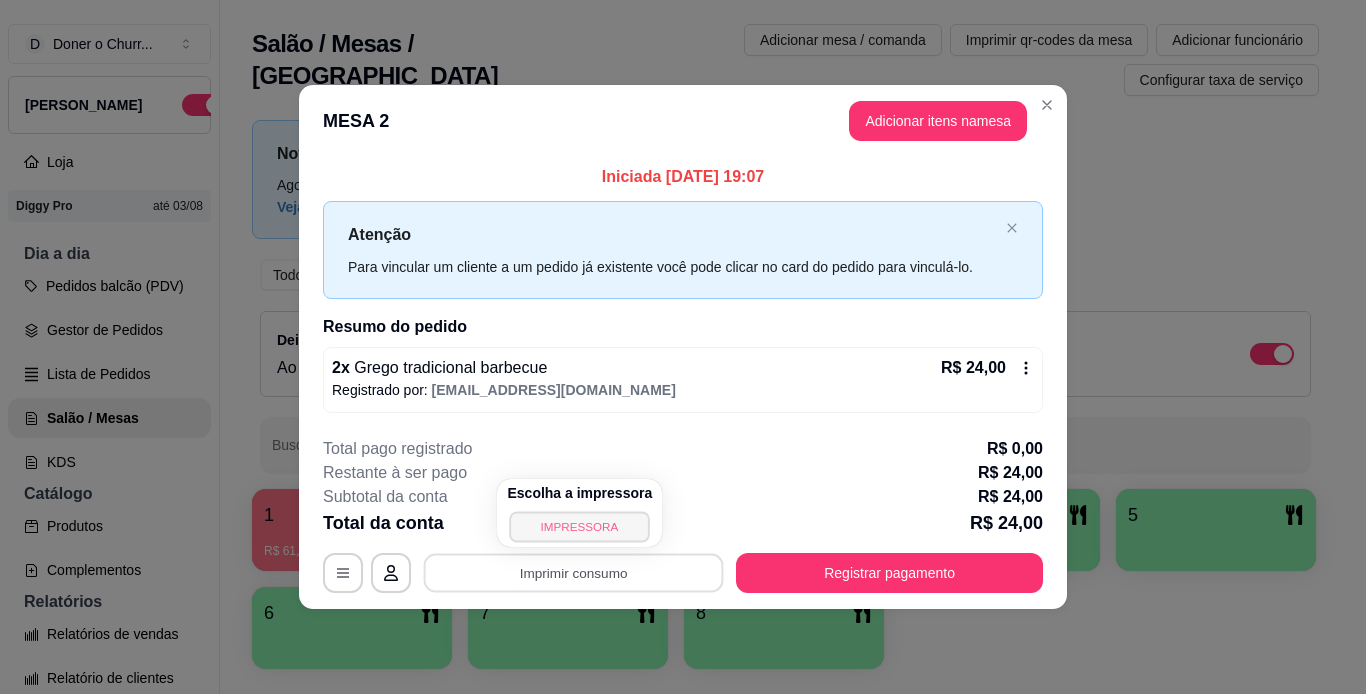 click on "IMPRESSORA" at bounding box center (580, 526) 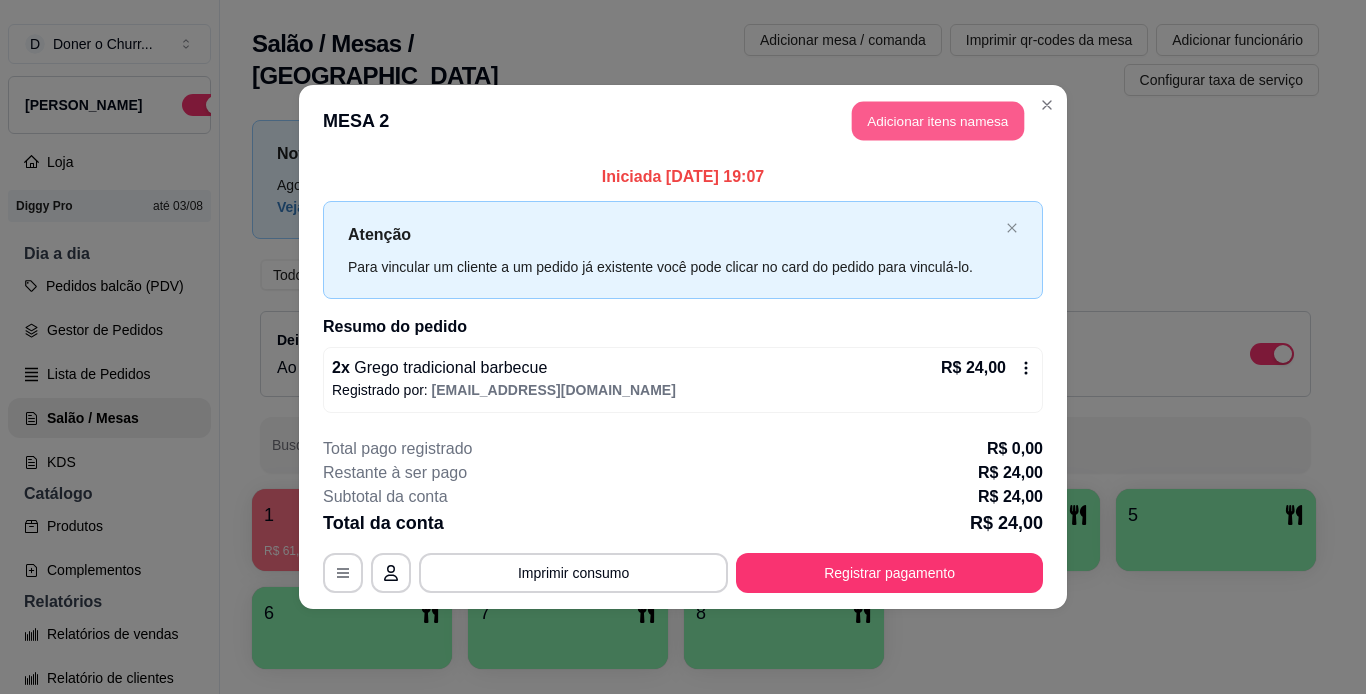 click on "Adicionar itens na  mesa" at bounding box center (938, 121) 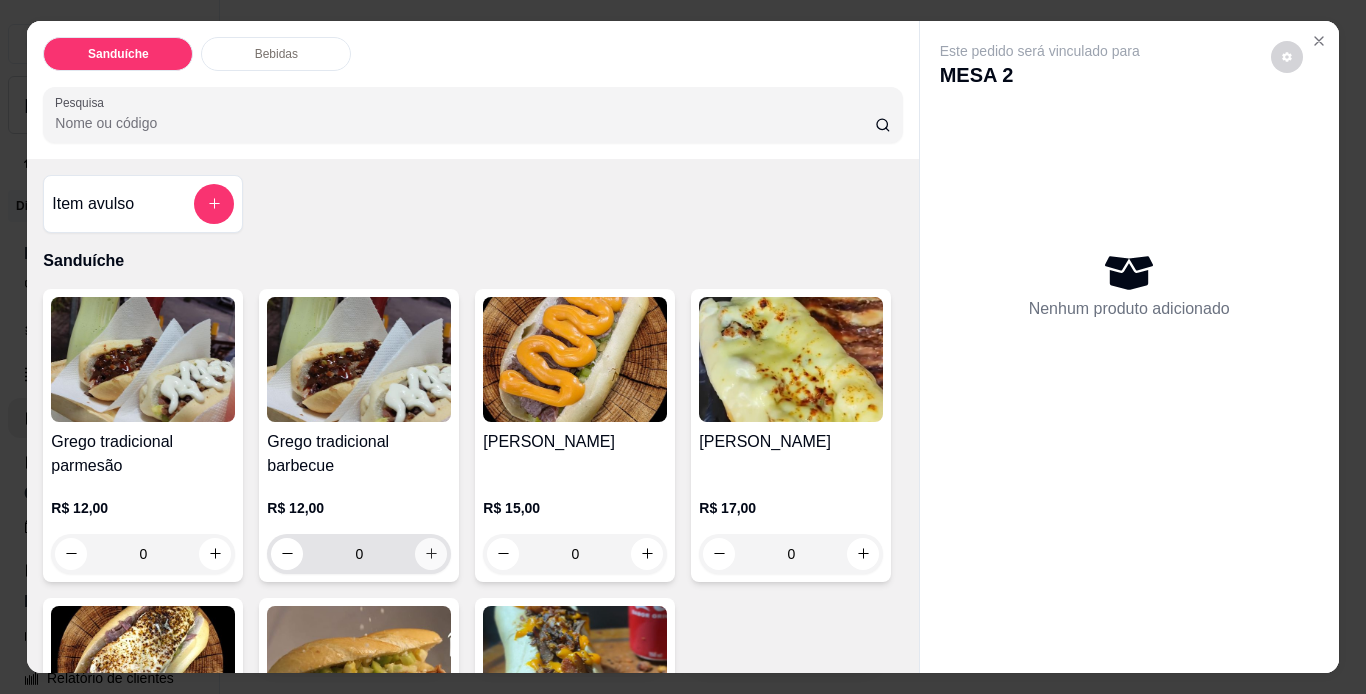 click 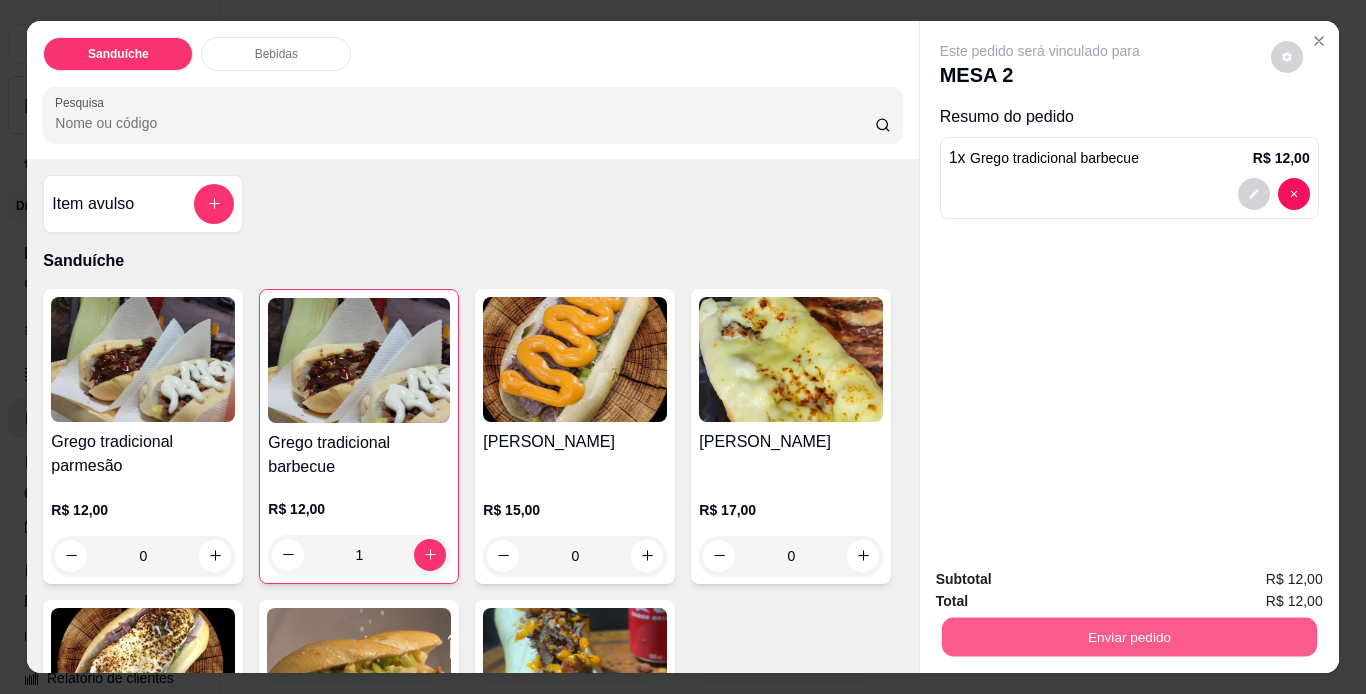 click on "Enviar pedido" at bounding box center [1128, 637] 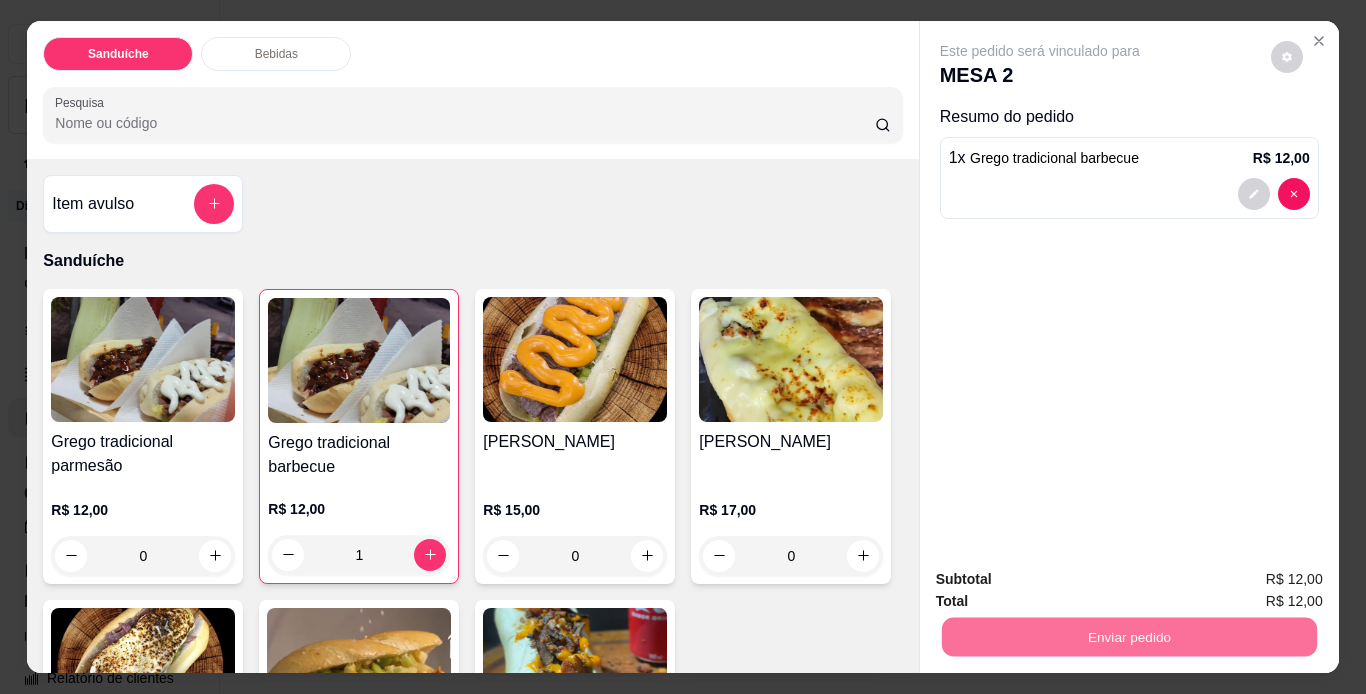 click on "Não registrar e enviar pedido" at bounding box center [1063, 581] 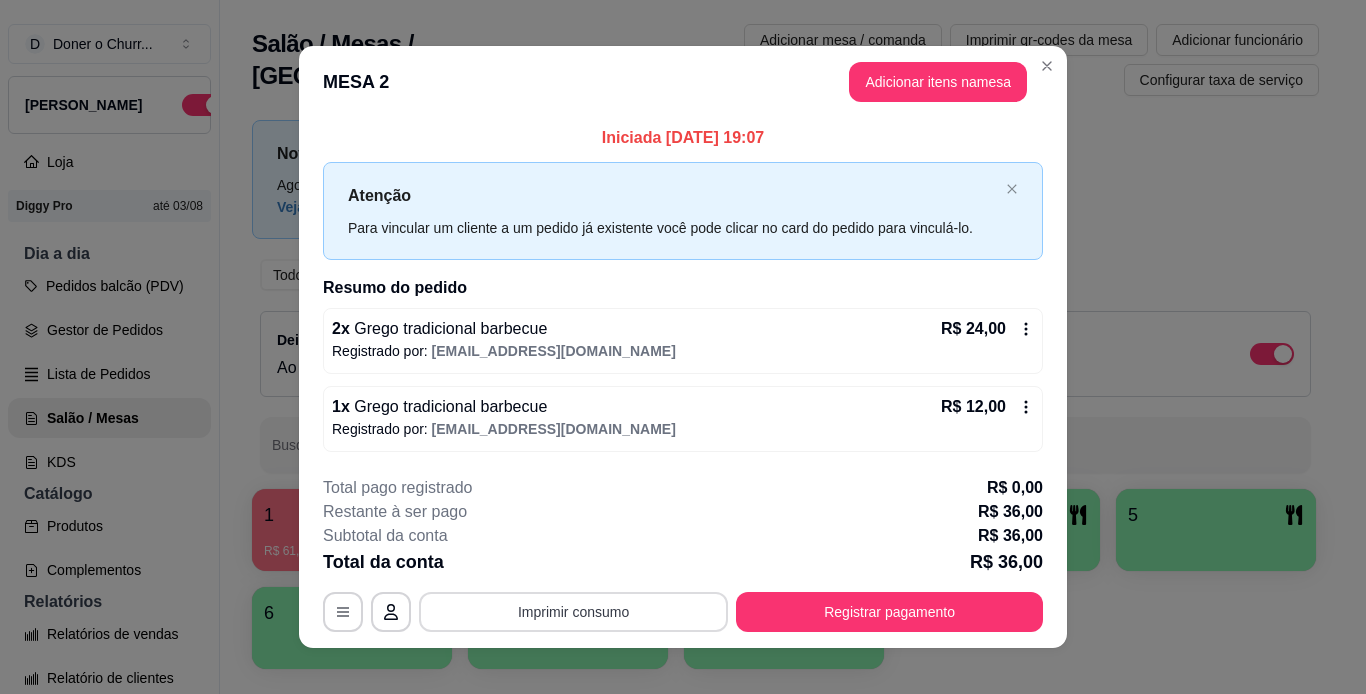 click on "Imprimir consumo" at bounding box center [573, 612] 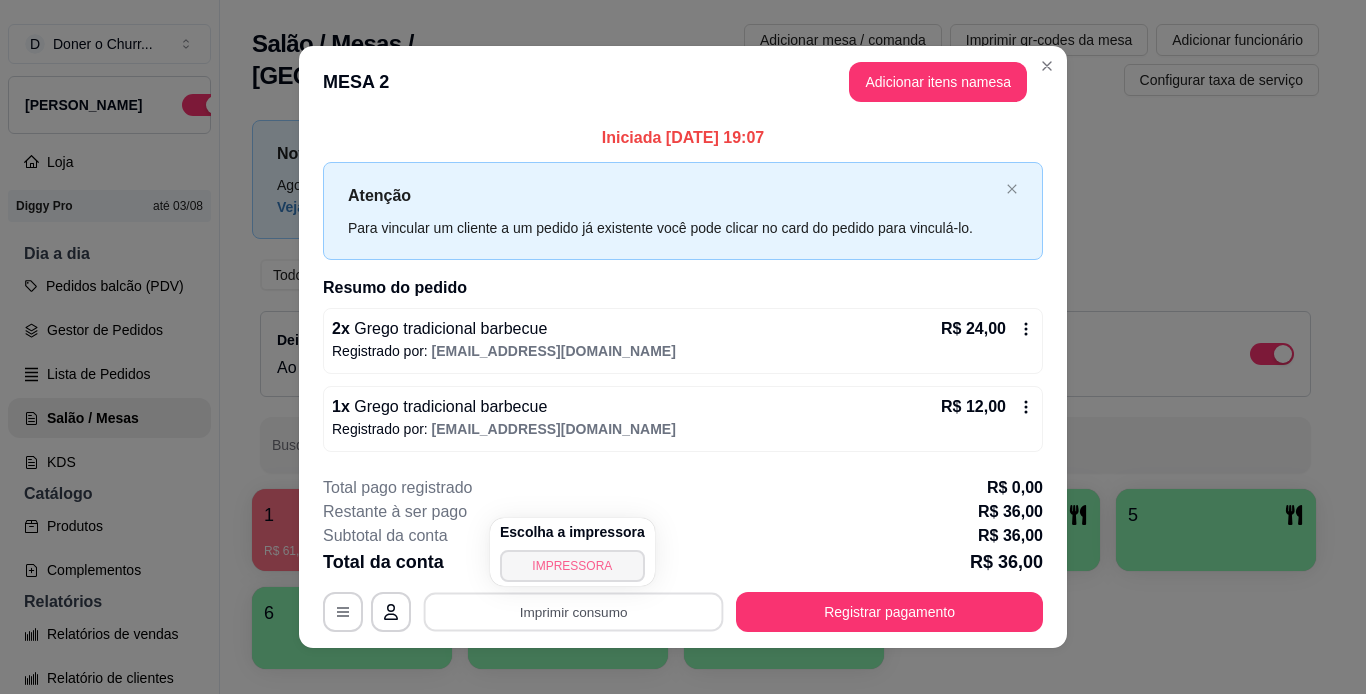 click on "IMPRESSORA" at bounding box center (572, 566) 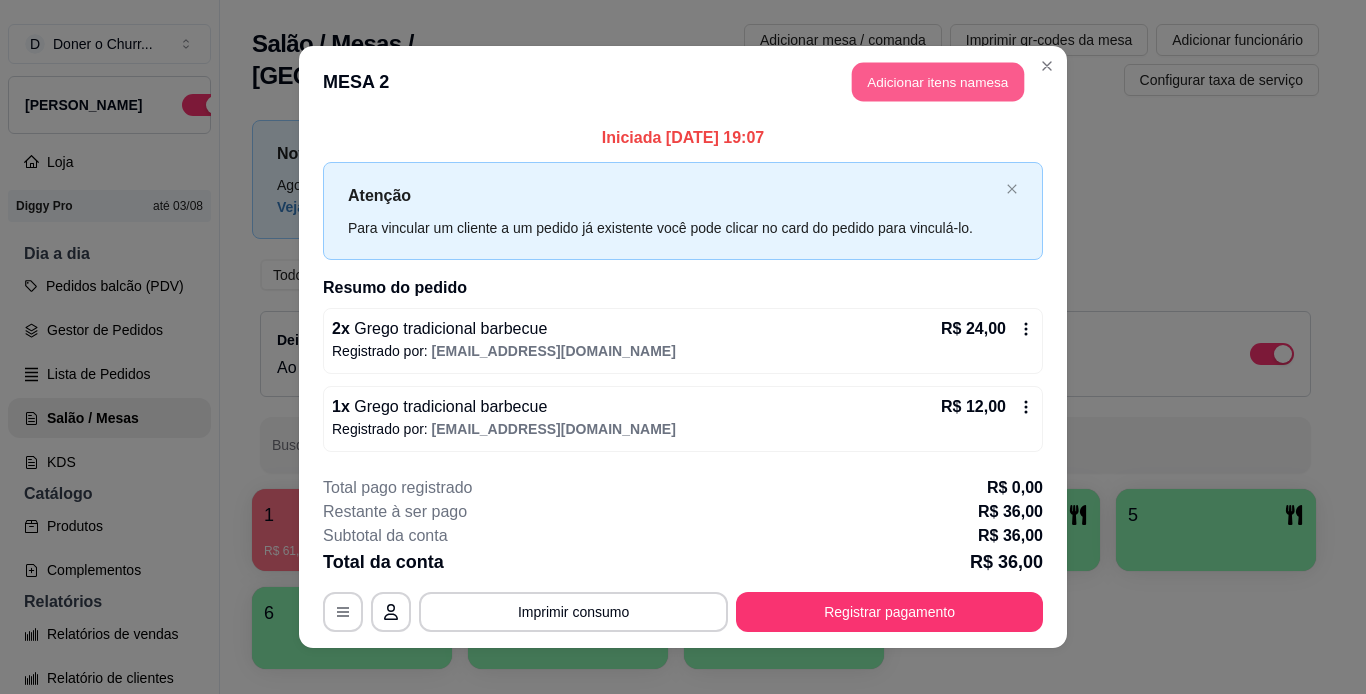 click on "Adicionar itens na  mesa" at bounding box center (938, 82) 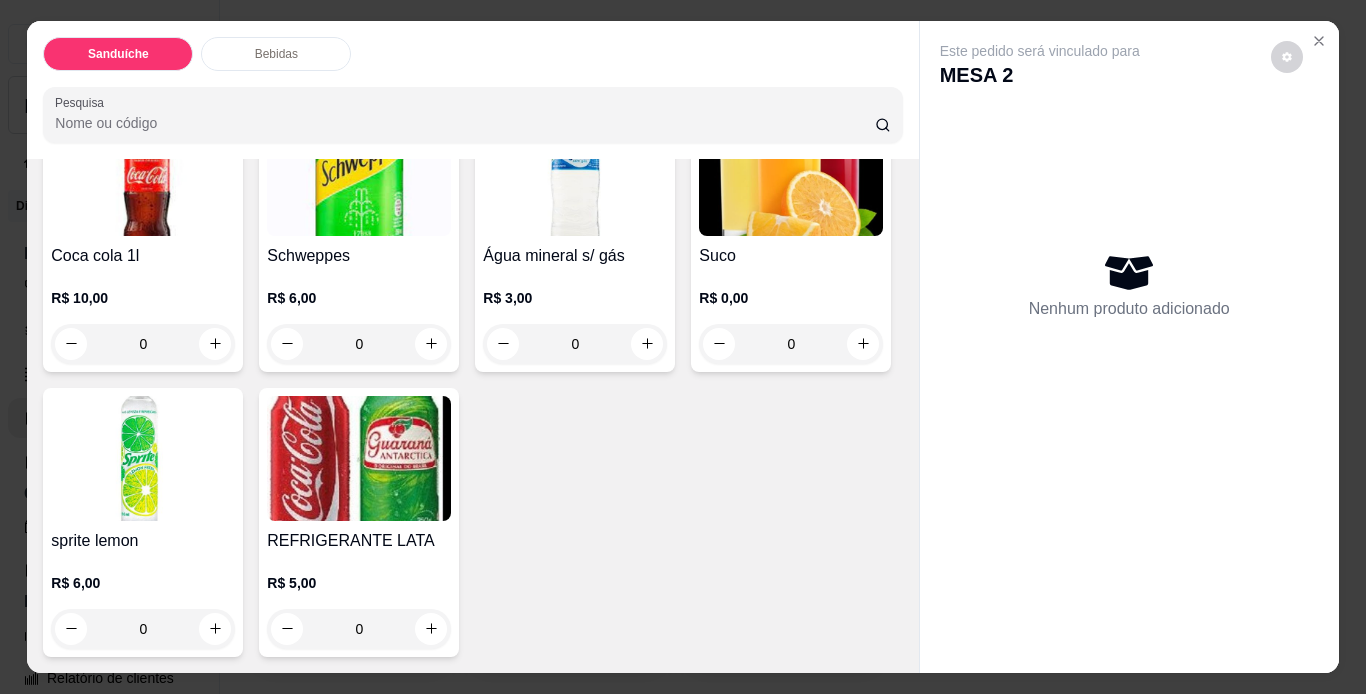 scroll, scrollTop: 1104, scrollLeft: 0, axis: vertical 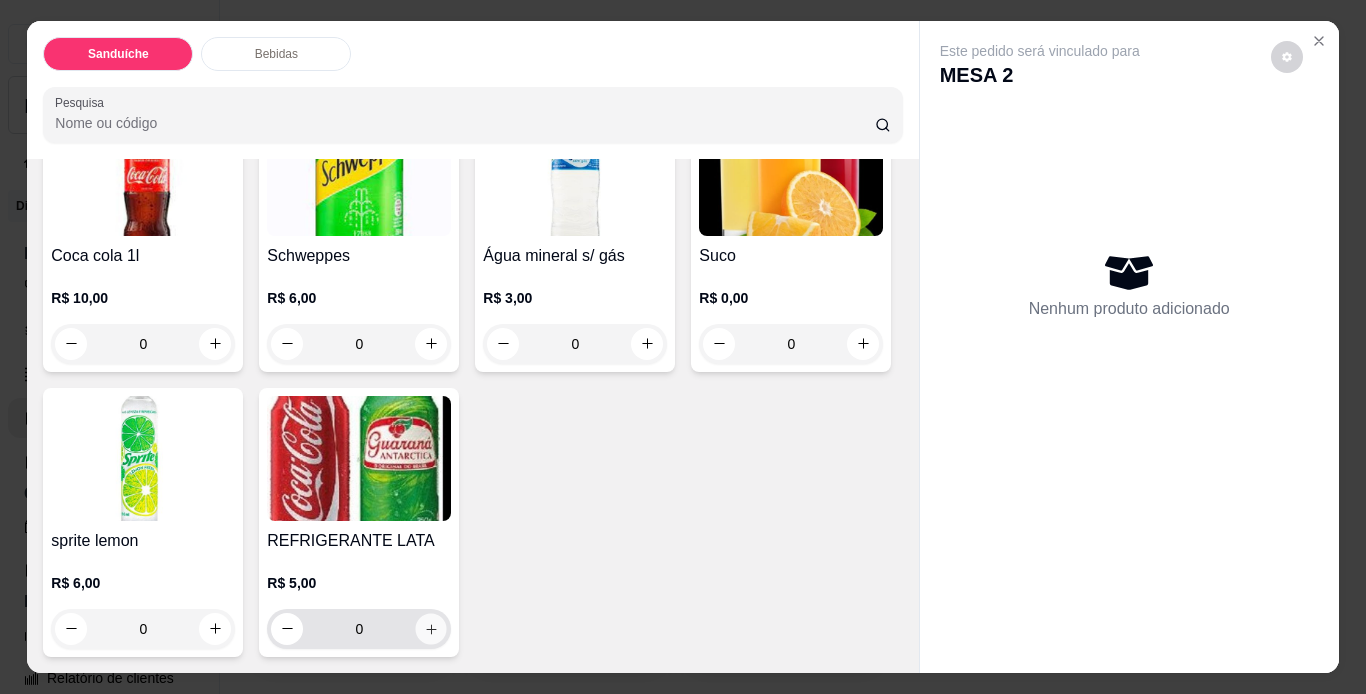 click 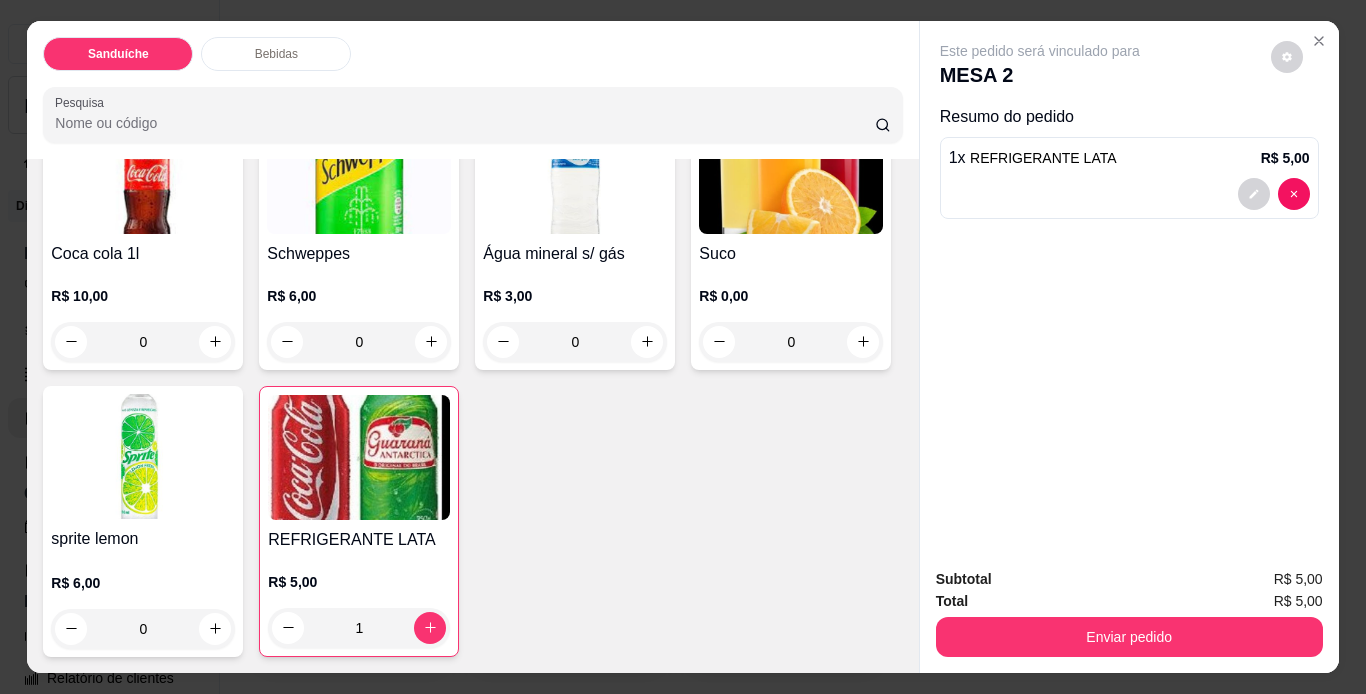 click on "Subtotal R$ 5,00 Total R$ 5,00 Enviar pedido" at bounding box center [1129, 612] 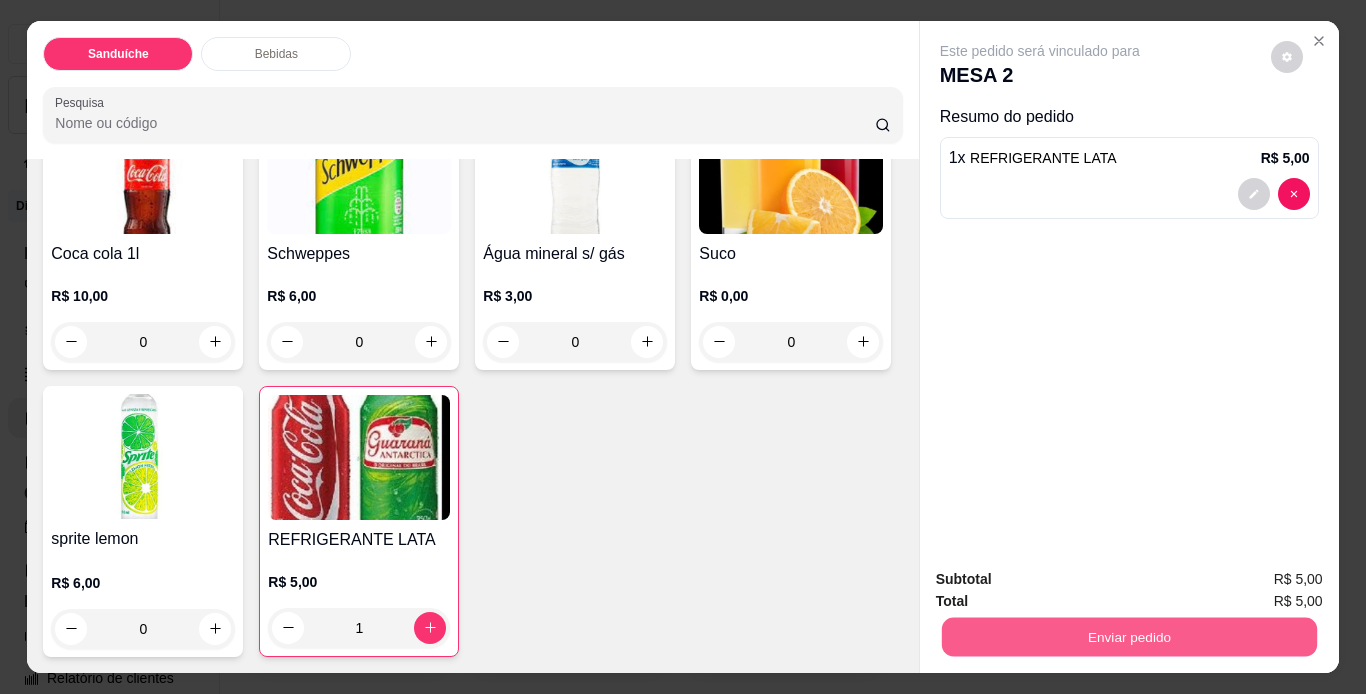 click on "Enviar pedido" at bounding box center [1128, 637] 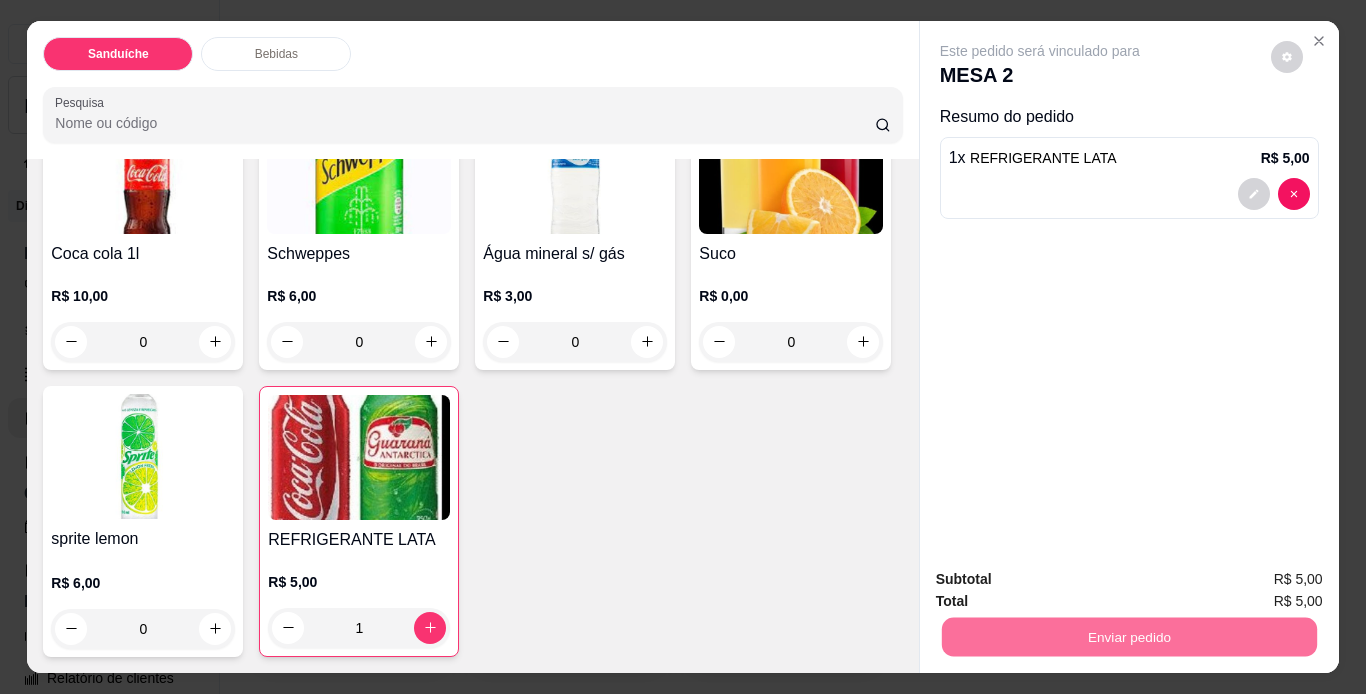 click on "Não registrar e enviar pedido" at bounding box center [1063, 580] 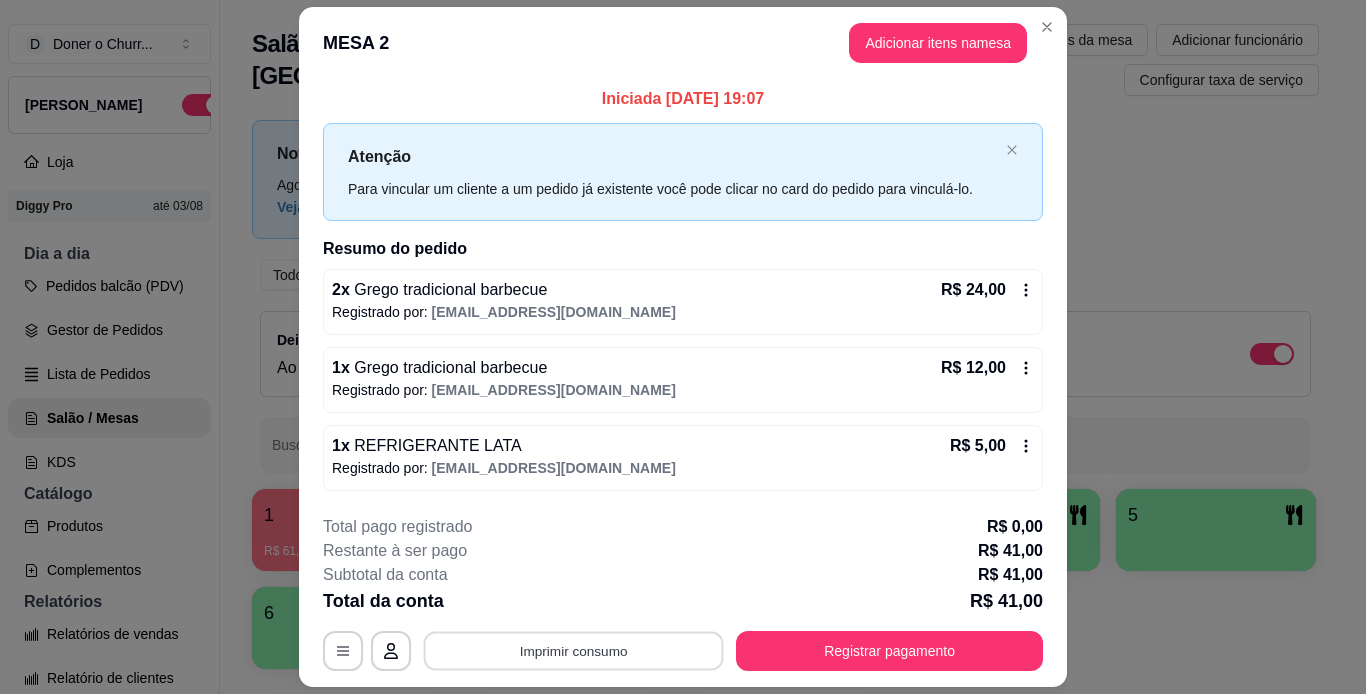 click on "Imprimir consumo" at bounding box center [574, 650] 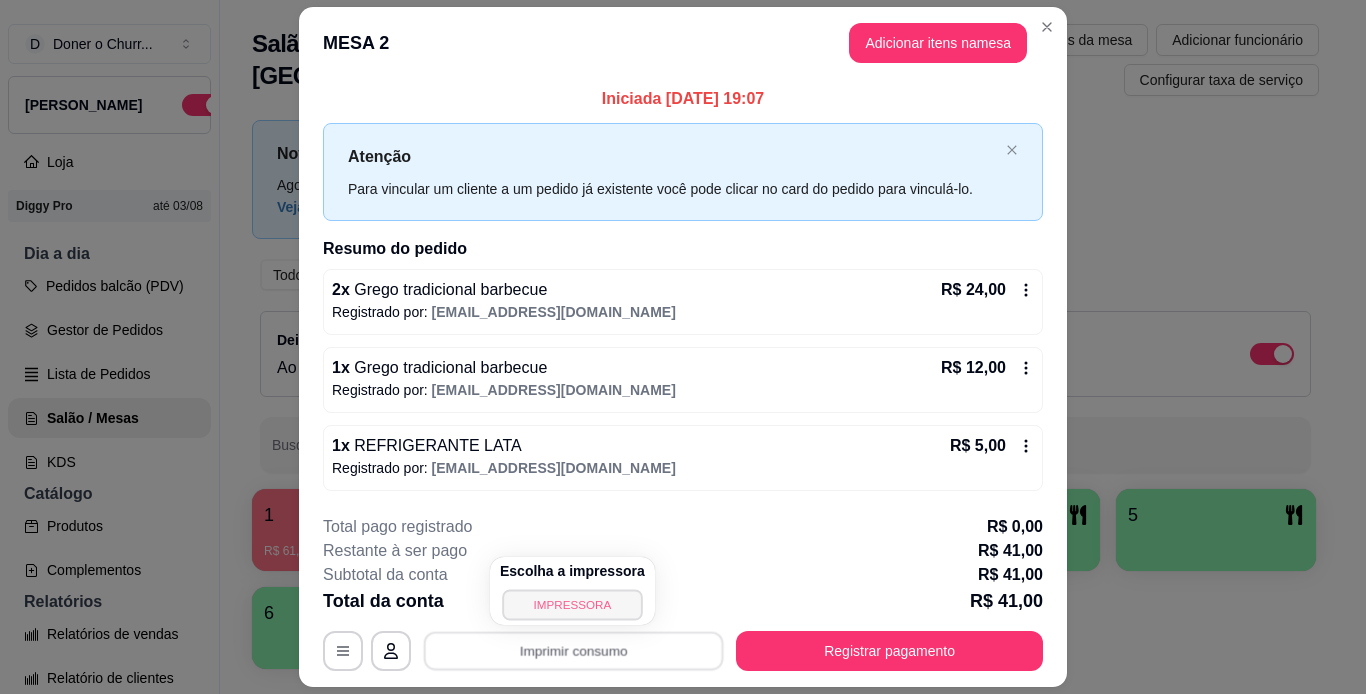 click on "IMPRESSORA" at bounding box center (572, 604) 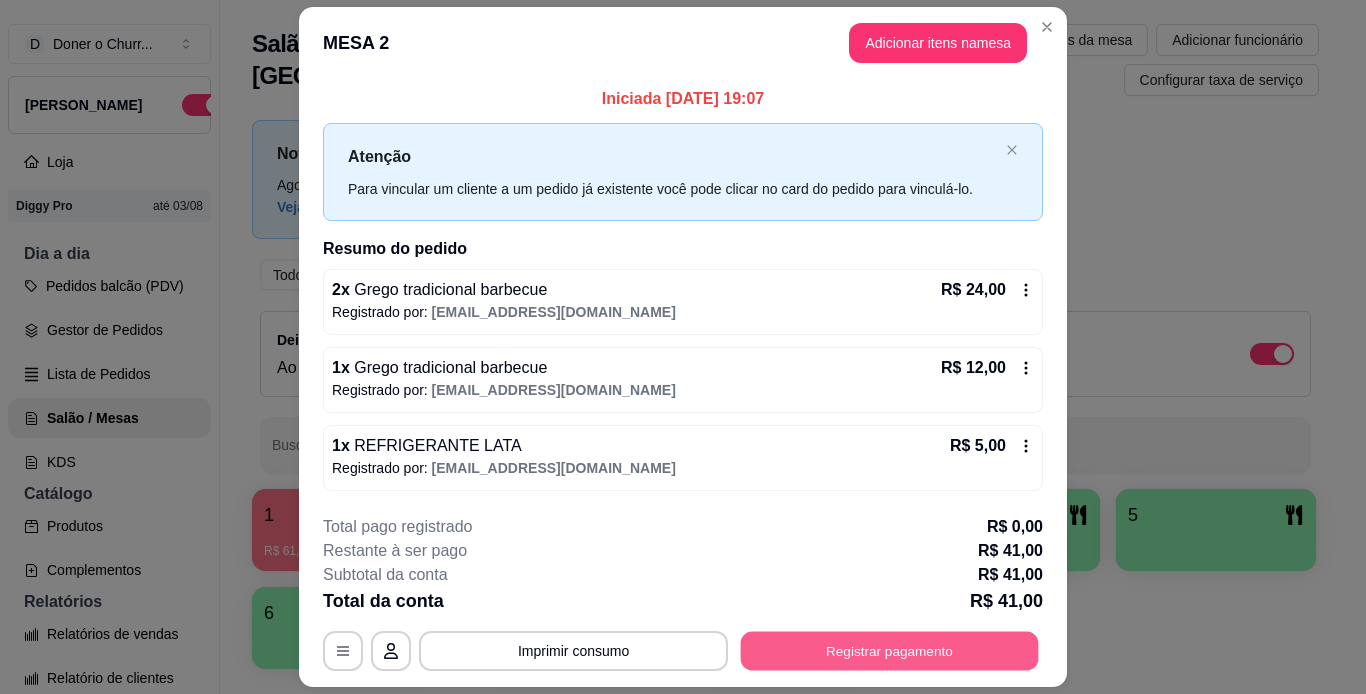 click on "Registrar pagamento" at bounding box center (890, 650) 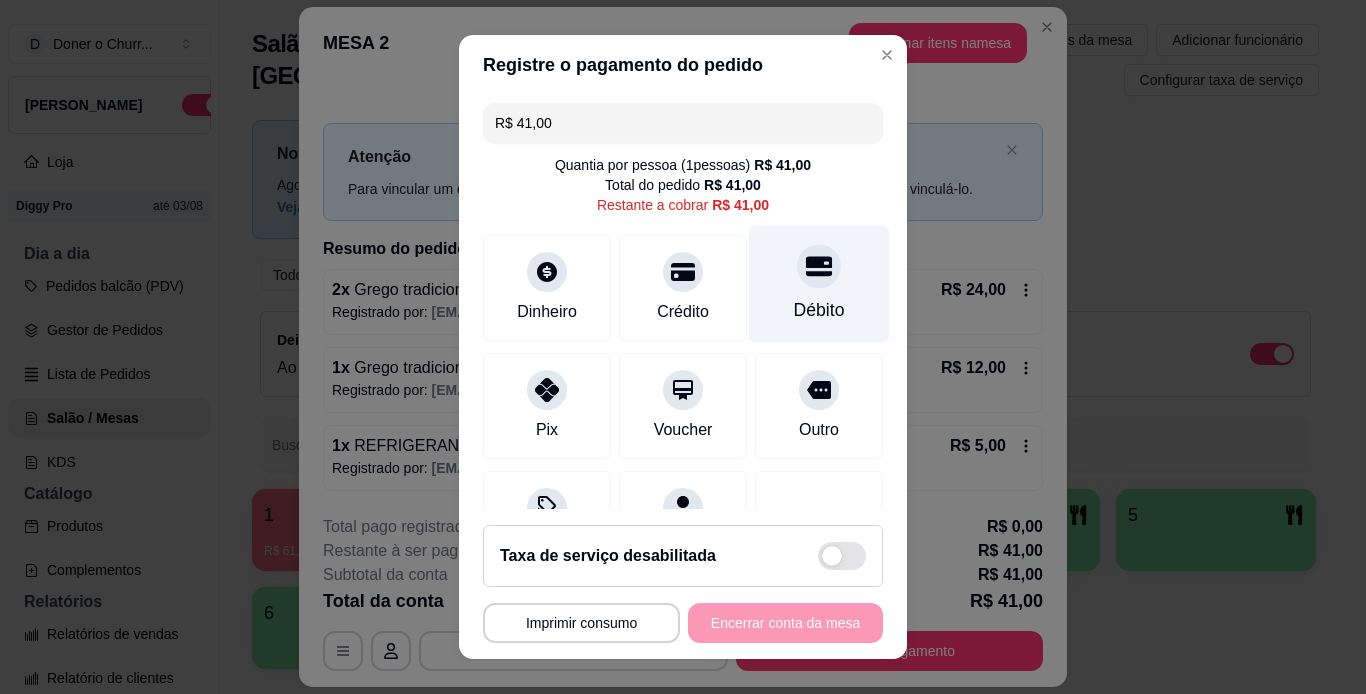 click on "Débito" at bounding box center [819, 310] 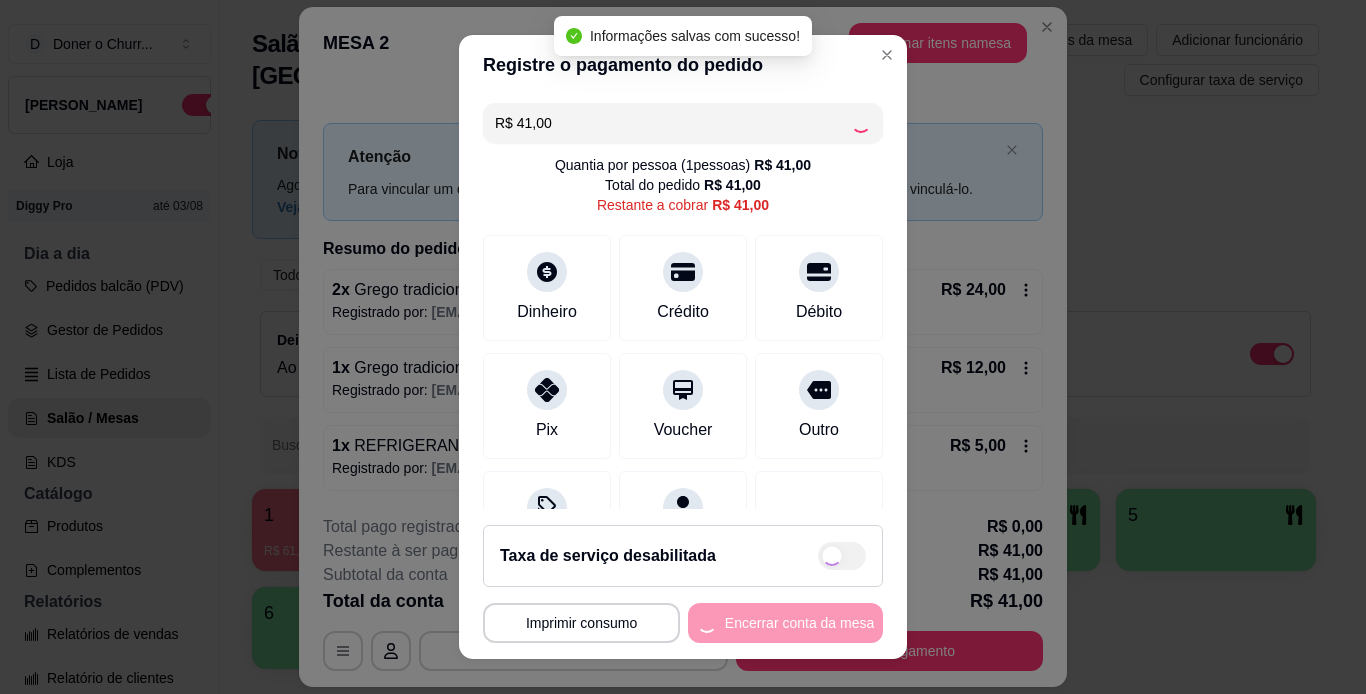 type on "R$ 0,00" 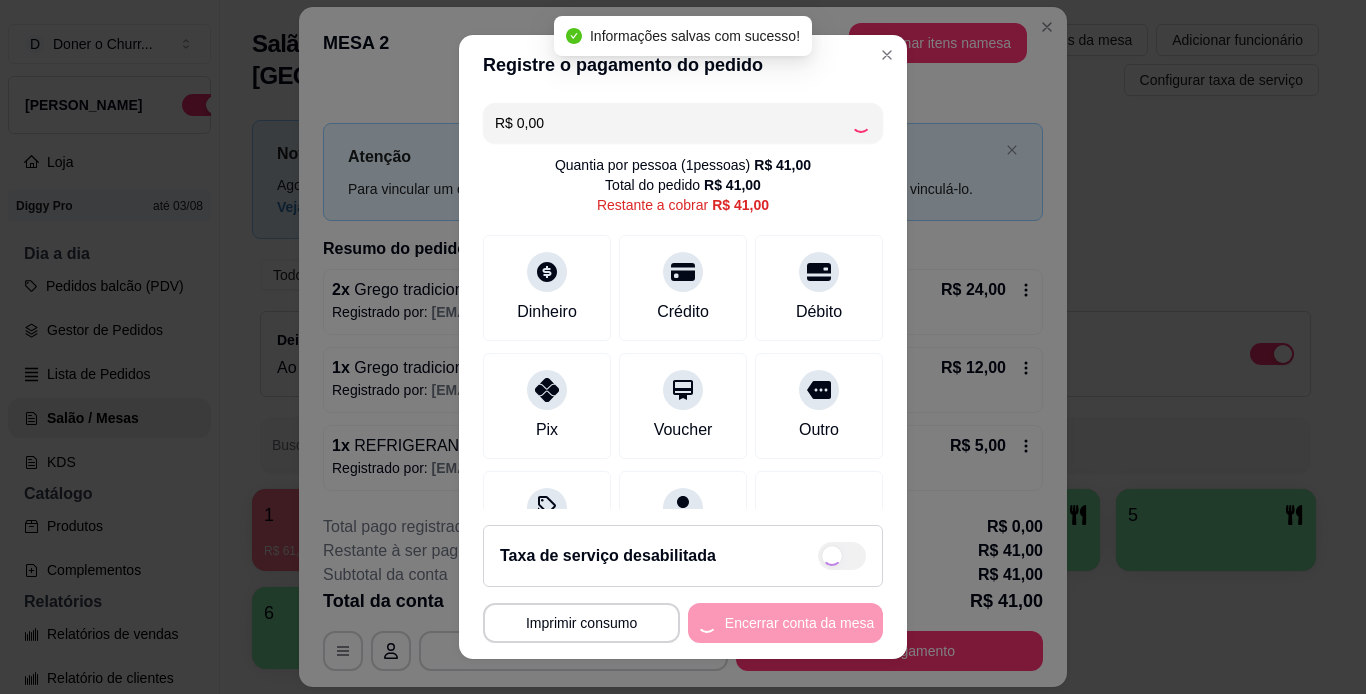 scroll, scrollTop: 100, scrollLeft: 0, axis: vertical 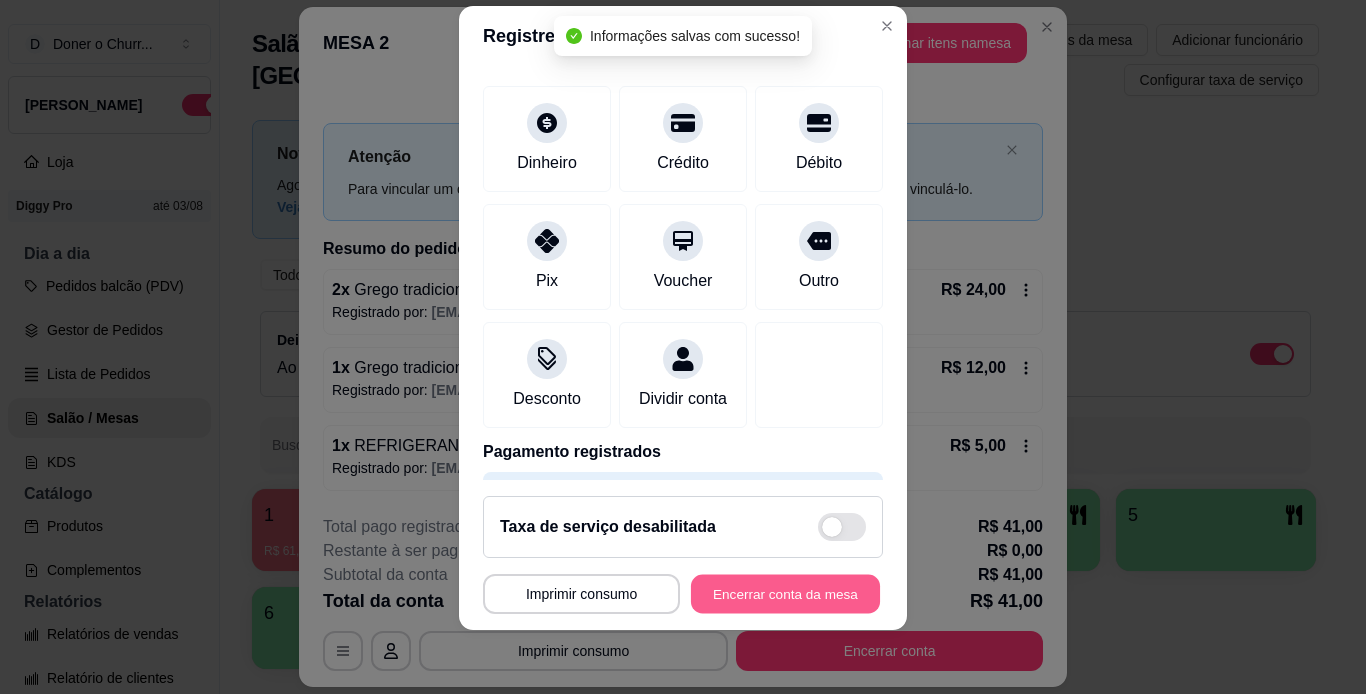 click on "Encerrar conta da mesa" at bounding box center [785, 594] 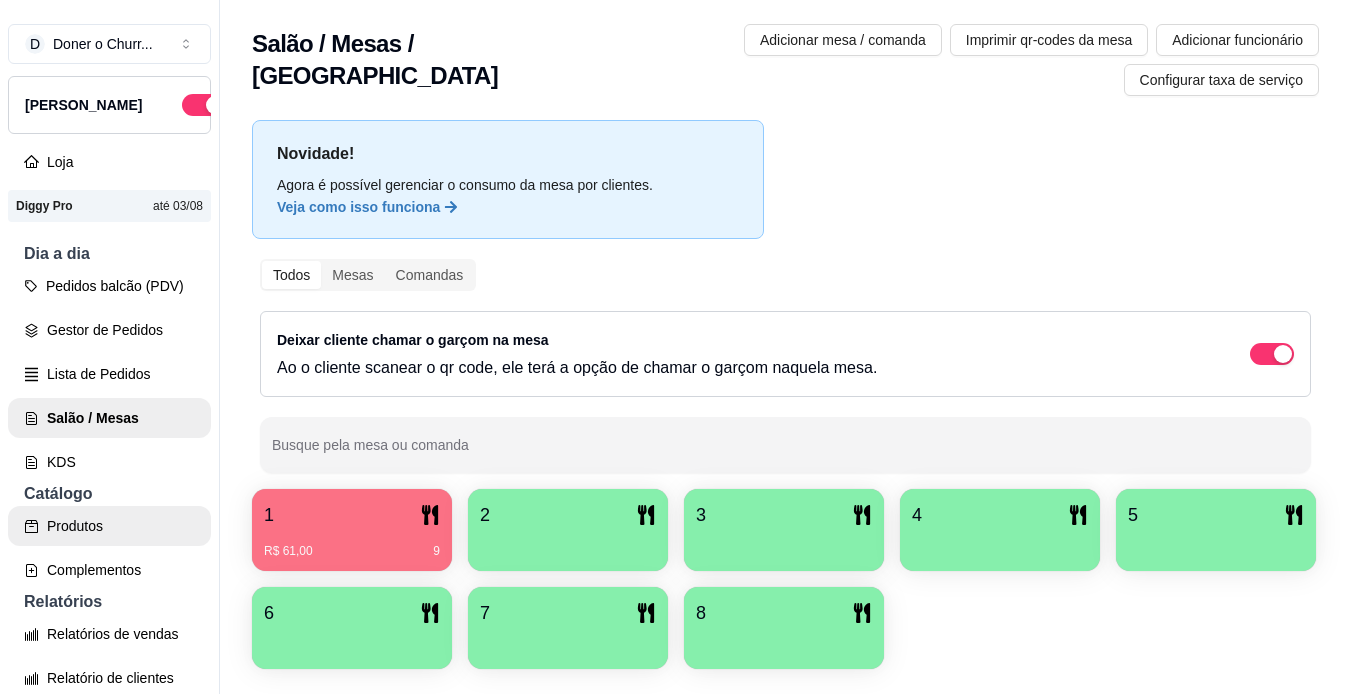 click on "Produtos" at bounding box center [109, 526] 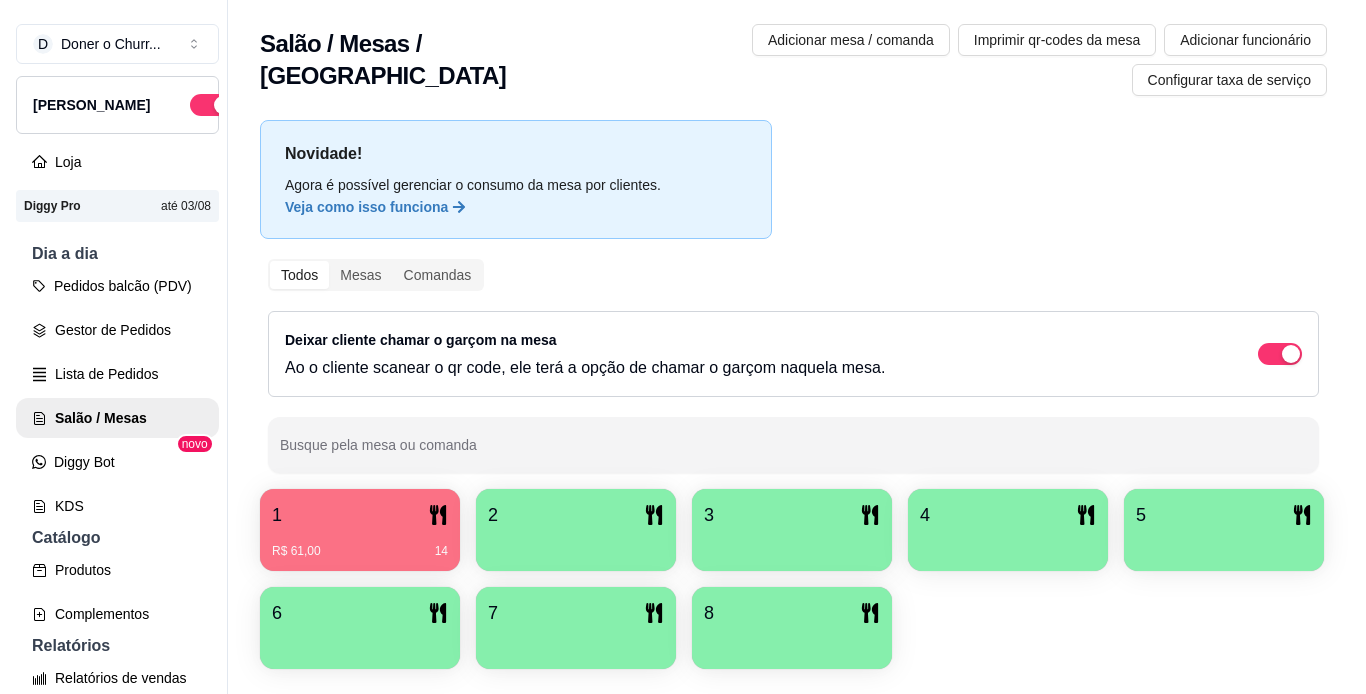 scroll, scrollTop: 0, scrollLeft: 0, axis: both 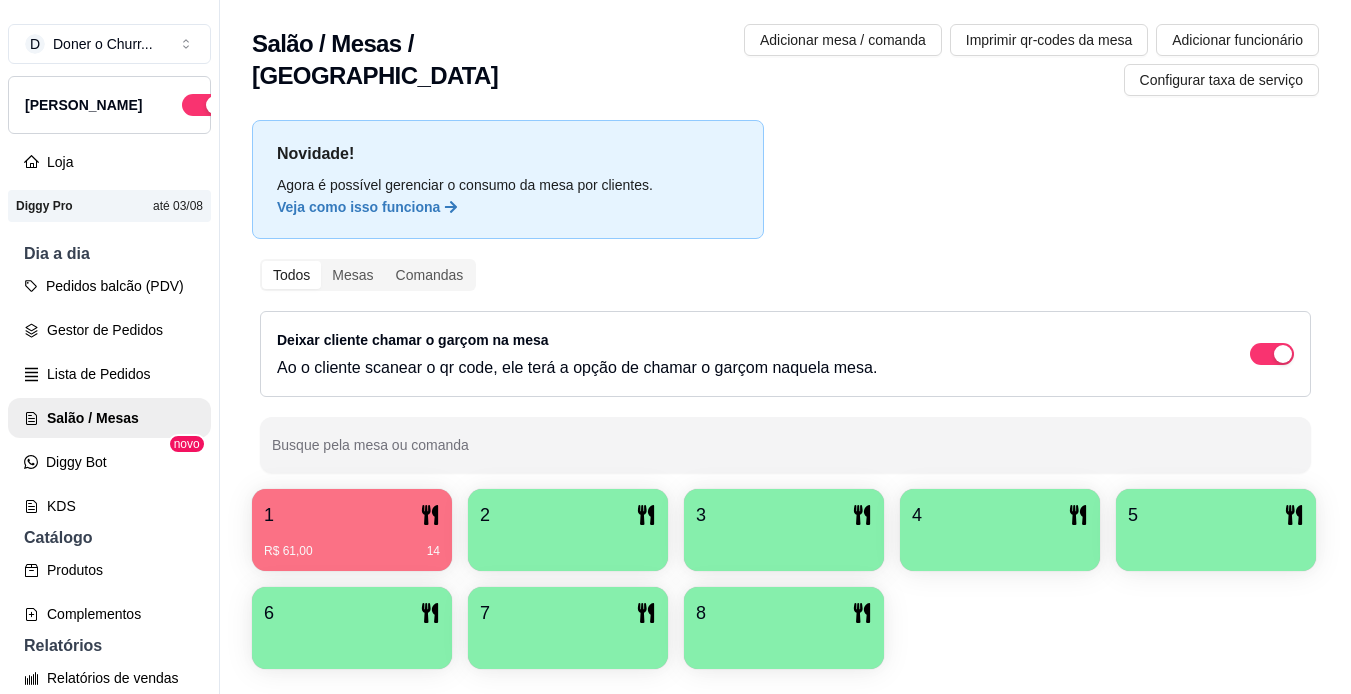click at bounding box center (568, 544) 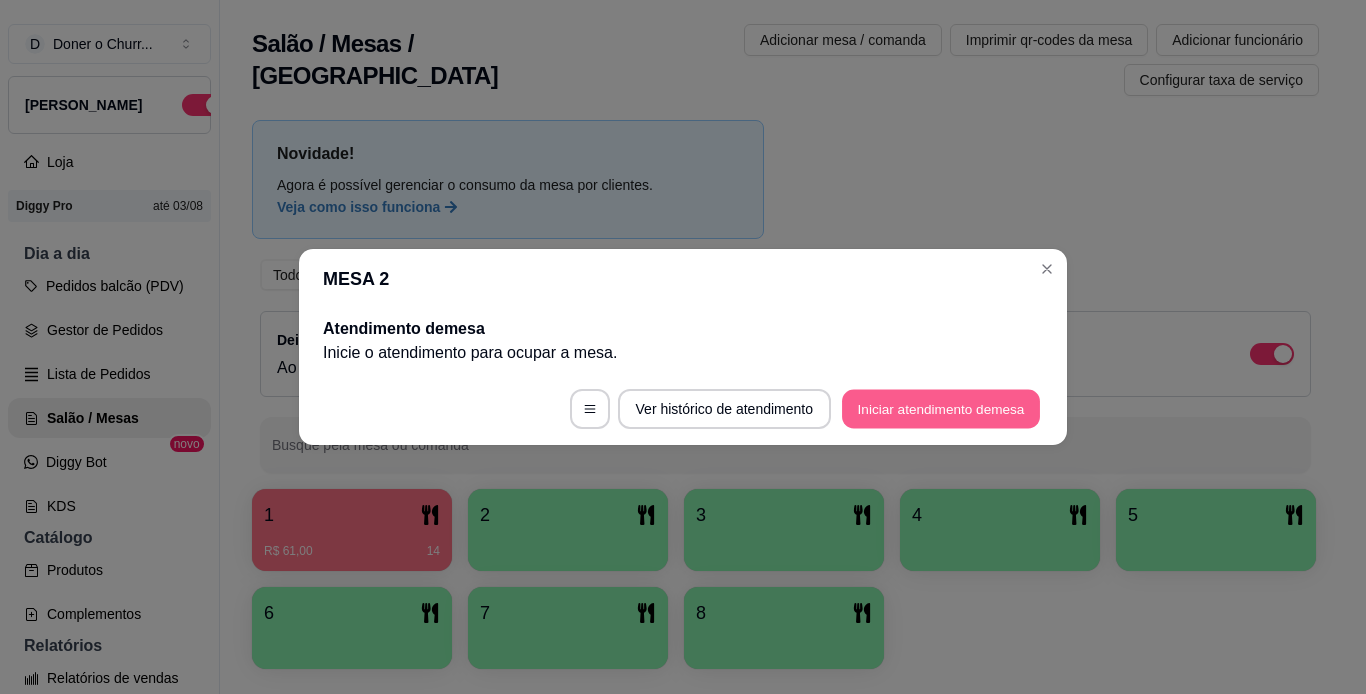 click on "Iniciar atendimento de  mesa" at bounding box center (941, 409) 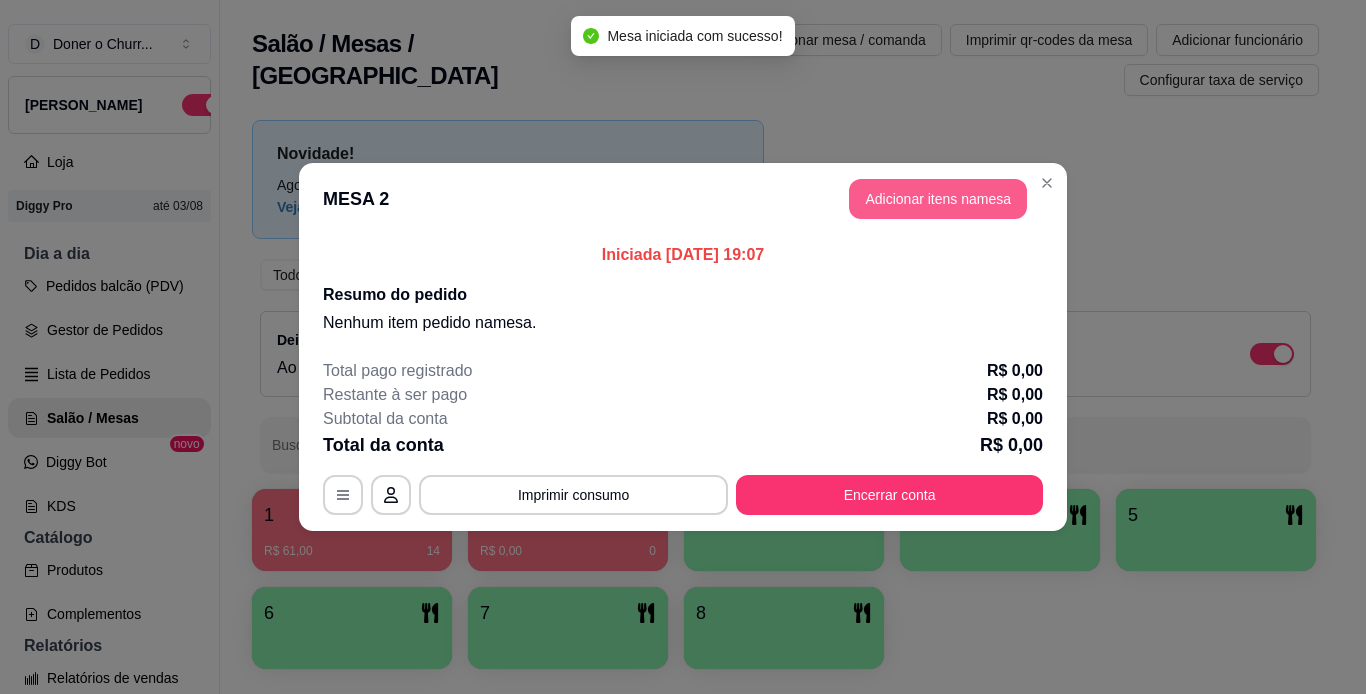 click on "Adicionar itens na  mesa" at bounding box center (938, 199) 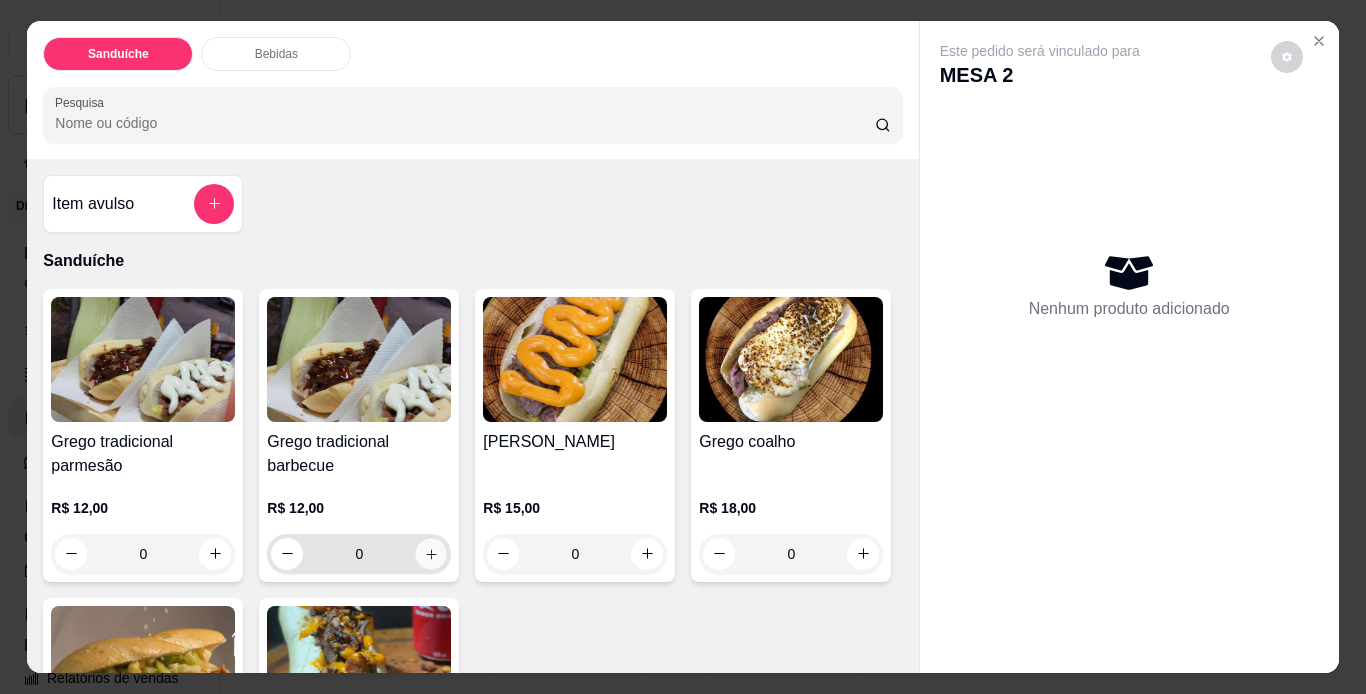 click 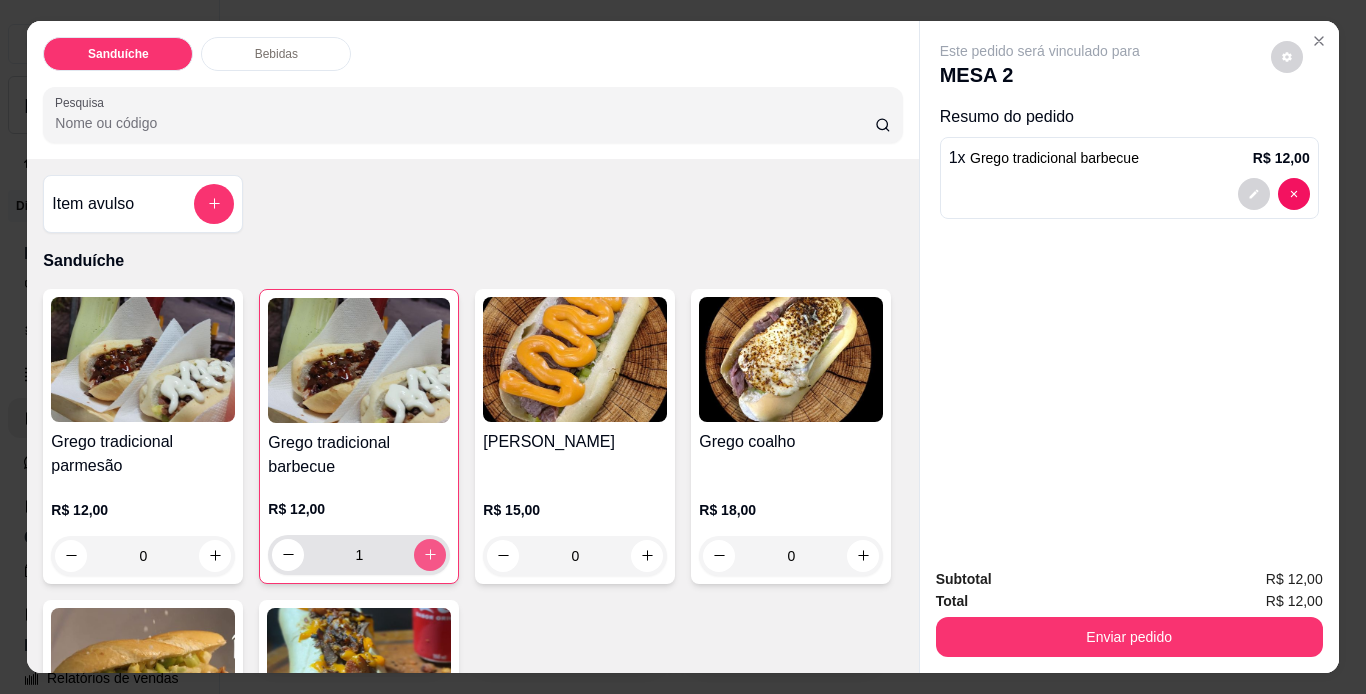click 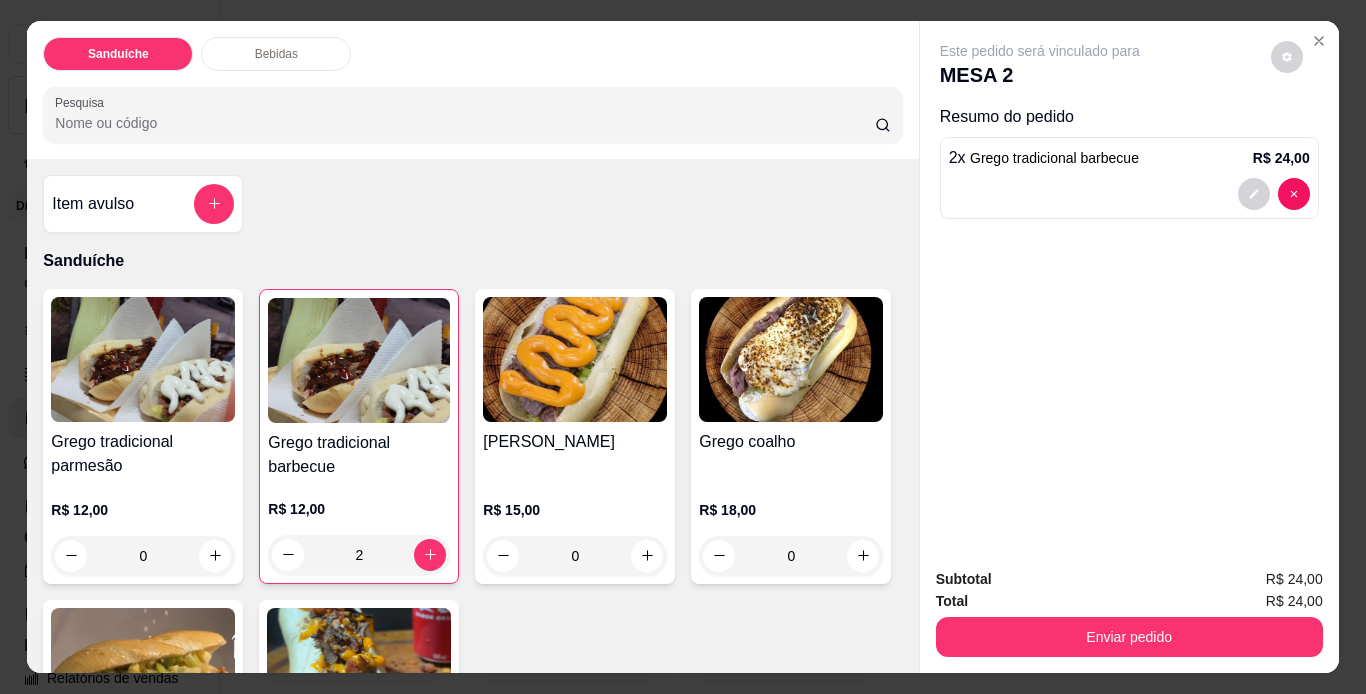 scroll, scrollTop: 700, scrollLeft: 0, axis: vertical 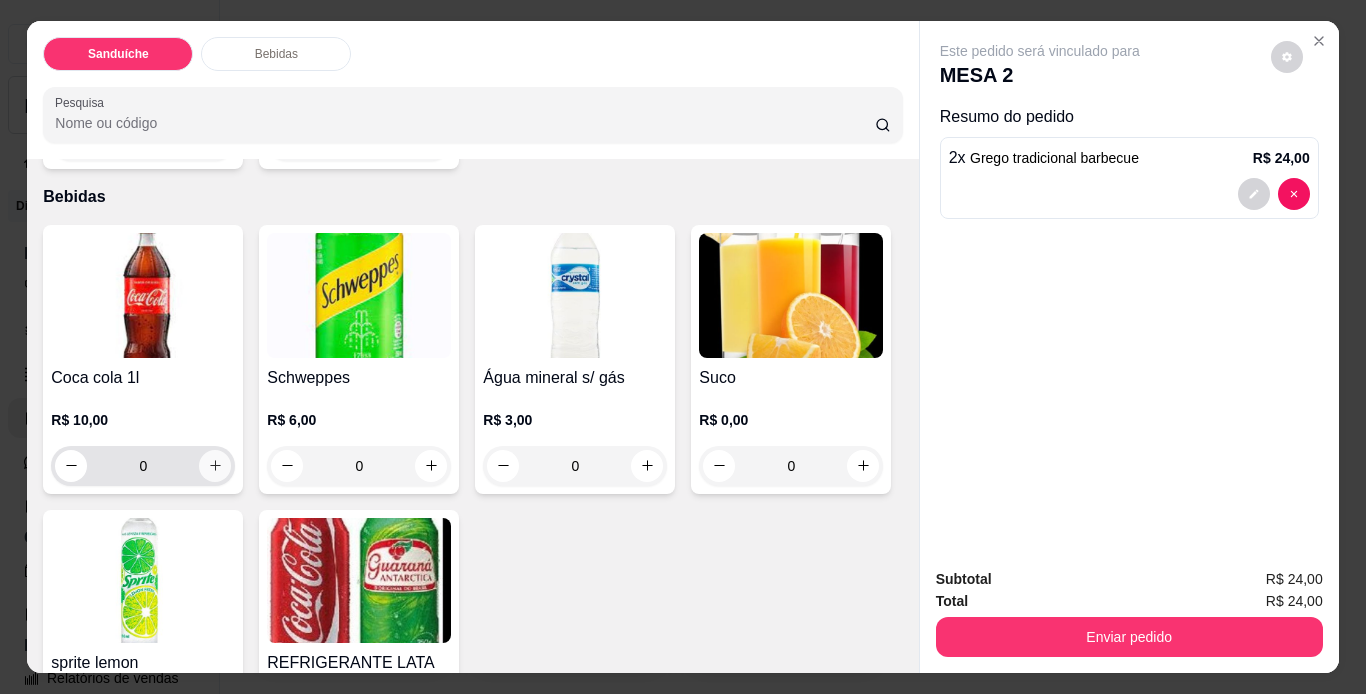 click 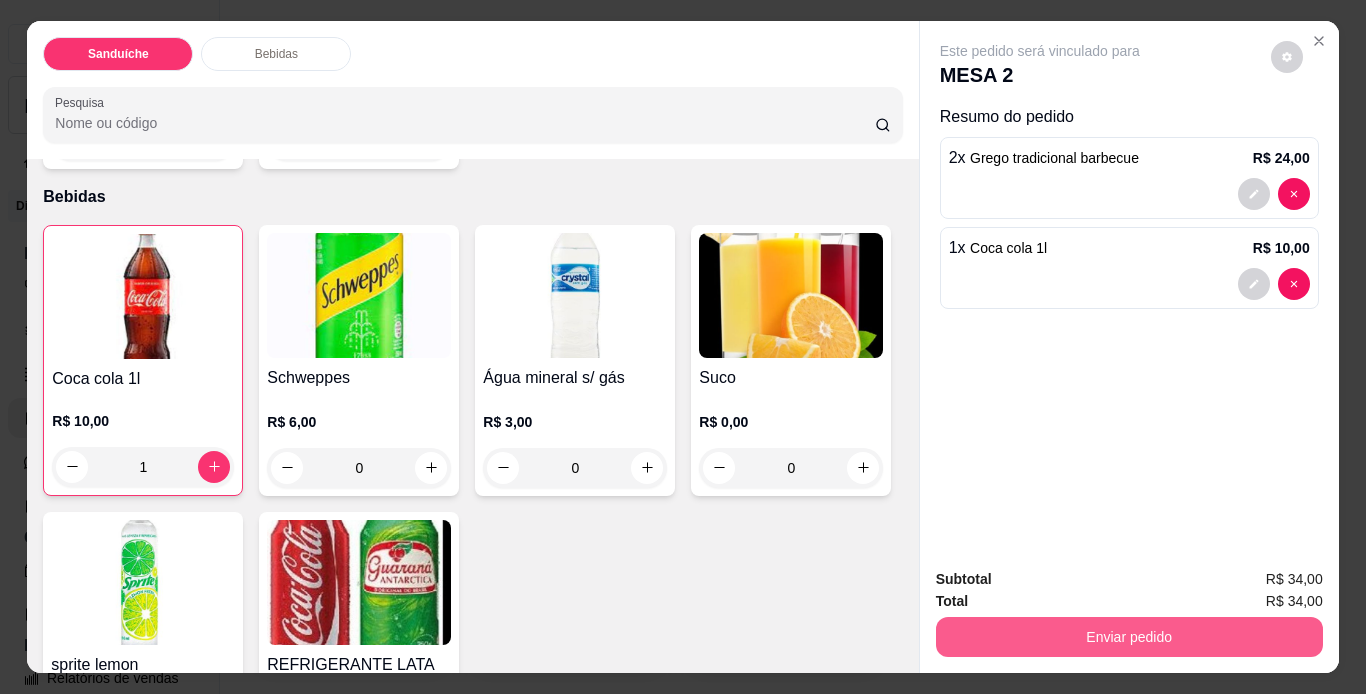 click on "Enviar pedido" at bounding box center (1129, 637) 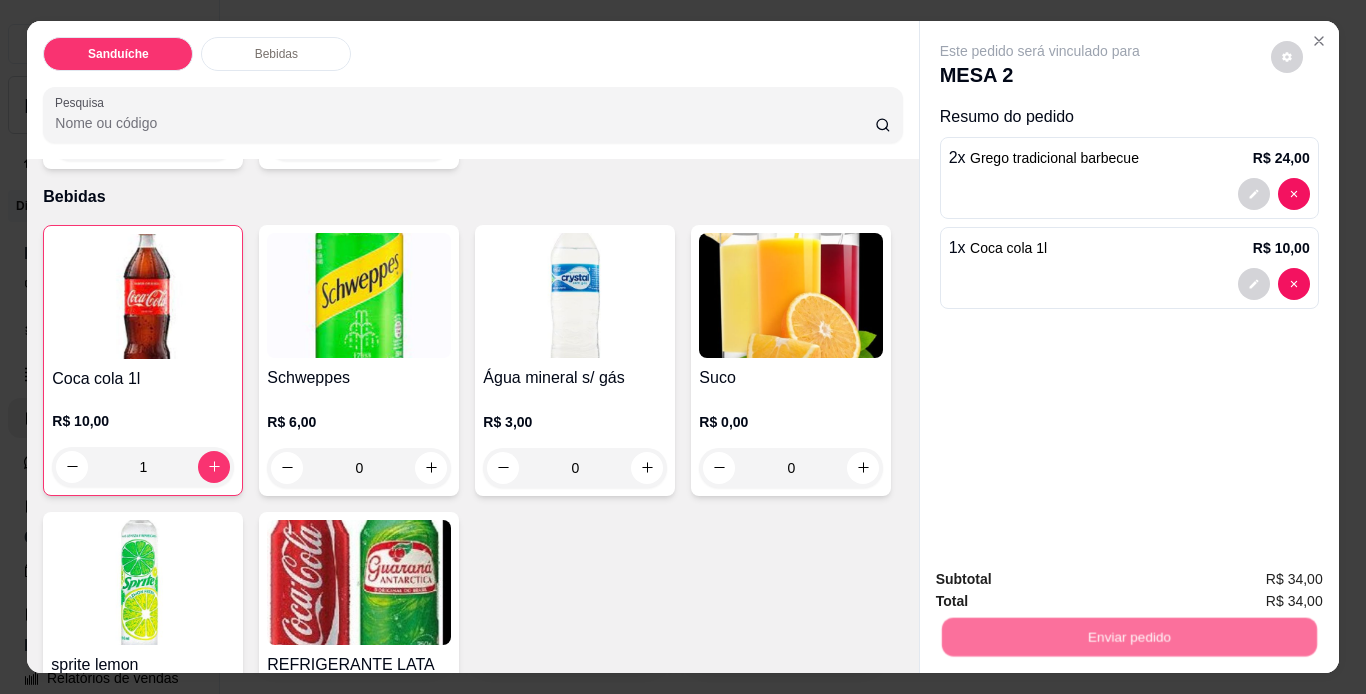 click on "Não registrar e enviar pedido" at bounding box center (1063, 580) 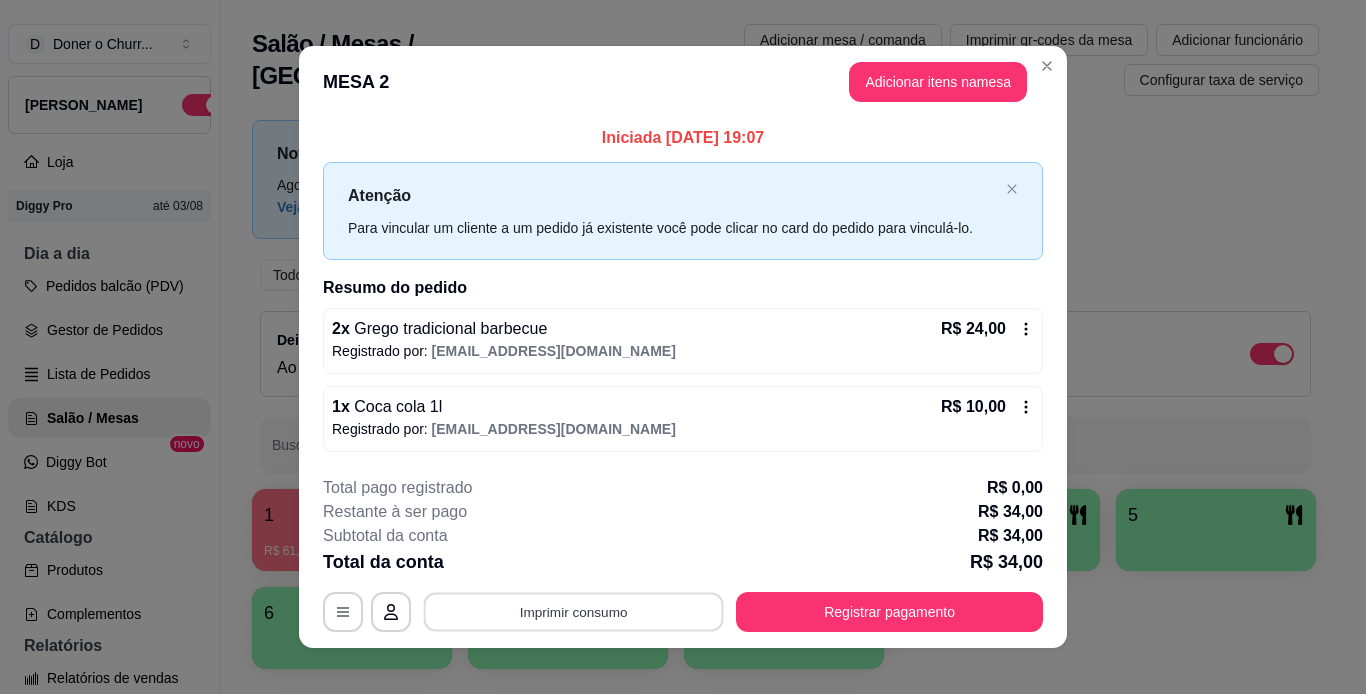 click on "Imprimir consumo" at bounding box center [574, 611] 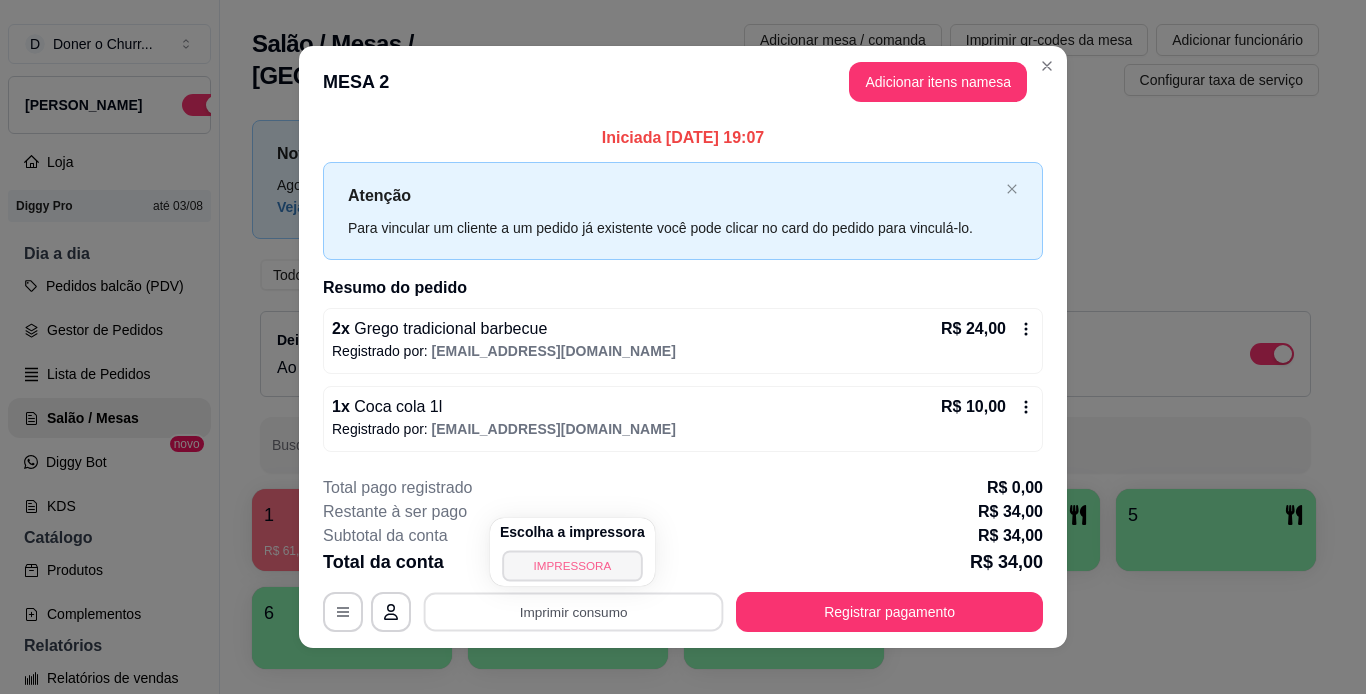 click on "IMPRESSORA" at bounding box center [572, 565] 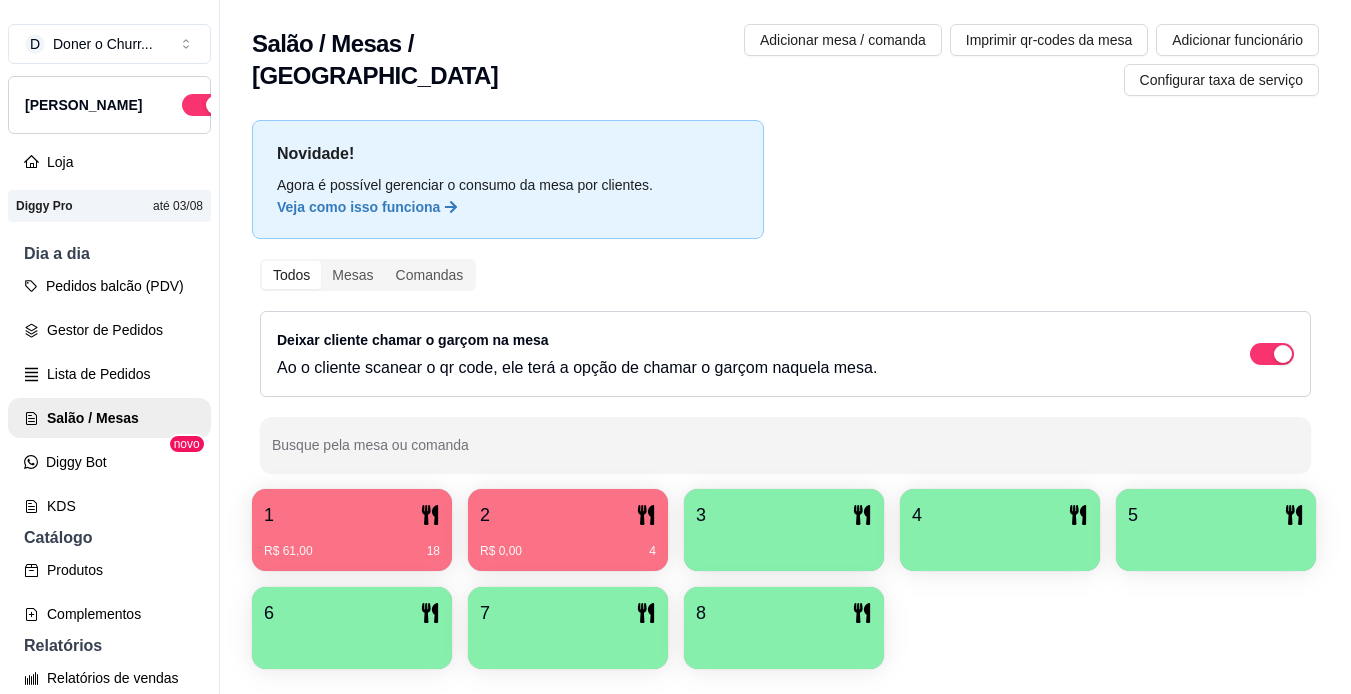 click on "R$ 61,00 18" at bounding box center [352, 544] 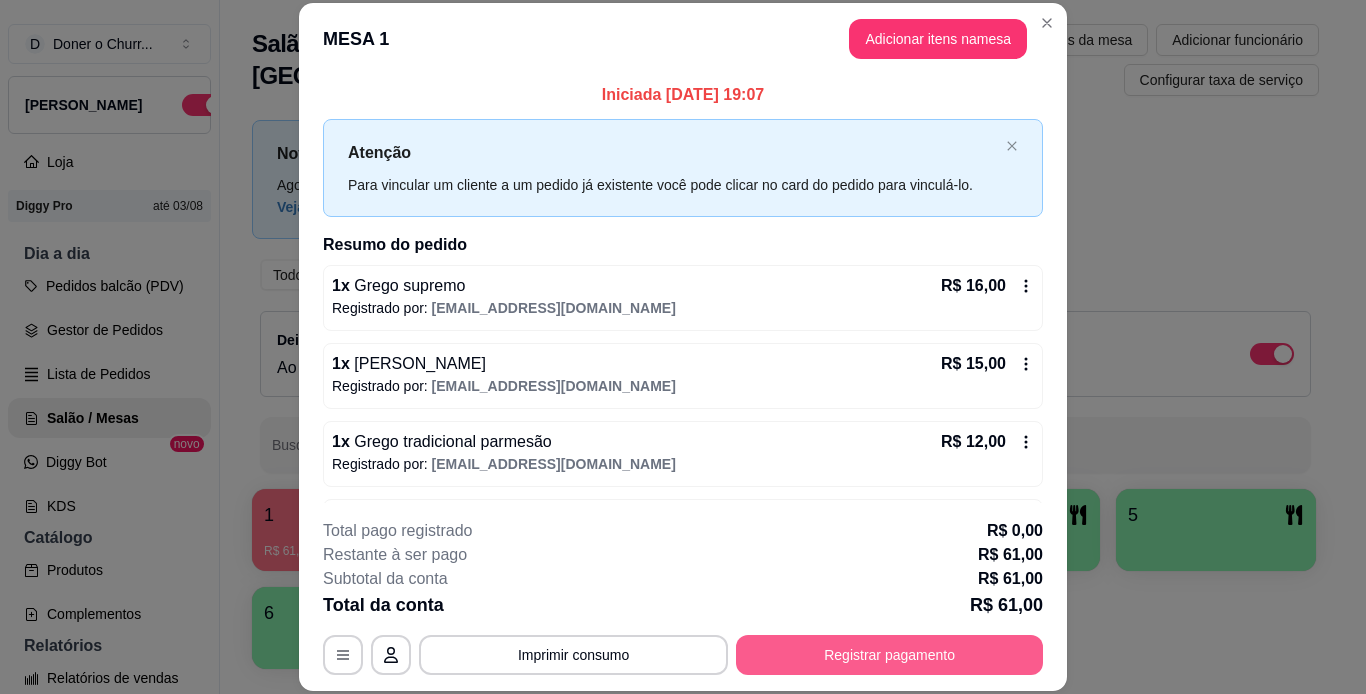 click on "Registrar pagamento" at bounding box center (889, 655) 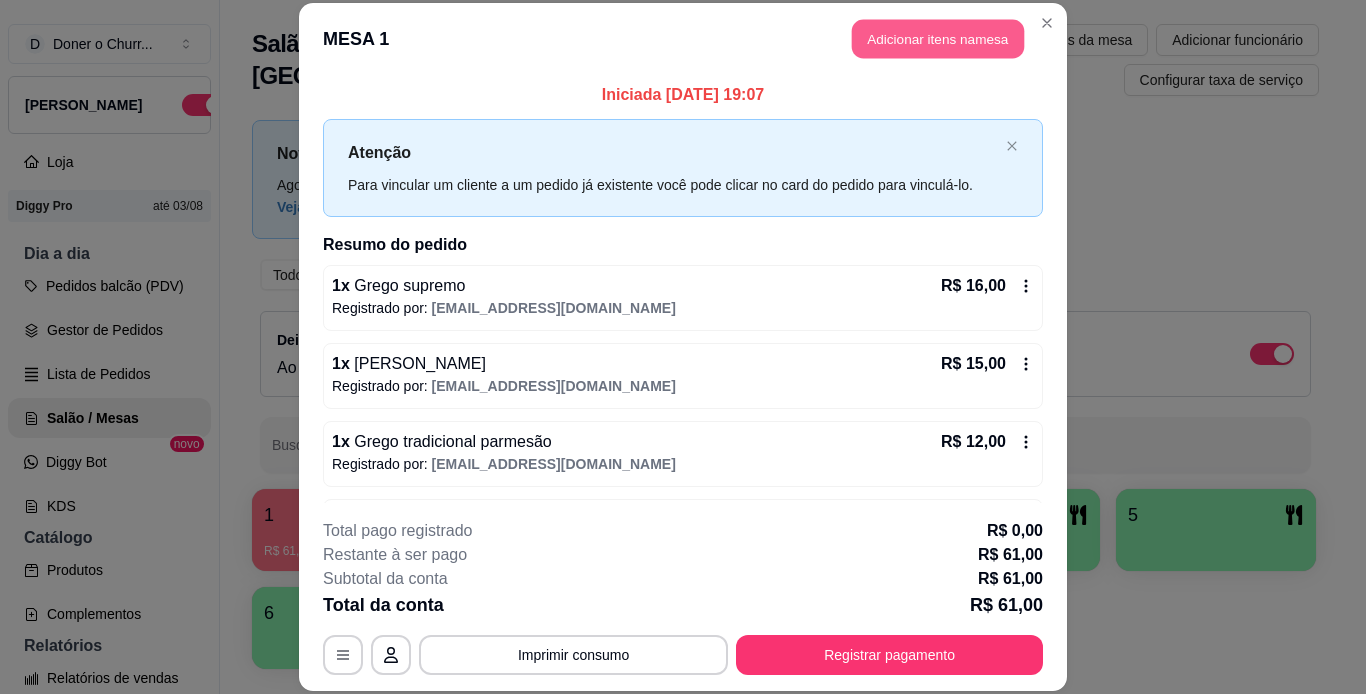 click on "Adicionar itens na  mesa" at bounding box center (938, 39) 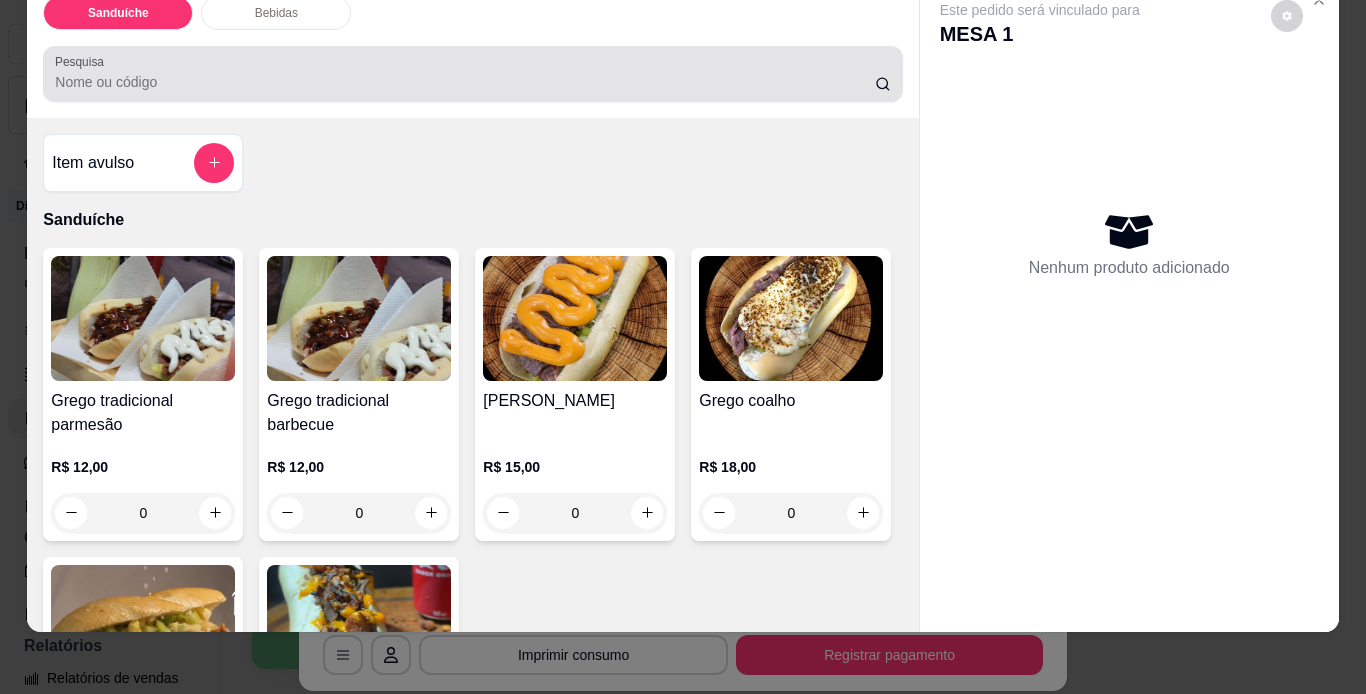 scroll, scrollTop: 51, scrollLeft: 0, axis: vertical 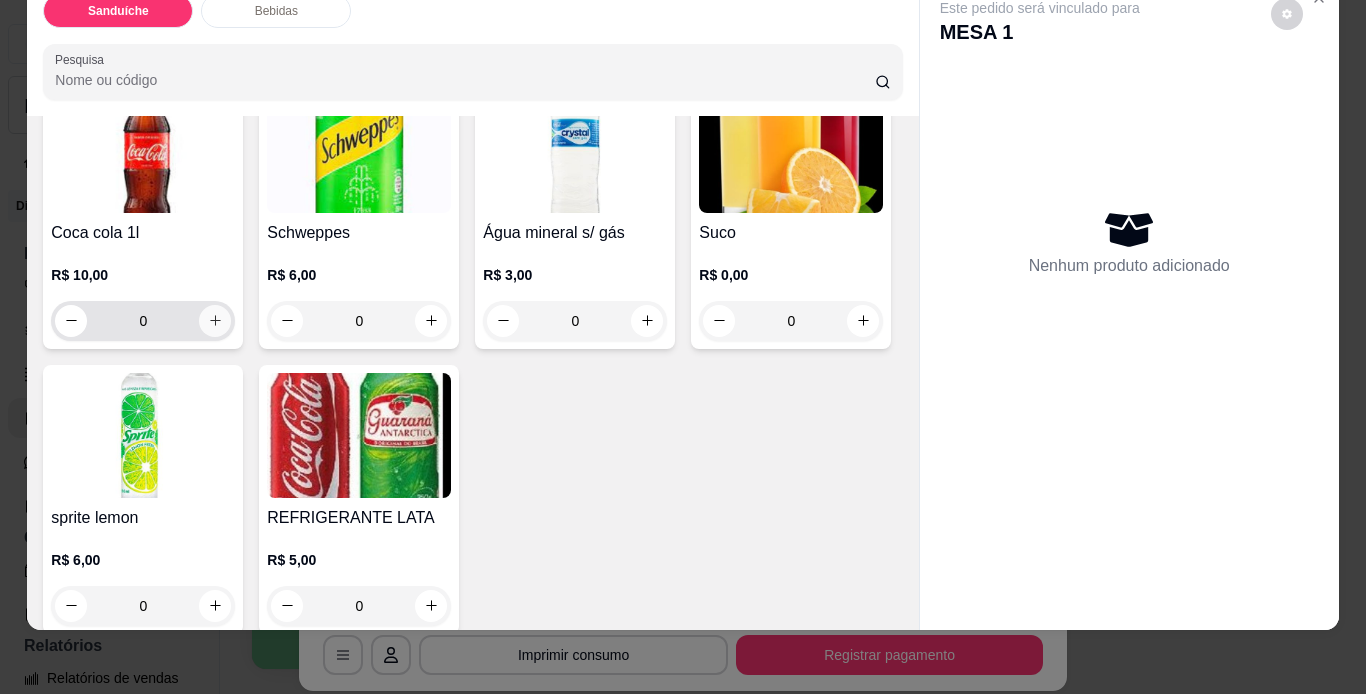 click 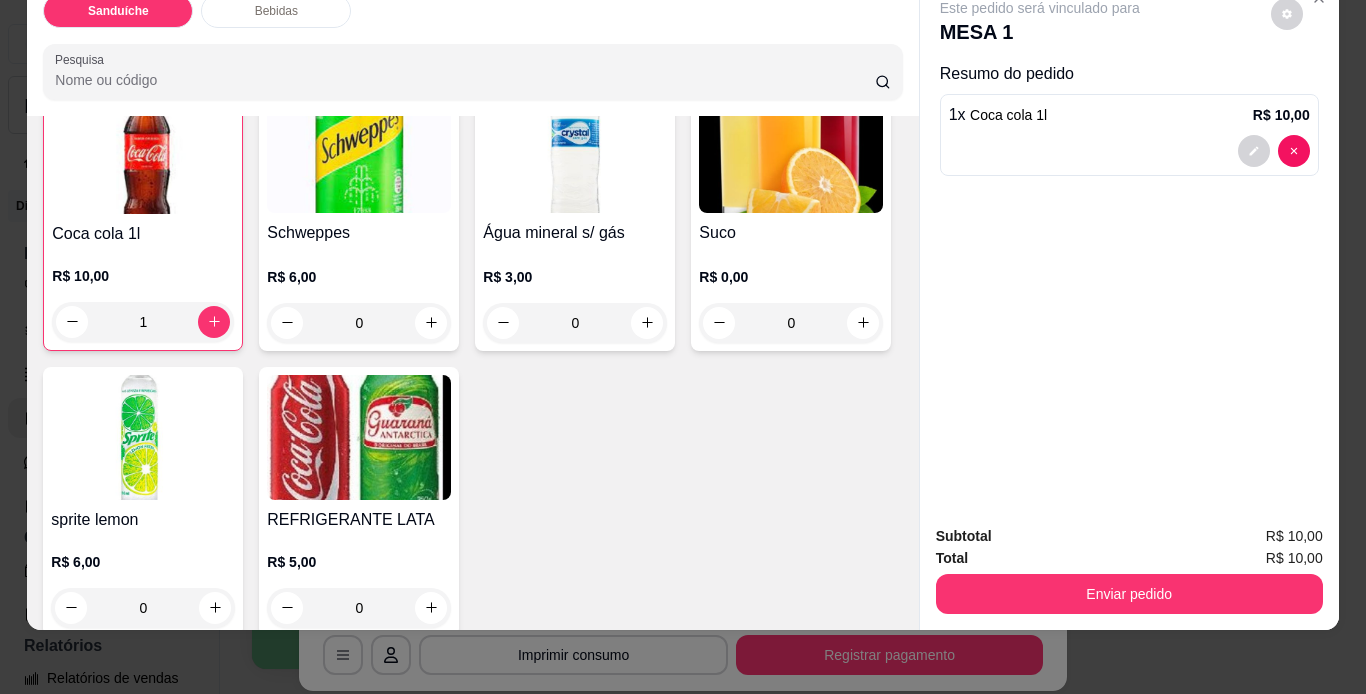scroll, scrollTop: 801, scrollLeft: 0, axis: vertical 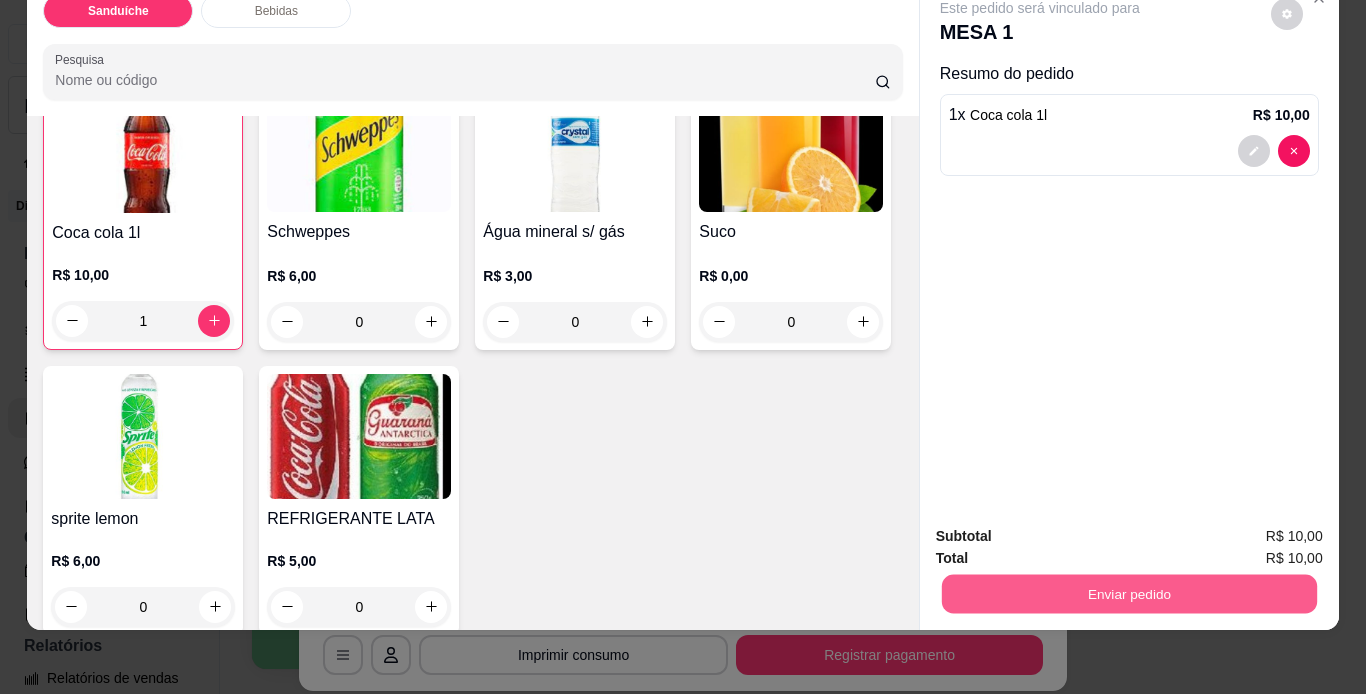 click on "Enviar pedido" at bounding box center (1128, 594) 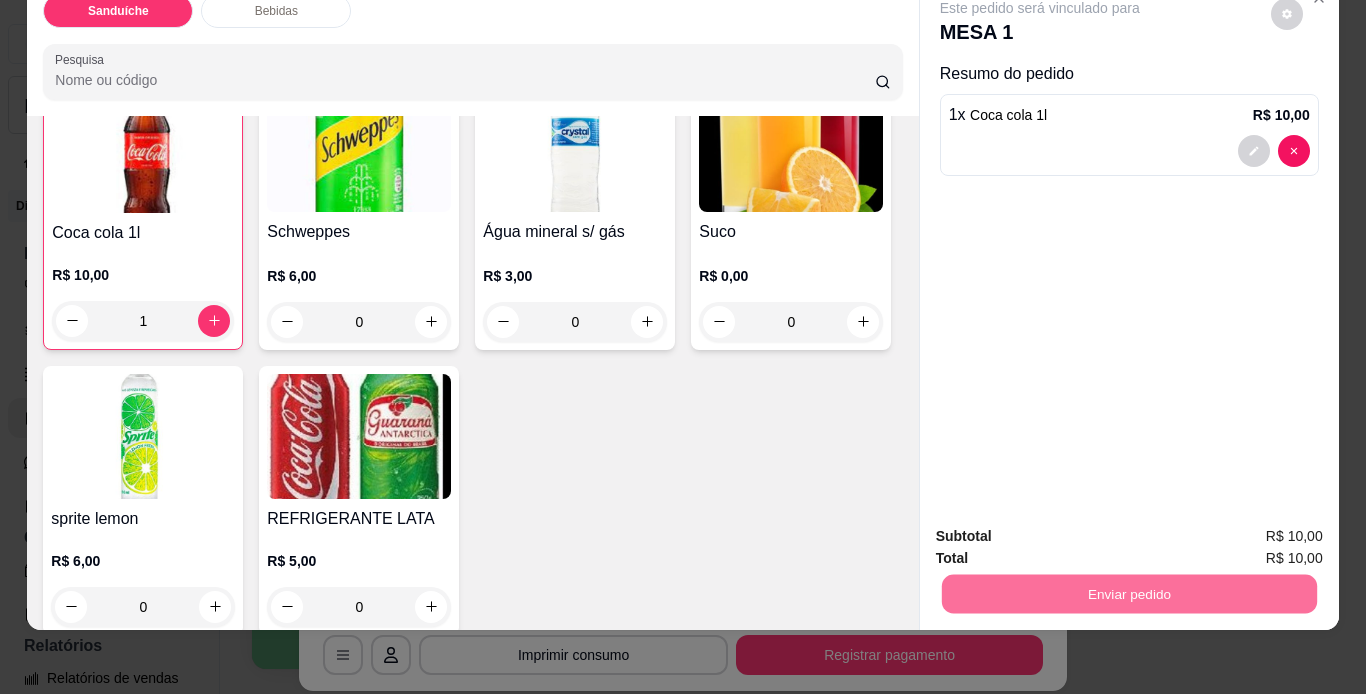 click on "Não registrar e enviar pedido" at bounding box center (1063, 529) 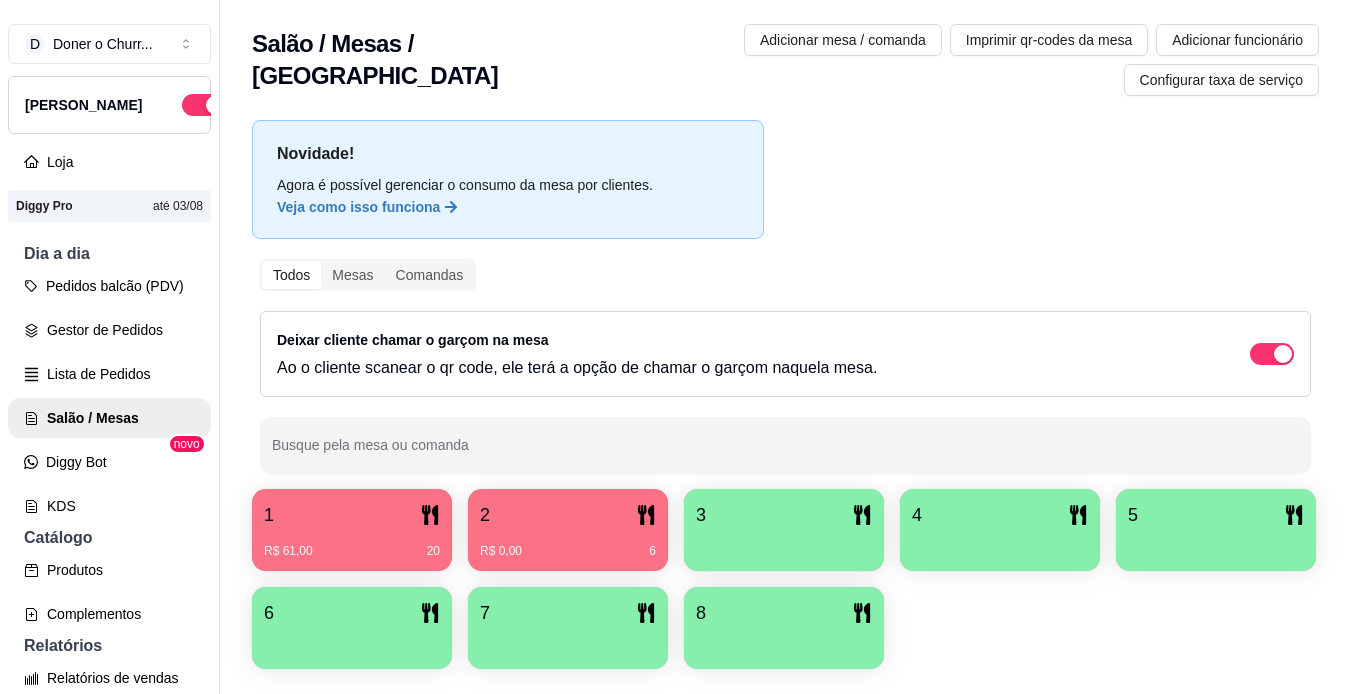 click on "2" at bounding box center [568, 515] 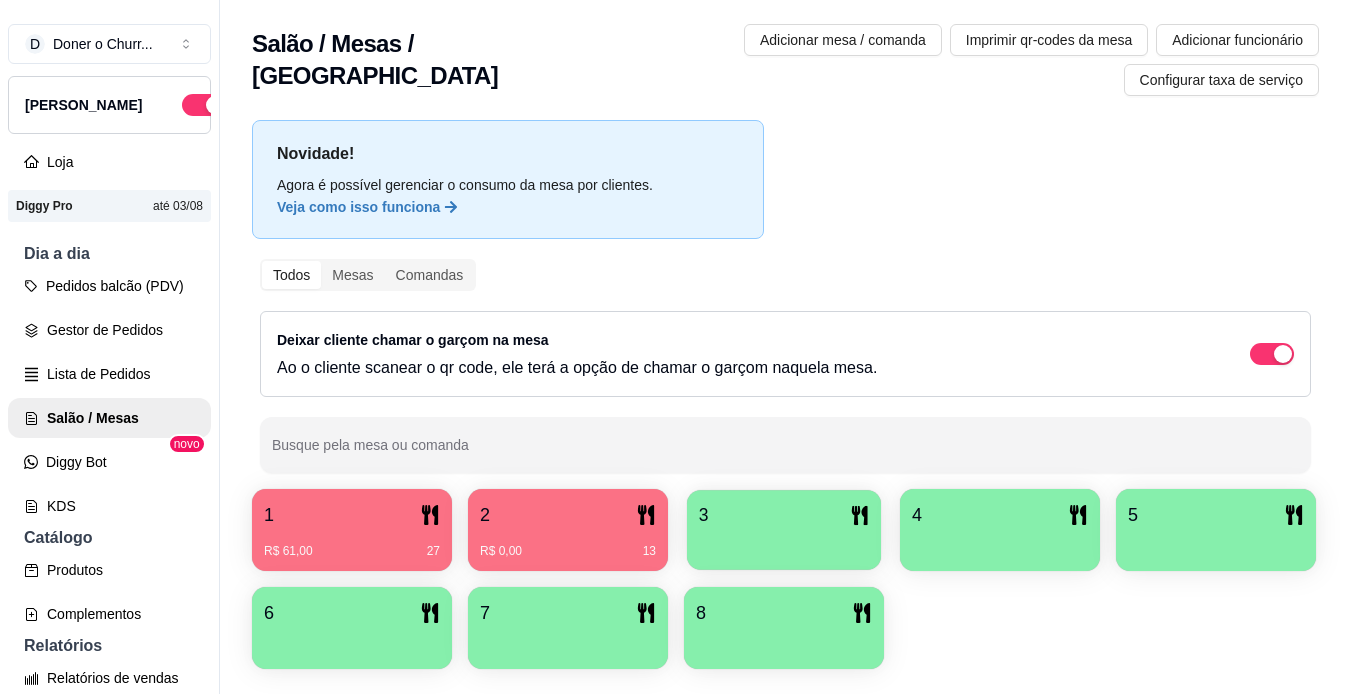 click on "3" at bounding box center [784, 515] 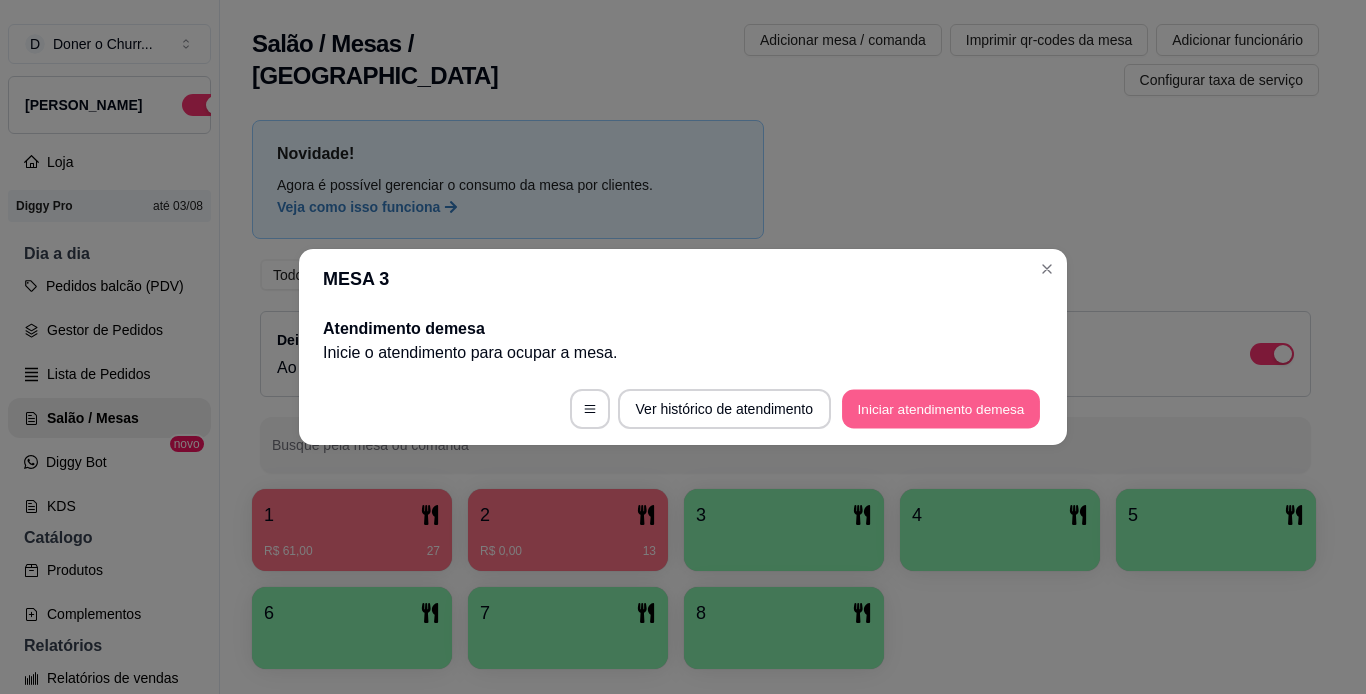 click on "Iniciar atendimento de  mesa" at bounding box center [941, 409] 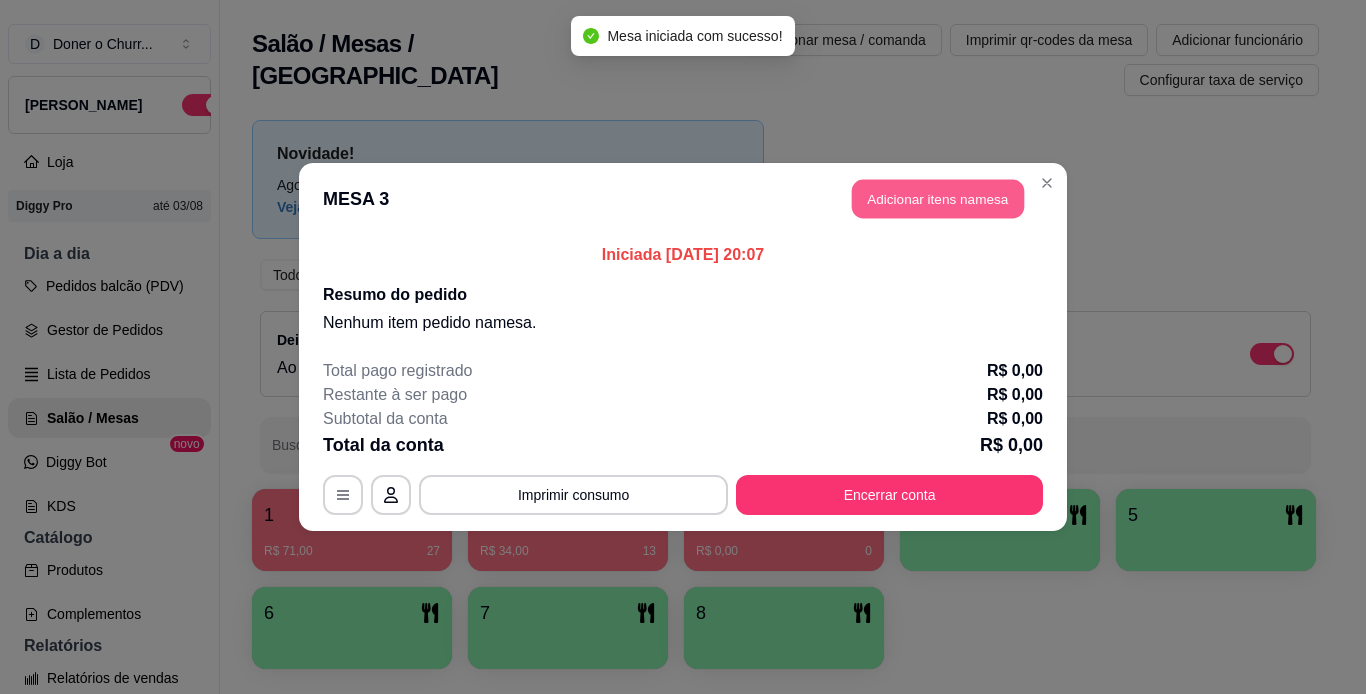 click on "Adicionar itens na  mesa" at bounding box center (938, 199) 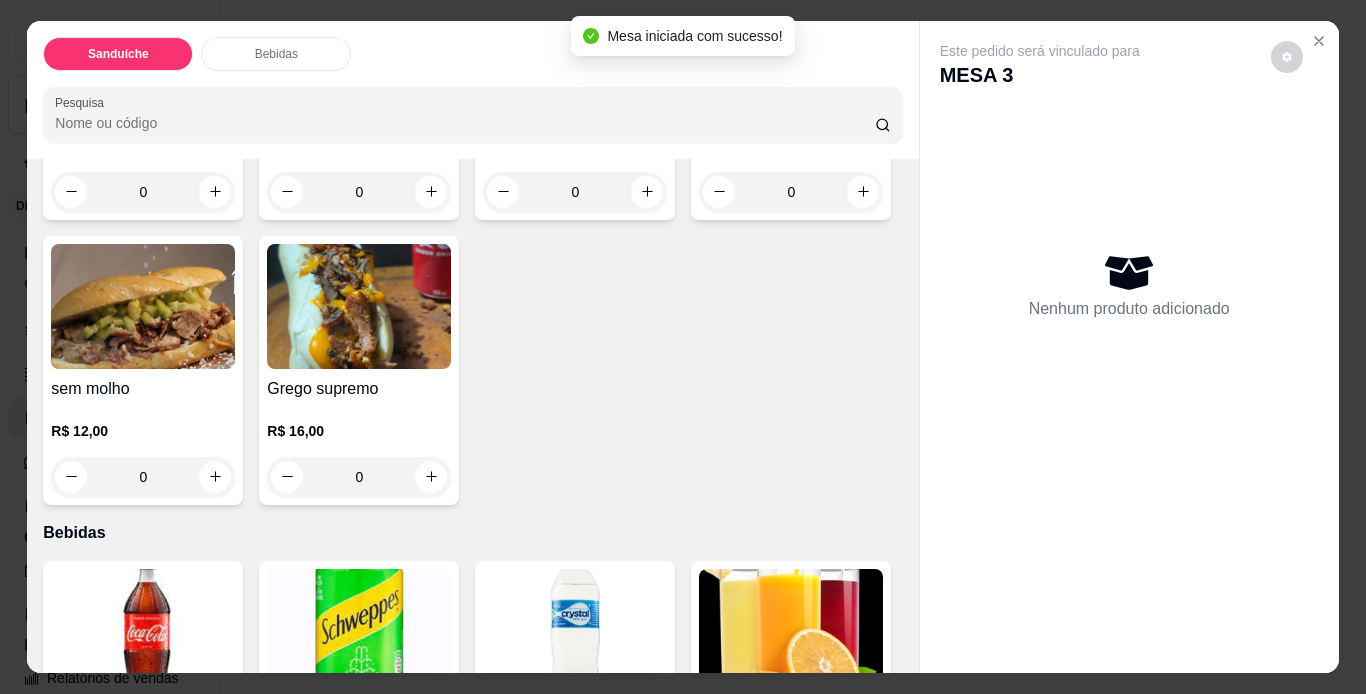 scroll, scrollTop: 400, scrollLeft: 0, axis: vertical 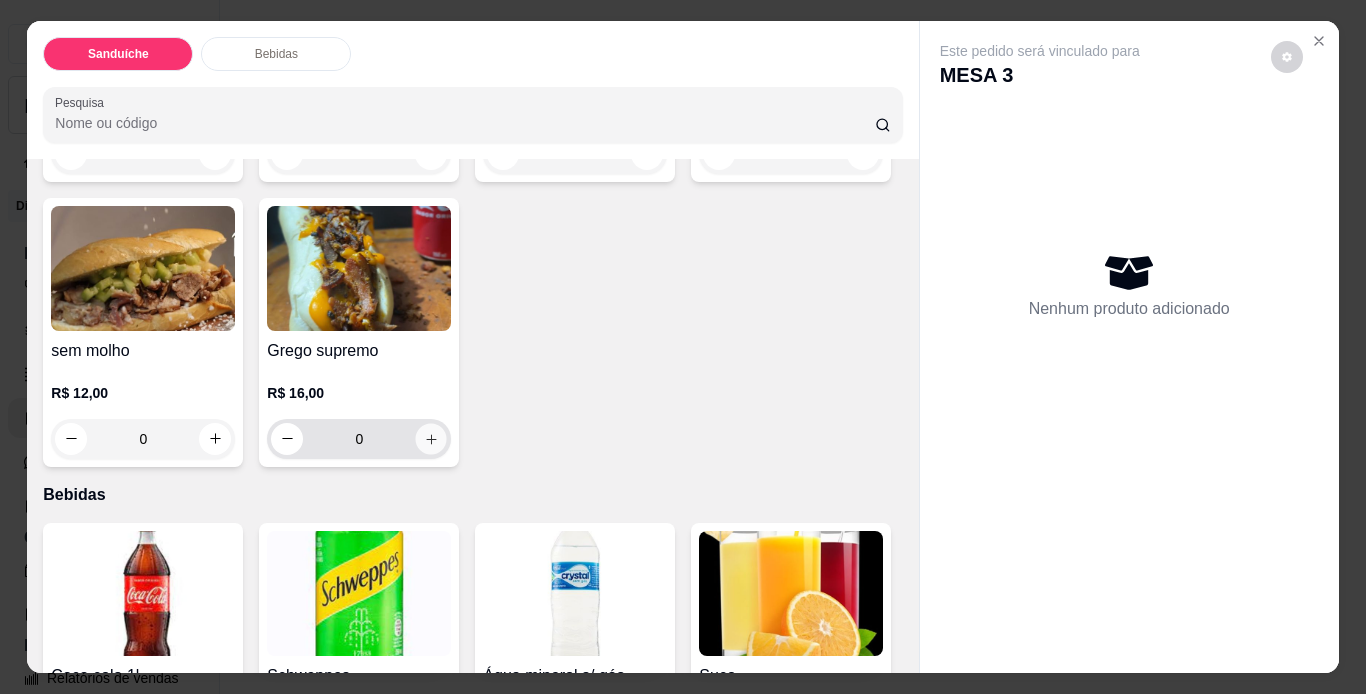 click 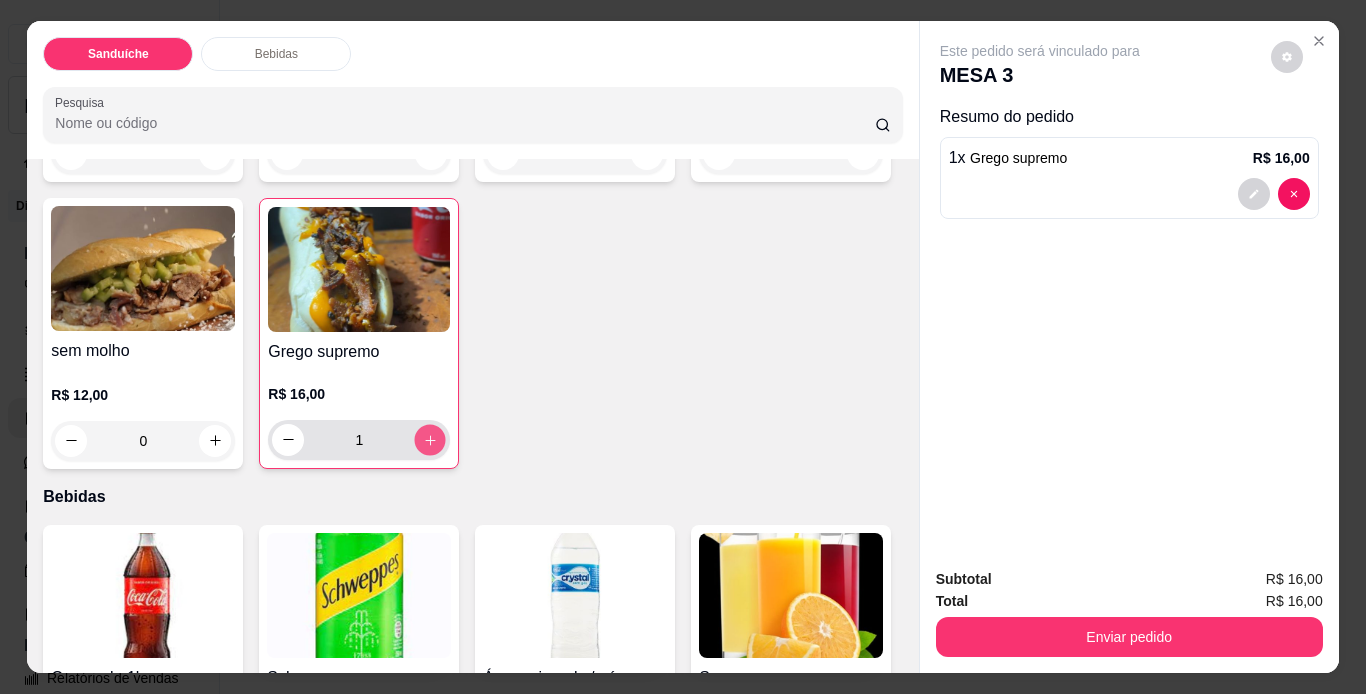 click 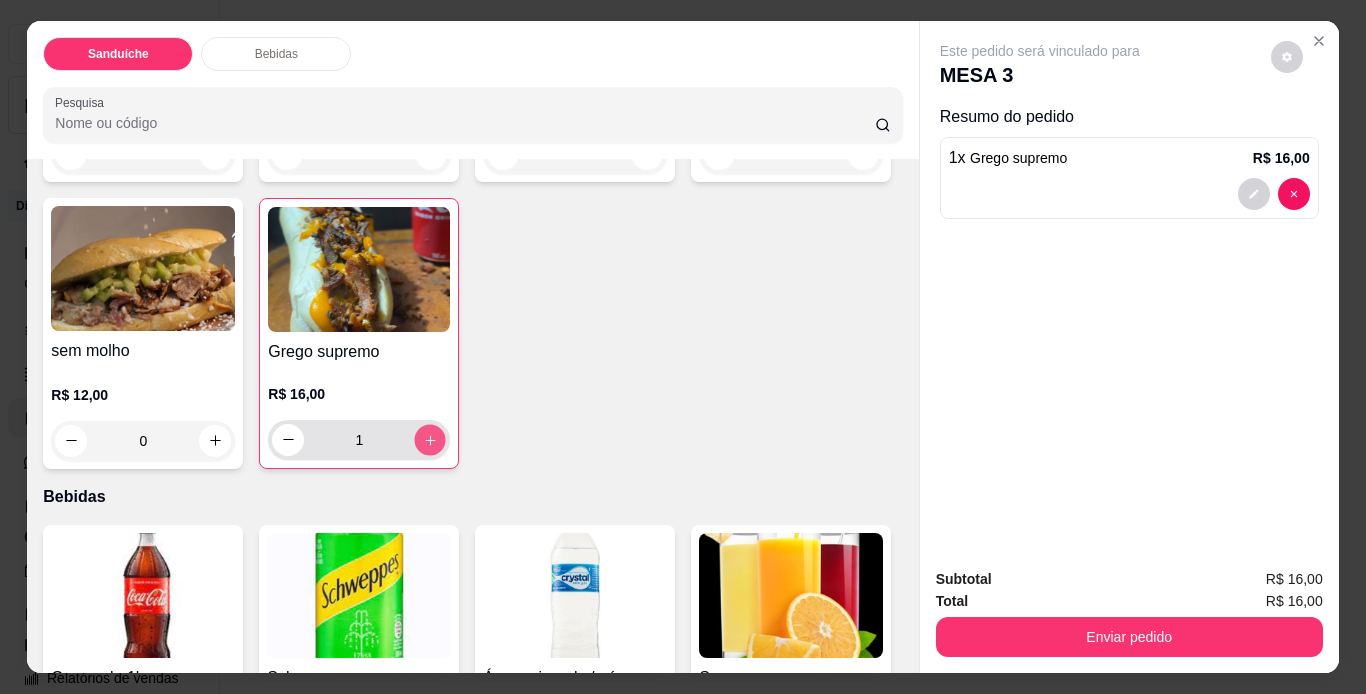 type on "2" 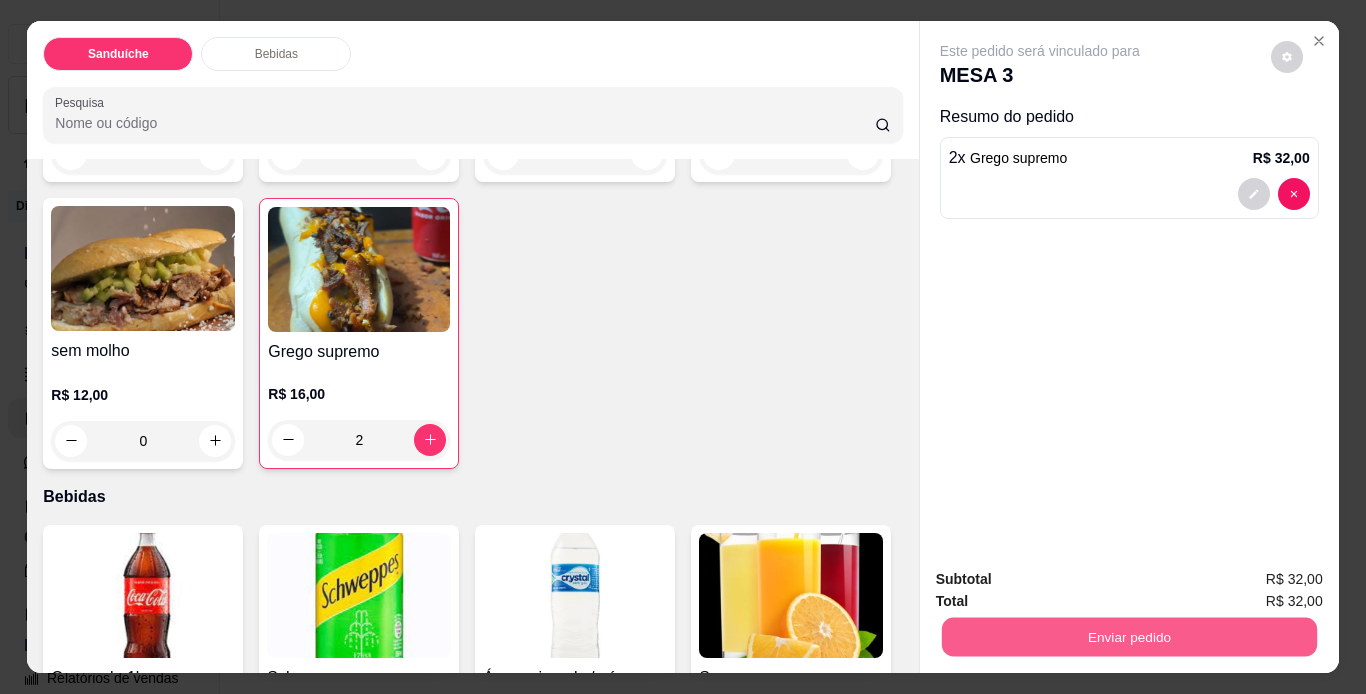 click on "Enviar pedido" at bounding box center [1128, 637] 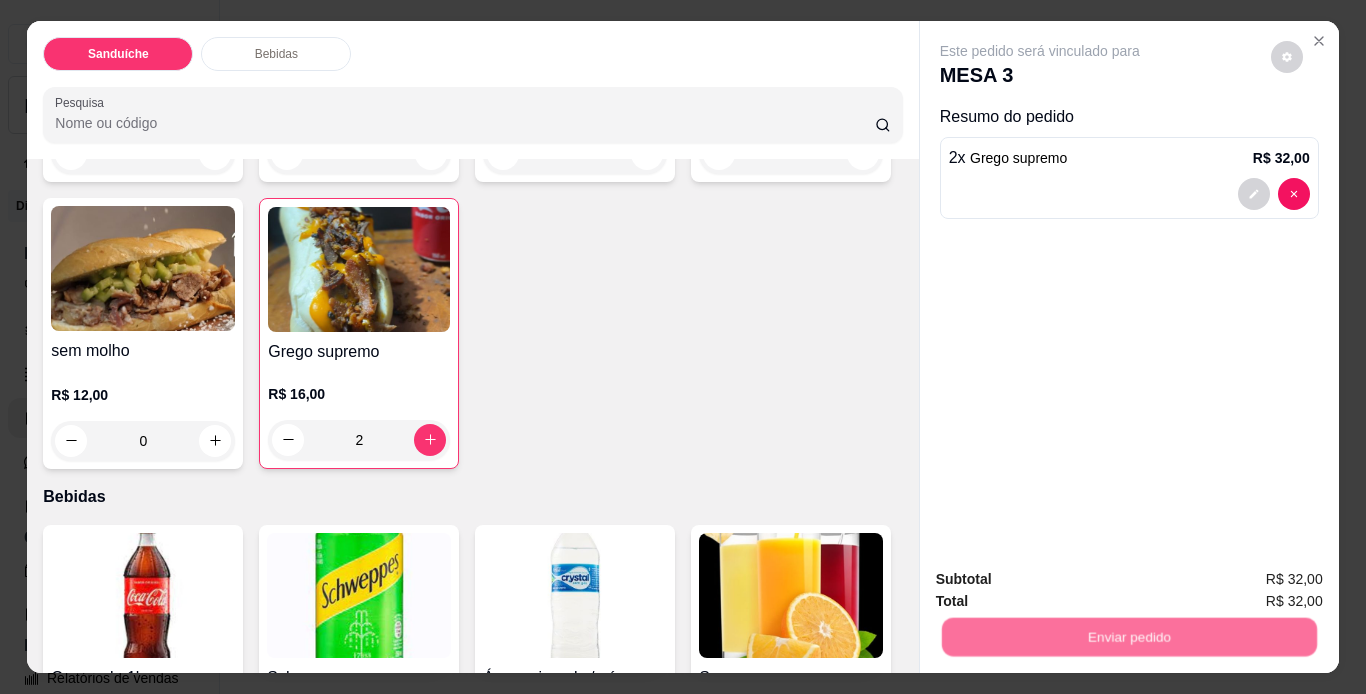 click on "Não registrar e enviar pedido" at bounding box center [1063, 580] 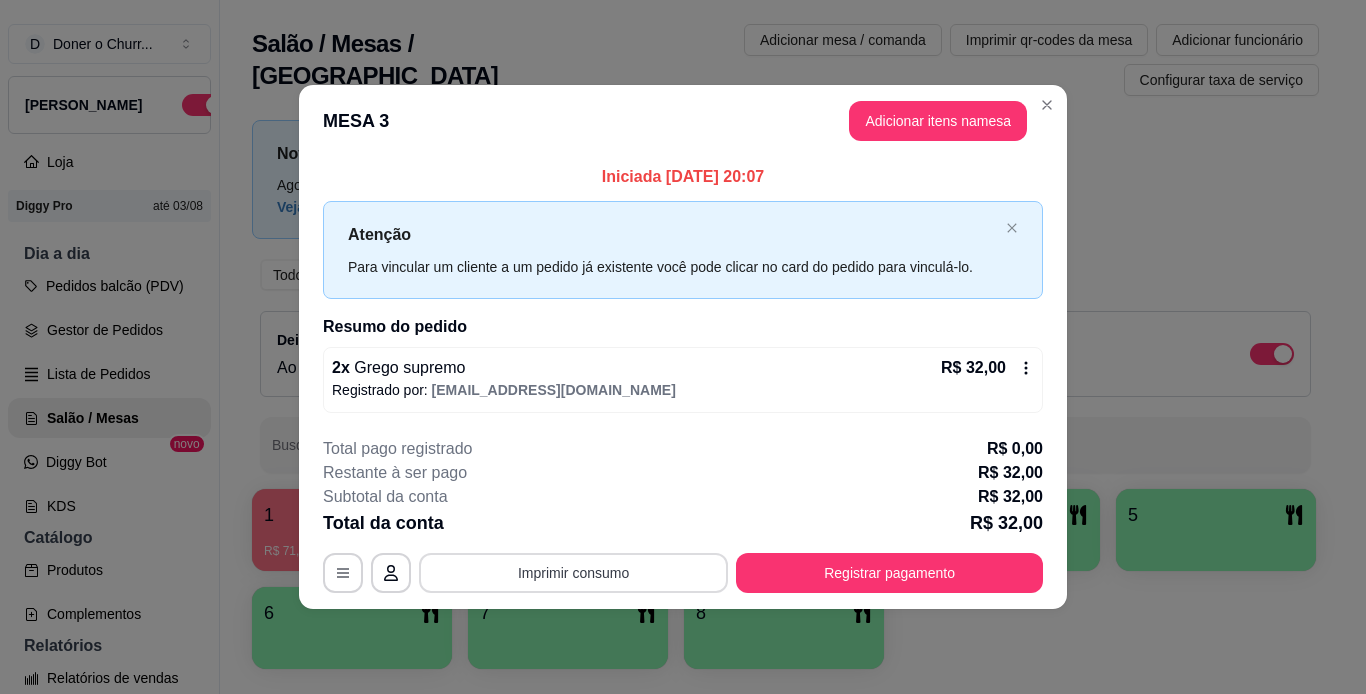 click on "Imprimir consumo" at bounding box center [573, 573] 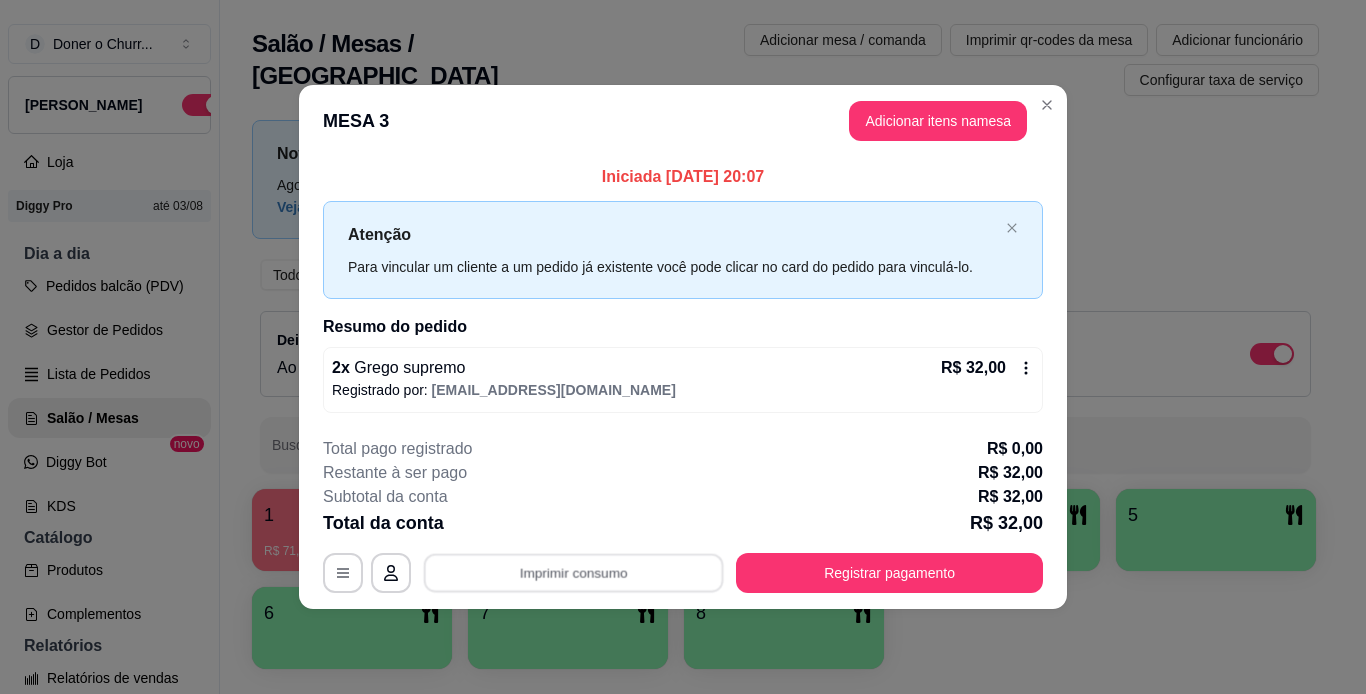 click on "IMPRESSORA" at bounding box center [580, 531] 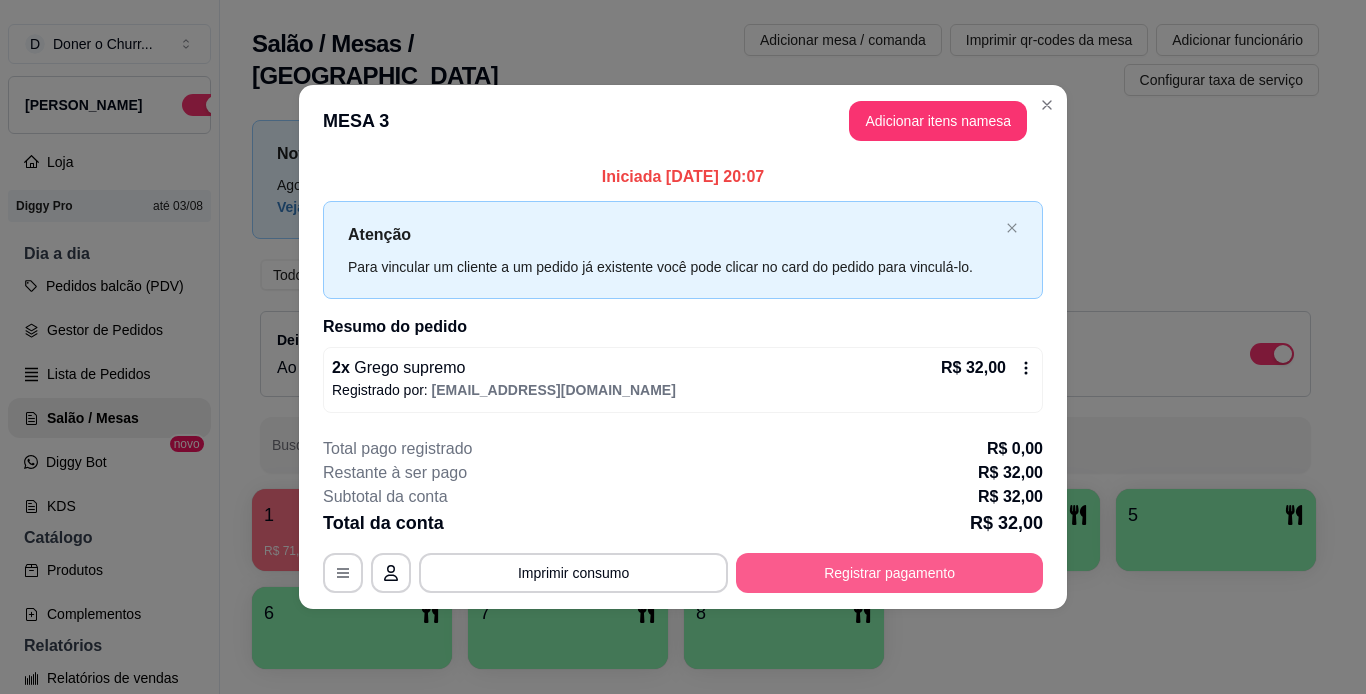 click on "Registrar pagamento" at bounding box center (889, 573) 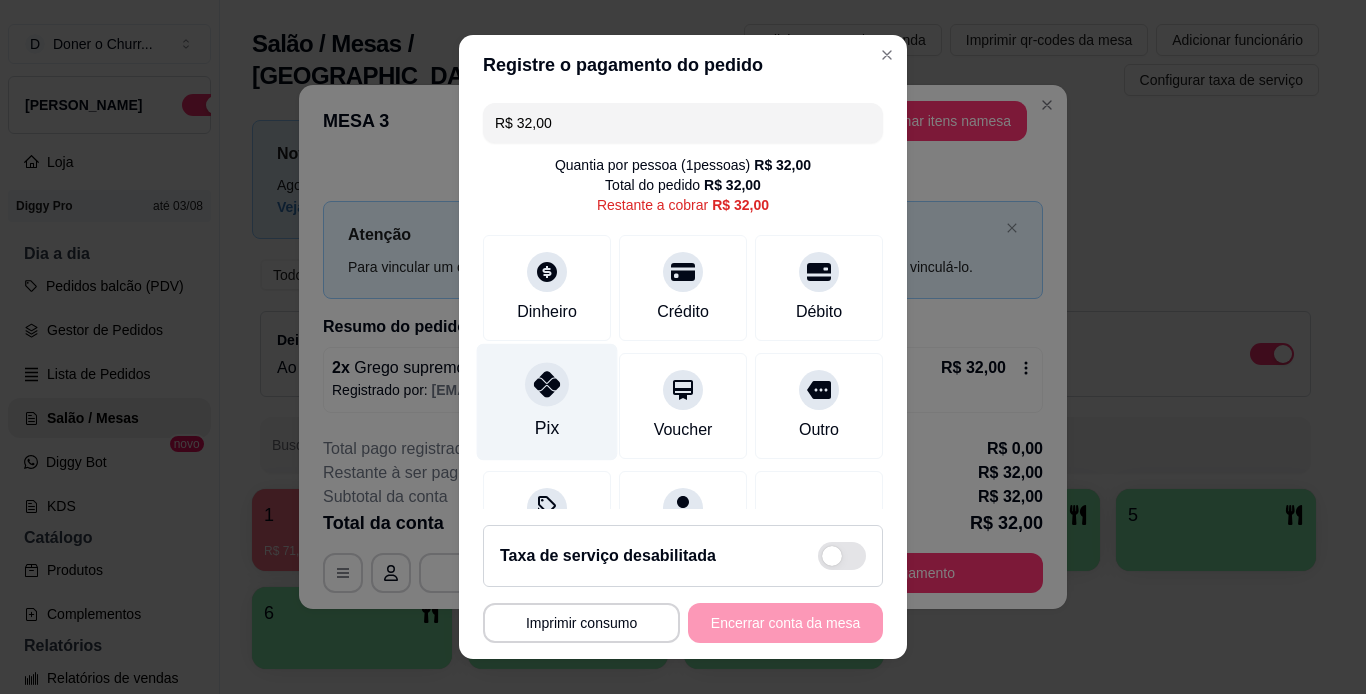 click 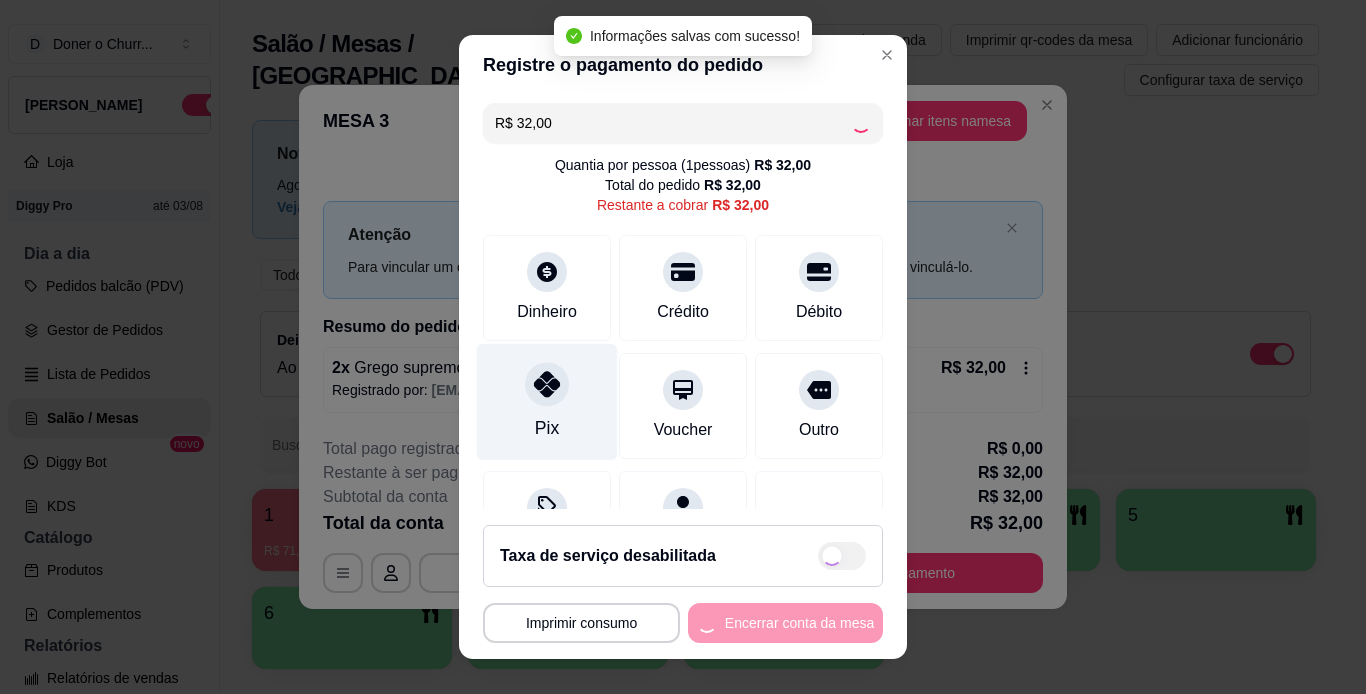type on "R$ 0,00" 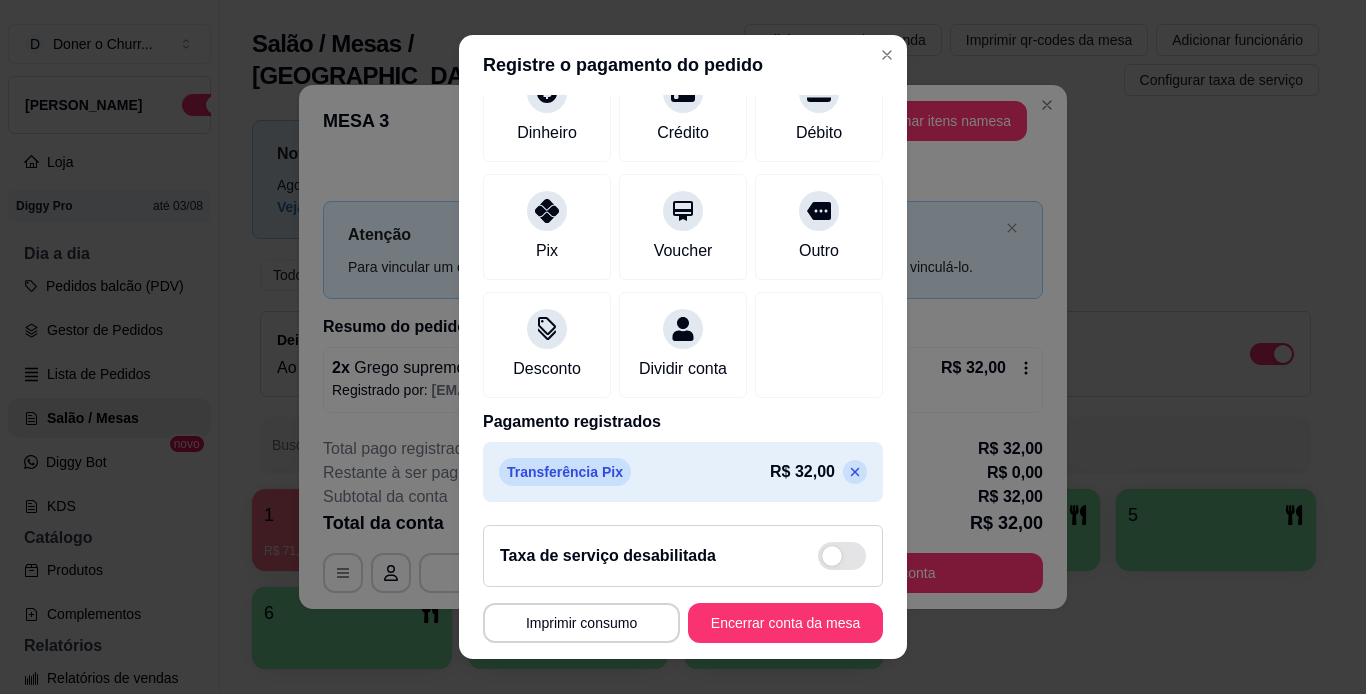 scroll, scrollTop: 183, scrollLeft: 0, axis: vertical 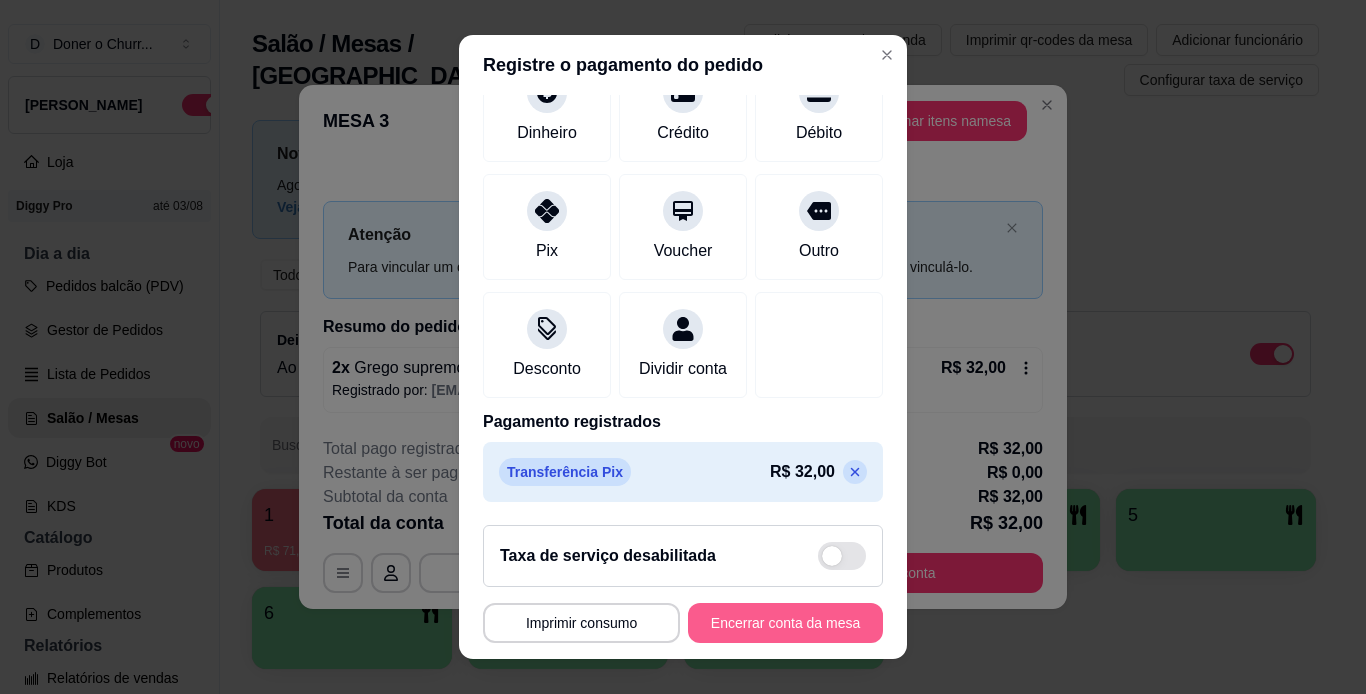 click on "Encerrar conta da mesa" at bounding box center [785, 623] 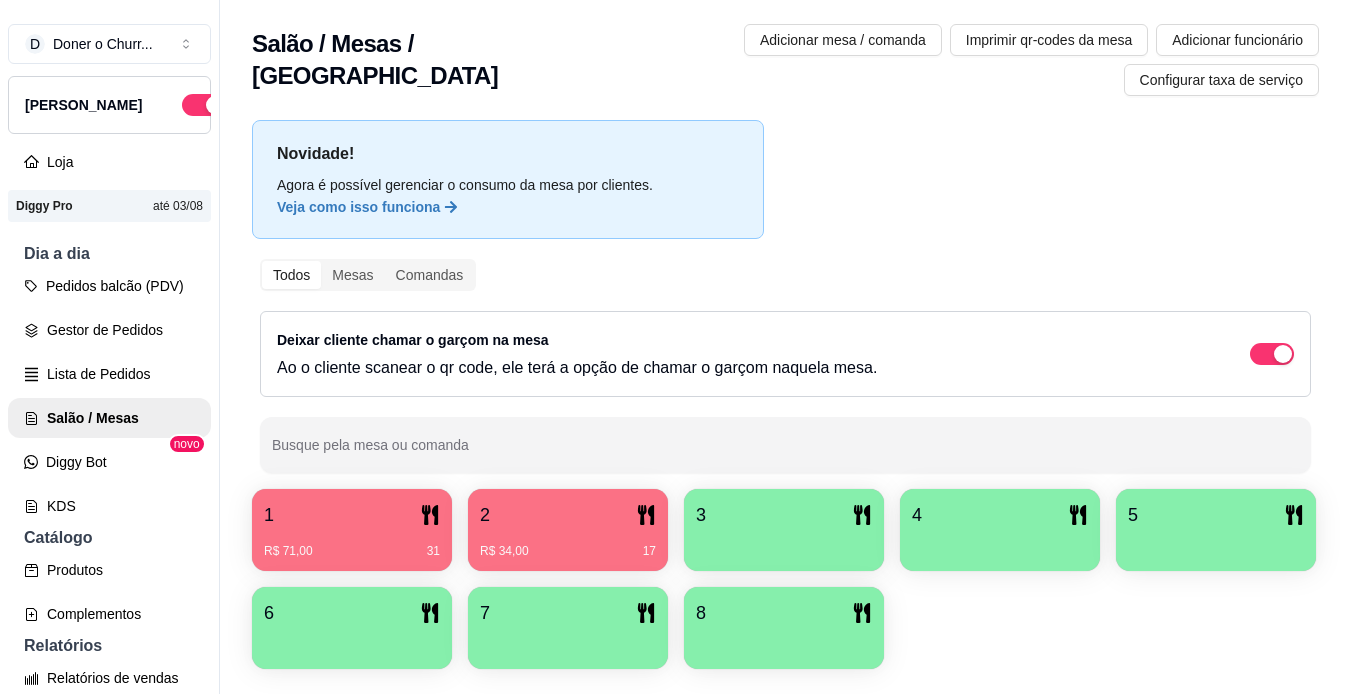 click on "R$ 71,00 31" at bounding box center [352, 544] 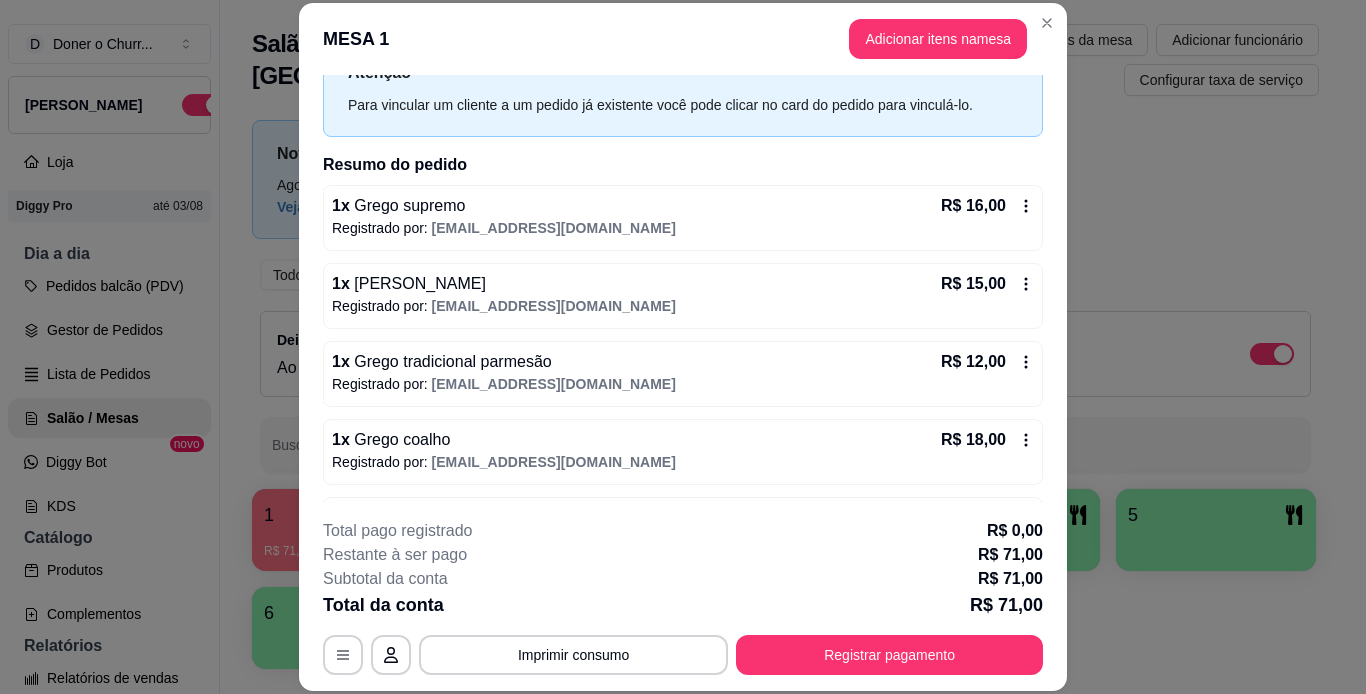 scroll, scrollTop: 148, scrollLeft: 0, axis: vertical 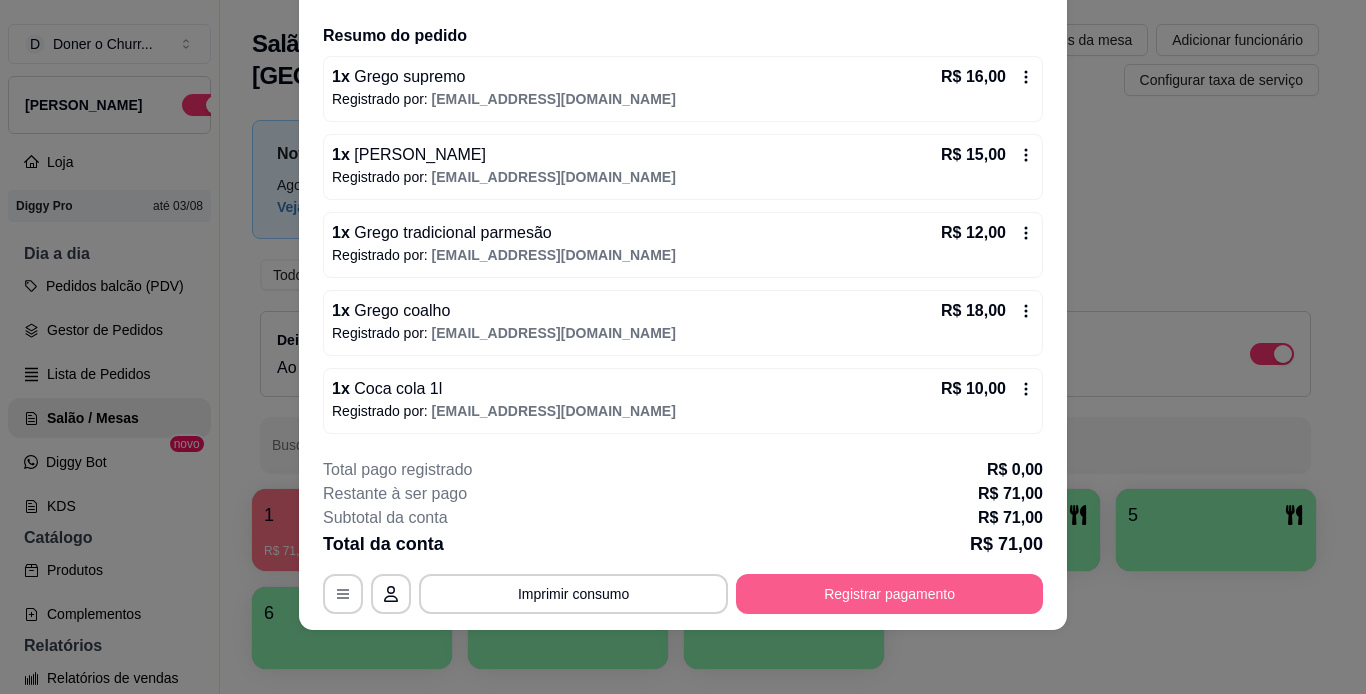 click on "Registrar pagamento" at bounding box center (889, 594) 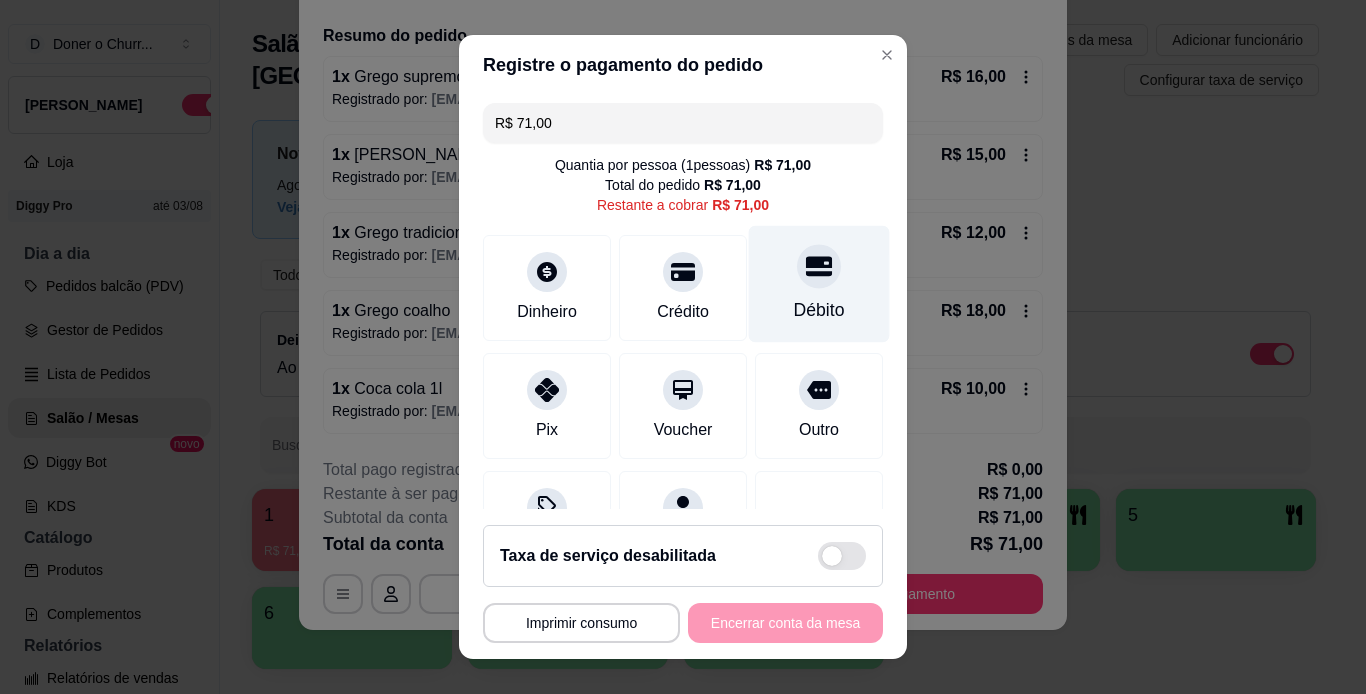 click on "Débito" at bounding box center (819, 310) 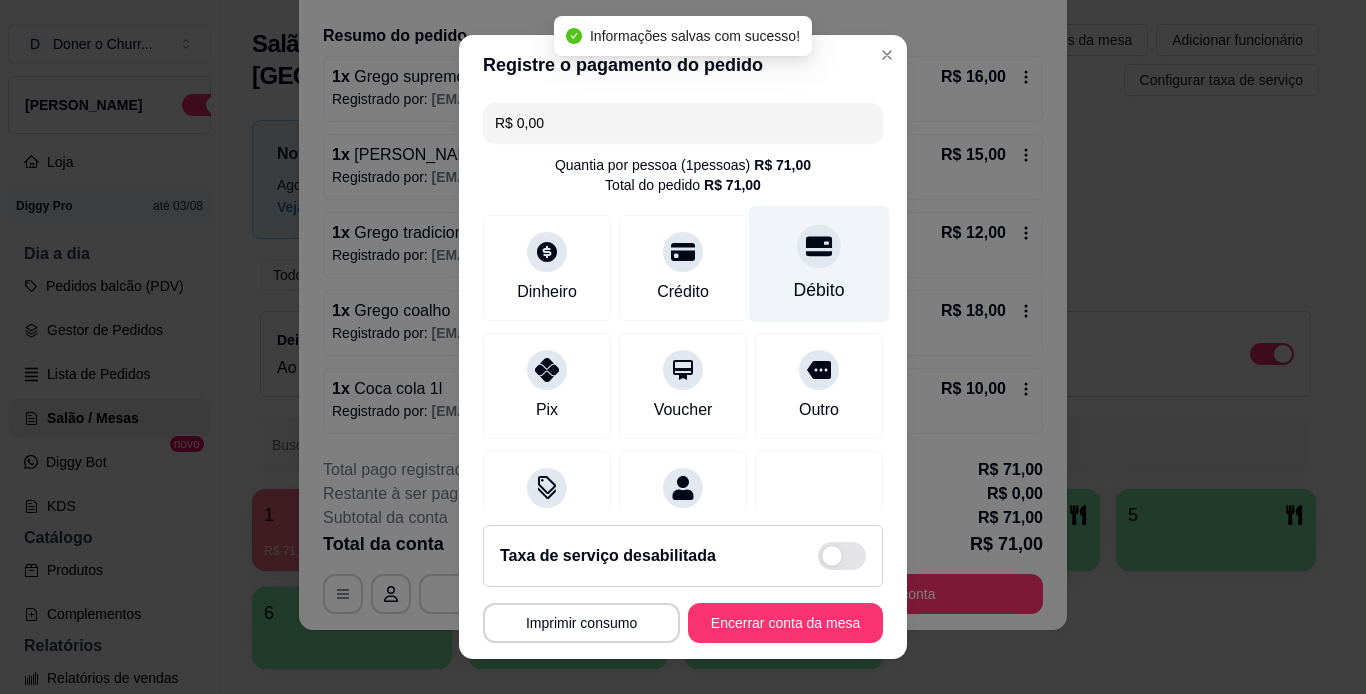 type on "R$ 0,00" 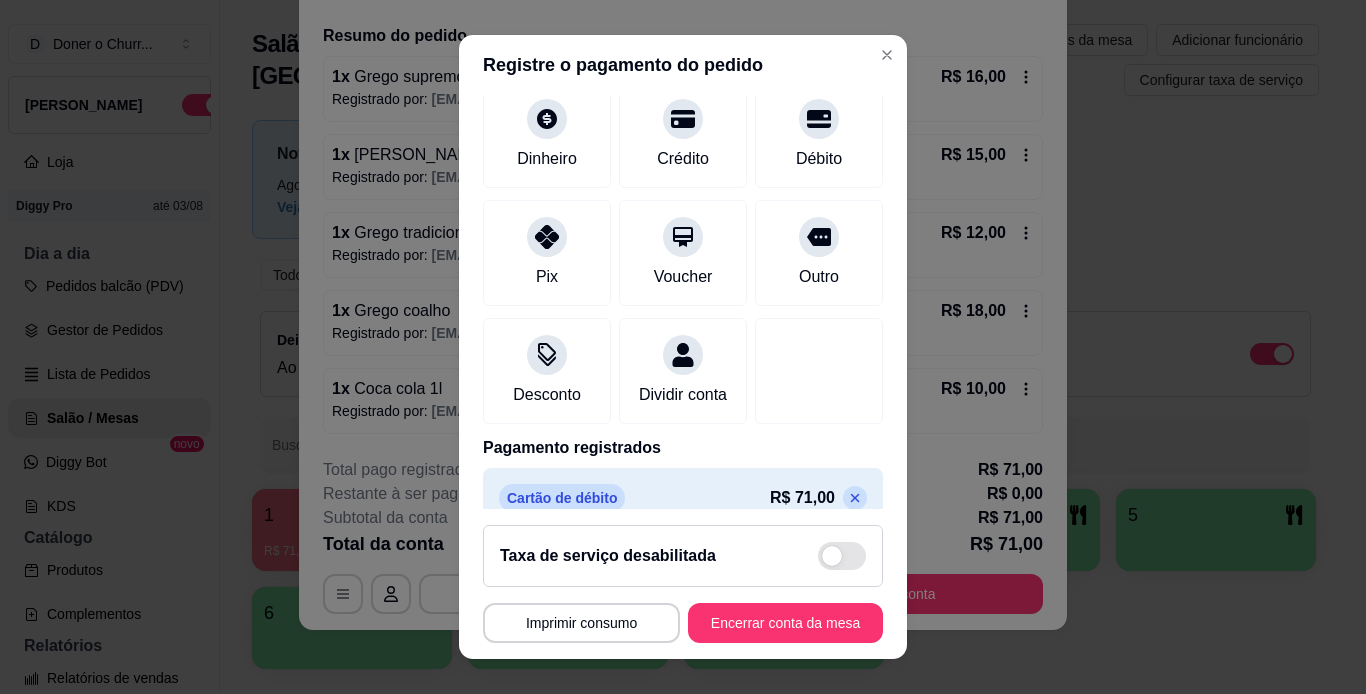 scroll, scrollTop: 183, scrollLeft: 0, axis: vertical 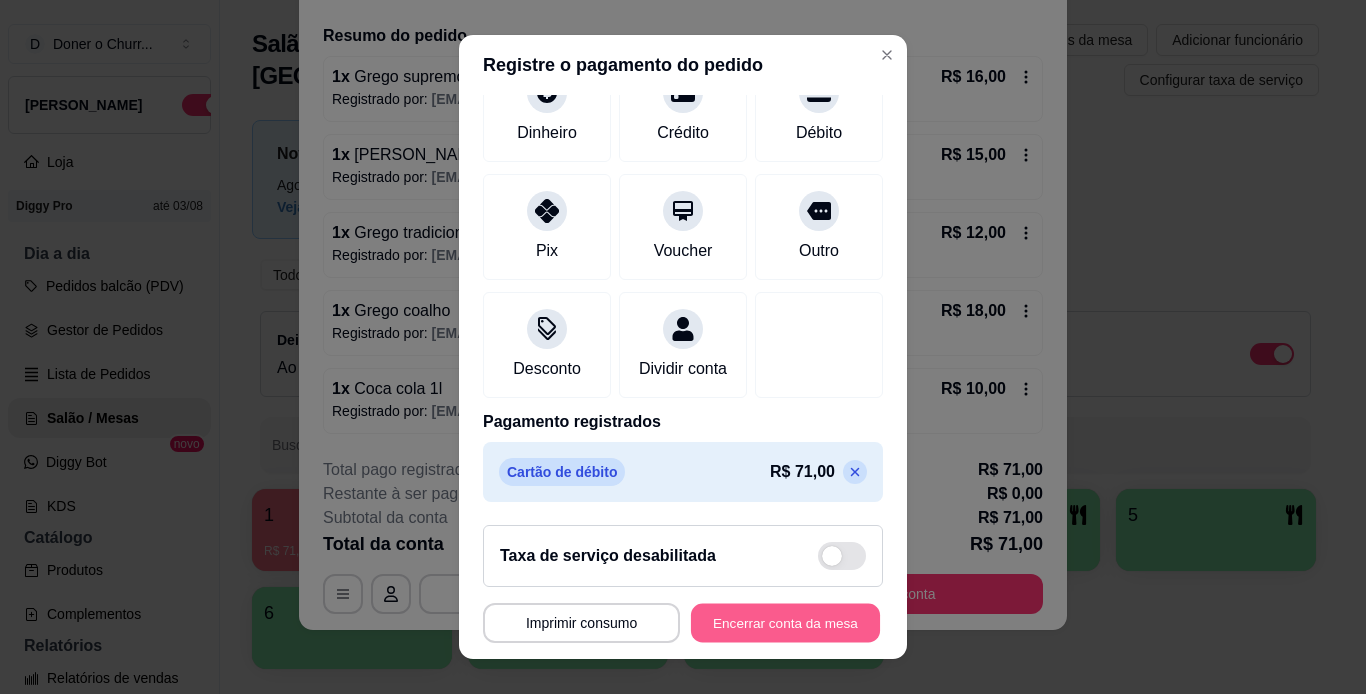 click on "Encerrar conta da mesa" at bounding box center (785, 623) 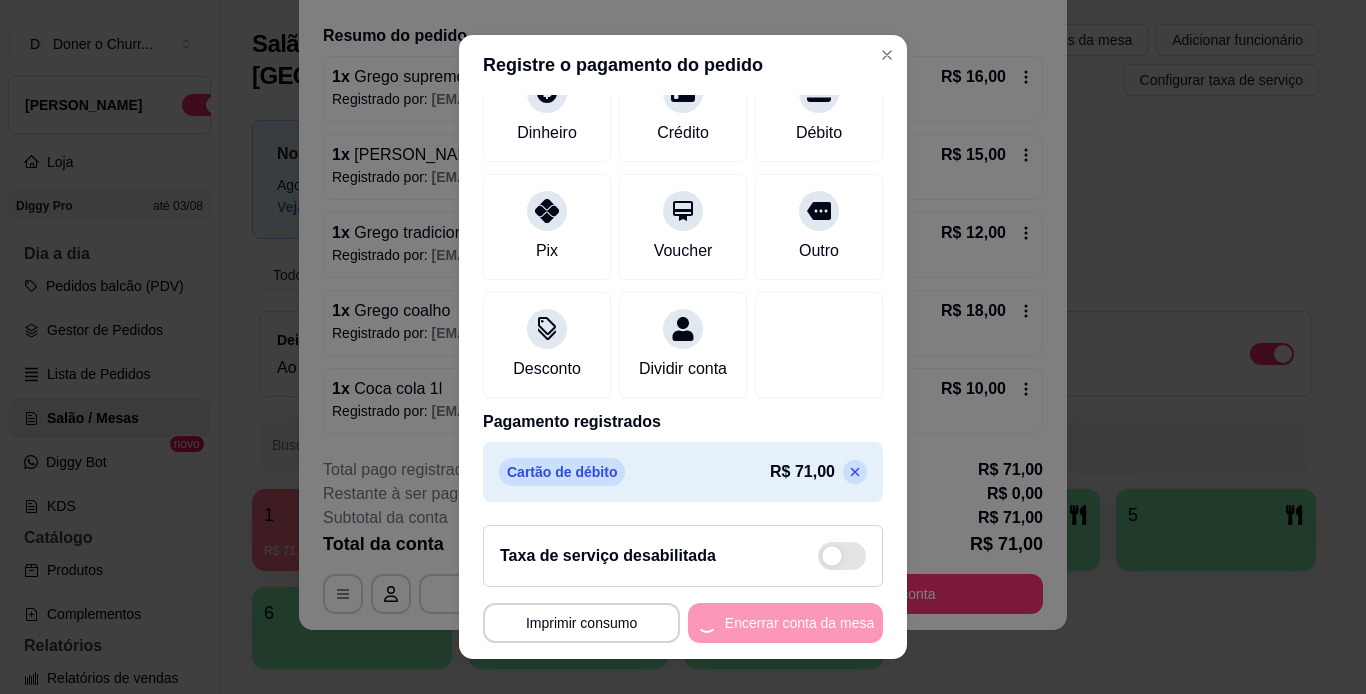 scroll, scrollTop: 0, scrollLeft: 0, axis: both 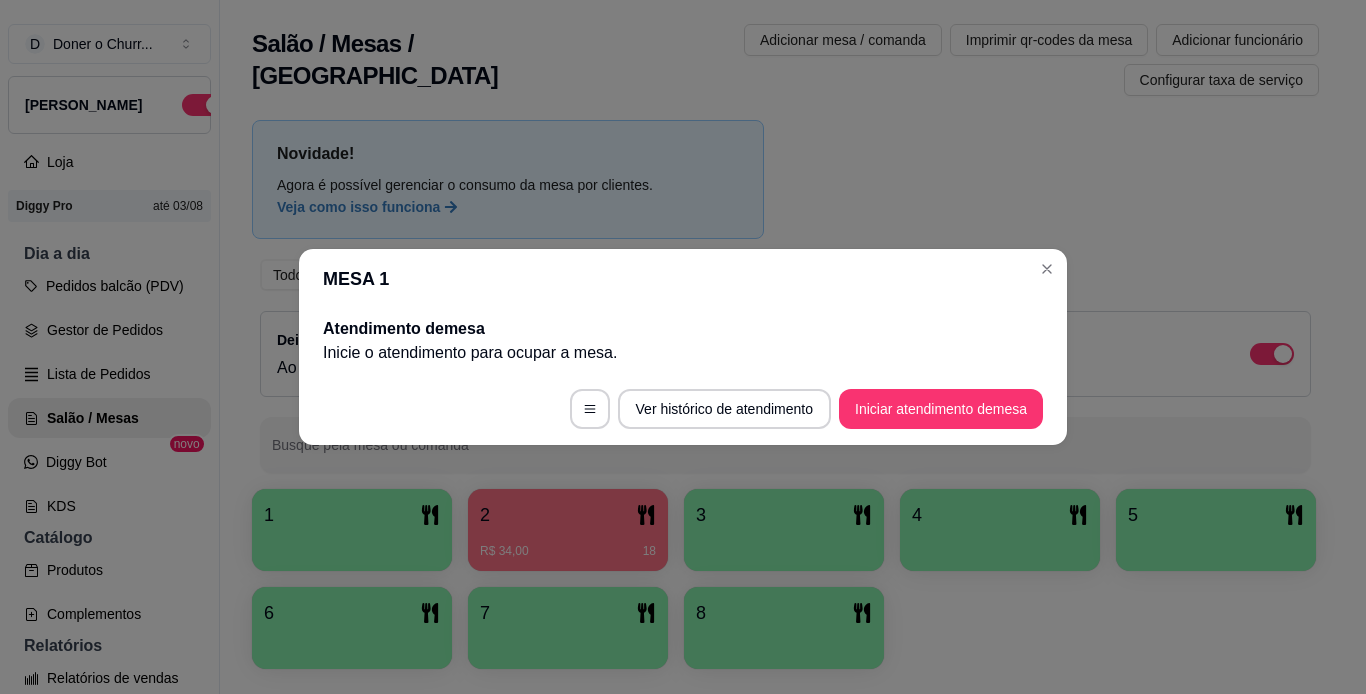 drag, startPoint x: 798, startPoint y: 441, endPoint x: 826, endPoint y: 678, distance: 238.64827 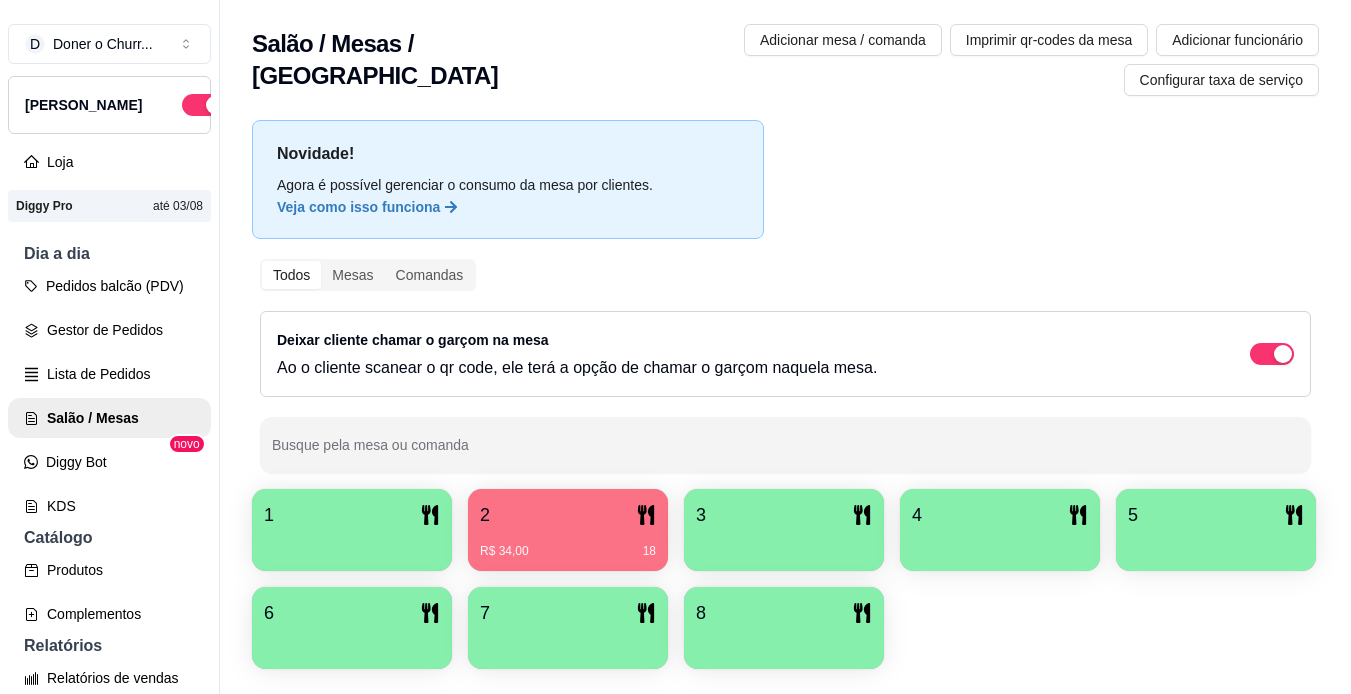 click on "2" at bounding box center [568, 515] 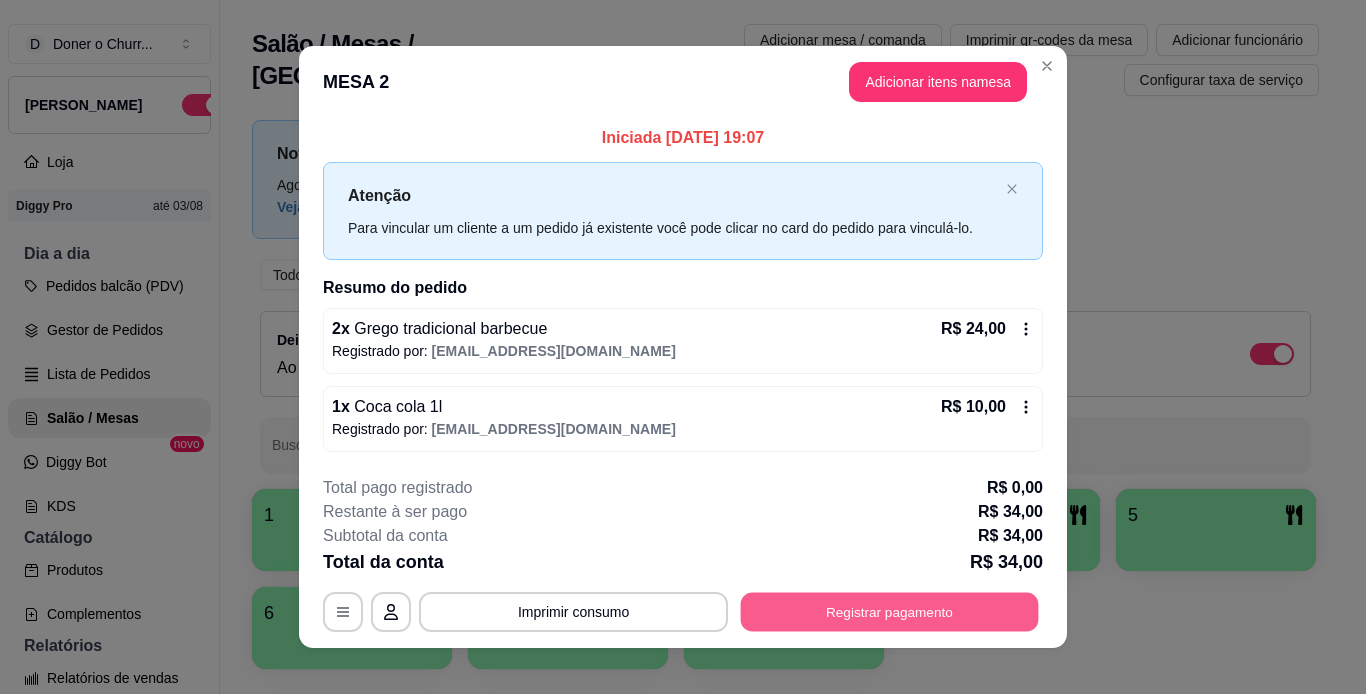 click on "Registrar pagamento" at bounding box center (890, 611) 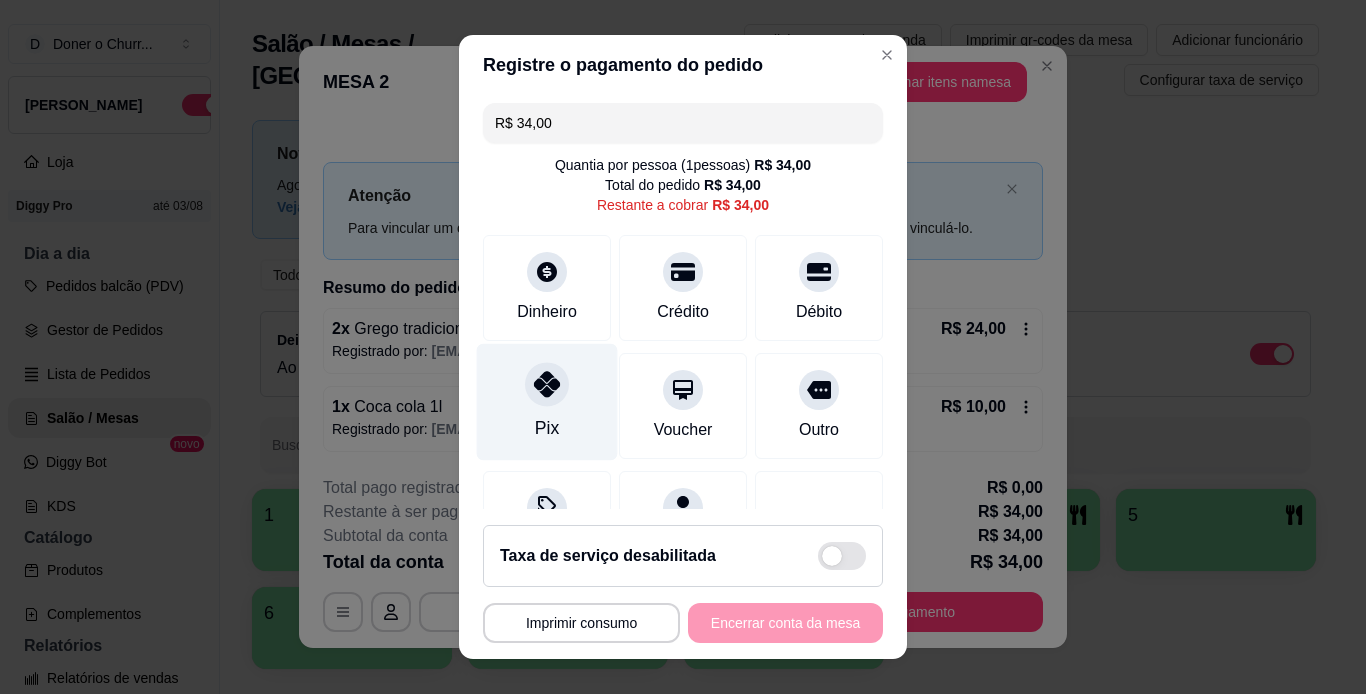 click 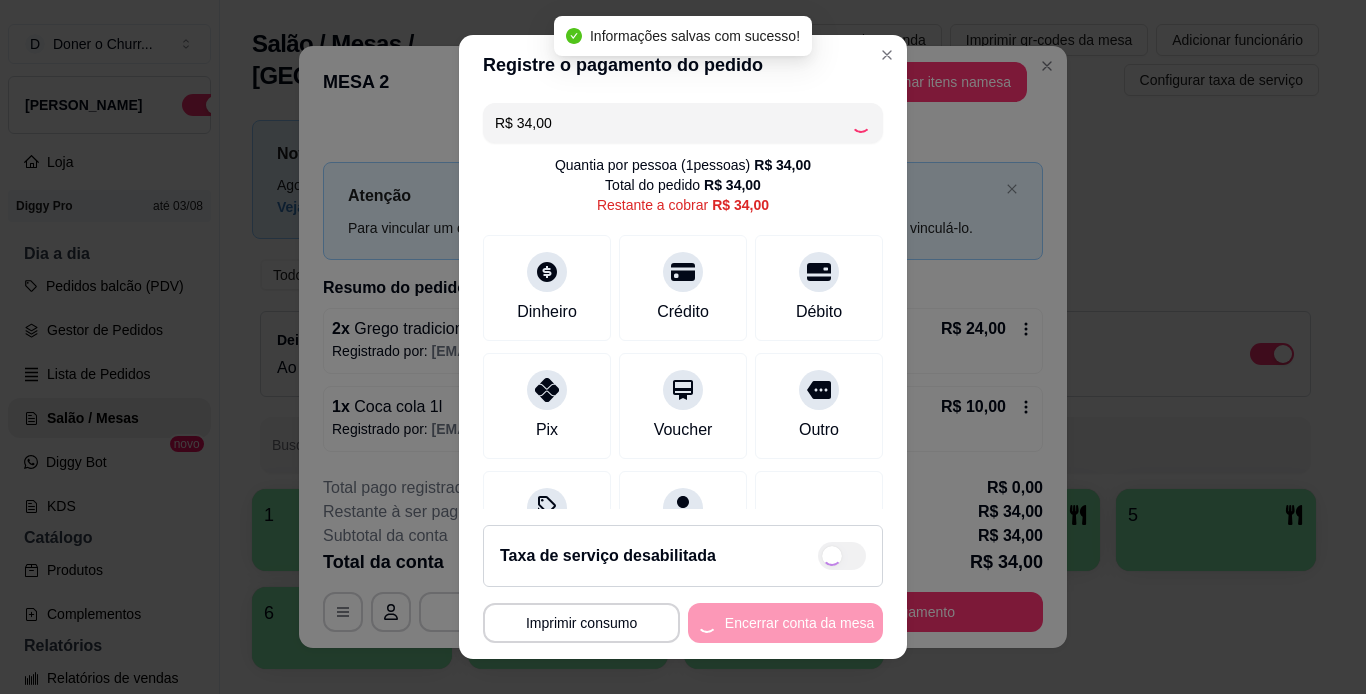 type on "R$ 0,00" 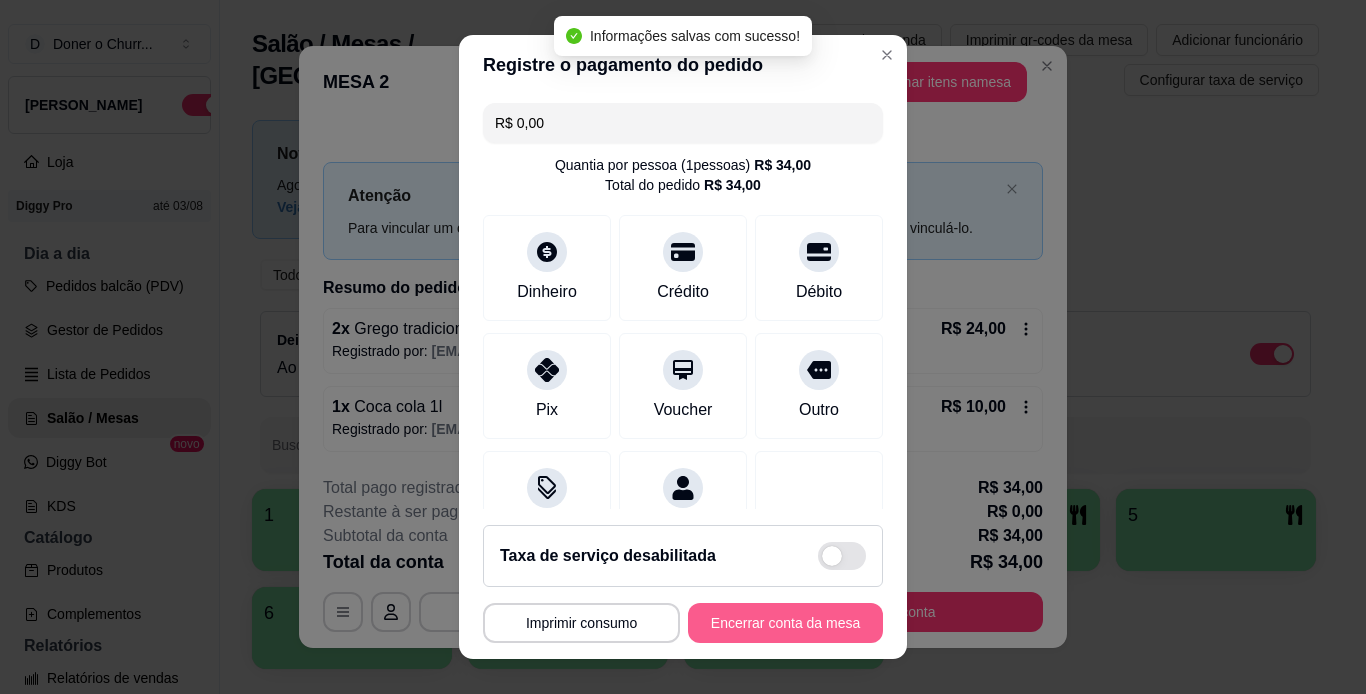 click on "Encerrar conta da mesa" at bounding box center [785, 623] 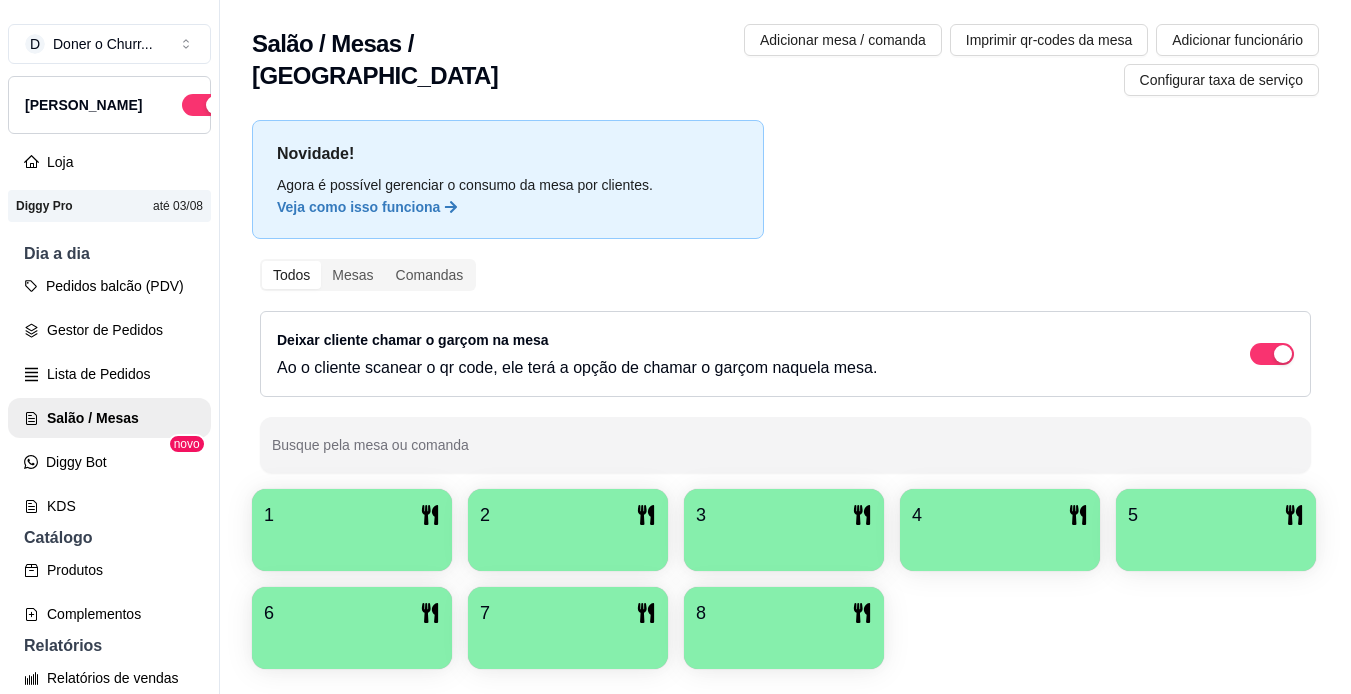 click on "1" at bounding box center [352, 515] 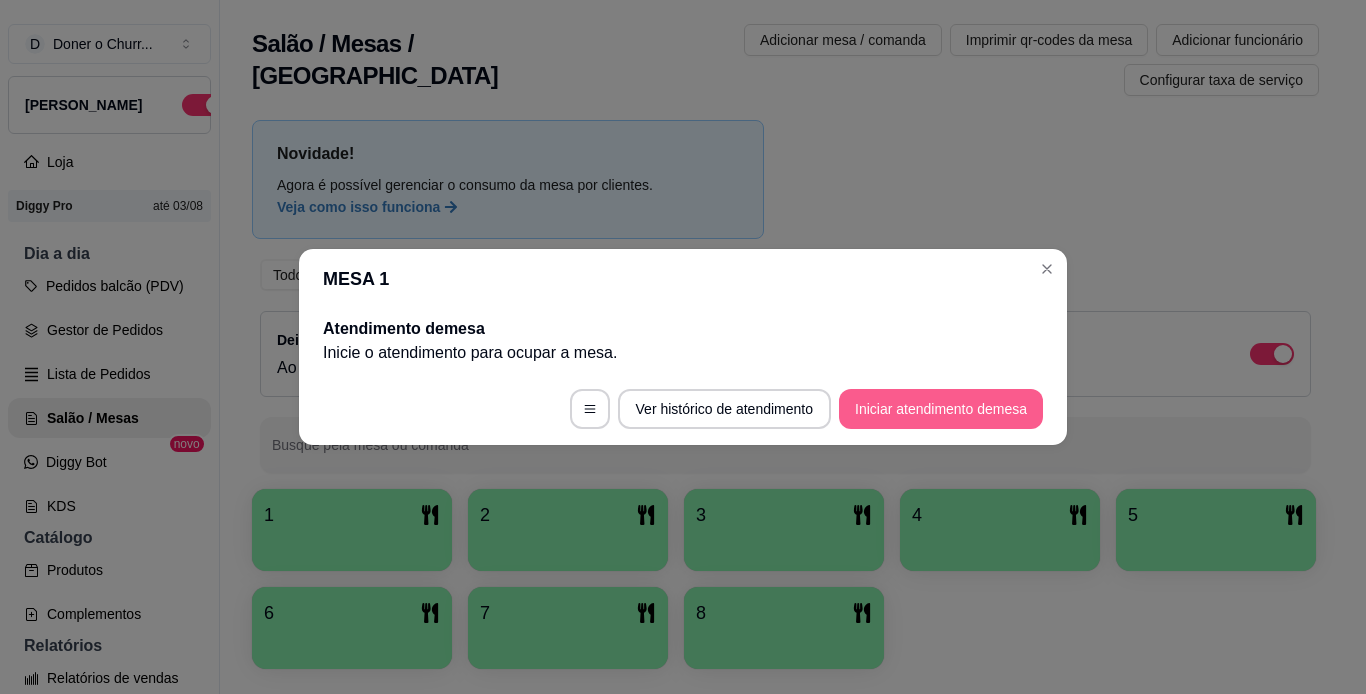 click on "Iniciar atendimento de  mesa" at bounding box center (941, 409) 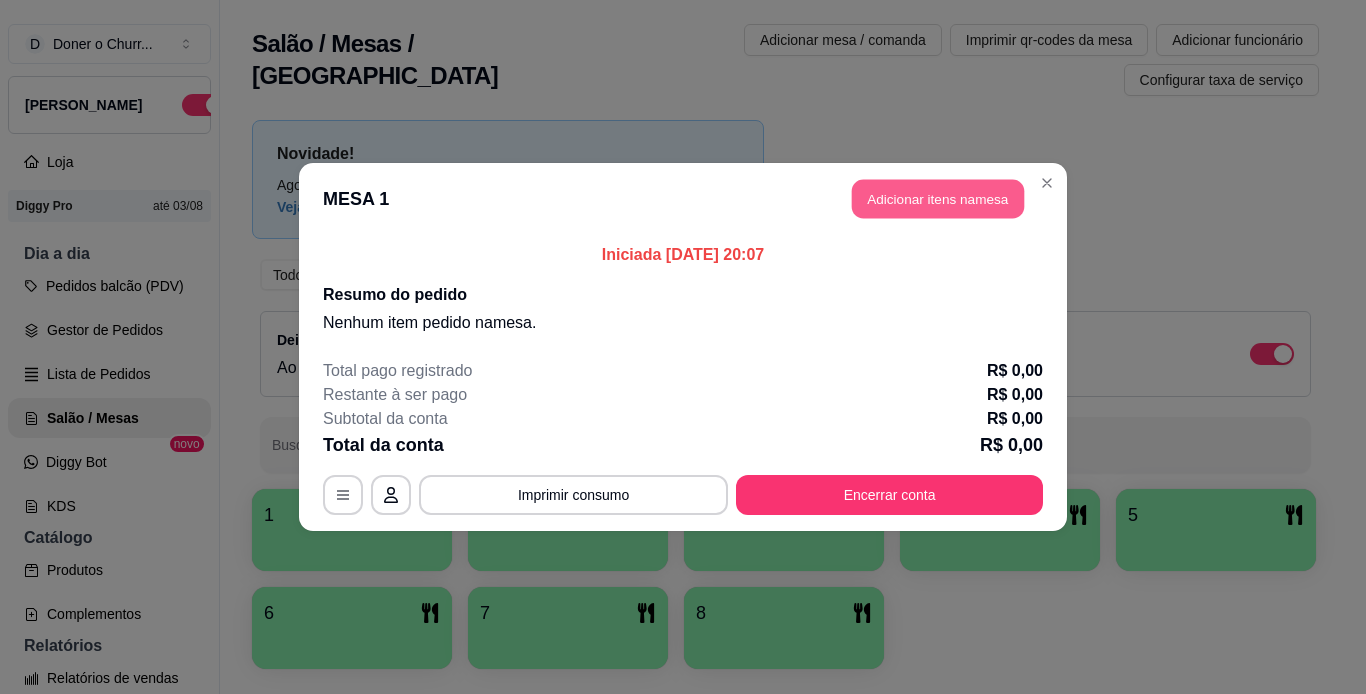 click on "Adicionar itens na  mesa" at bounding box center (938, 199) 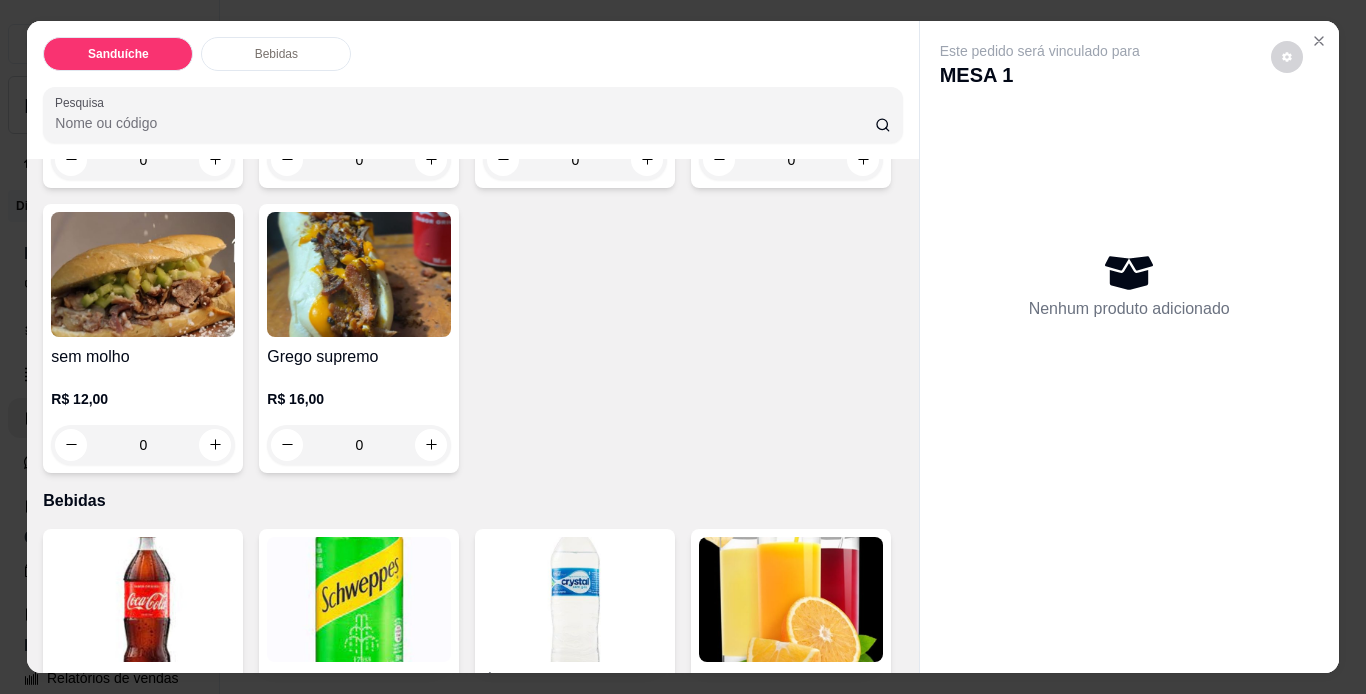 scroll, scrollTop: 400, scrollLeft: 0, axis: vertical 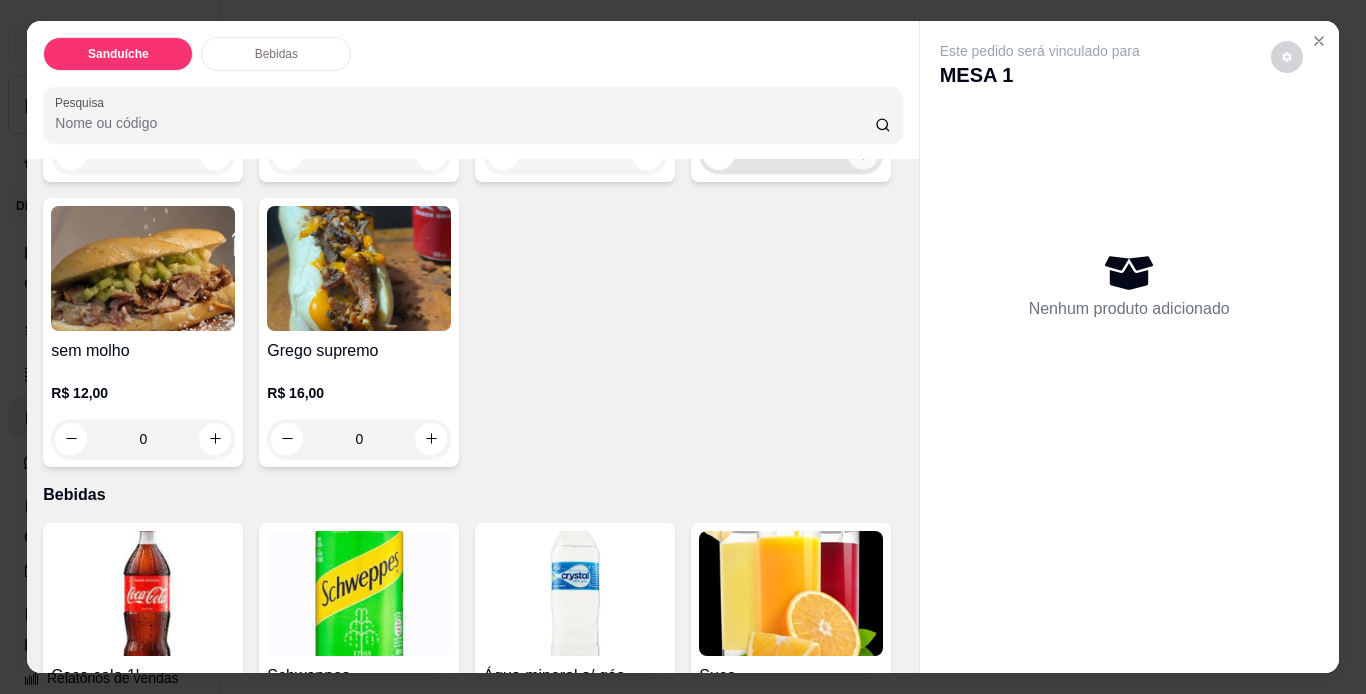 click 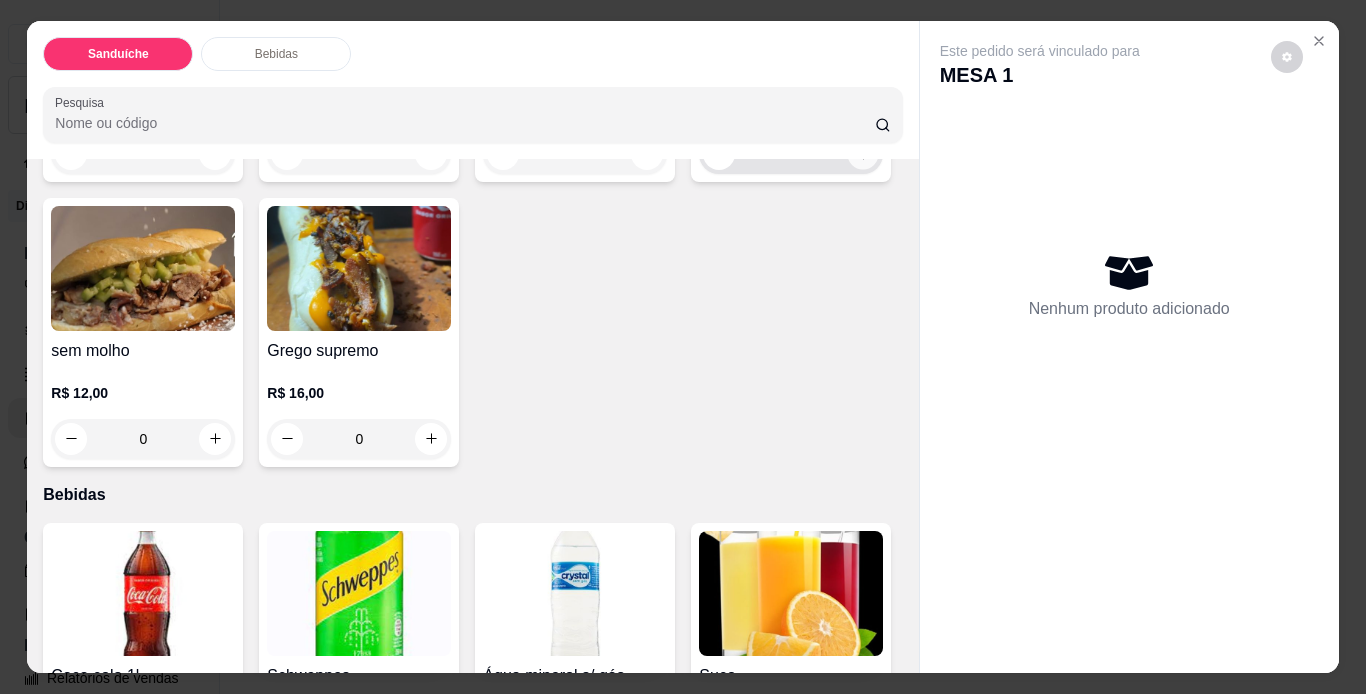 type on "1" 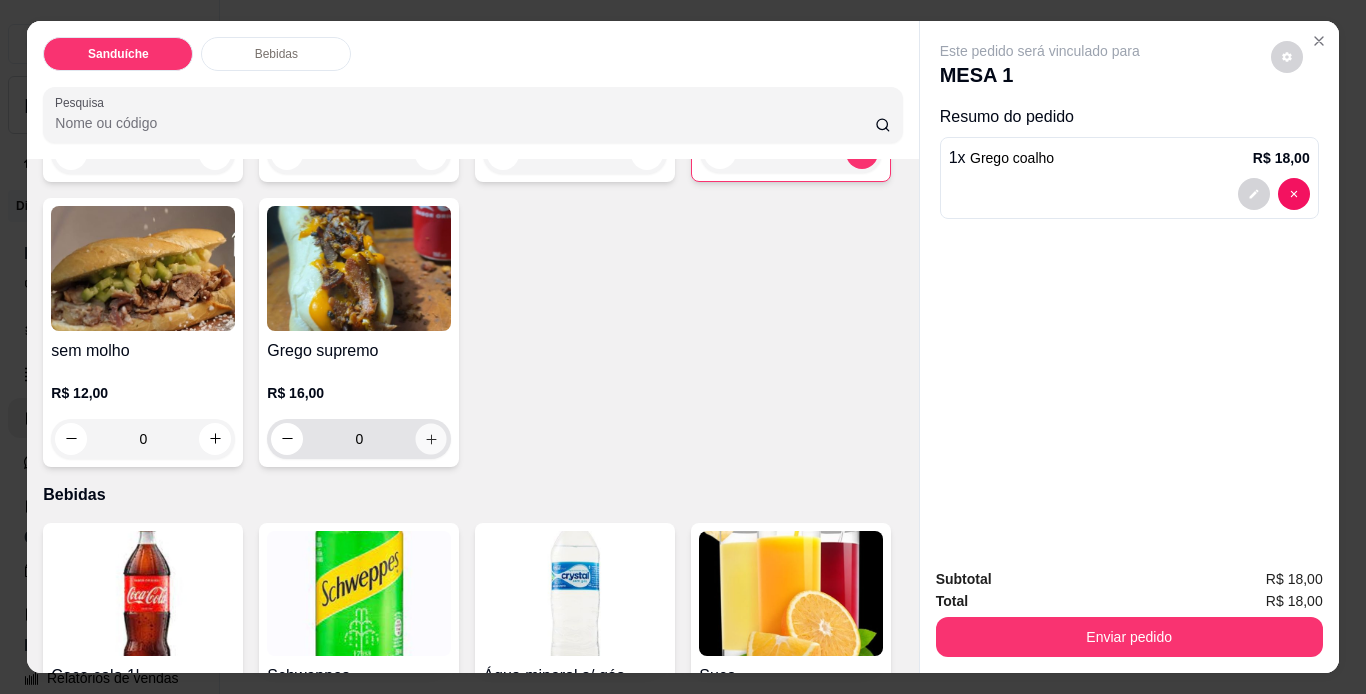 click 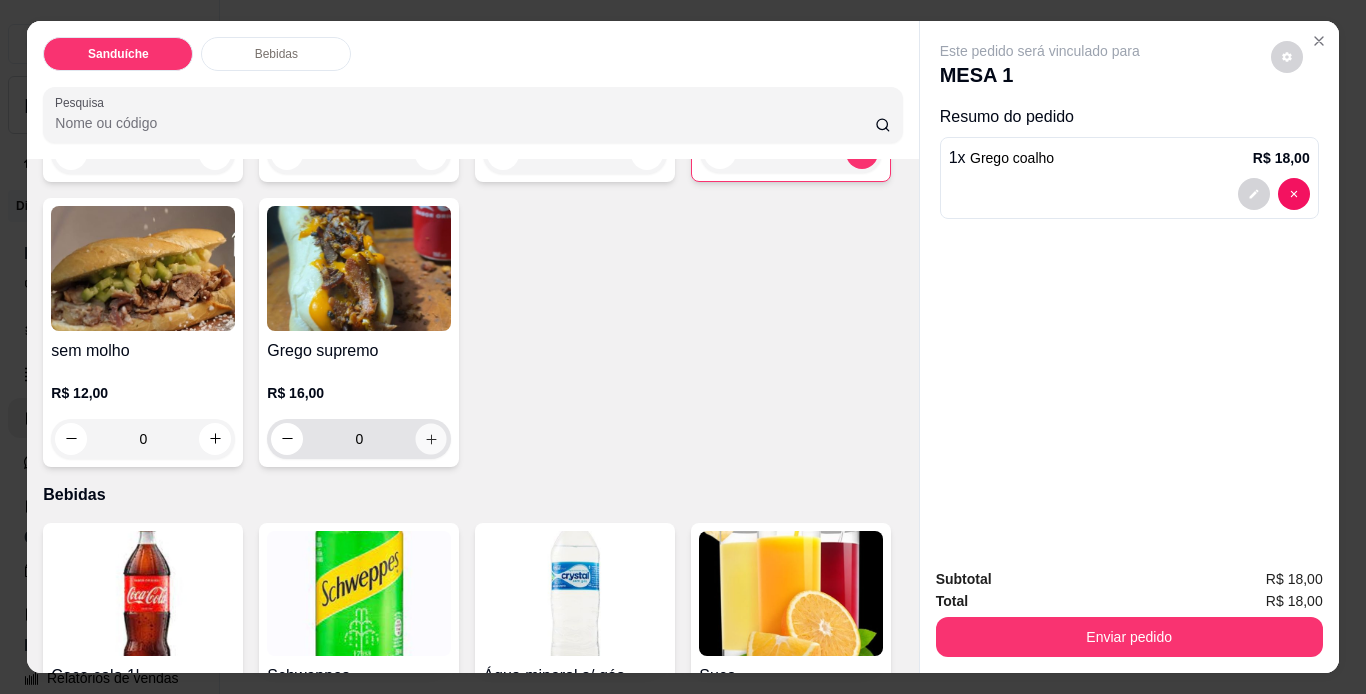 type on "1" 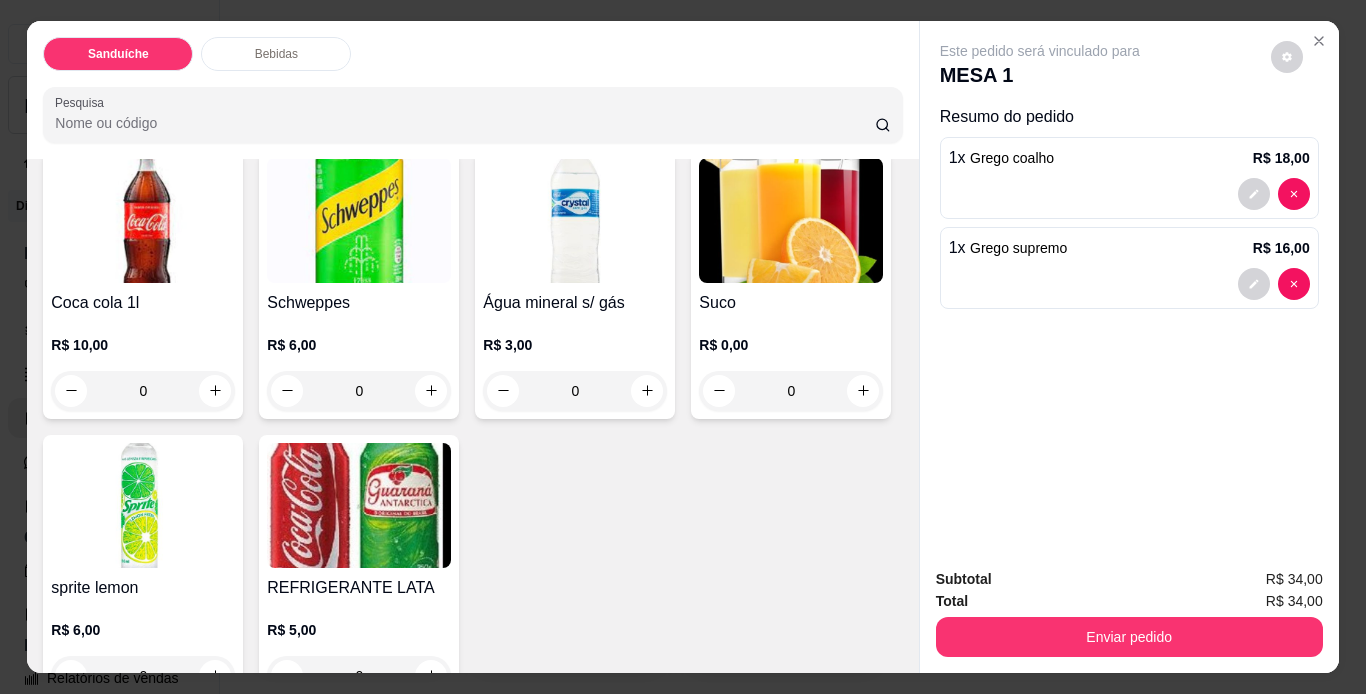scroll, scrollTop: 821, scrollLeft: 0, axis: vertical 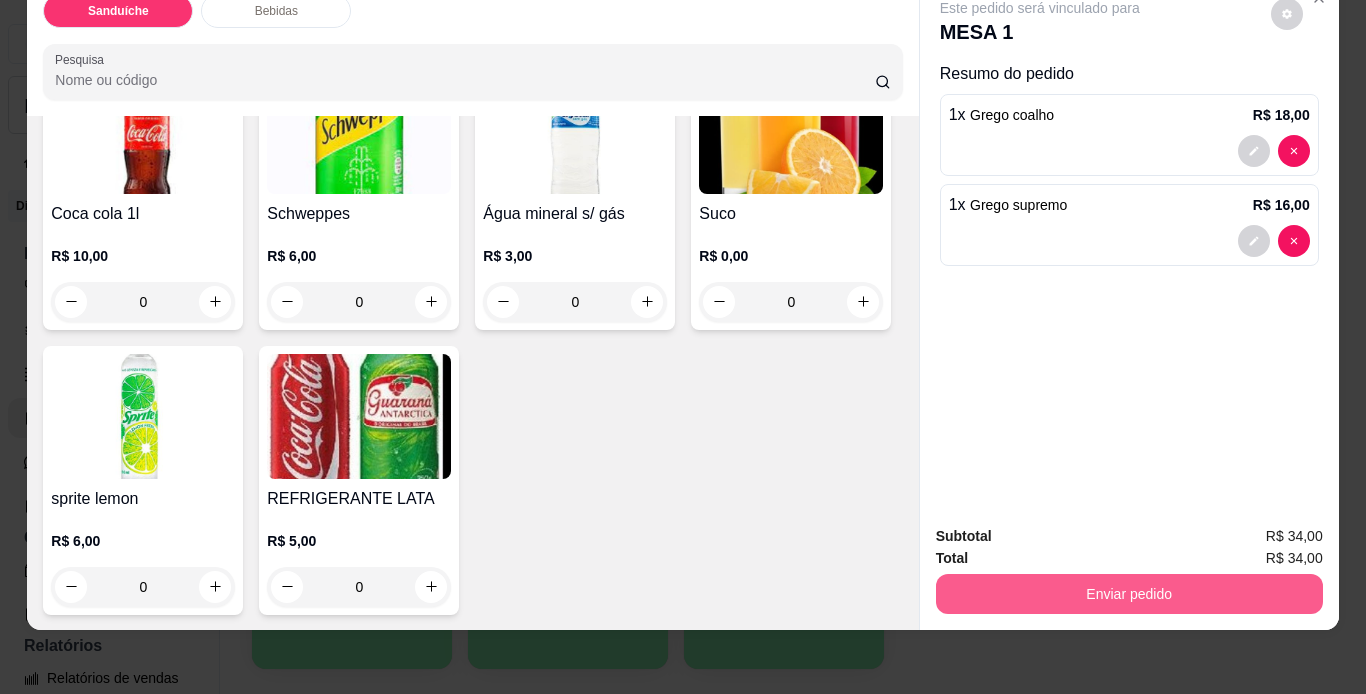 click on "Enviar pedido" at bounding box center (1129, 594) 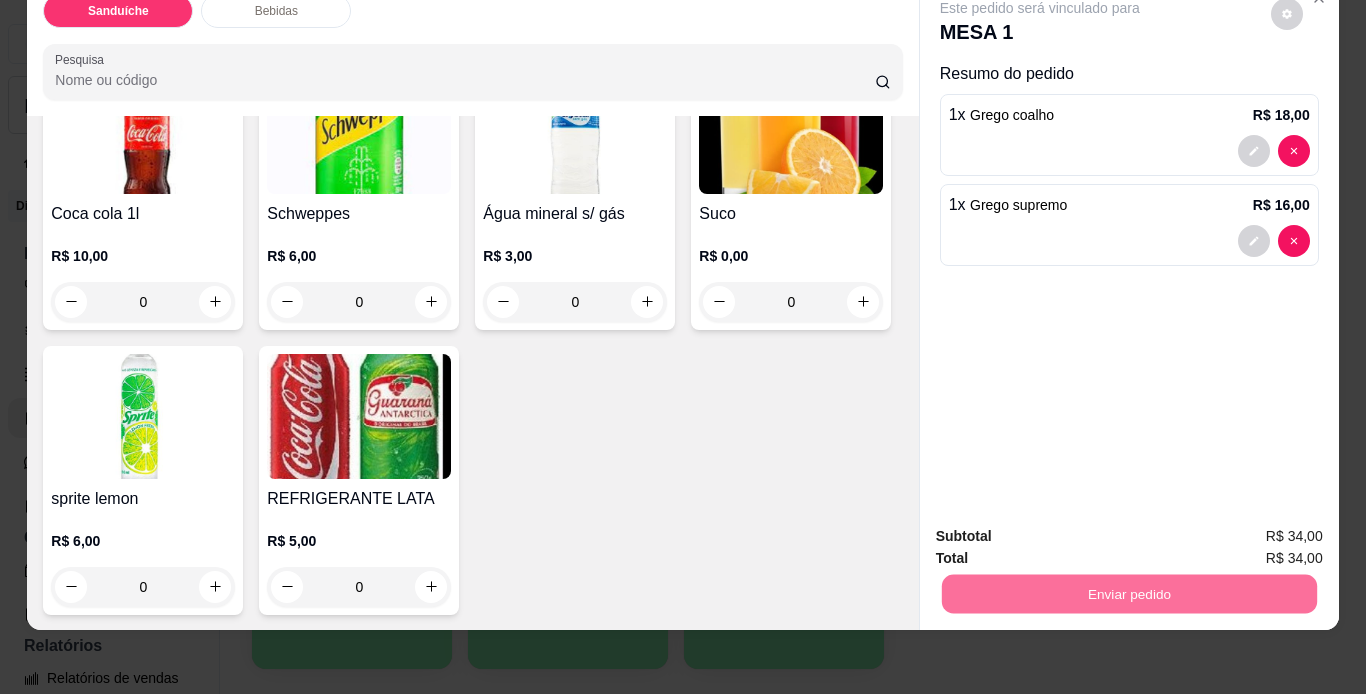 click on "Não registrar e enviar pedido" at bounding box center [1063, 529] 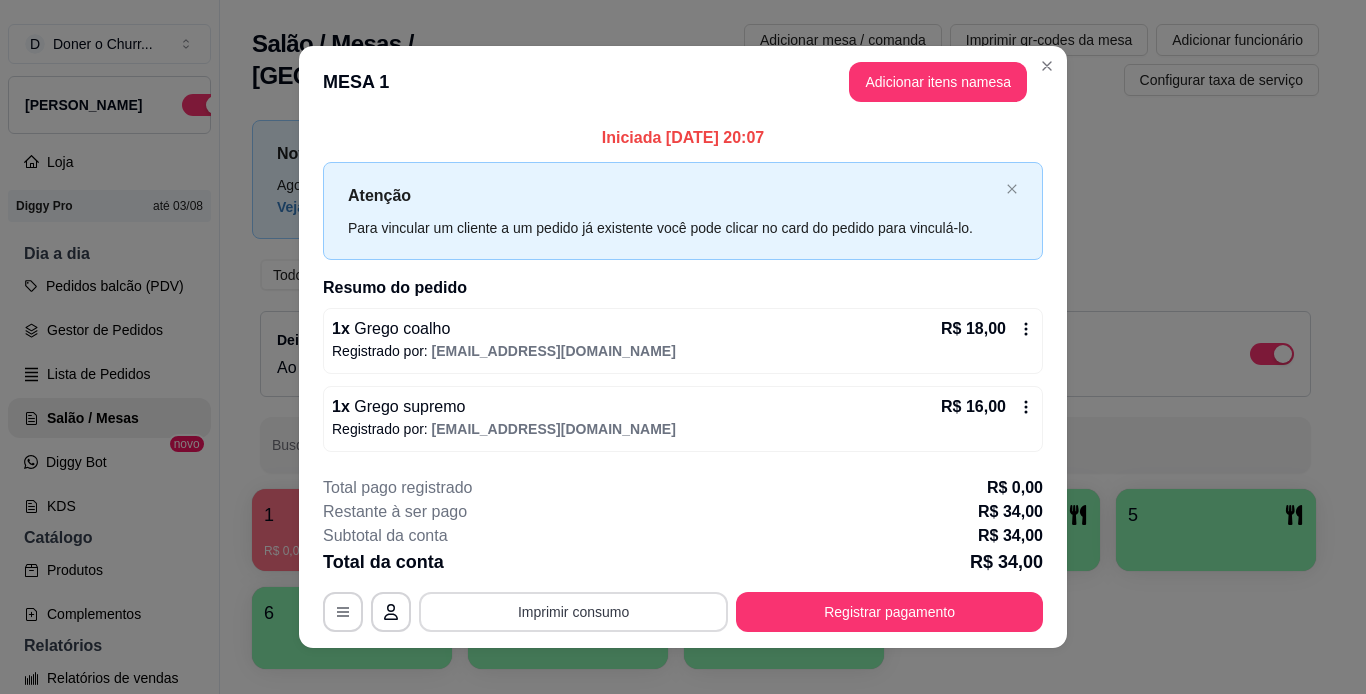 click on "Imprimir consumo" at bounding box center [573, 612] 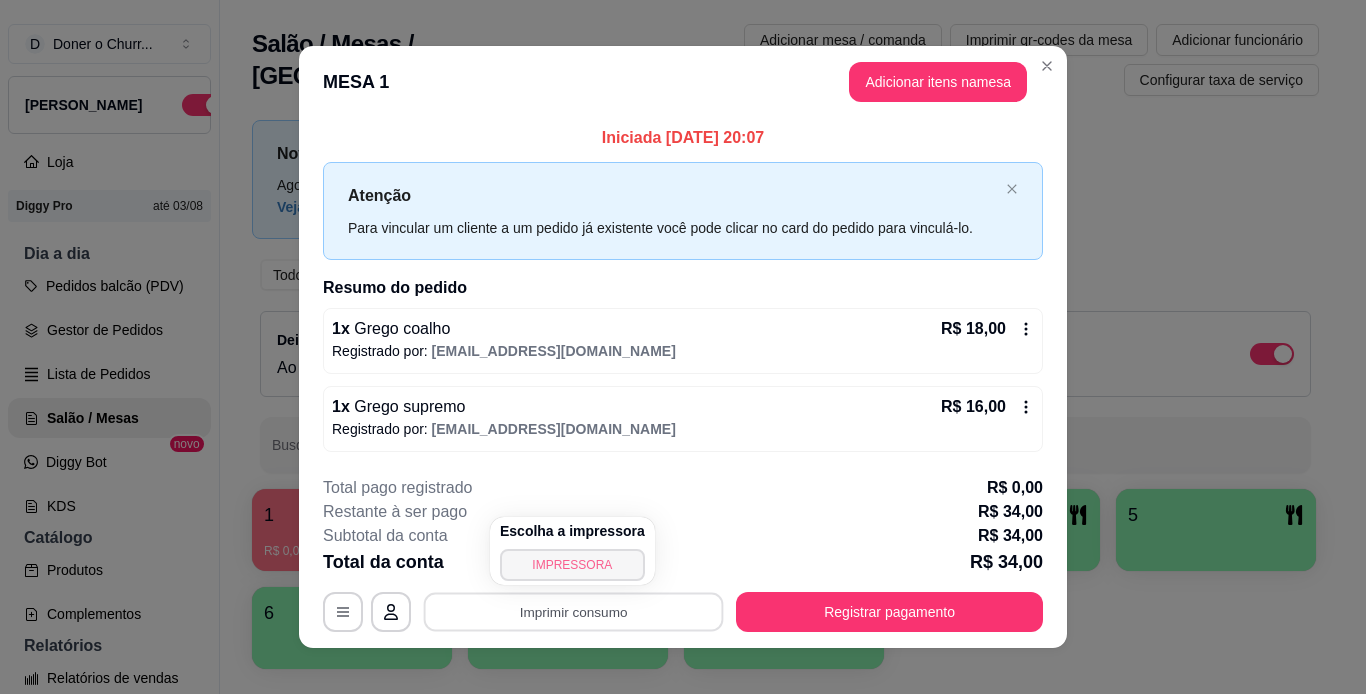 click on "IMPRESSORA" at bounding box center (572, 565) 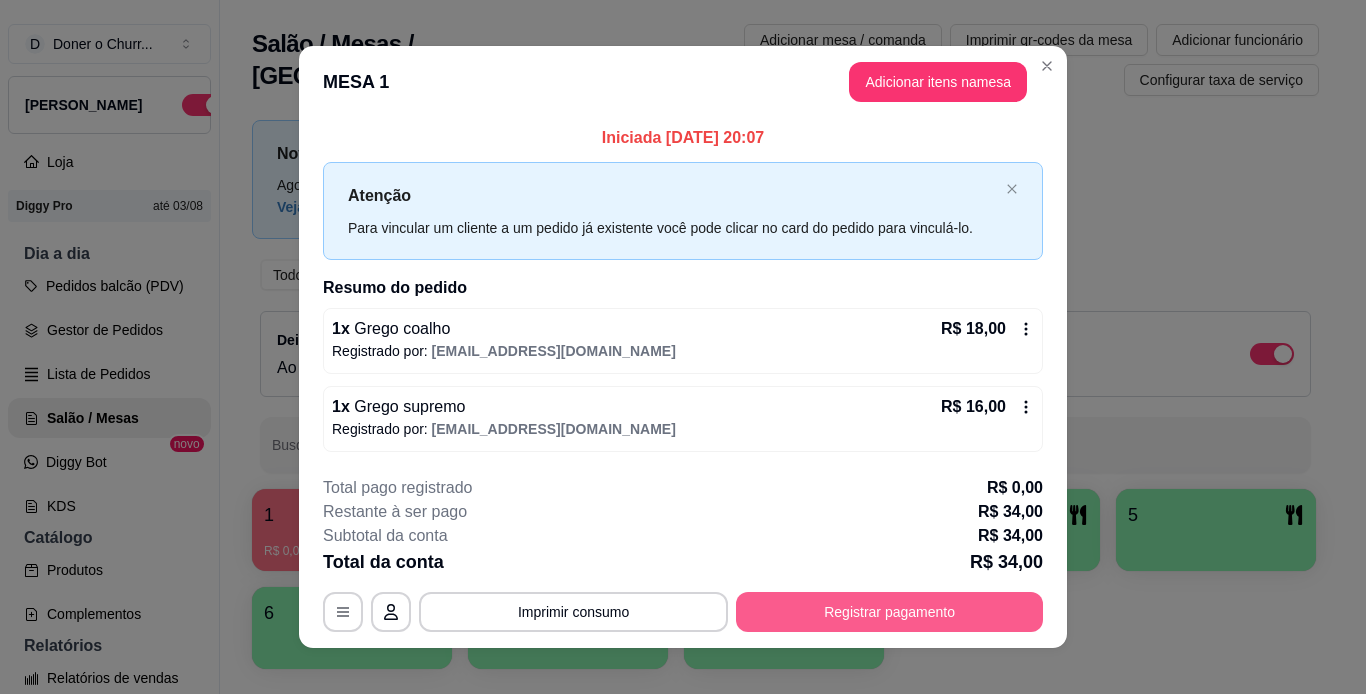 click on "Registrar pagamento" at bounding box center (889, 612) 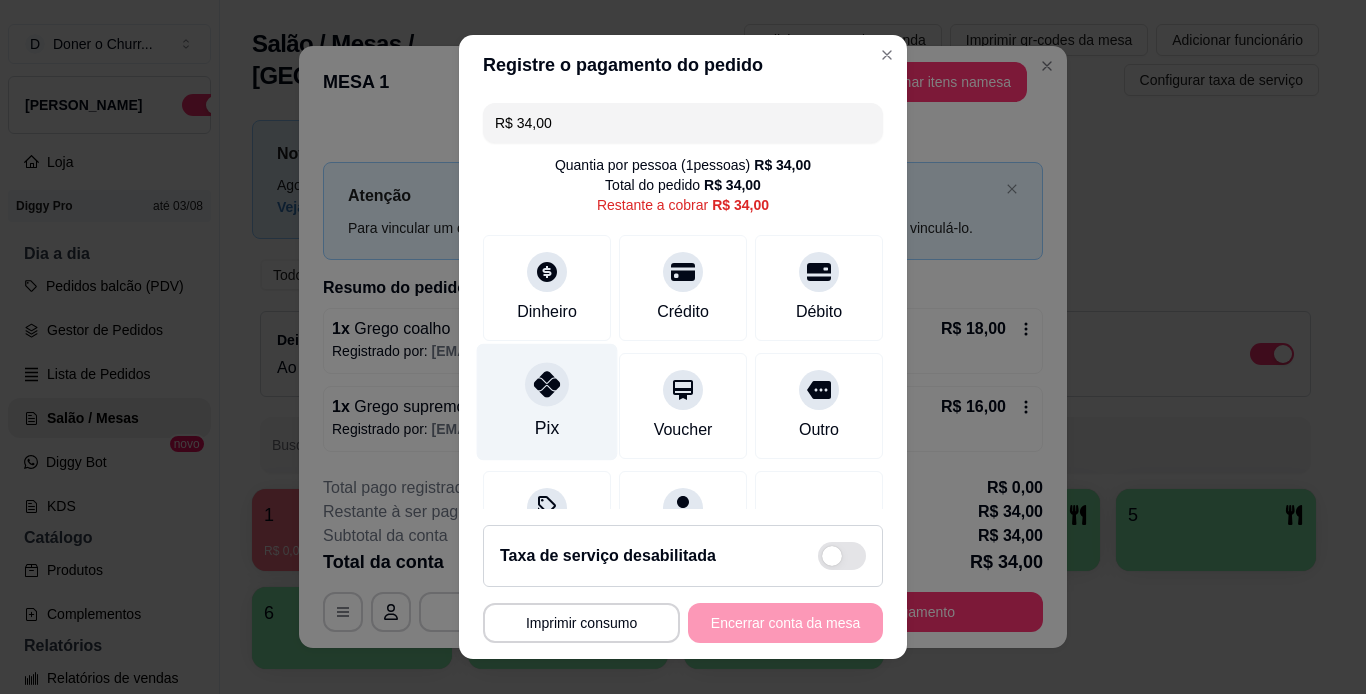 click on "Pix" at bounding box center (547, 401) 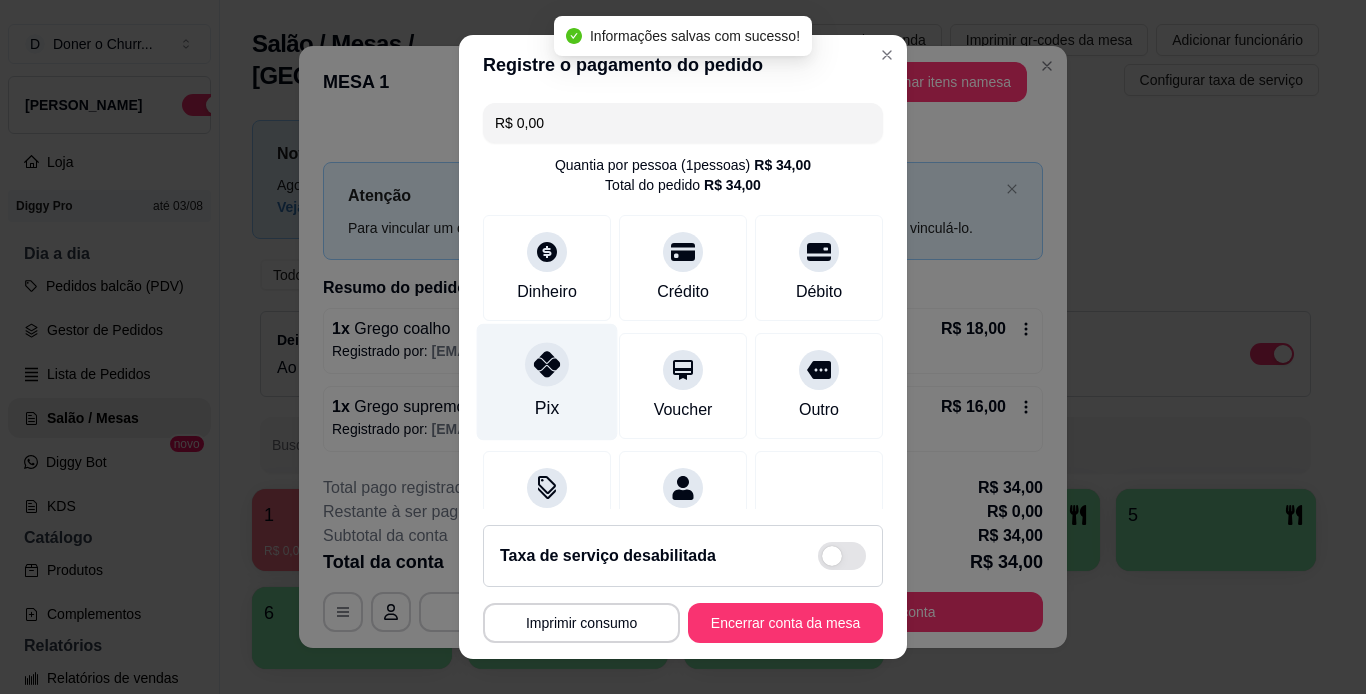 type on "R$ 0,00" 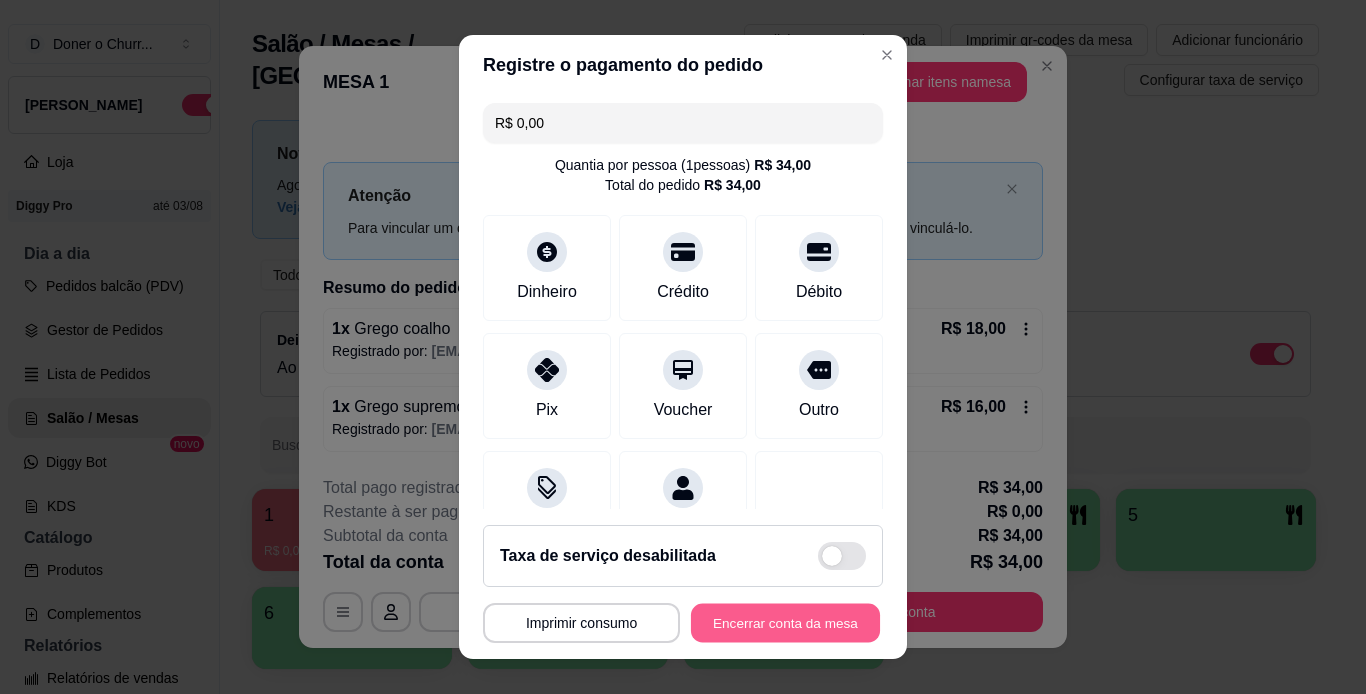 click on "Encerrar conta da mesa" at bounding box center (785, 623) 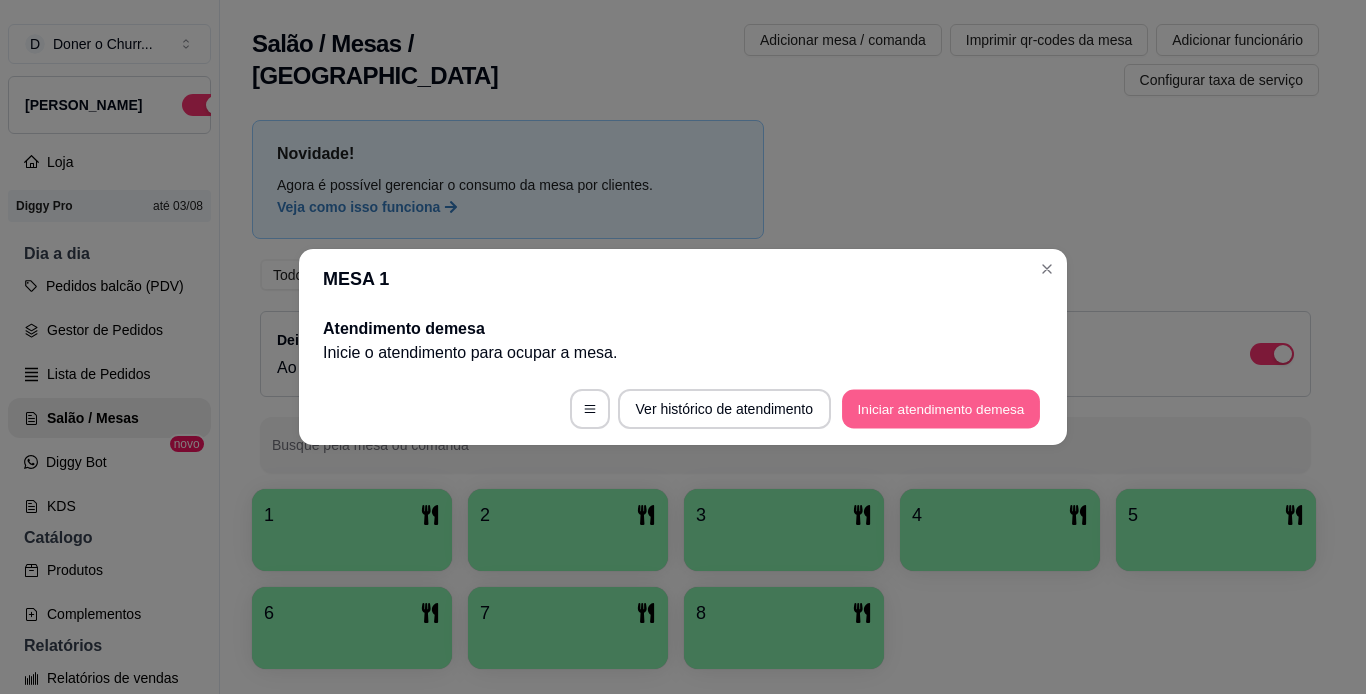 click on "Iniciar atendimento de  mesa" at bounding box center [941, 409] 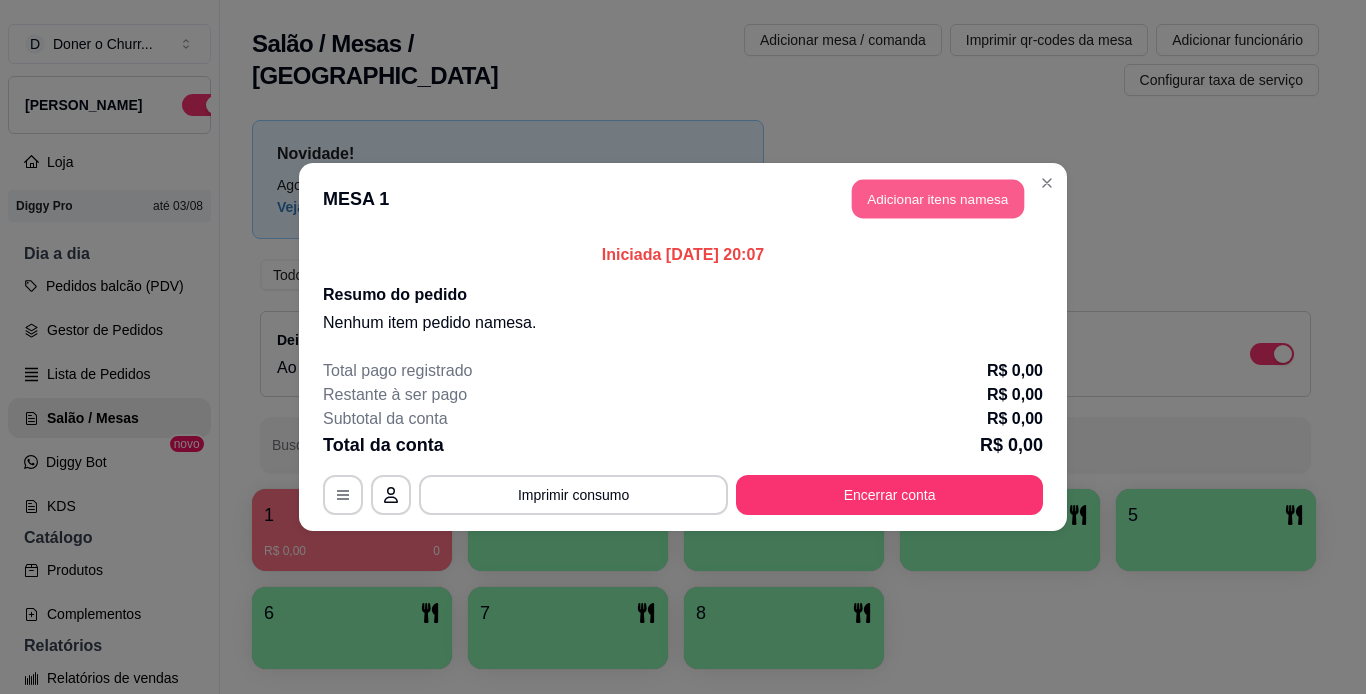 click on "Adicionar itens na  mesa" at bounding box center (938, 199) 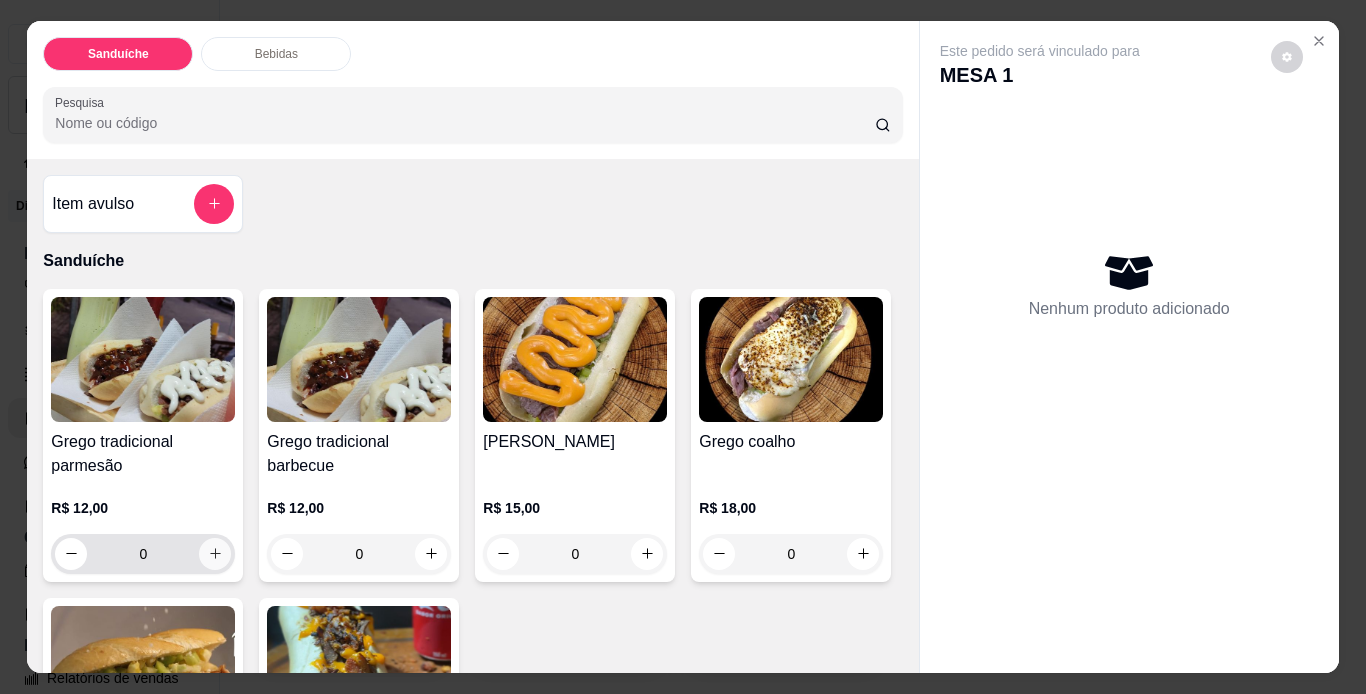 click 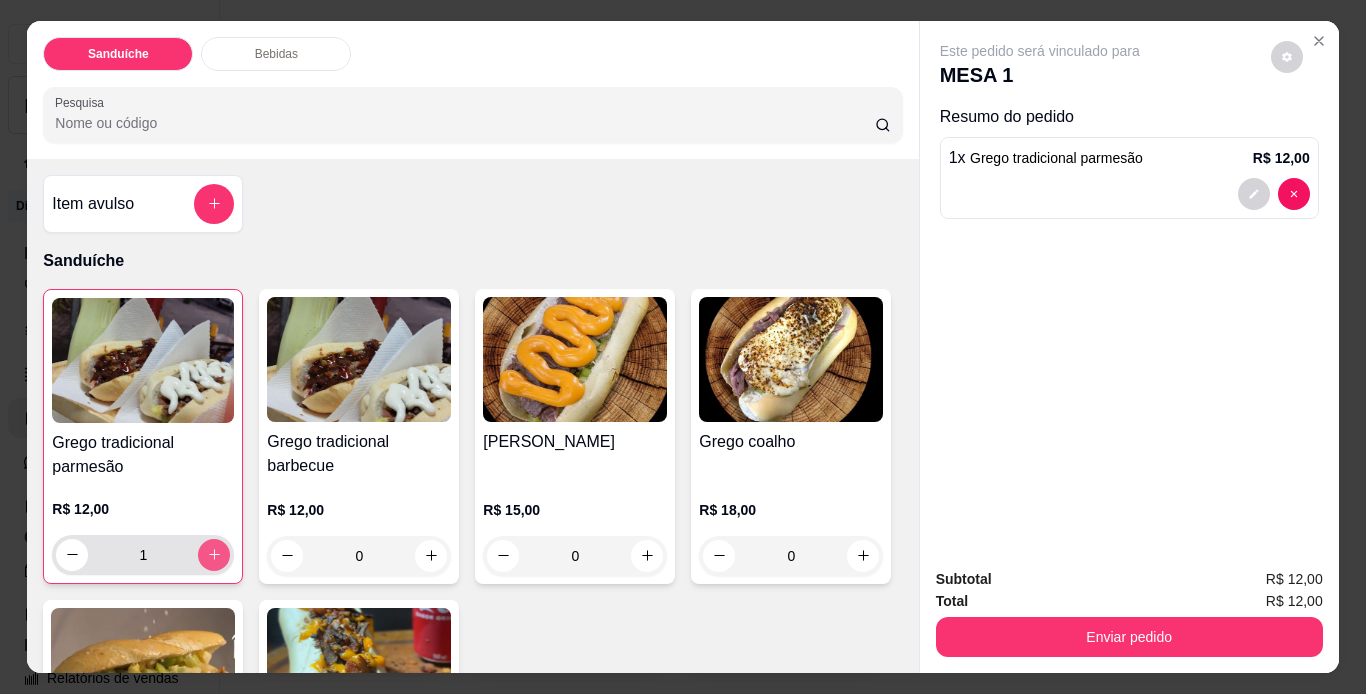 click 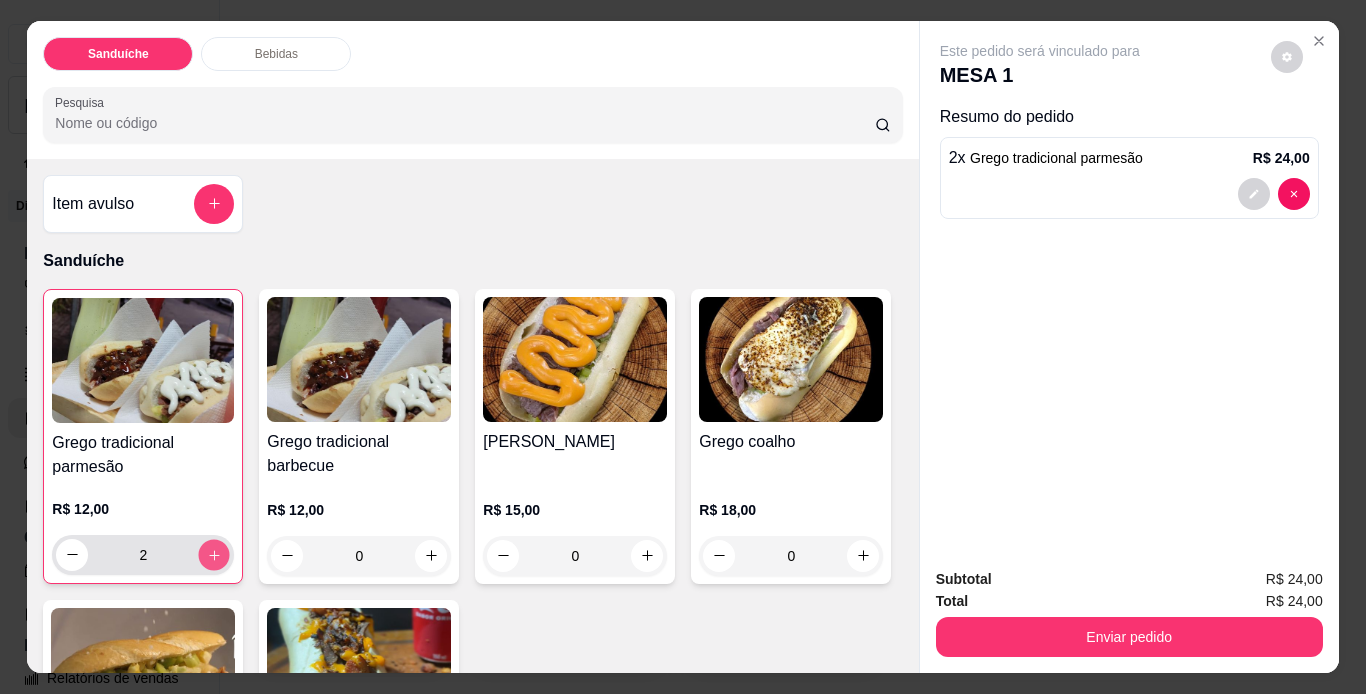 click 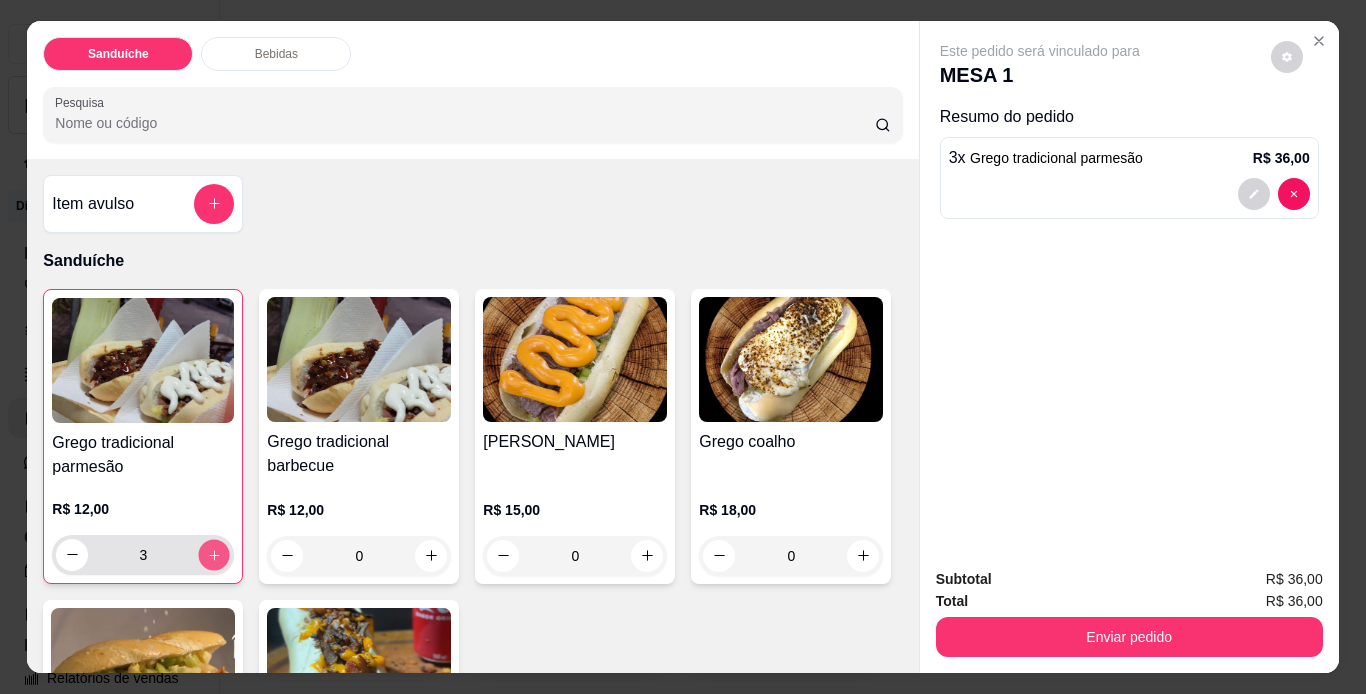 click 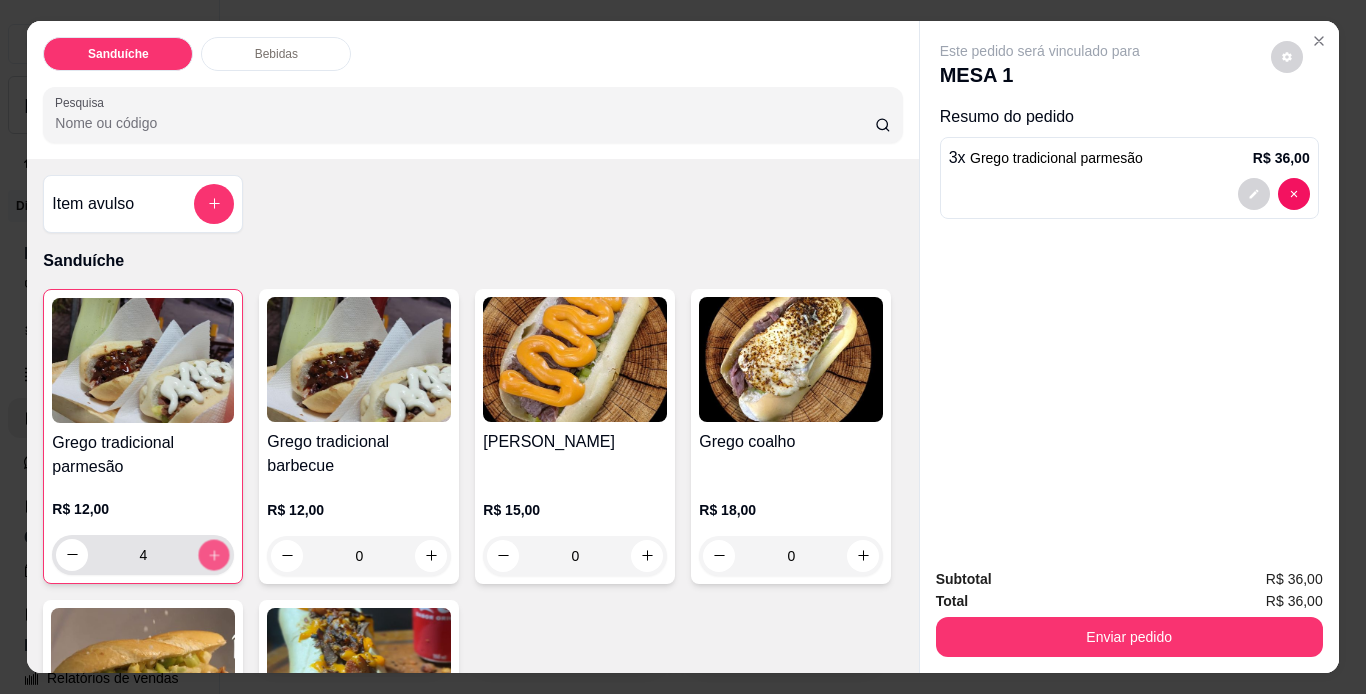 click 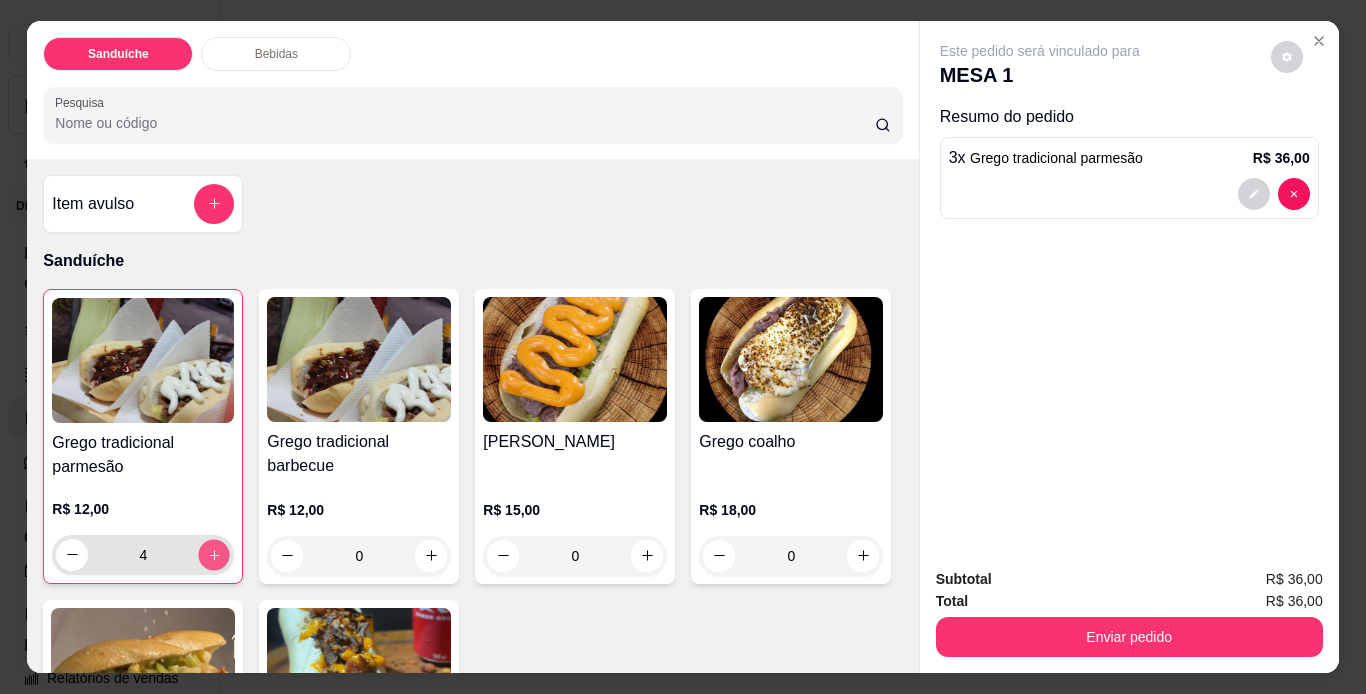 type on "5" 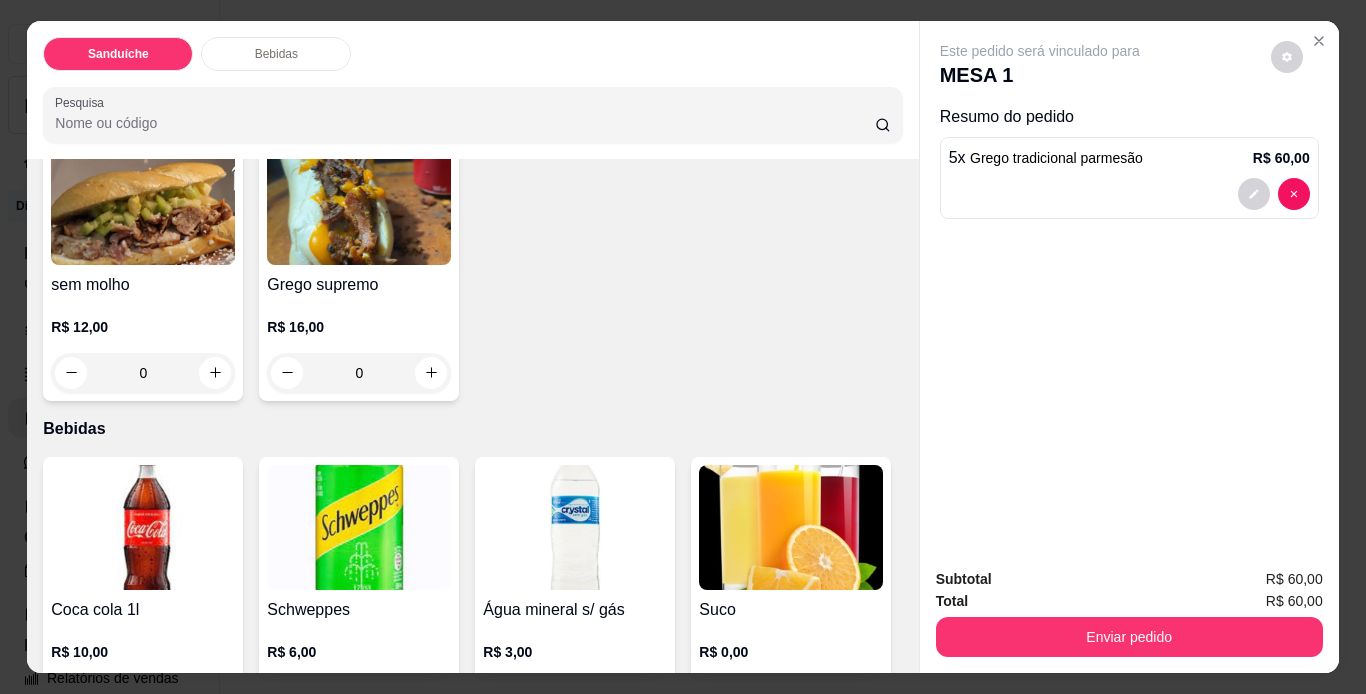scroll, scrollTop: 500, scrollLeft: 0, axis: vertical 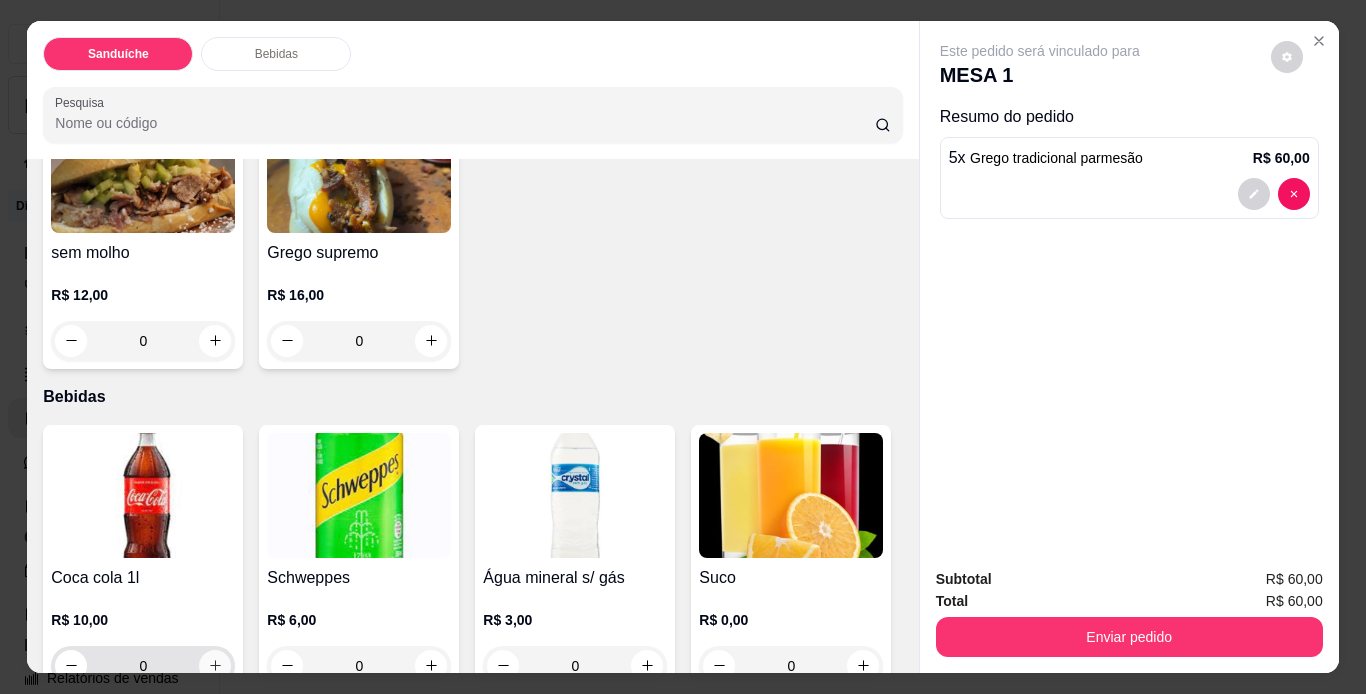 click 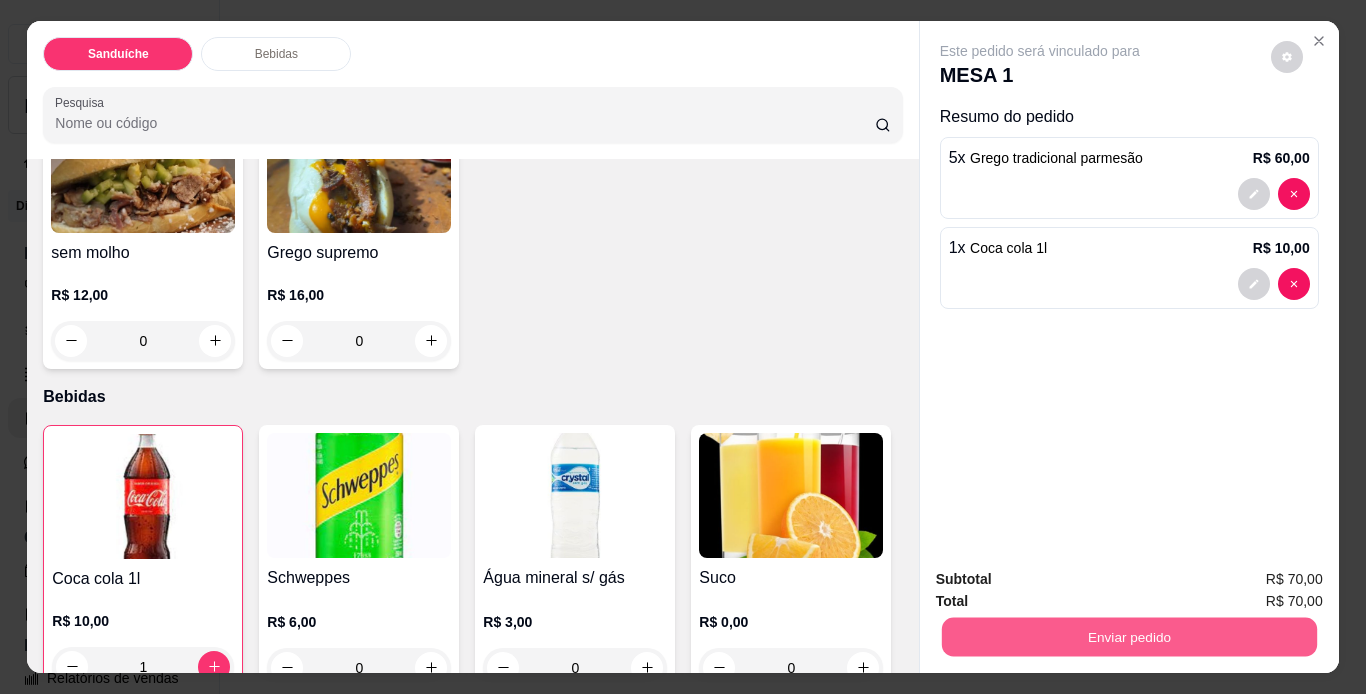 click on "Enviar pedido" at bounding box center (1128, 637) 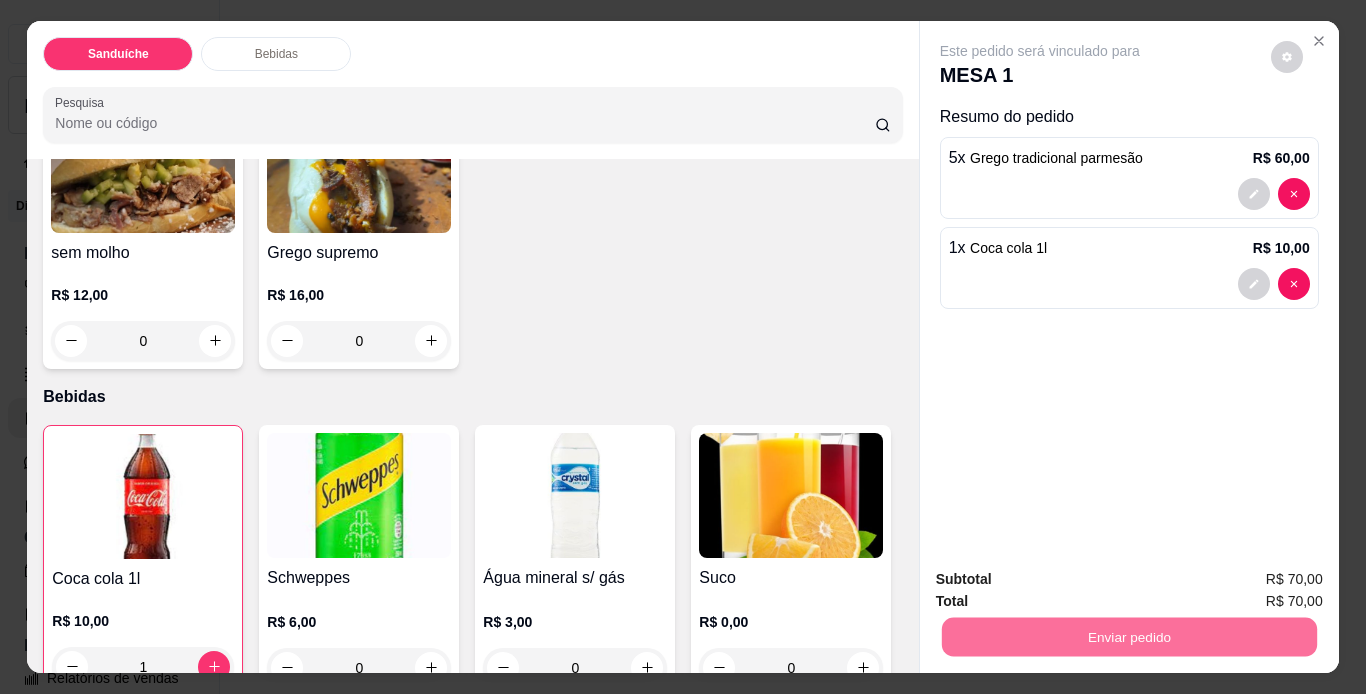 click on "Não registrar e enviar pedido" at bounding box center (1063, 581) 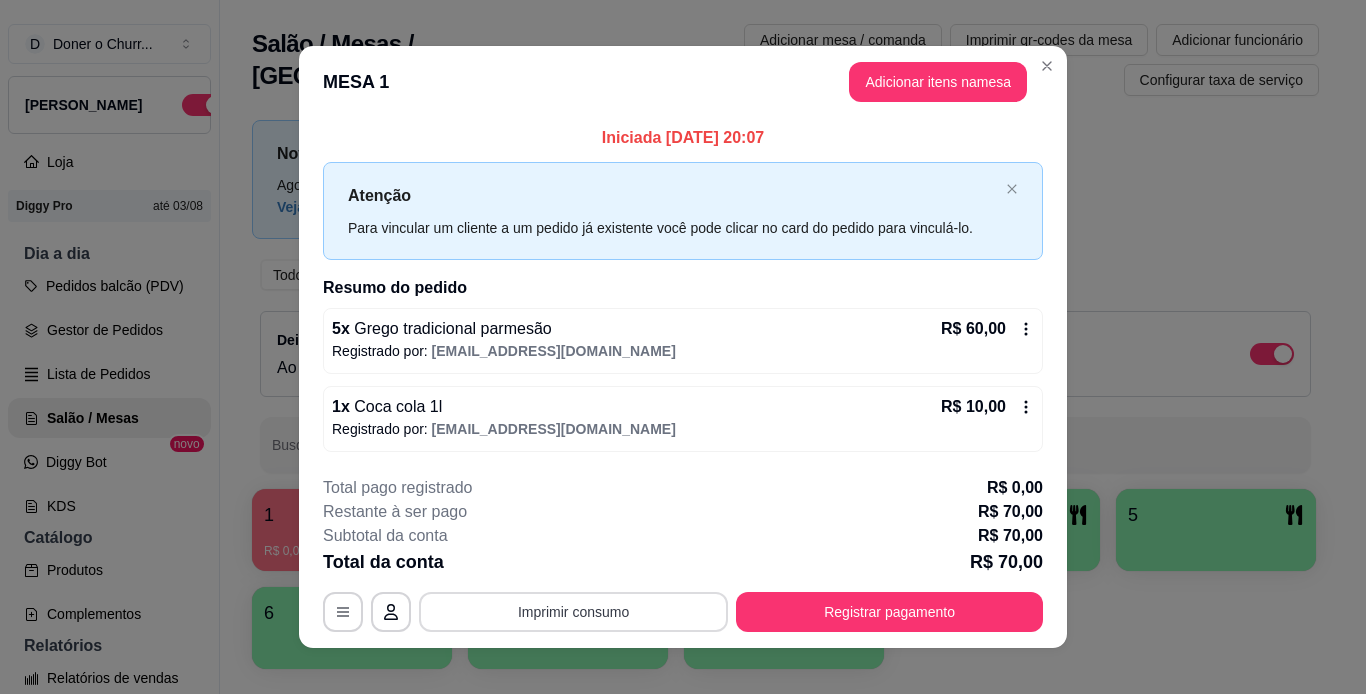 click on "Imprimir consumo" at bounding box center [573, 612] 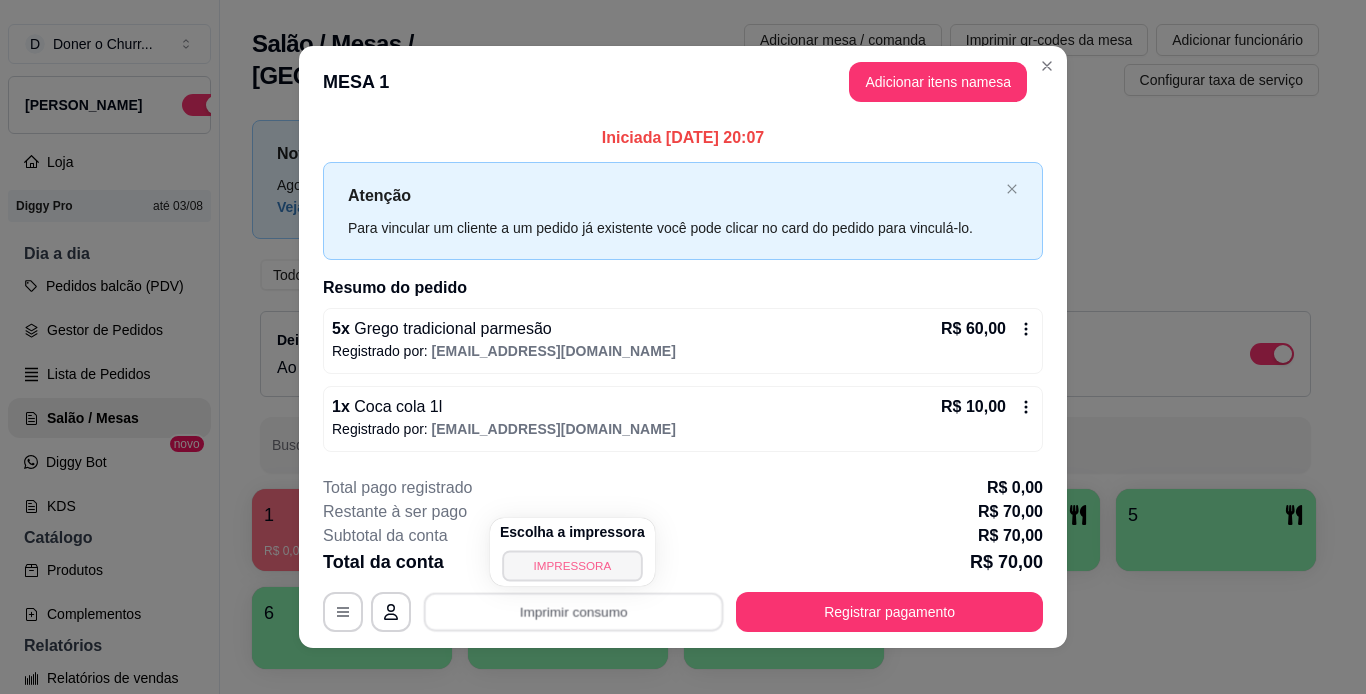 click on "IMPRESSORA" at bounding box center [572, 565] 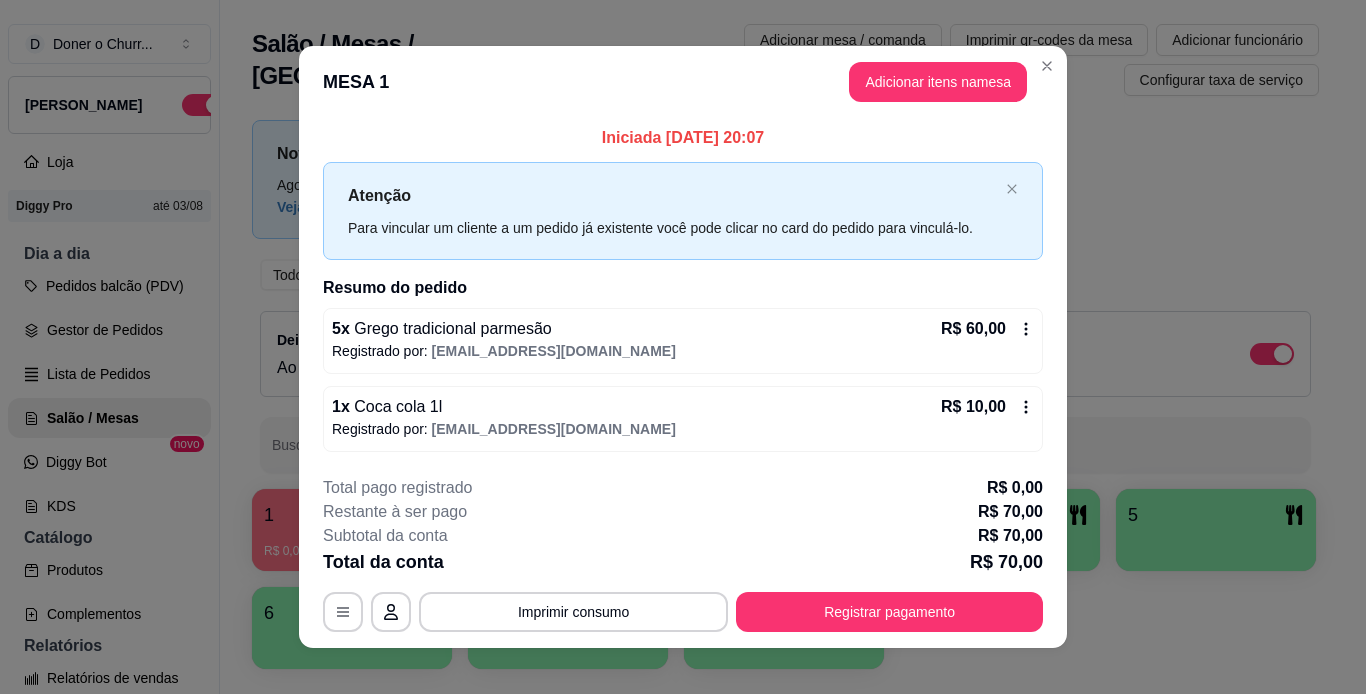 click on "**********" at bounding box center (683, 554) 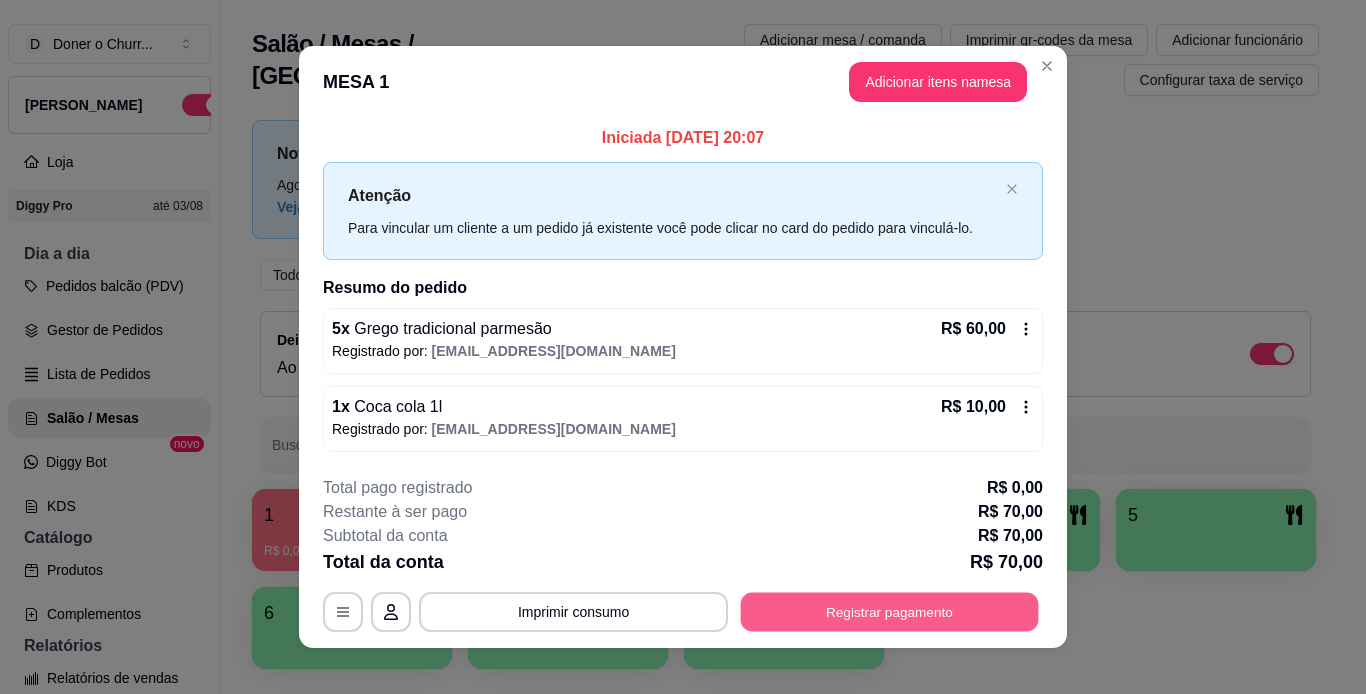 click on "Registrar pagamento" at bounding box center (890, 611) 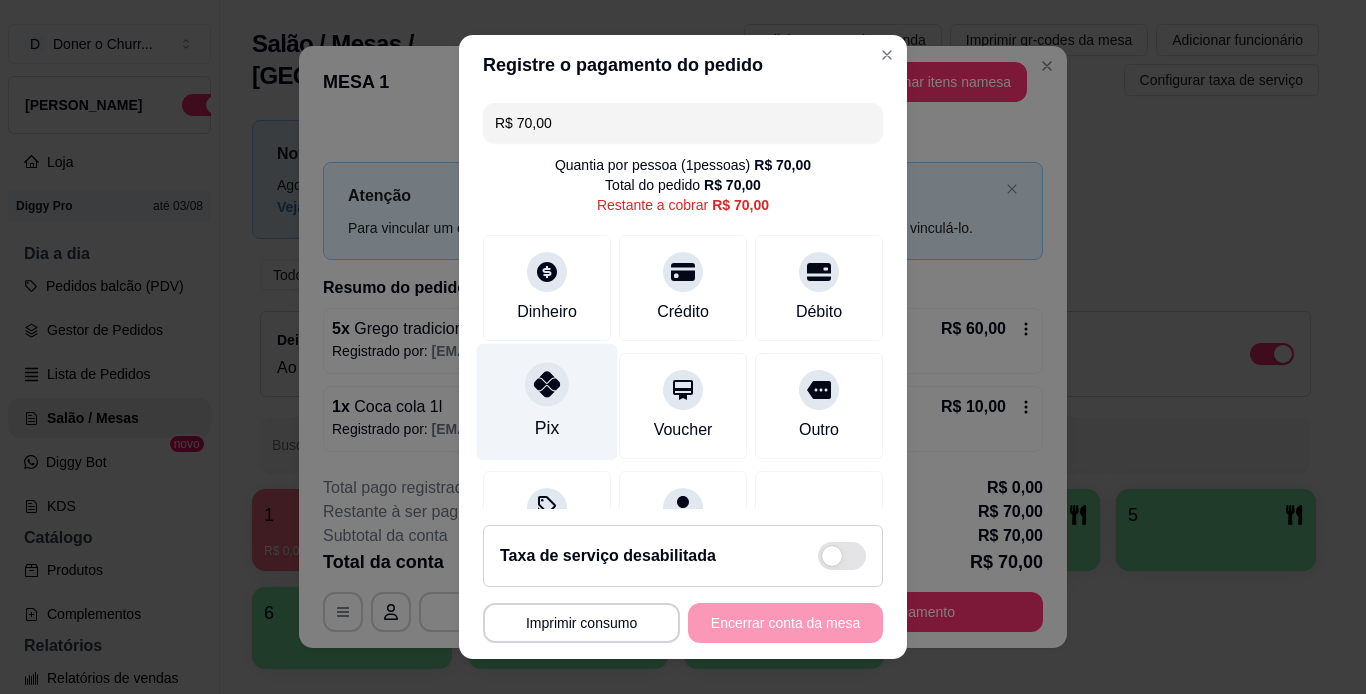 click 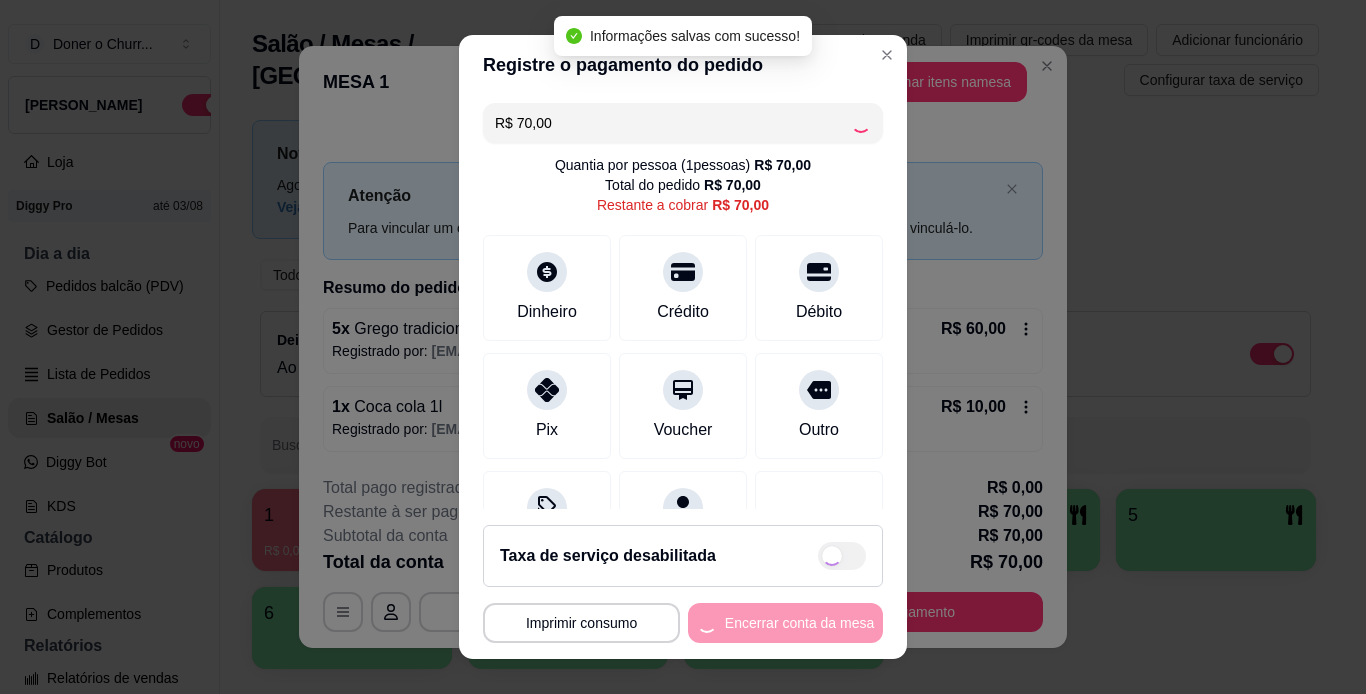 type on "R$ 0,00" 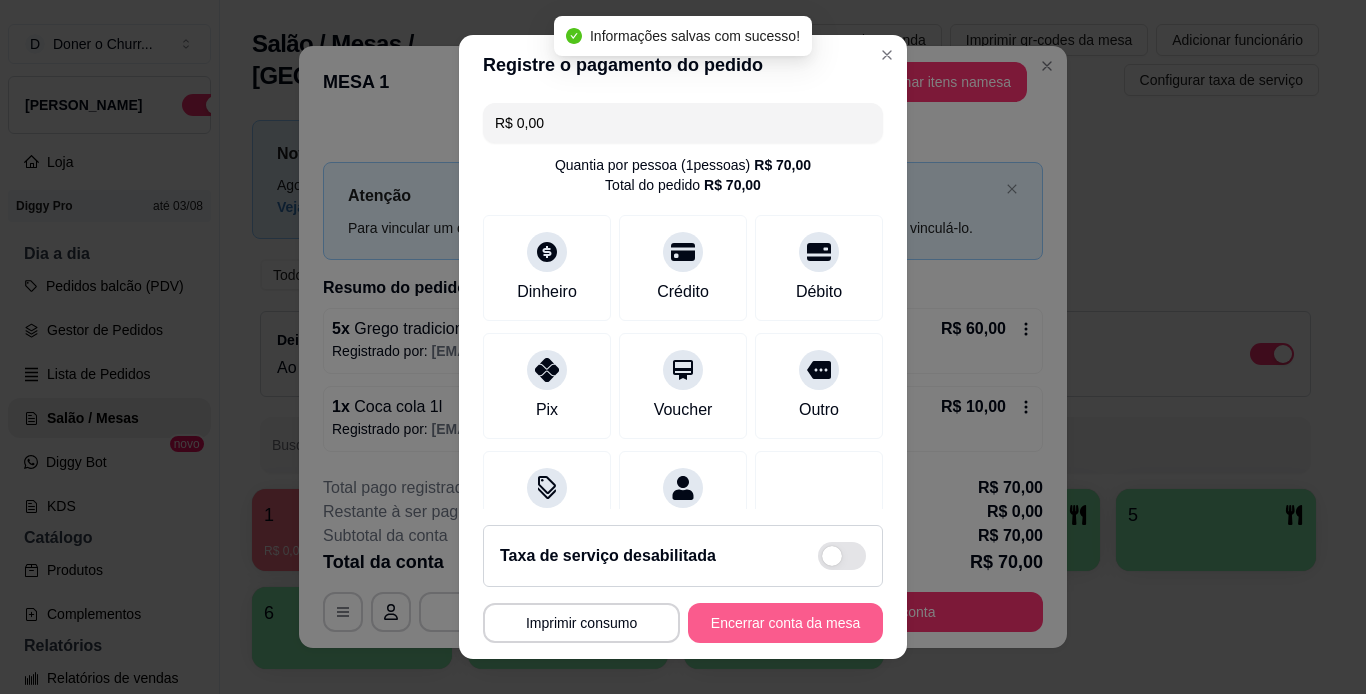 click on "Encerrar conta da mesa" at bounding box center [785, 623] 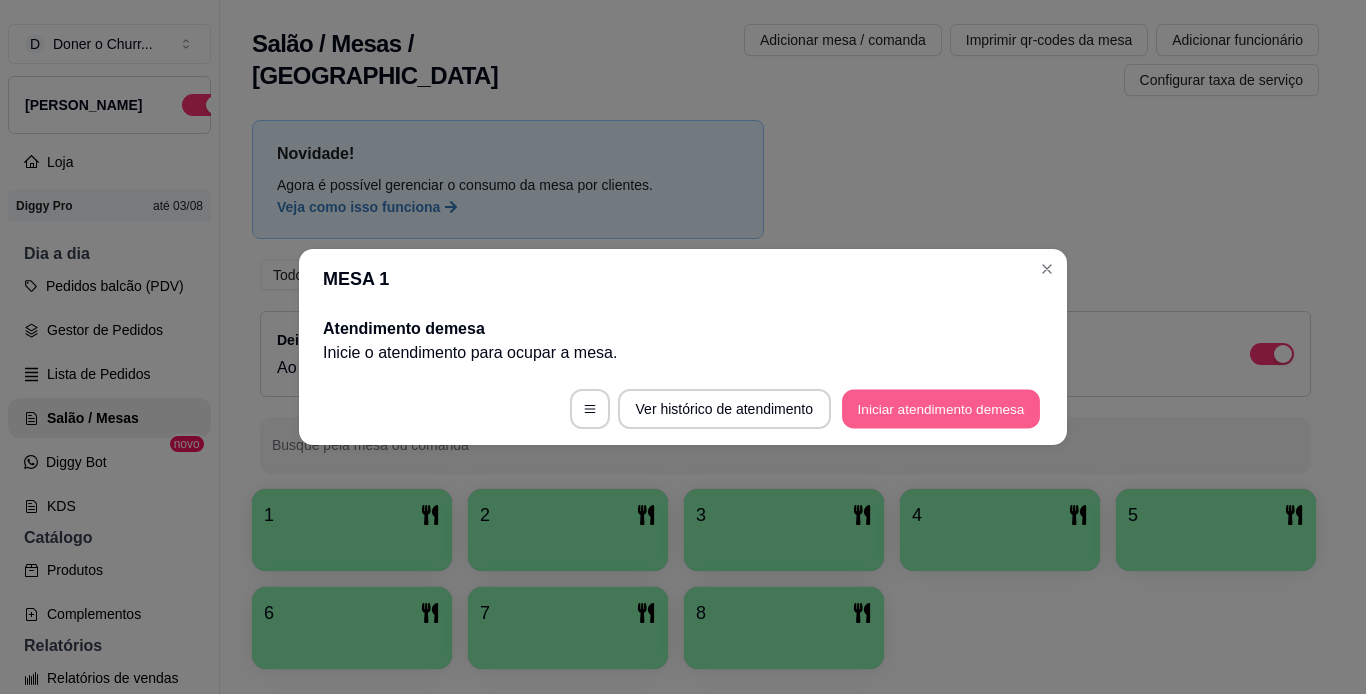 click on "Iniciar atendimento de  mesa" at bounding box center (941, 409) 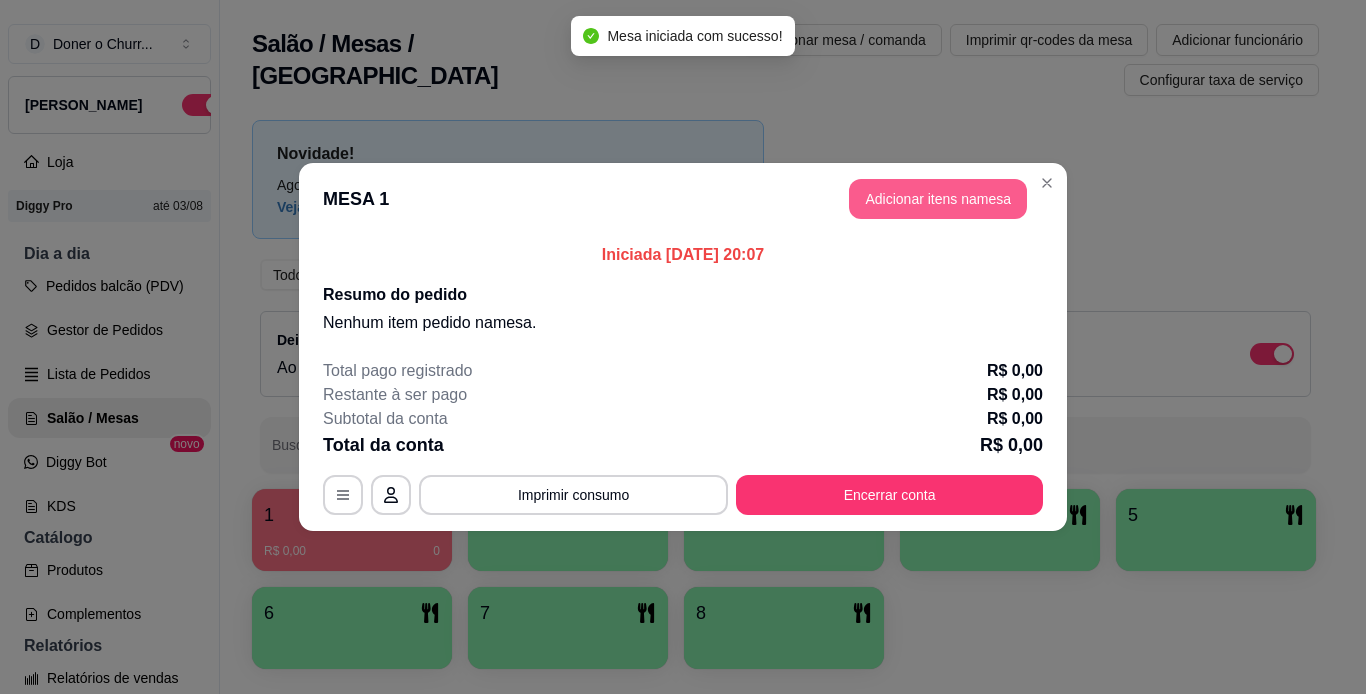 click on "Adicionar itens na  mesa" at bounding box center (938, 199) 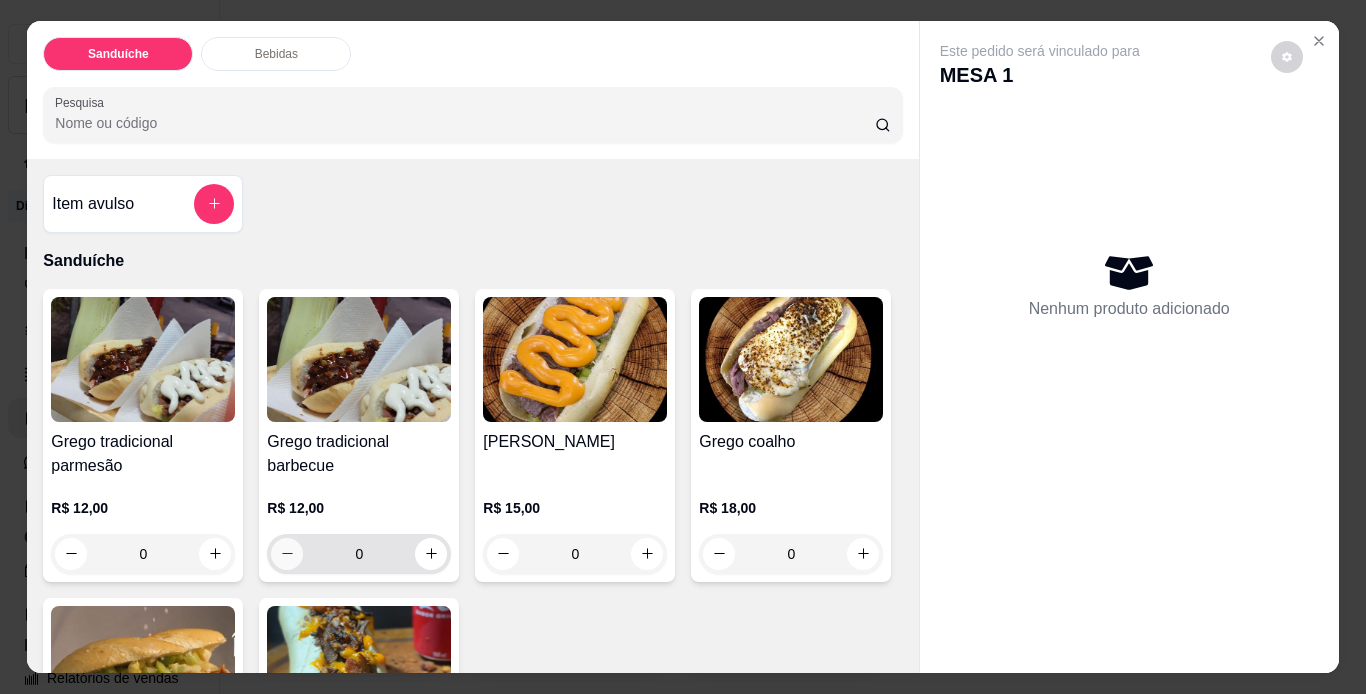 scroll, scrollTop: 200, scrollLeft: 0, axis: vertical 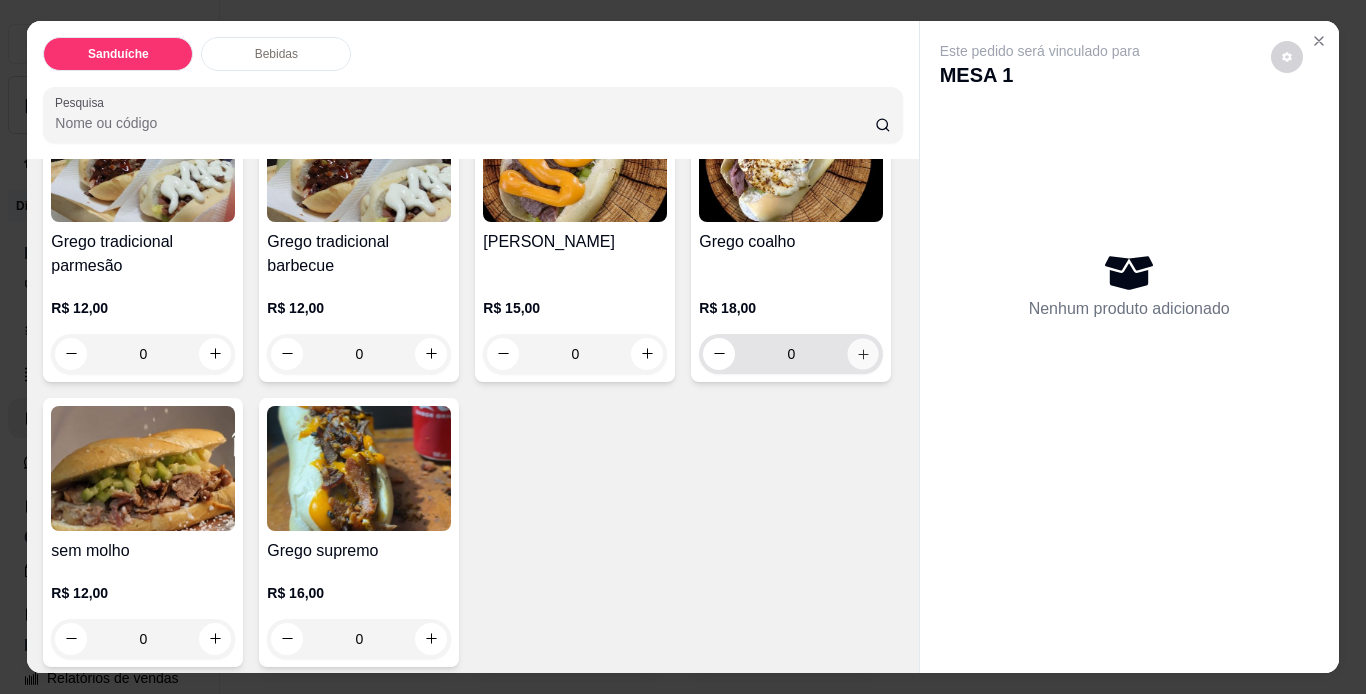 click 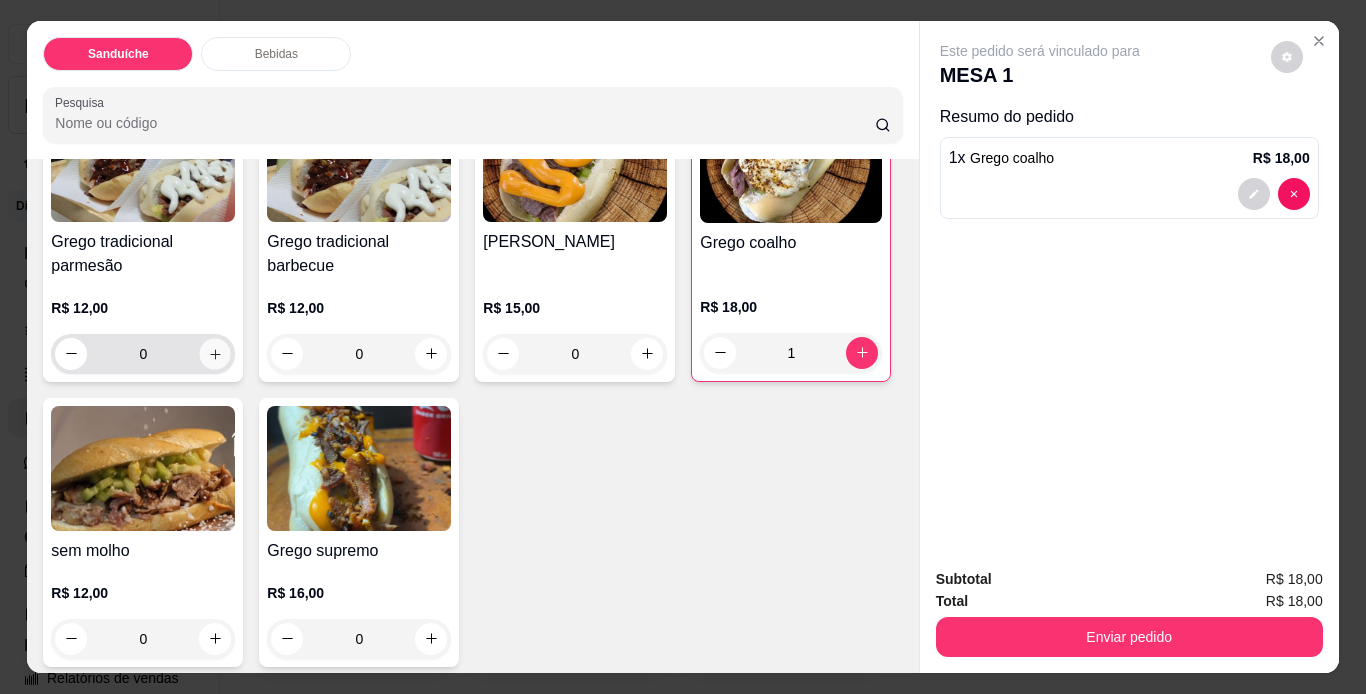 click at bounding box center (215, 353) 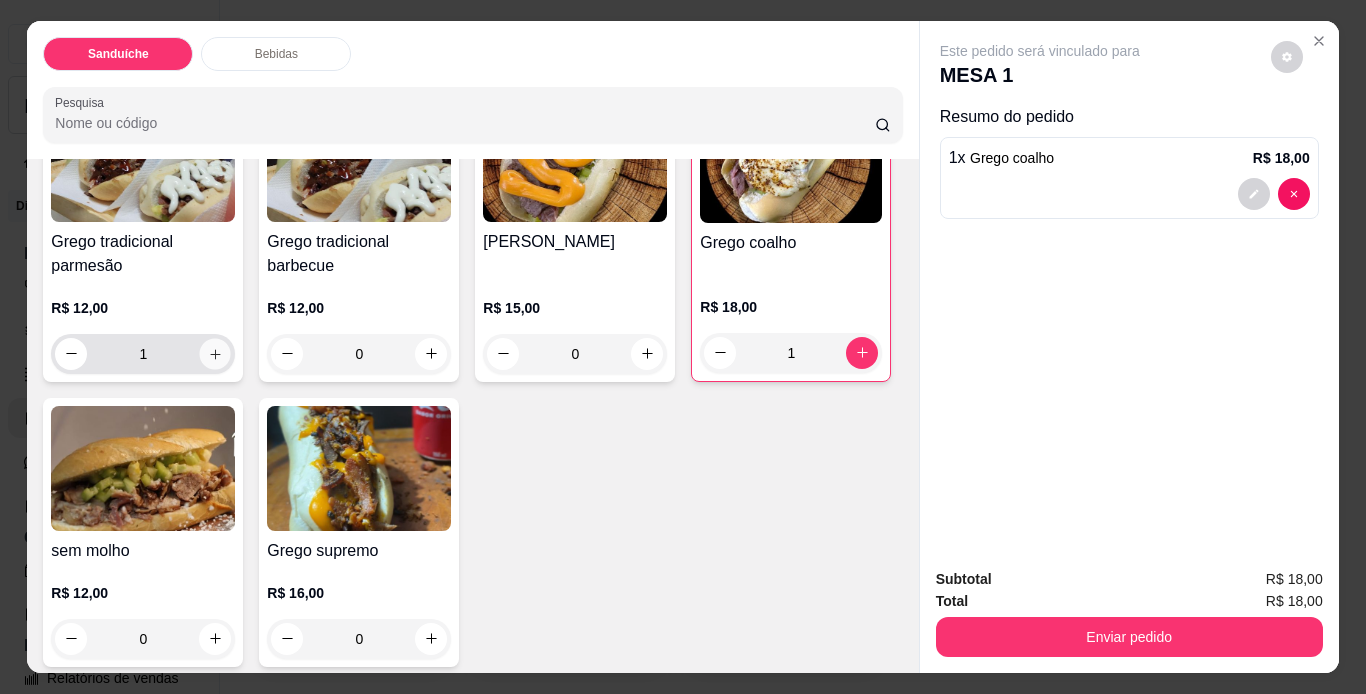 scroll, scrollTop: 201, scrollLeft: 0, axis: vertical 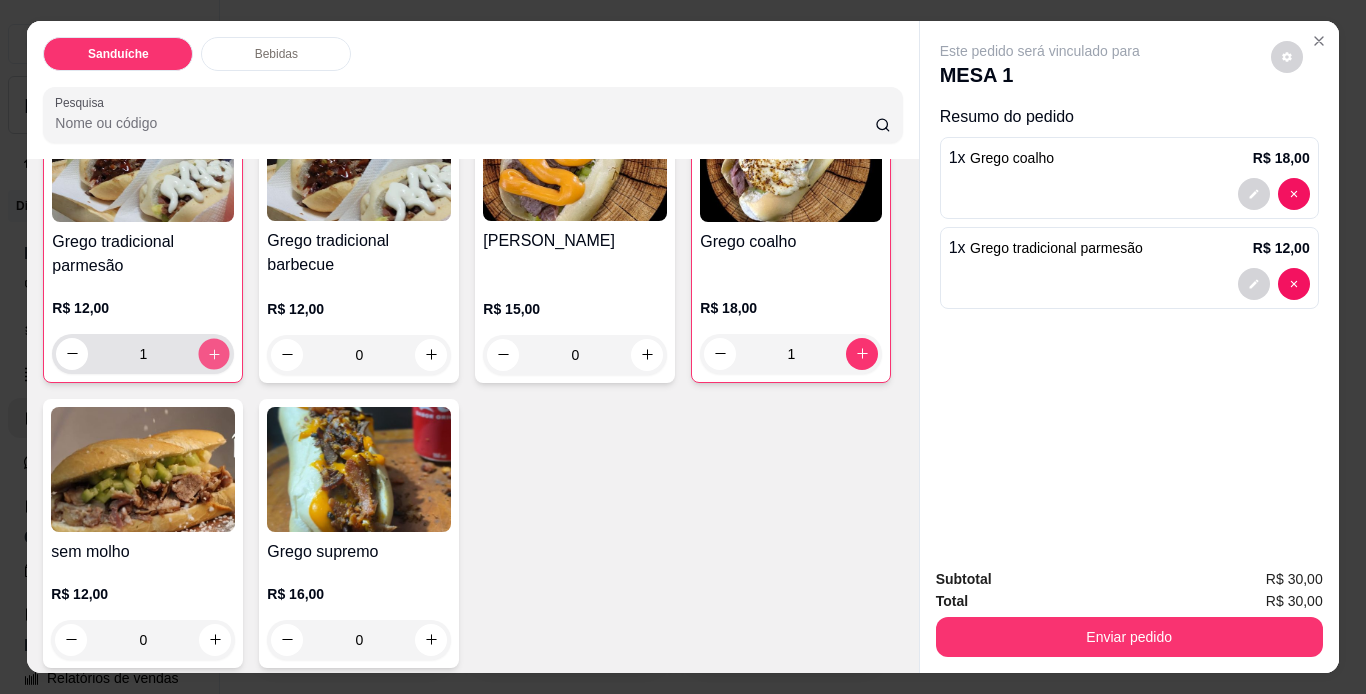 click at bounding box center [214, 353] 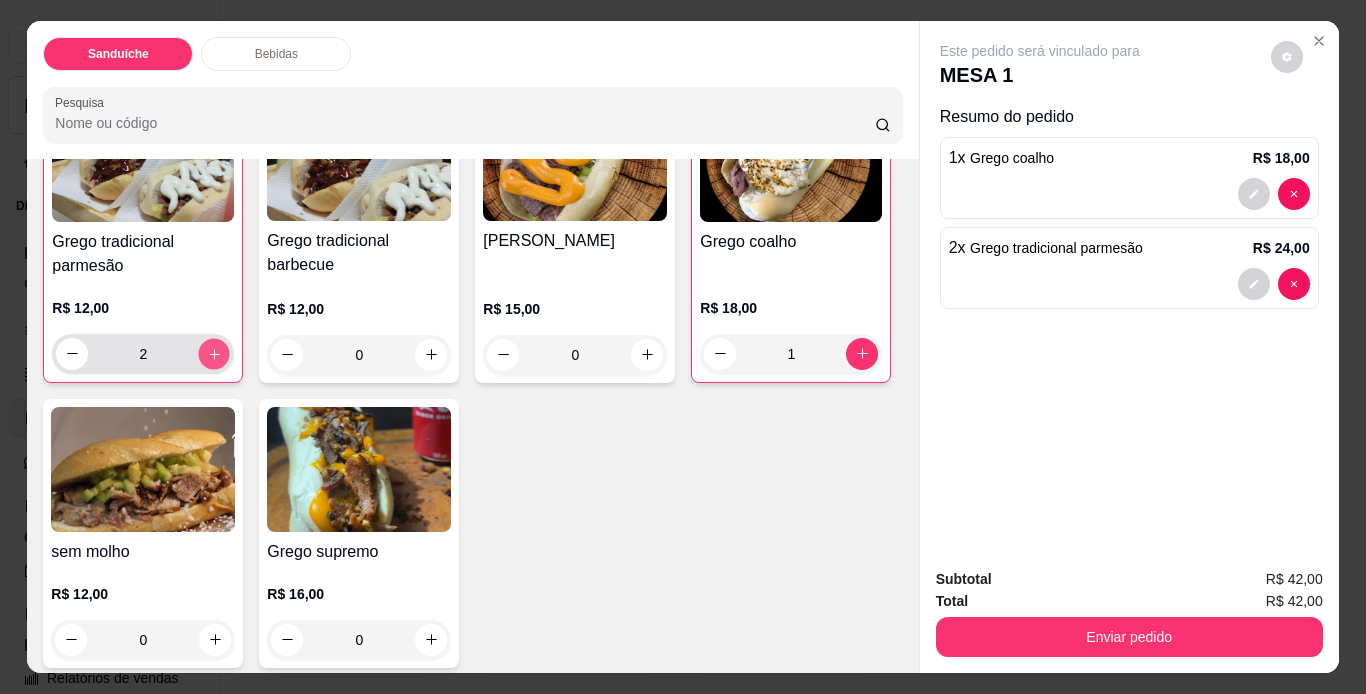 click at bounding box center [214, 353] 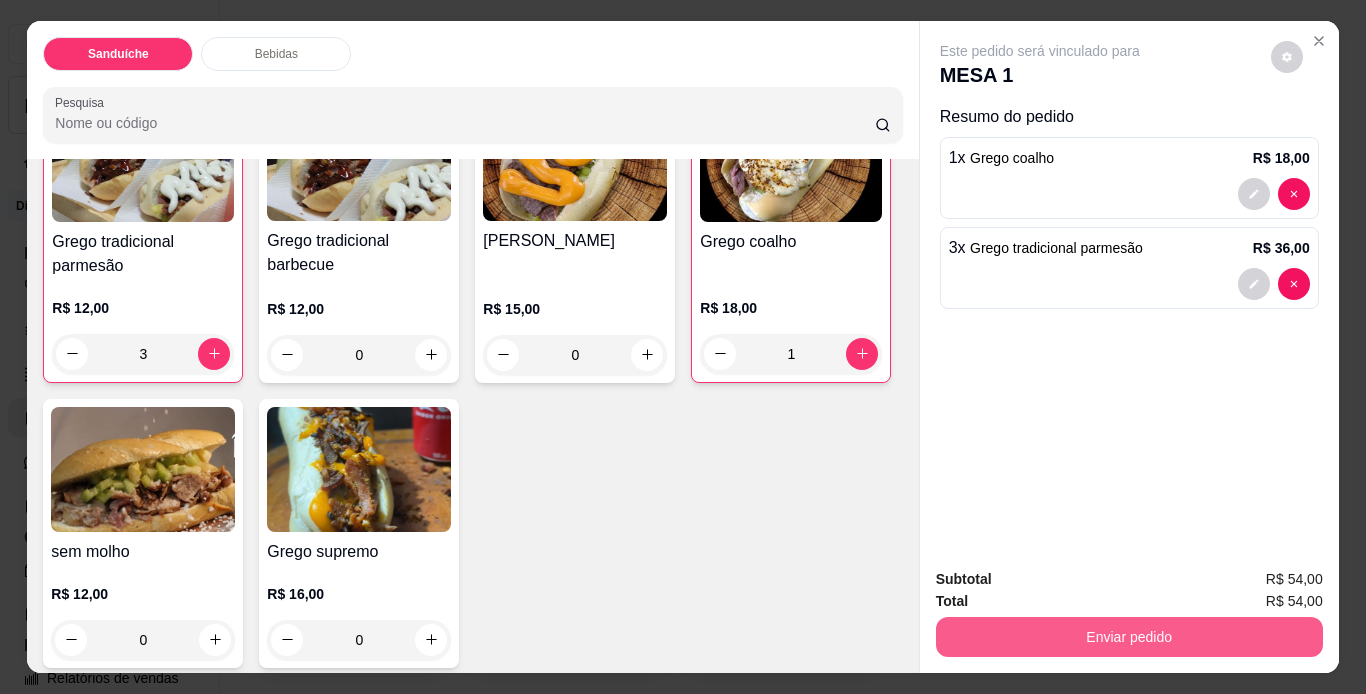 click on "Enviar pedido" at bounding box center [1129, 637] 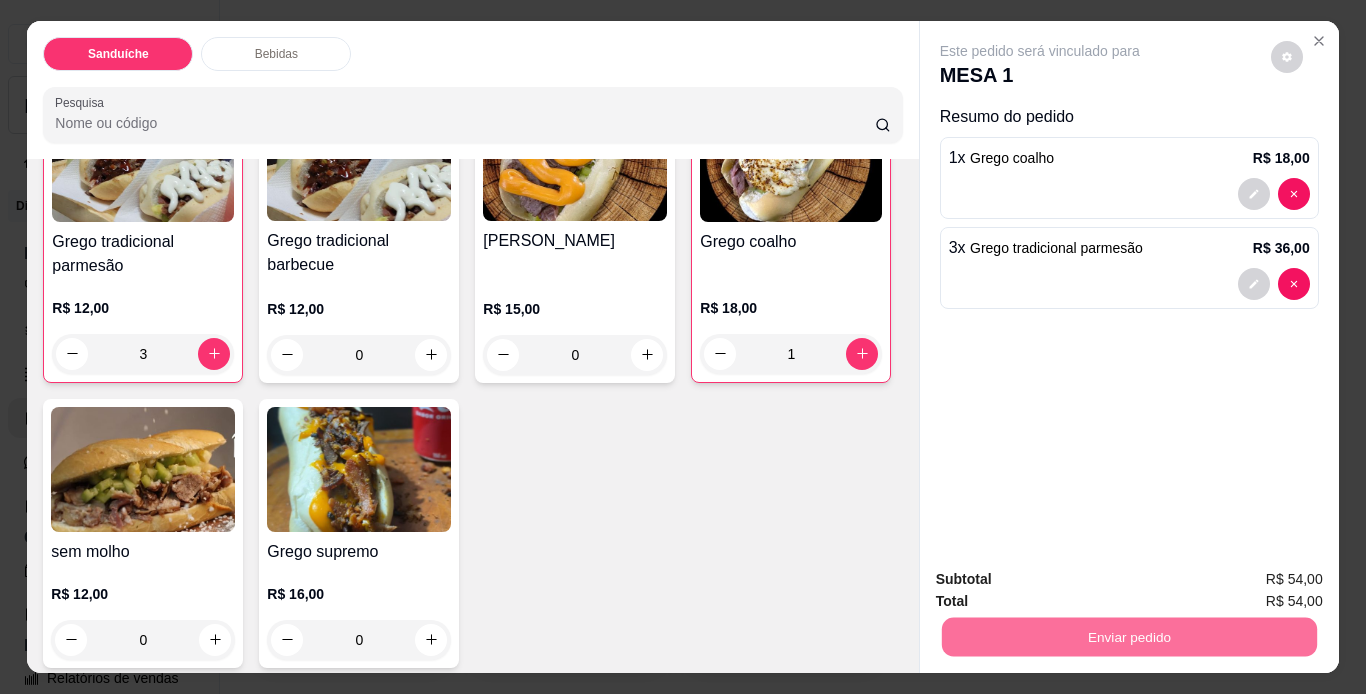 click on "Não registrar e enviar pedido" at bounding box center (1063, 580) 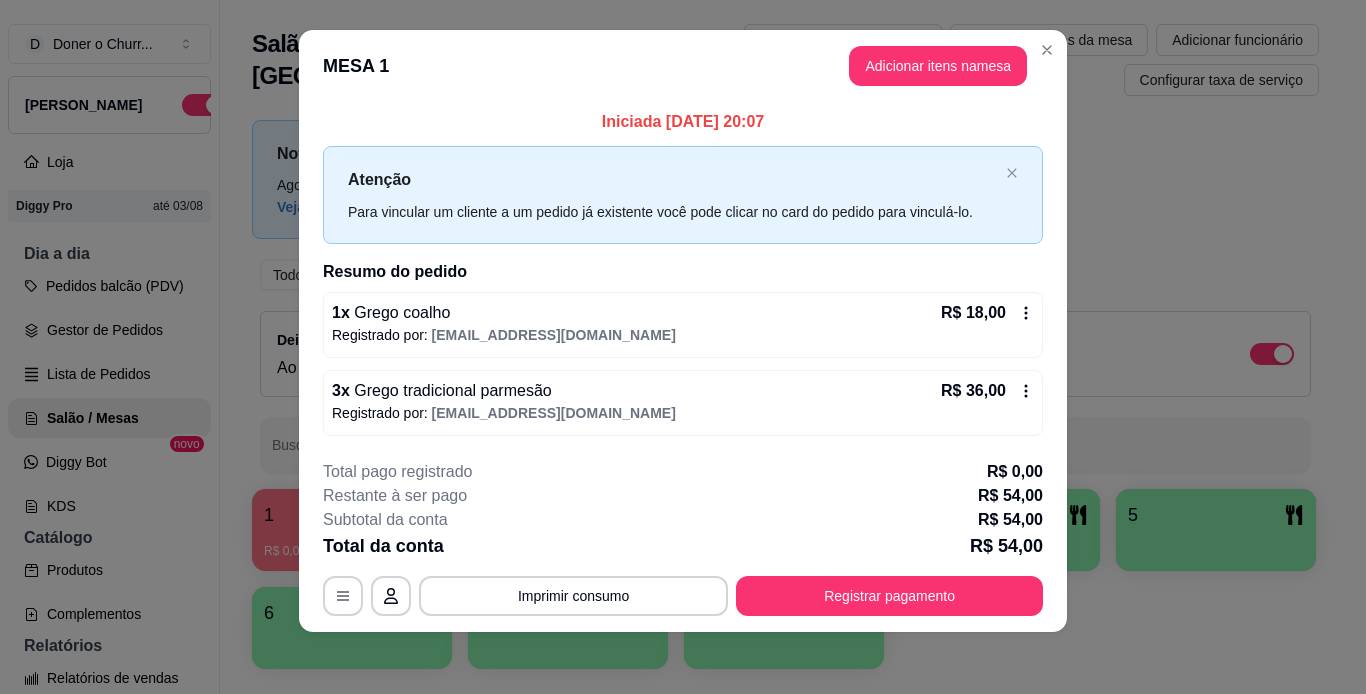 scroll, scrollTop: 18, scrollLeft: 0, axis: vertical 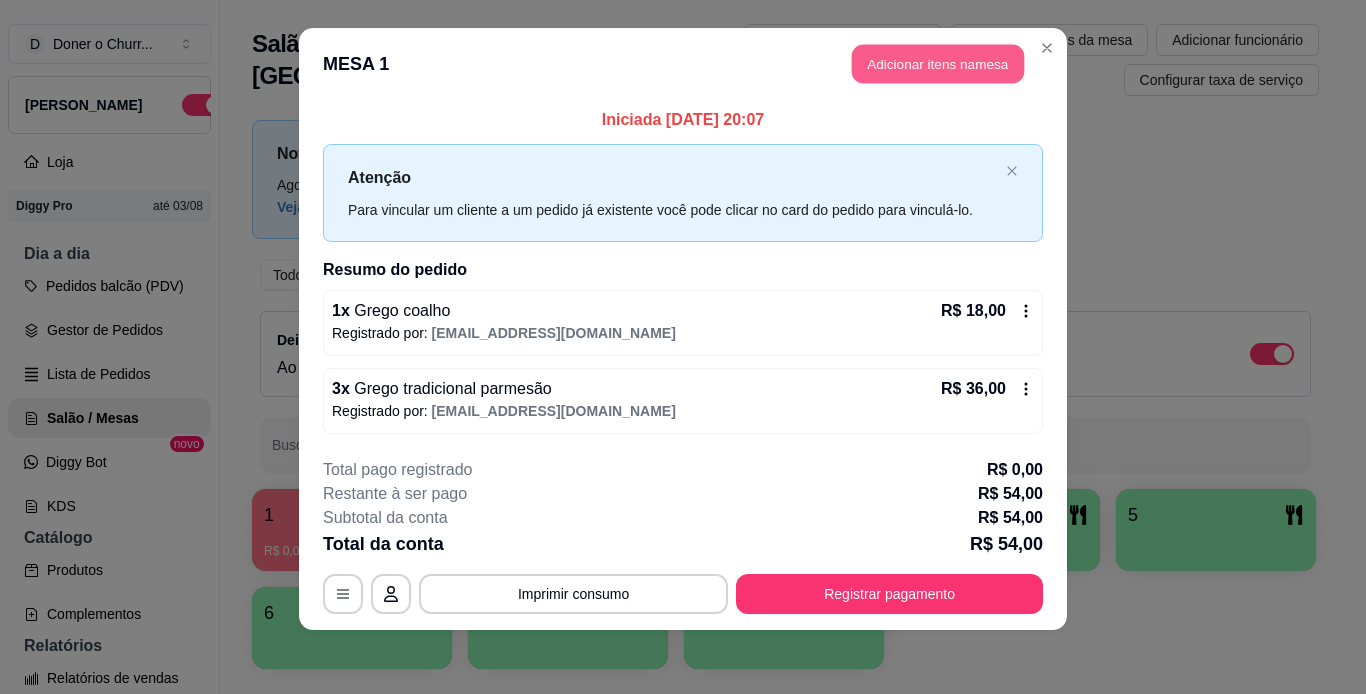 click on "Adicionar itens na  mesa" at bounding box center [938, 64] 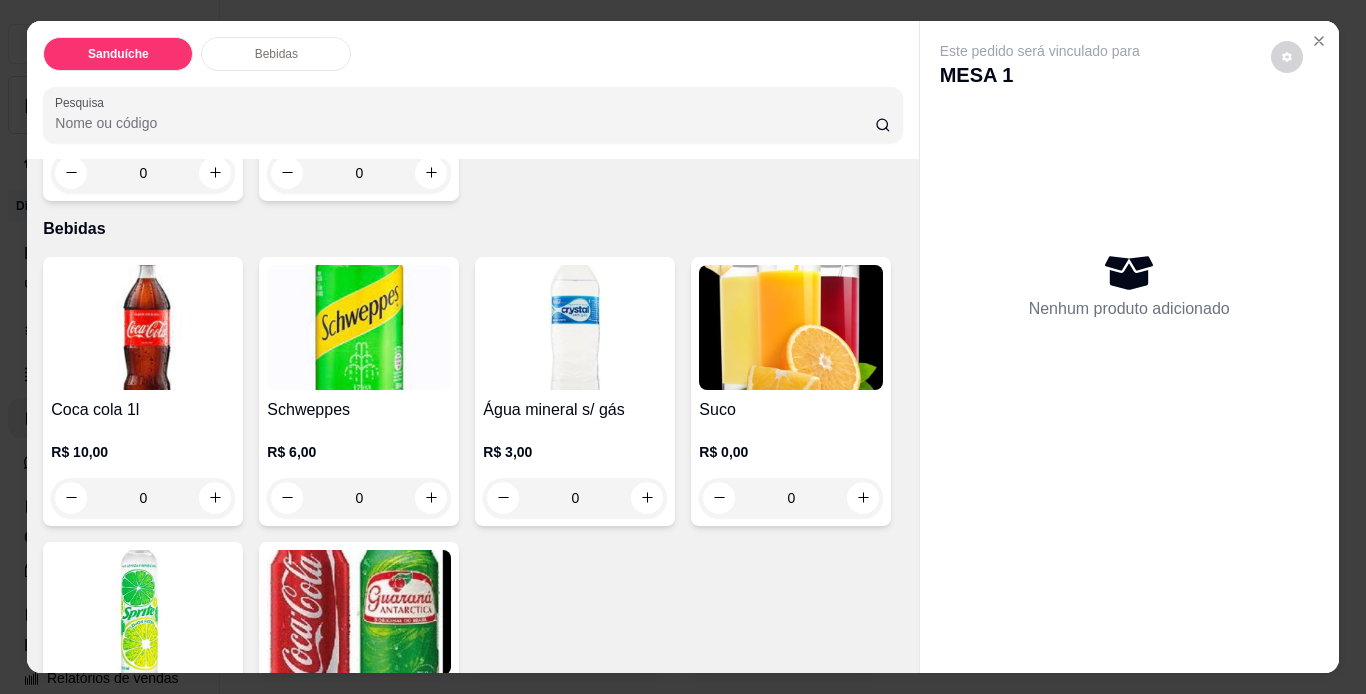 scroll, scrollTop: 700, scrollLeft: 0, axis: vertical 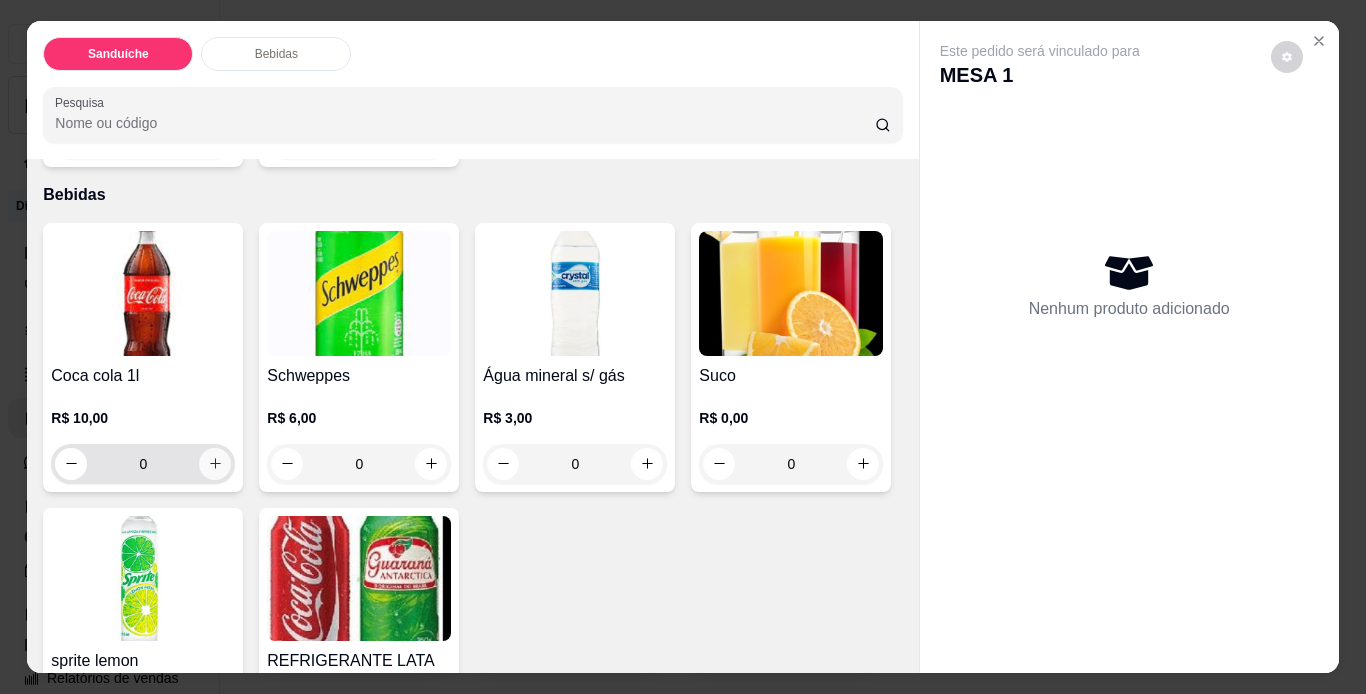 click 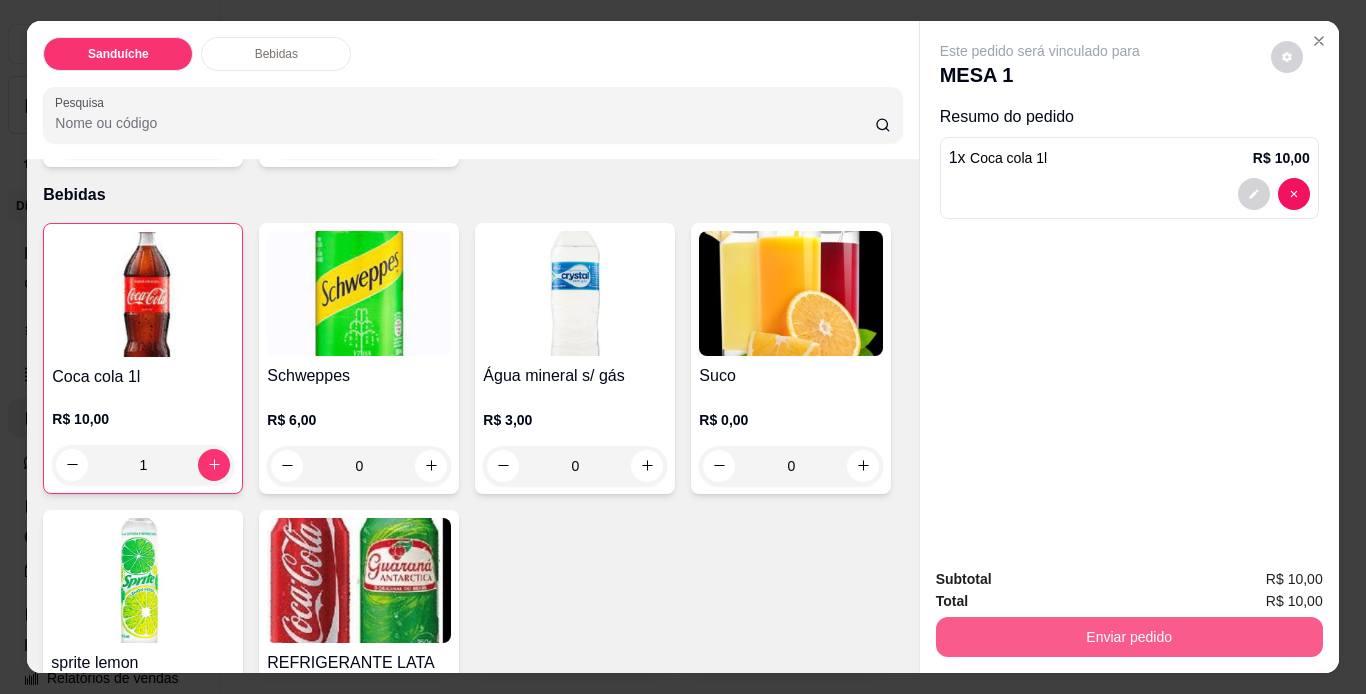 click on "Enviar pedido" at bounding box center (1129, 637) 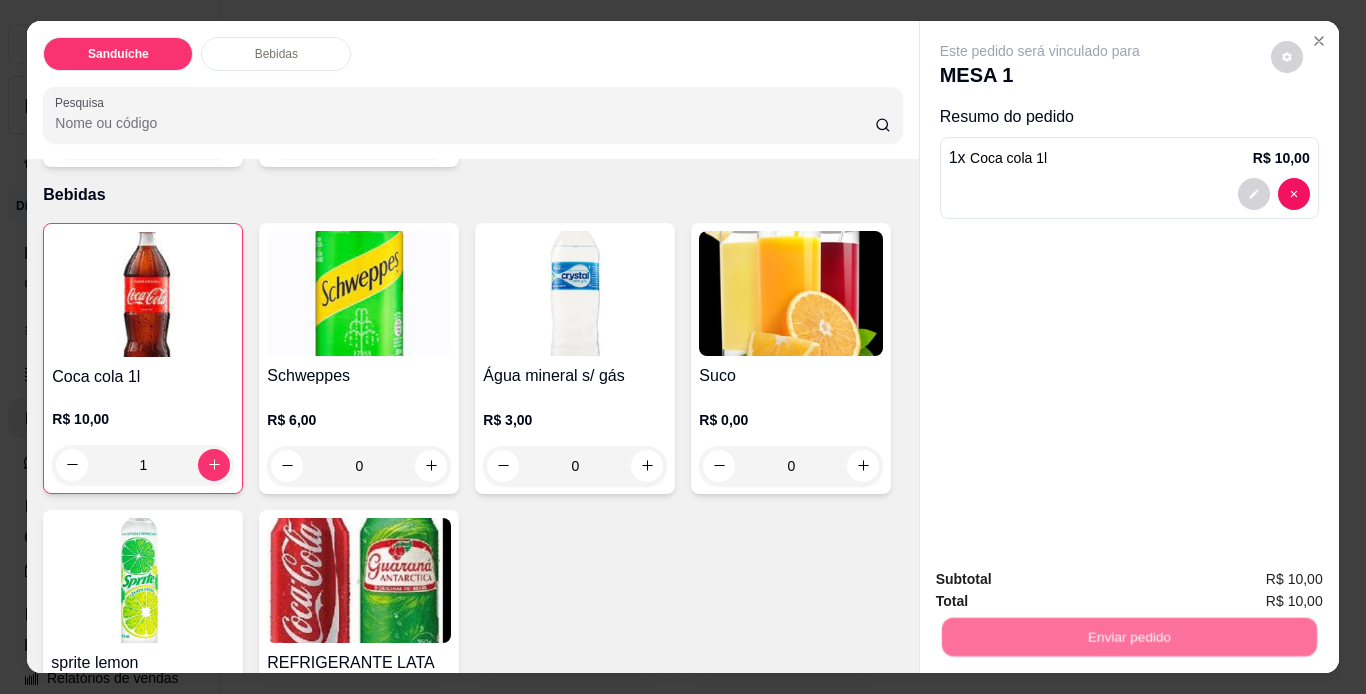 click on "Não registrar e enviar pedido" at bounding box center (1063, 581) 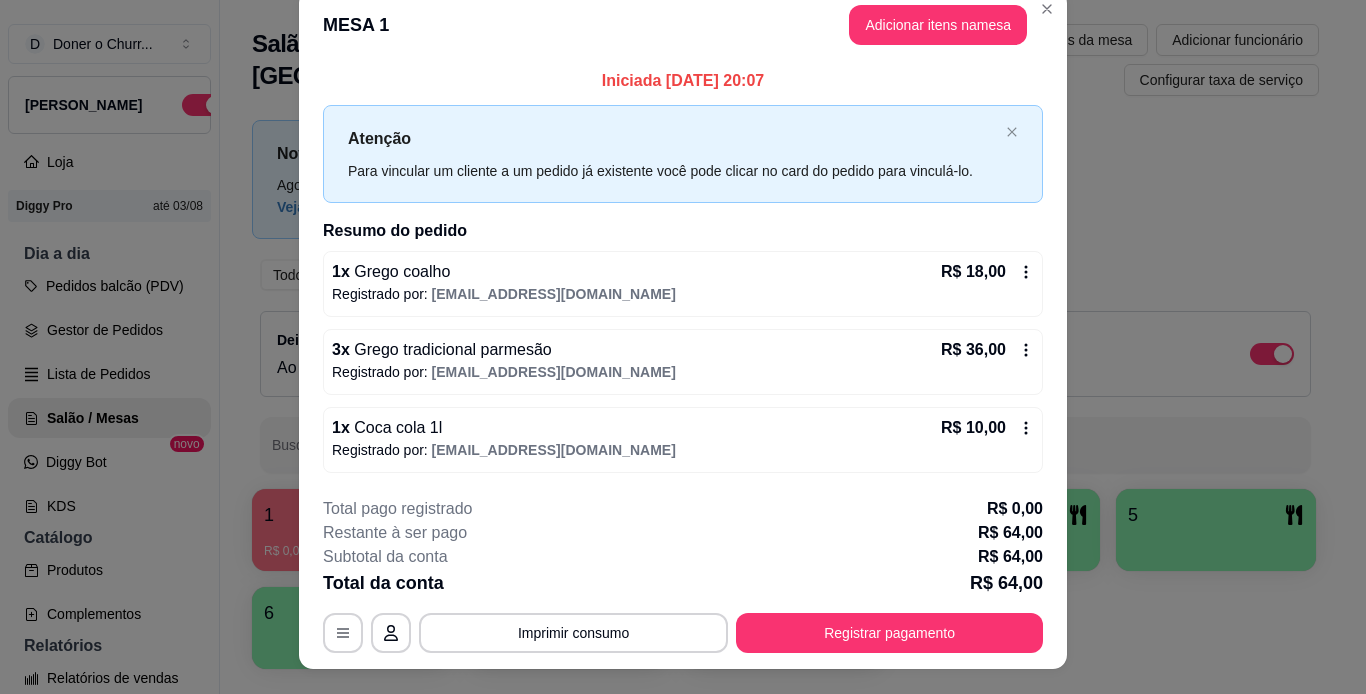scroll, scrollTop: 0, scrollLeft: 0, axis: both 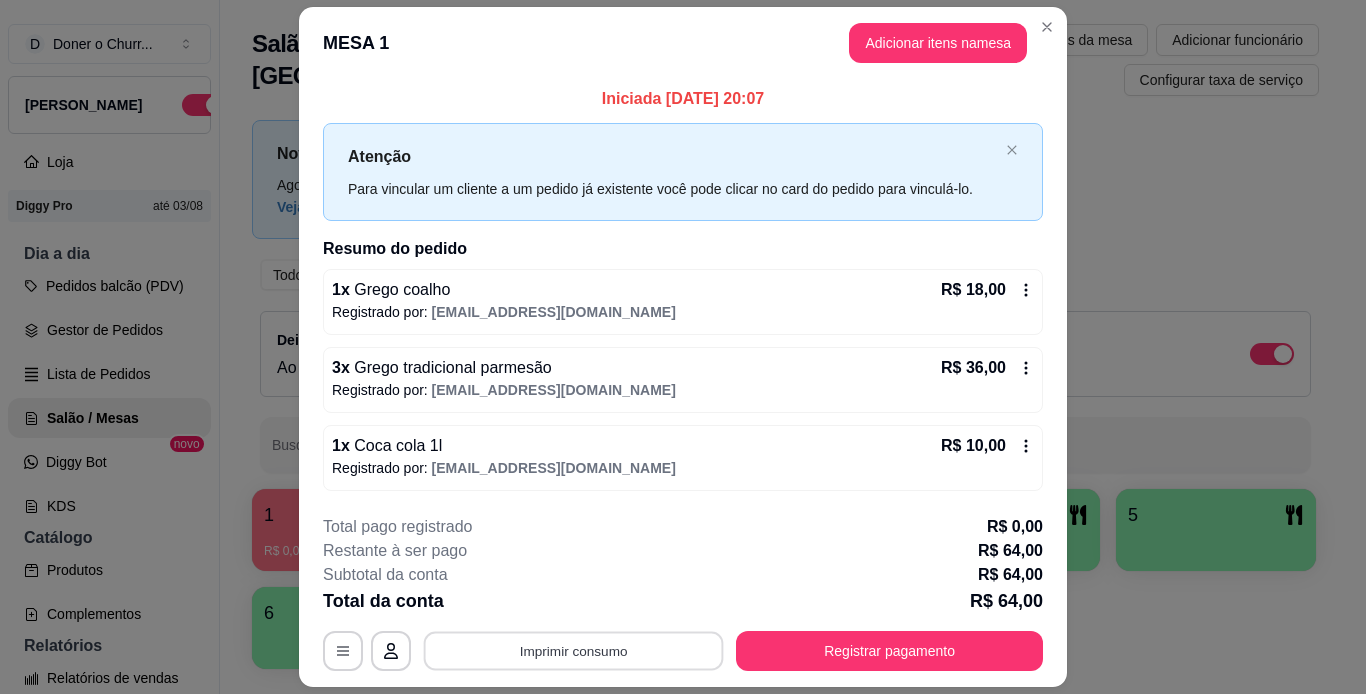 click on "Imprimir consumo" at bounding box center [574, 650] 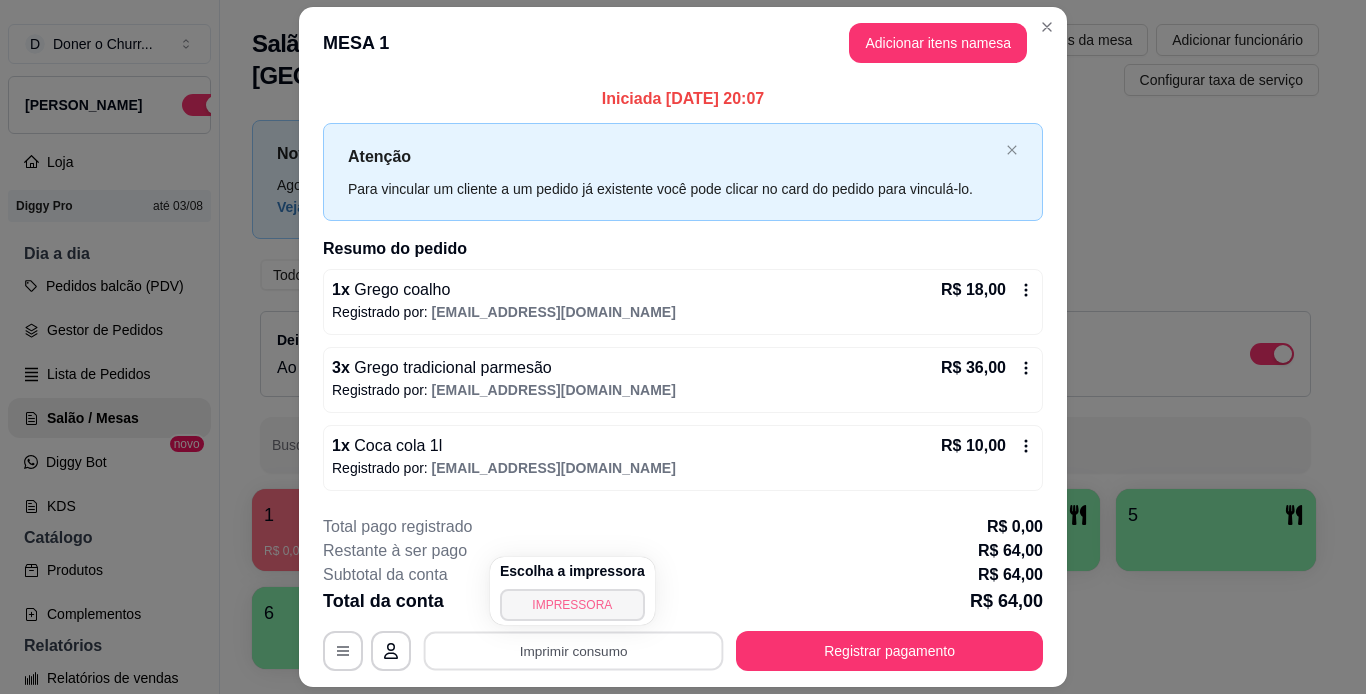 click on "IMPRESSORA" at bounding box center (572, 605) 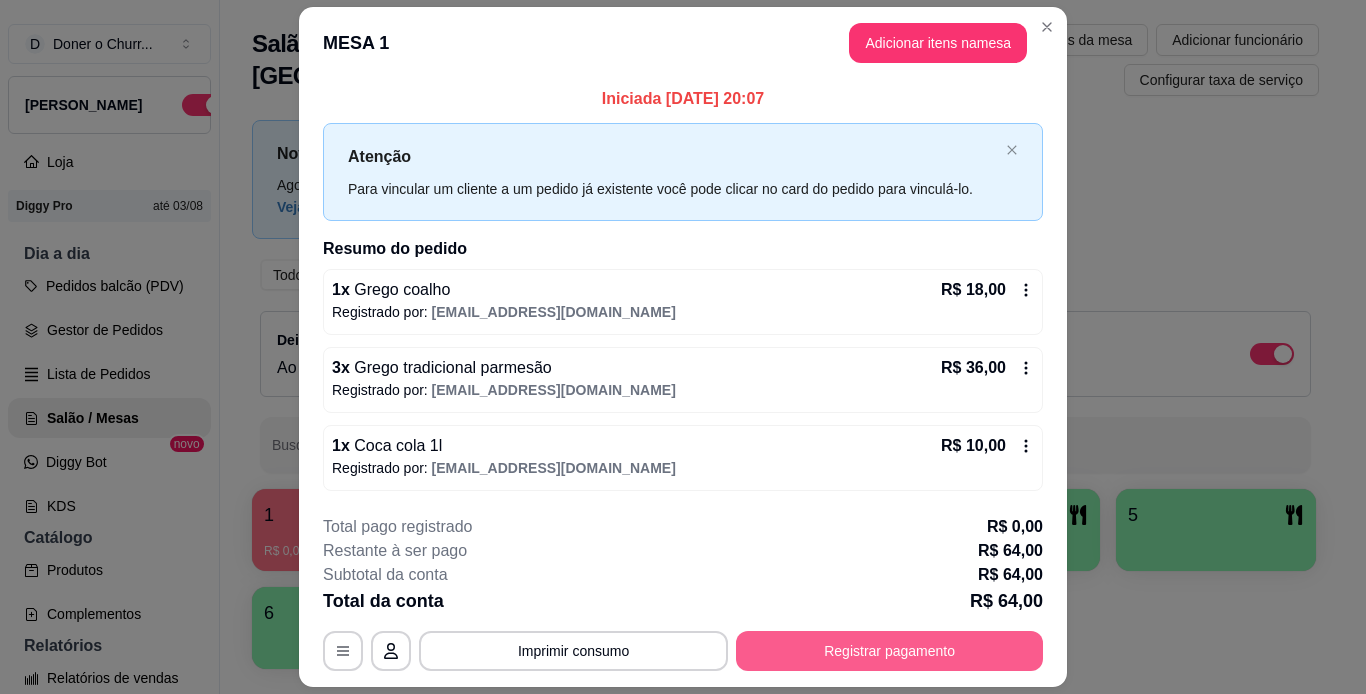click on "Registrar pagamento" at bounding box center [889, 651] 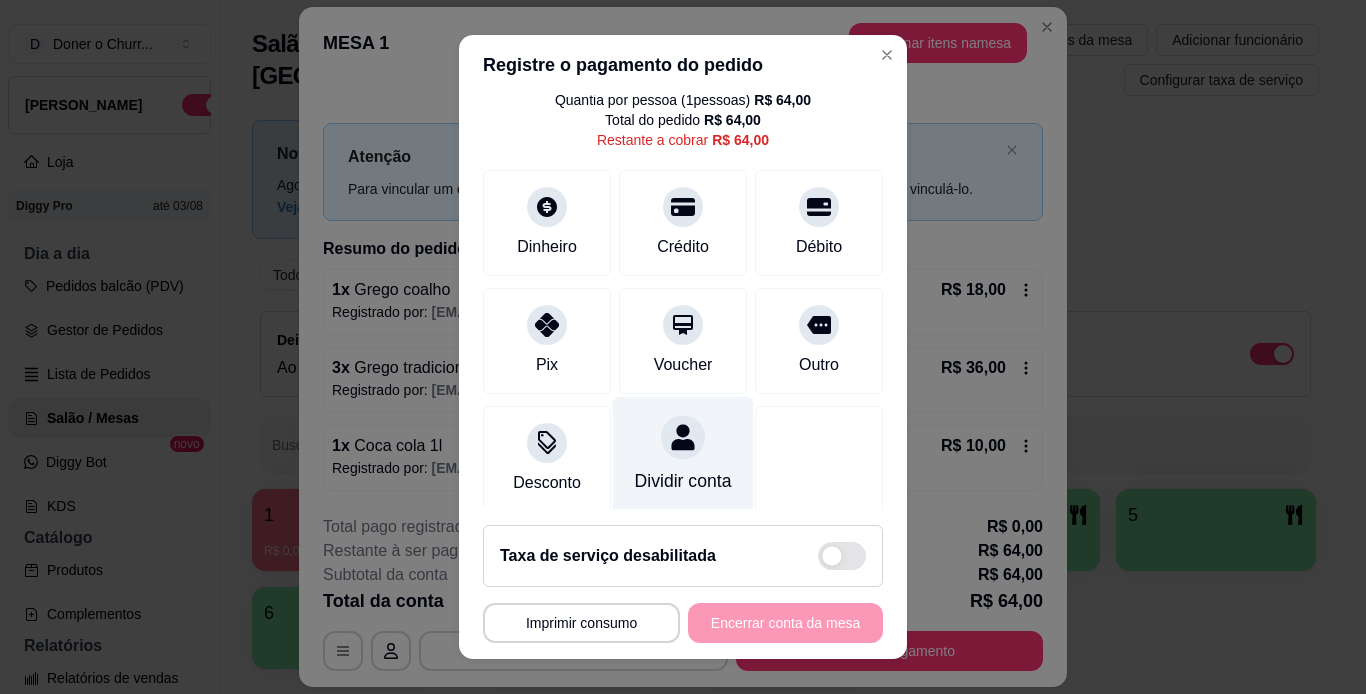 scroll, scrollTop: 99, scrollLeft: 0, axis: vertical 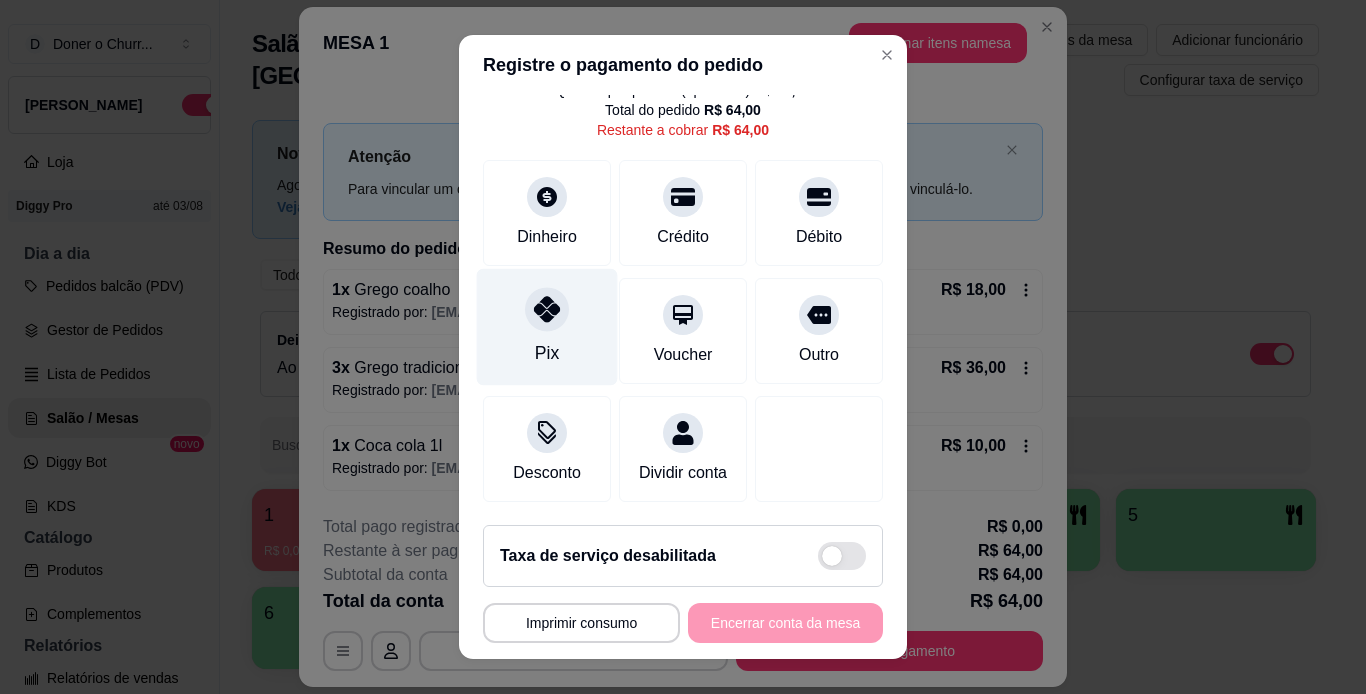 click 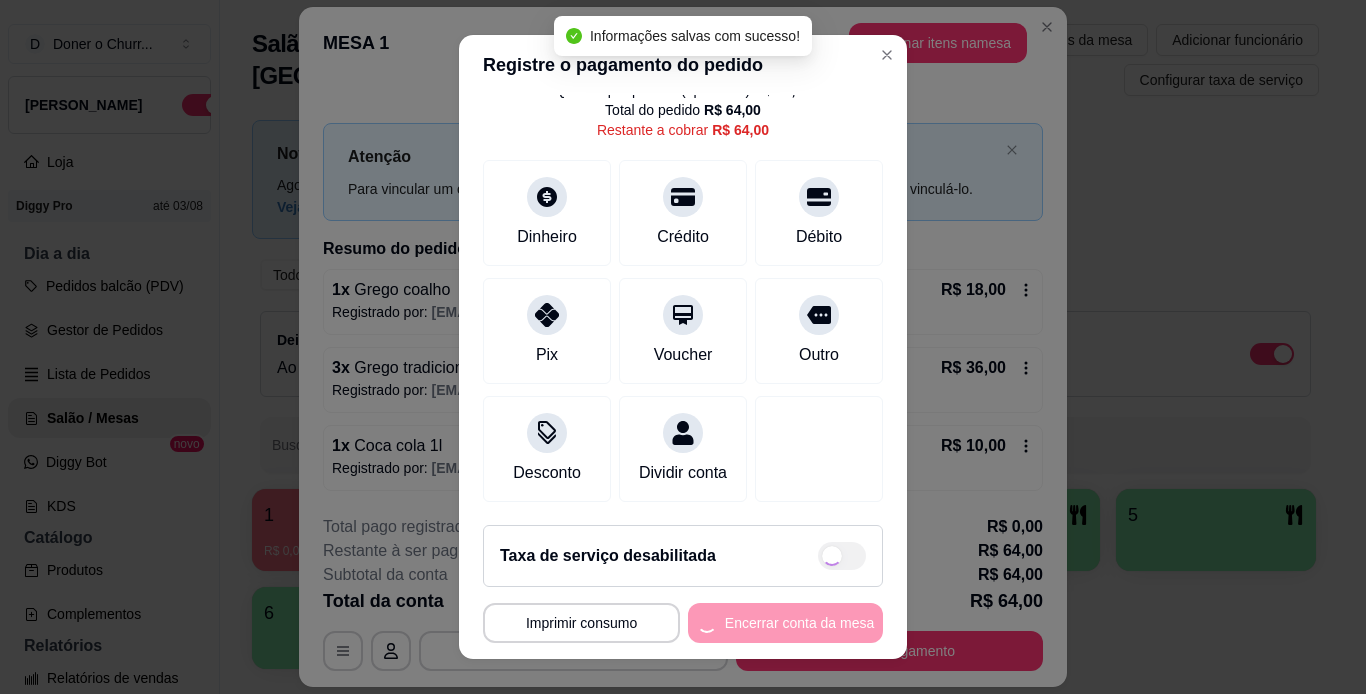 type on "R$ 0,00" 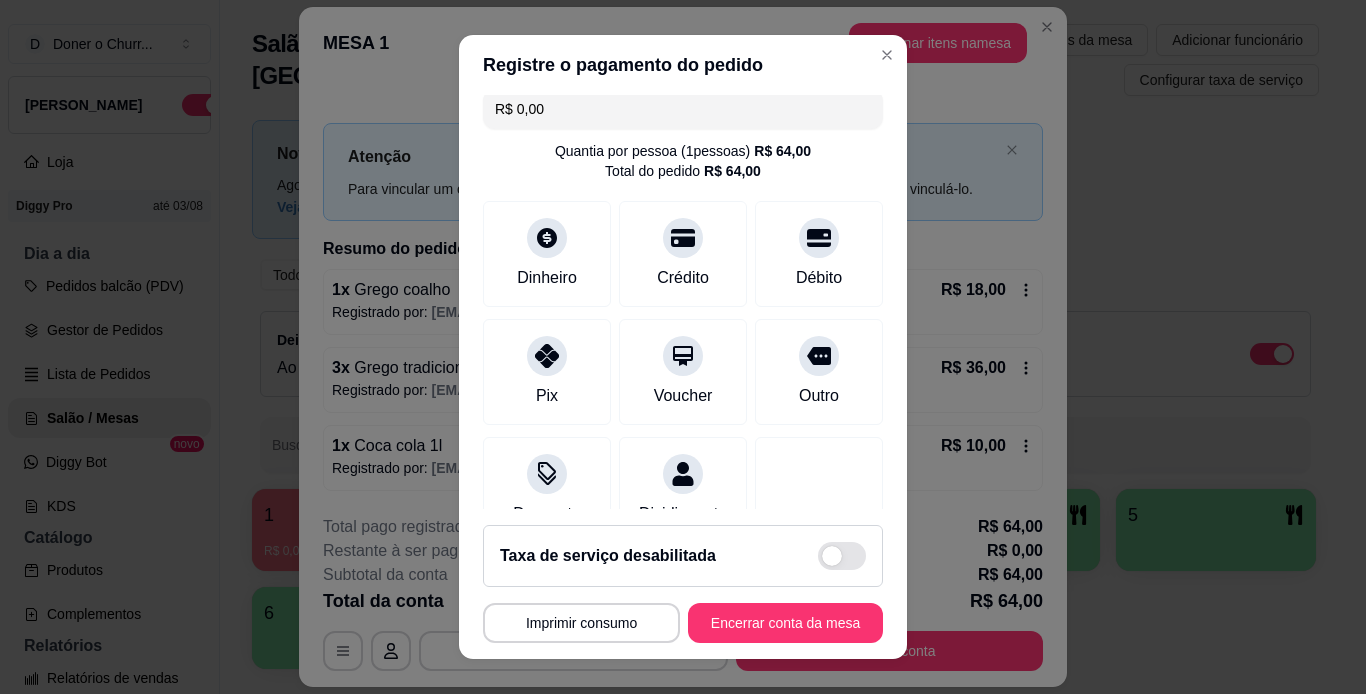 scroll, scrollTop: 0, scrollLeft: 0, axis: both 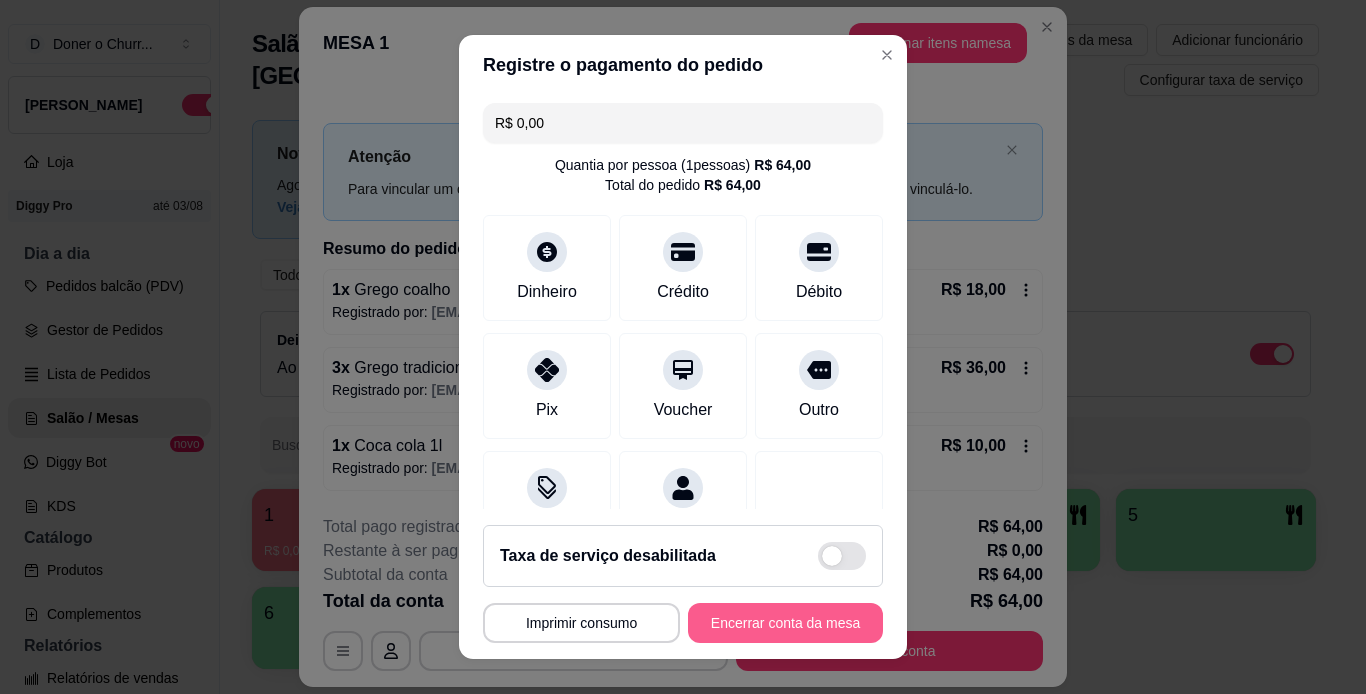 click on "Encerrar conta da mesa" at bounding box center [785, 623] 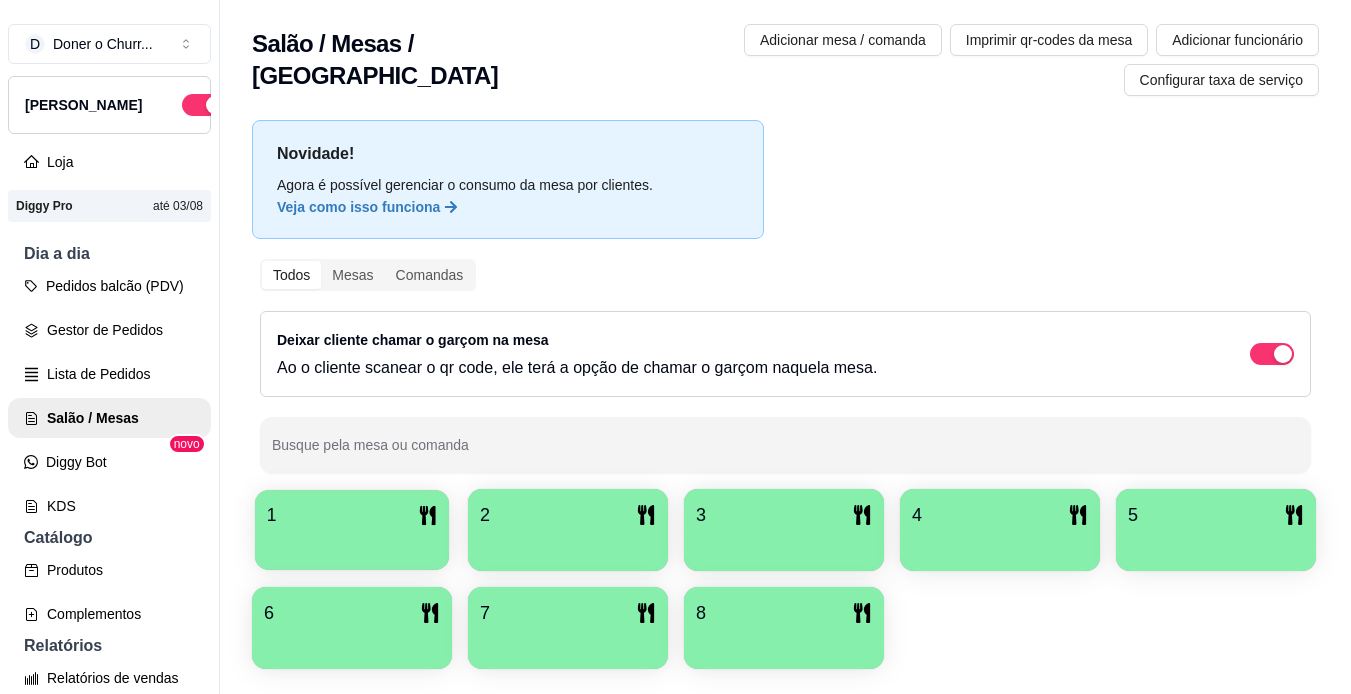 click at bounding box center (352, 543) 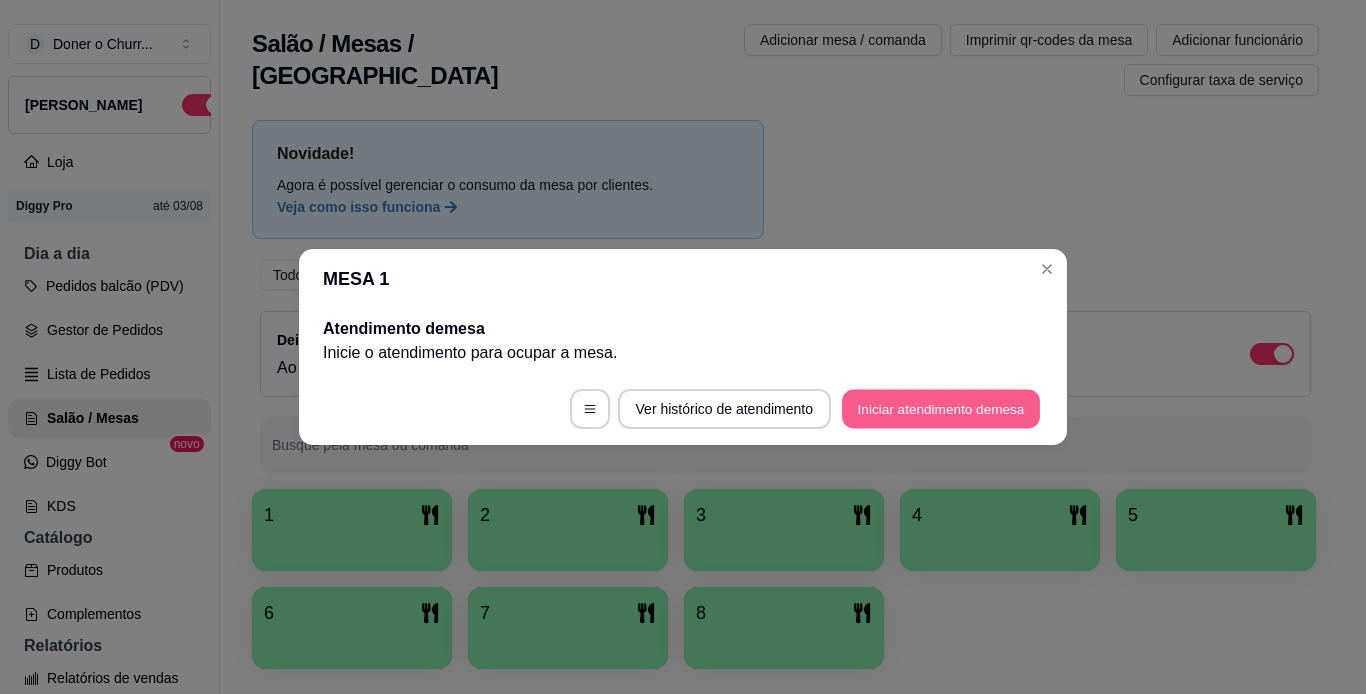 click on "Iniciar atendimento de  mesa" at bounding box center (941, 409) 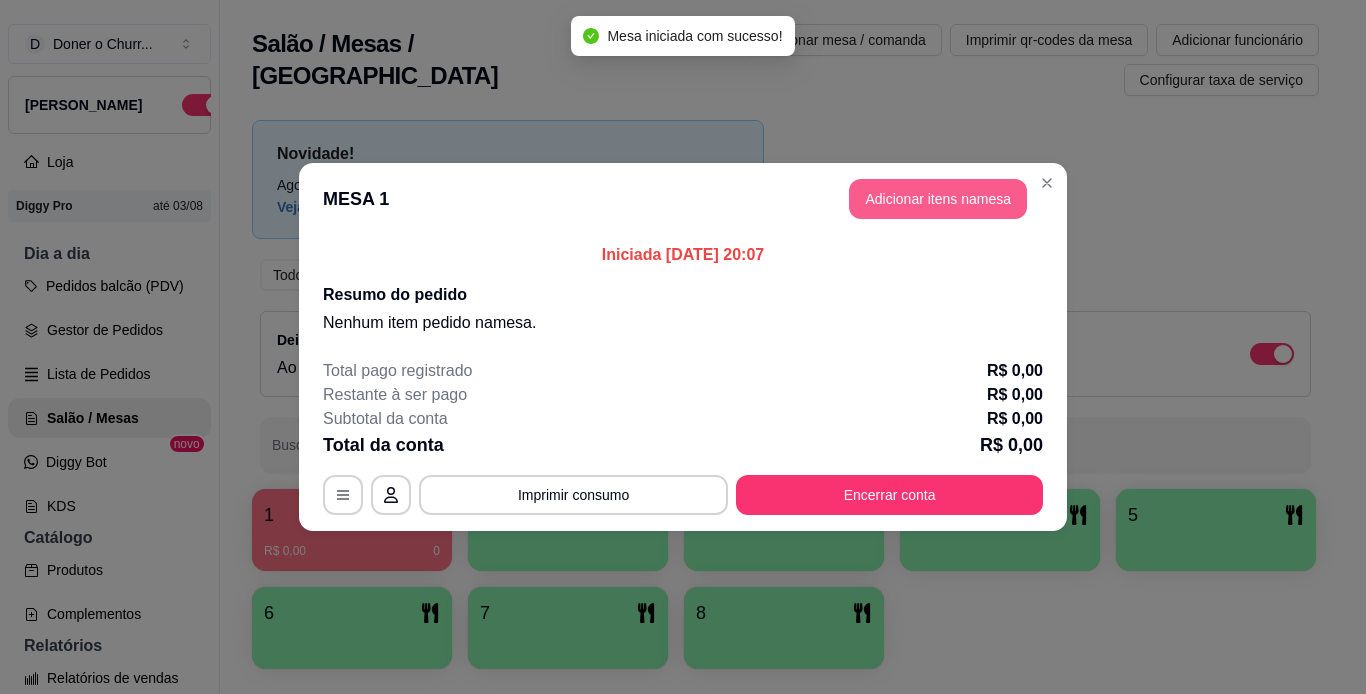 click on "Adicionar itens na  mesa" at bounding box center [938, 199] 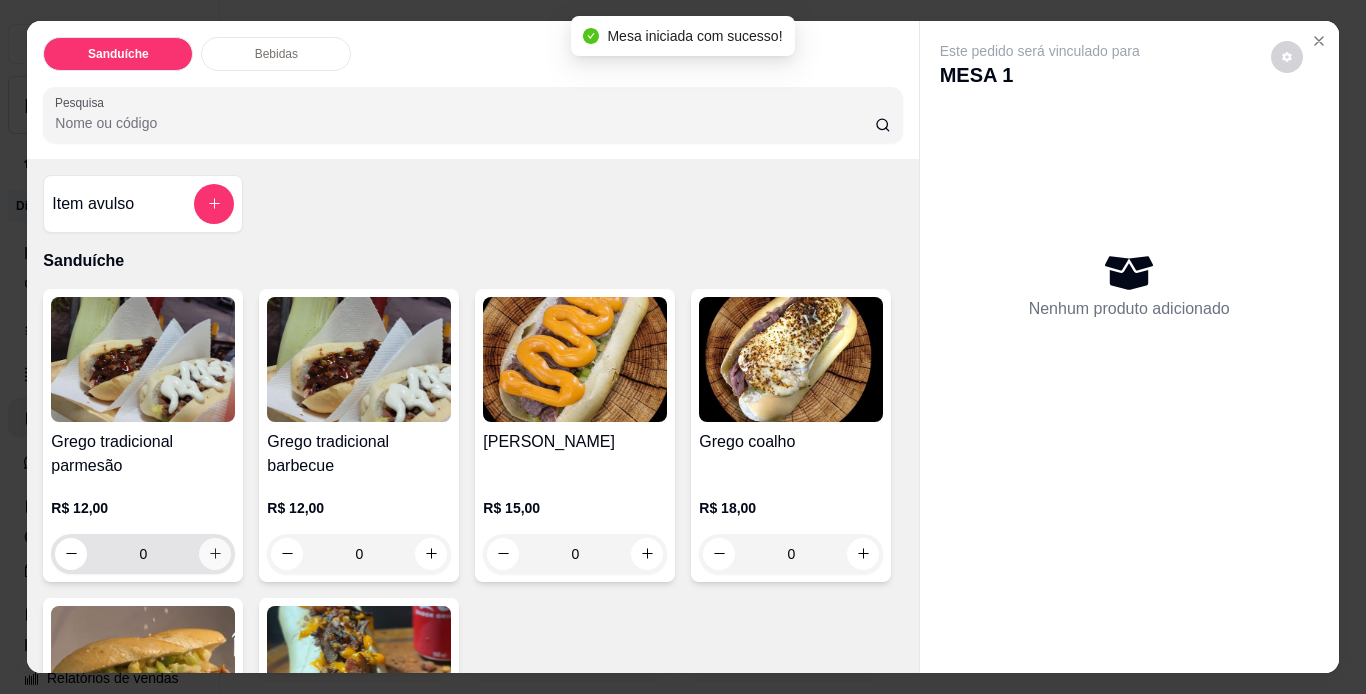 click 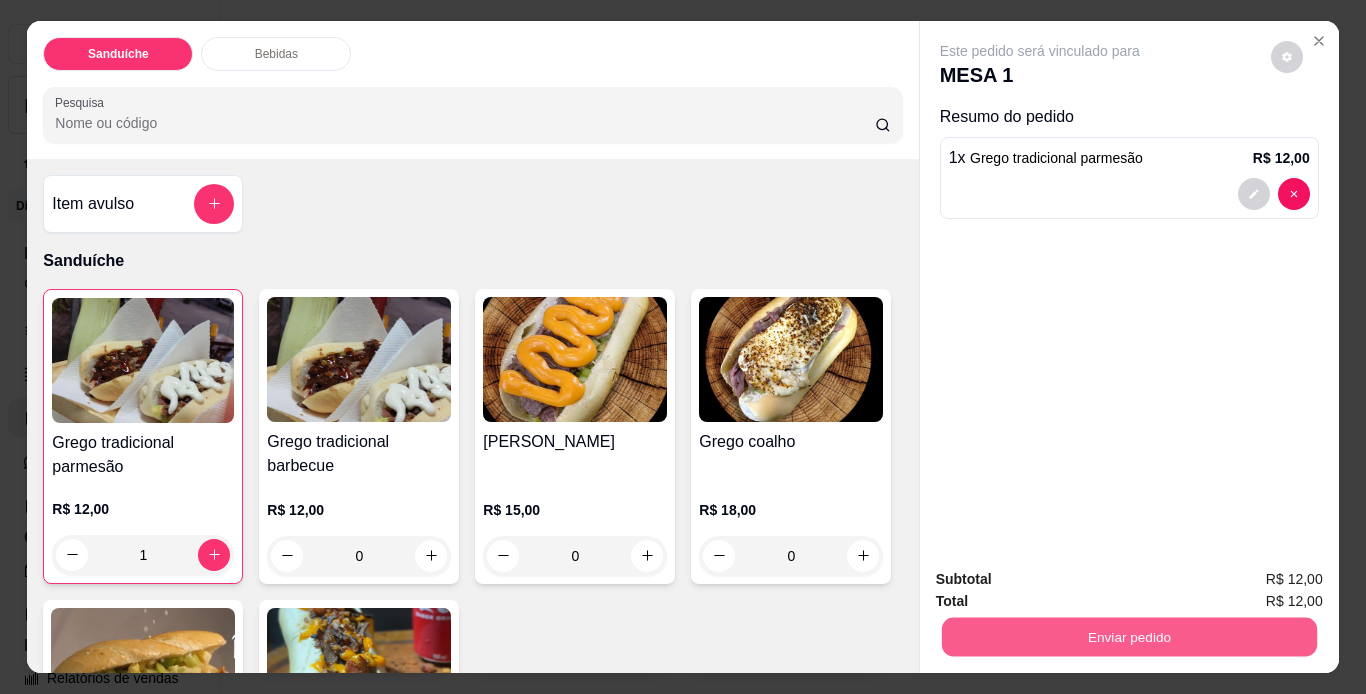 click on "Enviar pedido" at bounding box center [1128, 637] 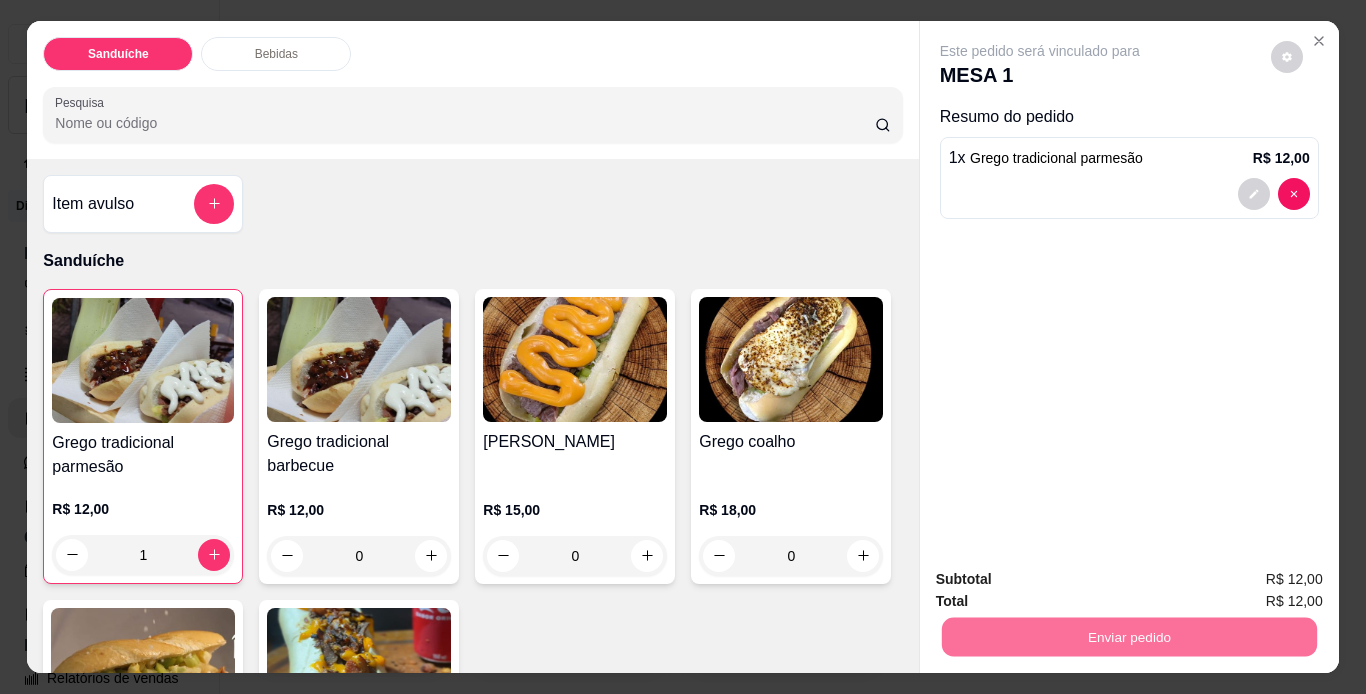 click on "Não registrar e enviar pedido" at bounding box center [1063, 580] 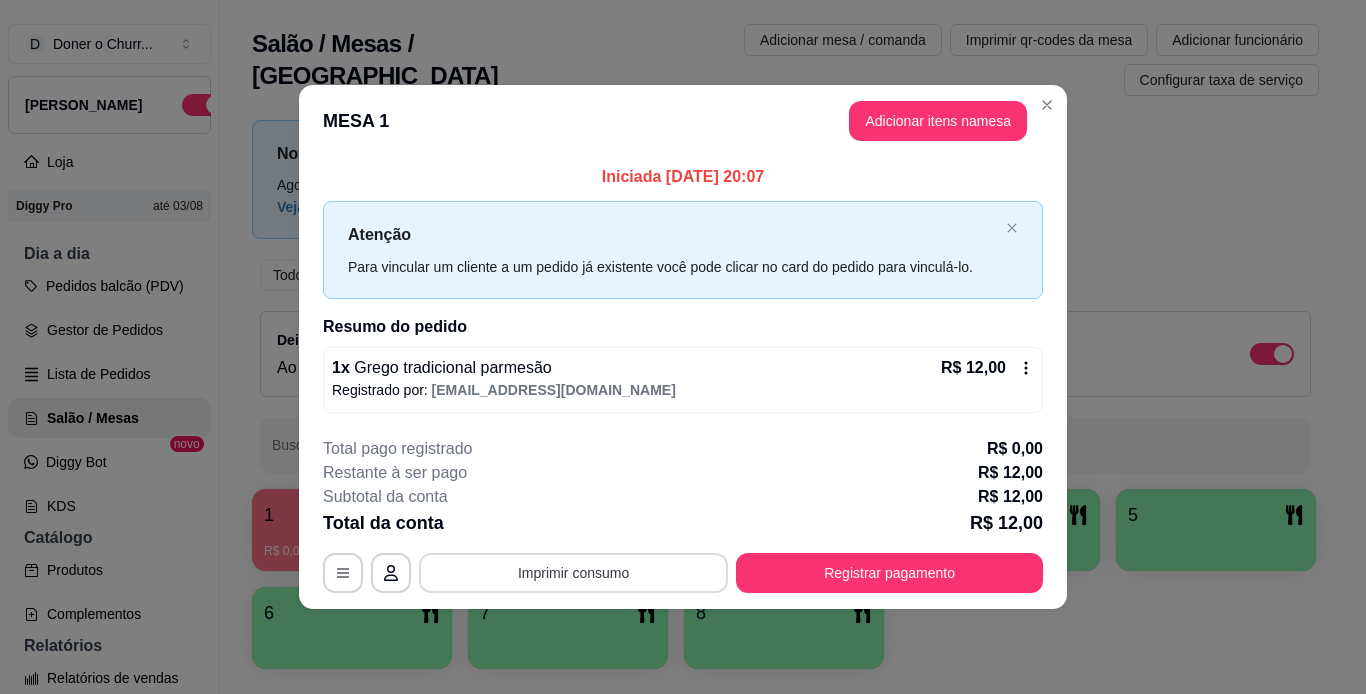 click on "Imprimir consumo" at bounding box center (573, 573) 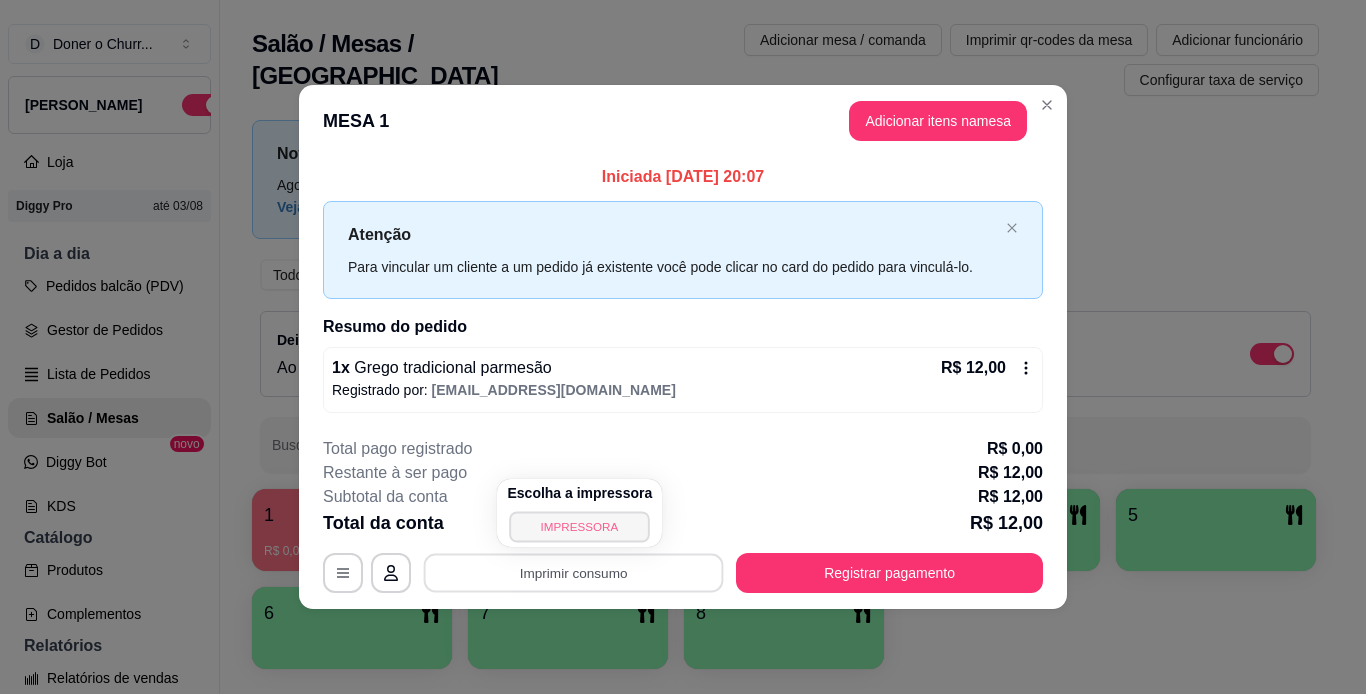 click on "IMPRESSORA" at bounding box center [580, 526] 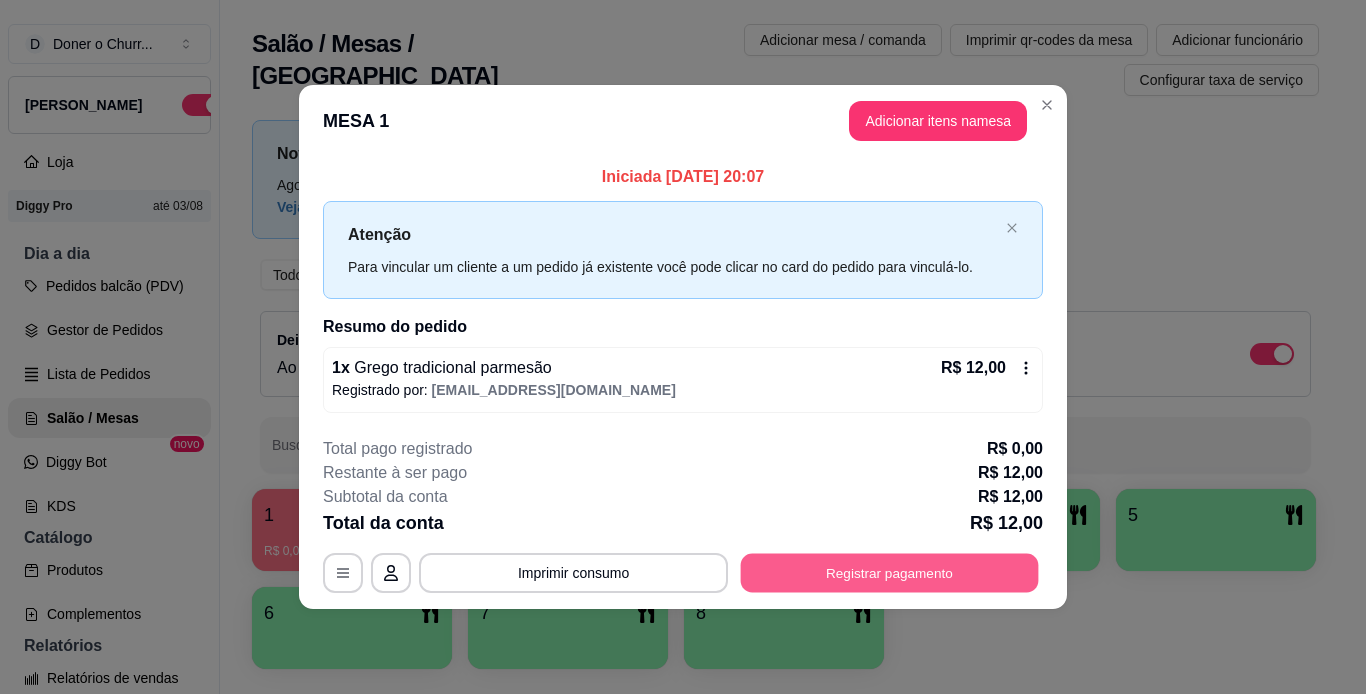 click on "Registrar pagamento" at bounding box center (890, 572) 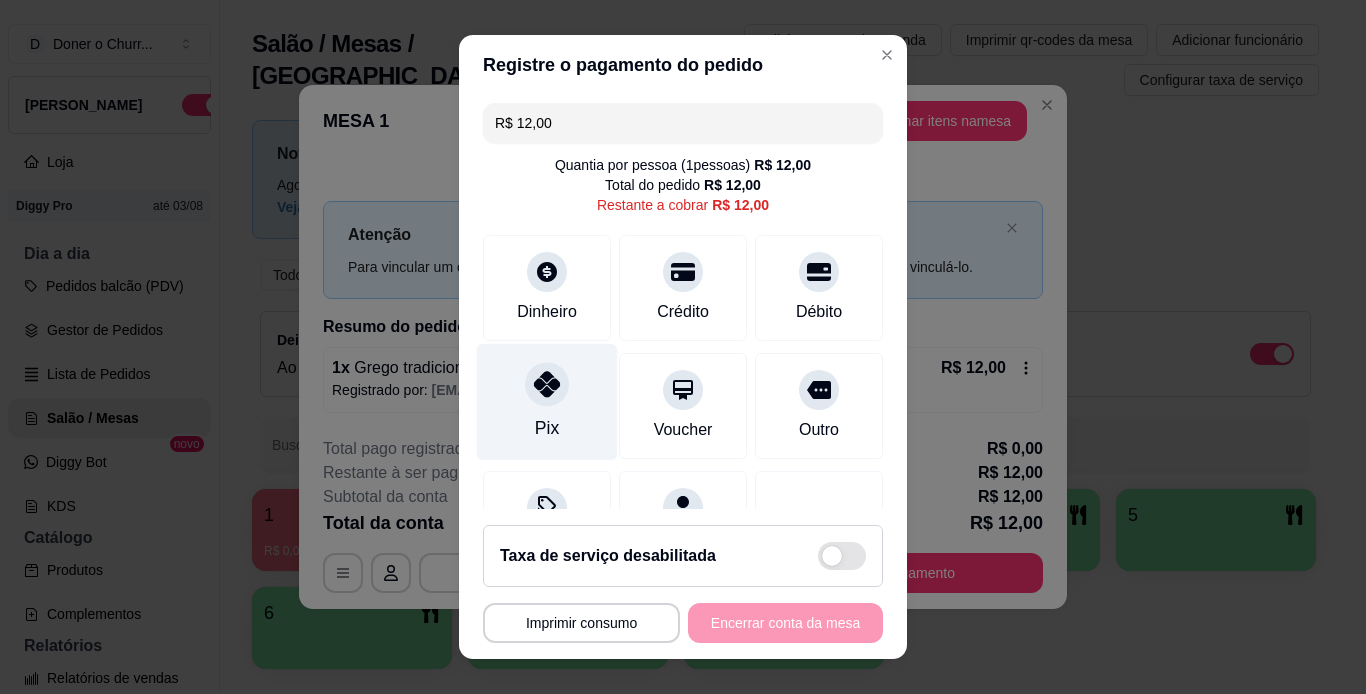 click at bounding box center (547, 384) 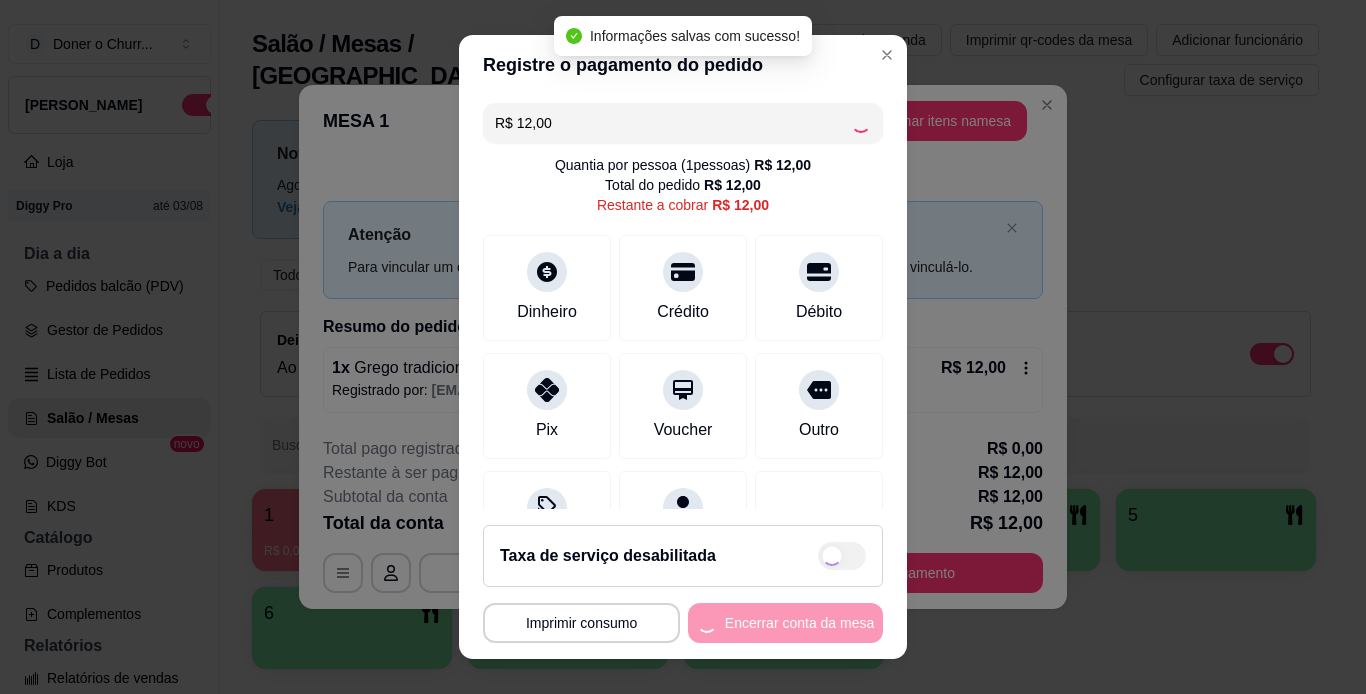 type on "R$ 0,00" 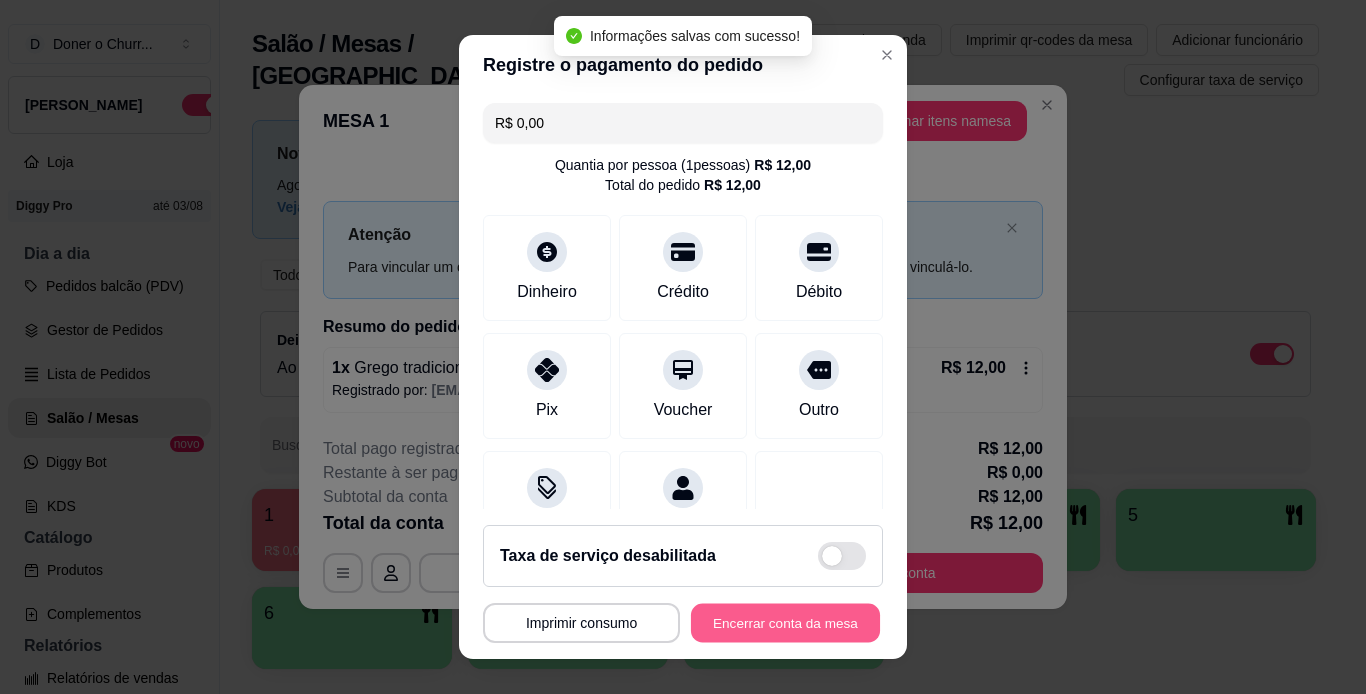 click on "Encerrar conta da mesa" at bounding box center (785, 623) 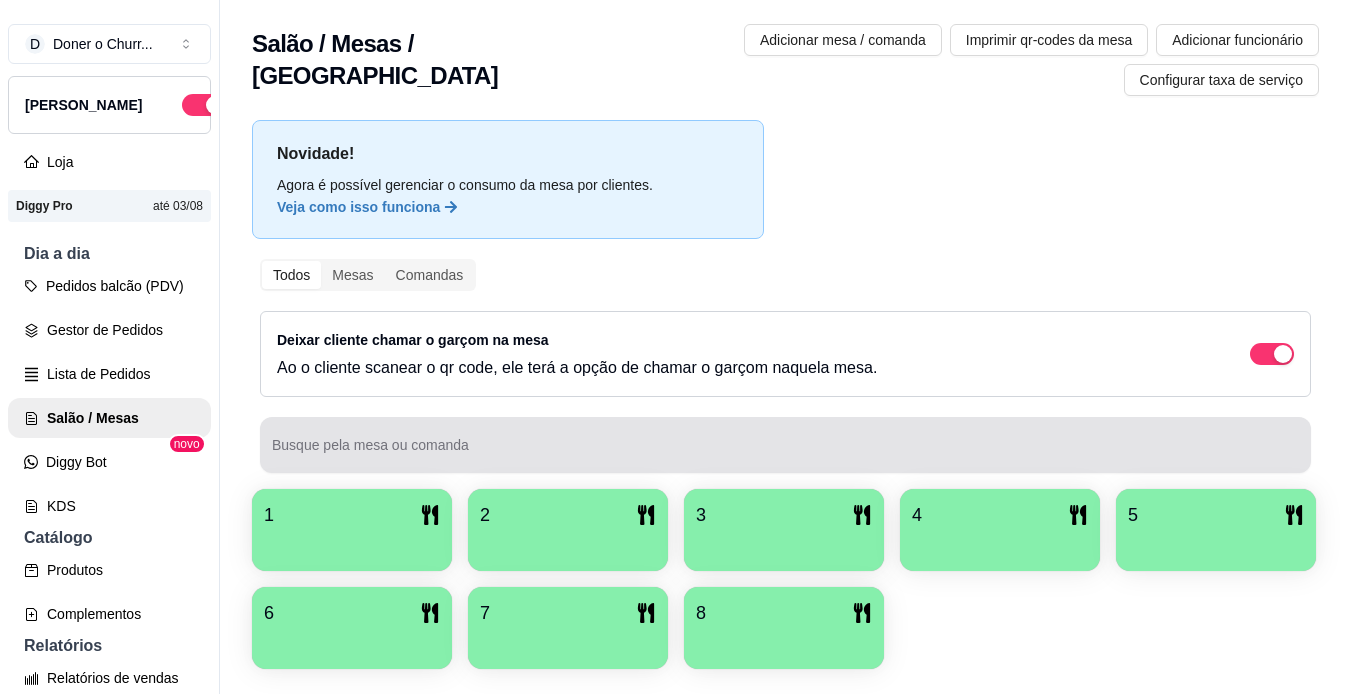 drag, startPoint x: 903, startPoint y: 470, endPoint x: 658, endPoint y: 551, distance: 258.04263 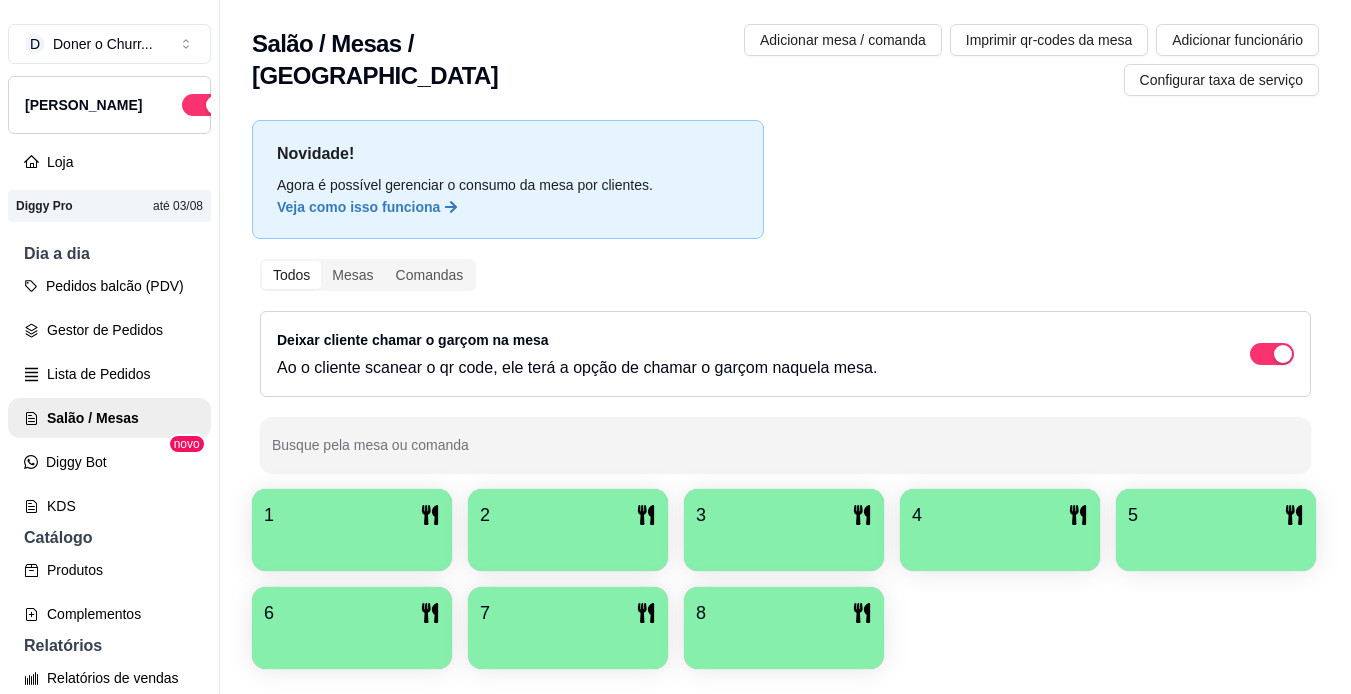 click on "1 2 3 4 5 6 7 8" at bounding box center (785, 579) 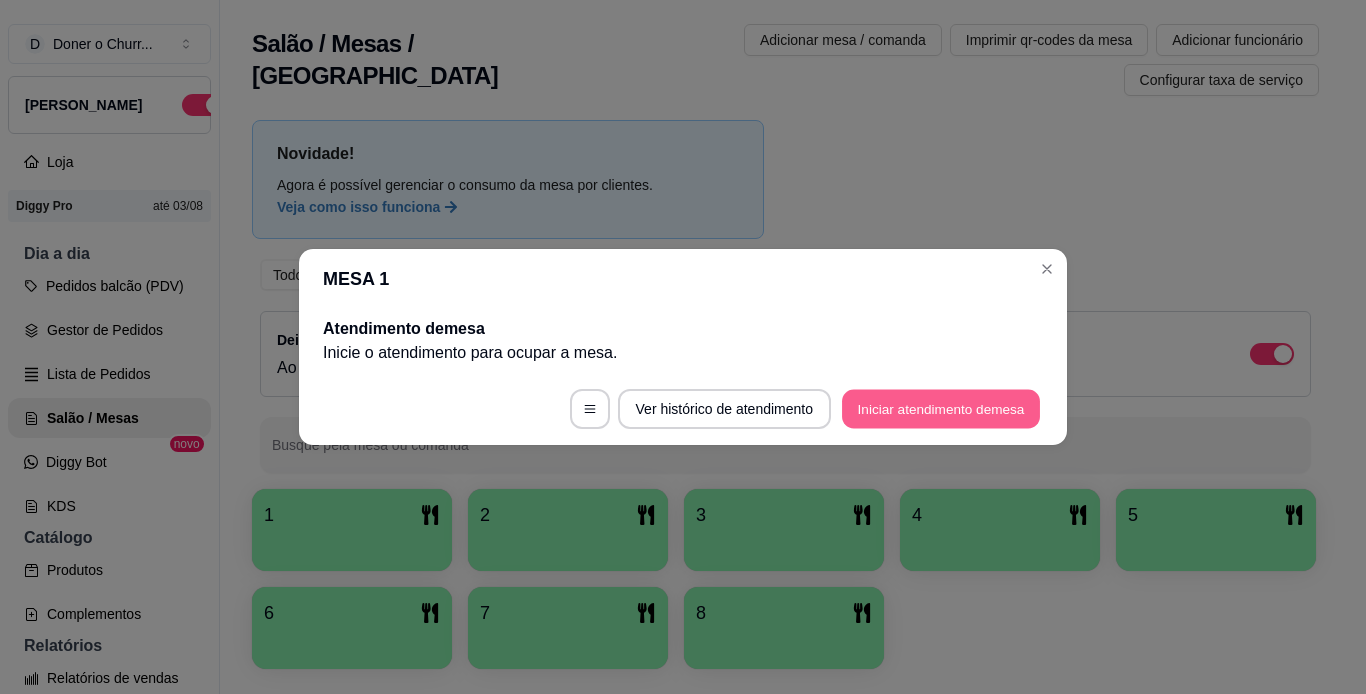 click on "Iniciar atendimento de  mesa" at bounding box center (941, 409) 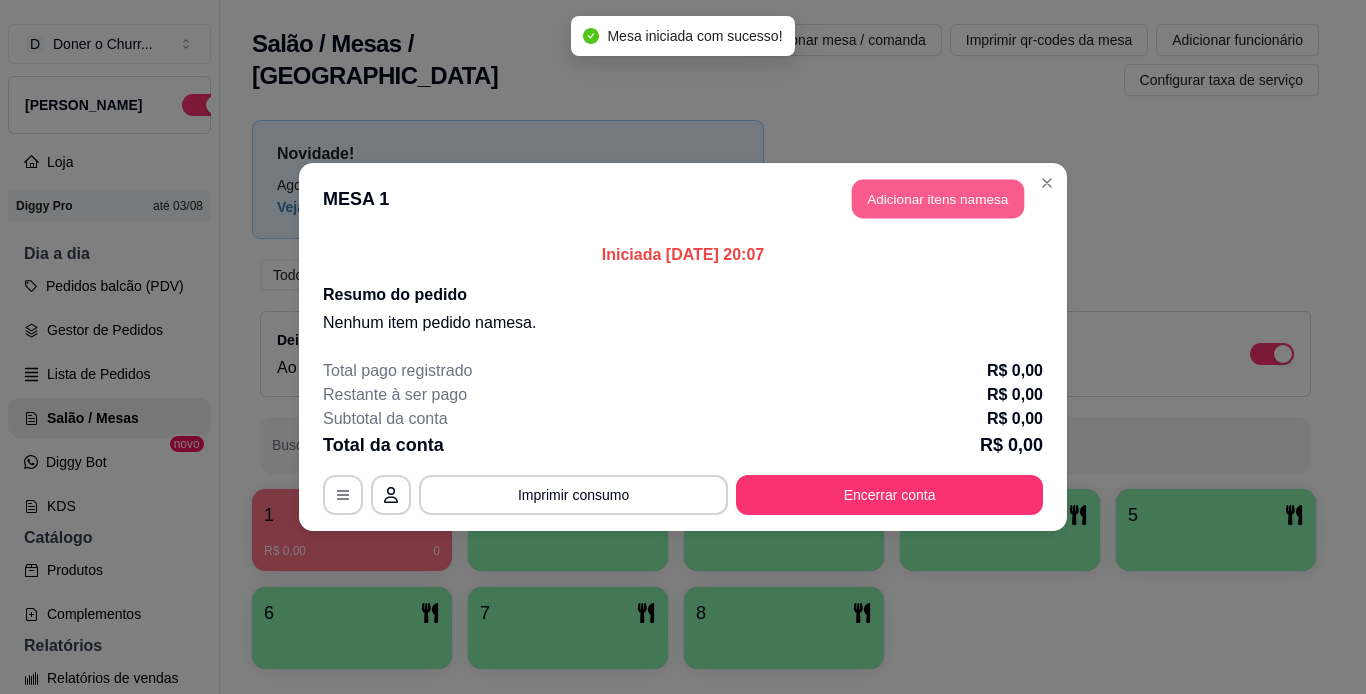 click on "Adicionar itens na  mesa" at bounding box center [938, 199] 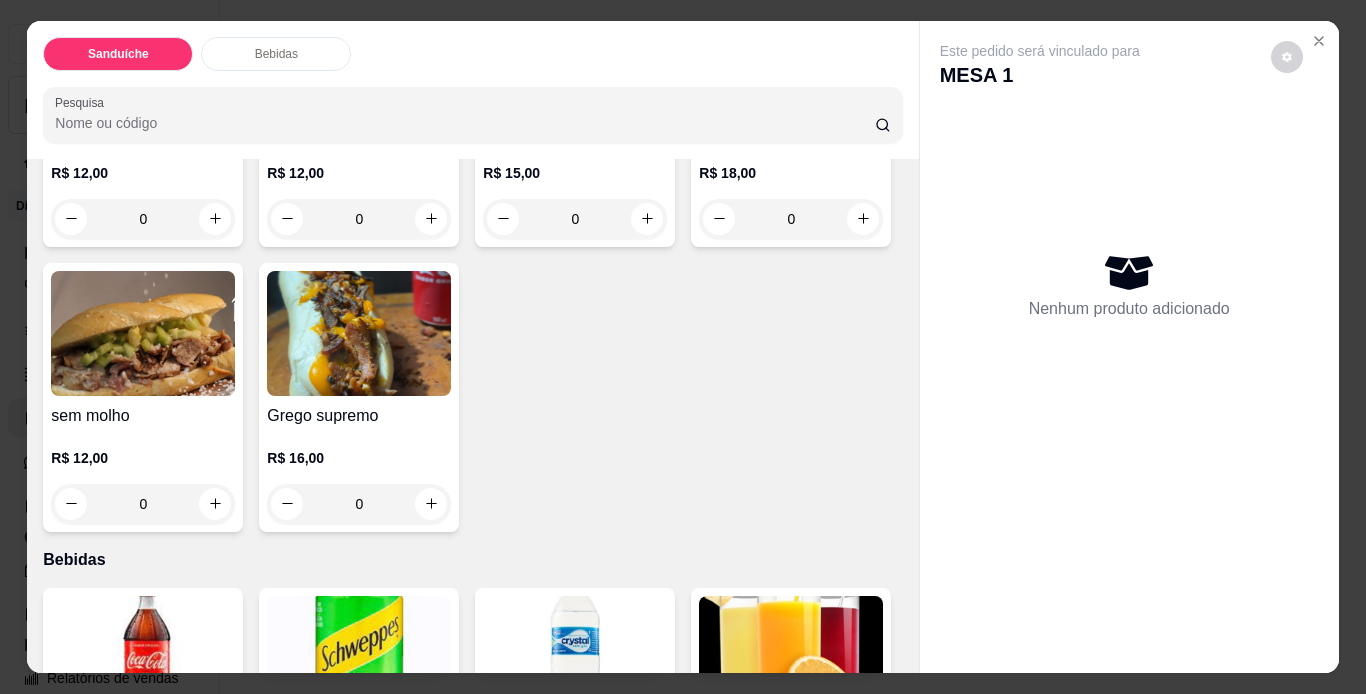 scroll, scrollTop: 300, scrollLeft: 0, axis: vertical 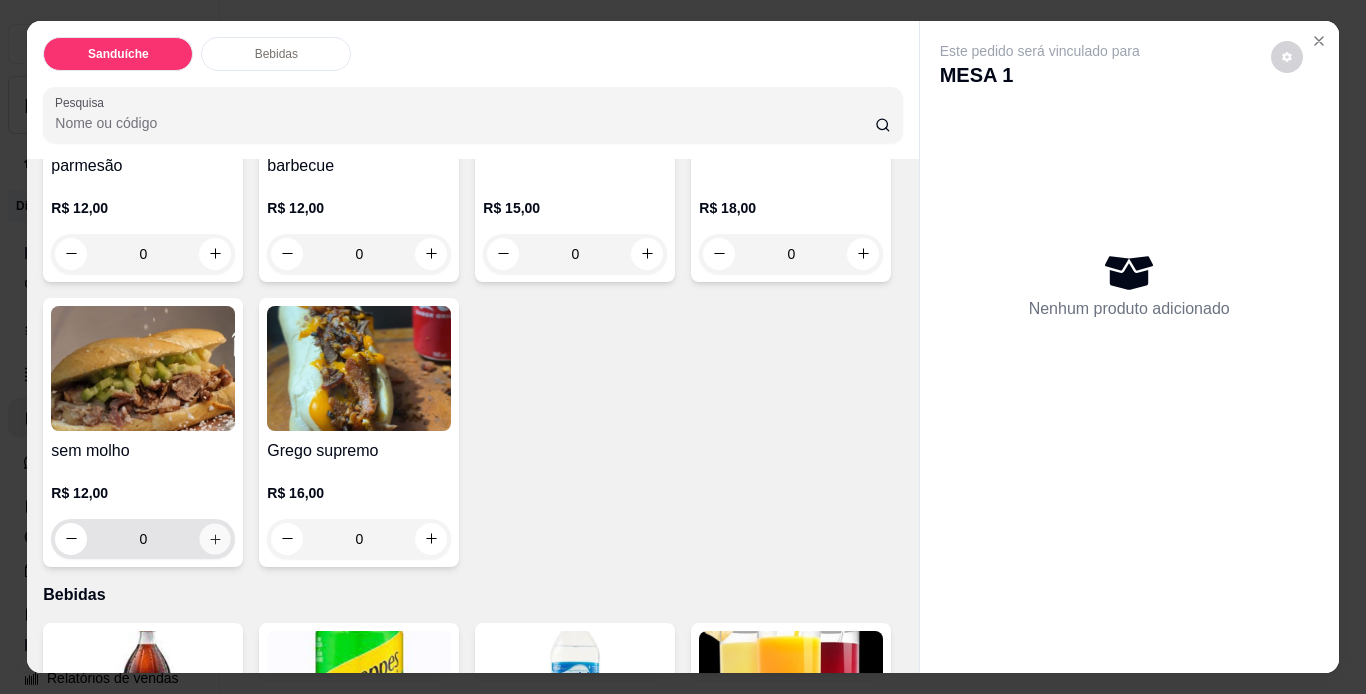 click 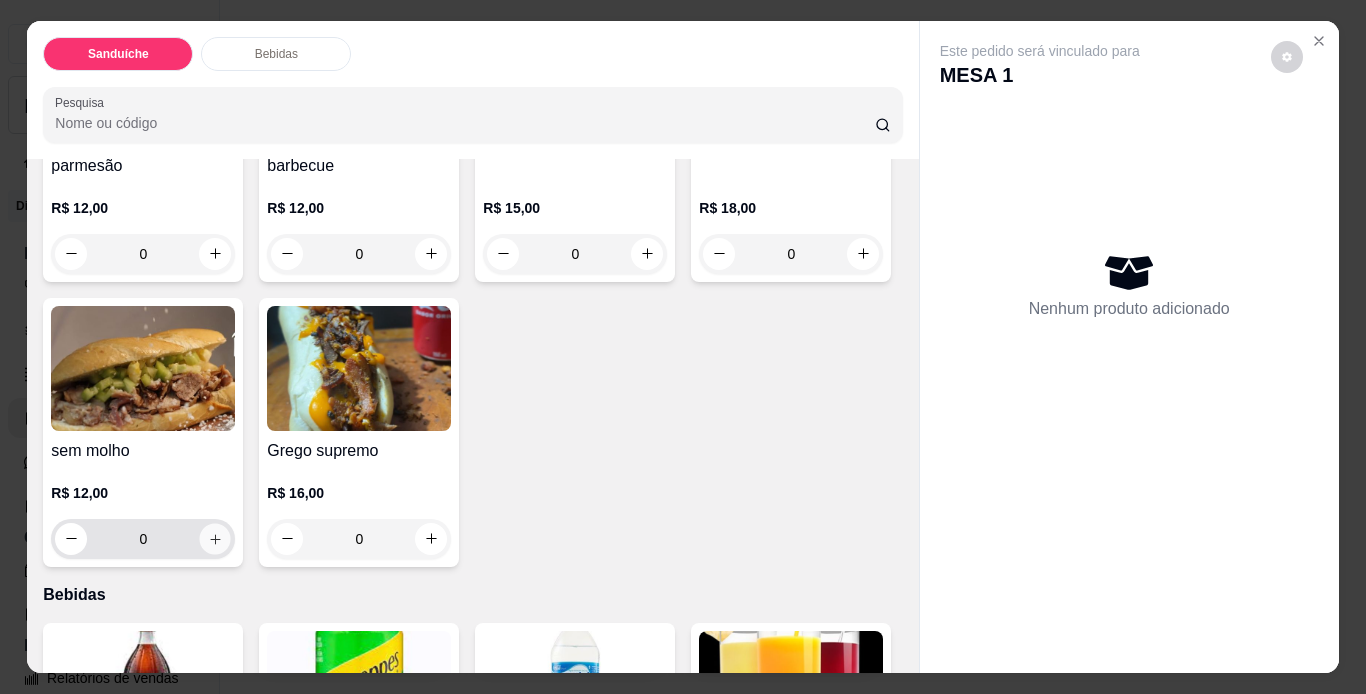 type on "1" 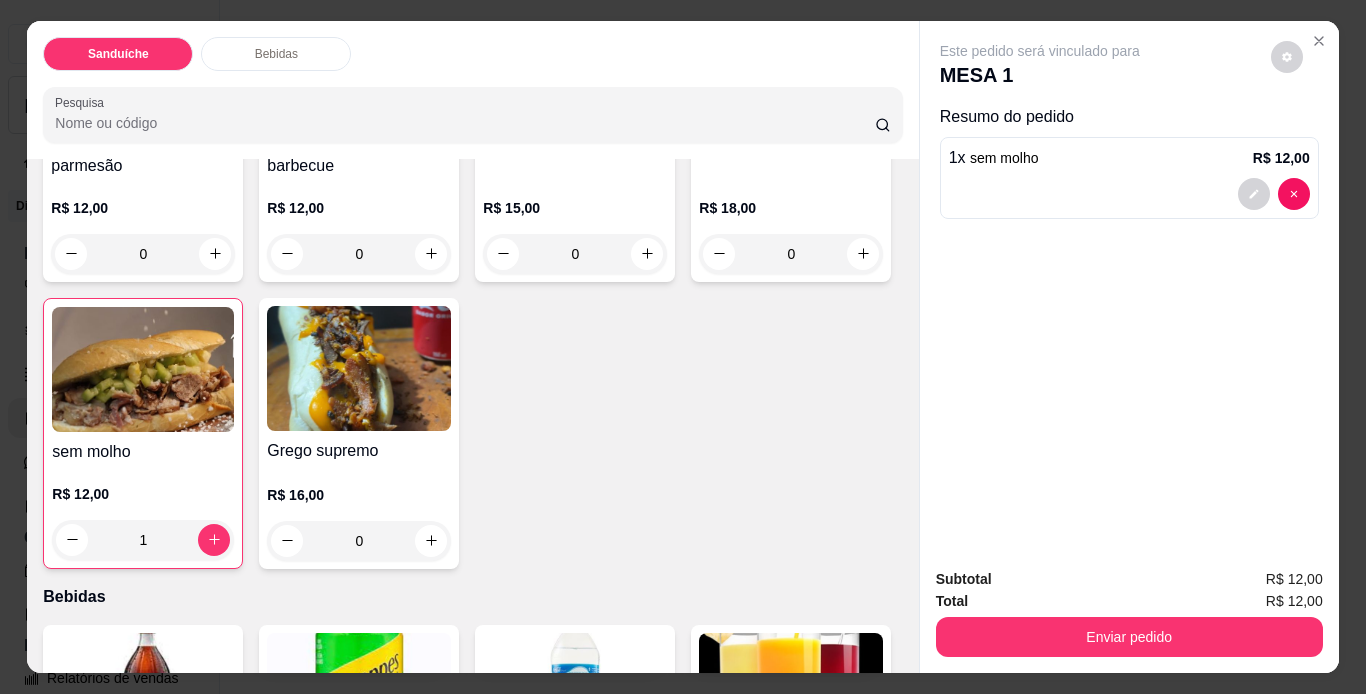 scroll, scrollTop: 0, scrollLeft: 0, axis: both 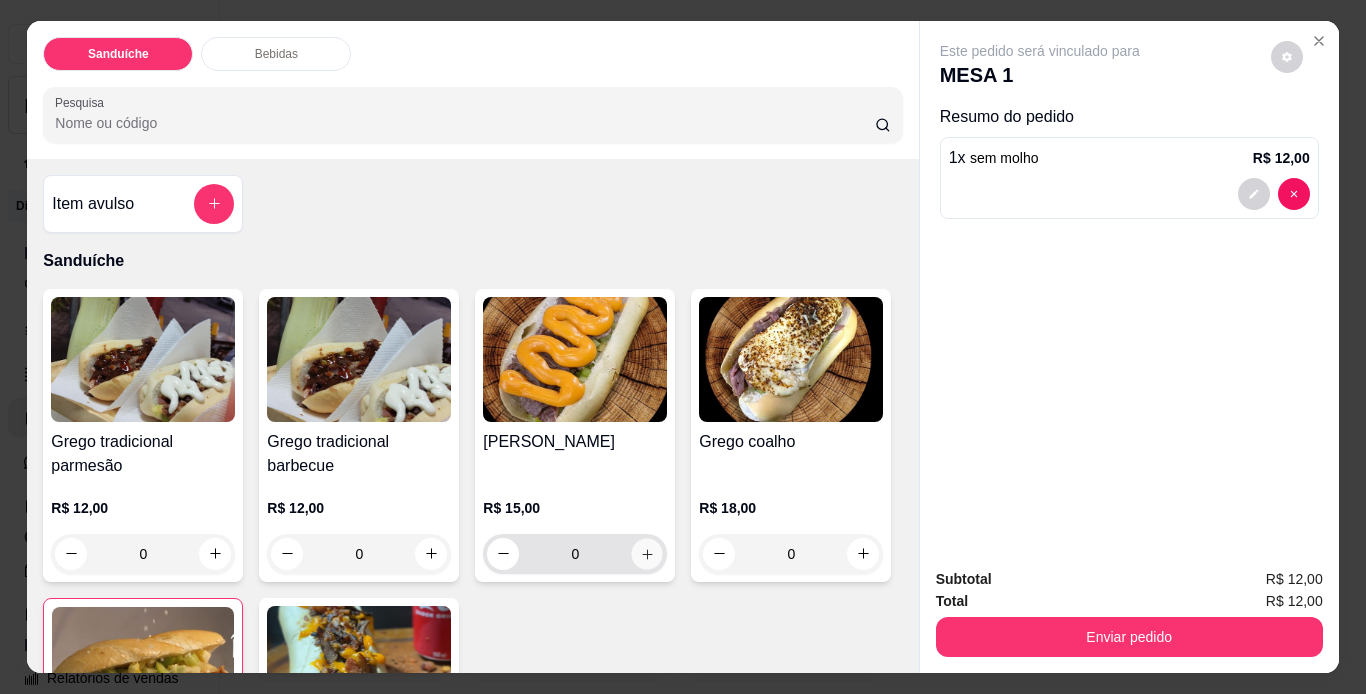 click 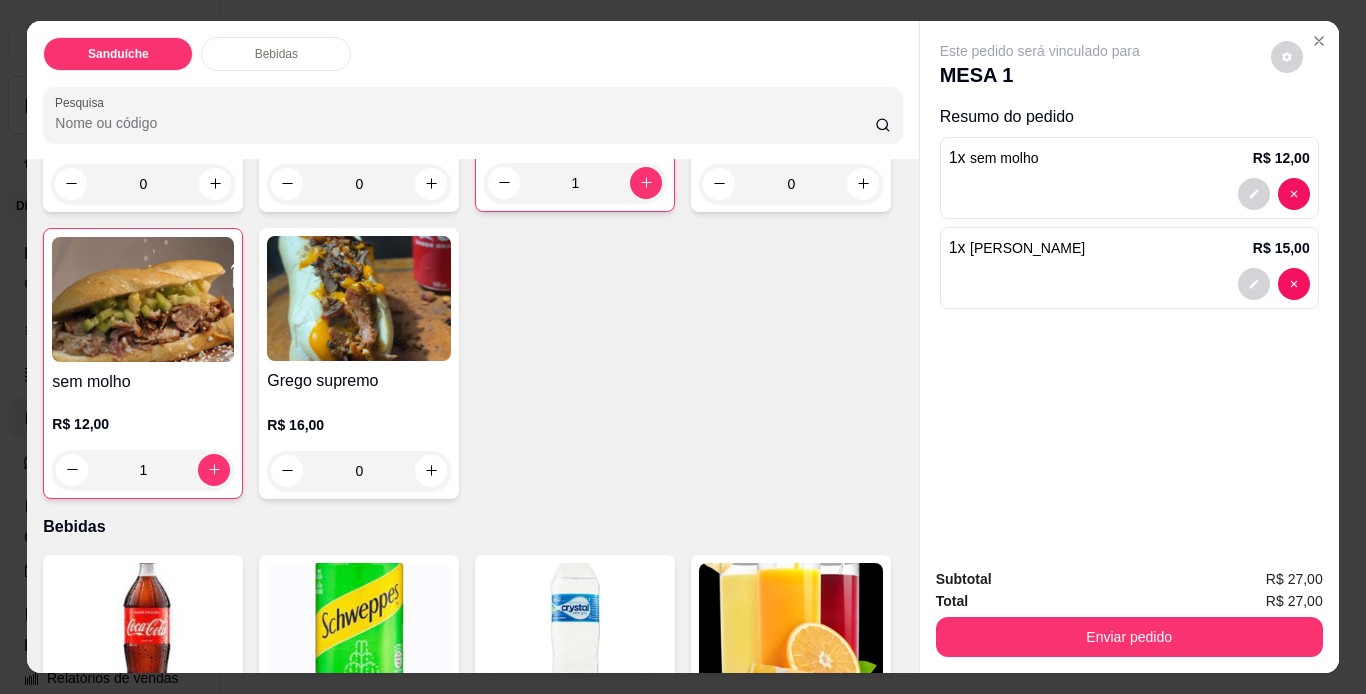 scroll, scrollTop: 500, scrollLeft: 0, axis: vertical 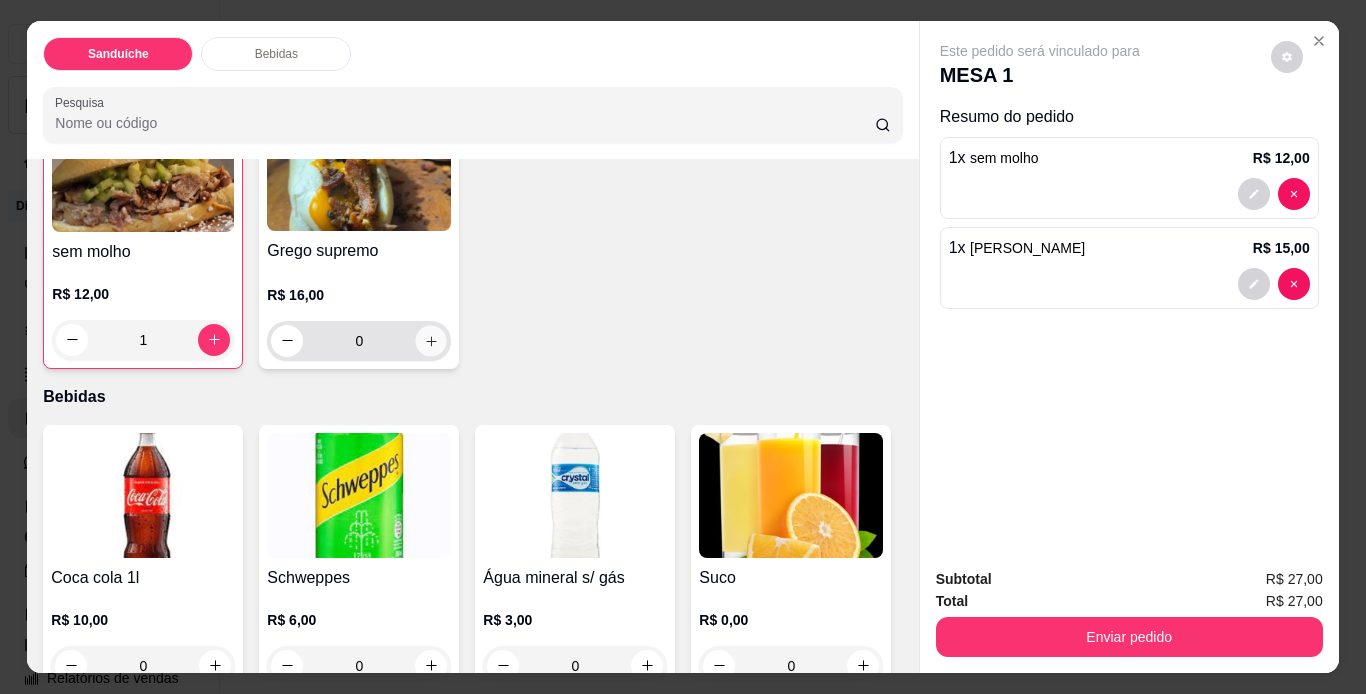 click 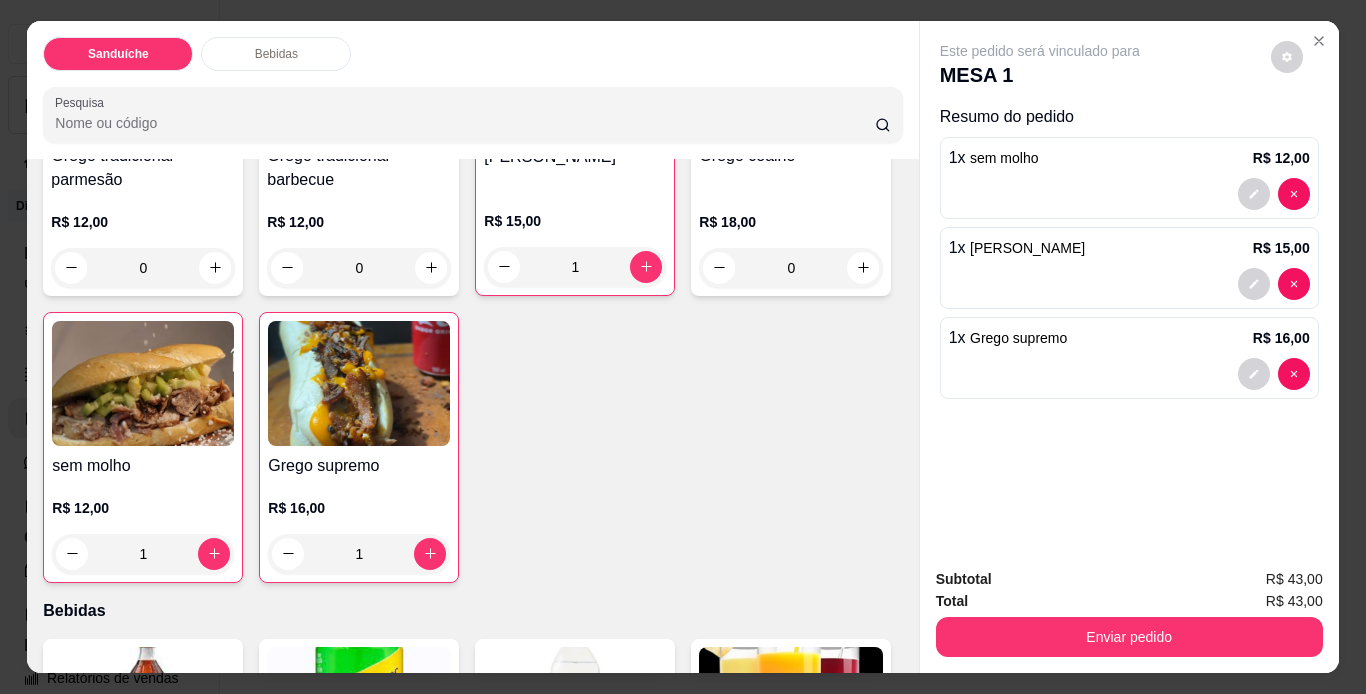 scroll, scrollTop: 300, scrollLeft: 0, axis: vertical 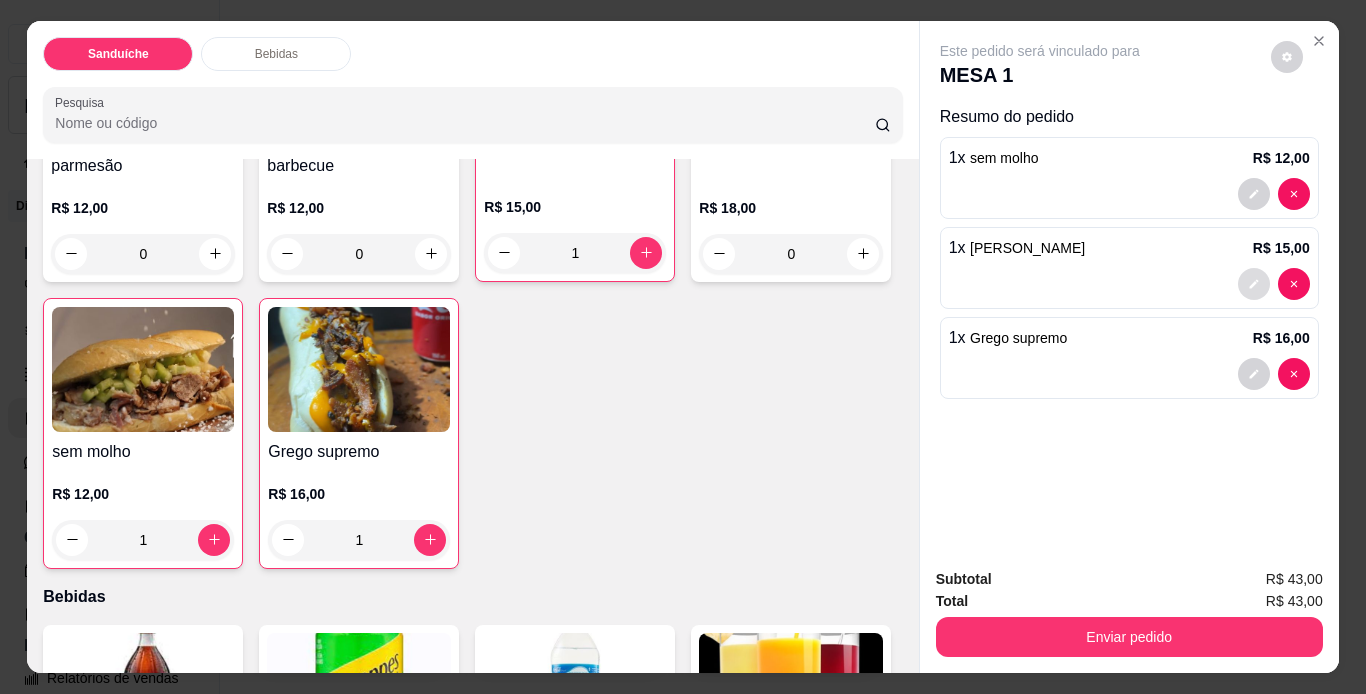 click 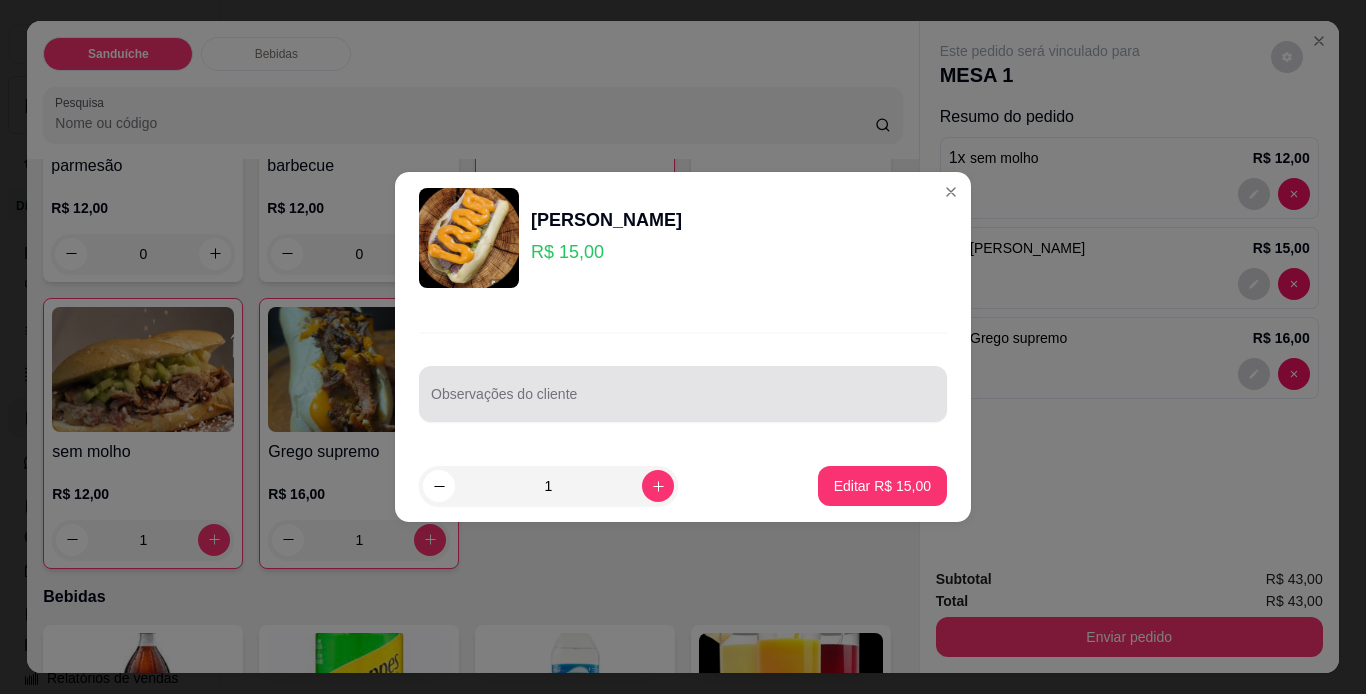 click on "Observações do cliente" at bounding box center [683, 394] 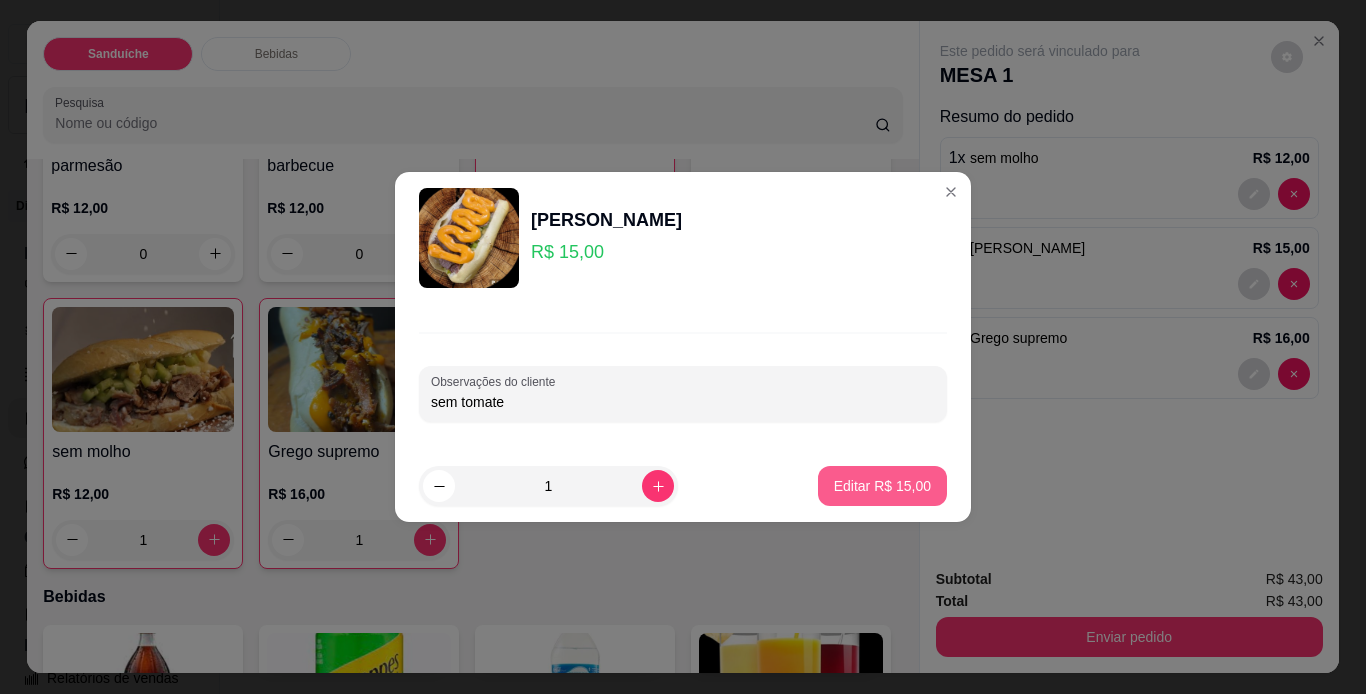 type on "sem tomate" 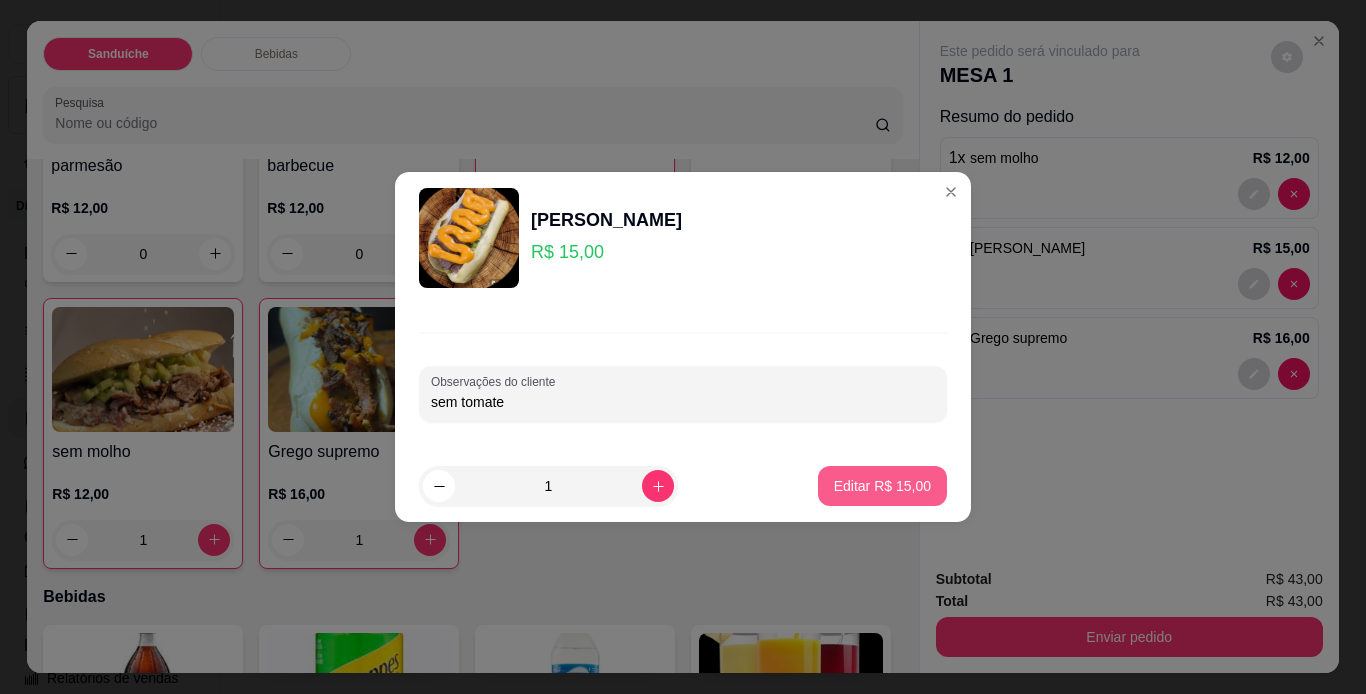 click on "Editar   R$ 15,00" at bounding box center [882, 486] 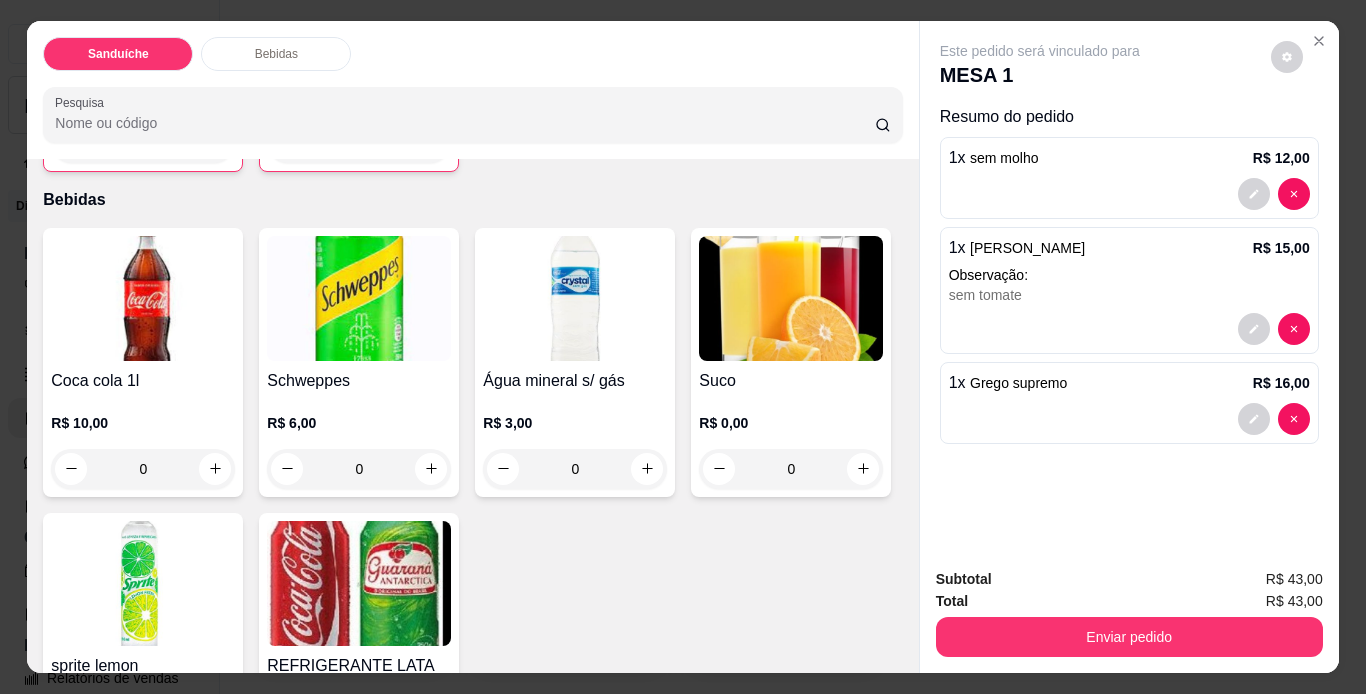 scroll, scrollTop: 700, scrollLeft: 0, axis: vertical 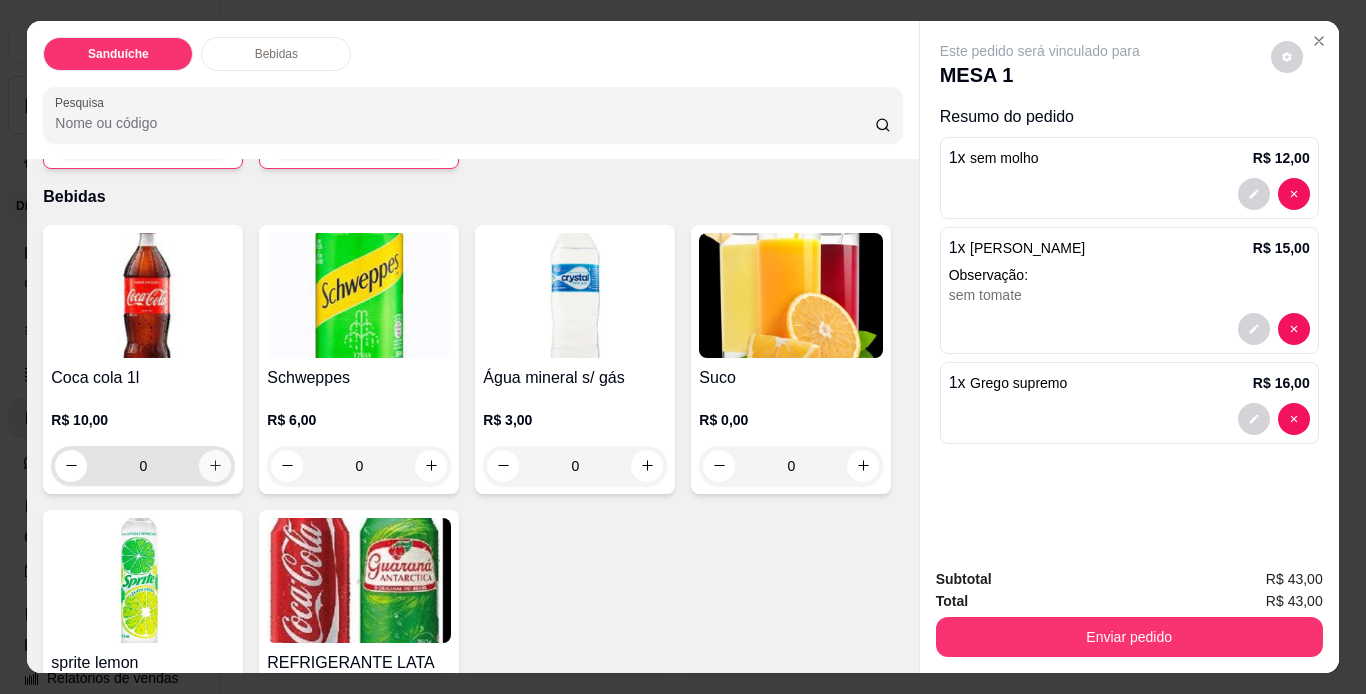 click at bounding box center [215, 466] 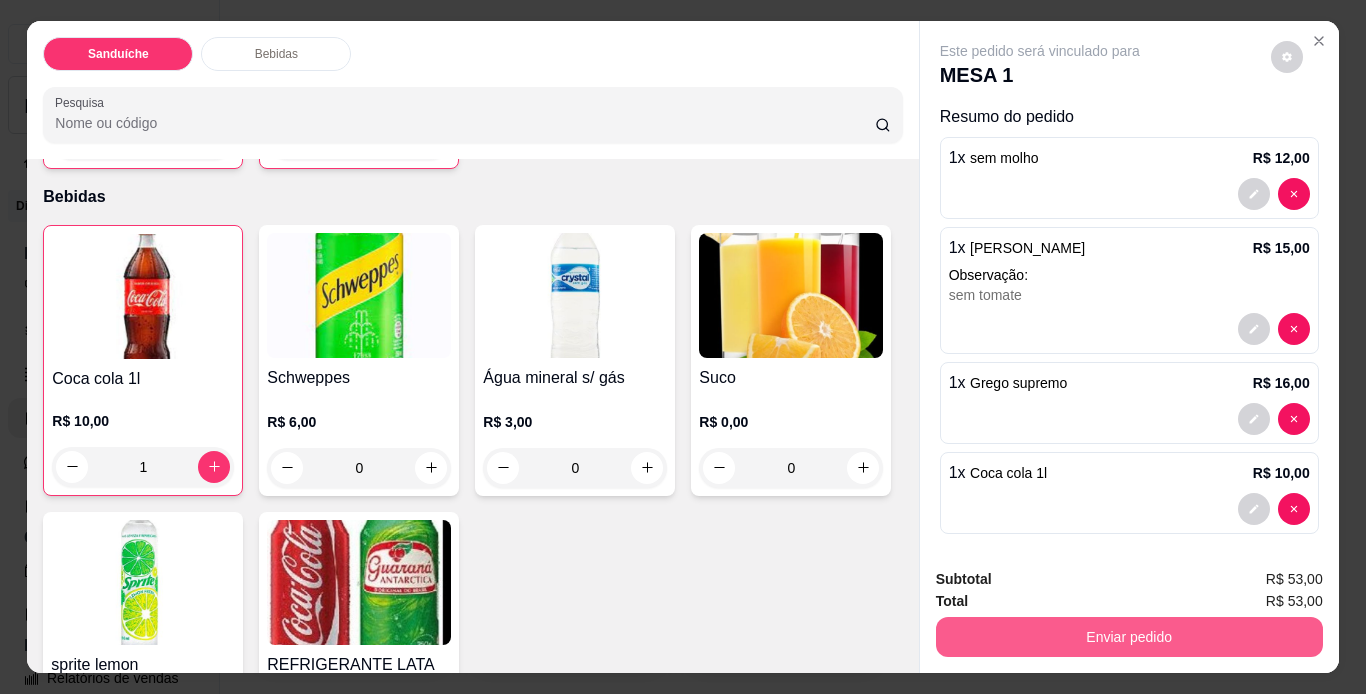 click on "Enviar pedido" at bounding box center (1129, 637) 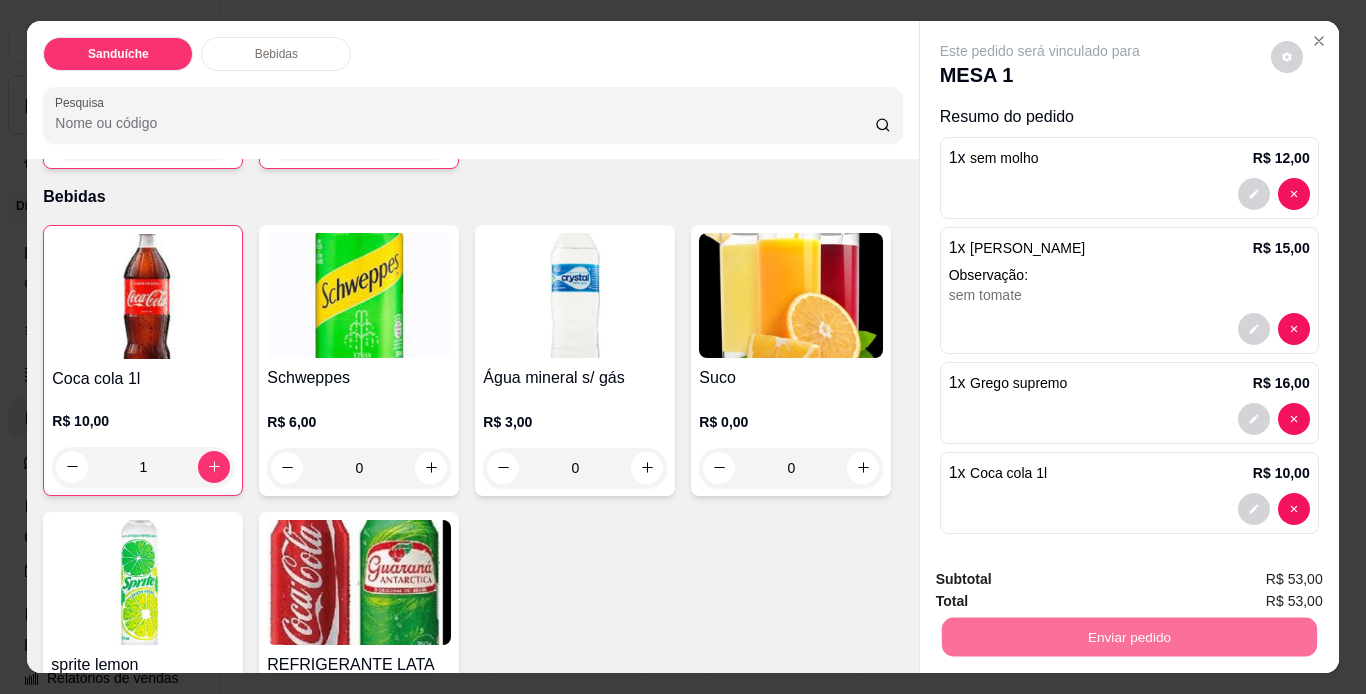 click on "Não registrar e enviar pedido" at bounding box center [1063, 580] 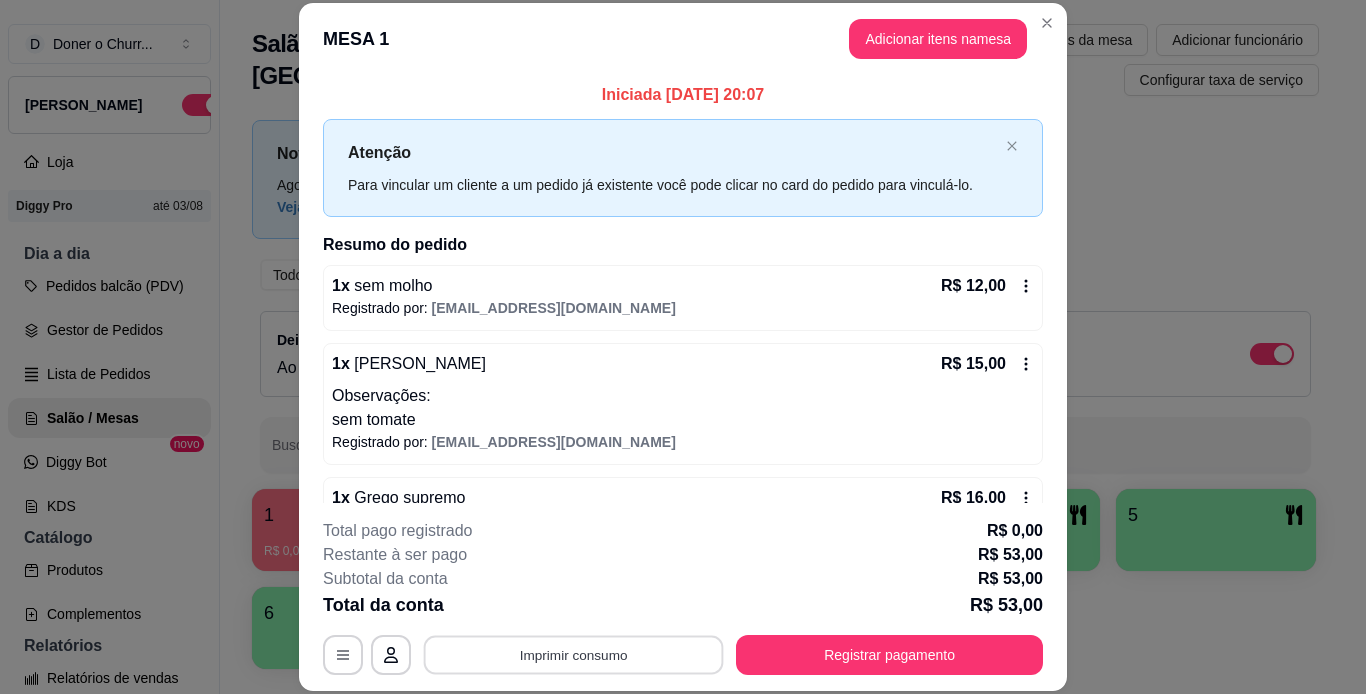click on "Imprimir consumo" at bounding box center (574, 654) 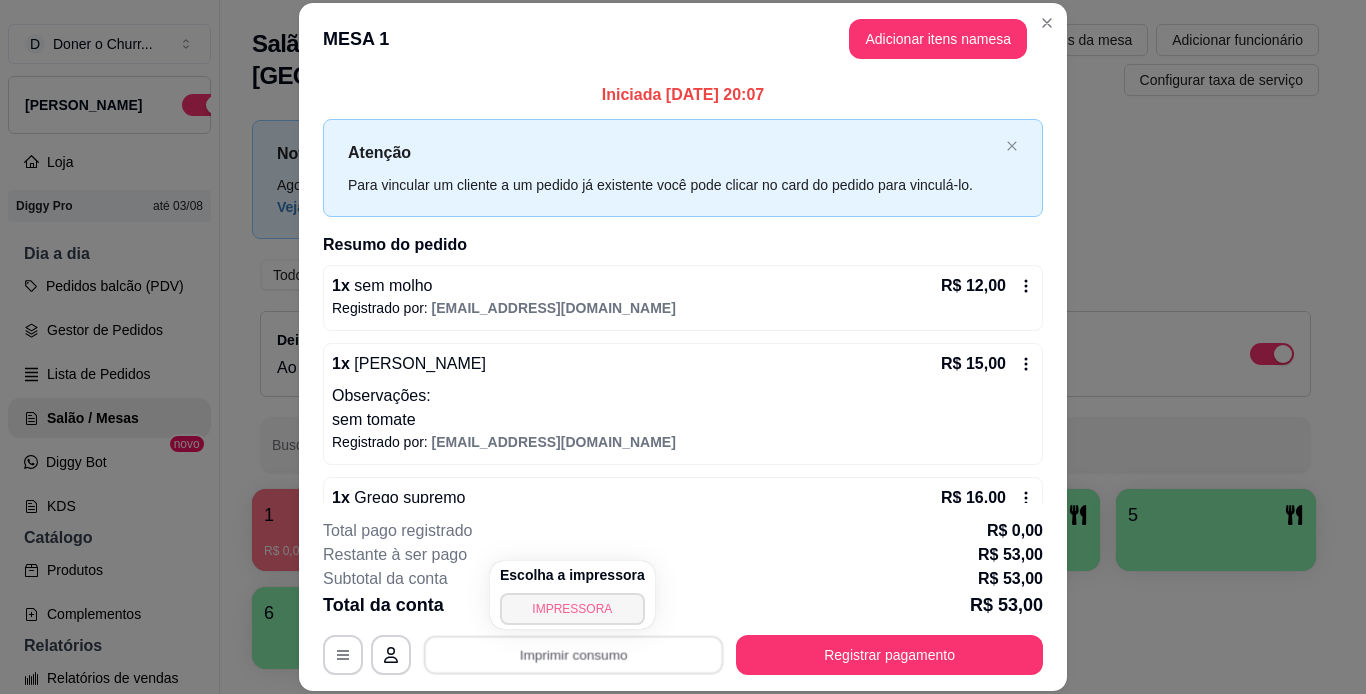 click on "IMPRESSORA" at bounding box center [572, 609] 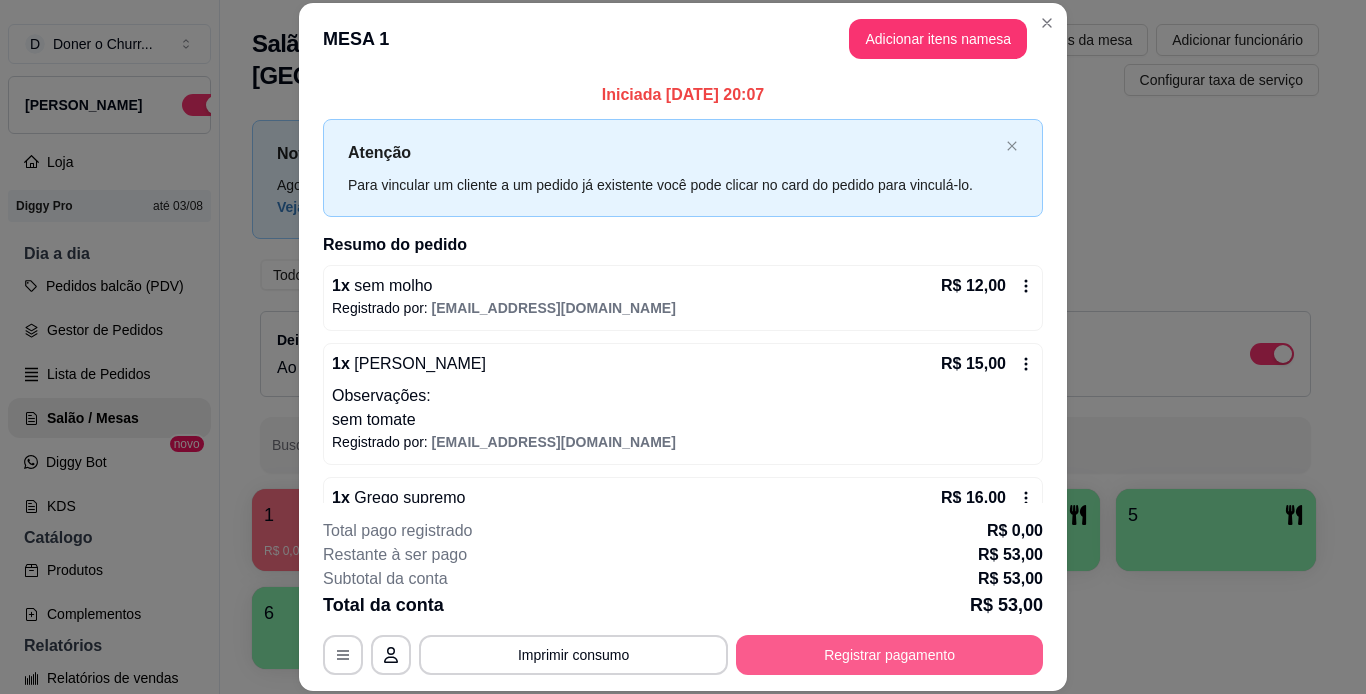 click on "Registrar pagamento" at bounding box center (889, 655) 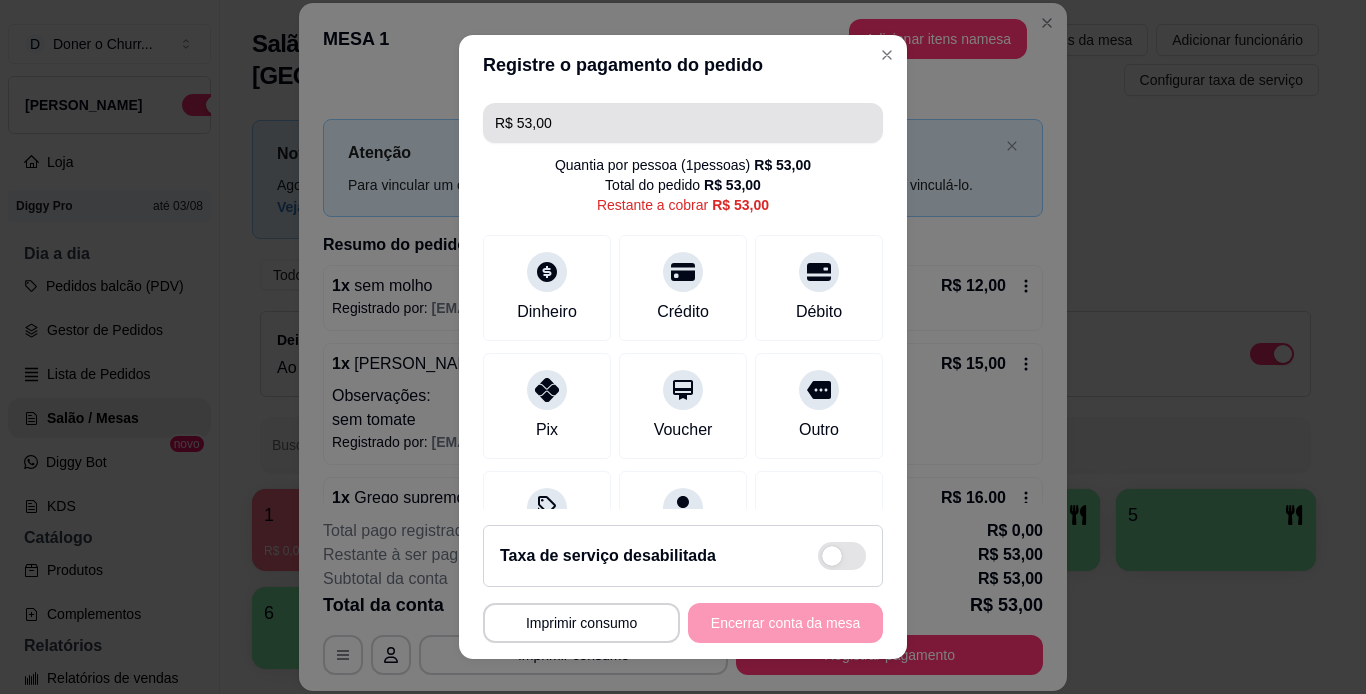 click on "R$ 53,00" at bounding box center (683, 123) 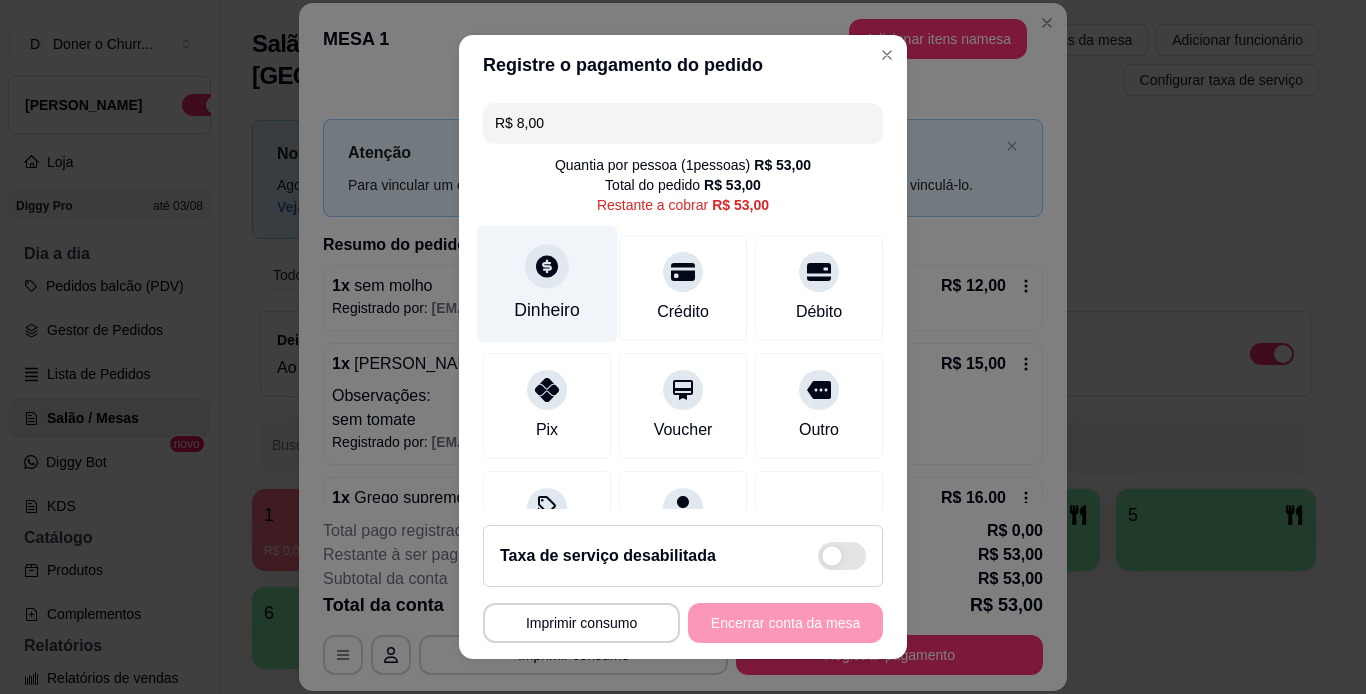 click at bounding box center (547, 266) 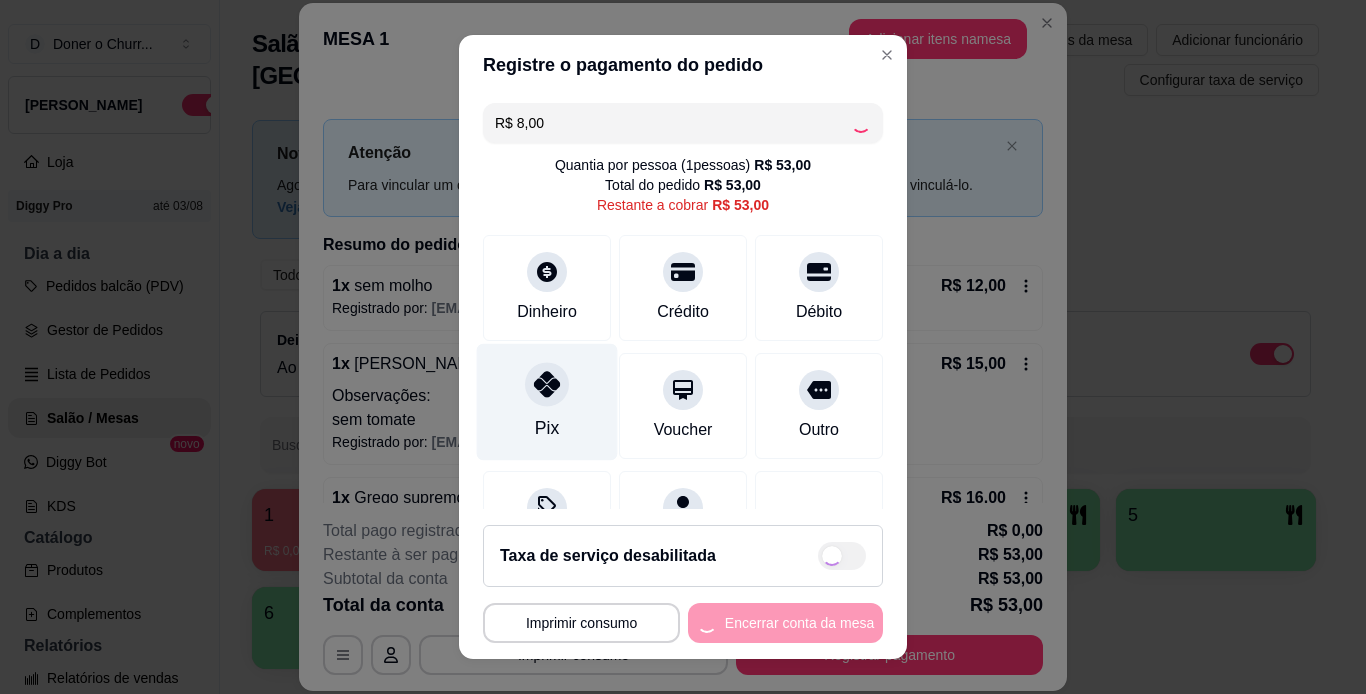 click at bounding box center (547, 384) 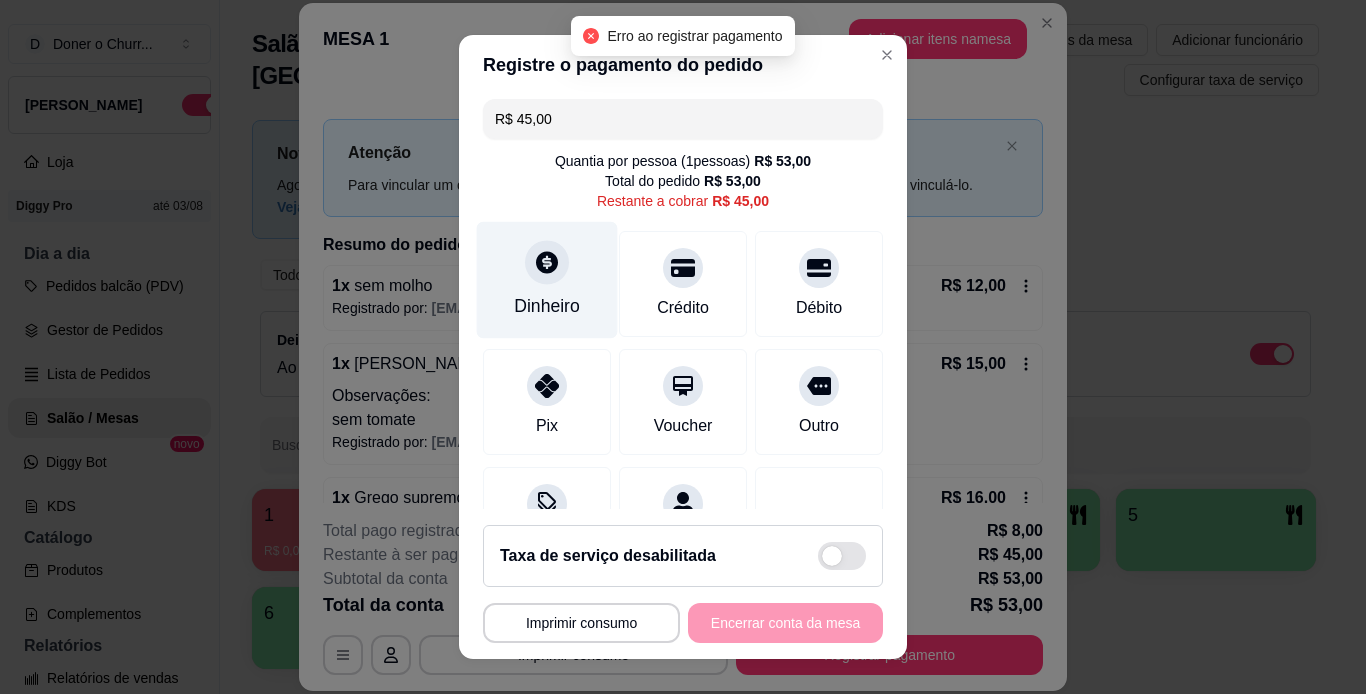 scroll, scrollTop: 0, scrollLeft: 0, axis: both 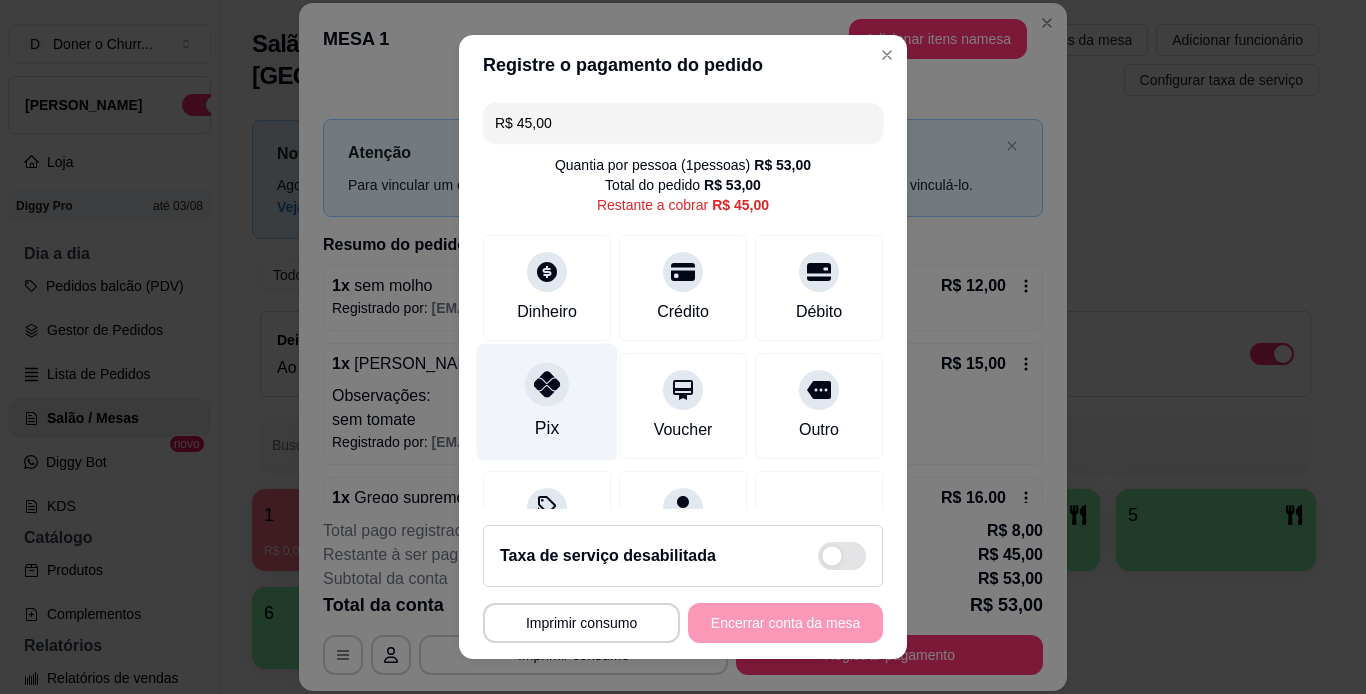 click 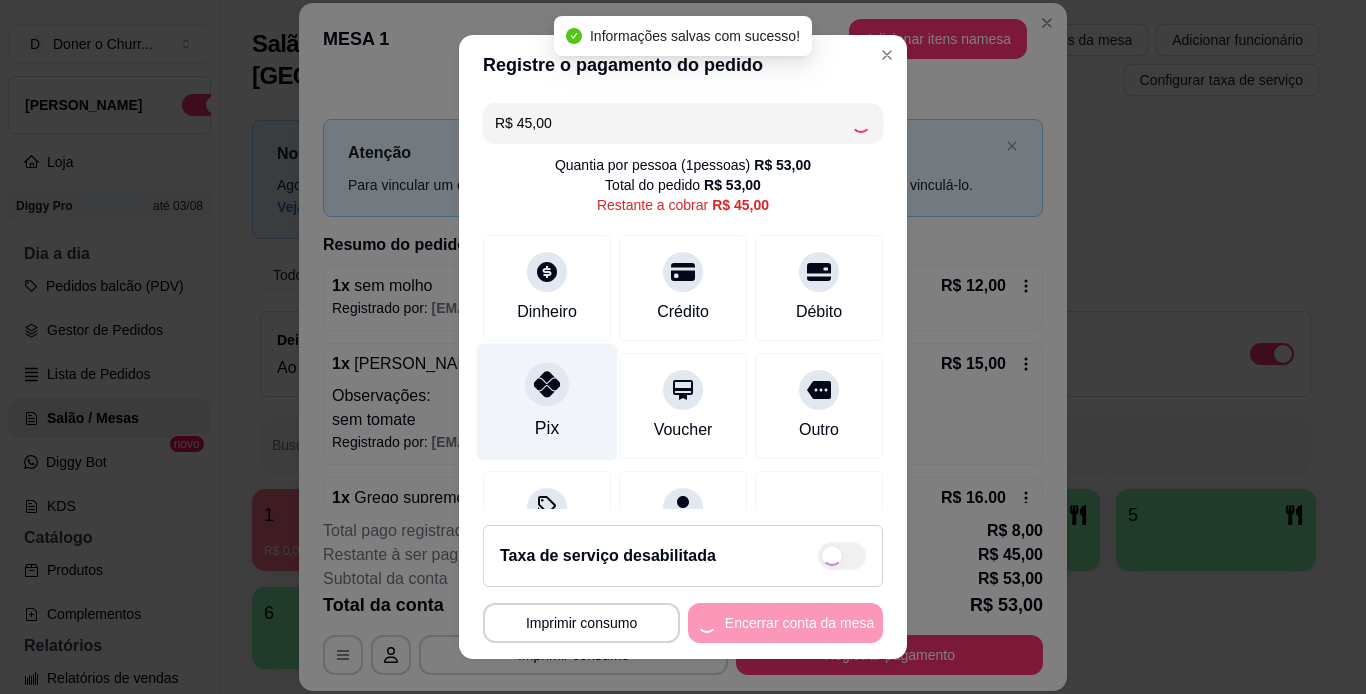 type on "R$ 0,00" 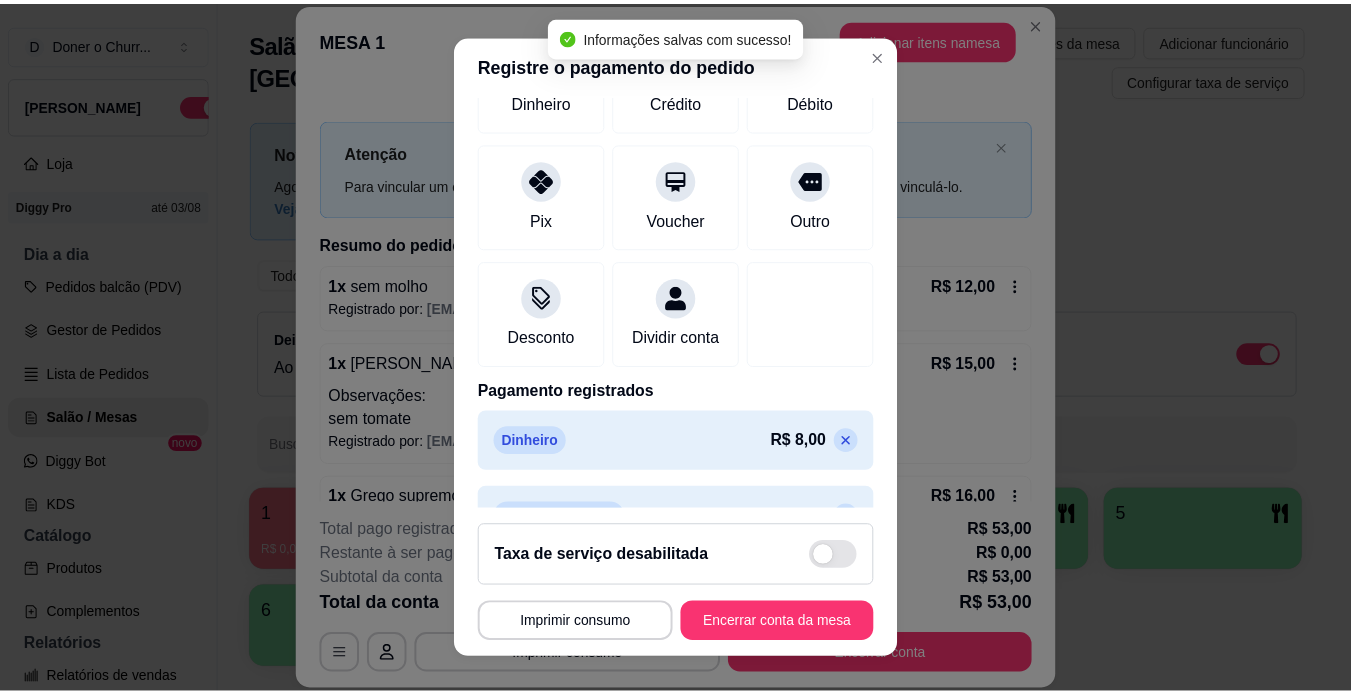 scroll, scrollTop: 259, scrollLeft: 0, axis: vertical 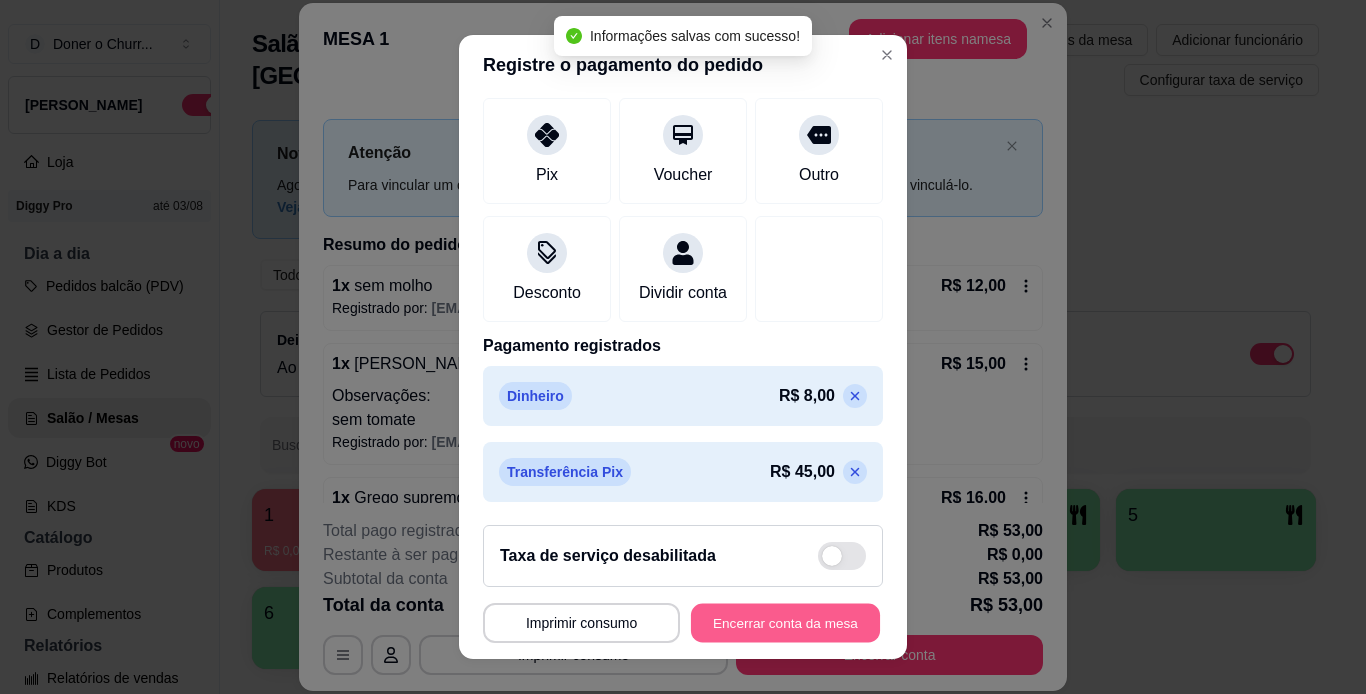 click on "Encerrar conta da mesa" at bounding box center [785, 623] 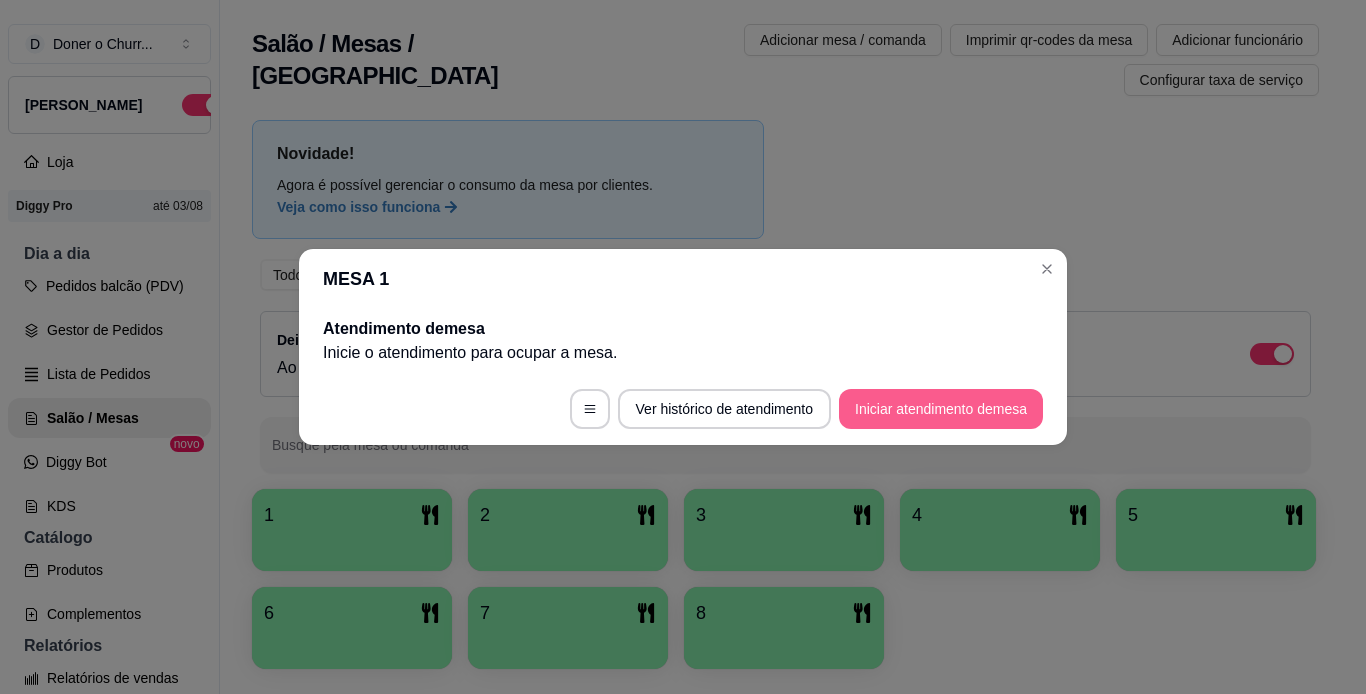 click on "Iniciar atendimento de  mesa" at bounding box center [941, 409] 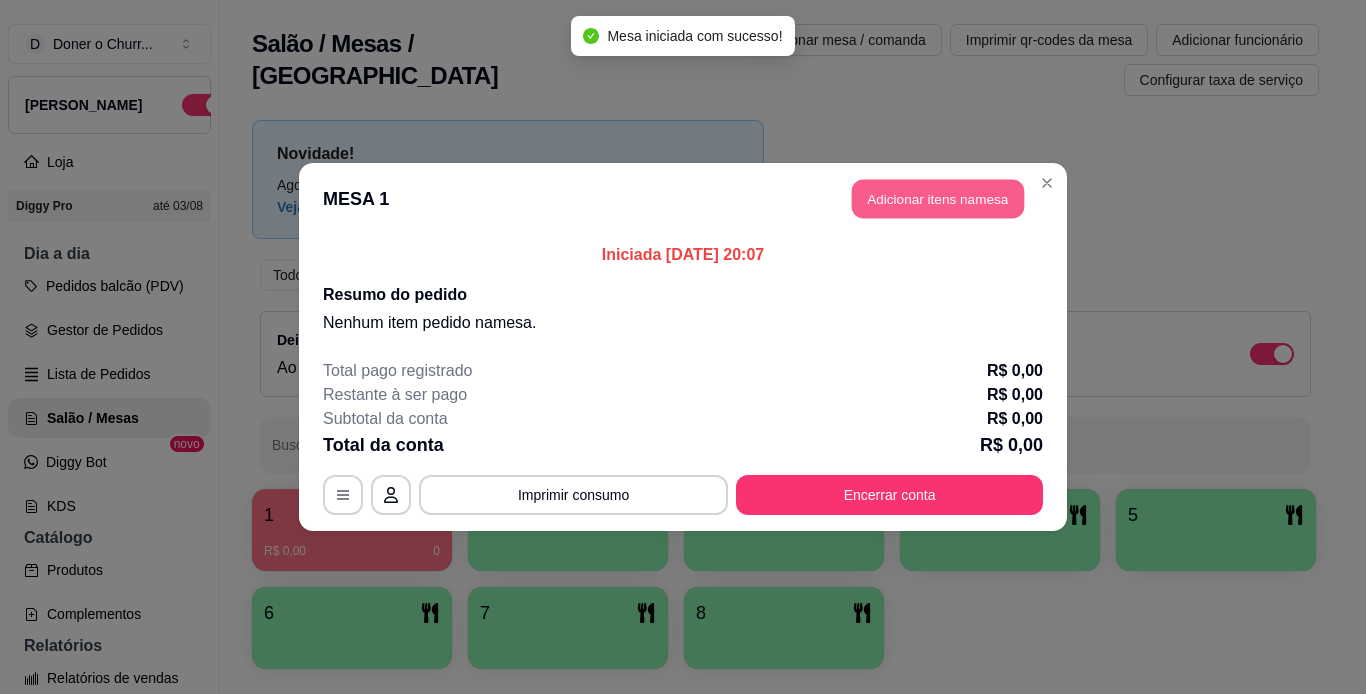 click on "Adicionar itens na  mesa" at bounding box center [938, 199] 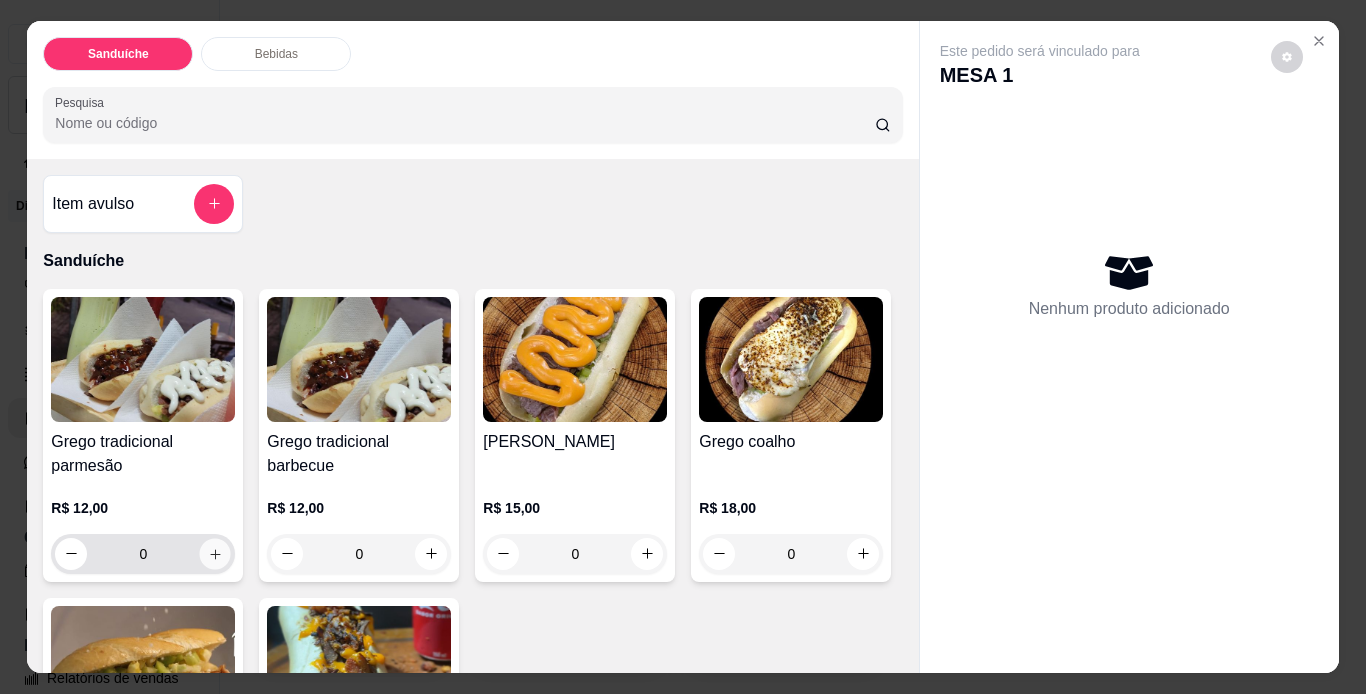 click 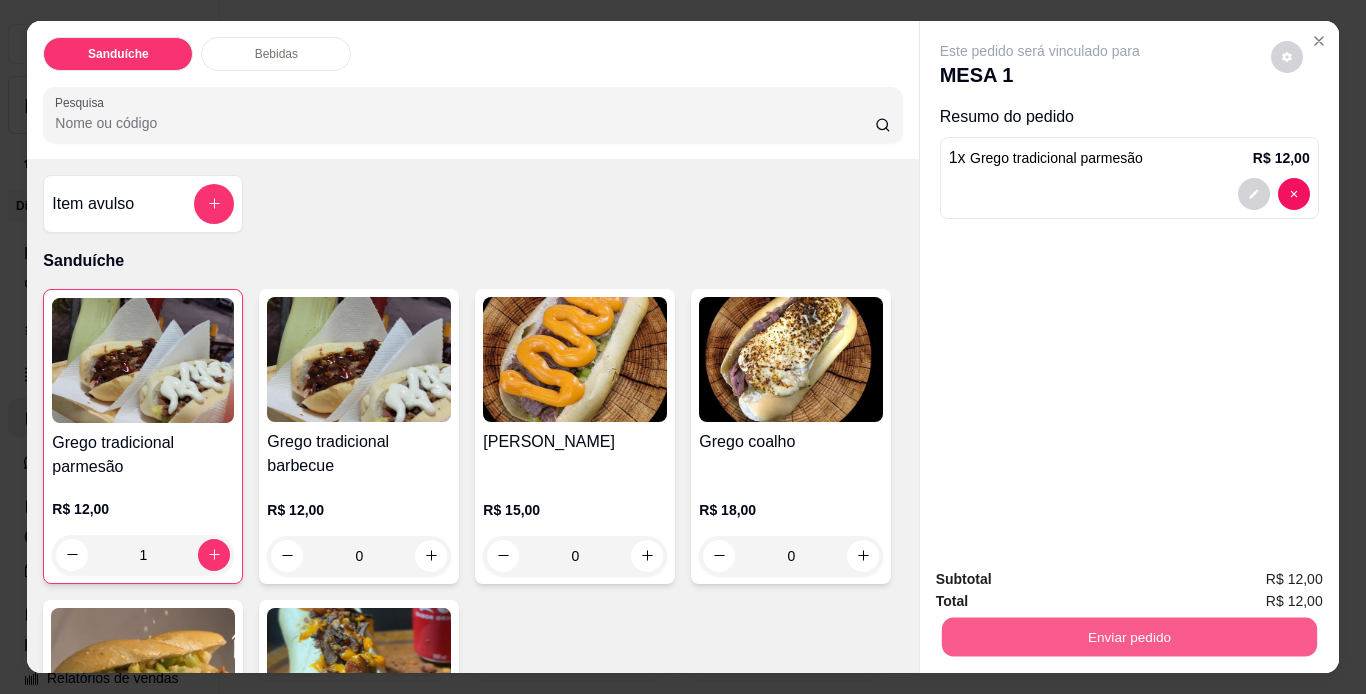 click on "Enviar pedido" at bounding box center (1128, 637) 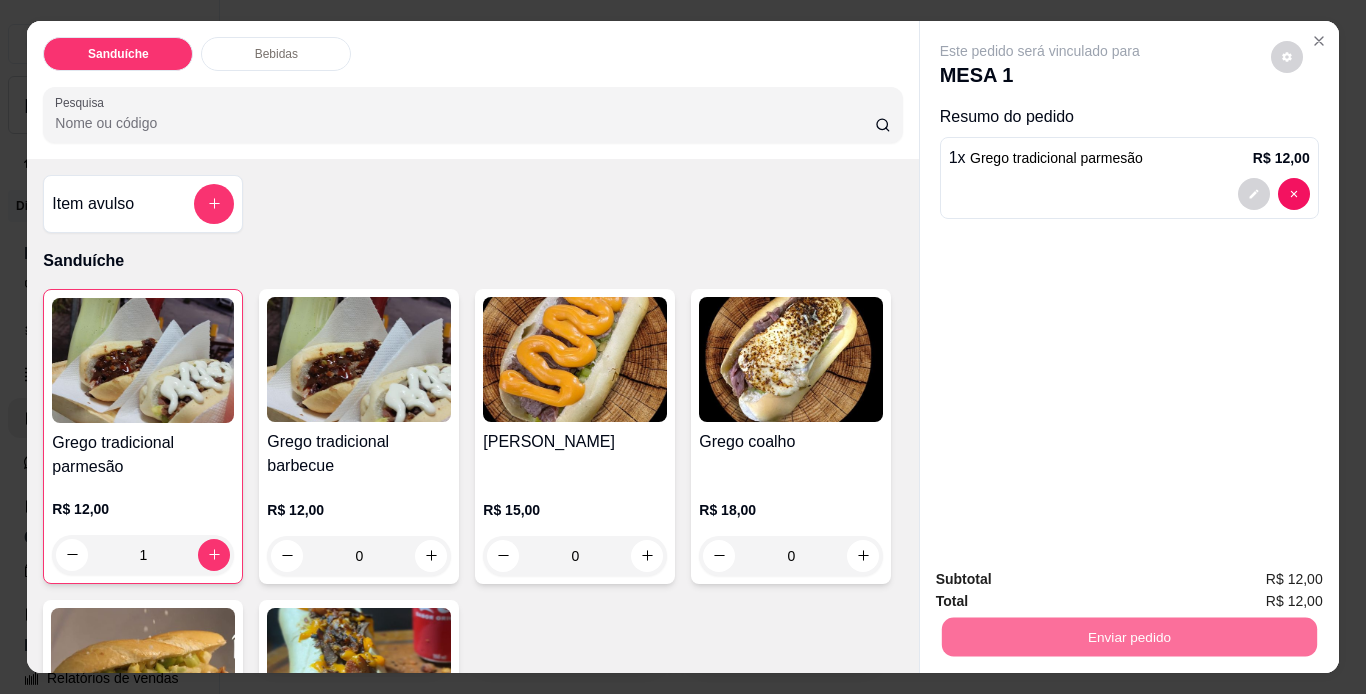 click on "Não registrar e enviar pedido" at bounding box center (1063, 581) 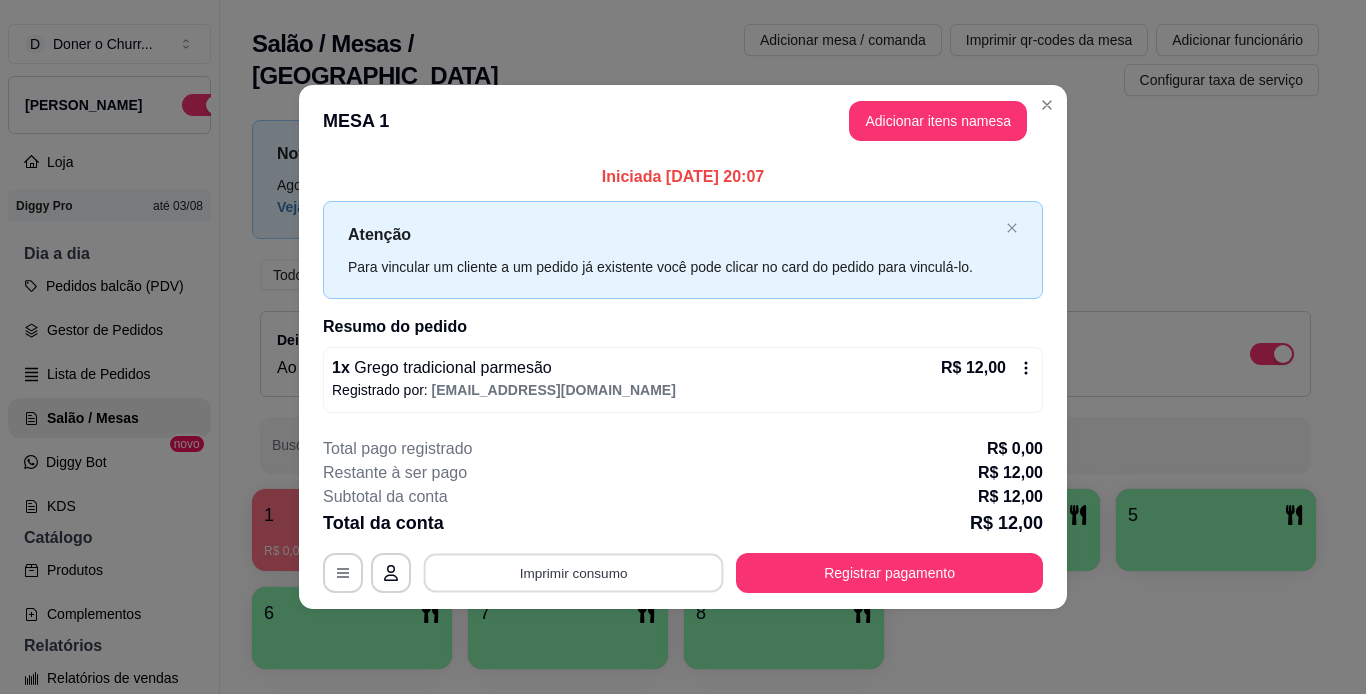 click on "Imprimir consumo" at bounding box center (574, 572) 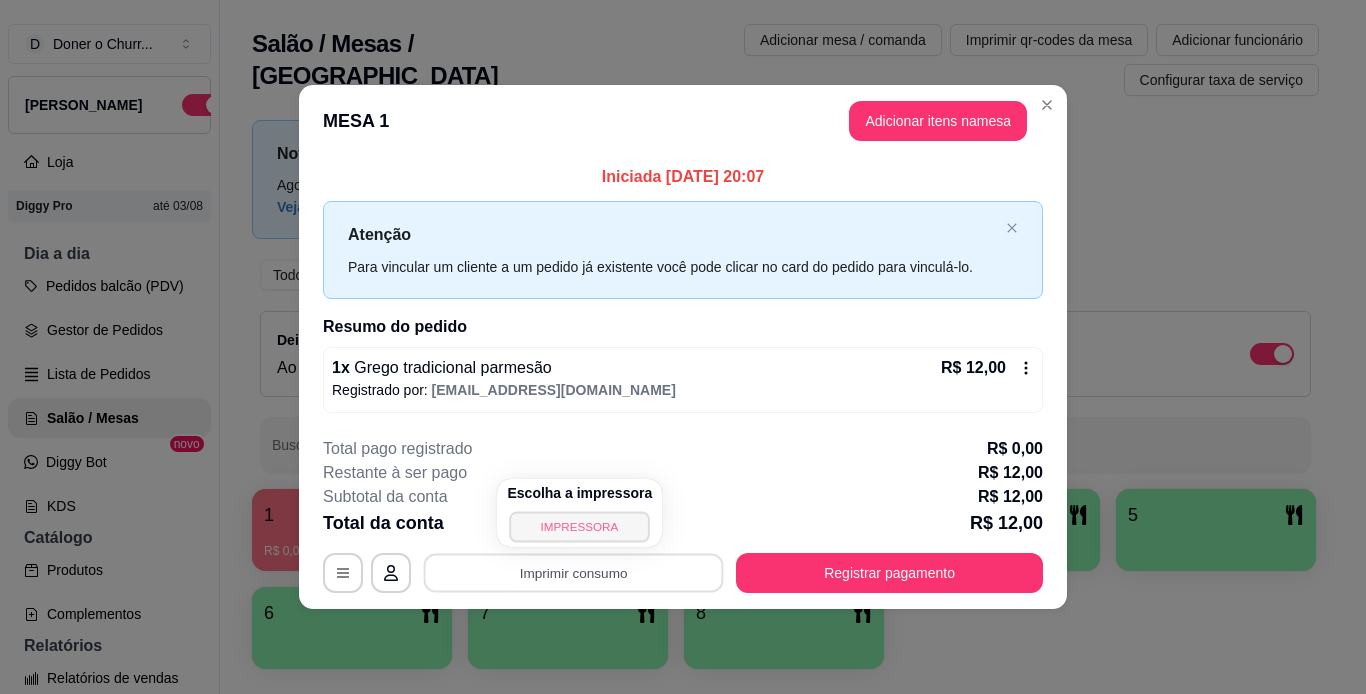click on "IMPRESSORA" at bounding box center [580, 526] 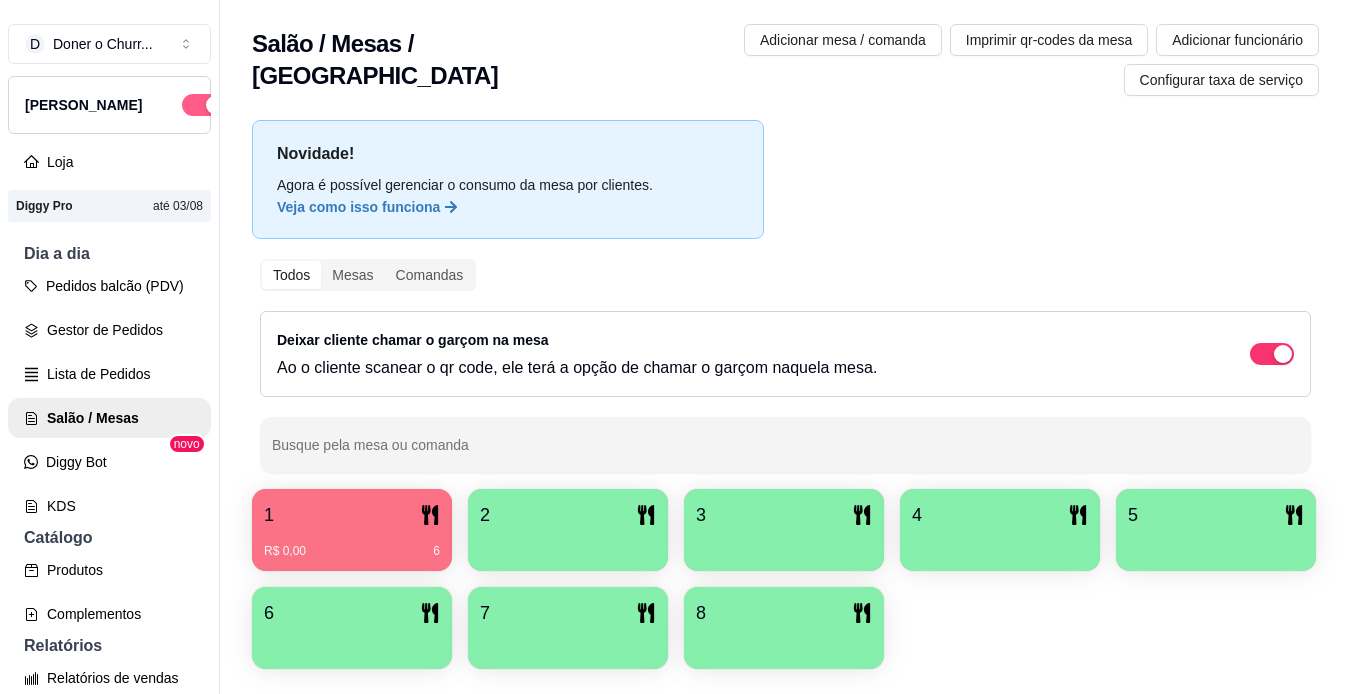 click at bounding box center (204, 105) 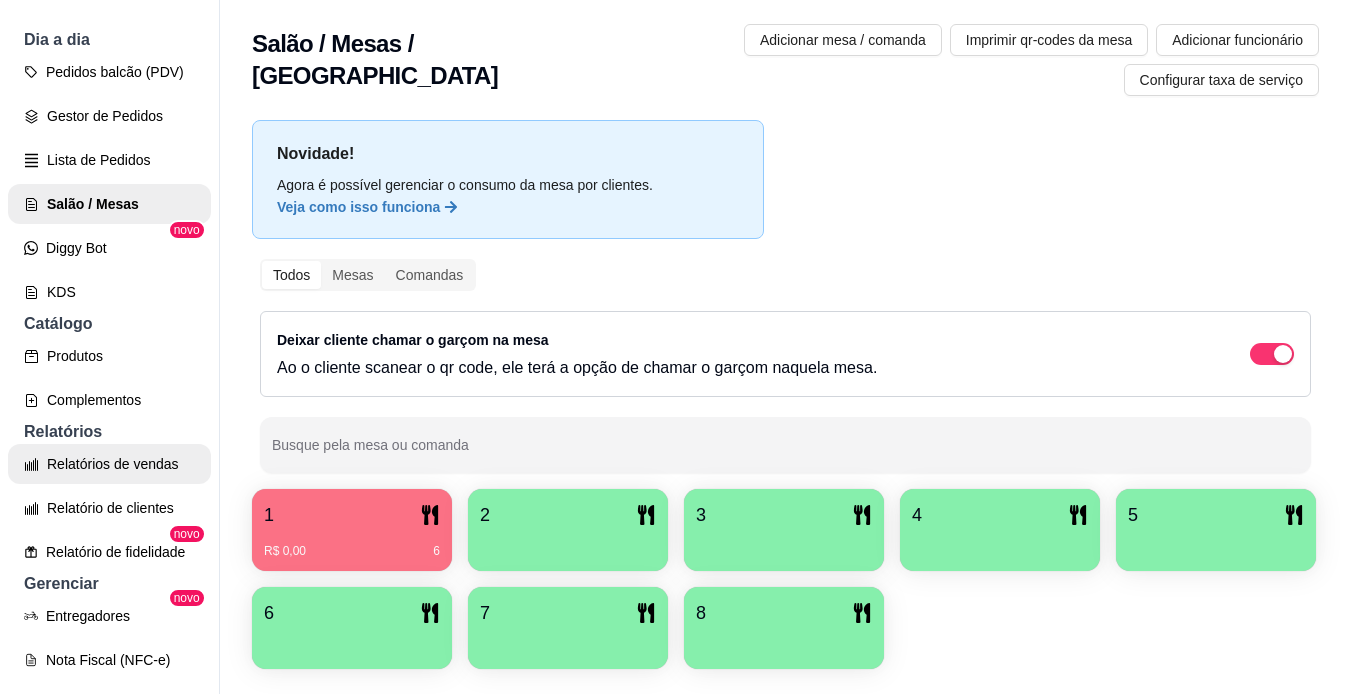 scroll, scrollTop: 300, scrollLeft: 0, axis: vertical 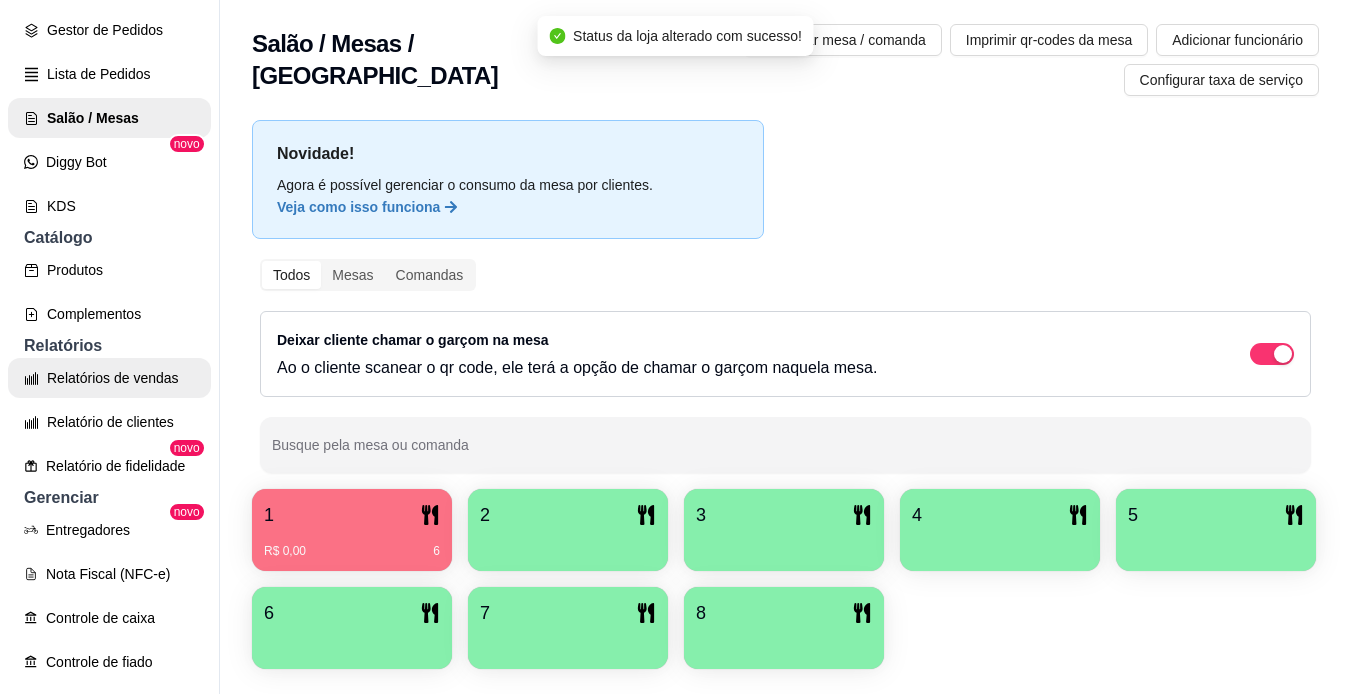 click on "Relatórios de vendas" at bounding box center [109, 378] 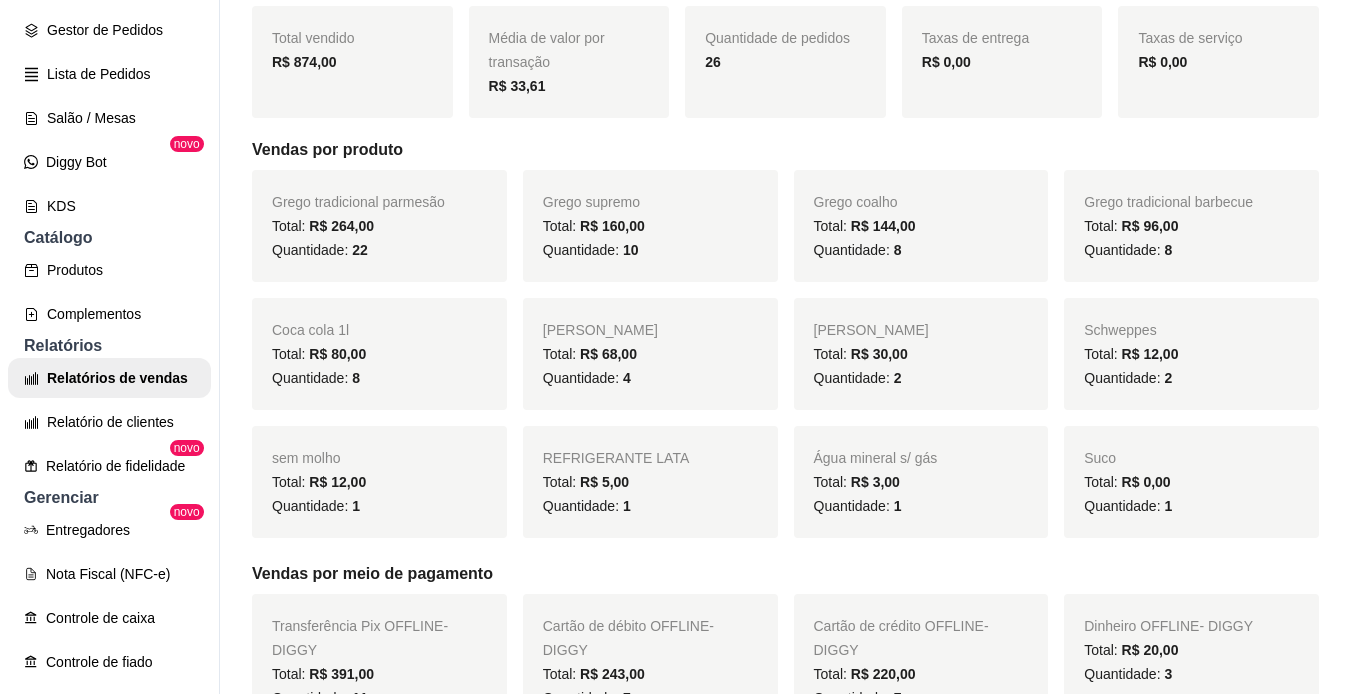 scroll, scrollTop: 400, scrollLeft: 0, axis: vertical 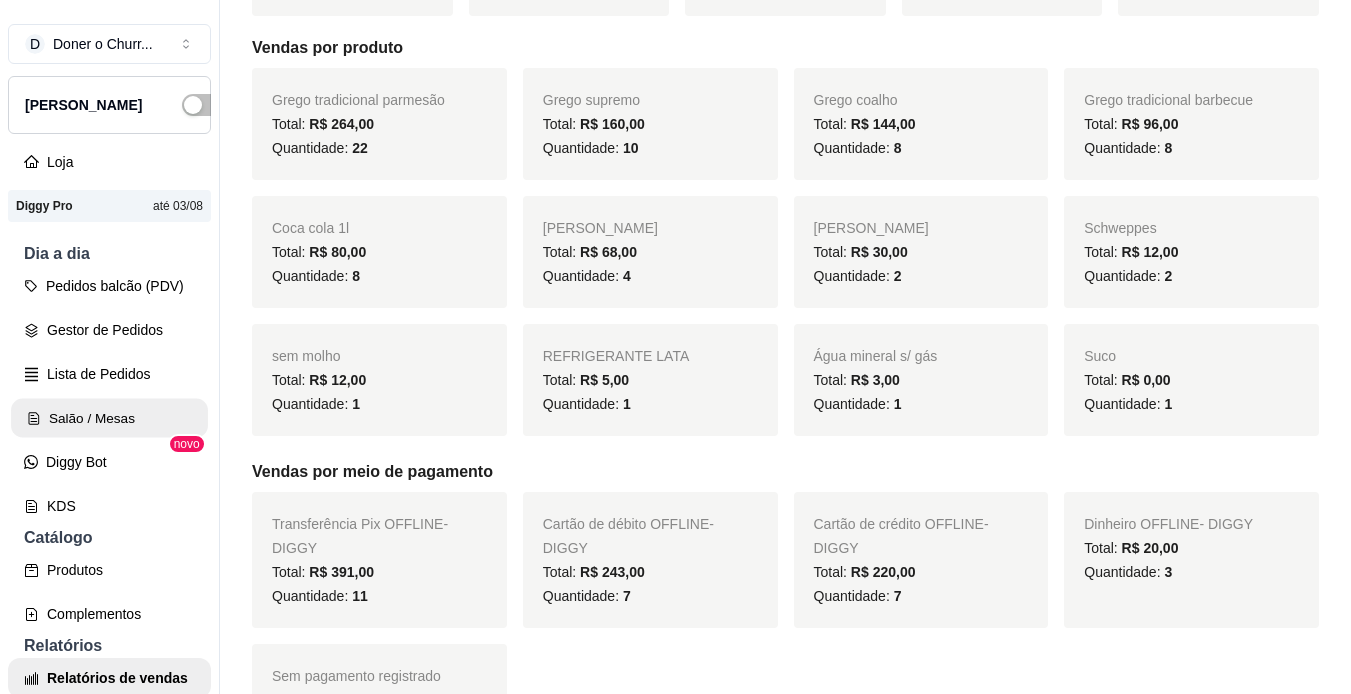 click on "Salão / Mesas" at bounding box center [109, 418] 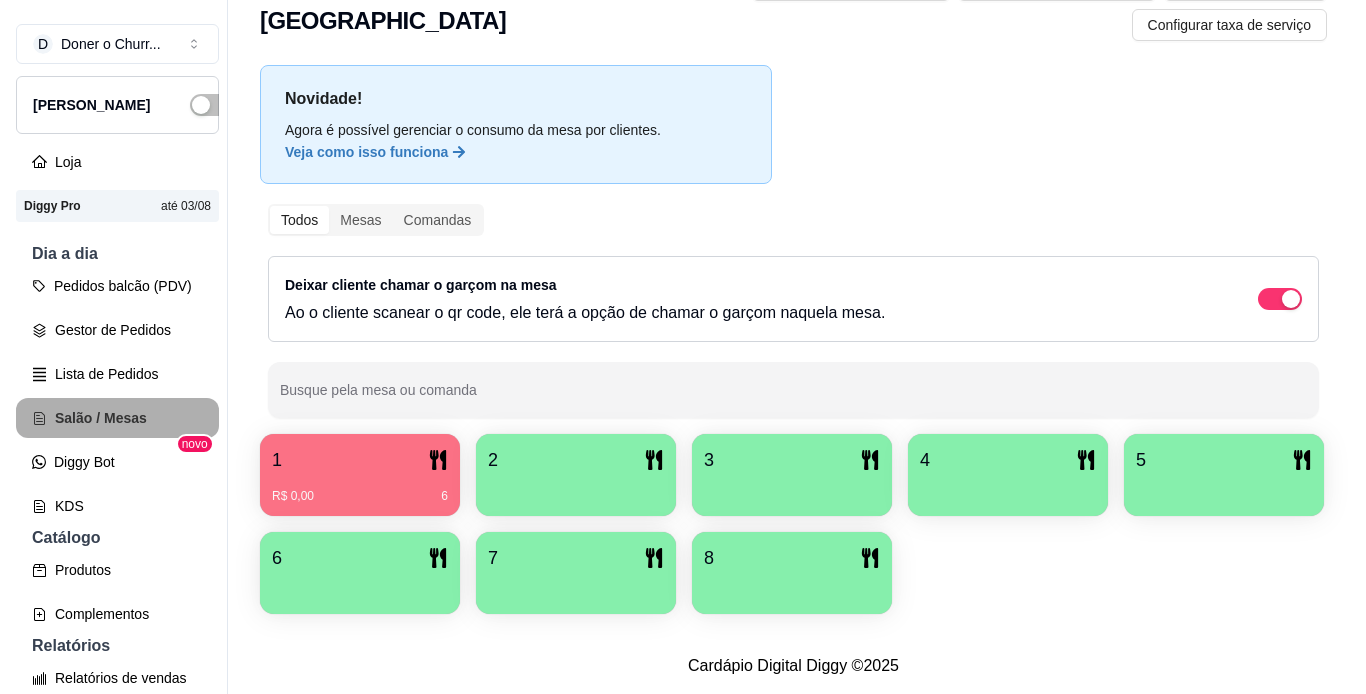 scroll, scrollTop: 0, scrollLeft: 0, axis: both 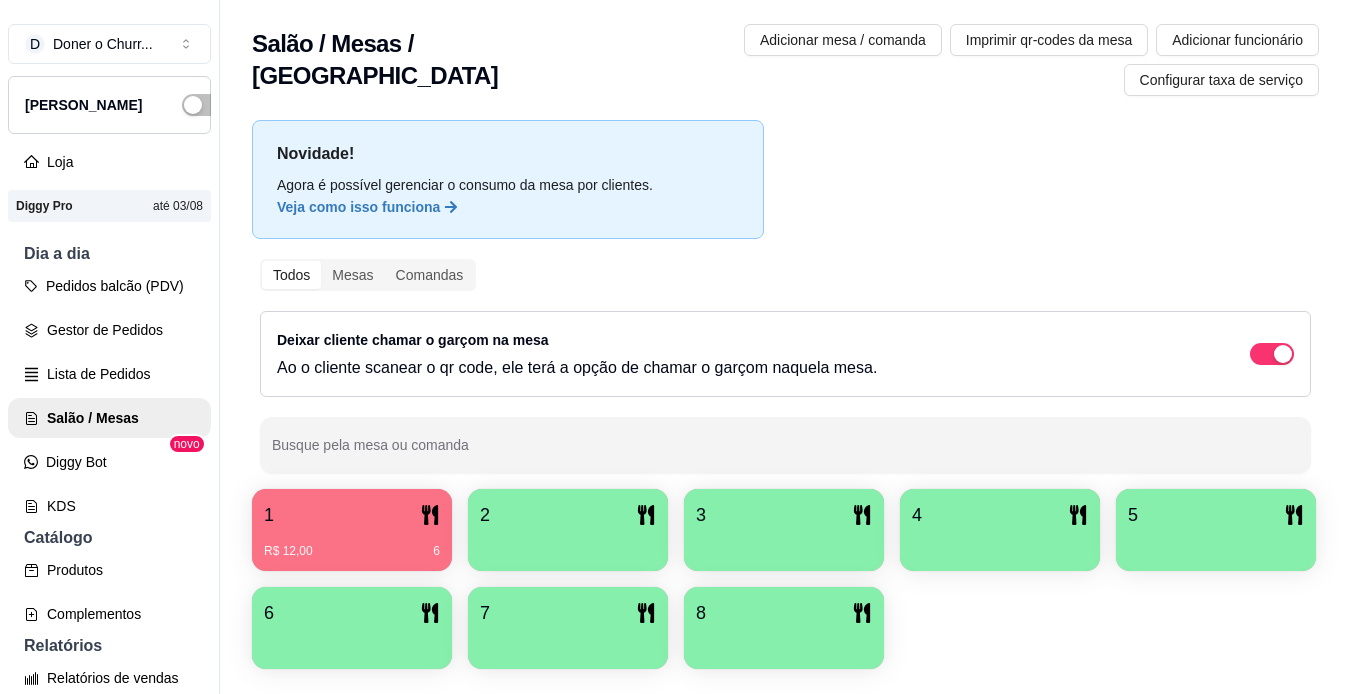 click on "1" at bounding box center (352, 515) 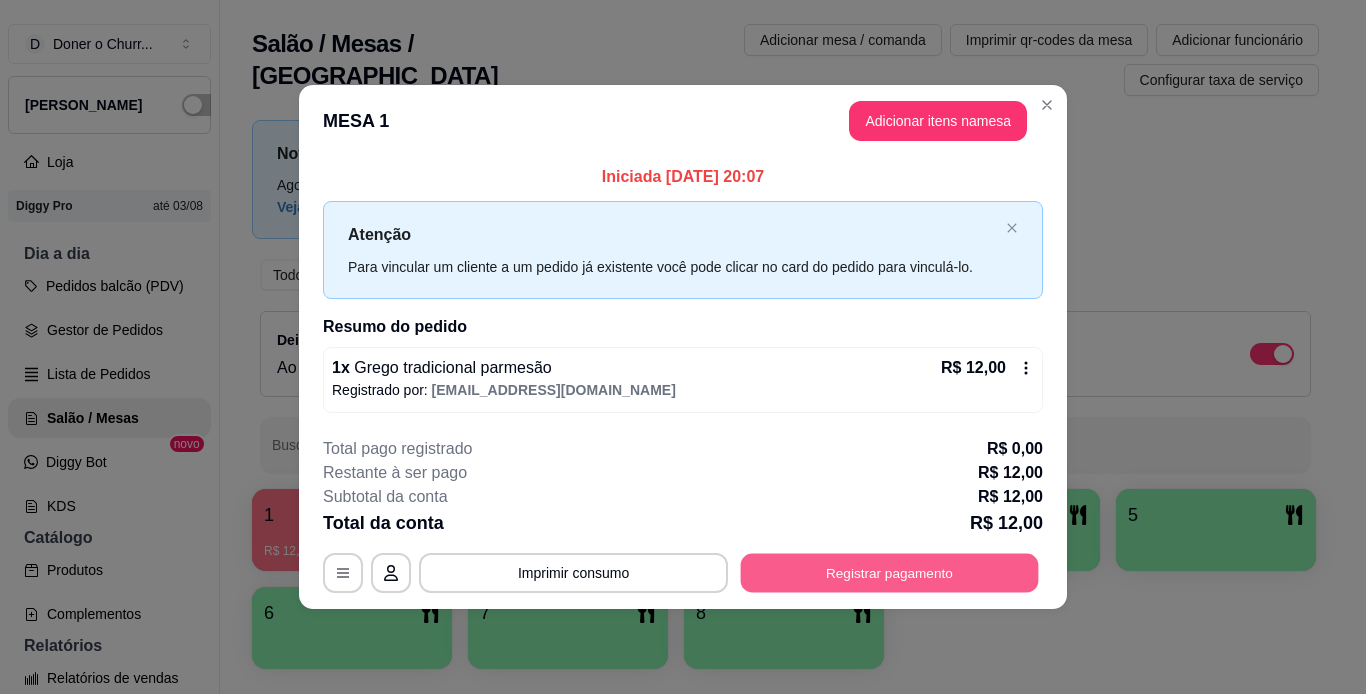 click on "Registrar pagamento" at bounding box center [890, 572] 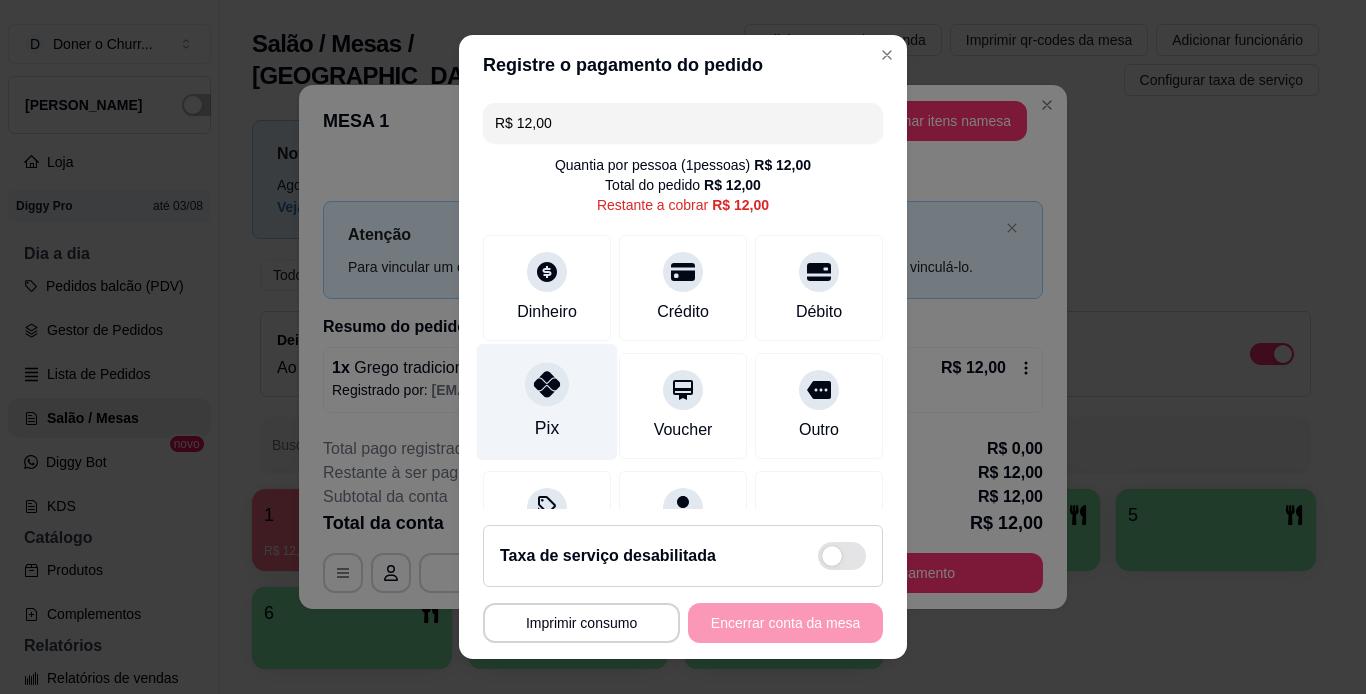click at bounding box center (547, 384) 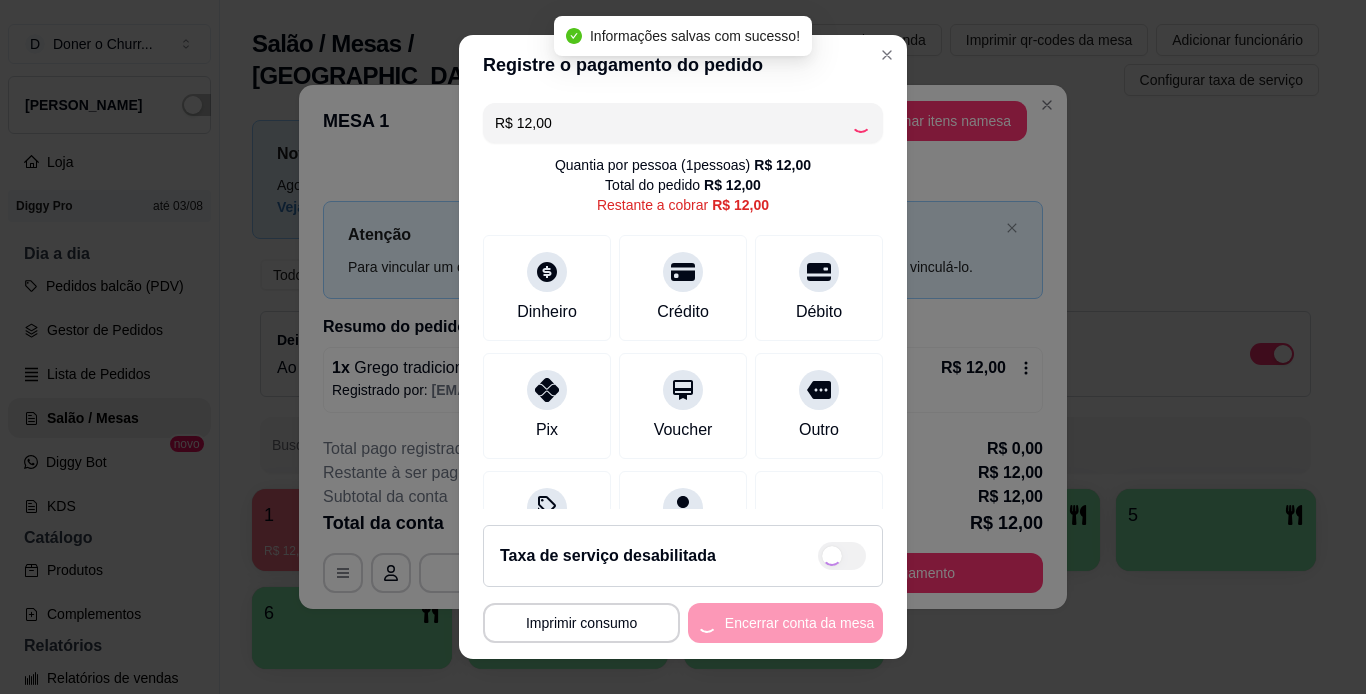 type on "R$ 0,00" 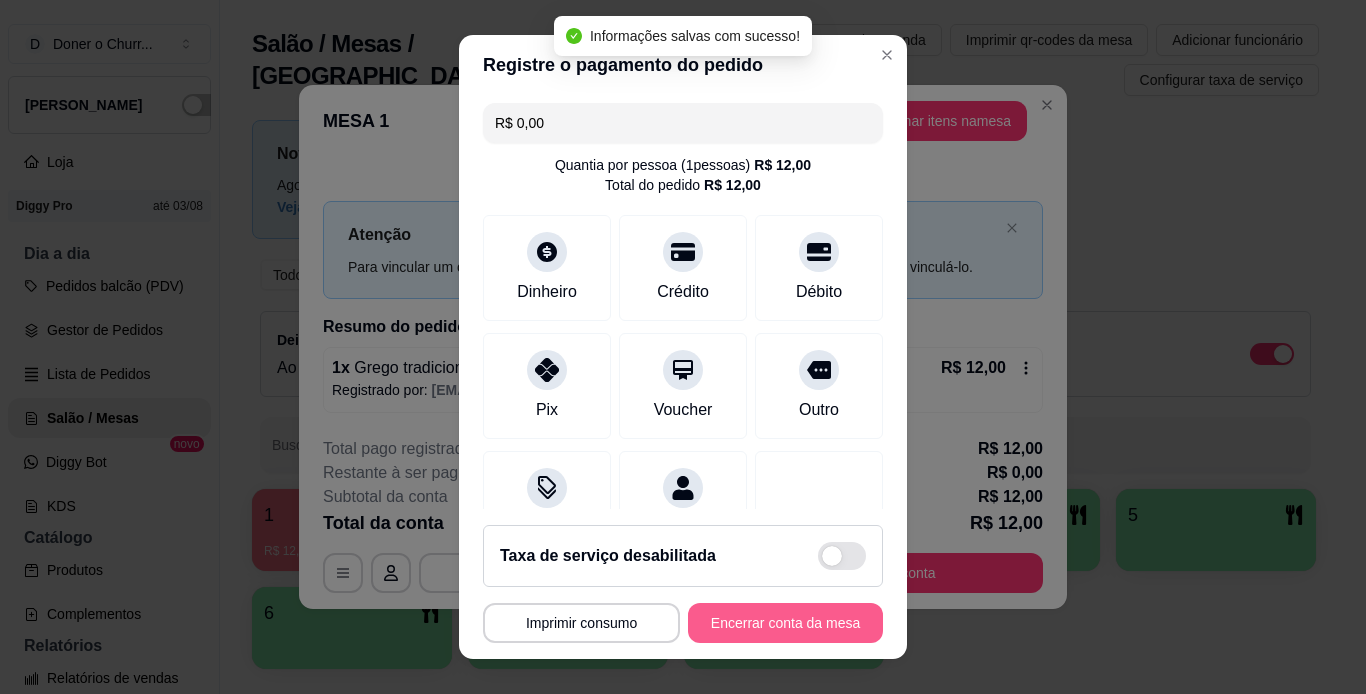 click on "Encerrar conta da mesa" at bounding box center (785, 623) 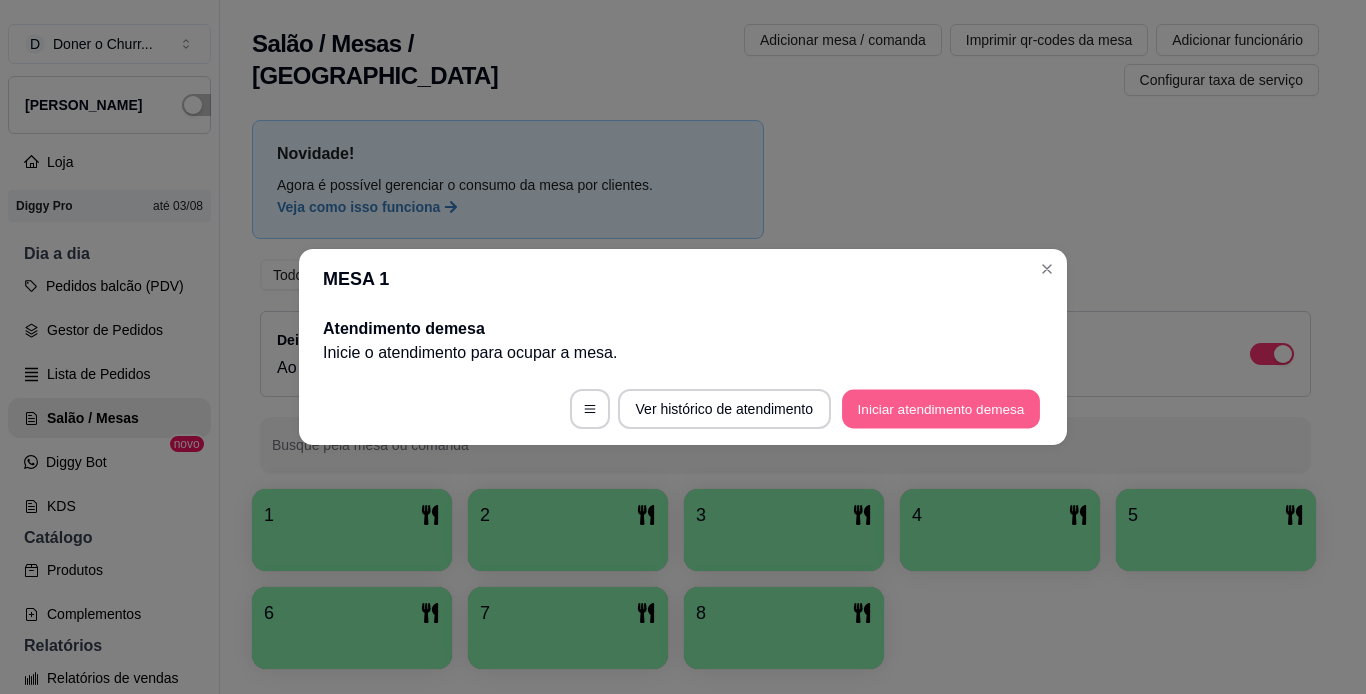 click on "Iniciar atendimento de  mesa" at bounding box center [941, 409] 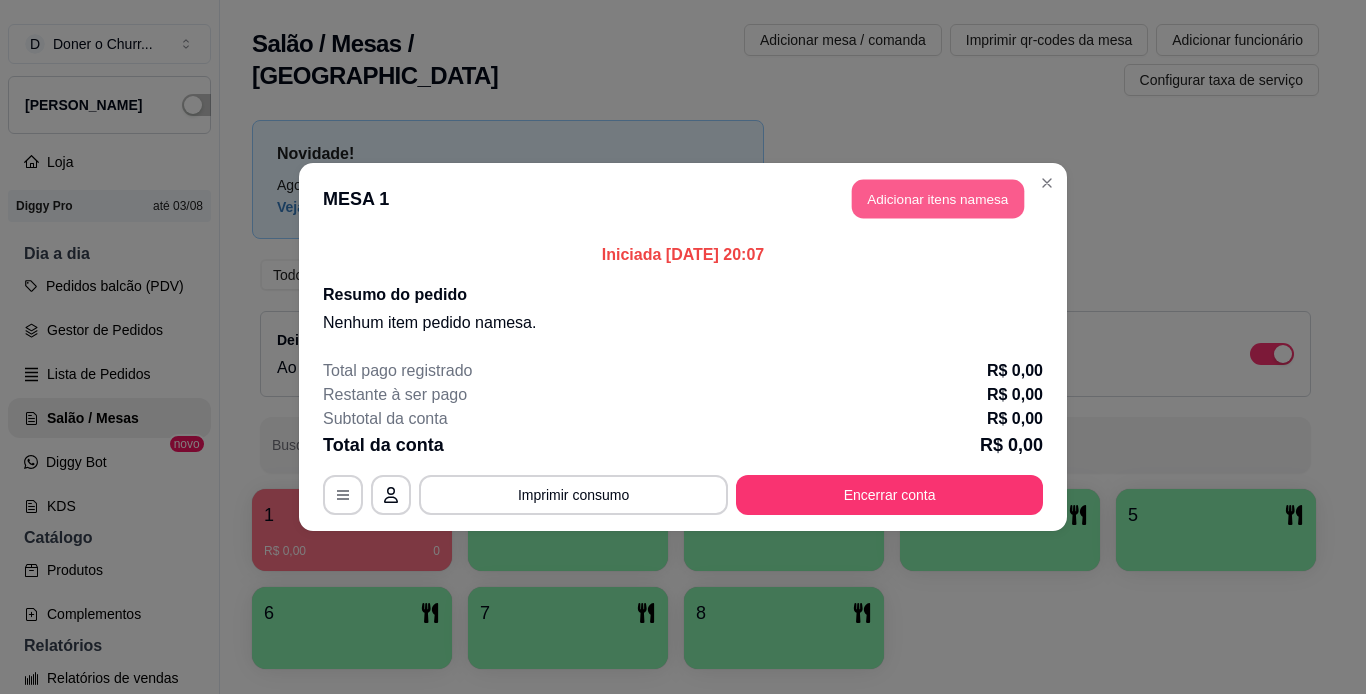 click on "Adicionar itens na  mesa" at bounding box center (938, 199) 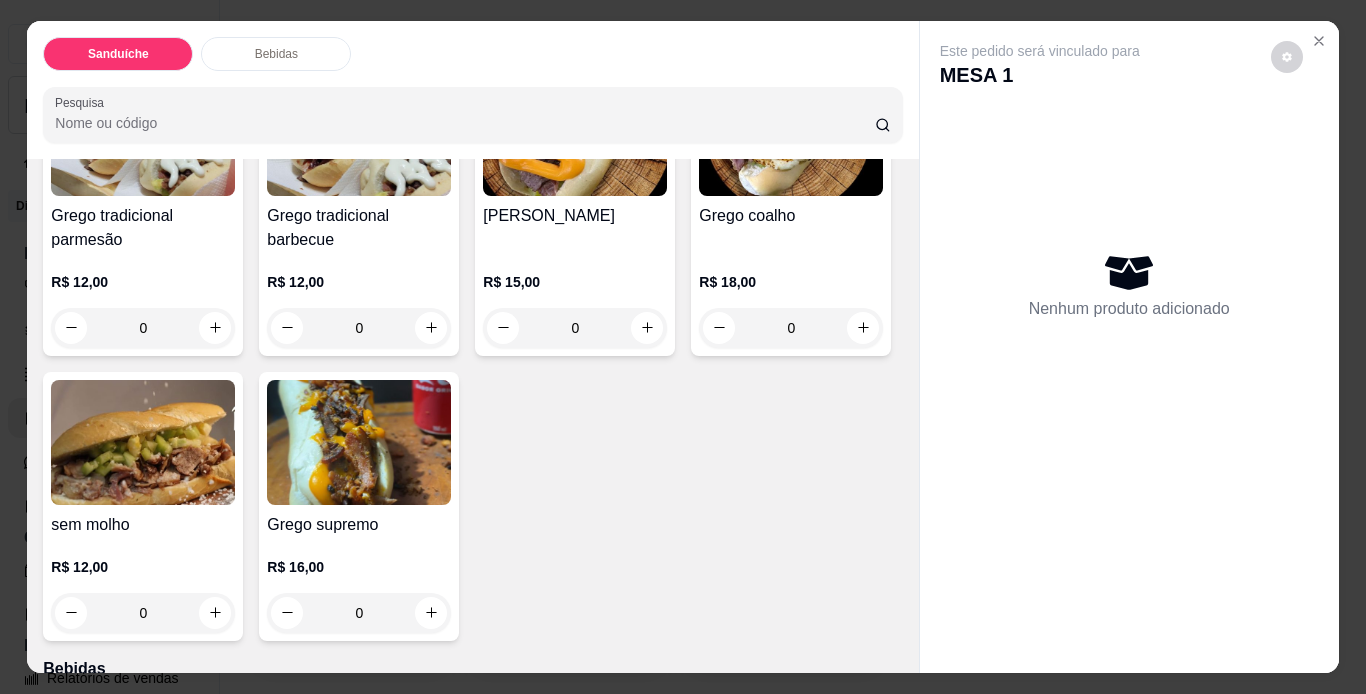 scroll, scrollTop: 300, scrollLeft: 0, axis: vertical 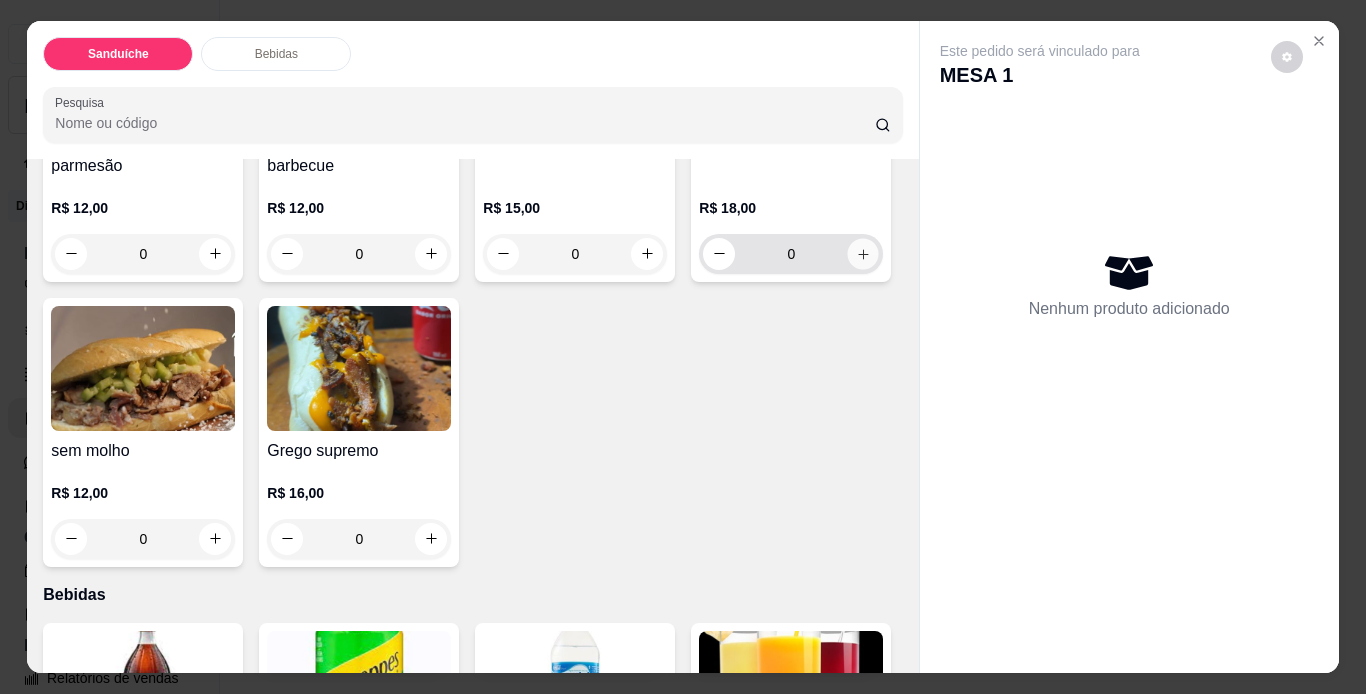 click at bounding box center [863, 253] 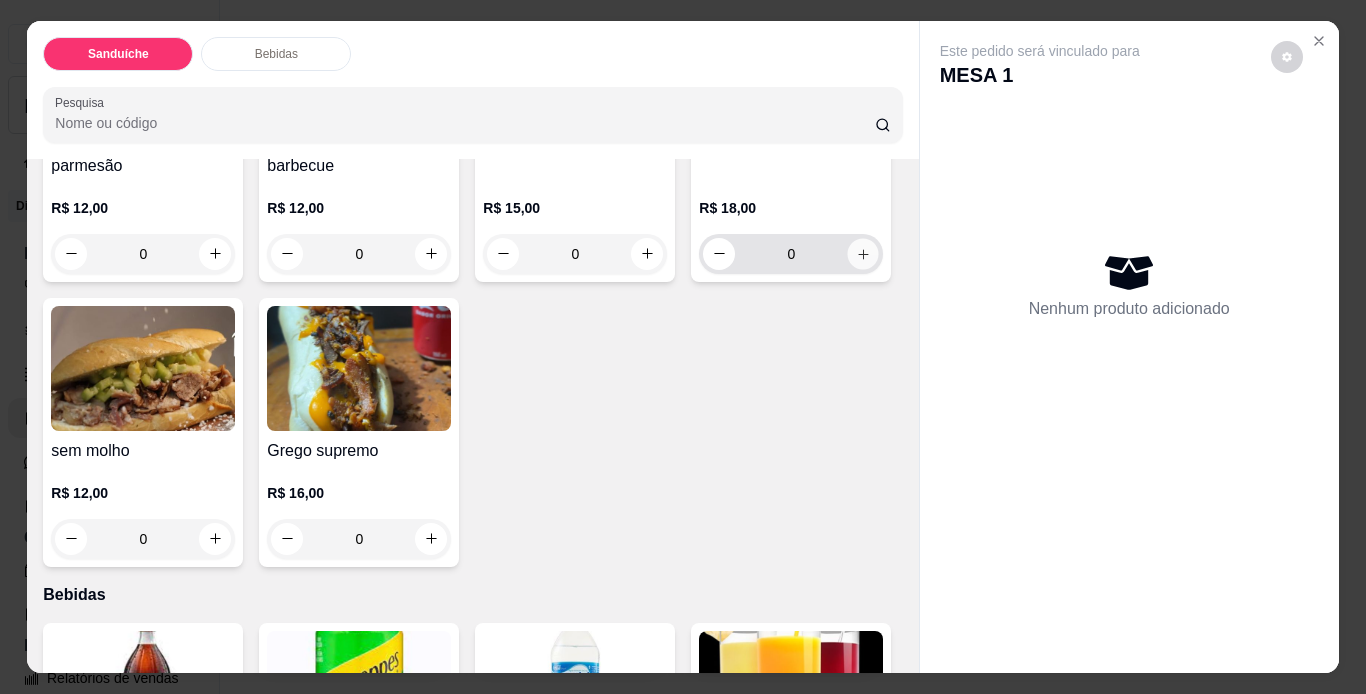 type on "1" 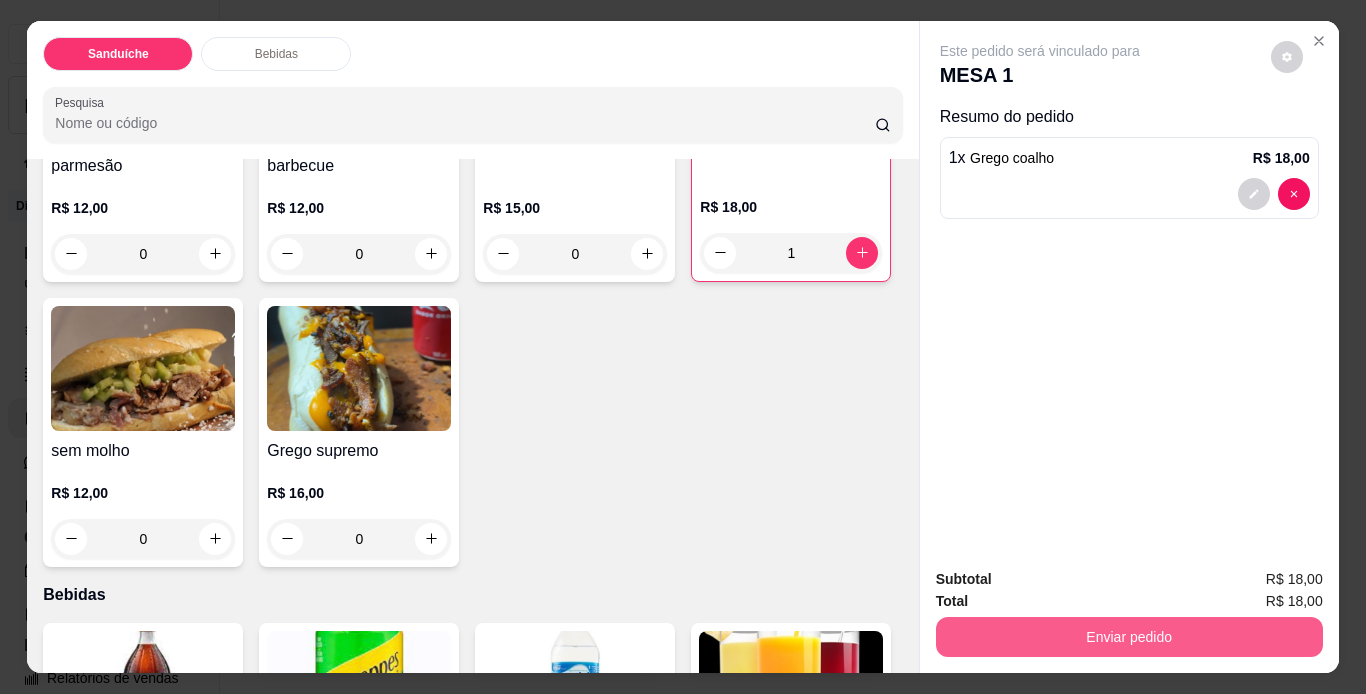 click on "Enviar pedido" at bounding box center [1129, 637] 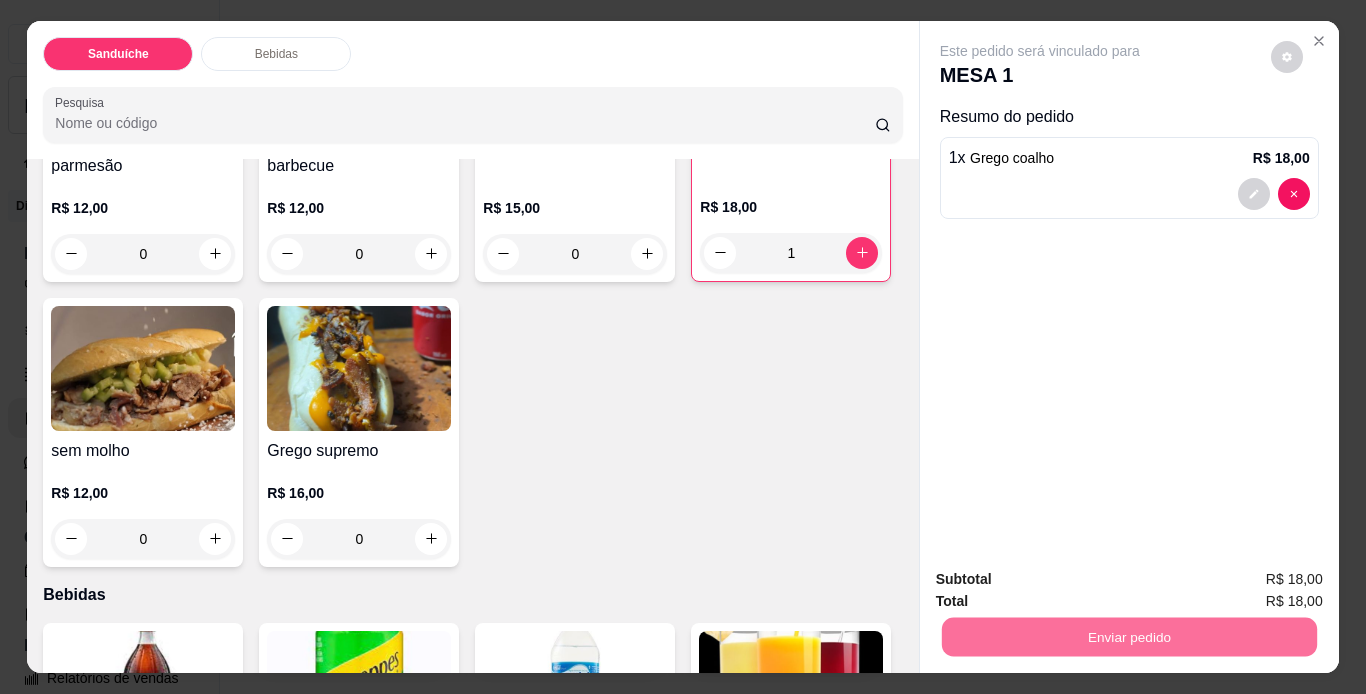 click on "Não registrar e enviar pedido" at bounding box center [1063, 580] 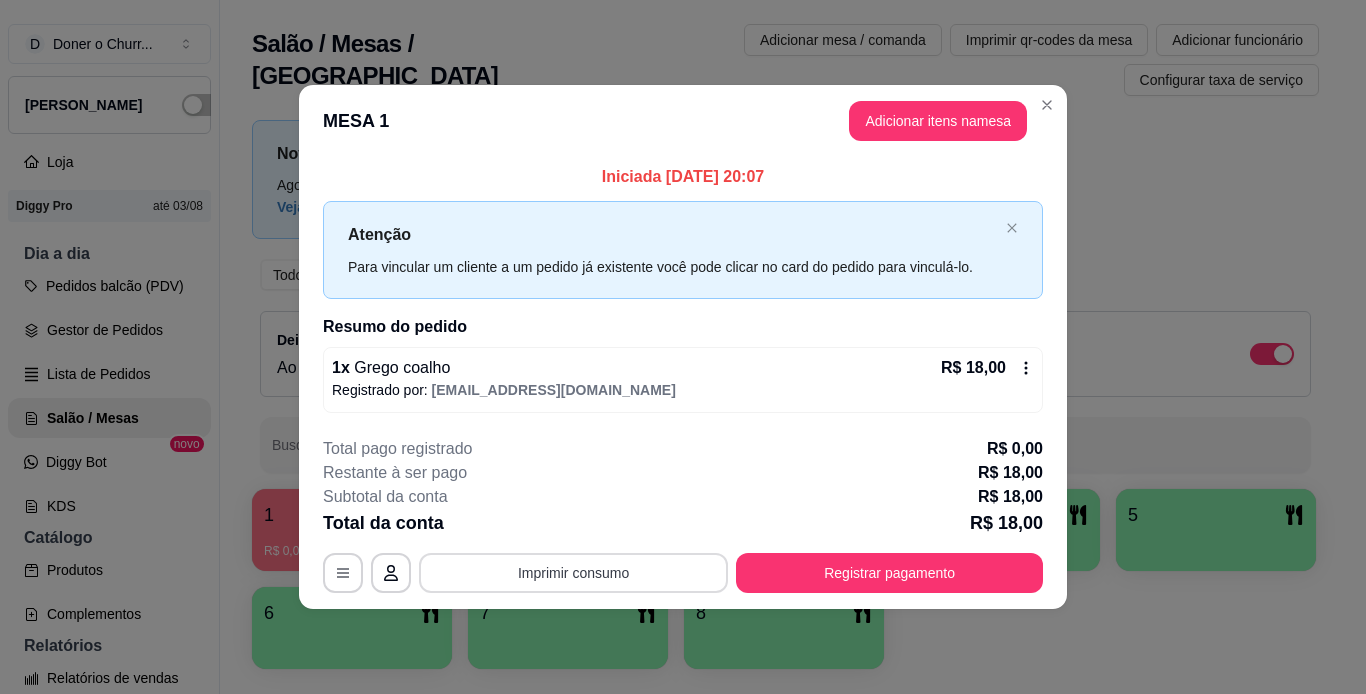 click on "Imprimir consumo" at bounding box center [573, 573] 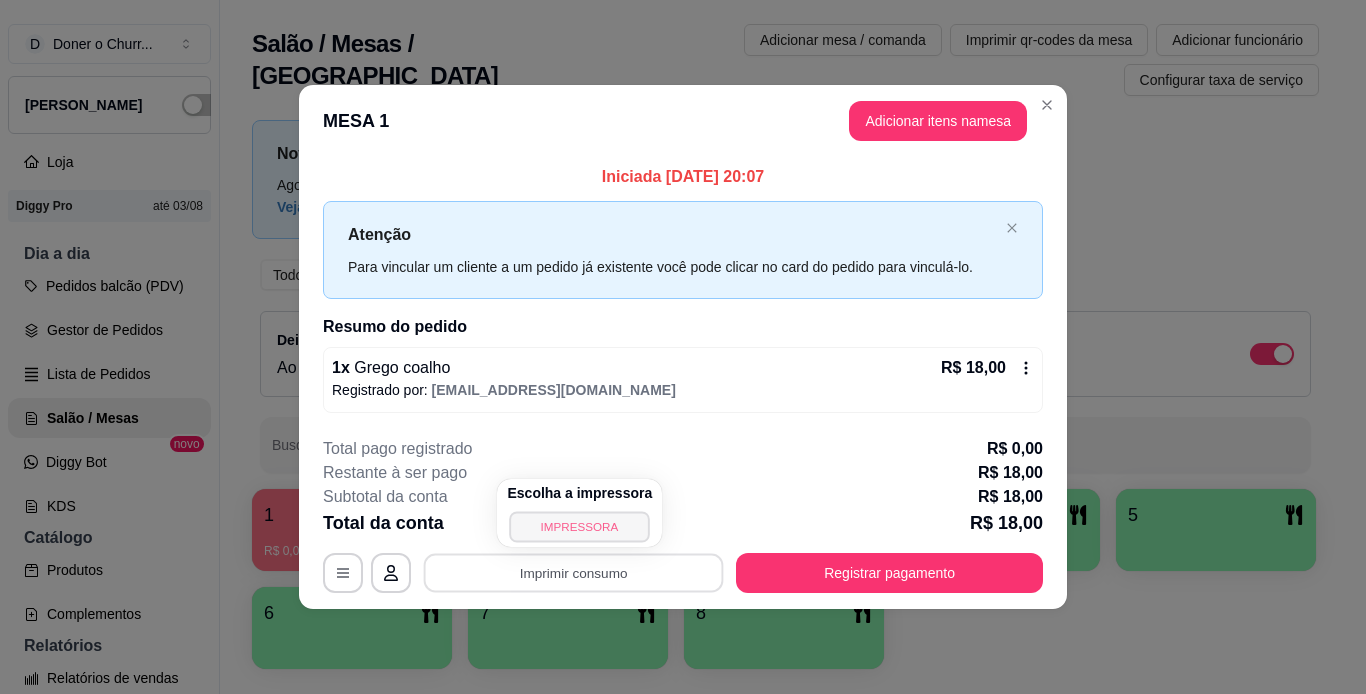 click on "IMPRESSORA" at bounding box center [580, 526] 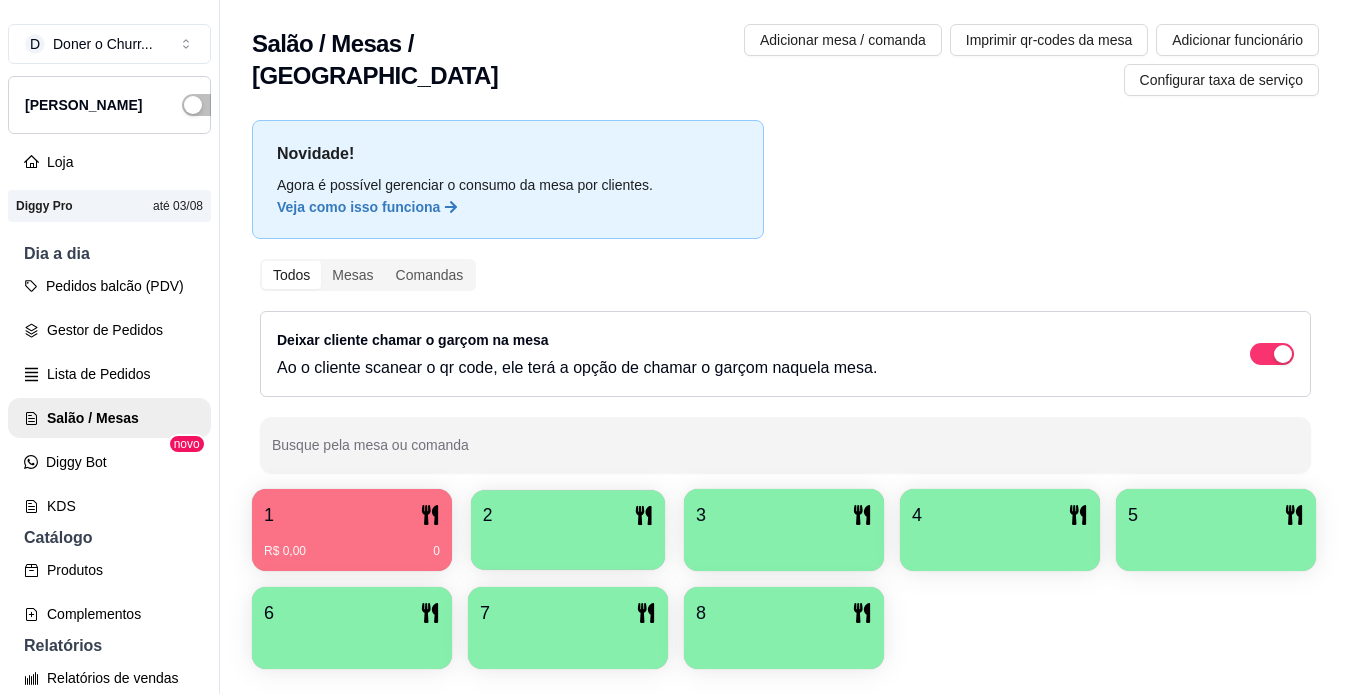 click on "2" at bounding box center [568, 515] 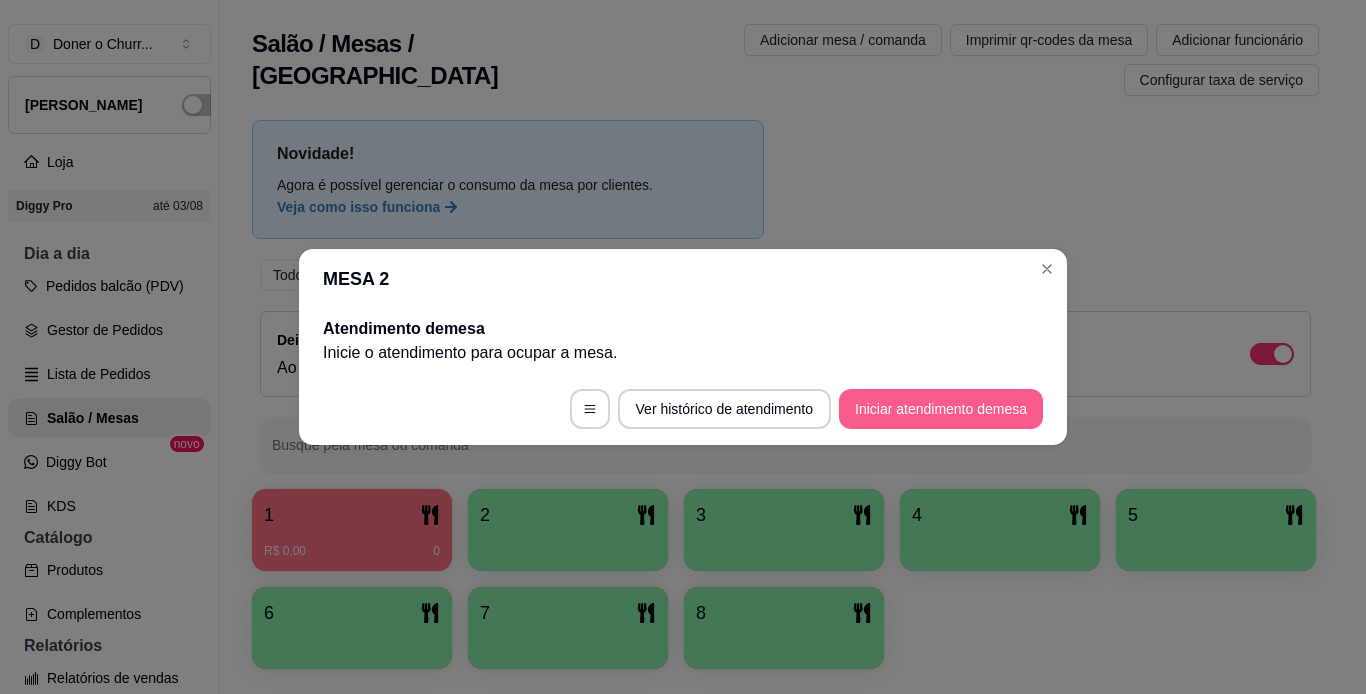 click on "Iniciar atendimento de  mesa" at bounding box center (941, 409) 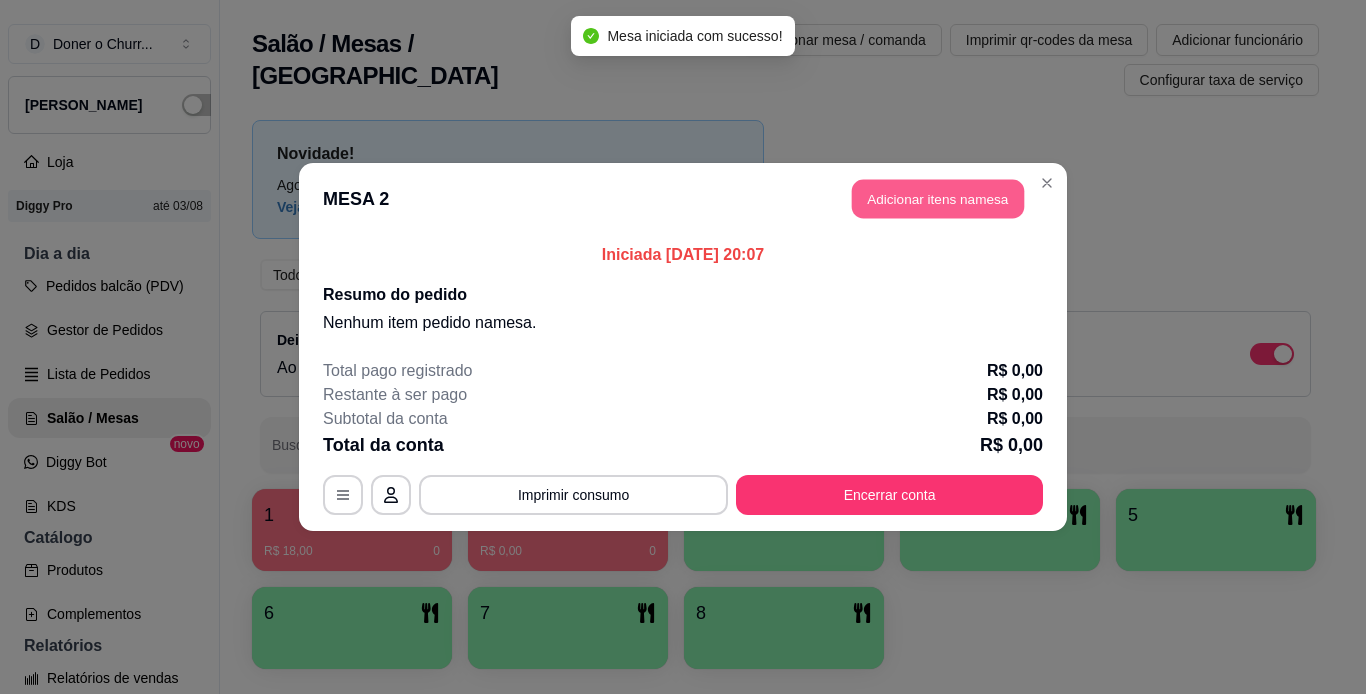 click on "Adicionar itens na  mesa" at bounding box center (938, 199) 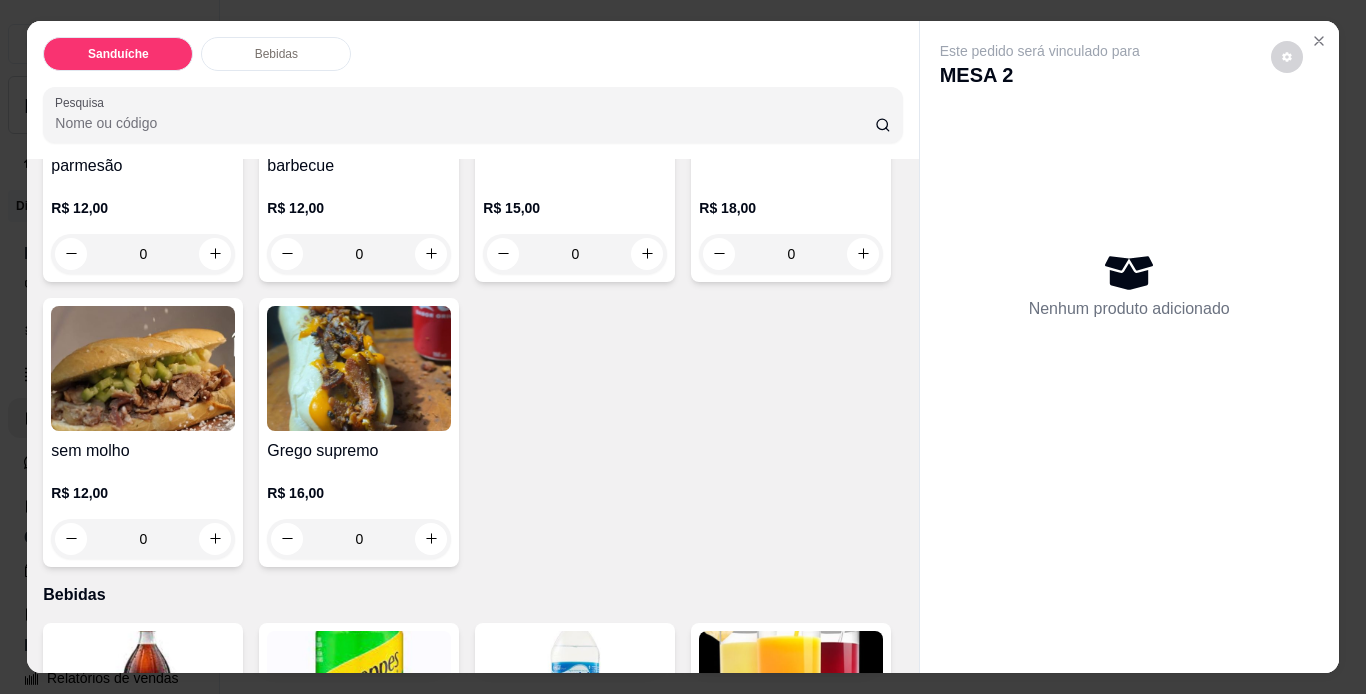 scroll, scrollTop: 0, scrollLeft: 0, axis: both 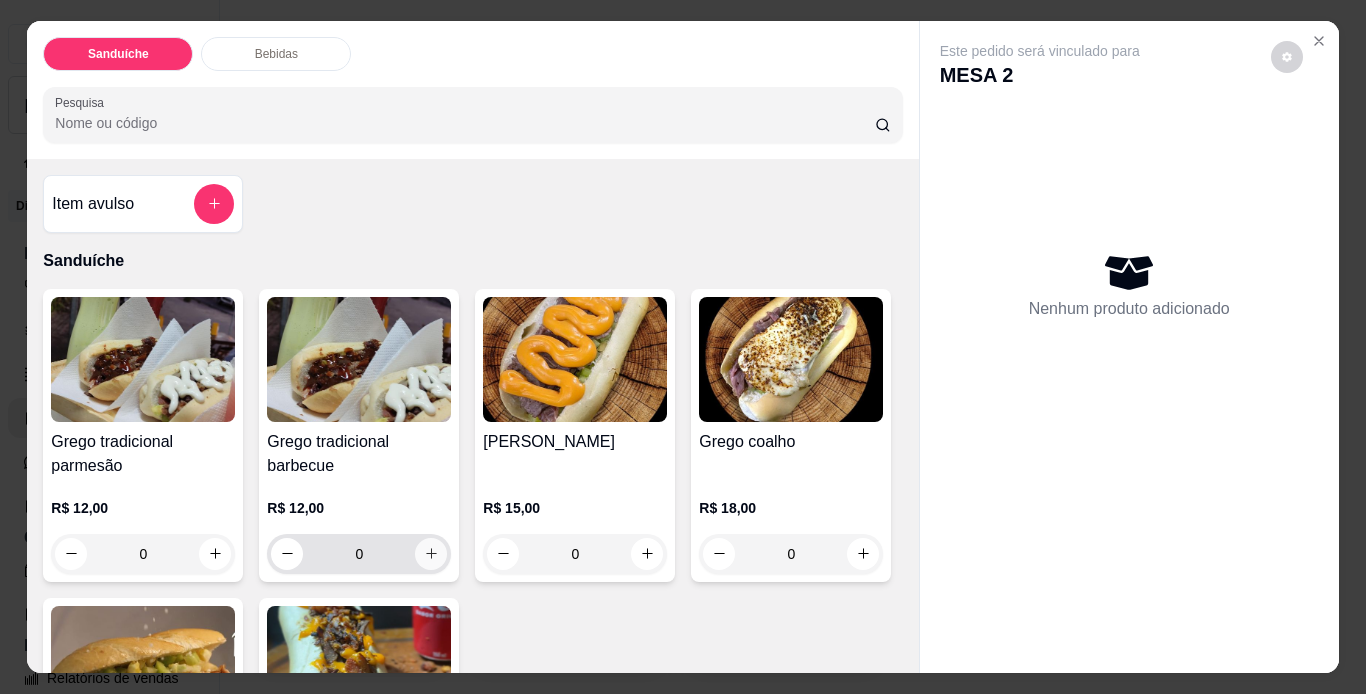 click 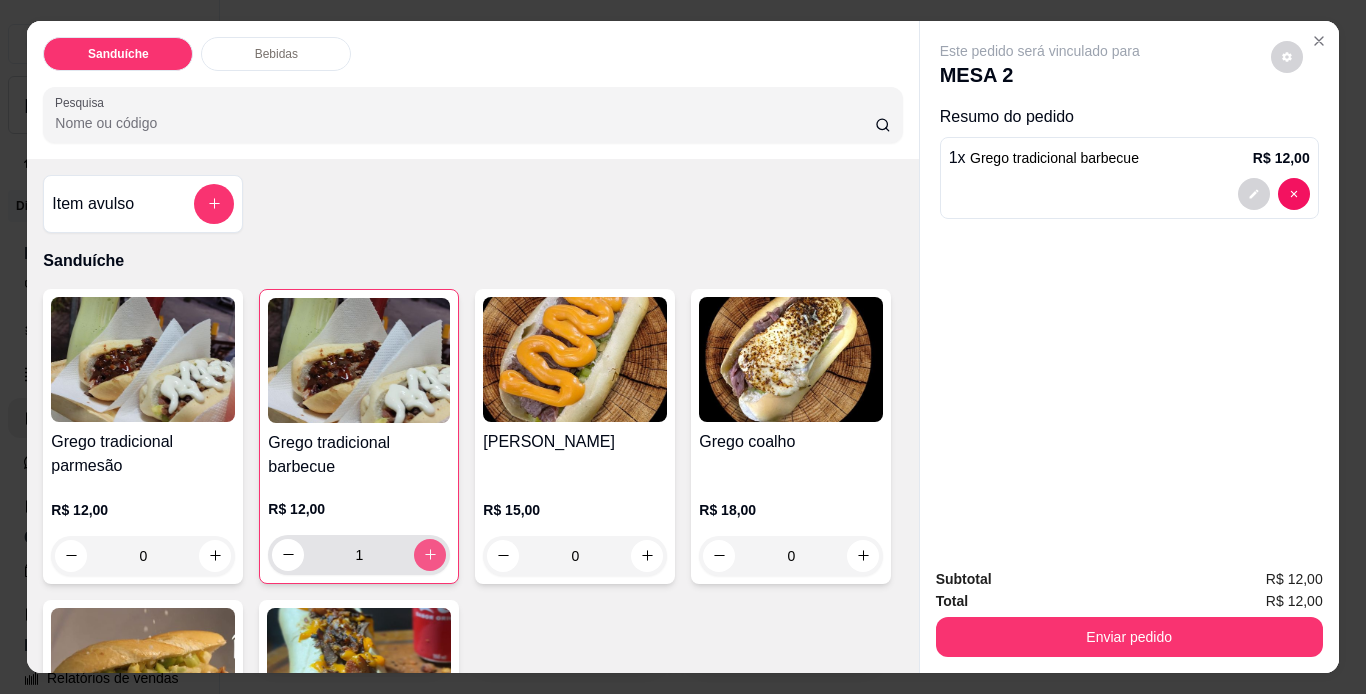 click 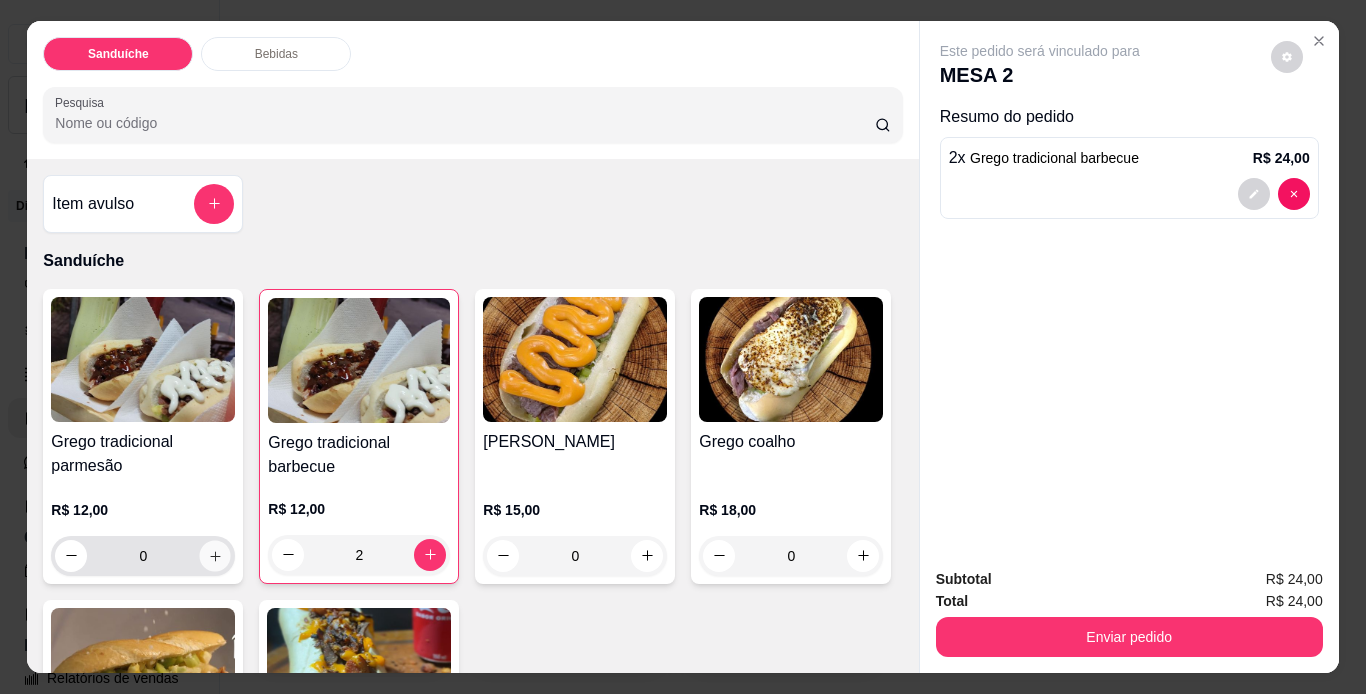 click 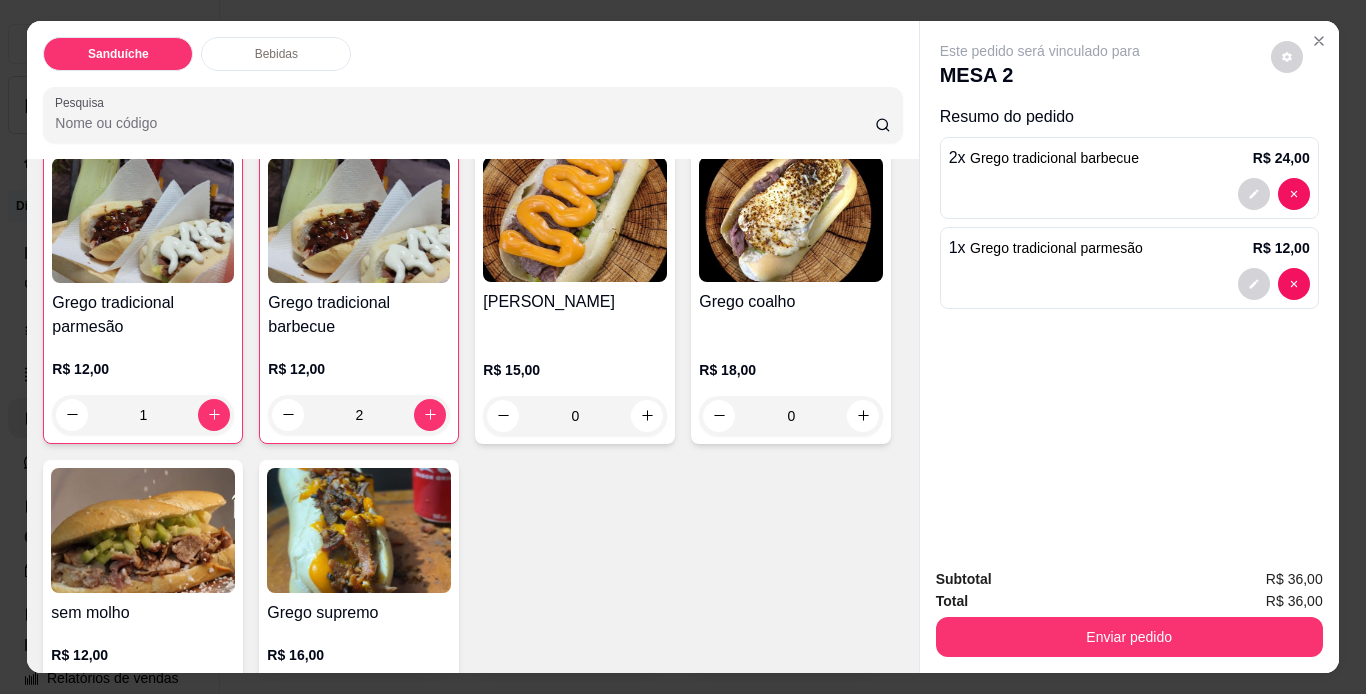 scroll, scrollTop: 0, scrollLeft: 0, axis: both 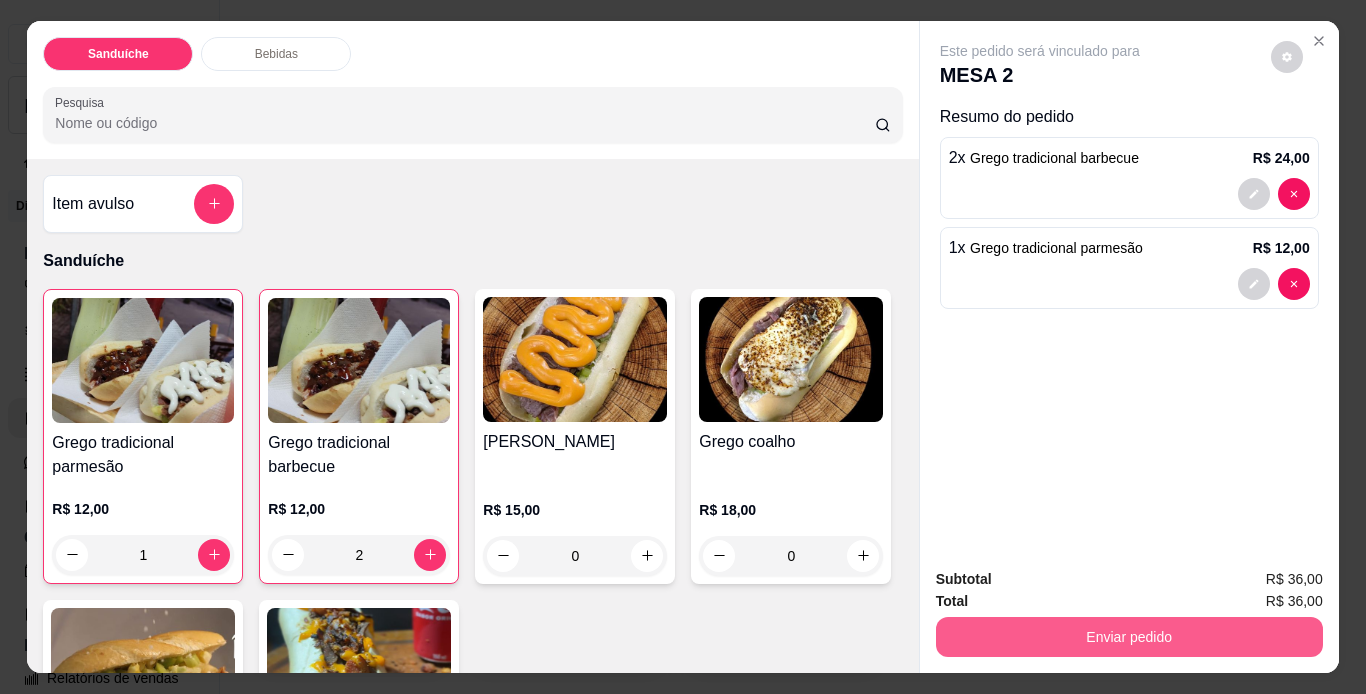 click on "Enviar pedido" at bounding box center (1129, 637) 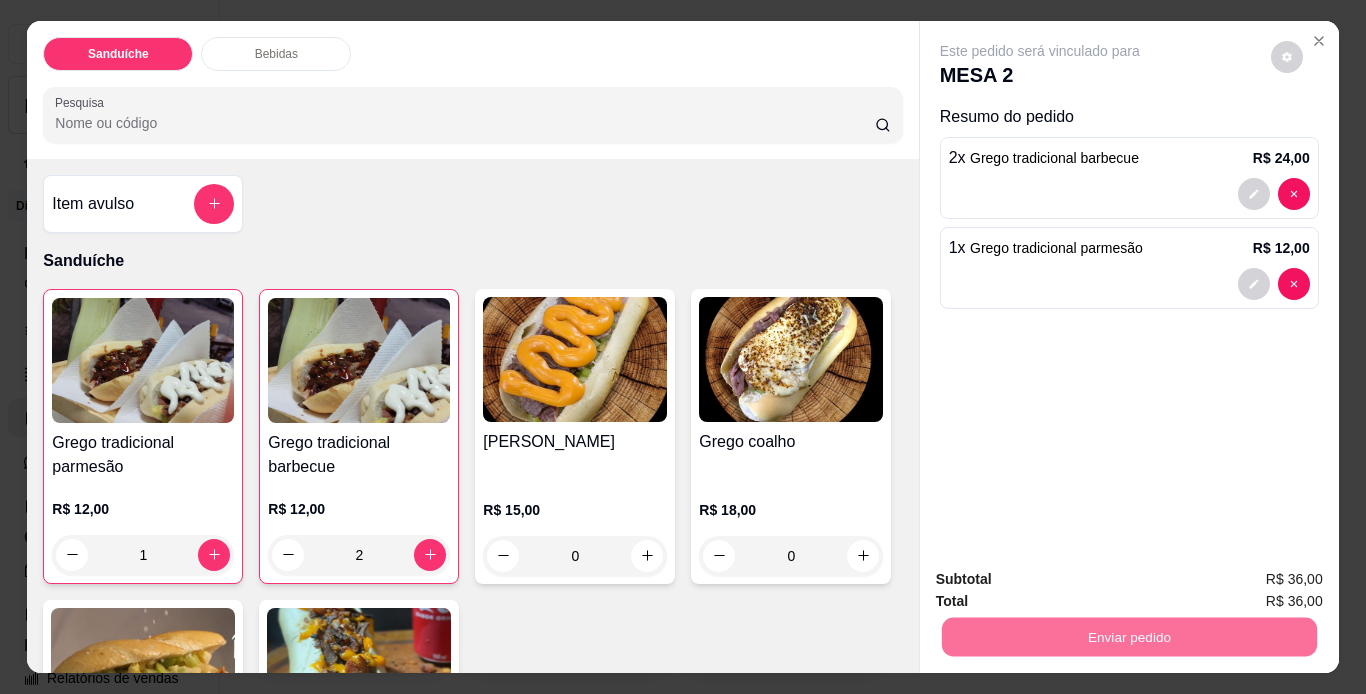 click on "Não registrar e enviar pedido" at bounding box center [1063, 580] 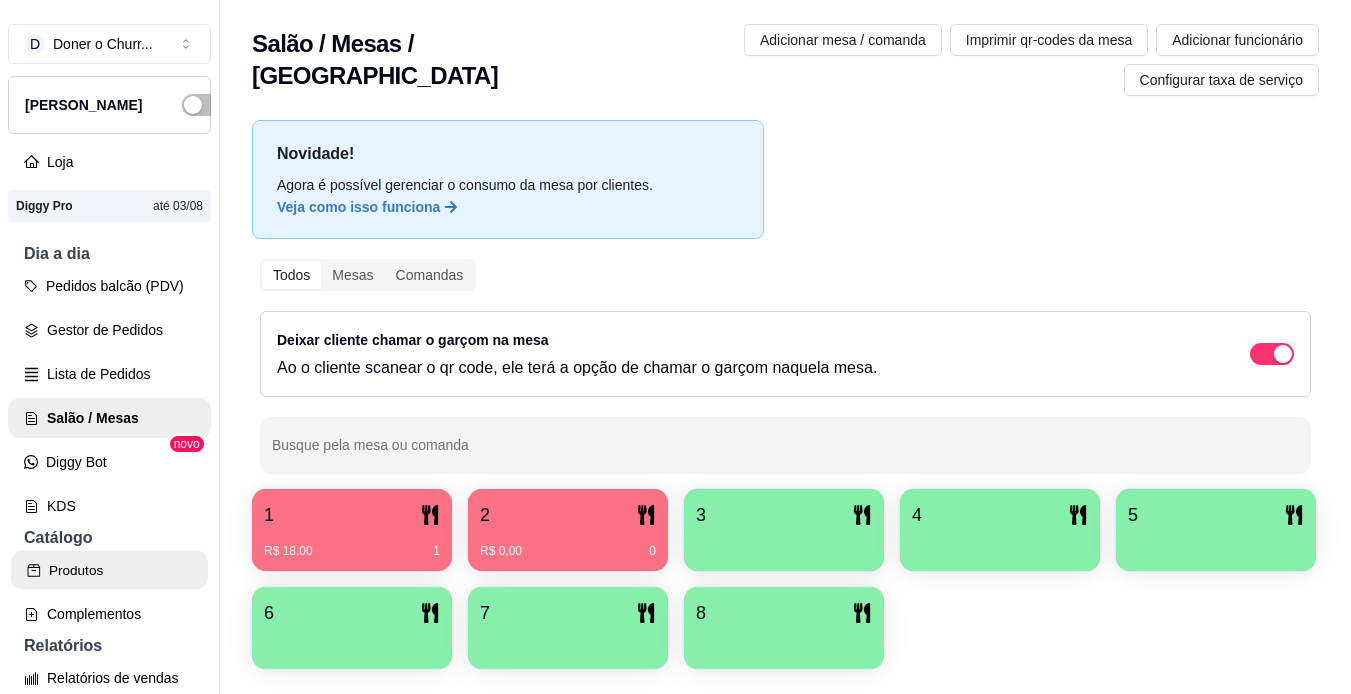 click on "Produtos" at bounding box center (109, 570) 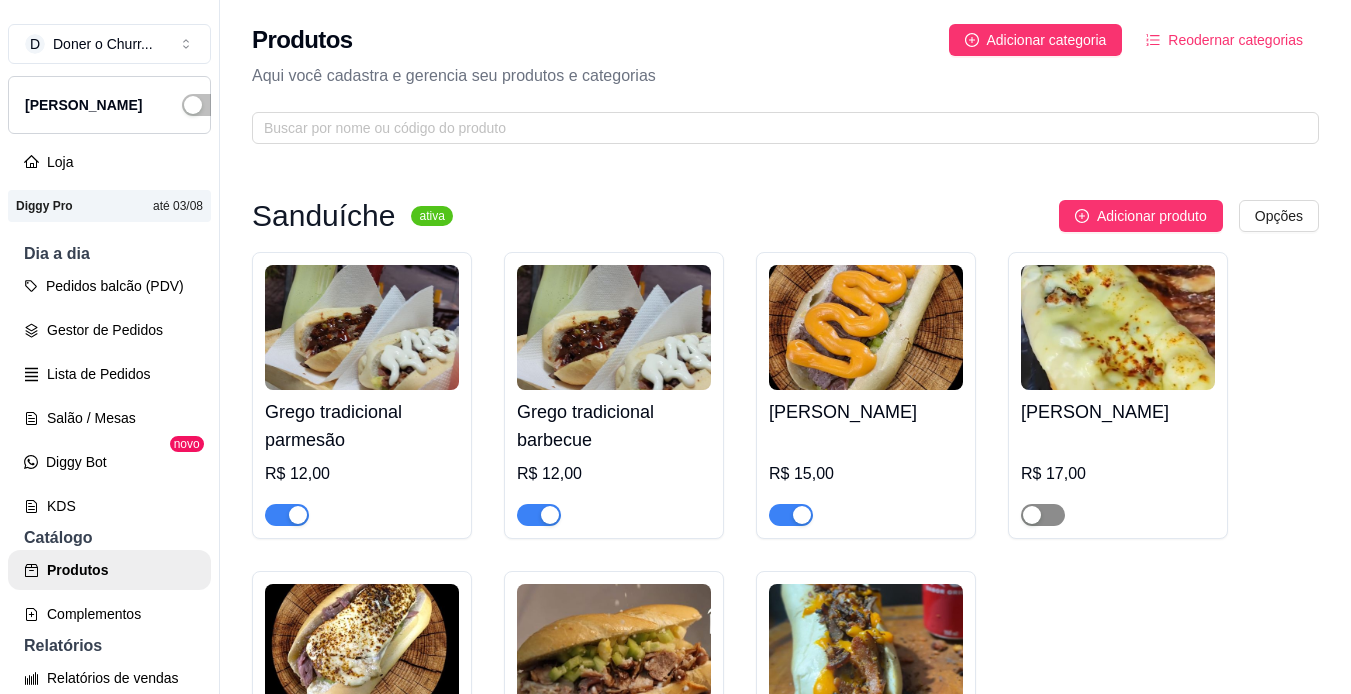 click at bounding box center [1043, 515] 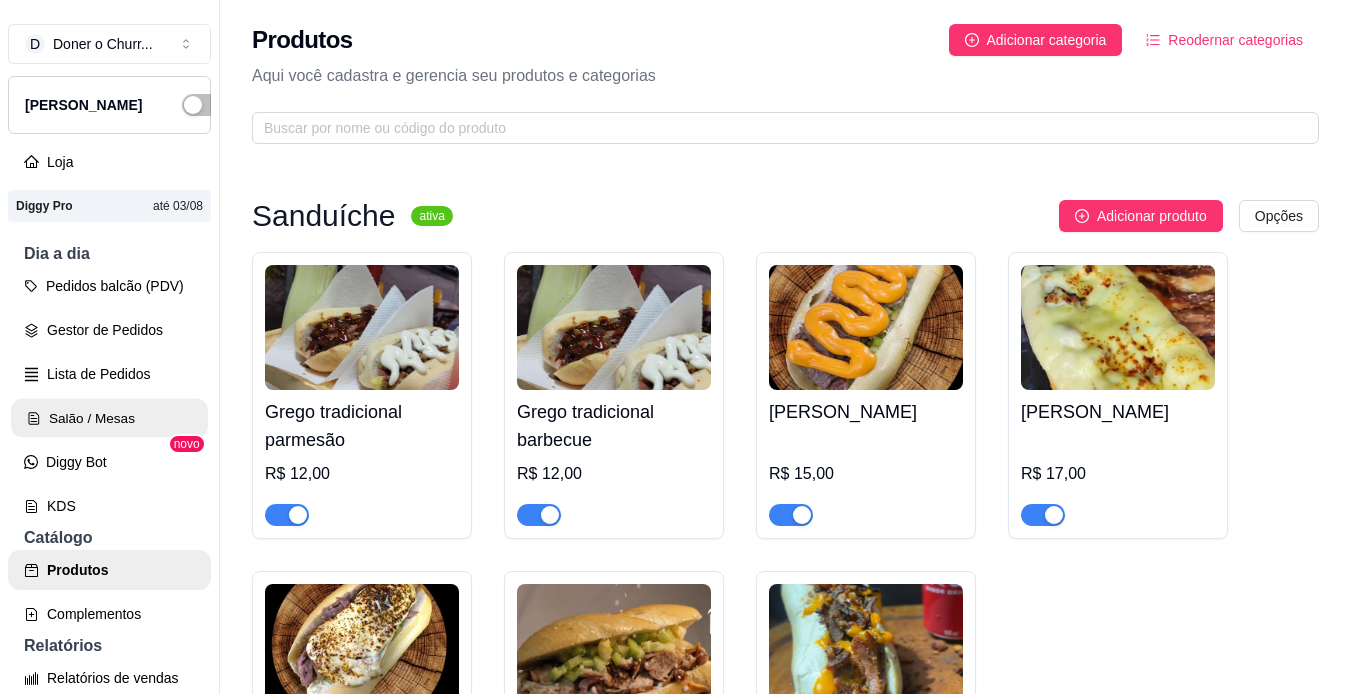 click on "Salão / Mesas" at bounding box center (109, 418) 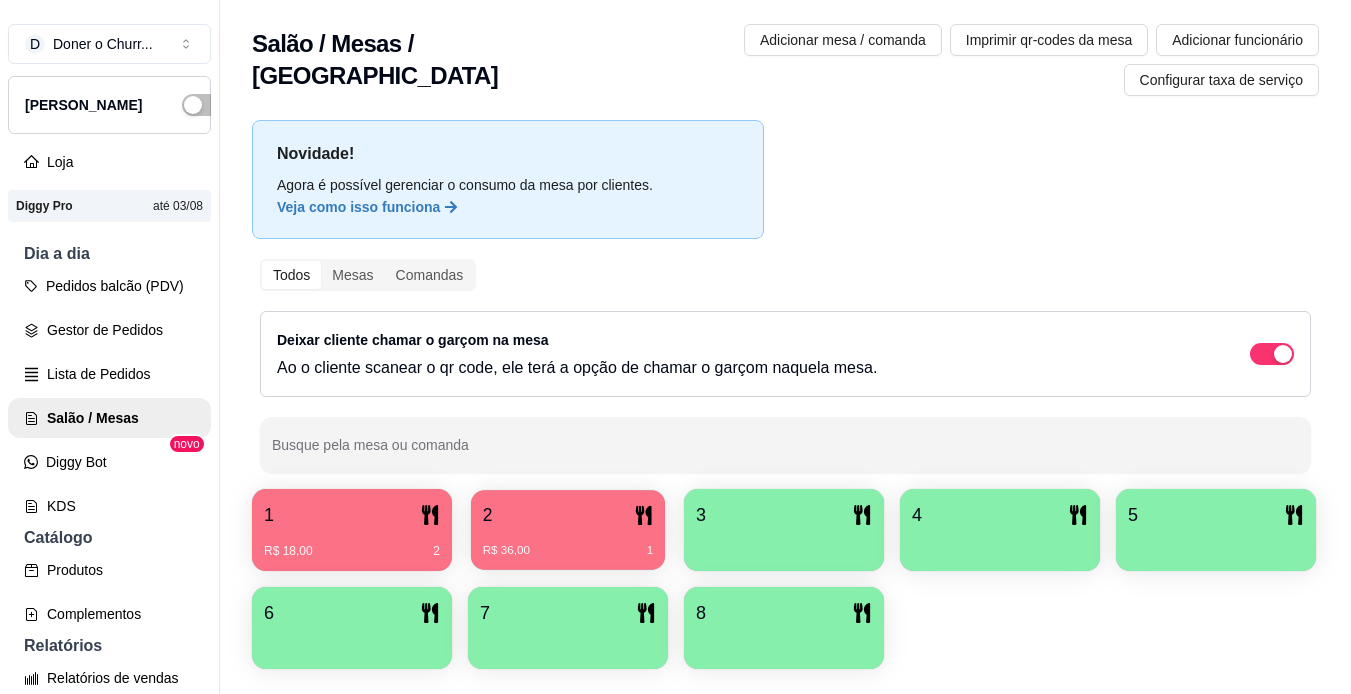 click on "R$ 36,00 1" at bounding box center [568, 543] 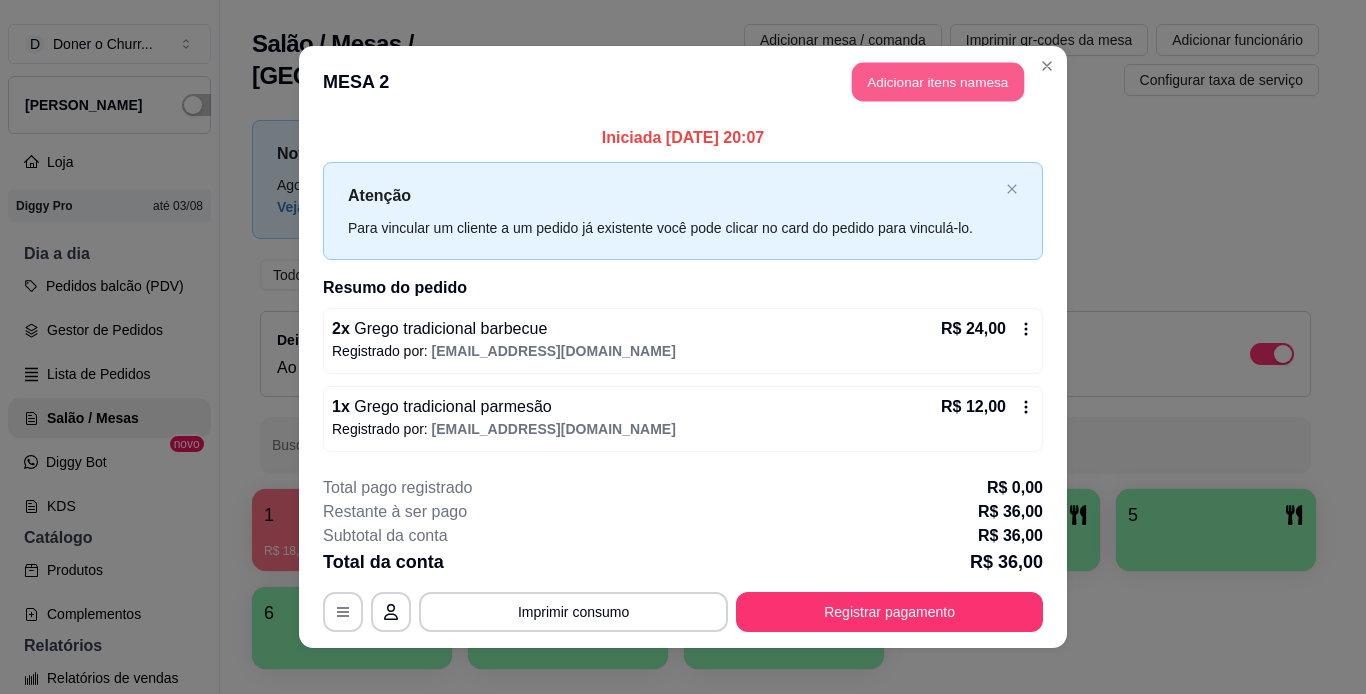 click on "Adicionar itens na  mesa" at bounding box center (938, 82) 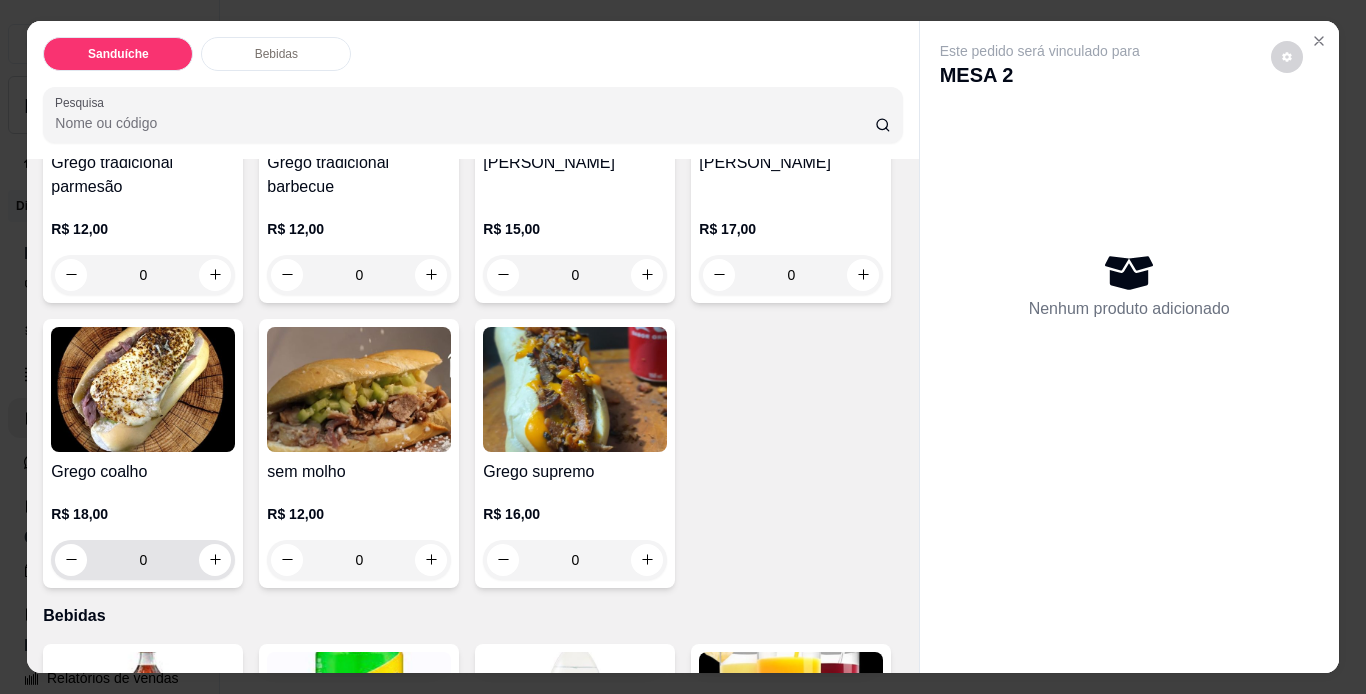 scroll, scrollTop: 300, scrollLeft: 0, axis: vertical 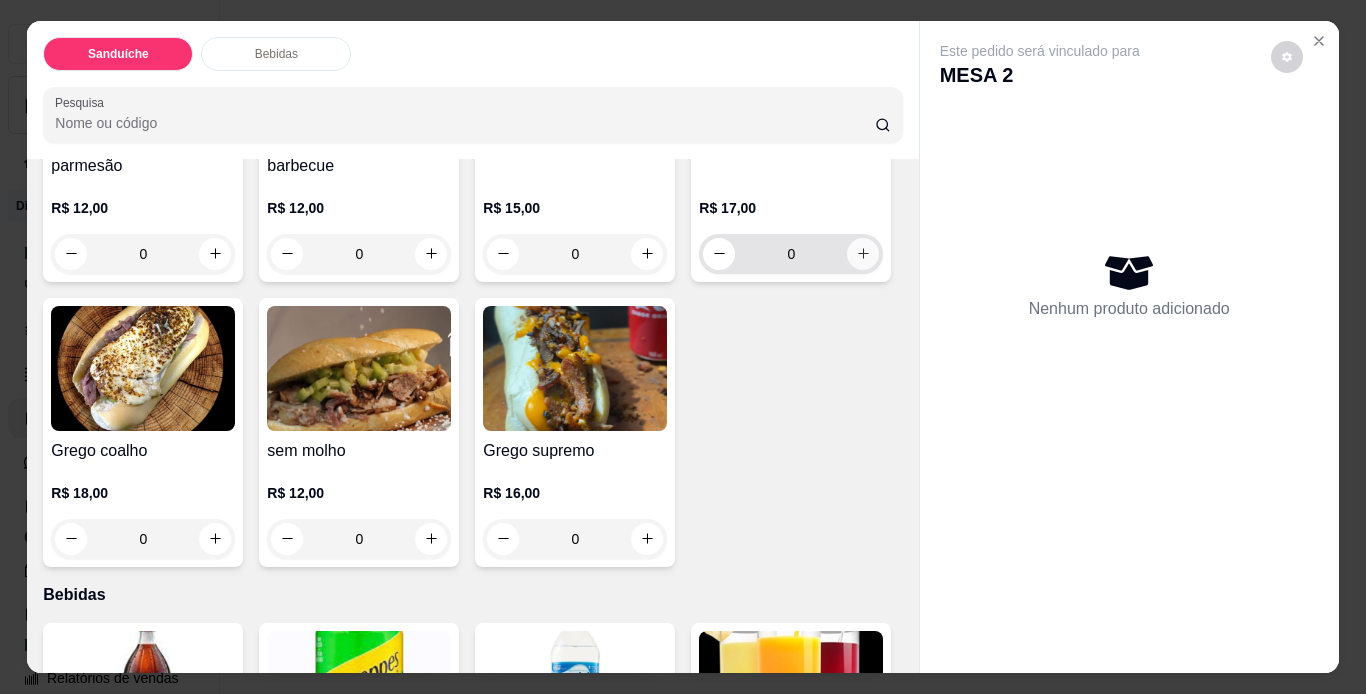 click 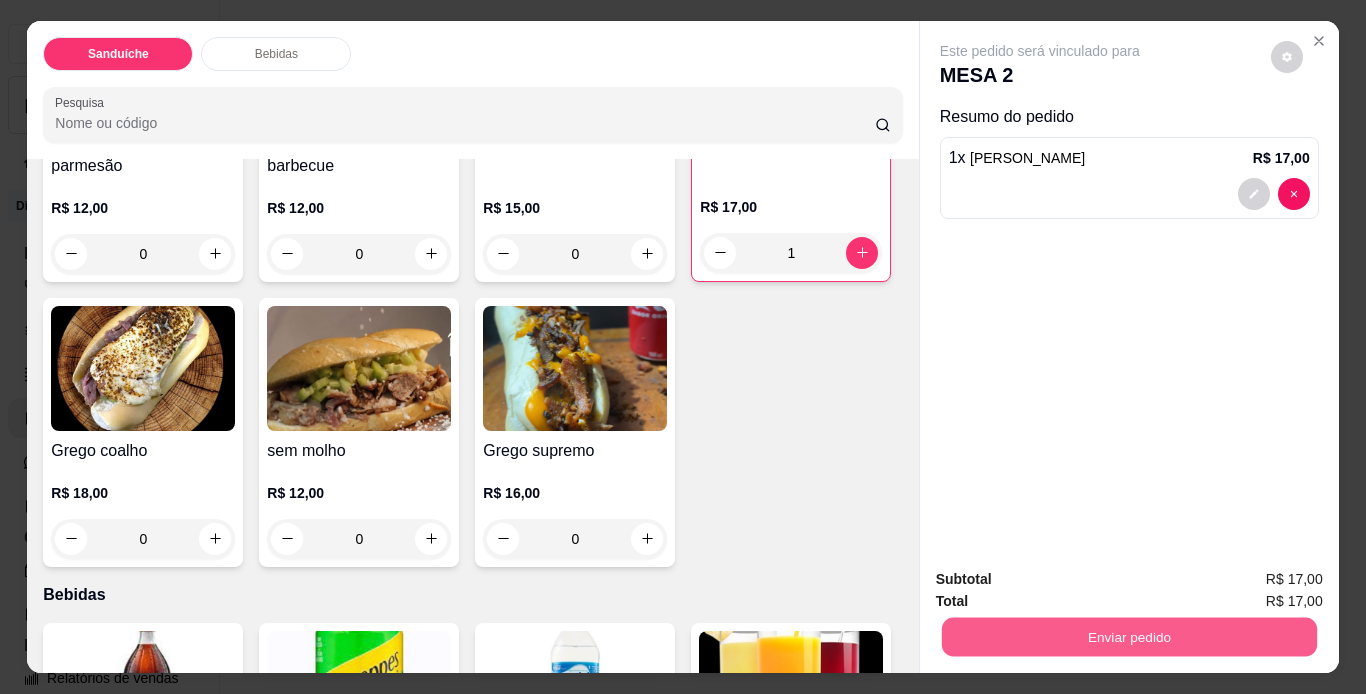 click on "Enviar pedido" at bounding box center [1128, 637] 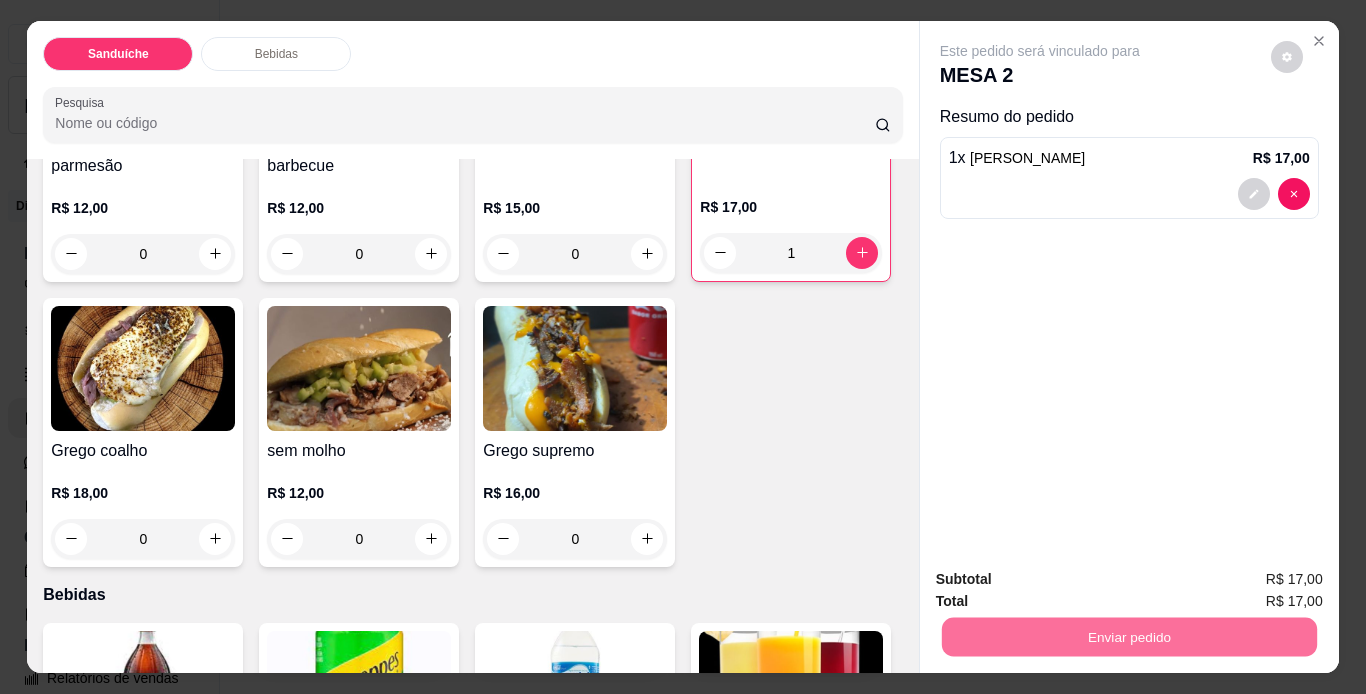 click on "Não registrar e enviar pedido" at bounding box center (1063, 580) 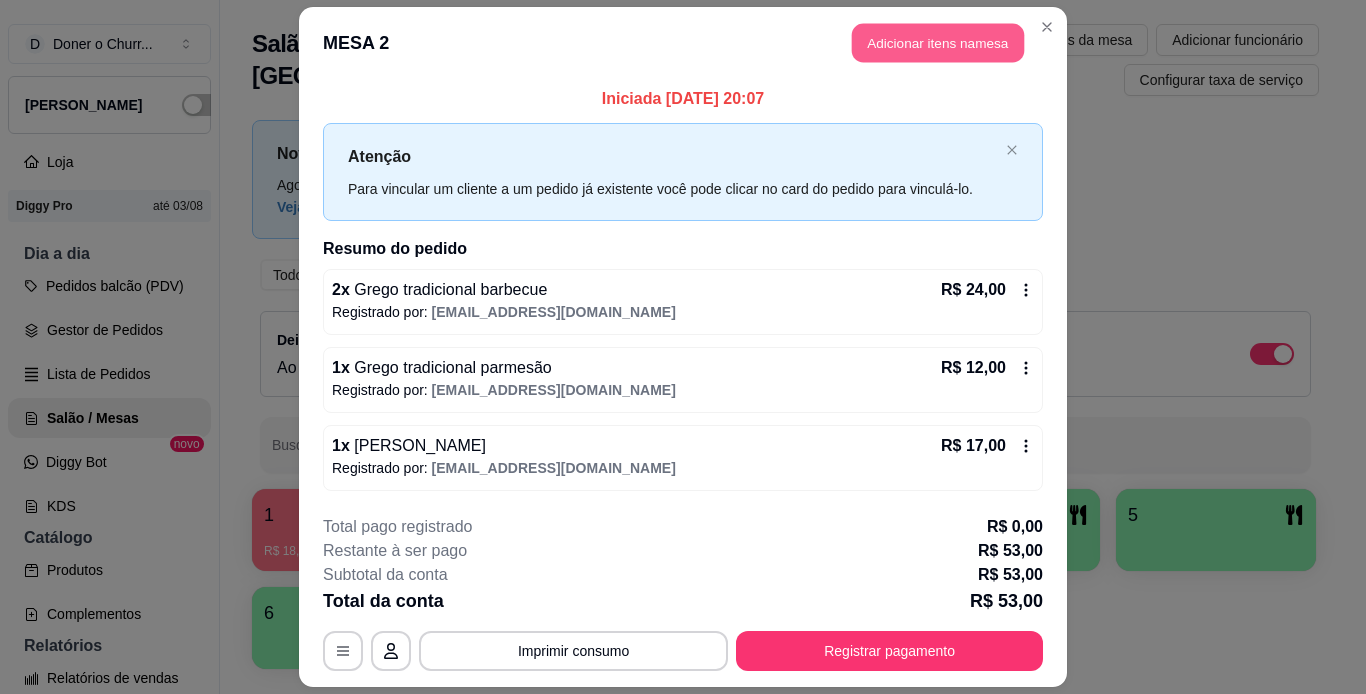 click on "Adicionar itens na  mesa" at bounding box center [938, 43] 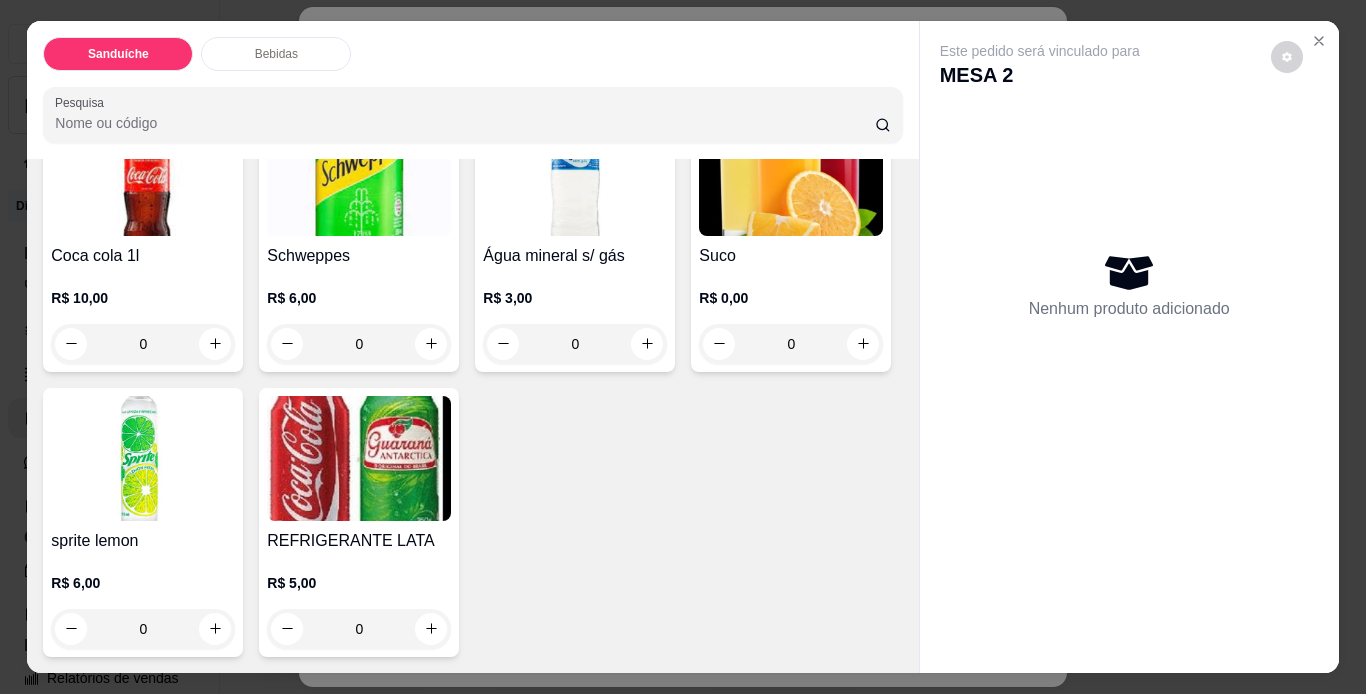 scroll, scrollTop: 900, scrollLeft: 0, axis: vertical 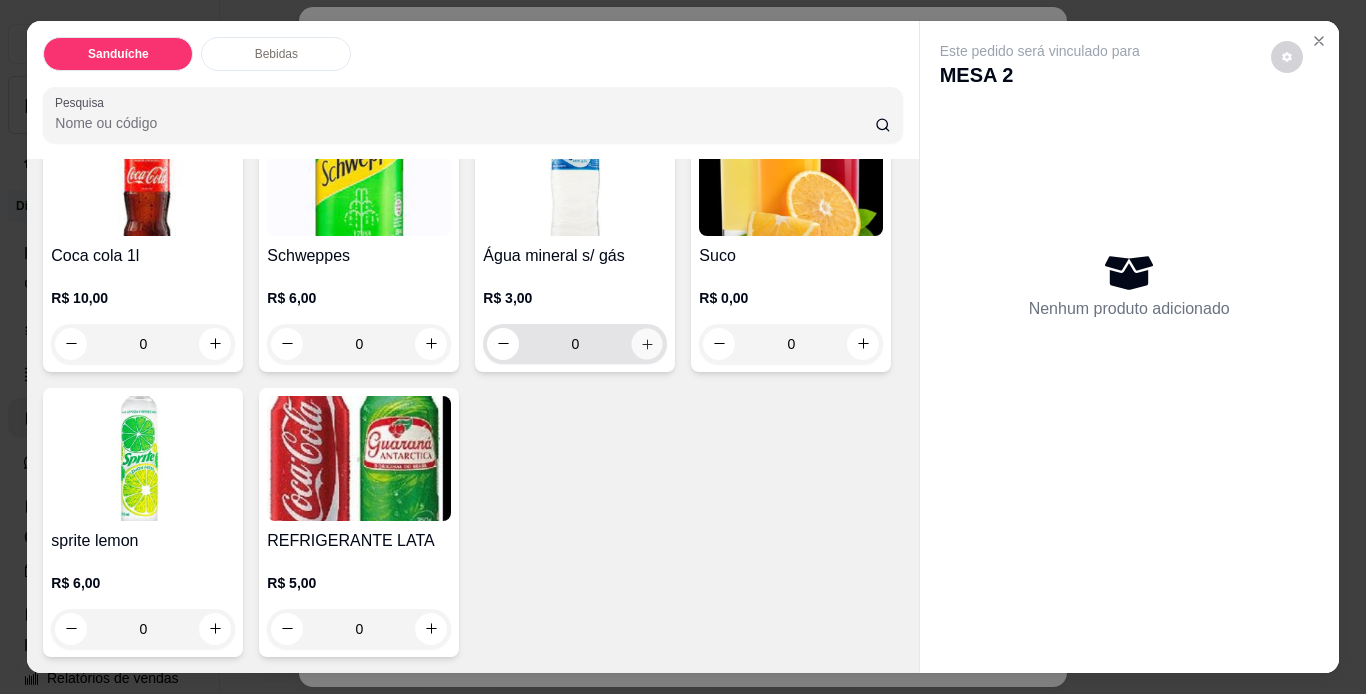 click 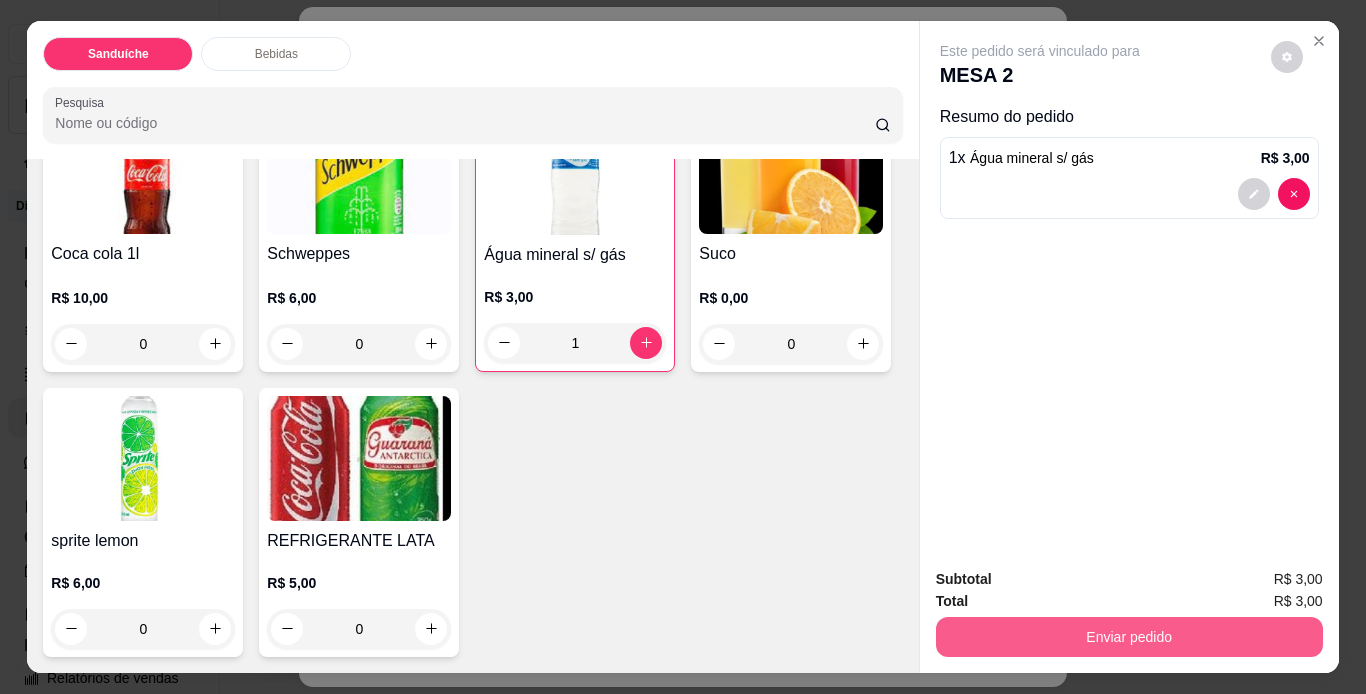 click on "Enviar pedido" at bounding box center (1129, 637) 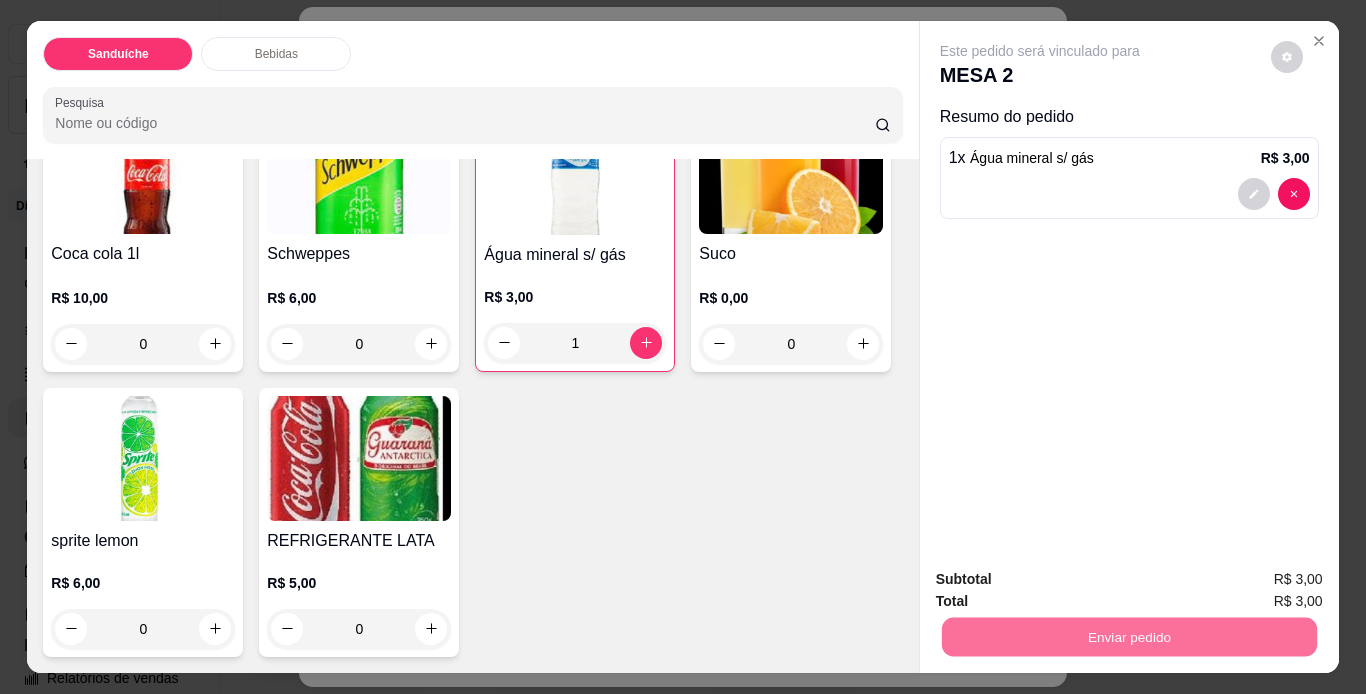 click on "Não registrar e enviar pedido" at bounding box center [1063, 581] 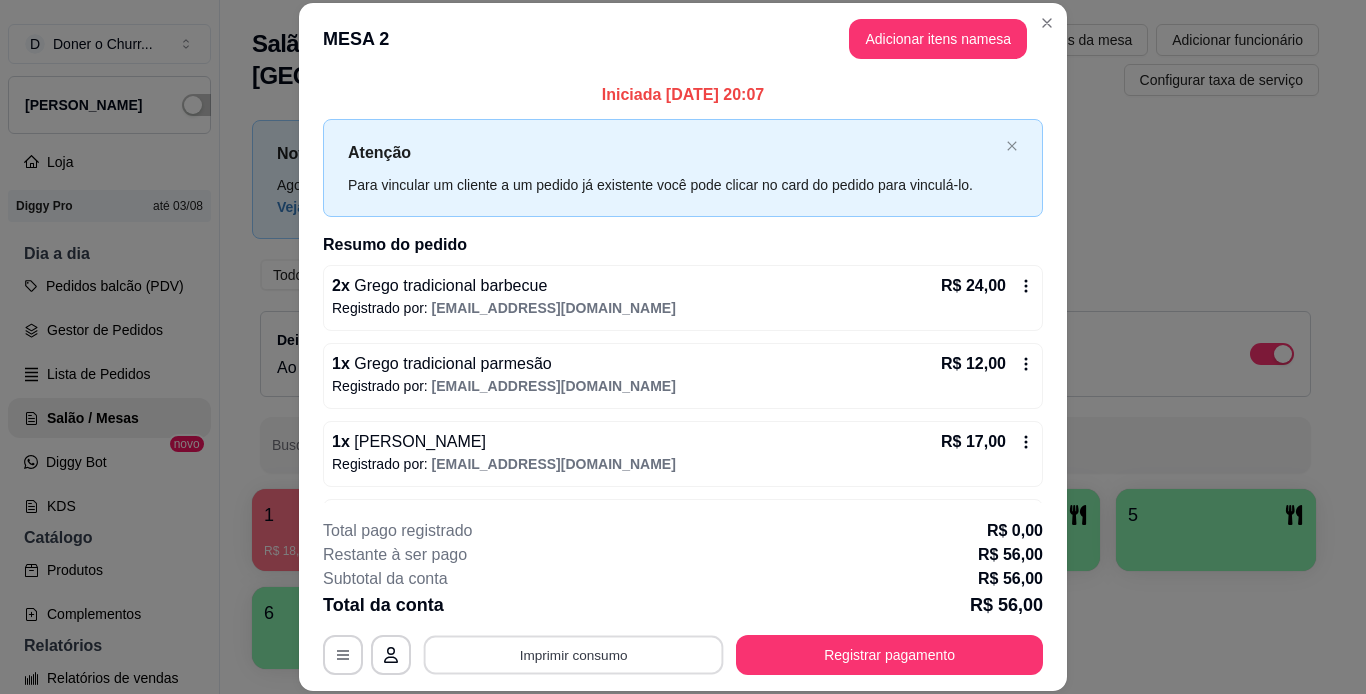 click on "Imprimir consumo" at bounding box center (574, 654) 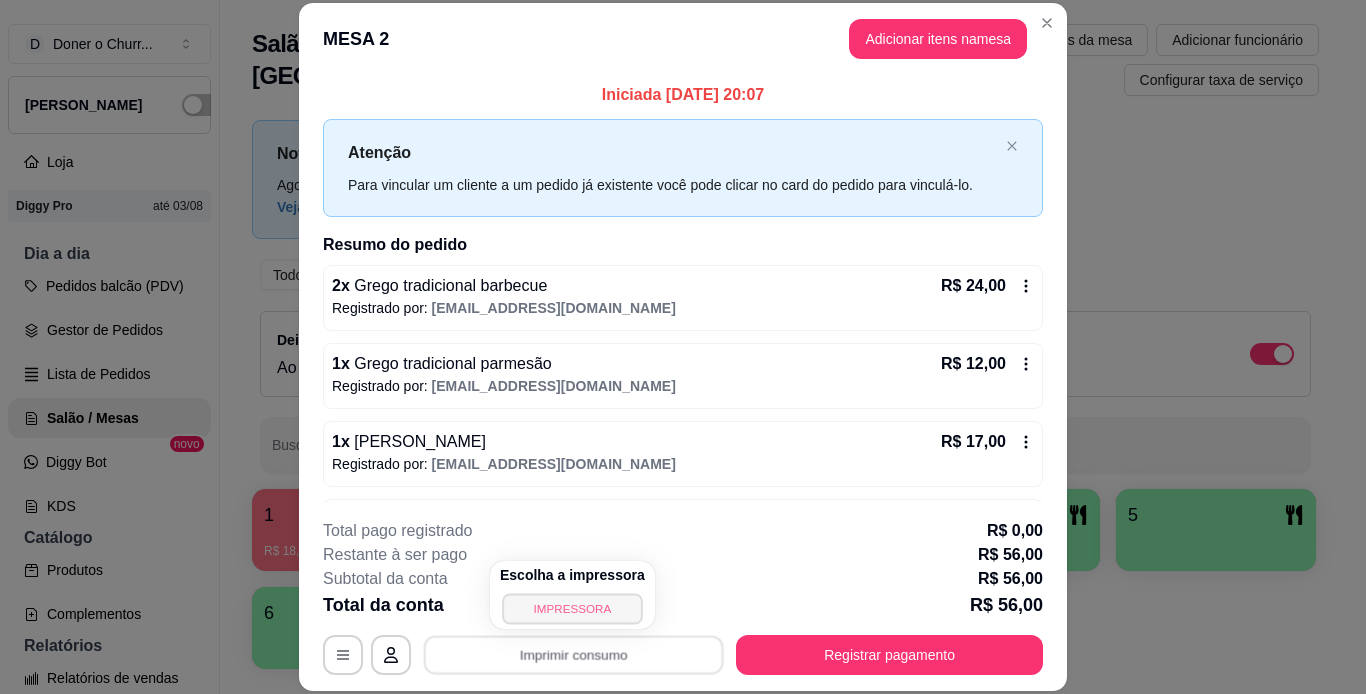 click on "IMPRESSORA" at bounding box center [572, 608] 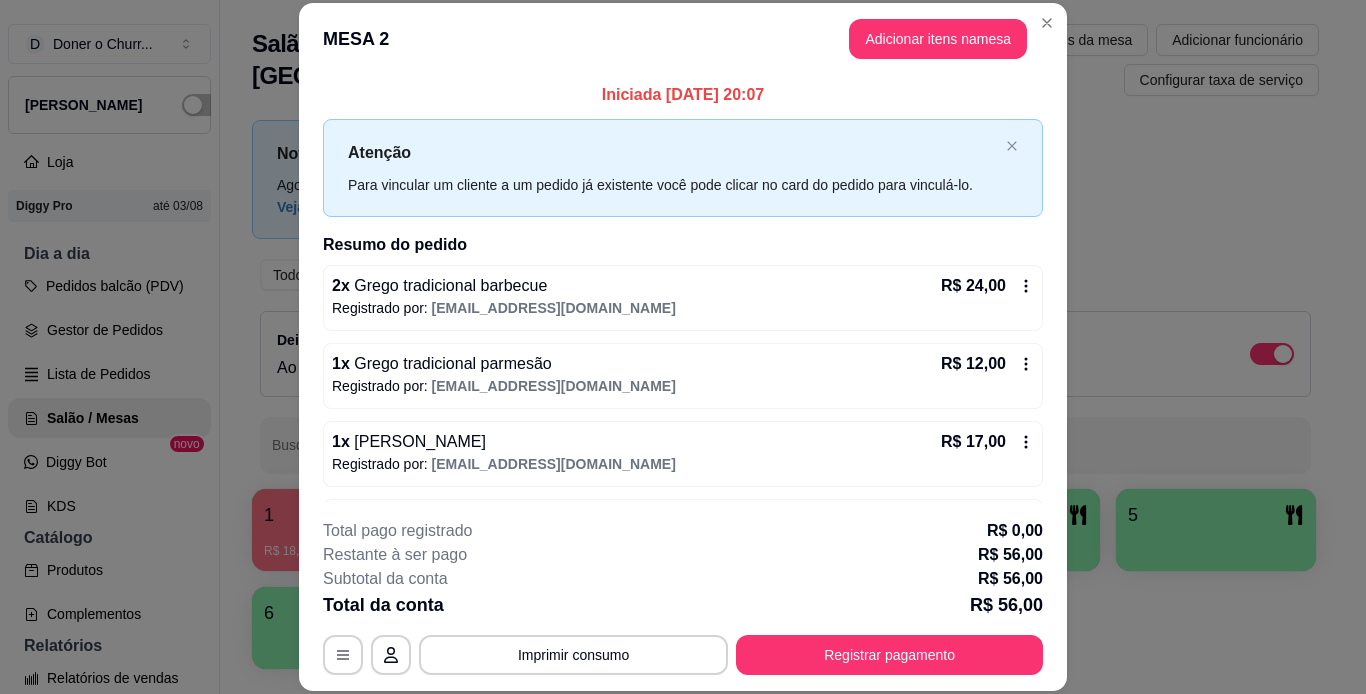 scroll, scrollTop: 70, scrollLeft: 0, axis: vertical 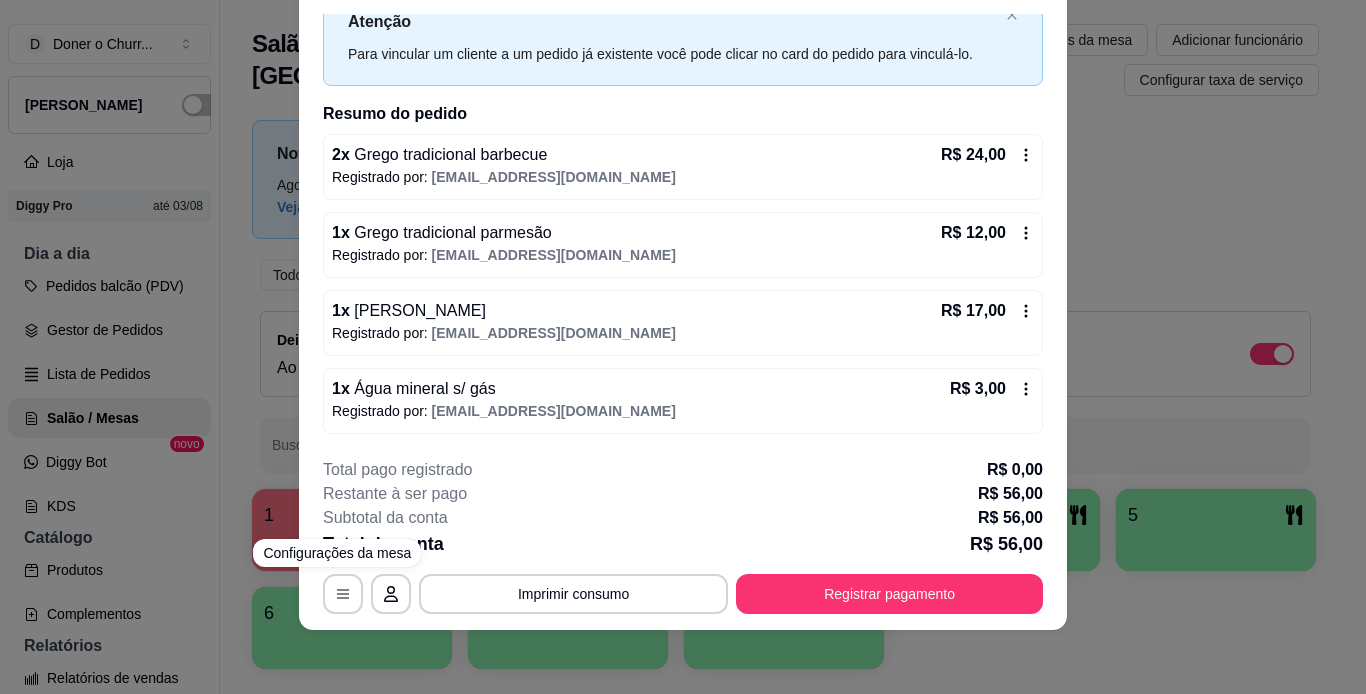 drag, startPoint x: 712, startPoint y: 498, endPoint x: 722, endPoint y: 506, distance: 12.806249 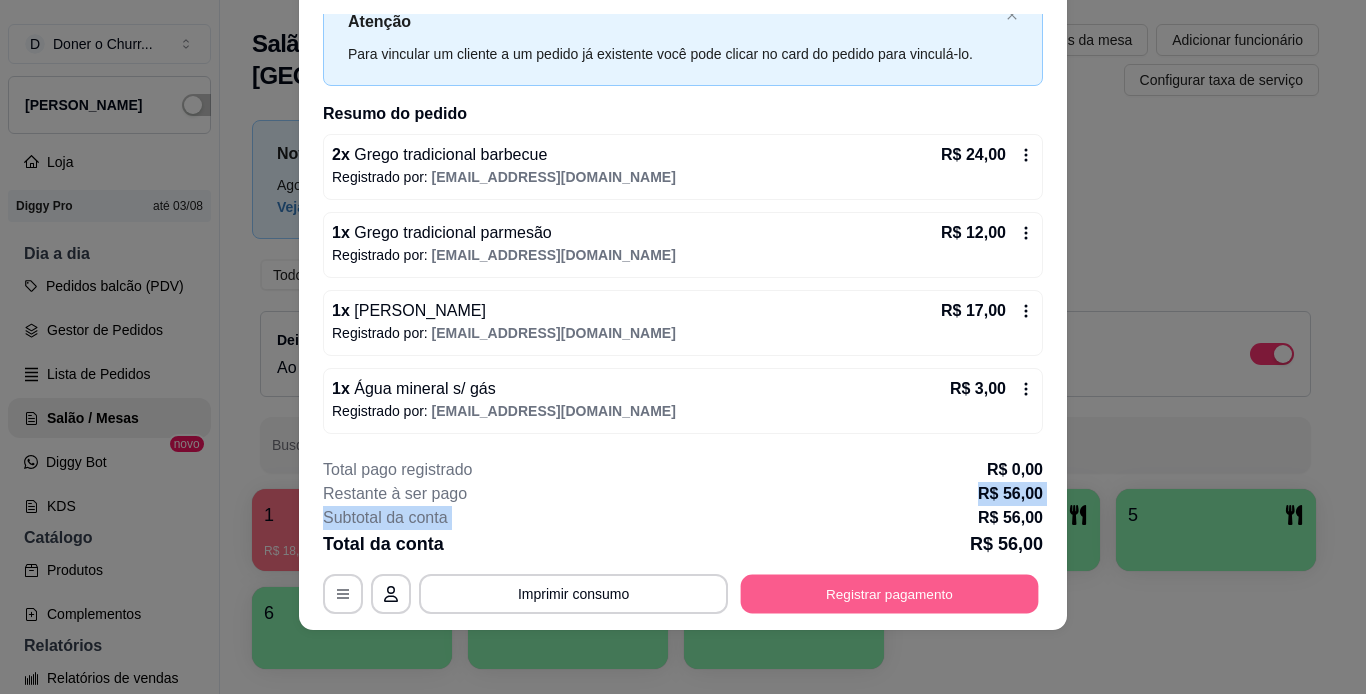 click on "Registrar pagamento" at bounding box center [890, 593] 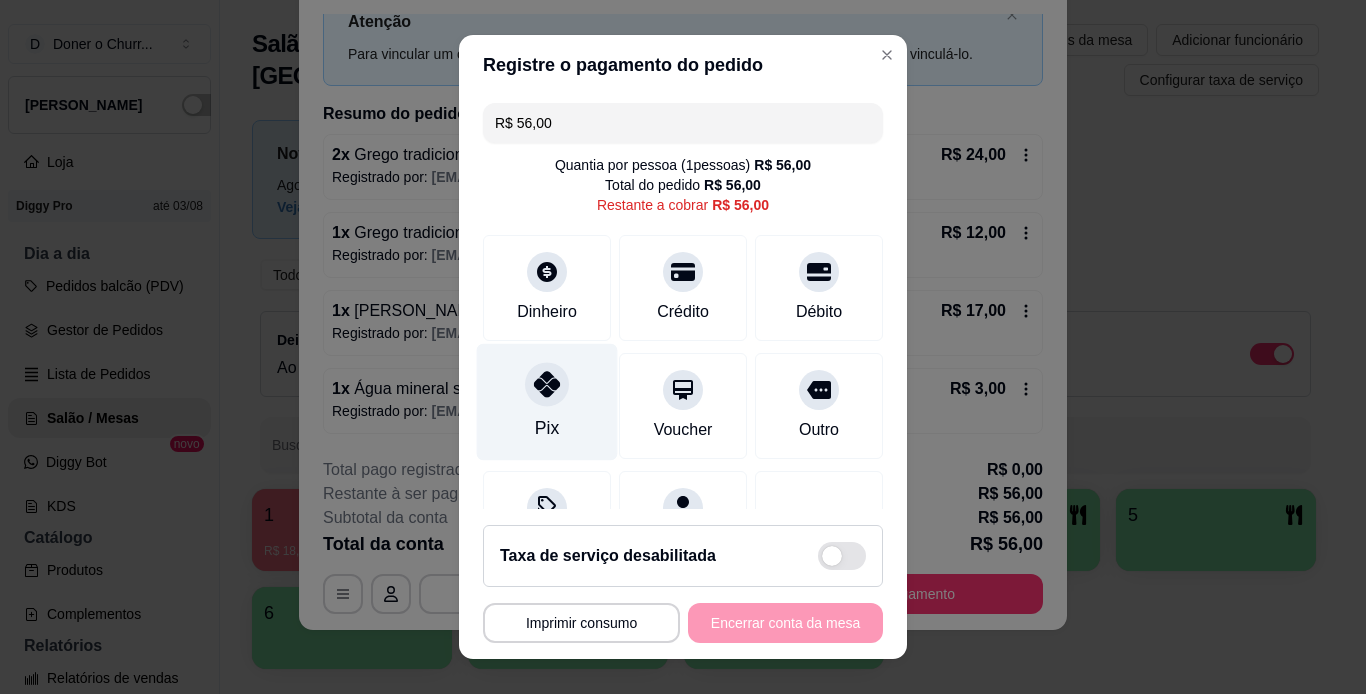 click at bounding box center (547, 384) 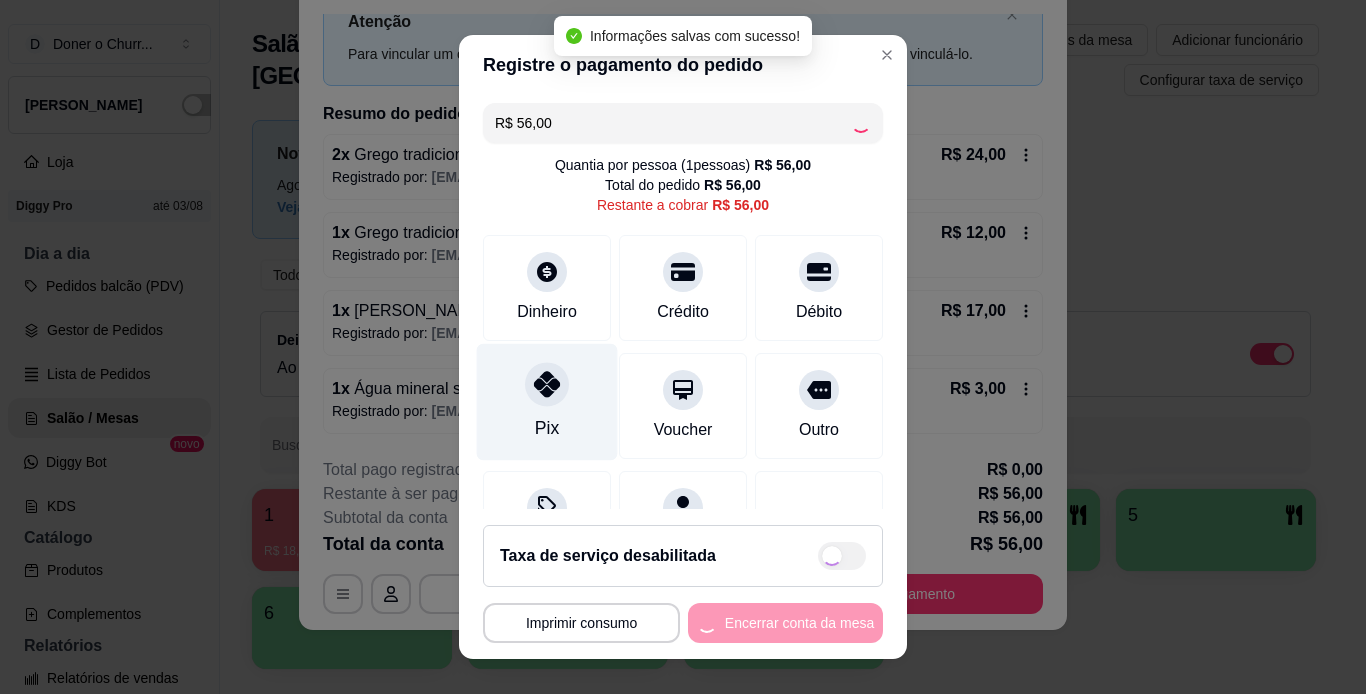type on "R$ 0,00" 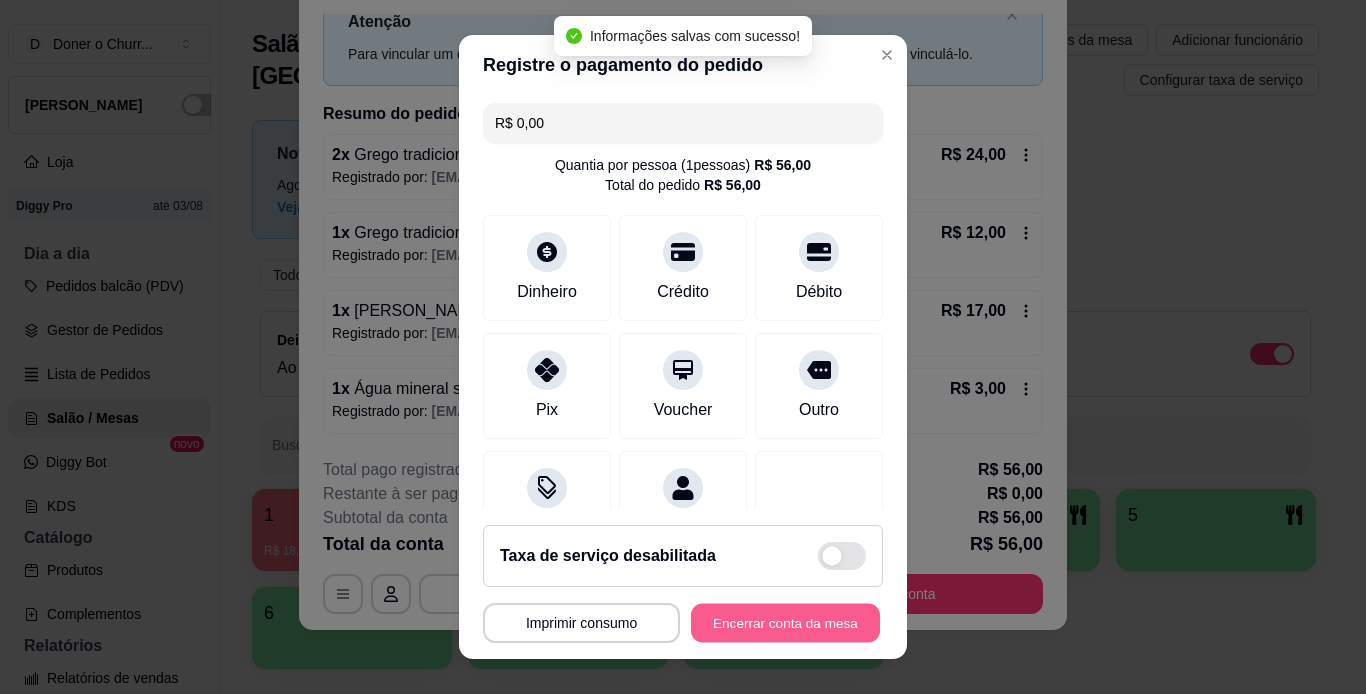 click on "Encerrar conta da mesa" at bounding box center (785, 623) 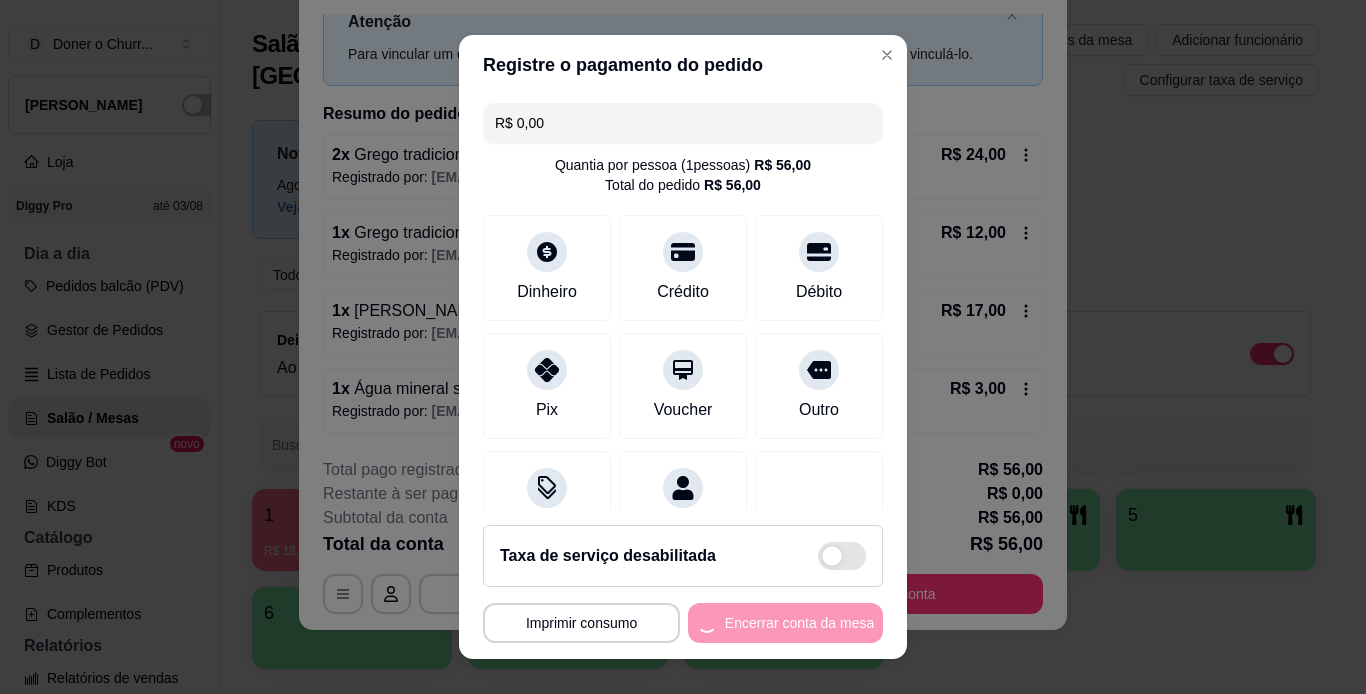 scroll, scrollTop: 0, scrollLeft: 0, axis: both 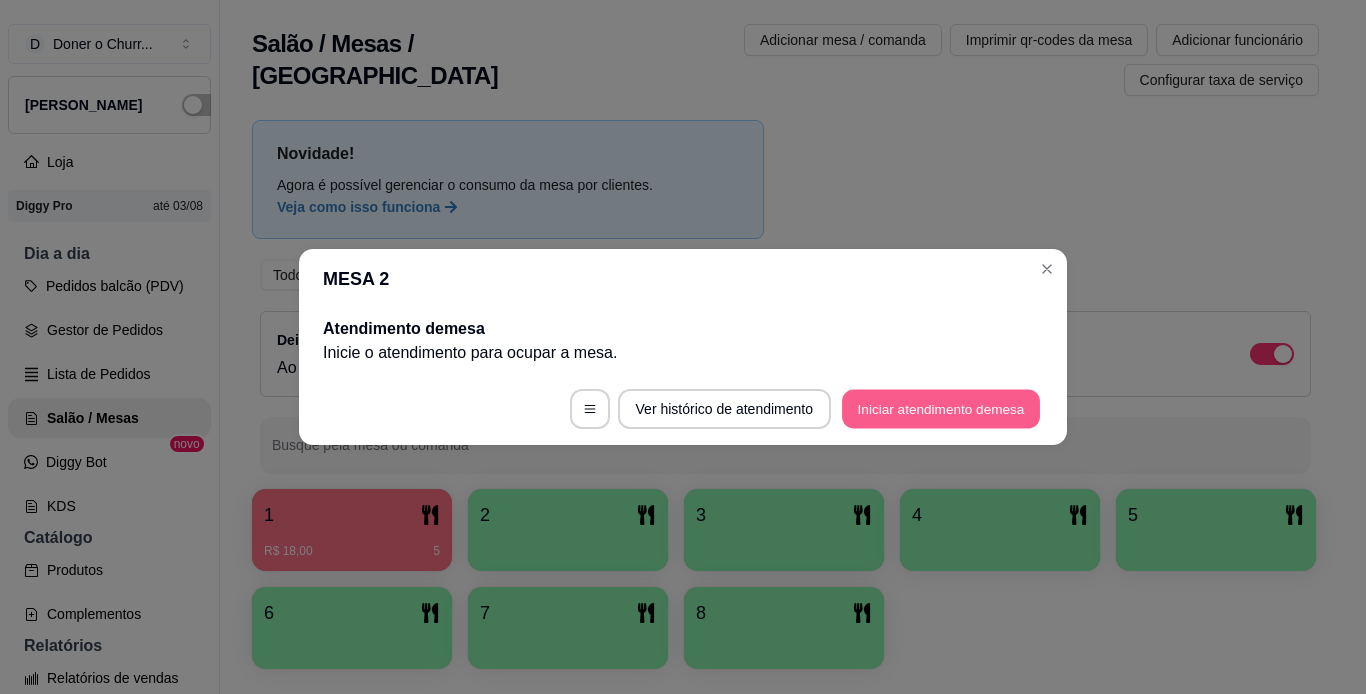 click on "Iniciar atendimento de  mesa" at bounding box center [941, 409] 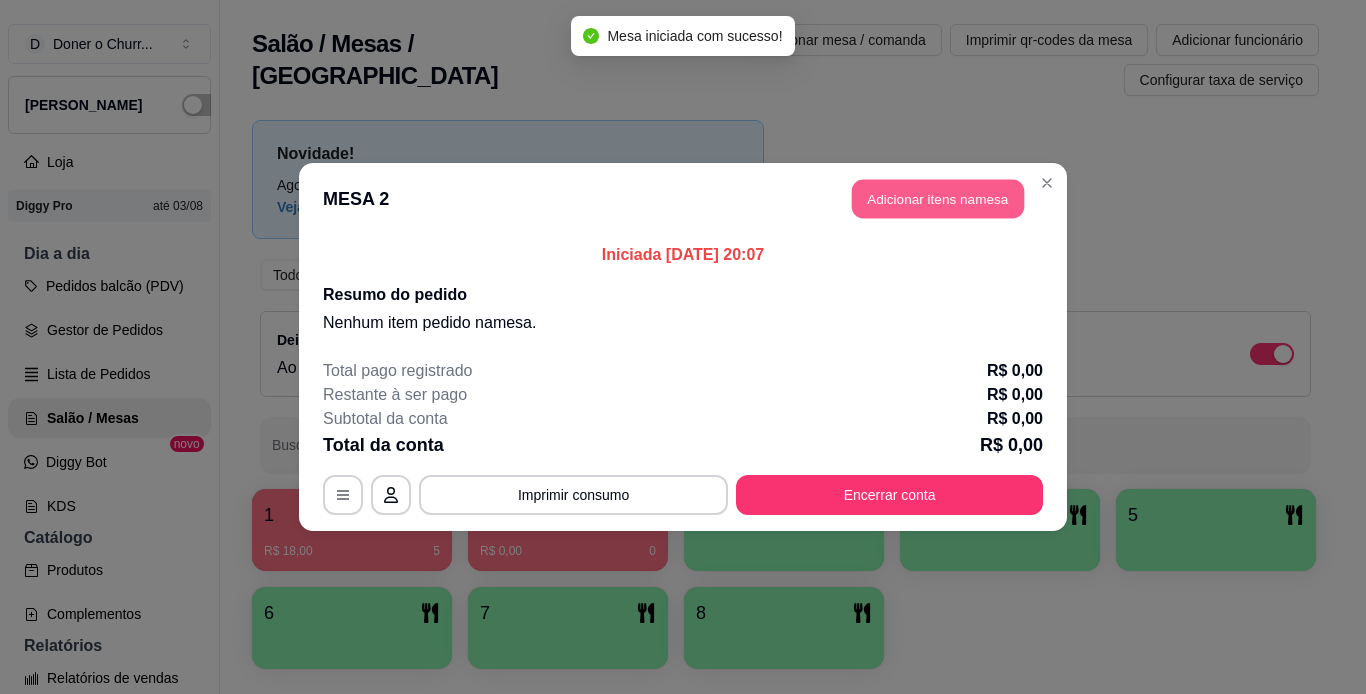 click on "Adicionar itens na  mesa" at bounding box center [938, 199] 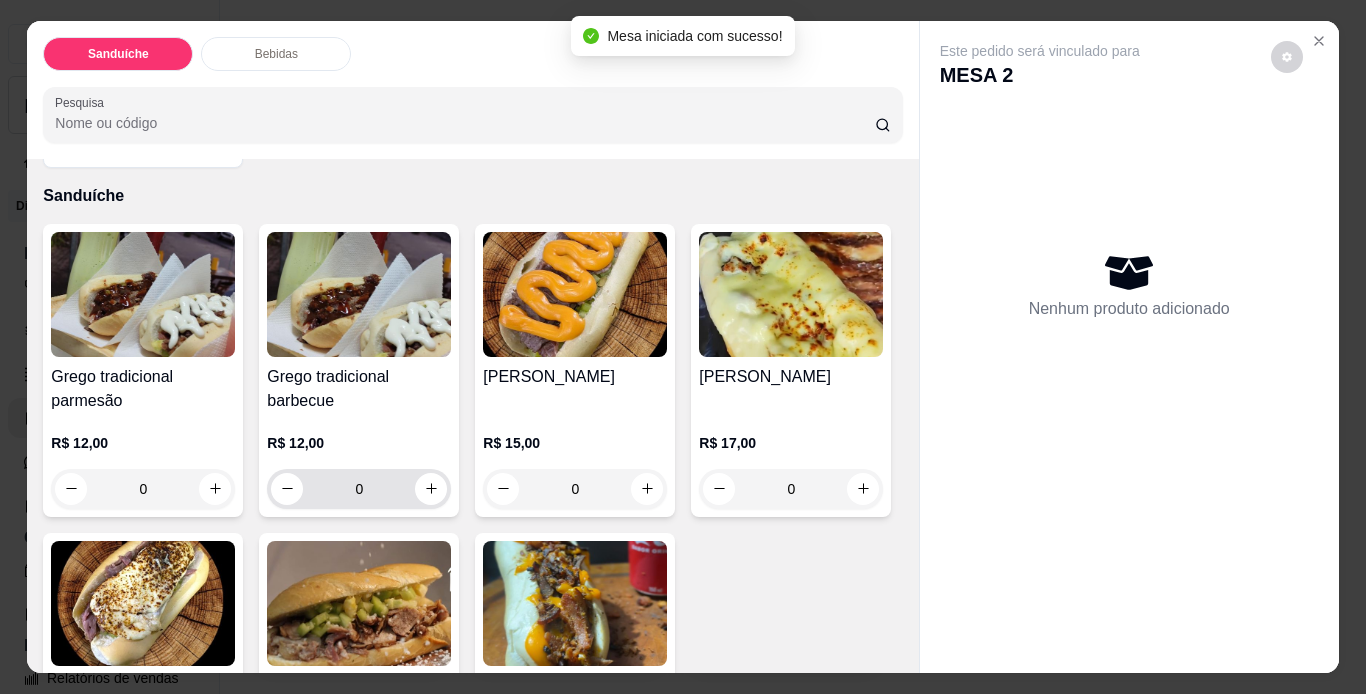 scroll, scrollTop: 100, scrollLeft: 0, axis: vertical 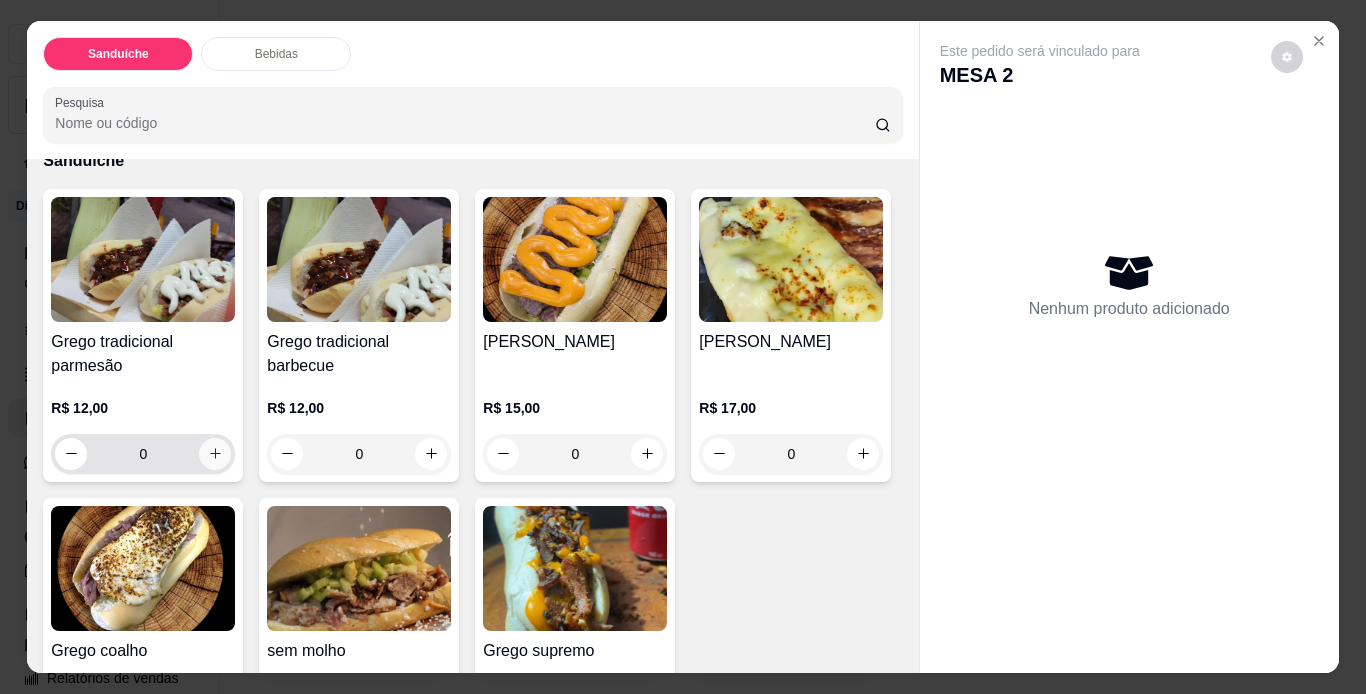click 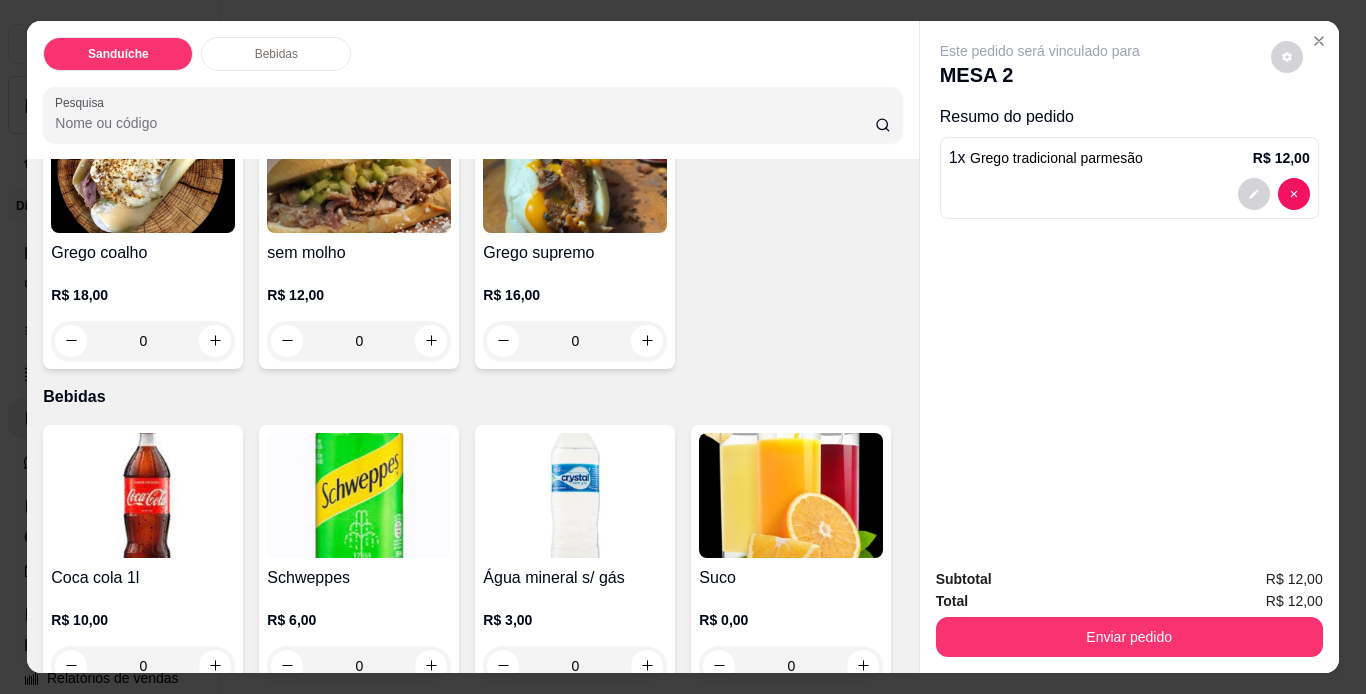 scroll, scrollTop: 1100, scrollLeft: 0, axis: vertical 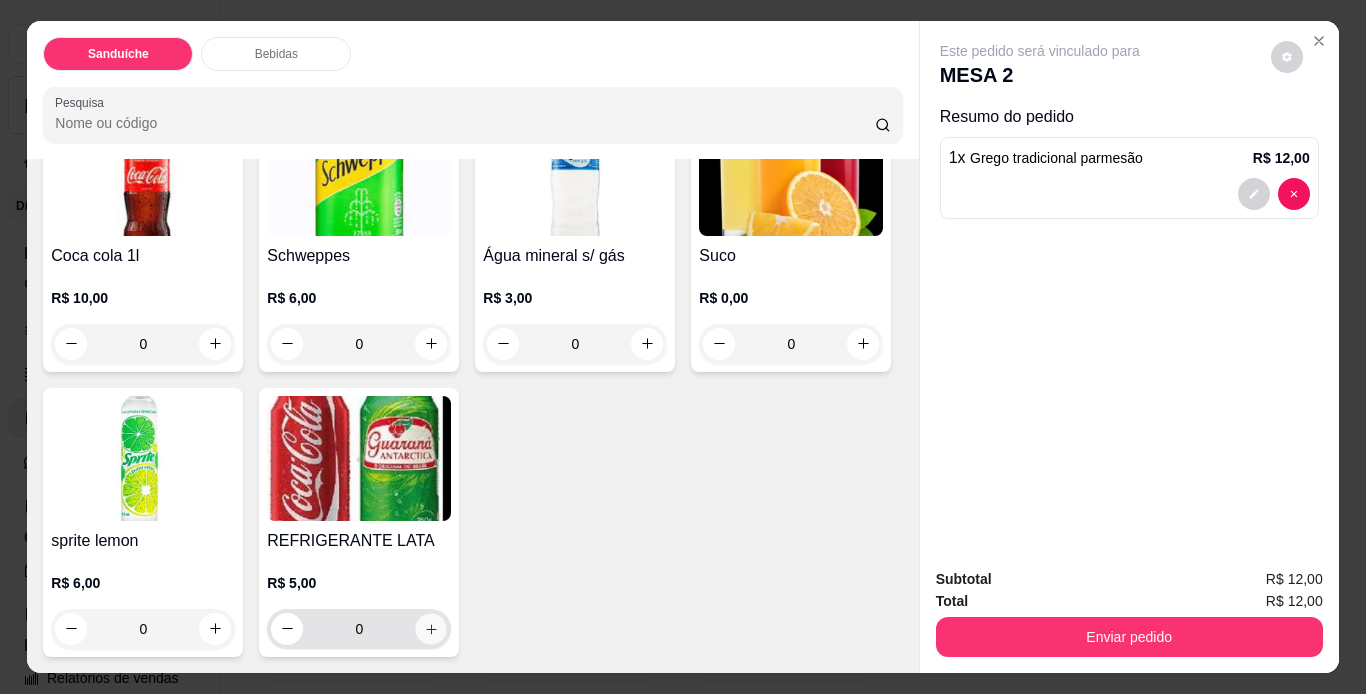 click 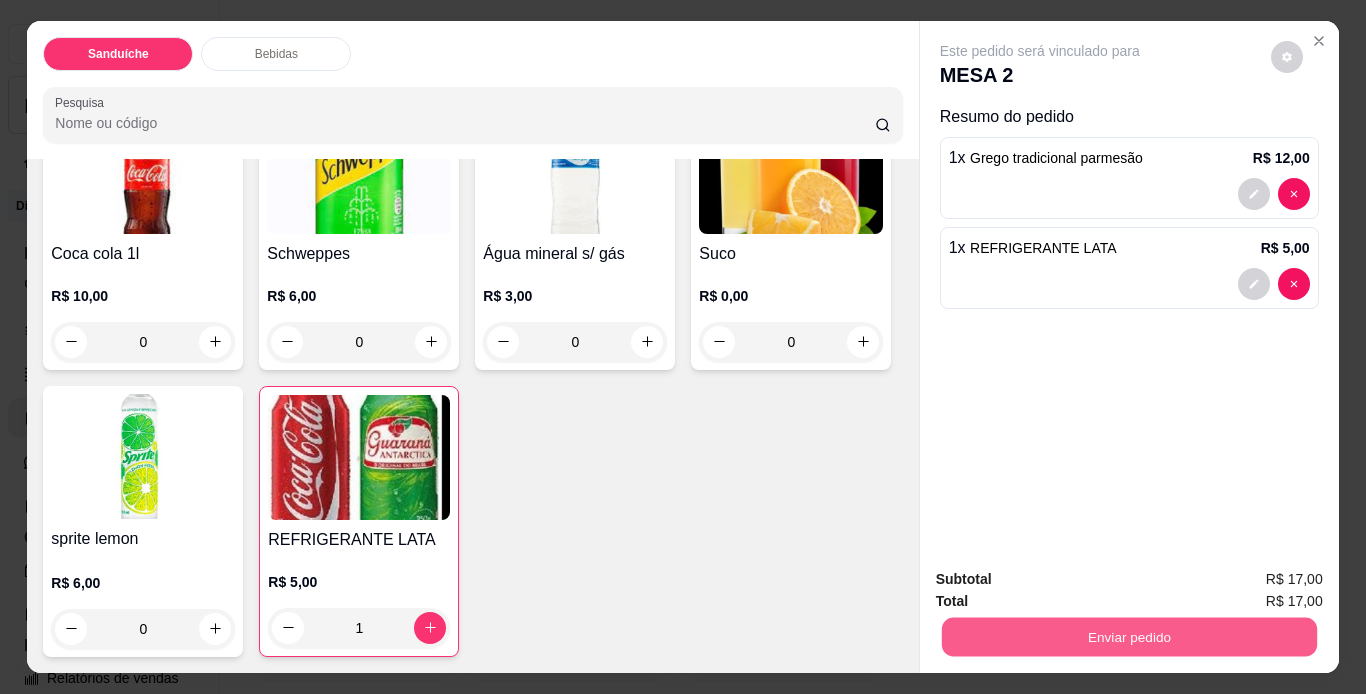 click on "Enviar pedido" at bounding box center [1128, 637] 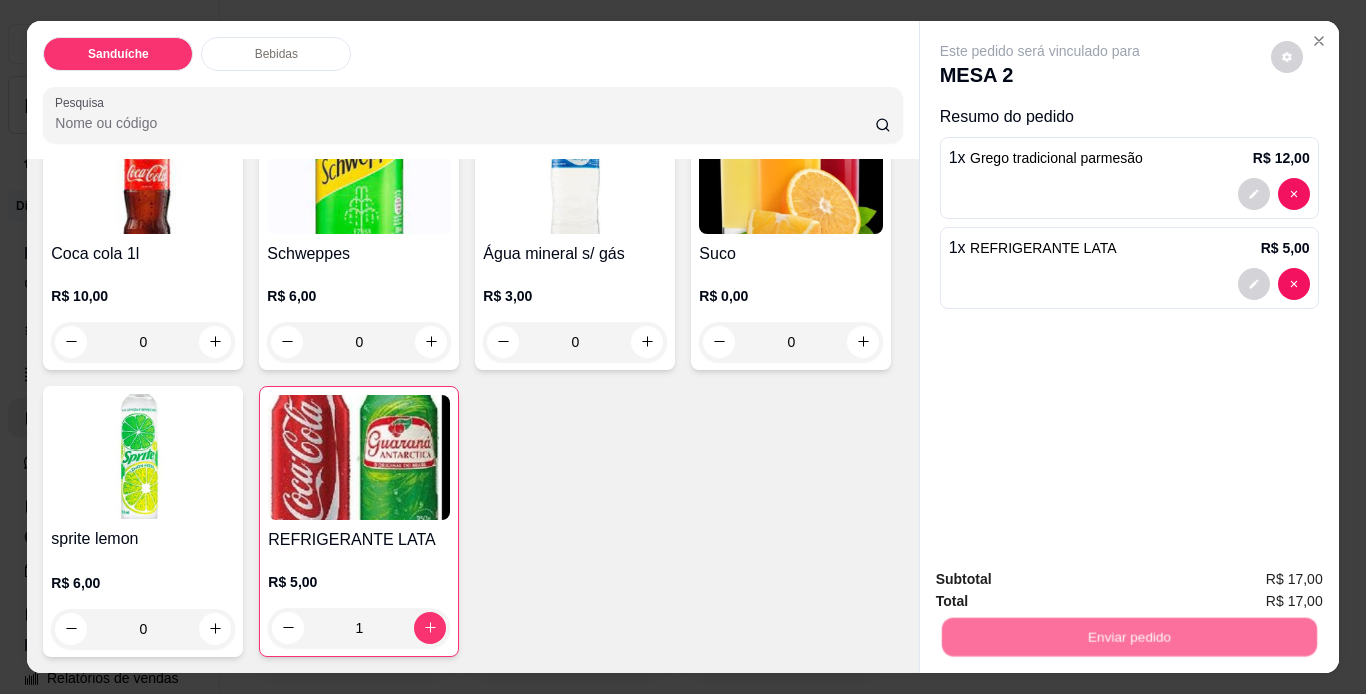 click on "Não registrar e enviar pedido" at bounding box center [1063, 581] 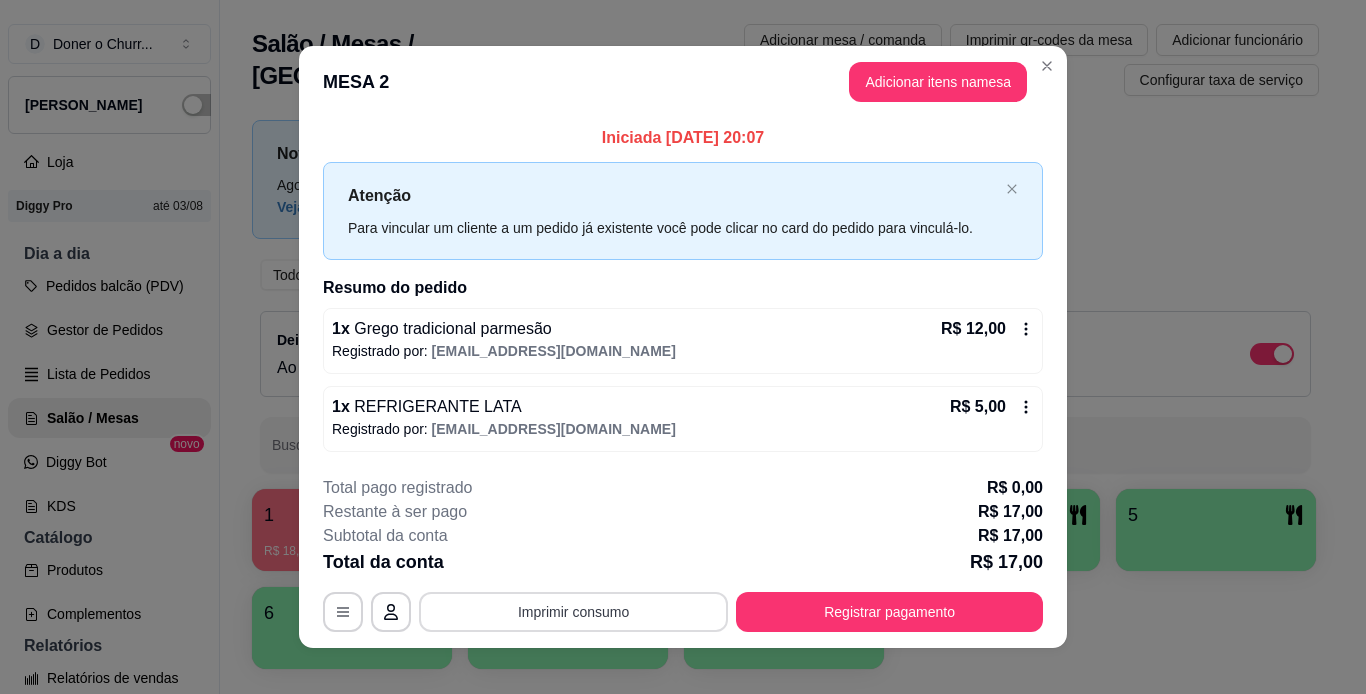 click on "Imprimir consumo" at bounding box center [573, 612] 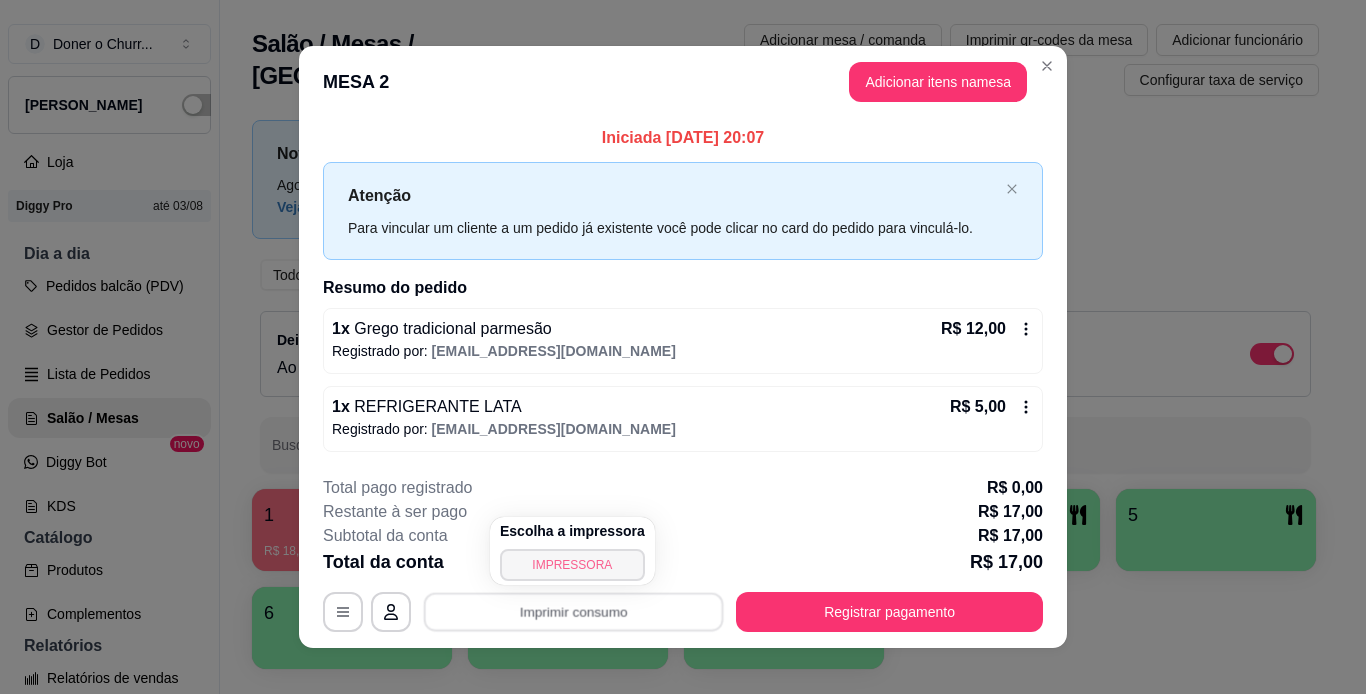 click on "IMPRESSORA" at bounding box center [572, 565] 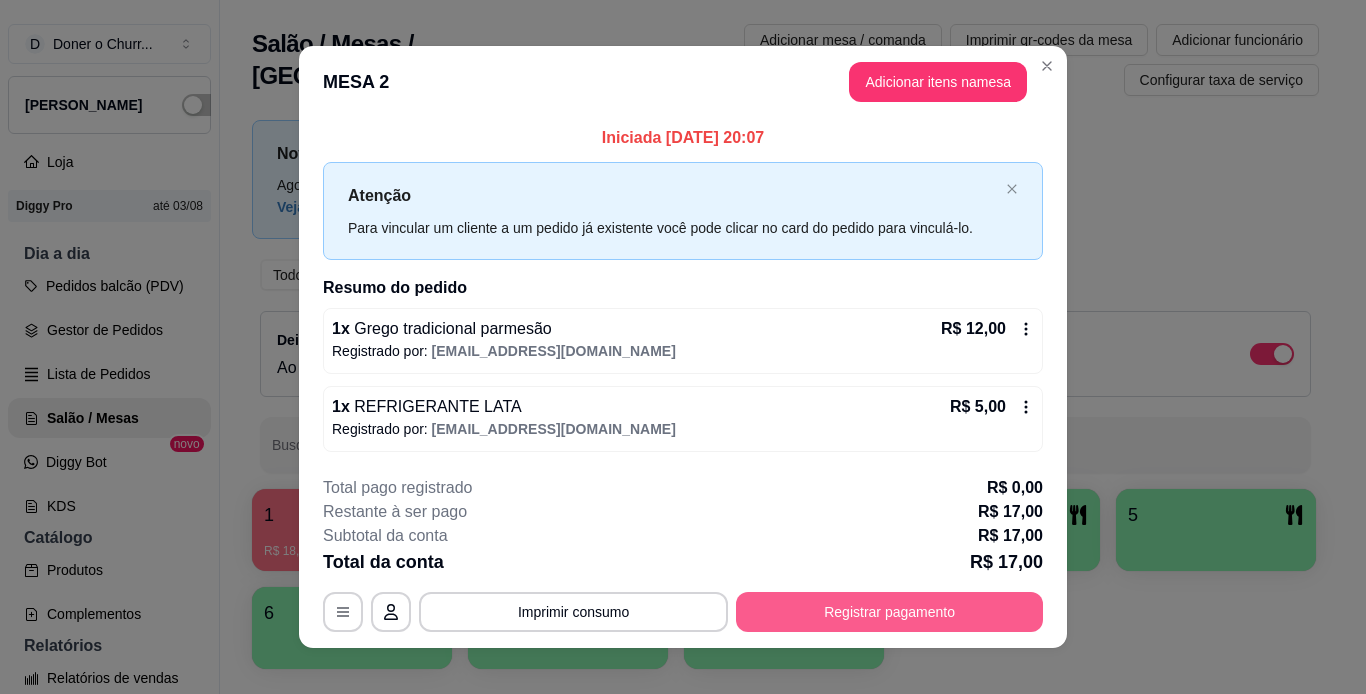 click on "Registrar pagamento" at bounding box center (889, 612) 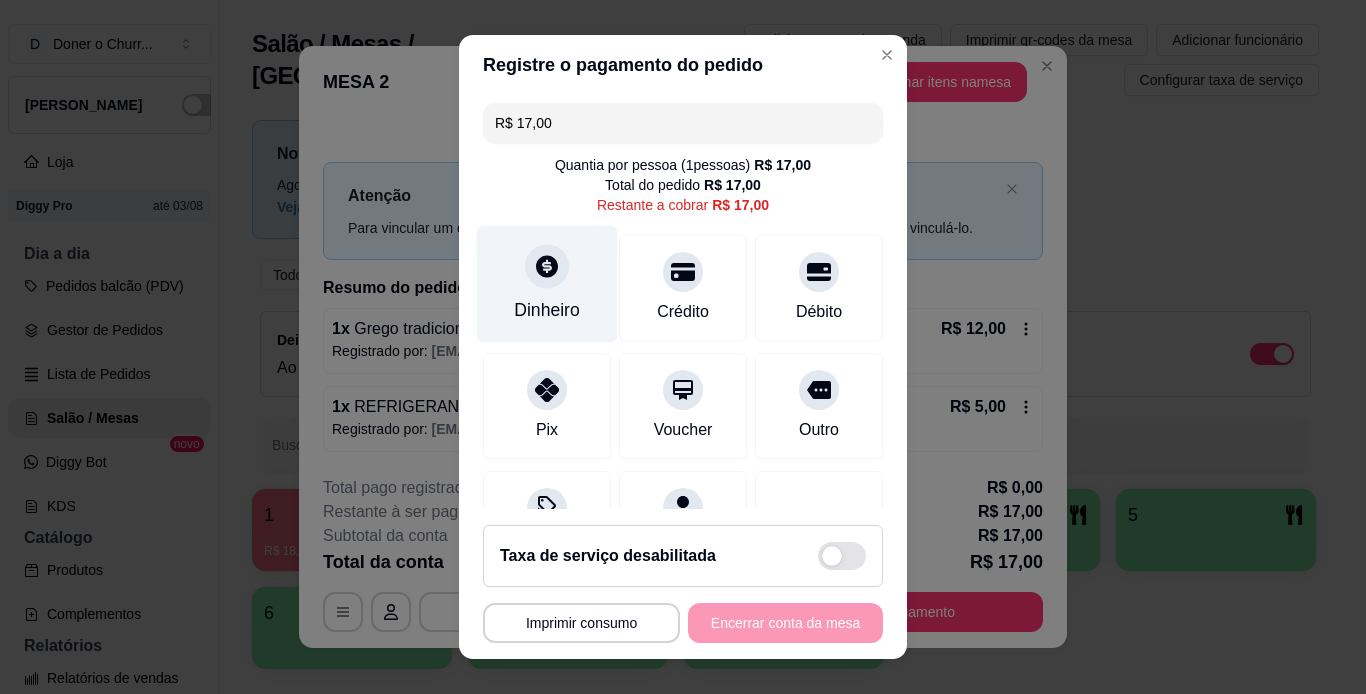 click 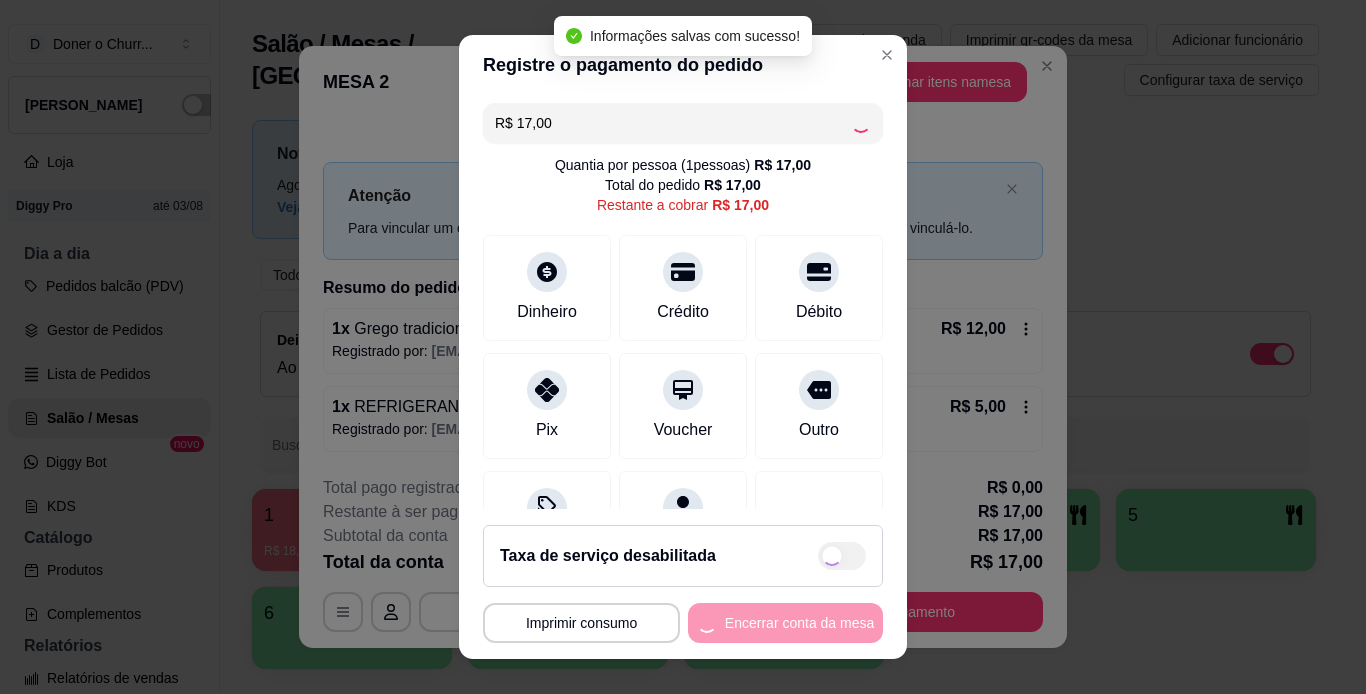 type on "R$ 0,00" 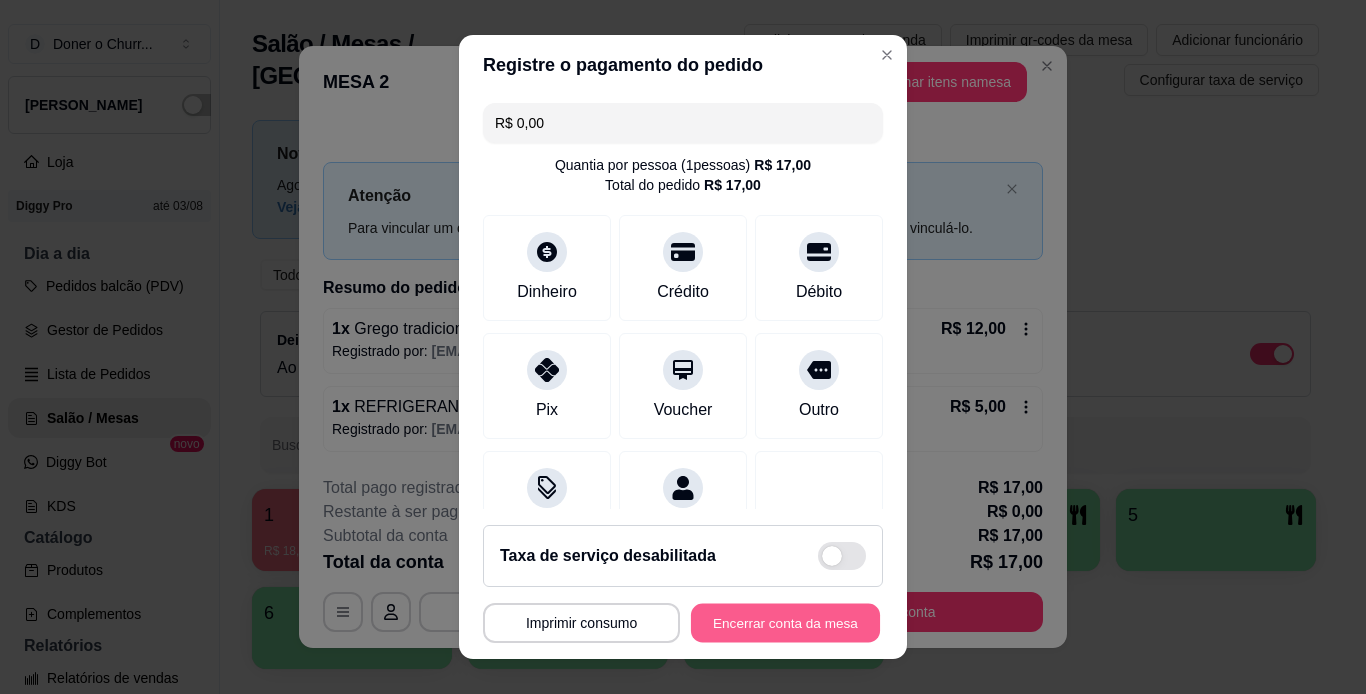 click on "Encerrar conta da mesa" at bounding box center (785, 623) 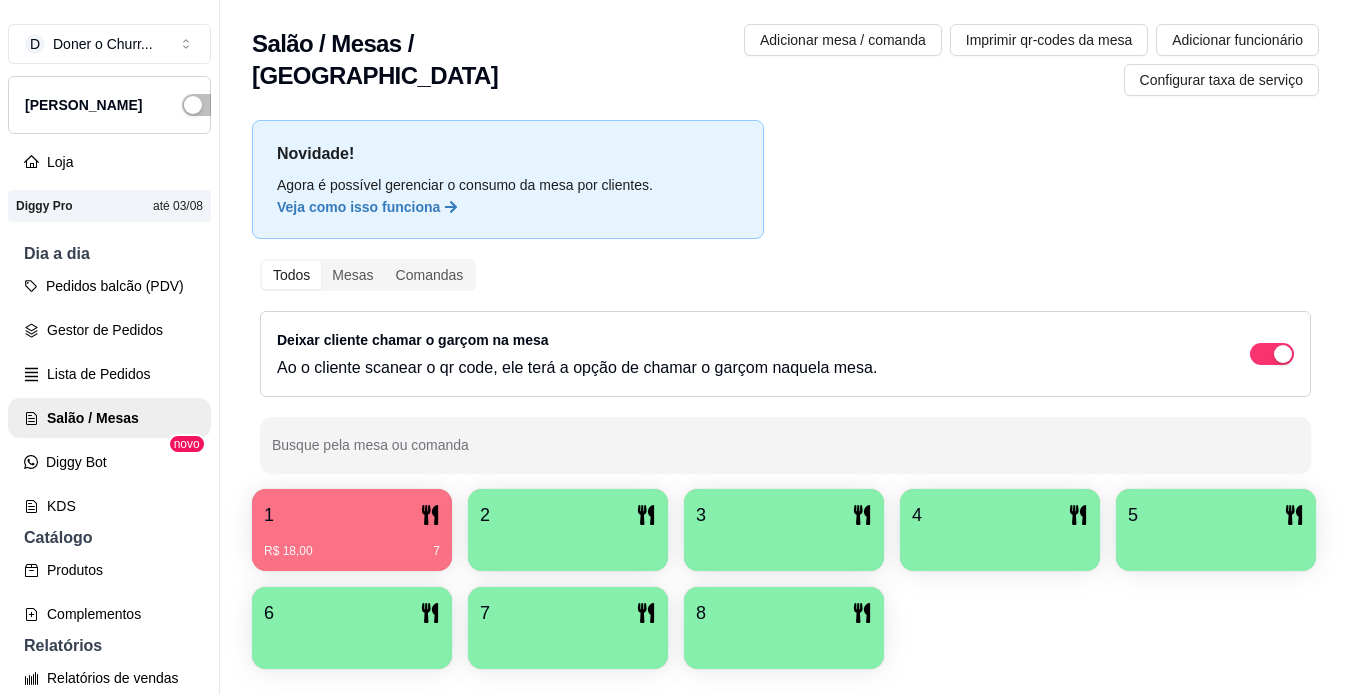 click on "R$ 18,00 7" at bounding box center (352, 544) 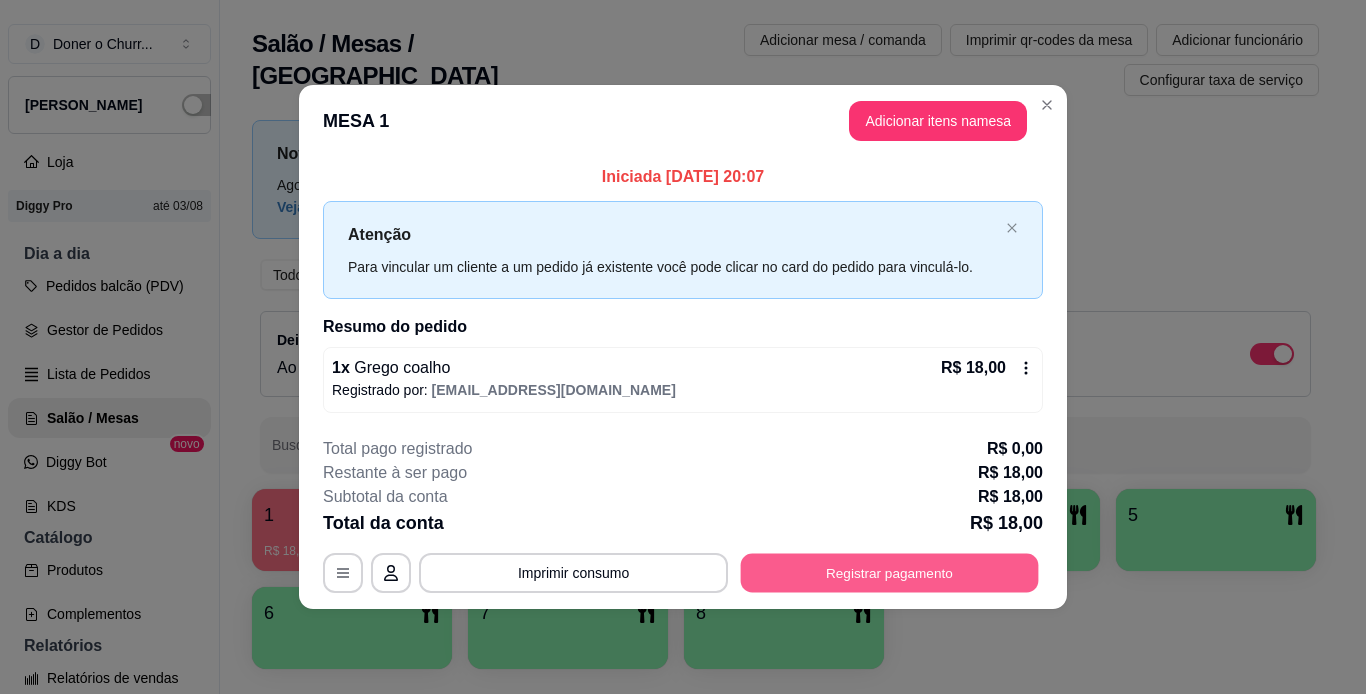 click on "Registrar pagamento" at bounding box center (890, 572) 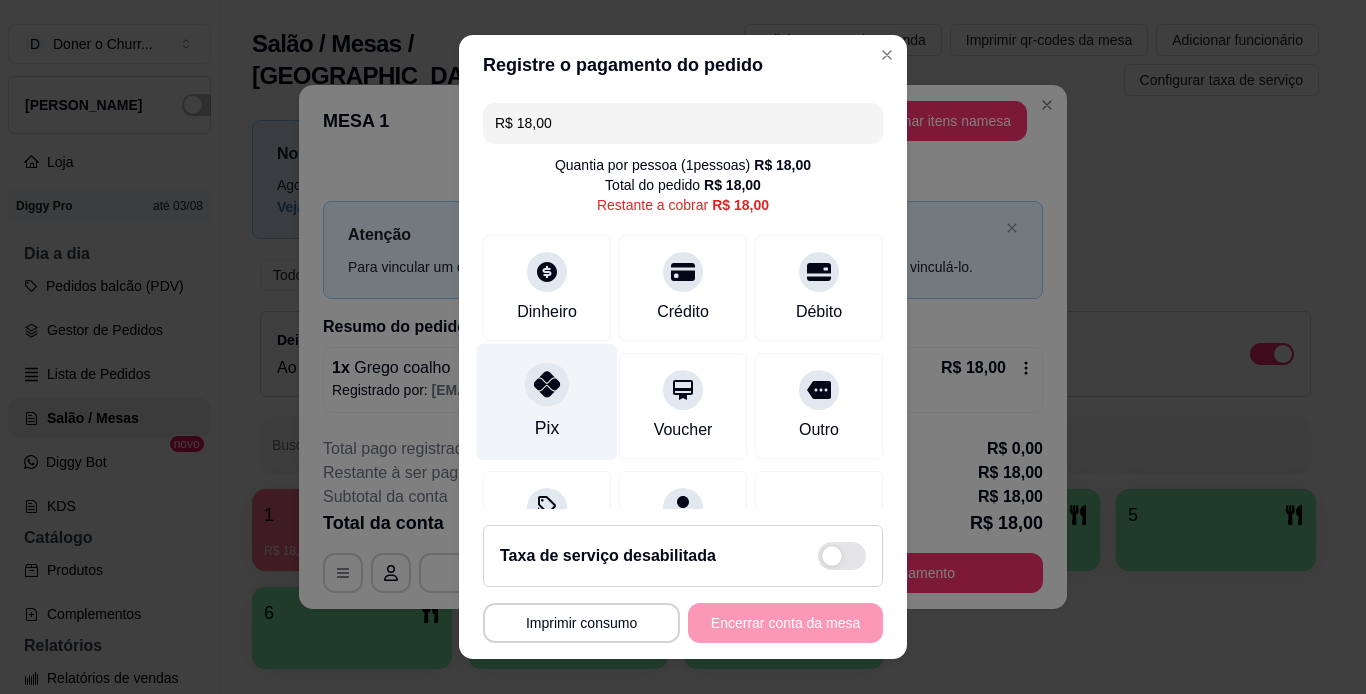 click on "Pix" at bounding box center [547, 401] 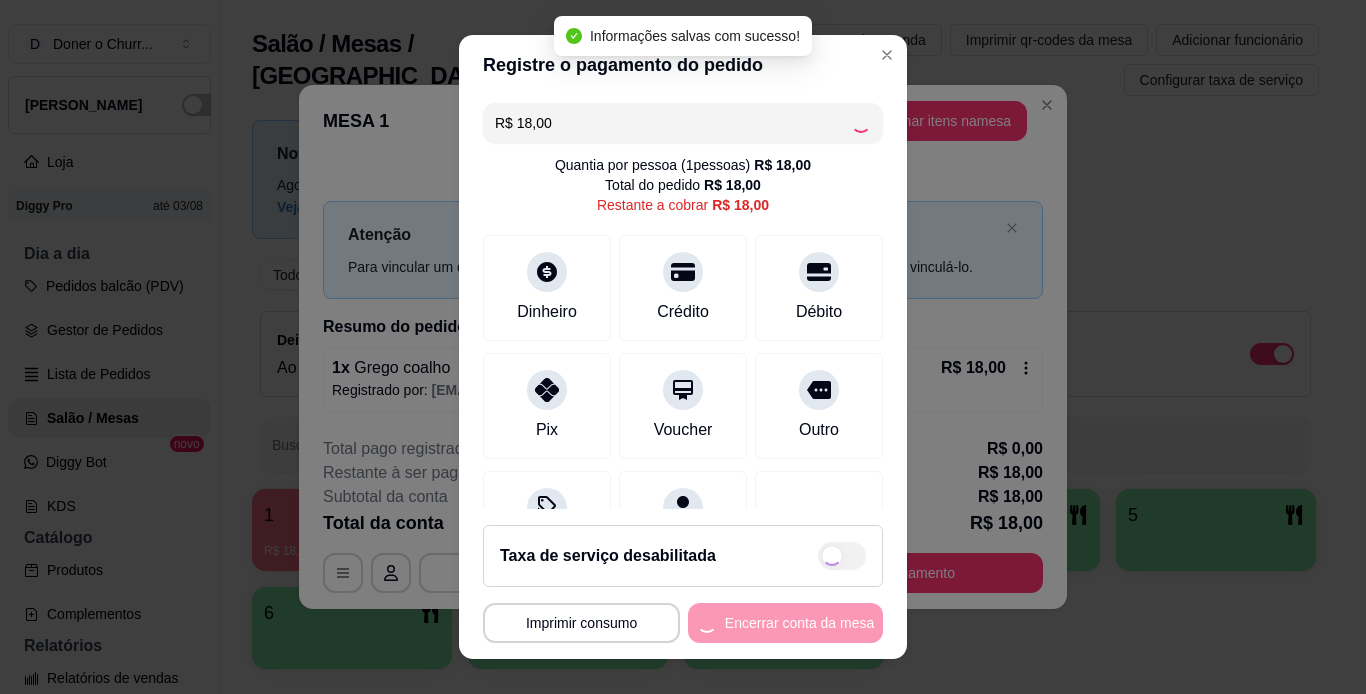 type on "R$ 0,00" 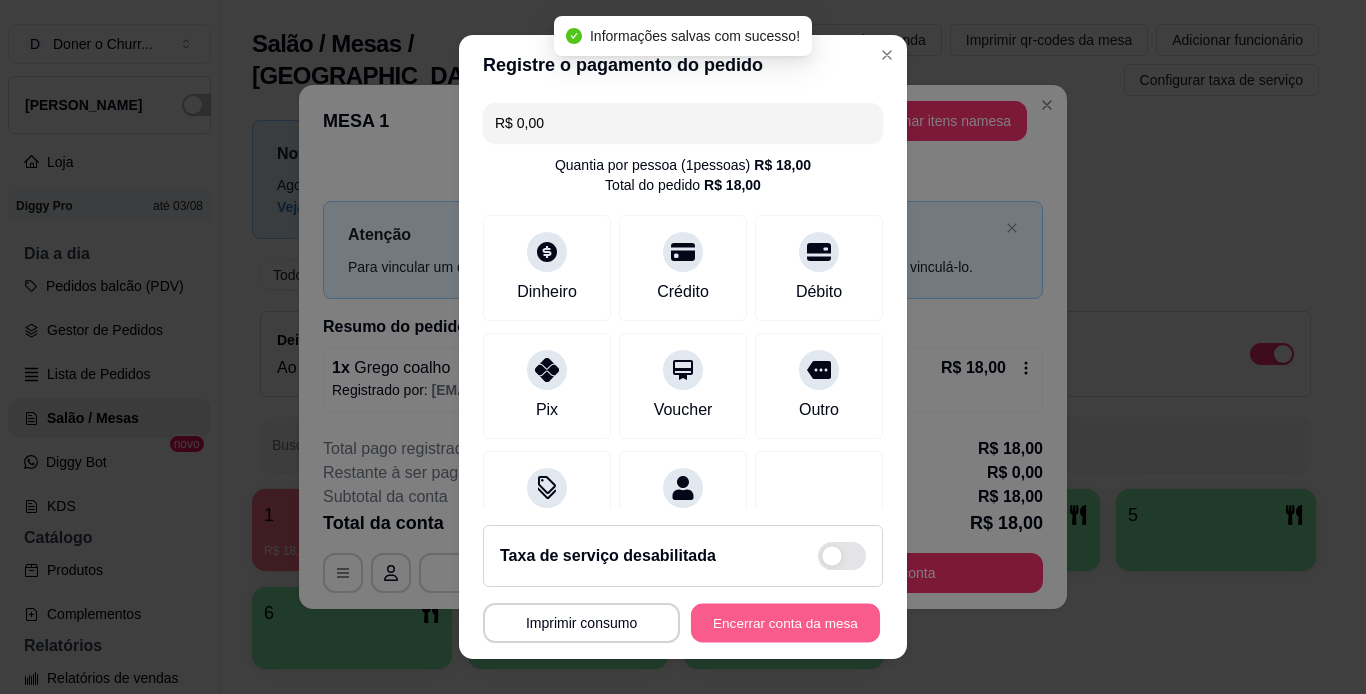 click on "Encerrar conta da mesa" at bounding box center (785, 623) 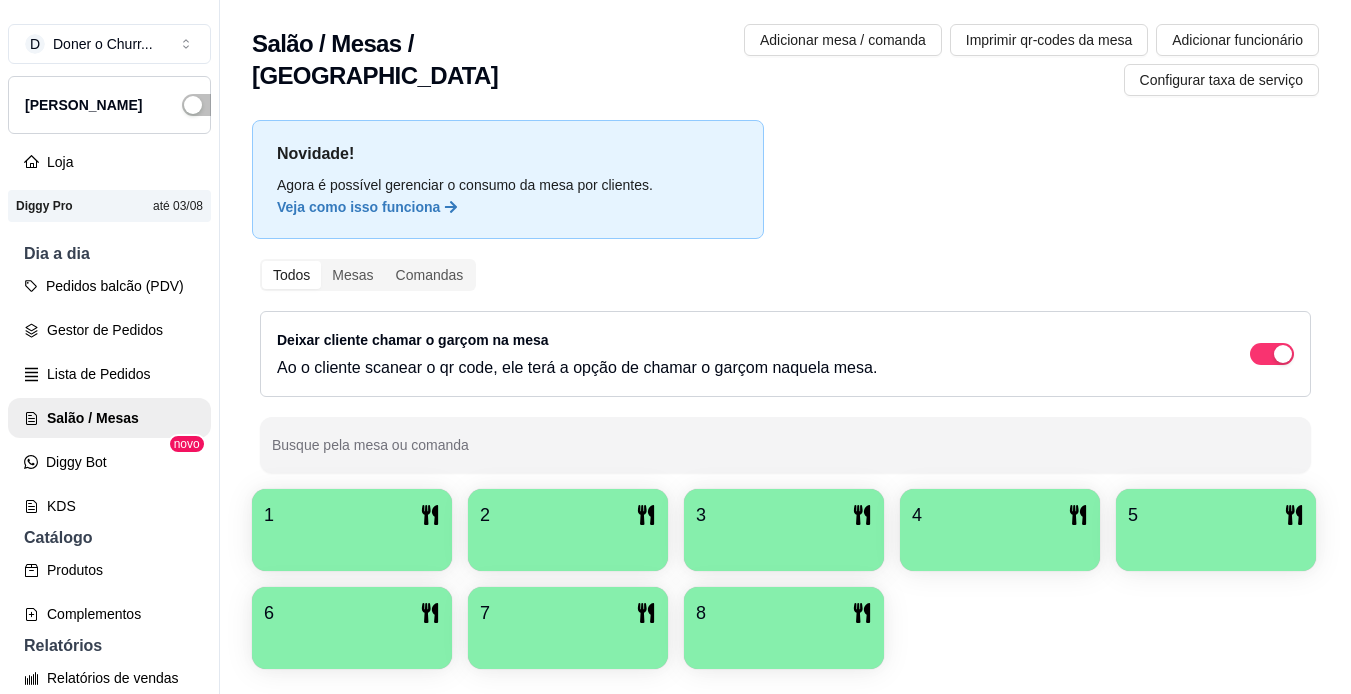 click at bounding box center [352, 544] 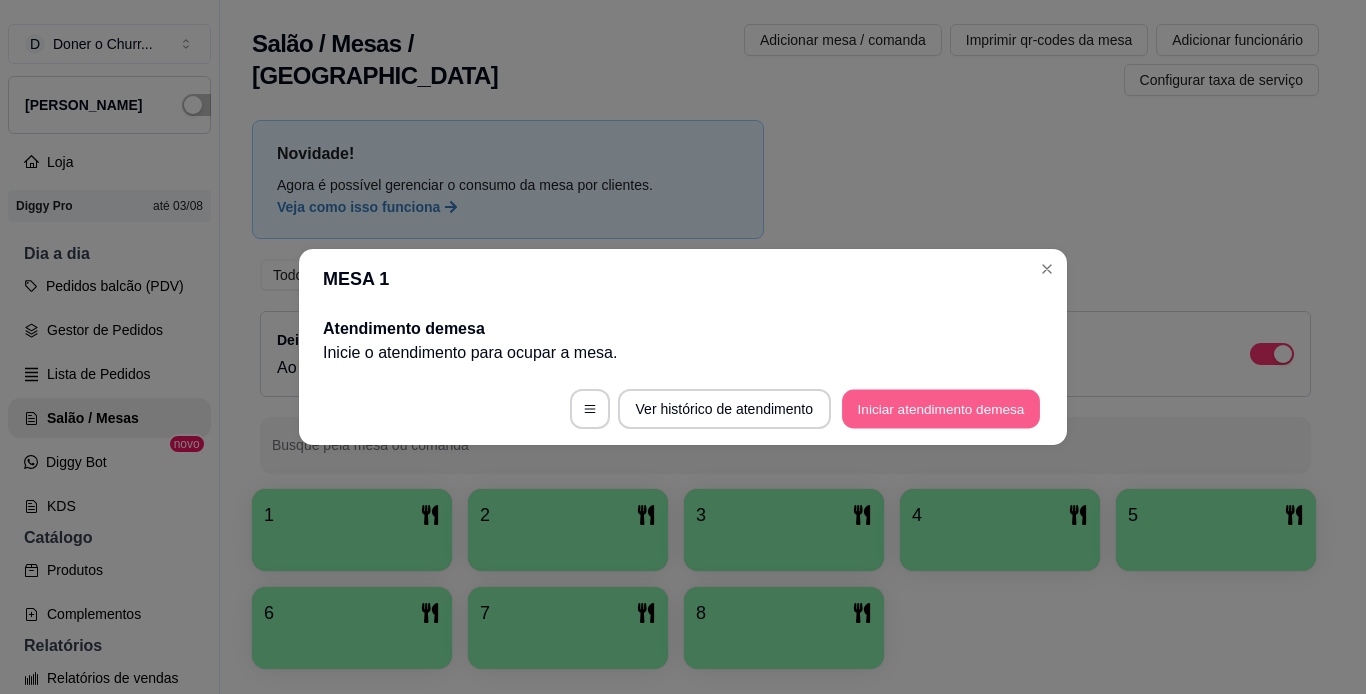click on "Iniciar atendimento de  mesa" at bounding box center [941, 409] 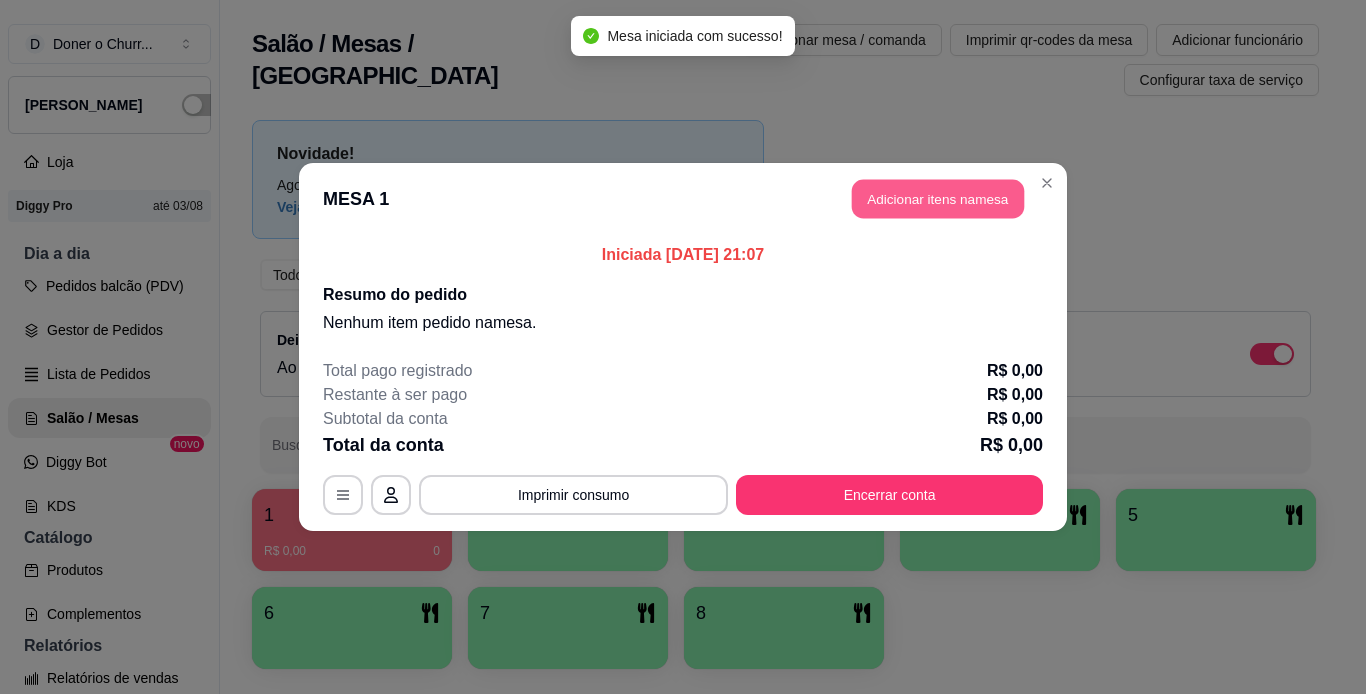 click on "Adicionar itens na  mesa" at bounding box center (938, 199) 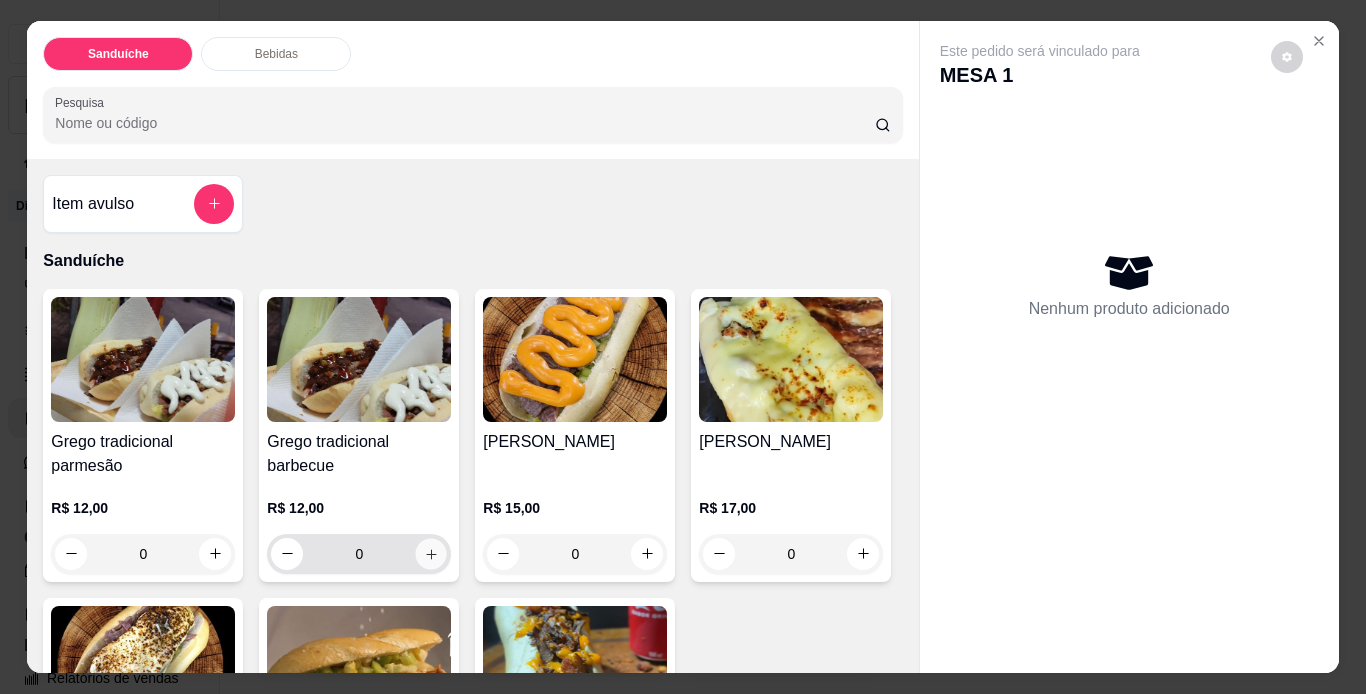 click 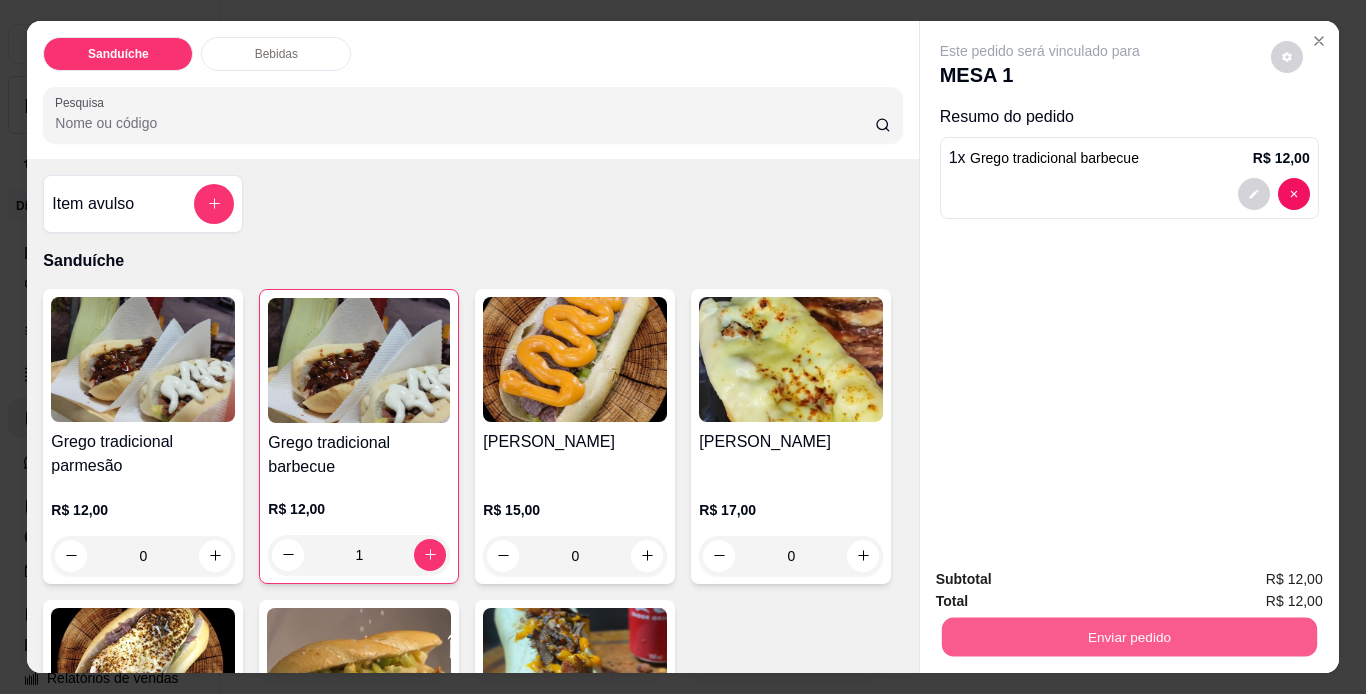 click on "Enviar pedido" at bounding box center (1128, 637) 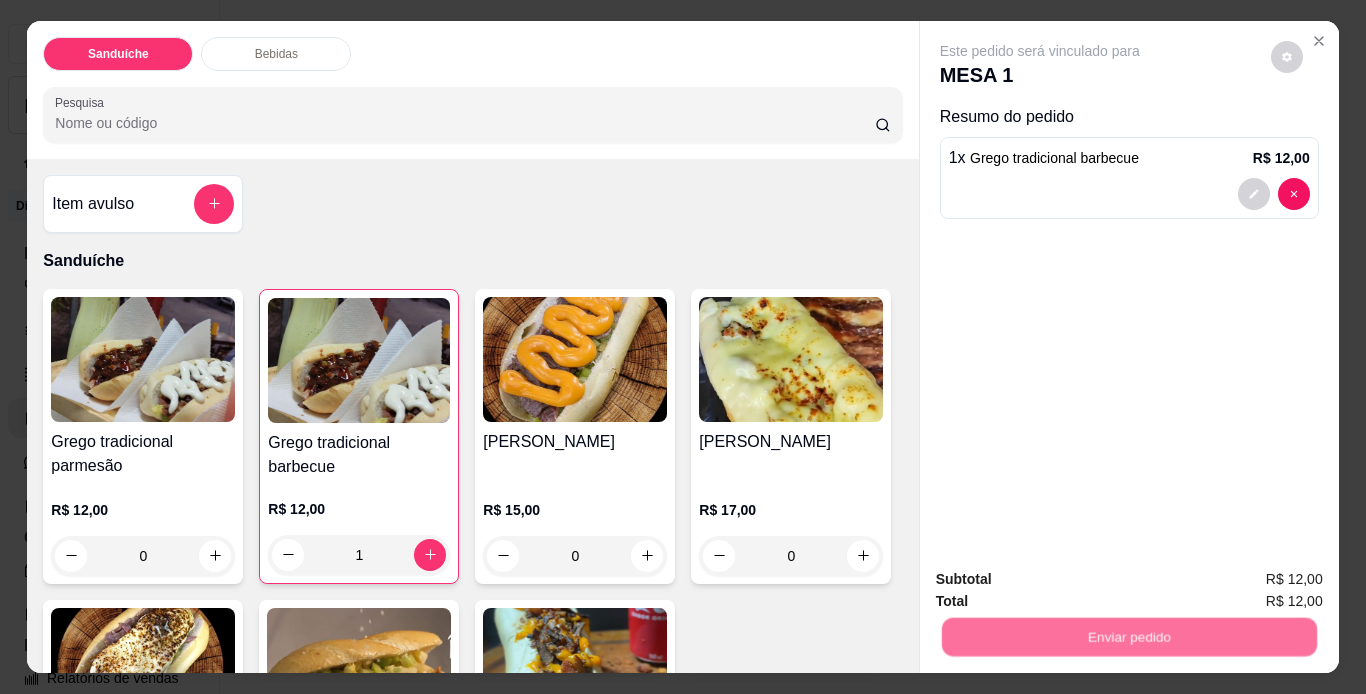 click on "Não registrar e enviar pedido" at bounding box center [1063, 580] 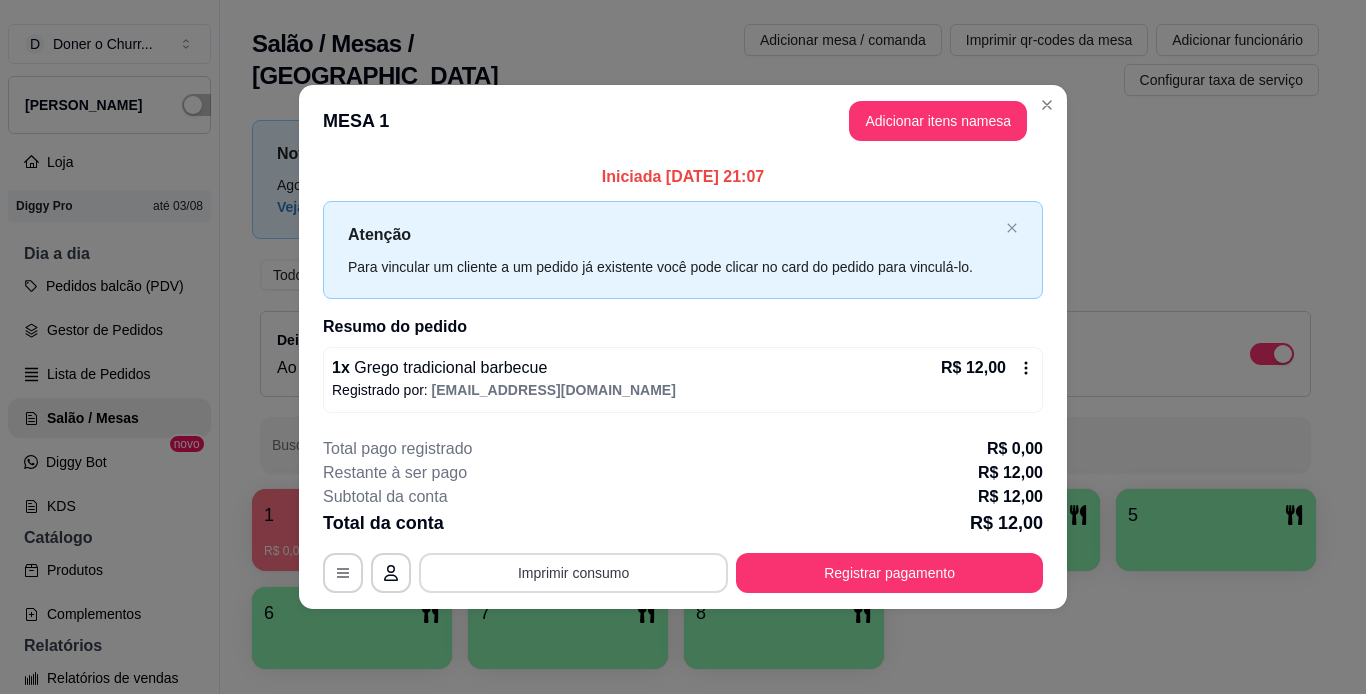 click on "Imprimir consumo" at bounding box center (573, 573) 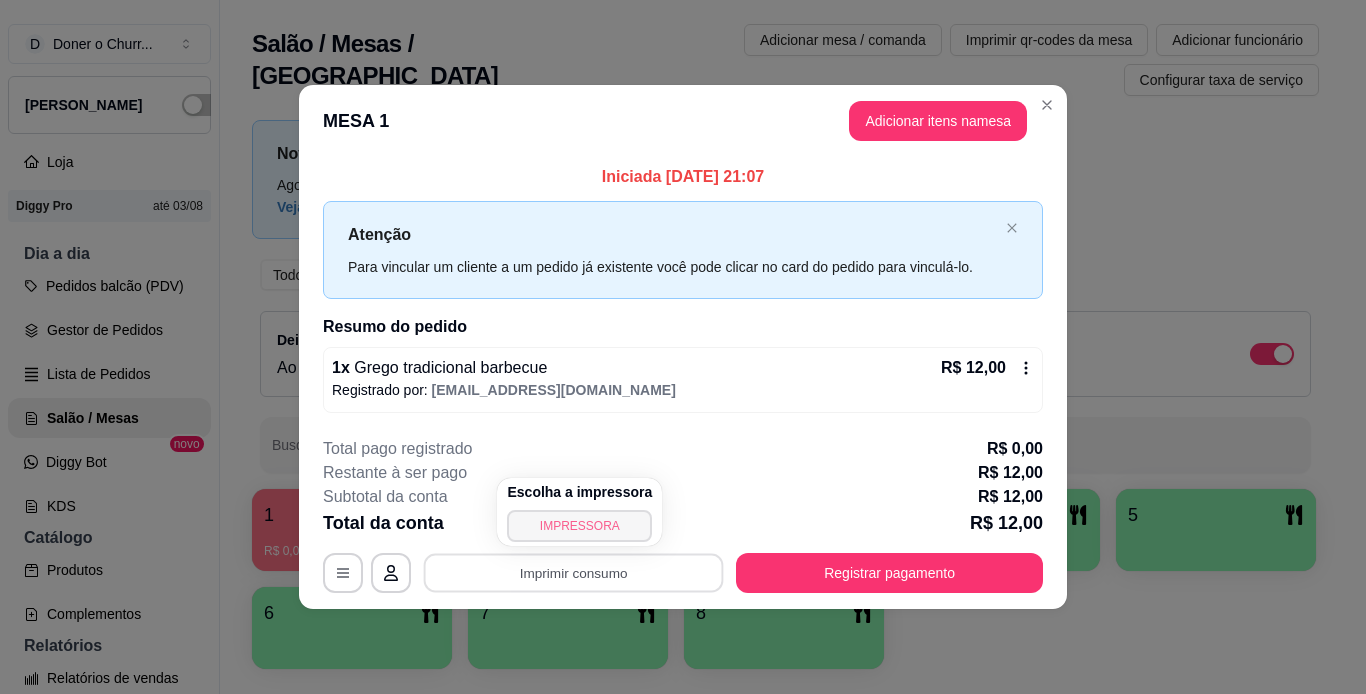 click on "IMPRESSORA" at bounding box center (579, 526) 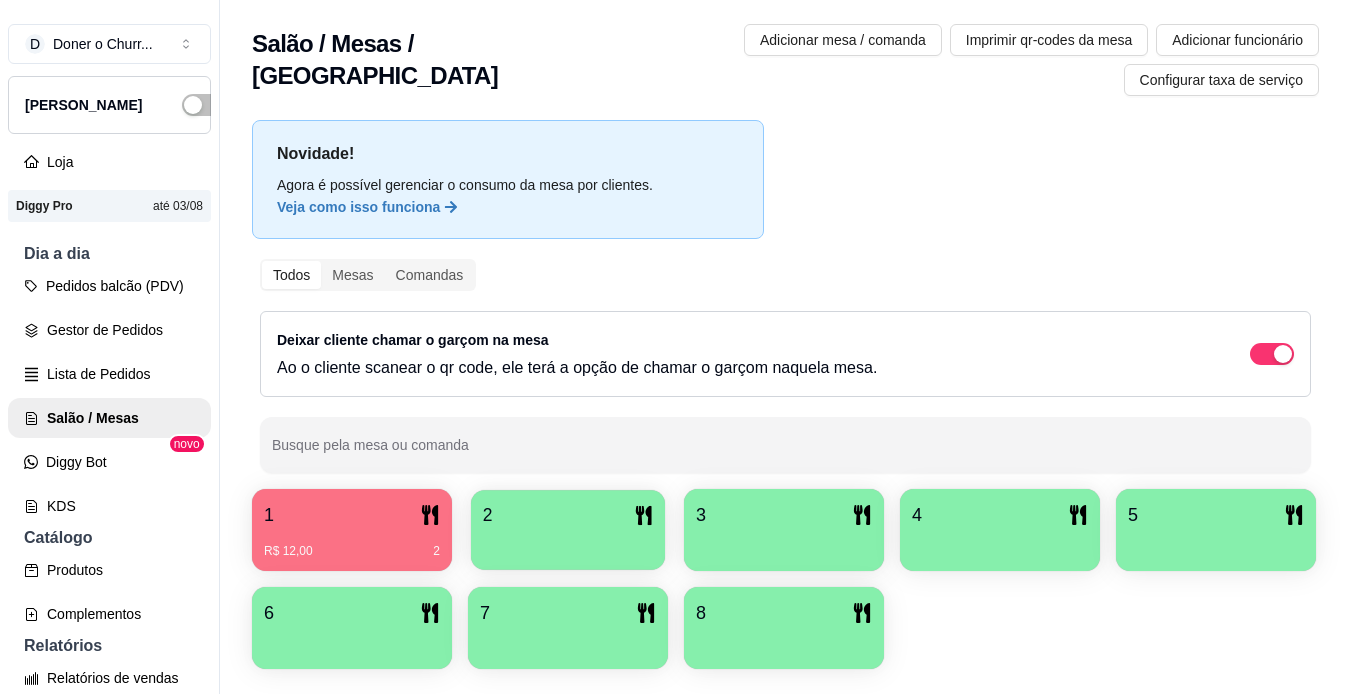 click on "2" at bounding box center (568, 515) 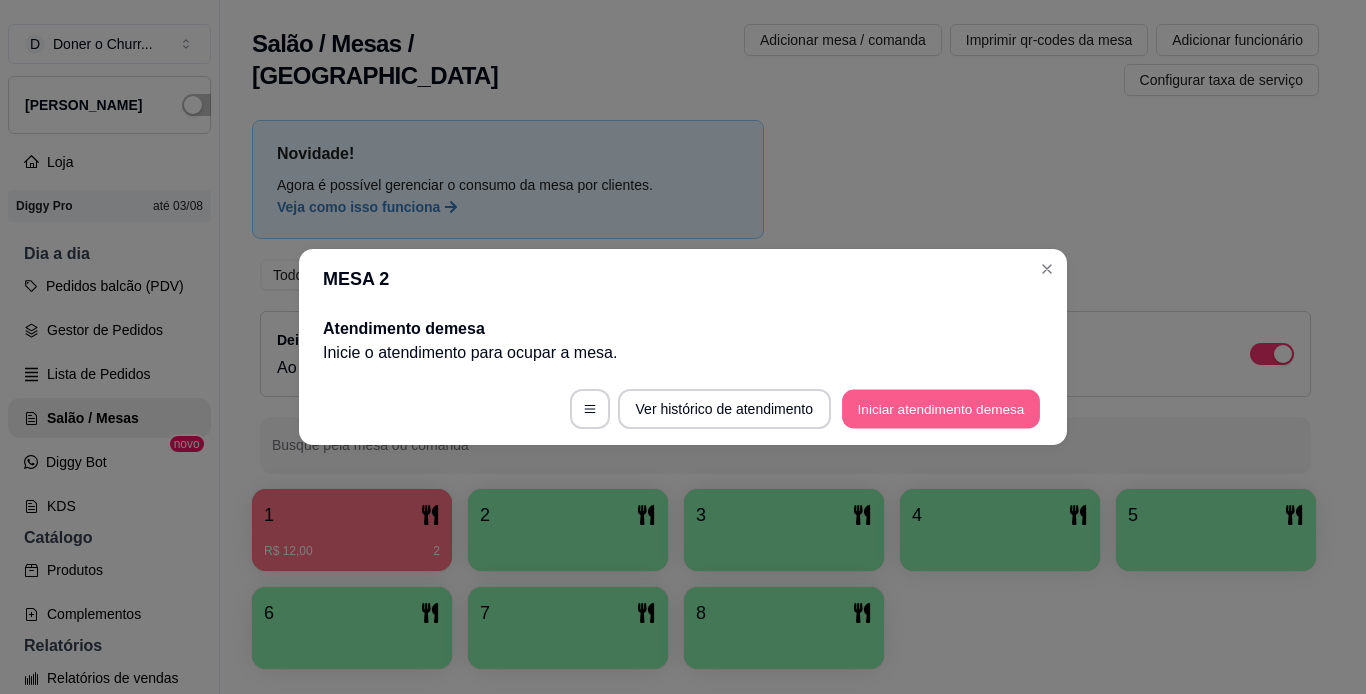 click on "Iniciar atendimento de  mesa" at bounding box center (941, 409) 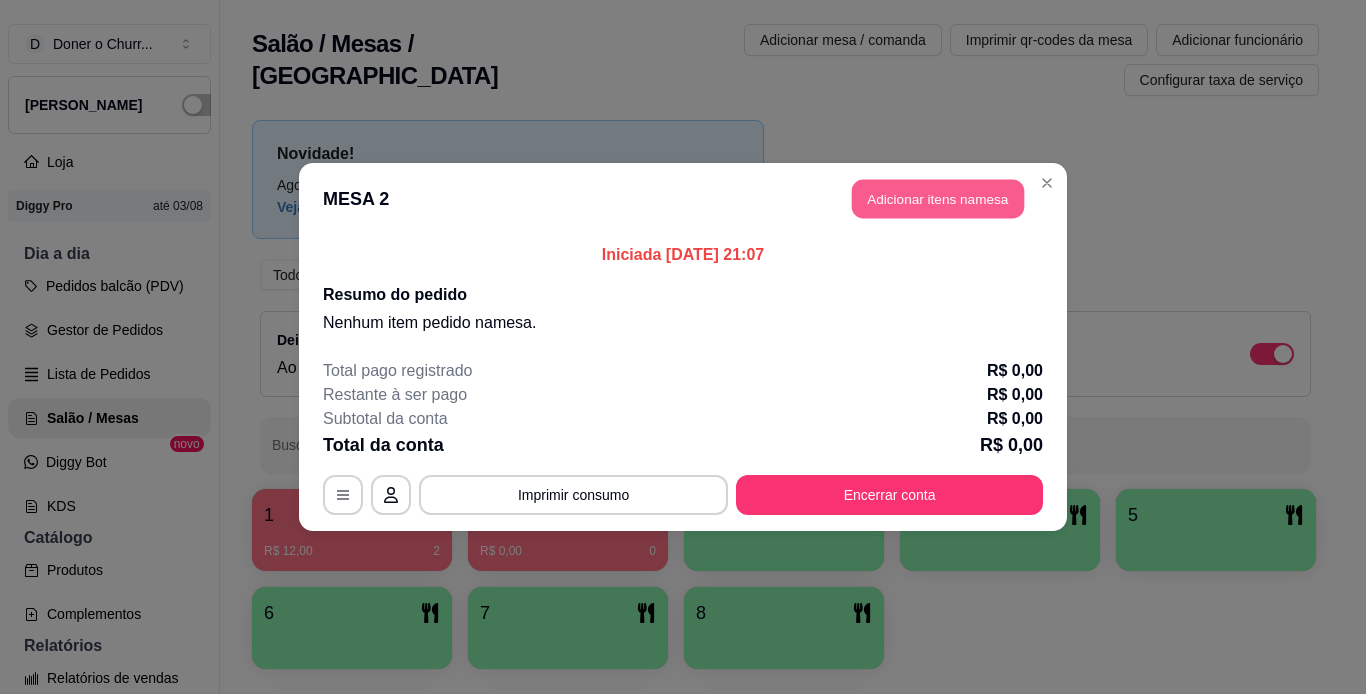 click on "Adicionar itens na  mesa" at bounding box center (938, 199) 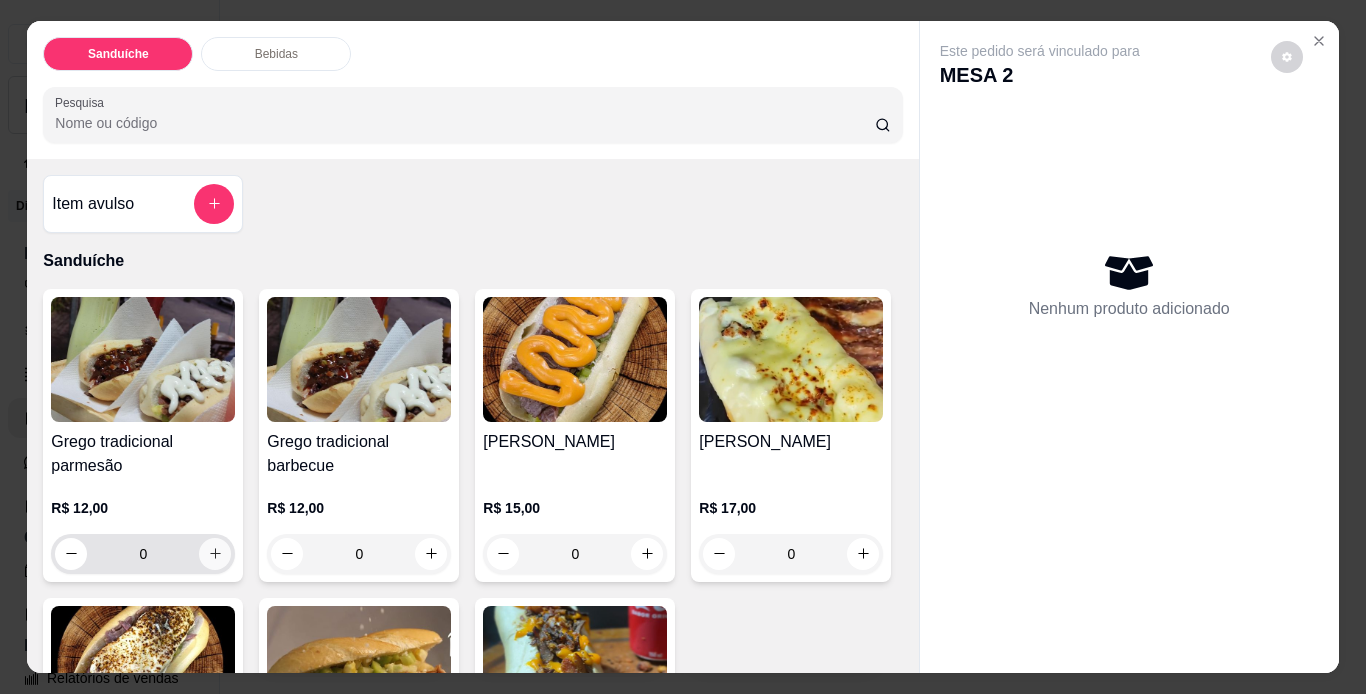 click 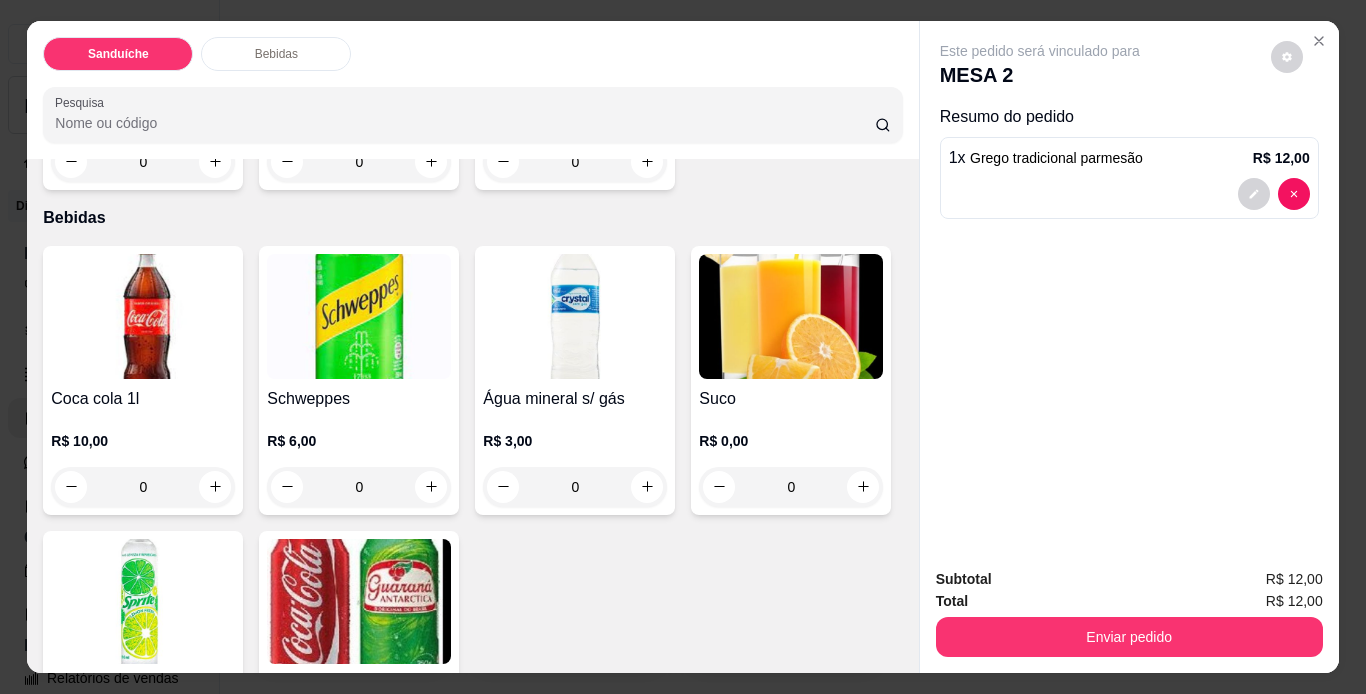 scroll, scrollTop: 700, scrollLeft: 0, axis: vertical 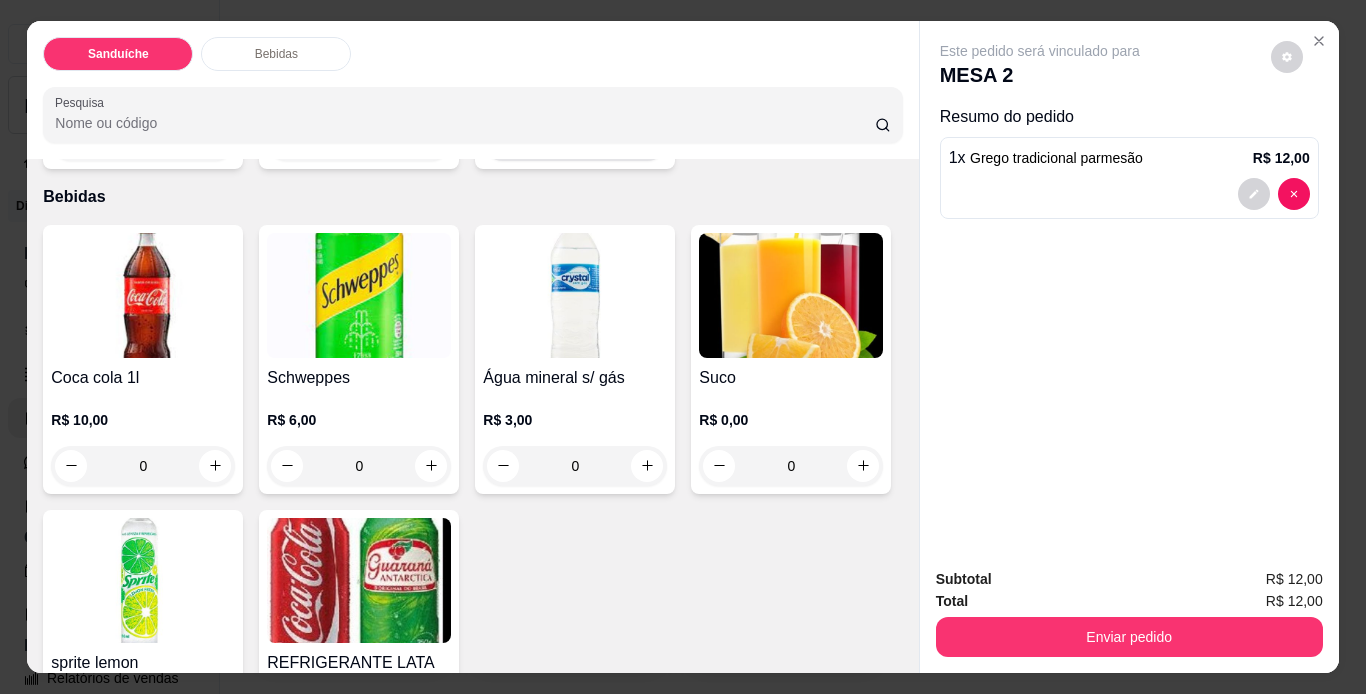 click 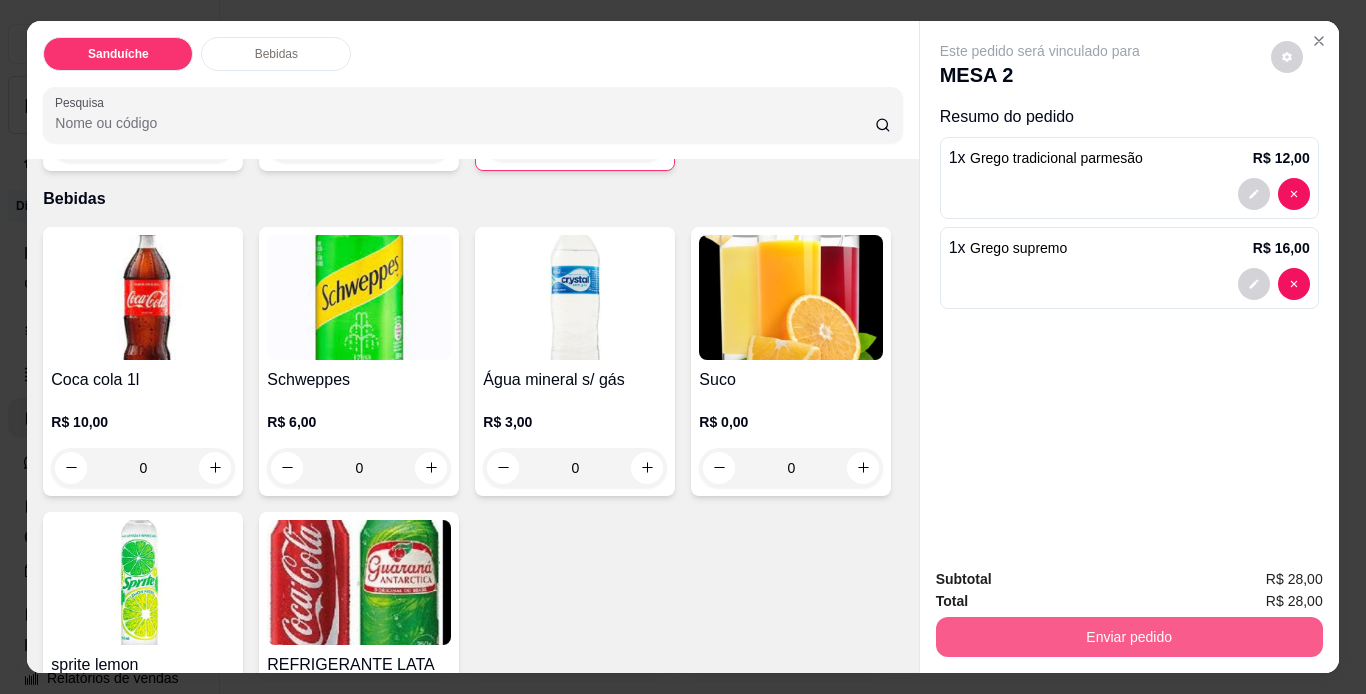 click on "Enviar pedido" at bounding box center (1129, 637) 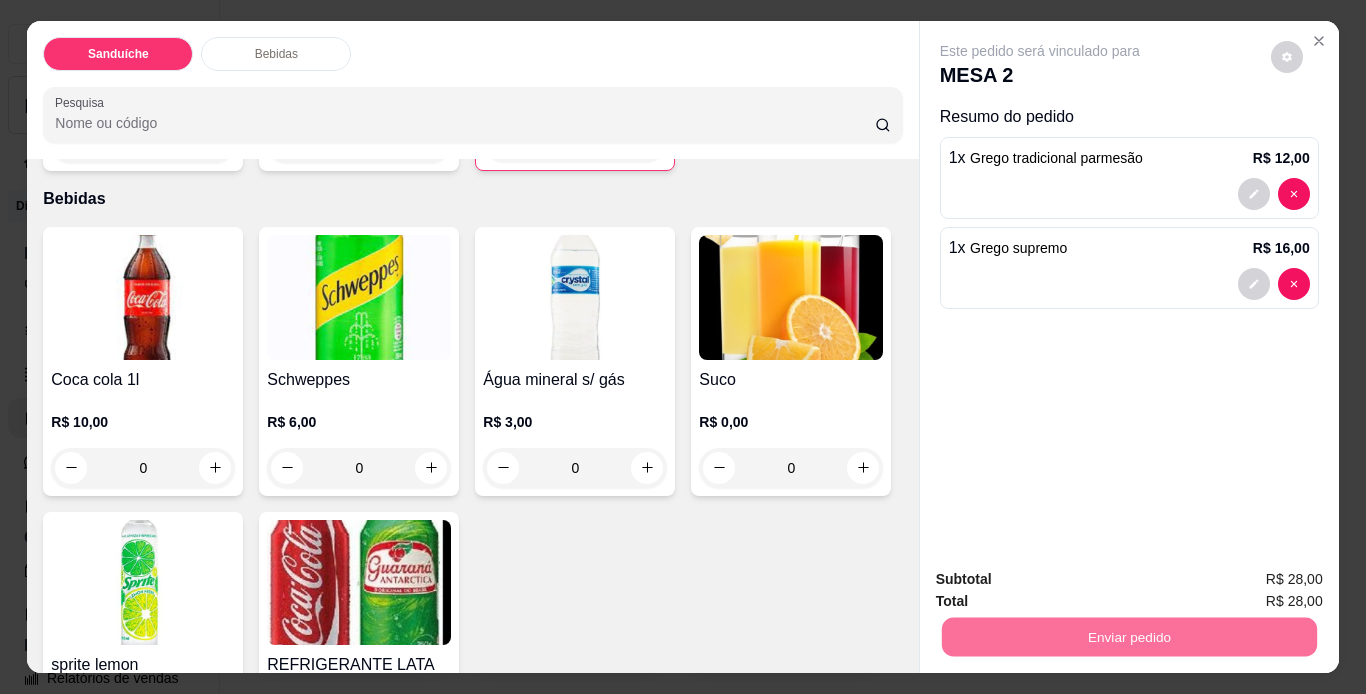 click on "Não registrar e enviar pedido" at bounding box center [1063, 581] 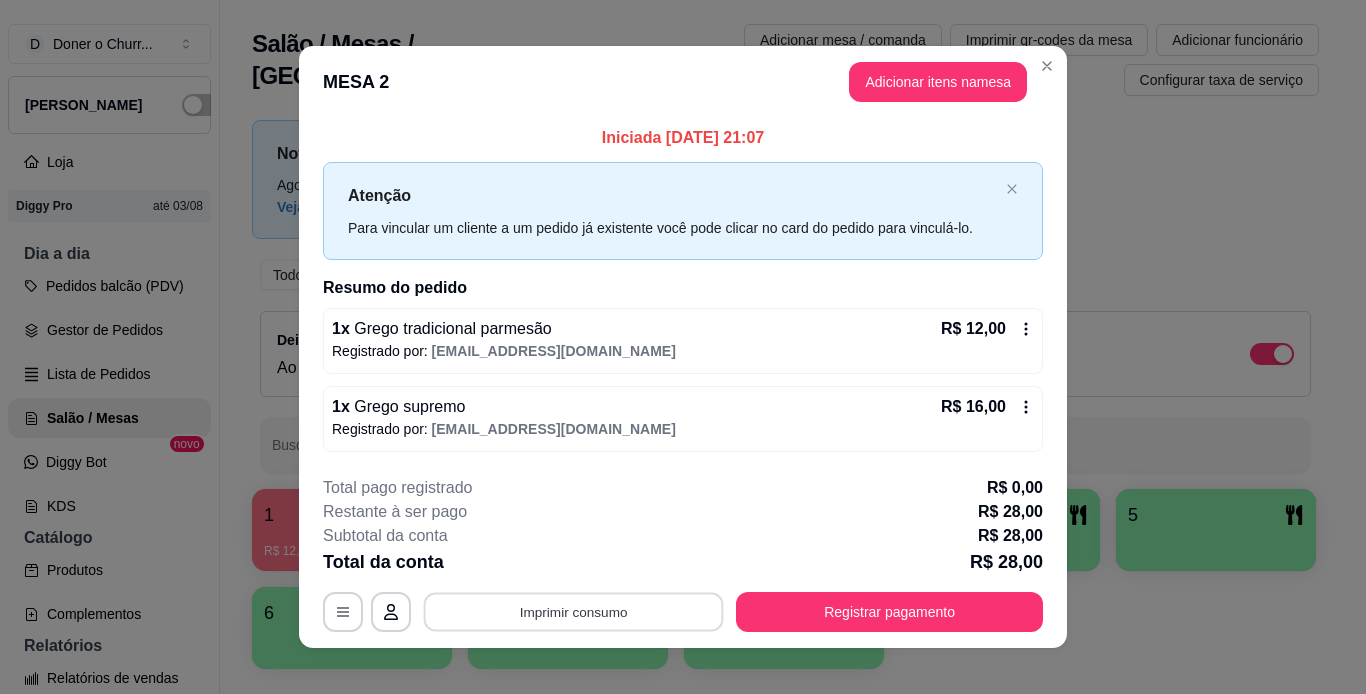click on "Imprimir consumo" at bounding box center (574, 611) 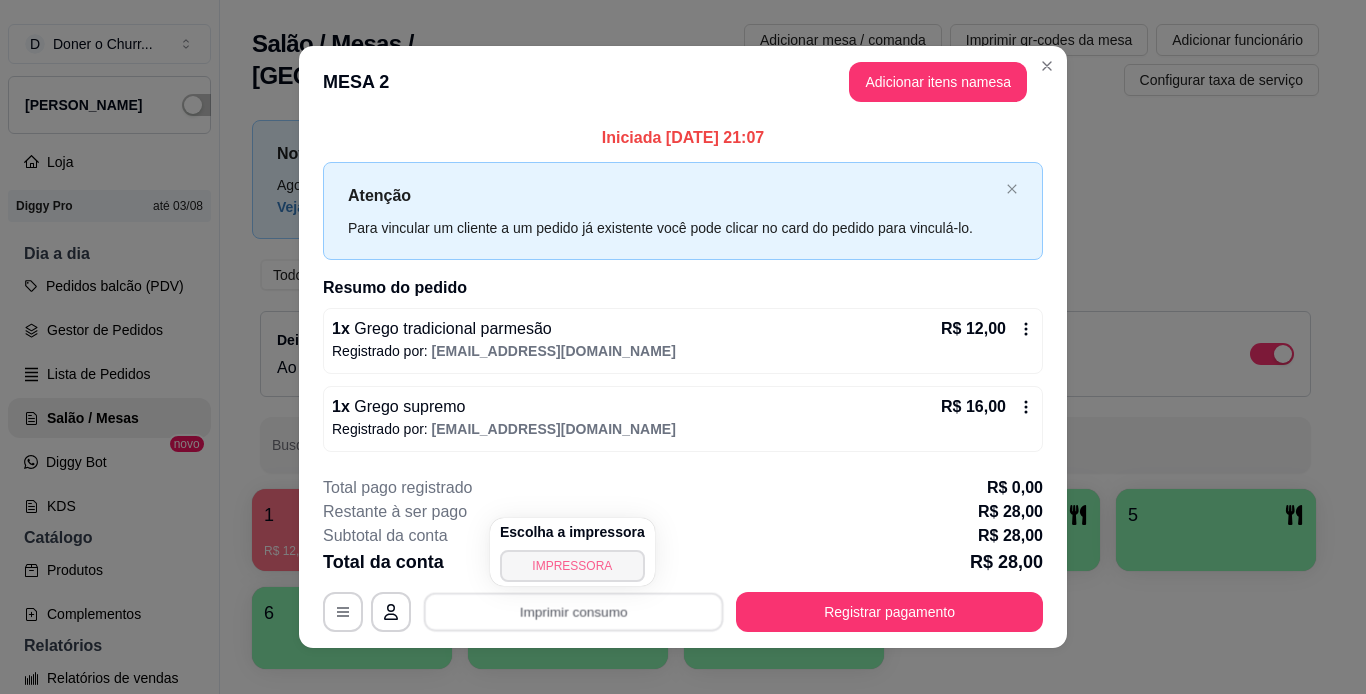 click on "IMPRESSORA" at bounding box center [572, 566] 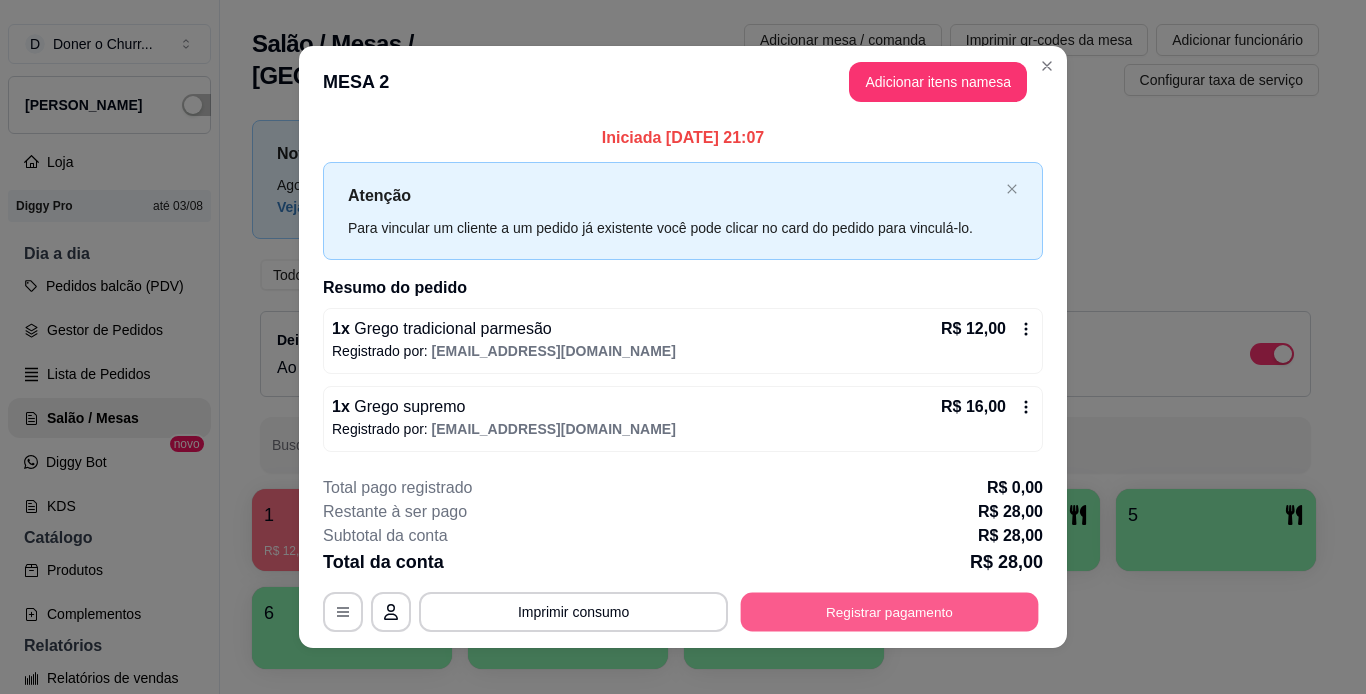 click on "Registrar pagamento" at bounding box center [890, 611] 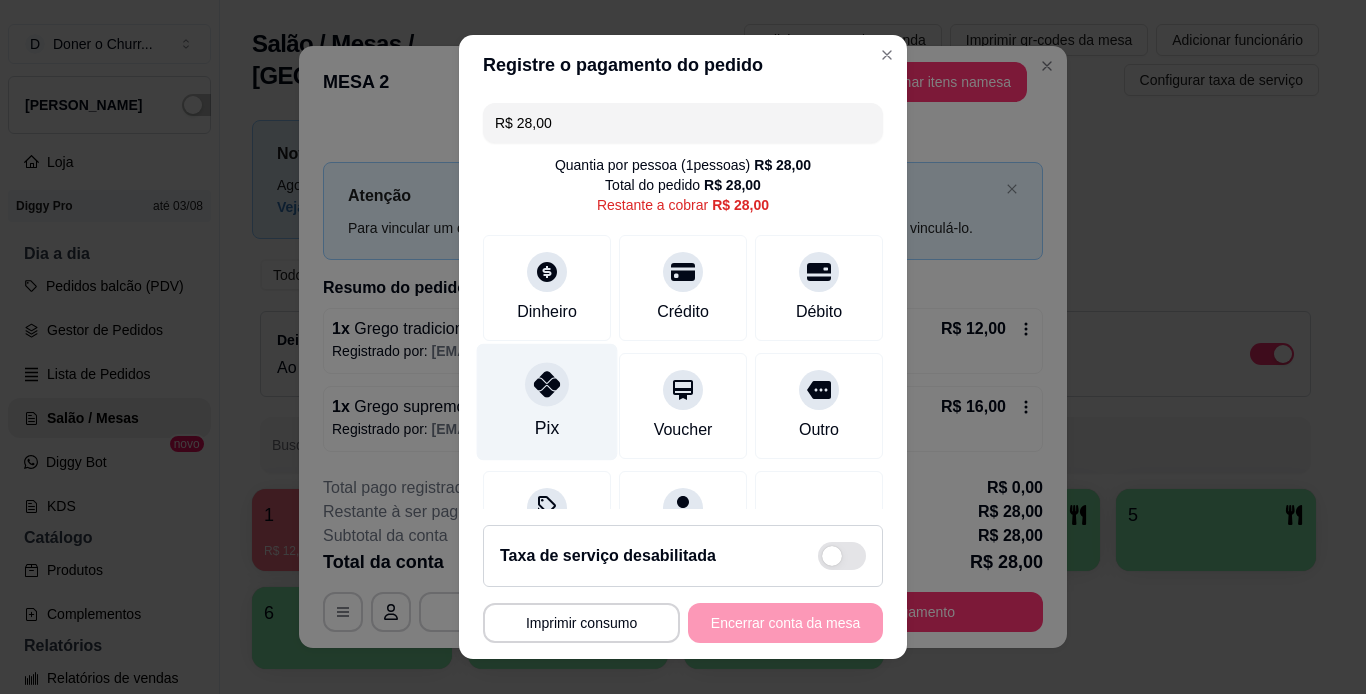 click on "Pix" at bounding box center [547, 401] 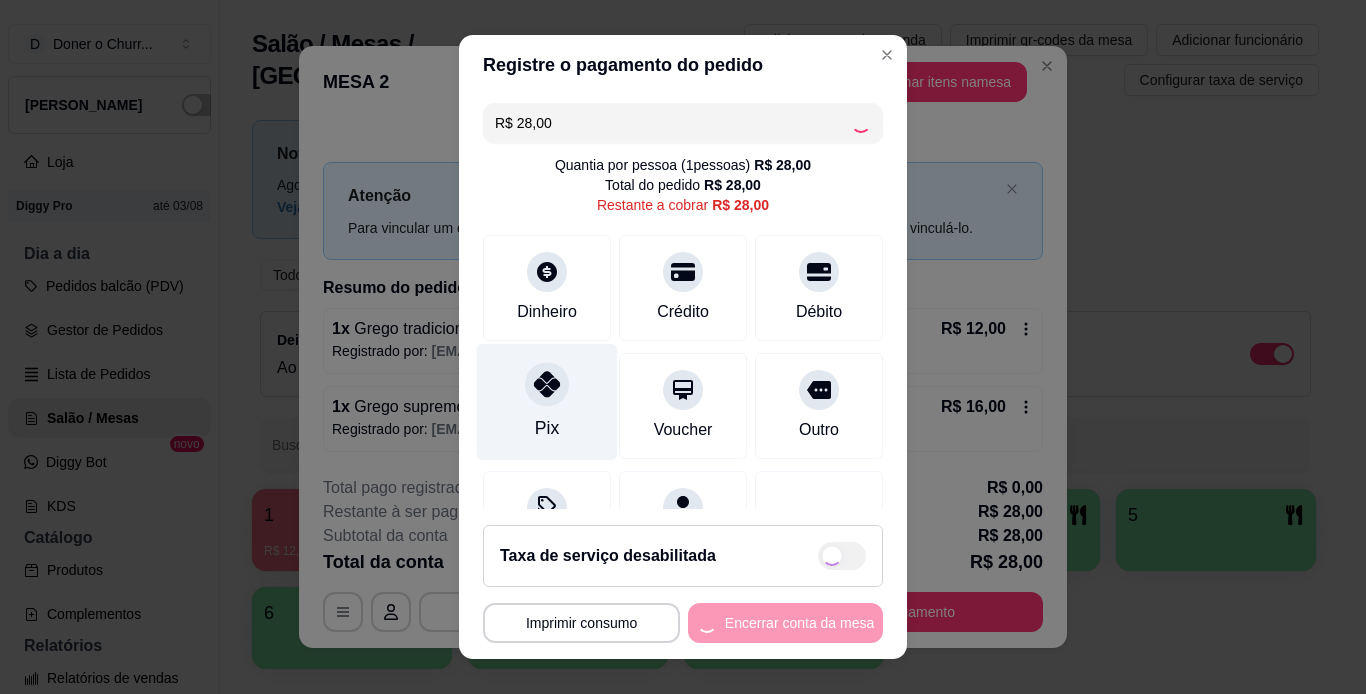 type on "R$ 0,00" 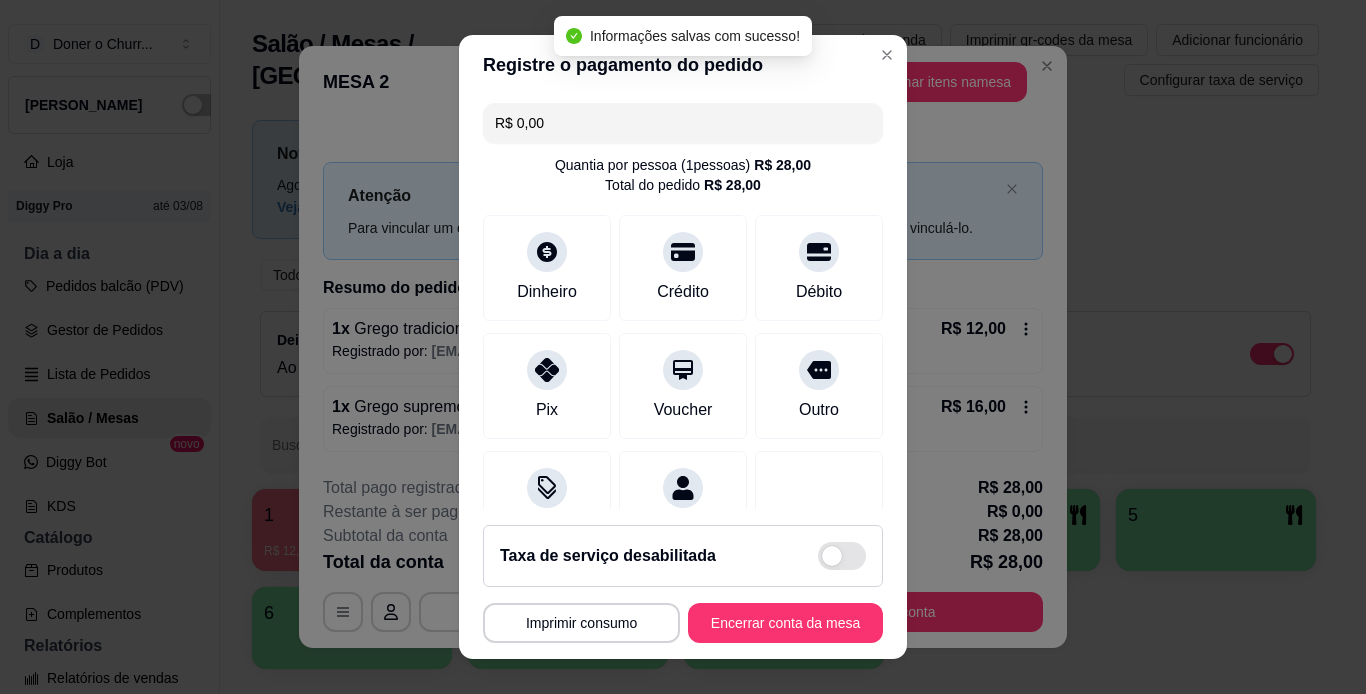 scroll, scrollTop: 183, scrollLeft: 0, axis: vertical 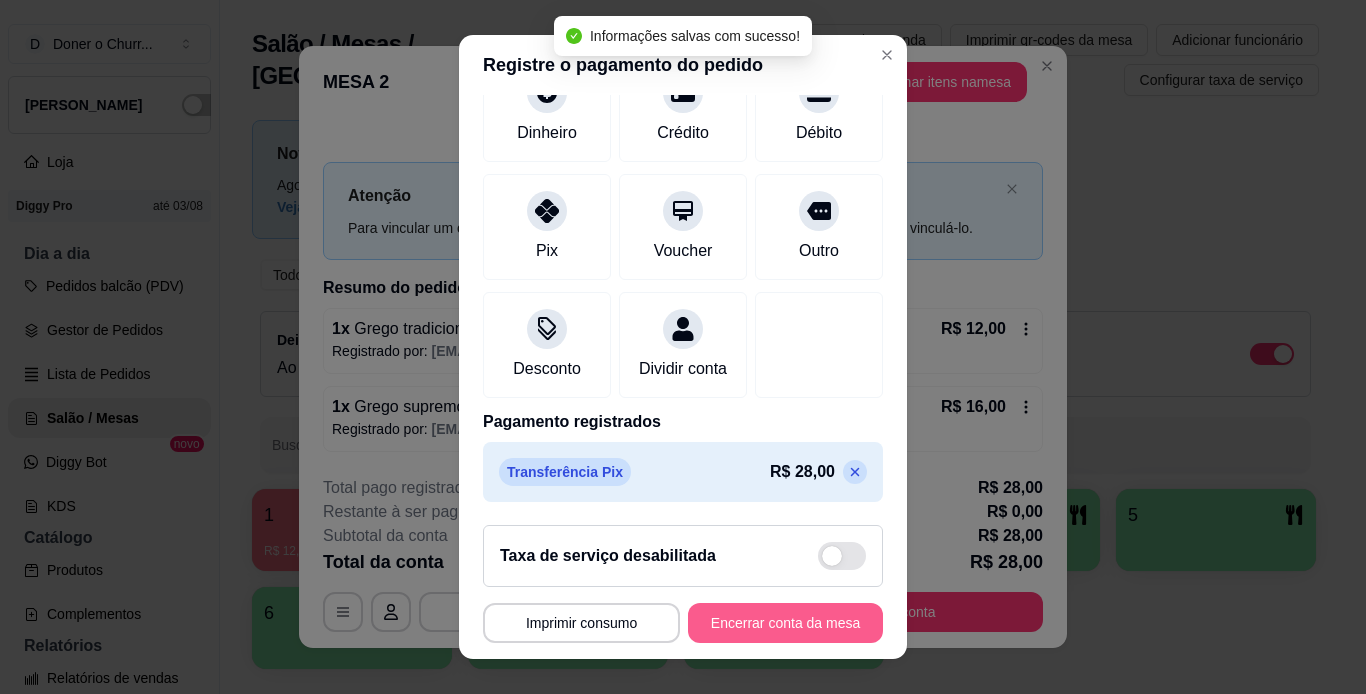 click on "Encerrar conta da mesa" at bounding box center (785, 623) 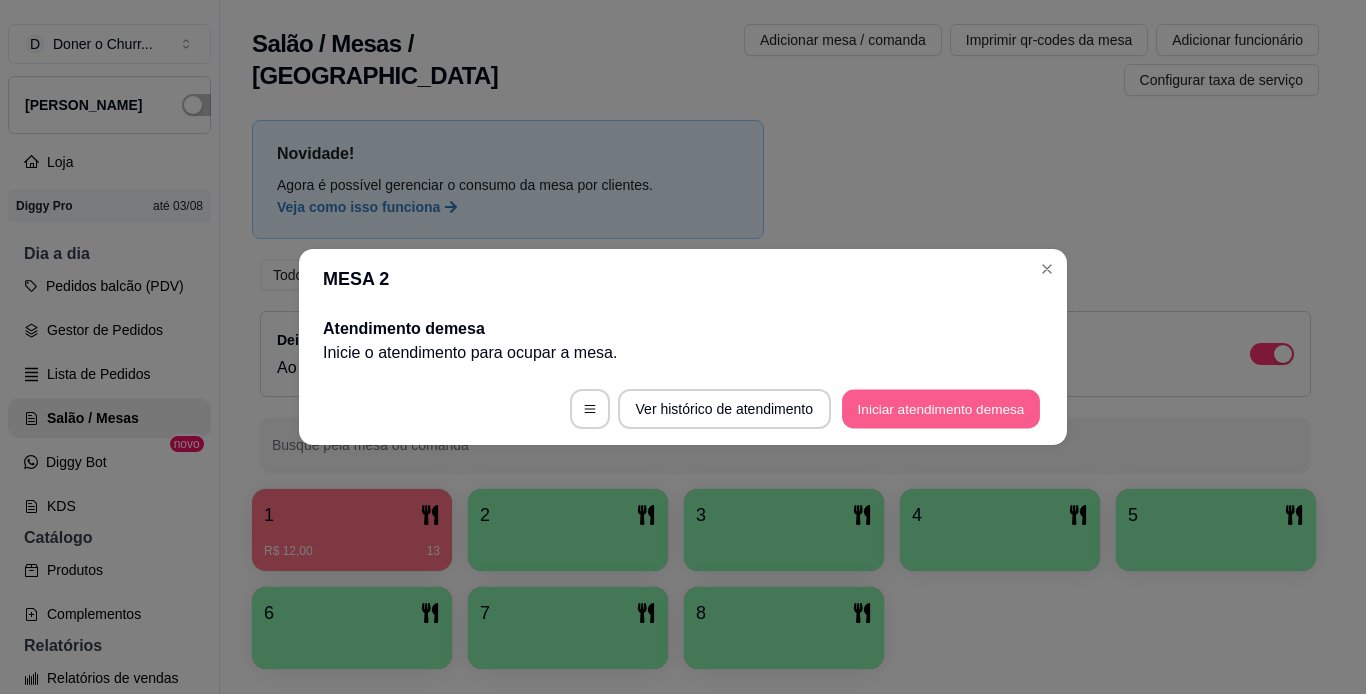 click on "Iniciar atendimento de  mesa" at bounding box center (941, 409) 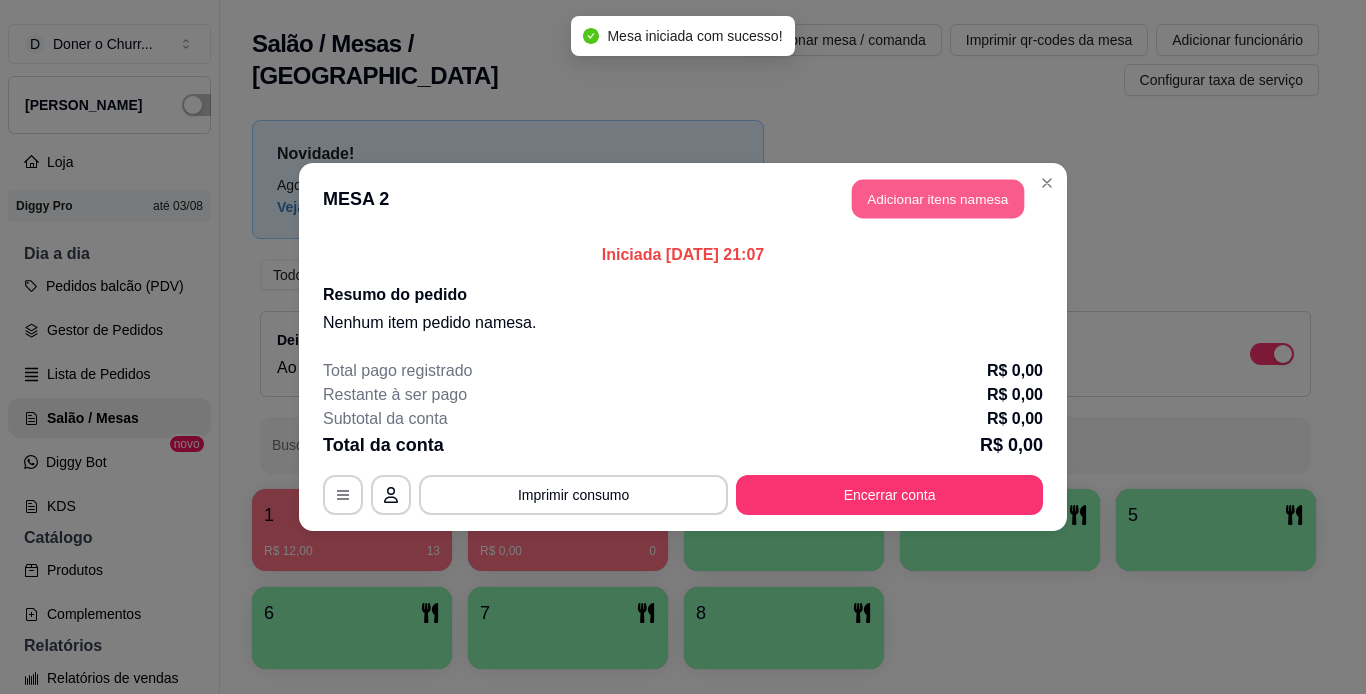click on "Adicionar itens na  mesa" at bounding box center (938, 199) 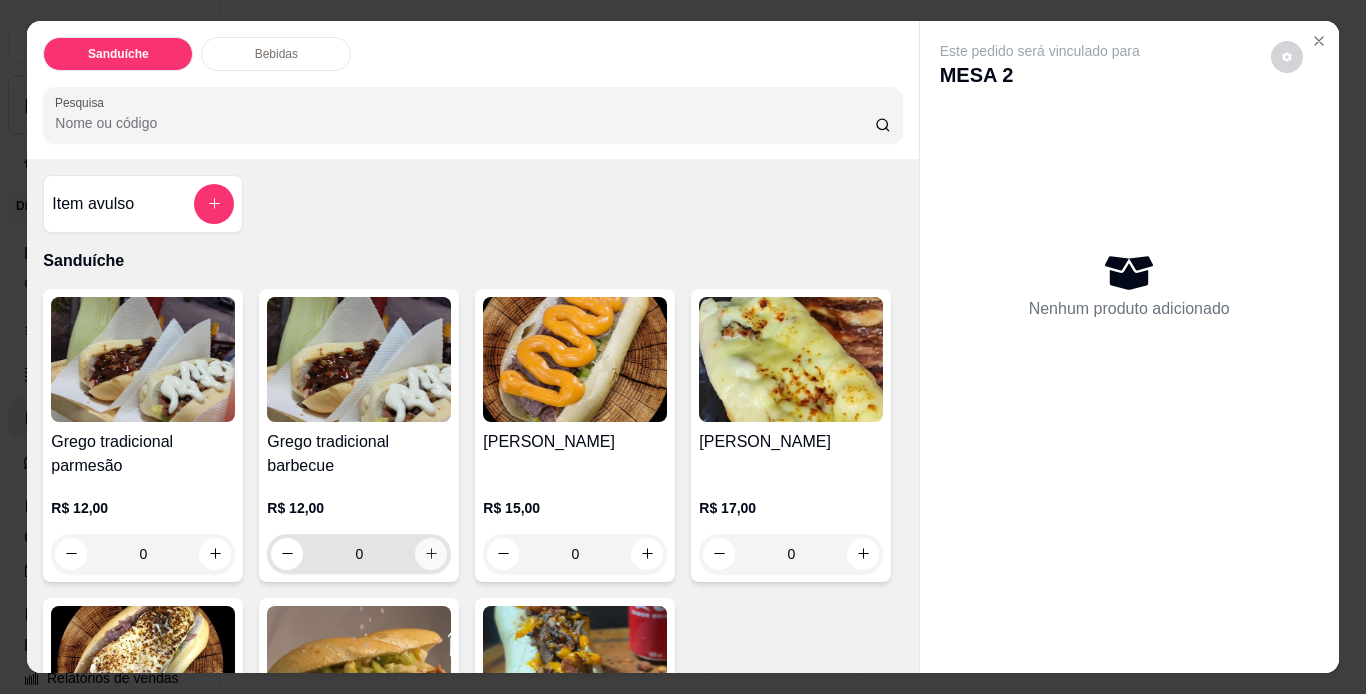 click 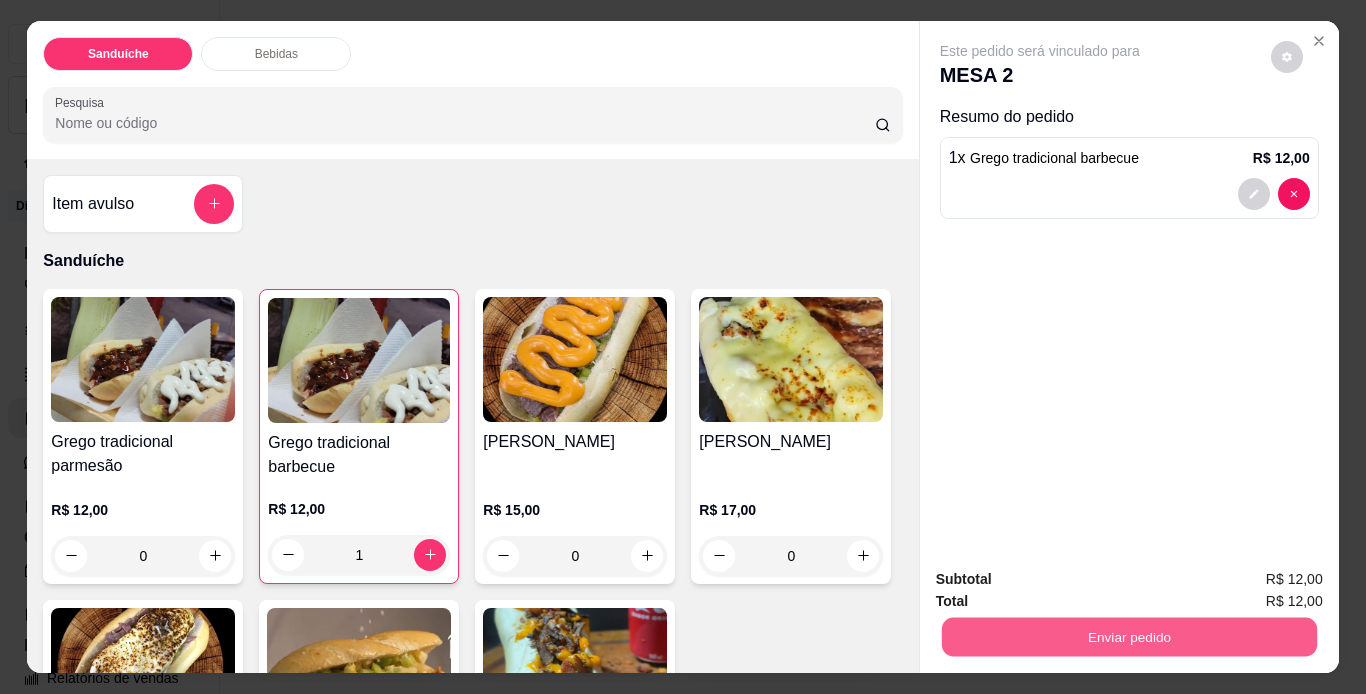 click on "Enviar pedido" at bounding box center (1128, 637) 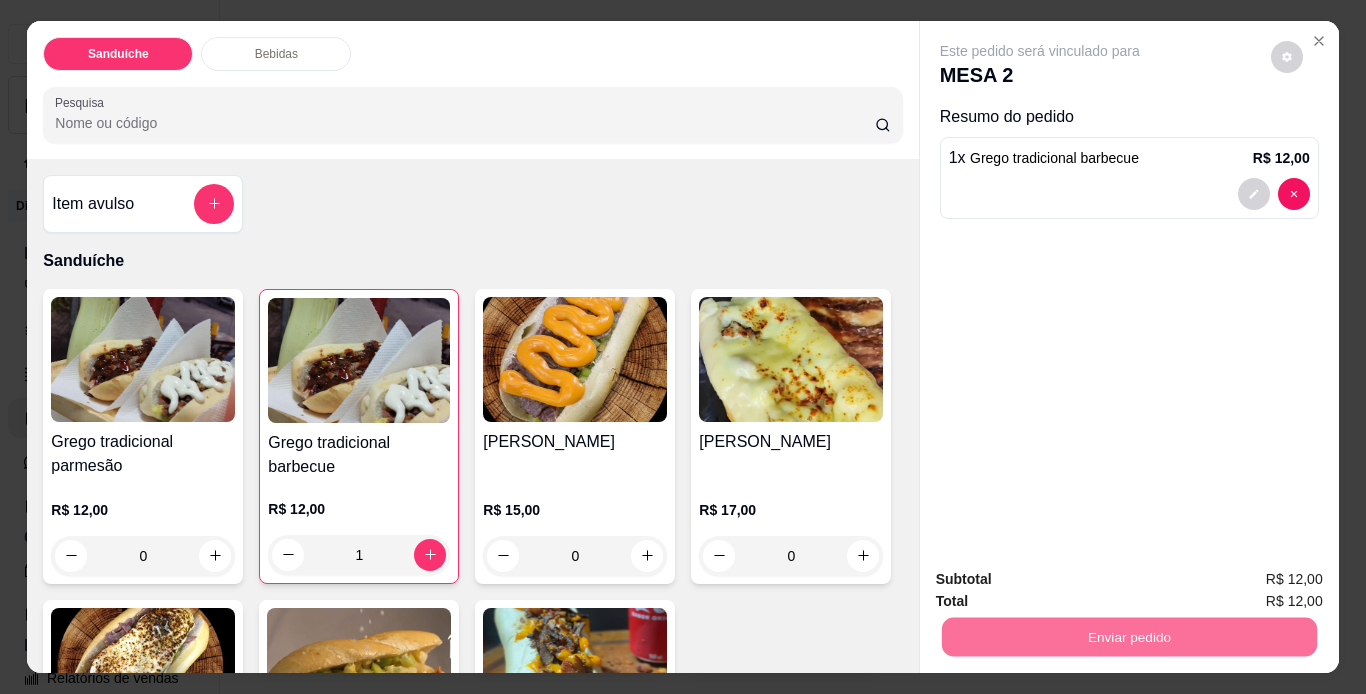 click on "Não registrar e enviar pedido" at bounding box center (1063, 580) 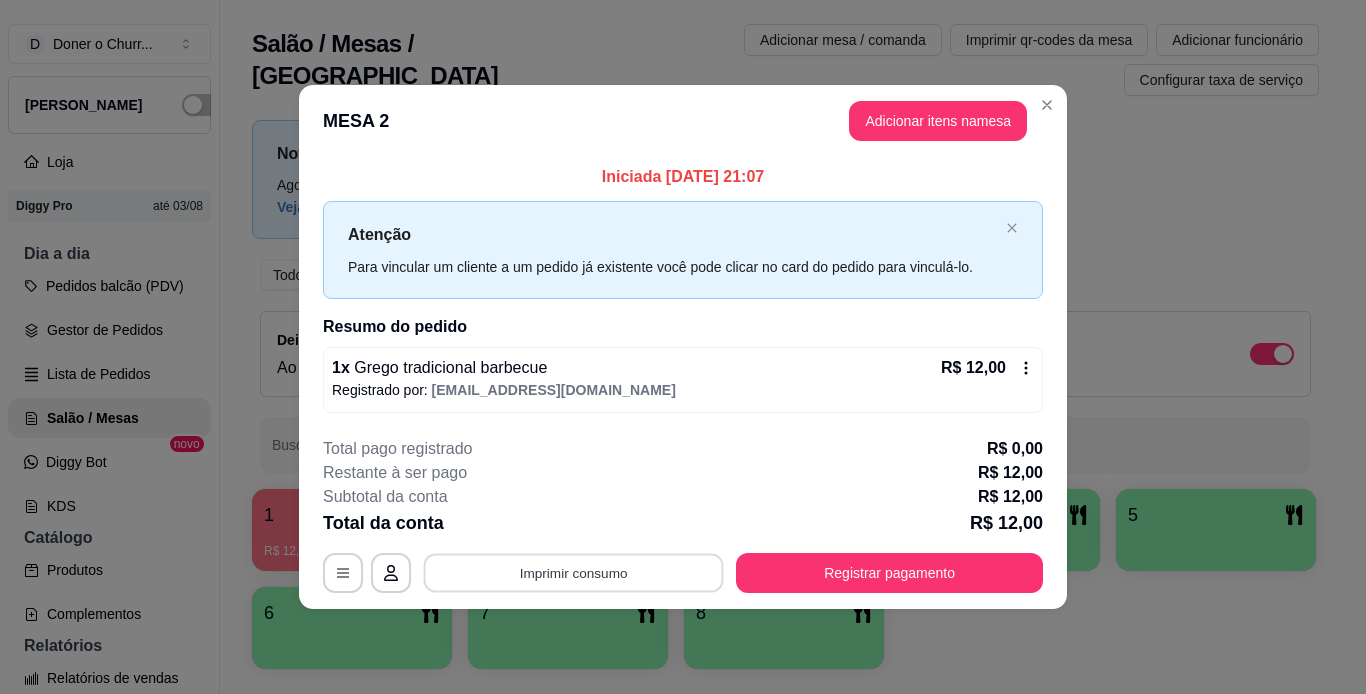 click on "Imprimir consumo" at bounding box center (574, 572) 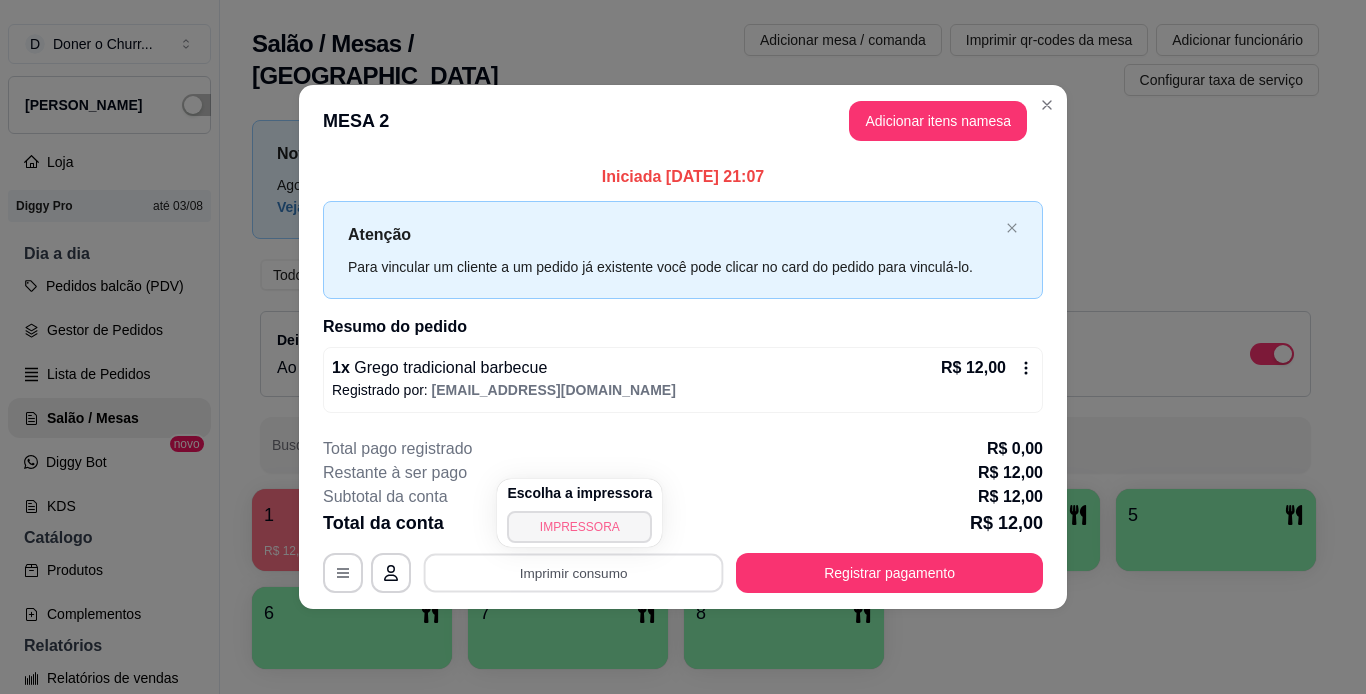 click on "IMPRESSORA" at bounding box center (579, 527) 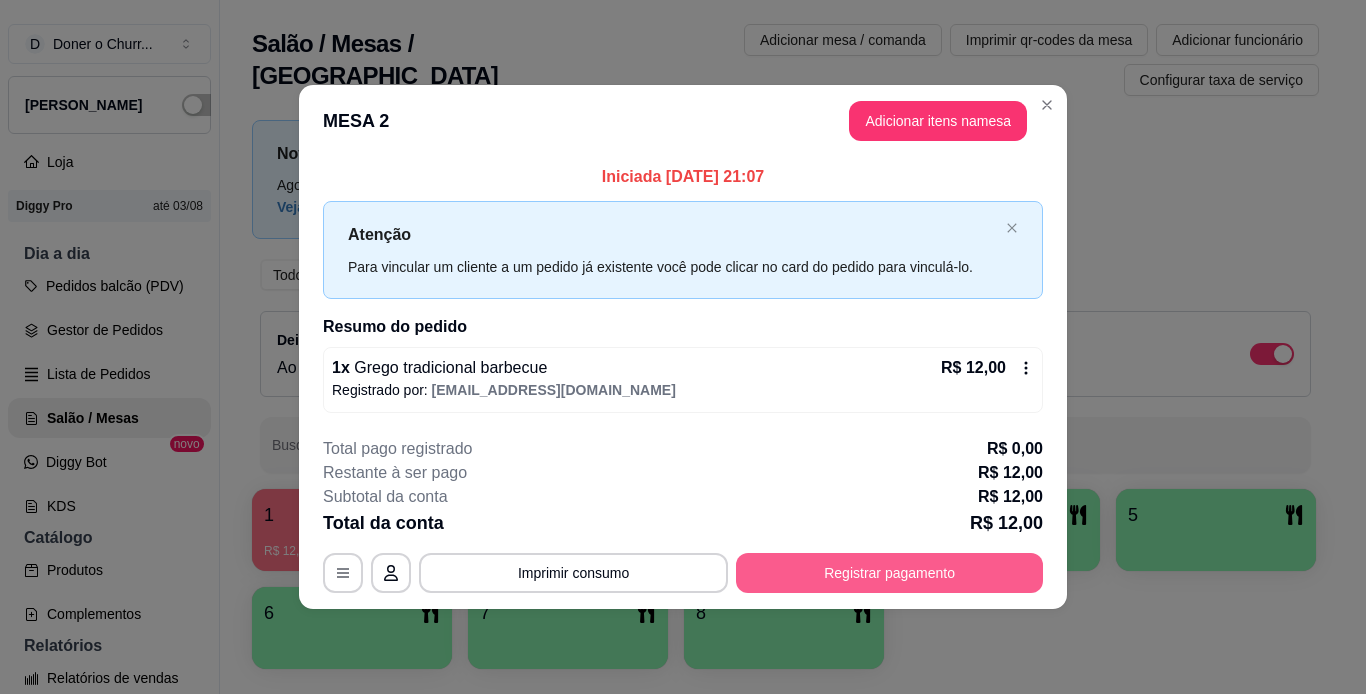 click on "Registrar pagamento" at bounding box center (889, 573) 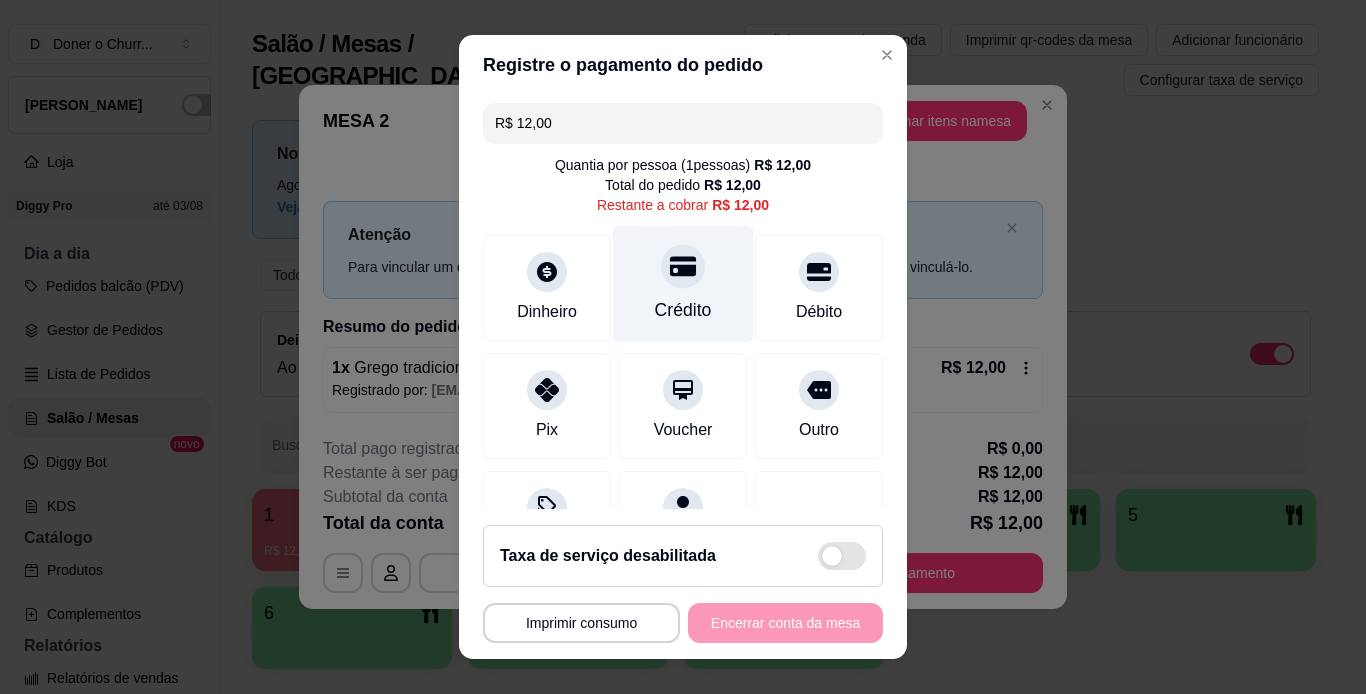 click on "Crédito" at bounding box center (683, 283) 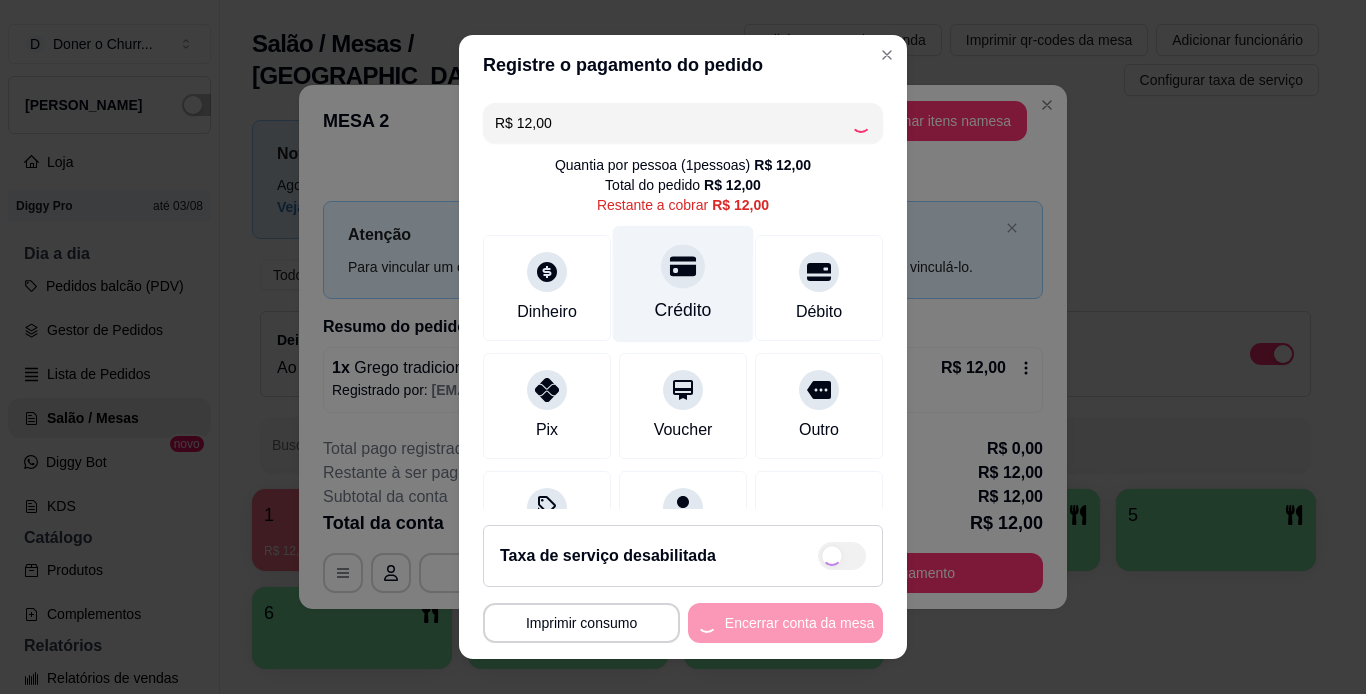 click on "Crédito" at bounding box center [683, 310] 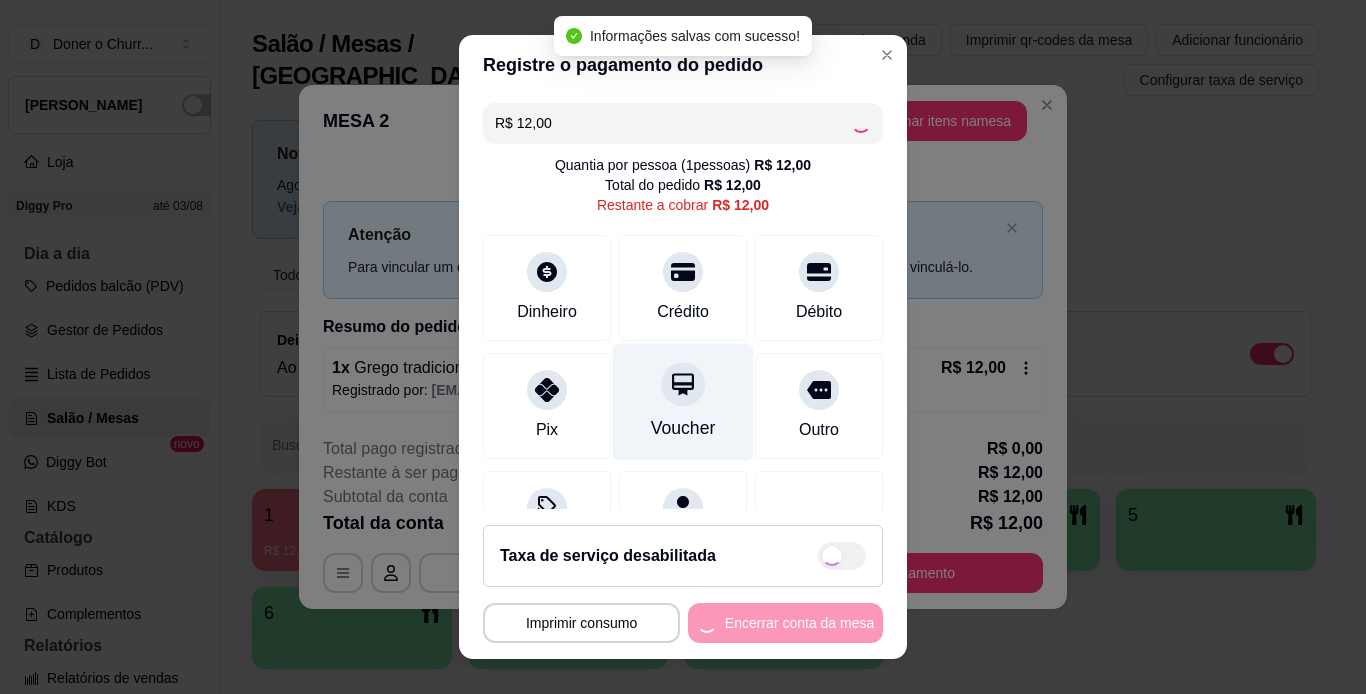 type on "R$ 0,00" 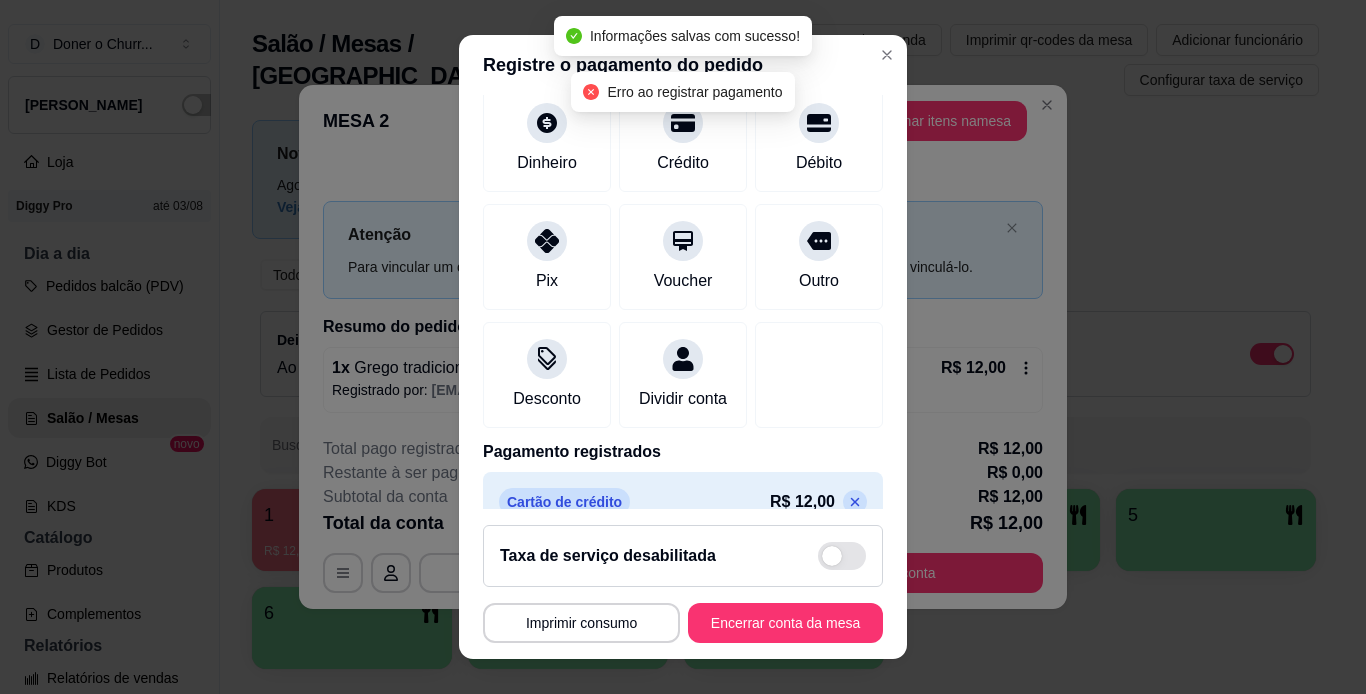 scroll, scrollTop: 183, scrollLeft: 0, axis: vertical 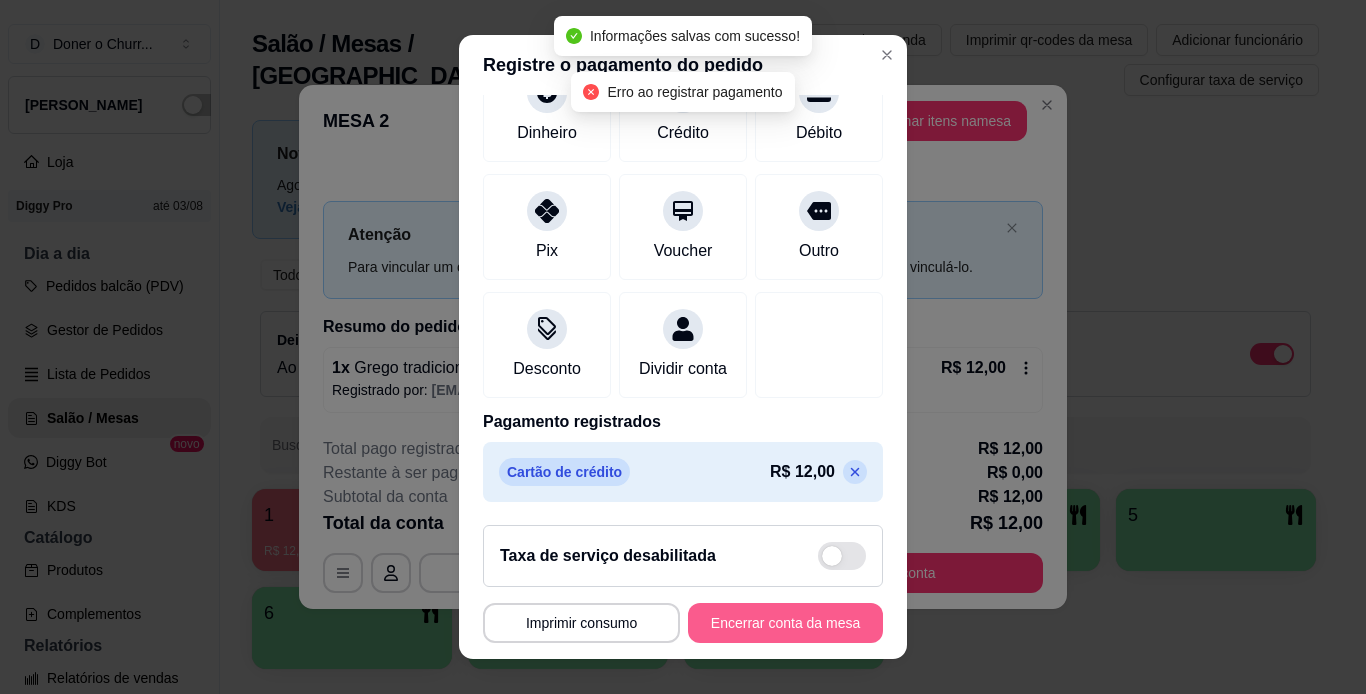 click on "Encerrar conta da mesa" at bounding box center (785, 623) 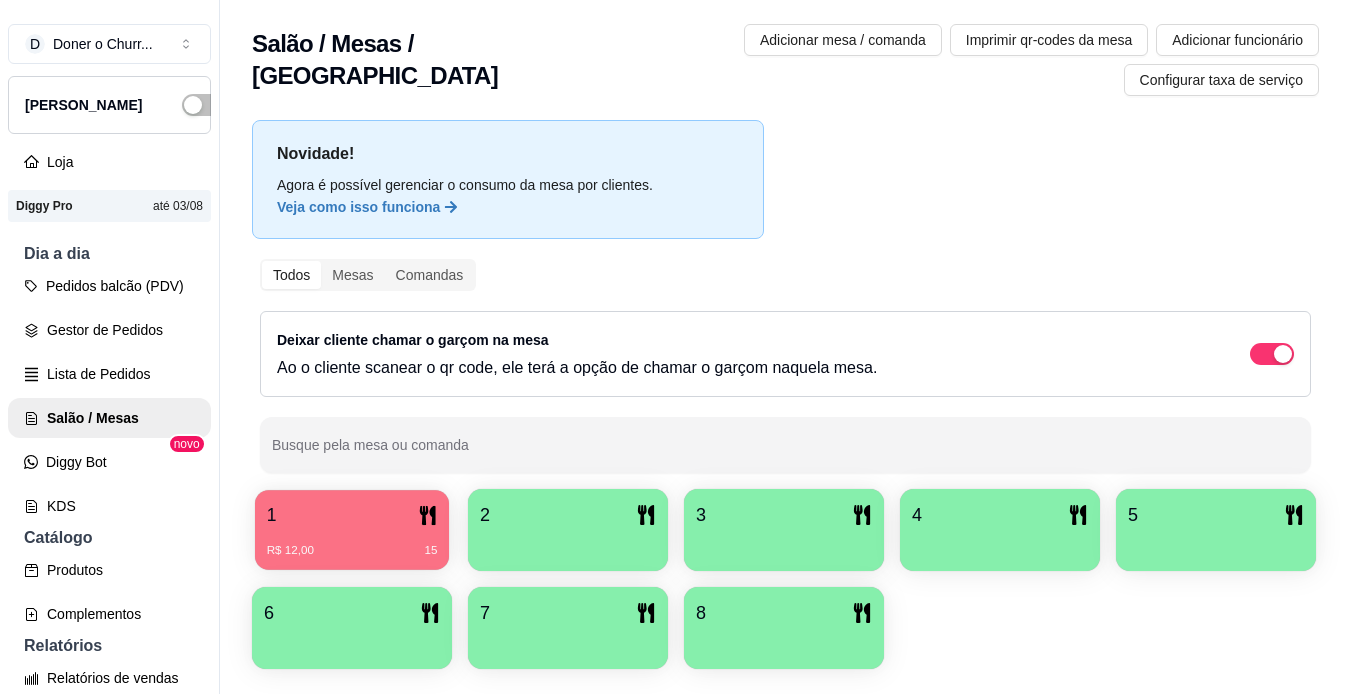click on "1" at bounding box center [352, 515] 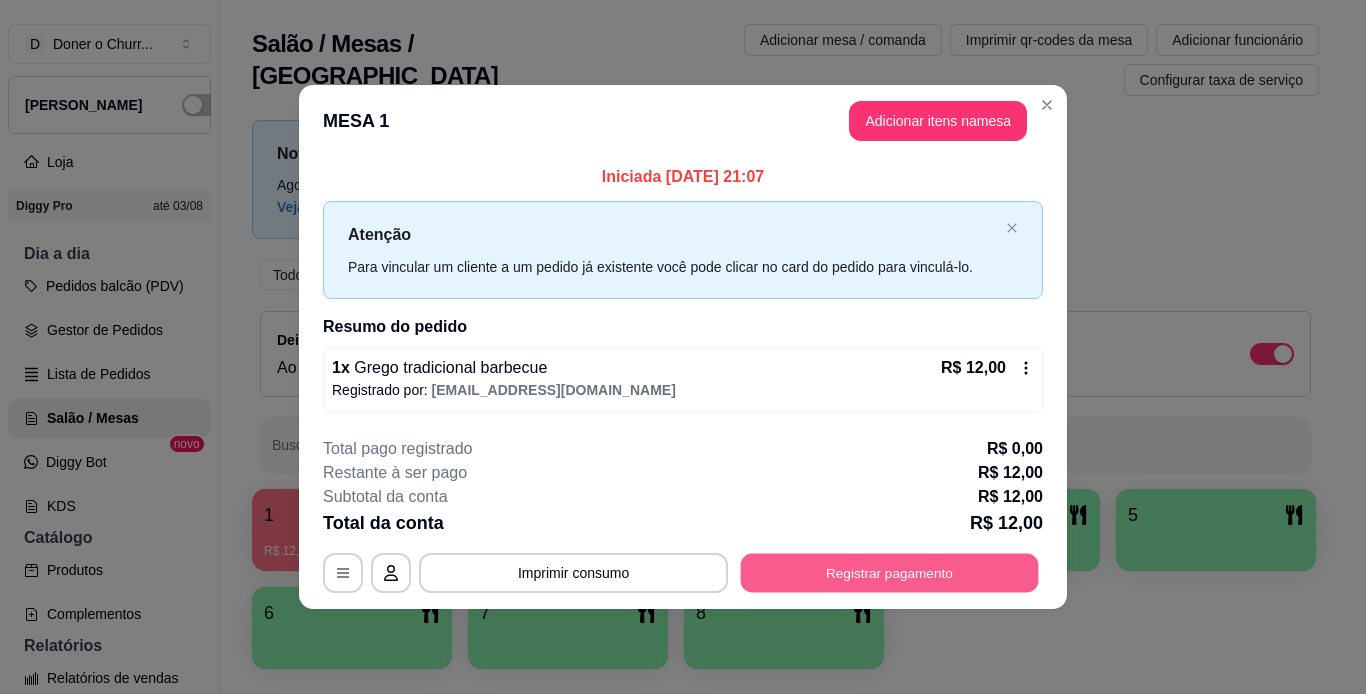 click on "Registrar pagamento" at bounding box center [890, 572] 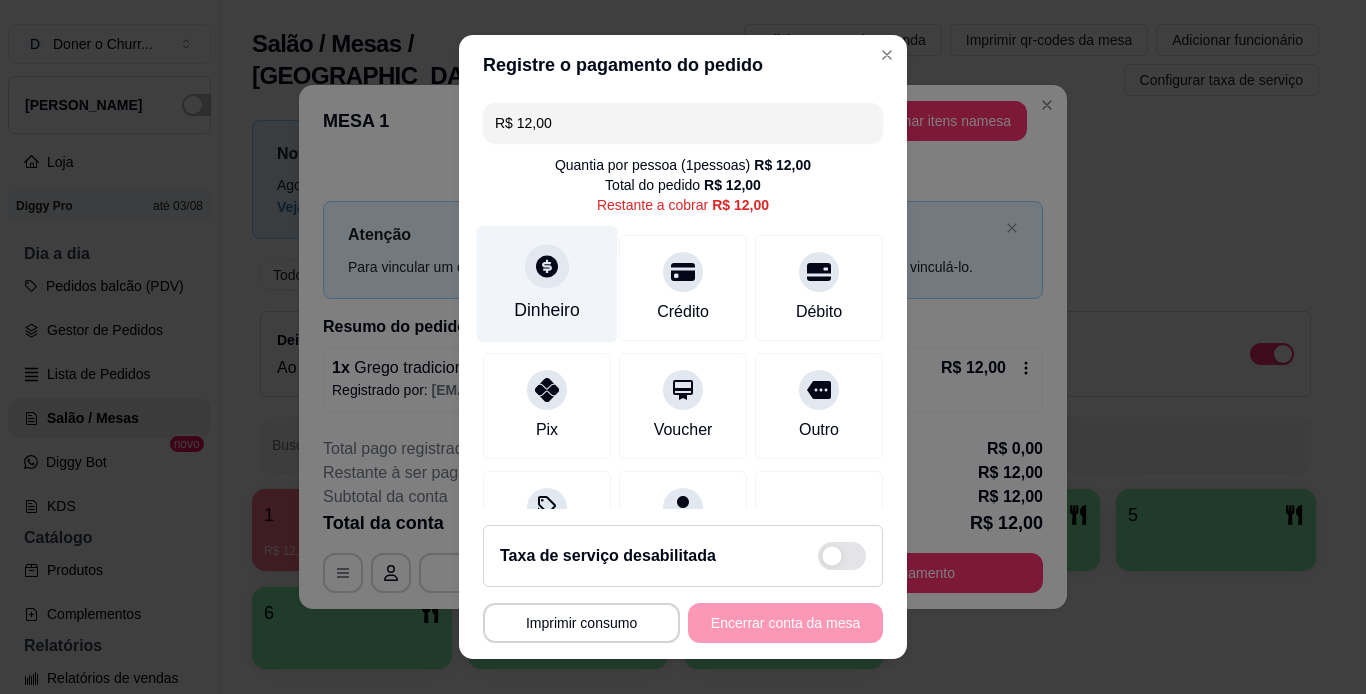 click at bounding box center [547, 266] 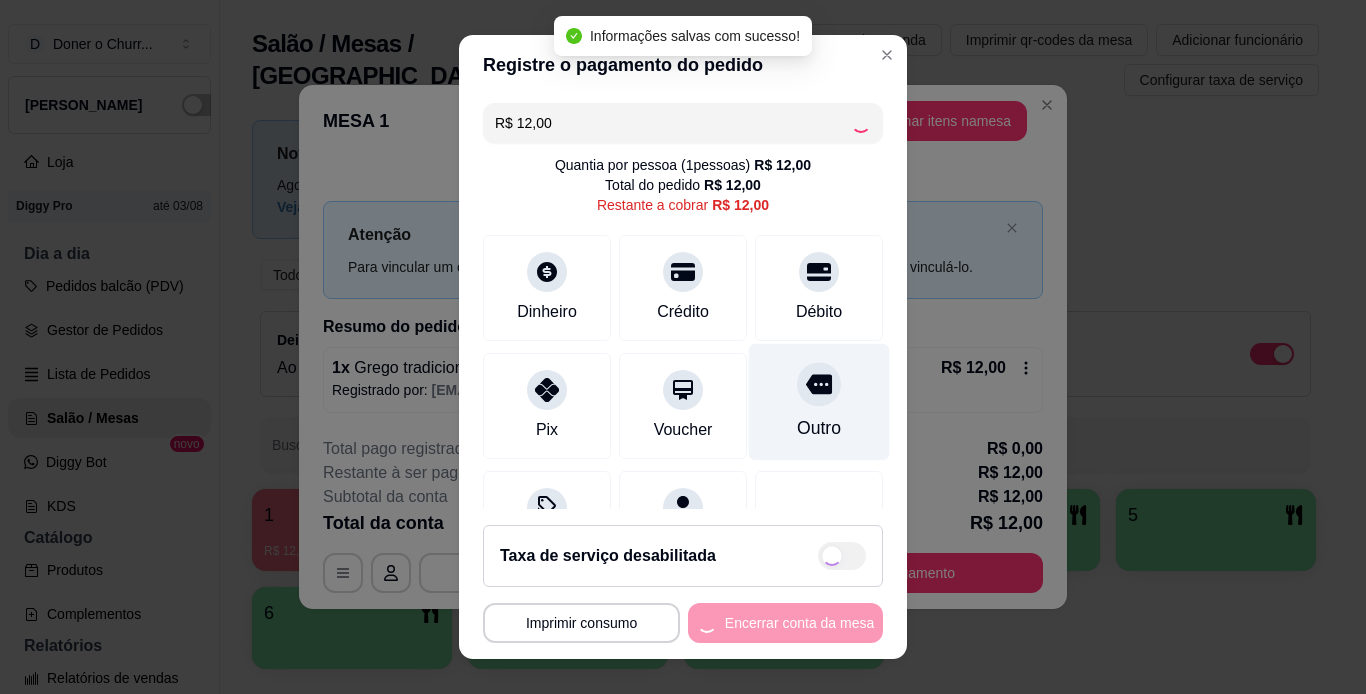 type on "R$ 0,00" 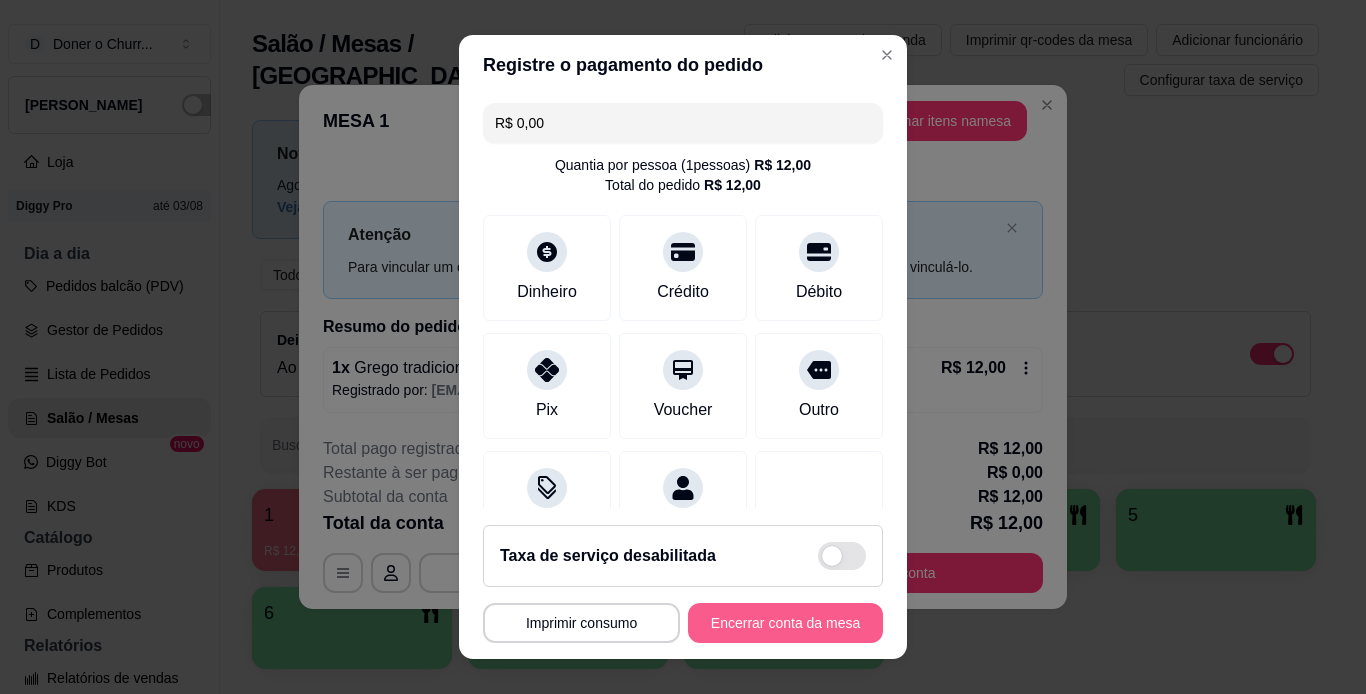 click on "Encerrar conta da mesa" at bounding box center (785, 623) 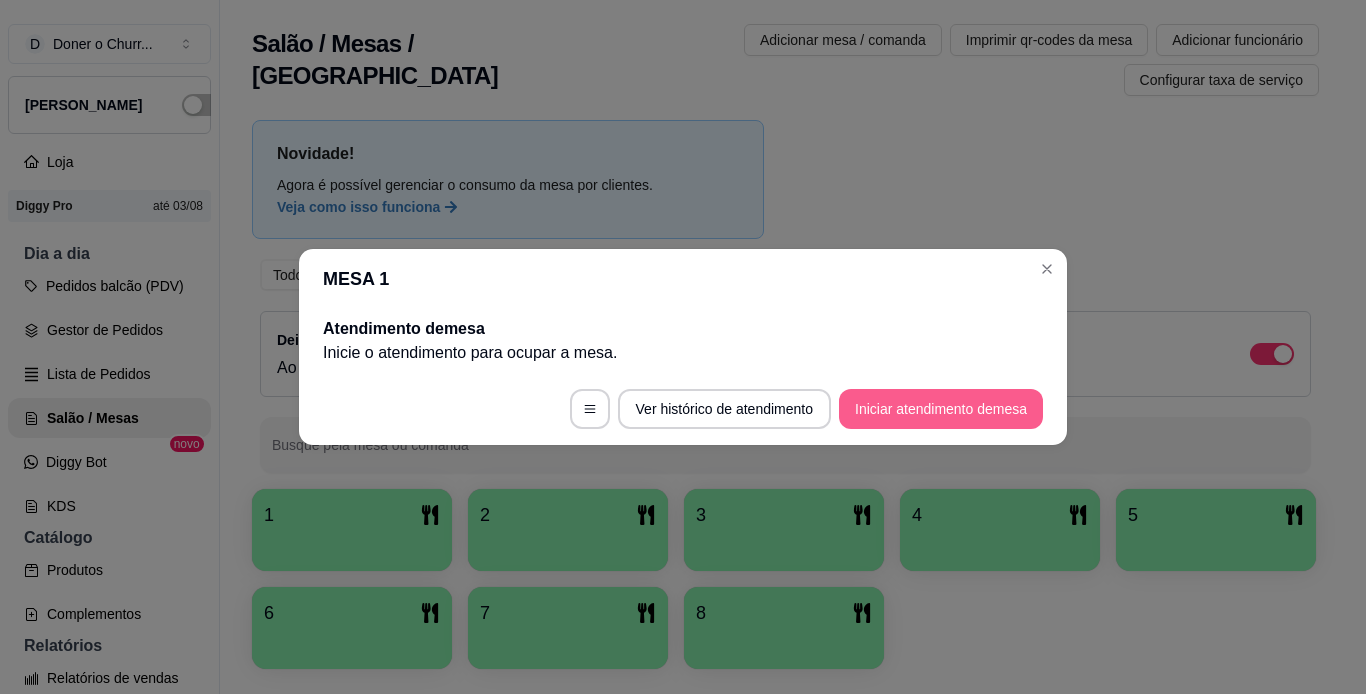 click on "Iniciar atendimento de  mesa" at bounding box center (941, 409) 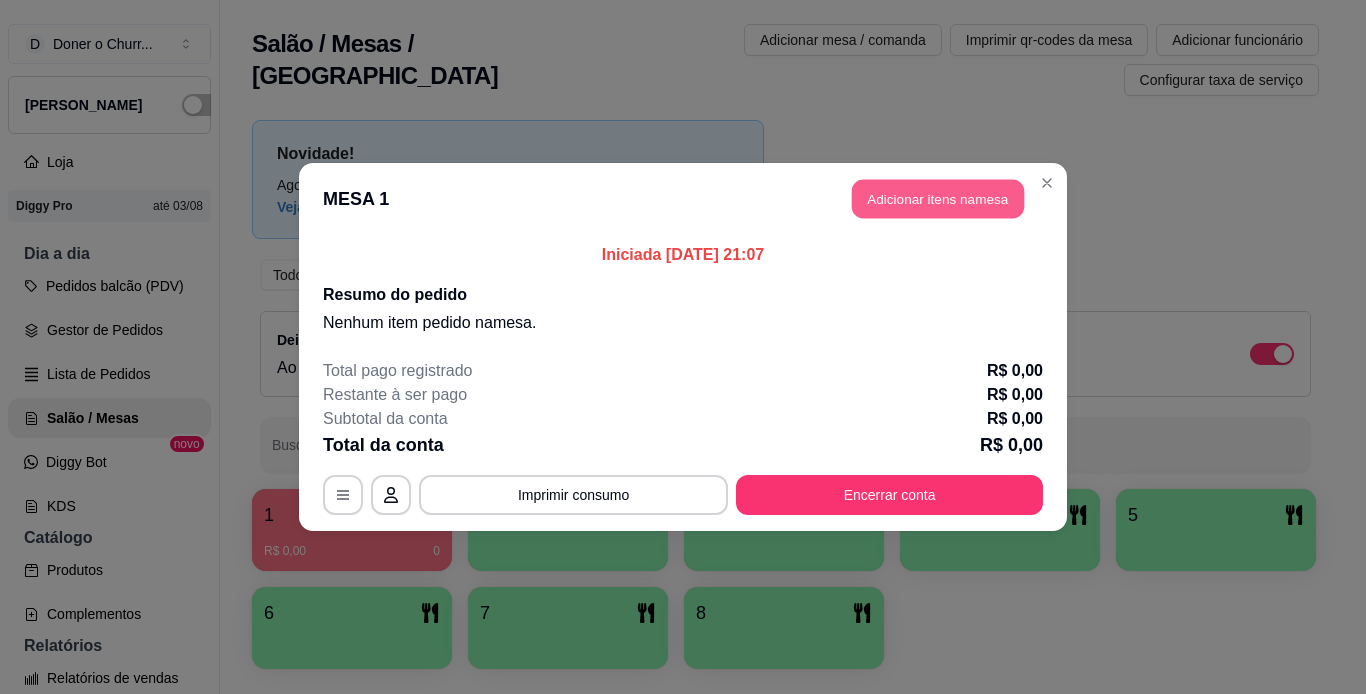 click on "Adicionar itens na  mesa" at bounding box center (938, 199) 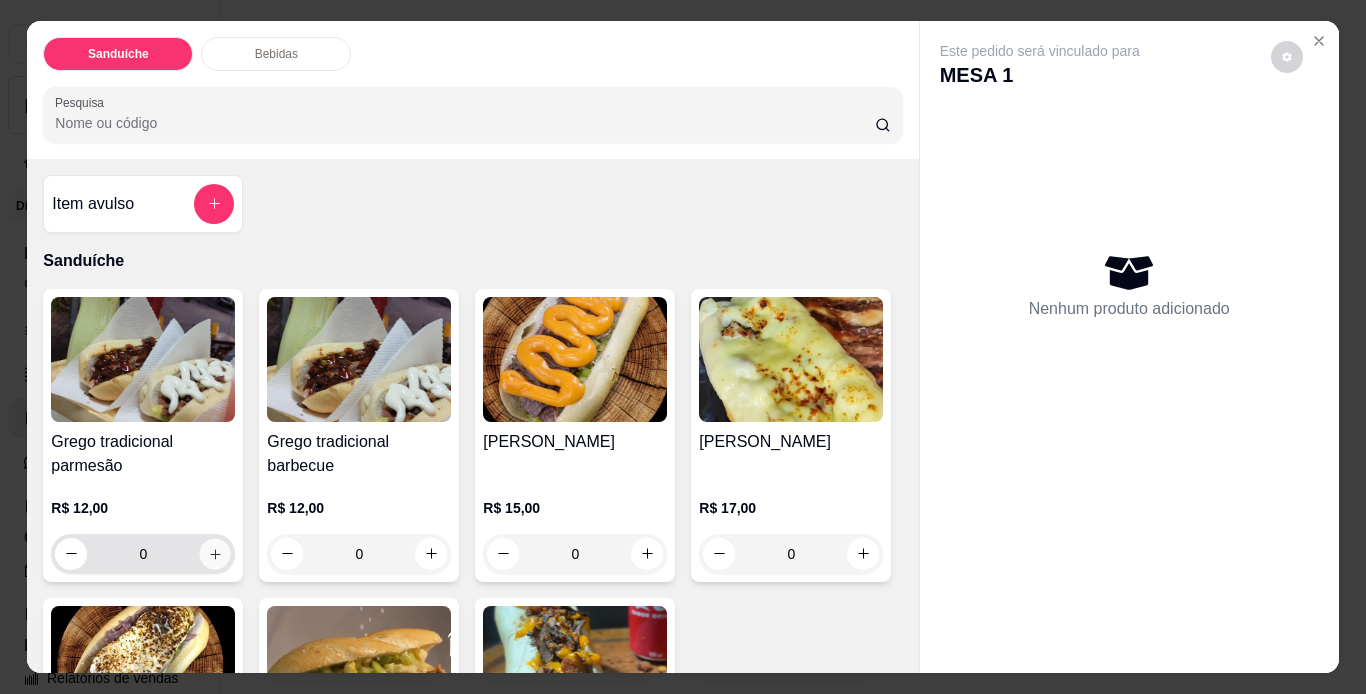 click at bounding box center (215, 553) 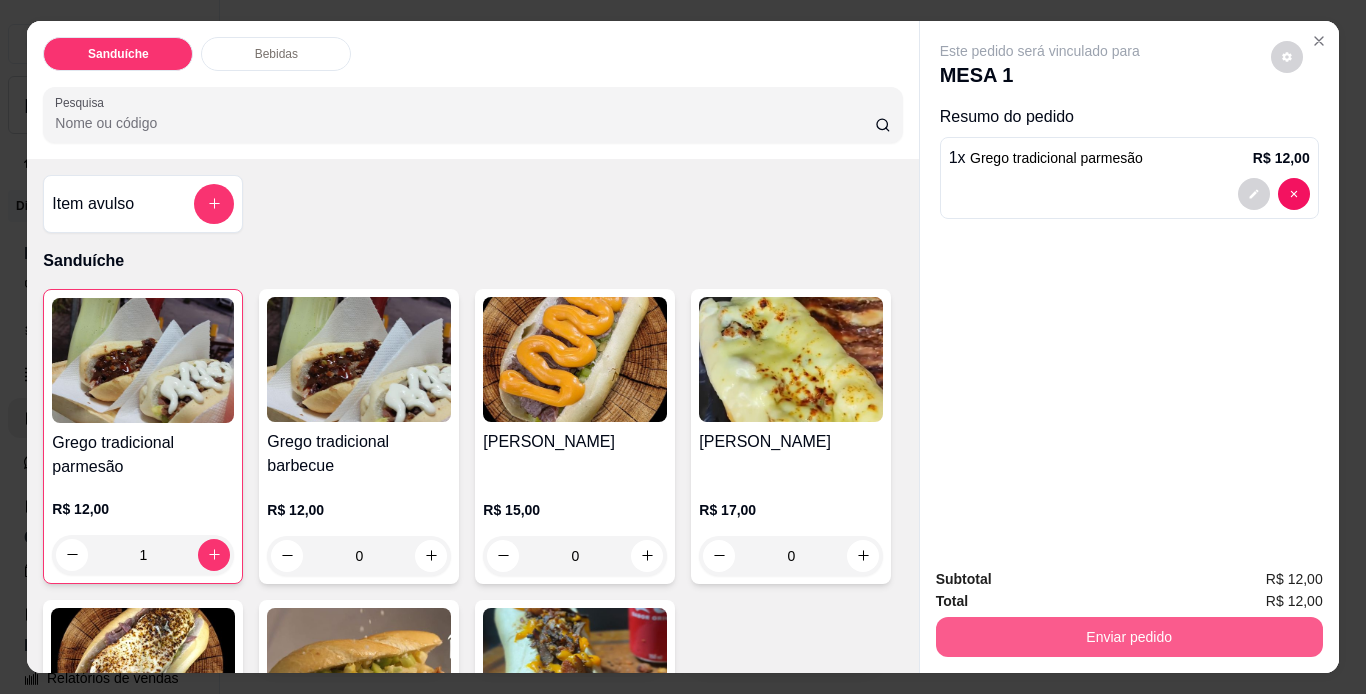 click on "Enviar pedido" at bounding box center (1129, 637) 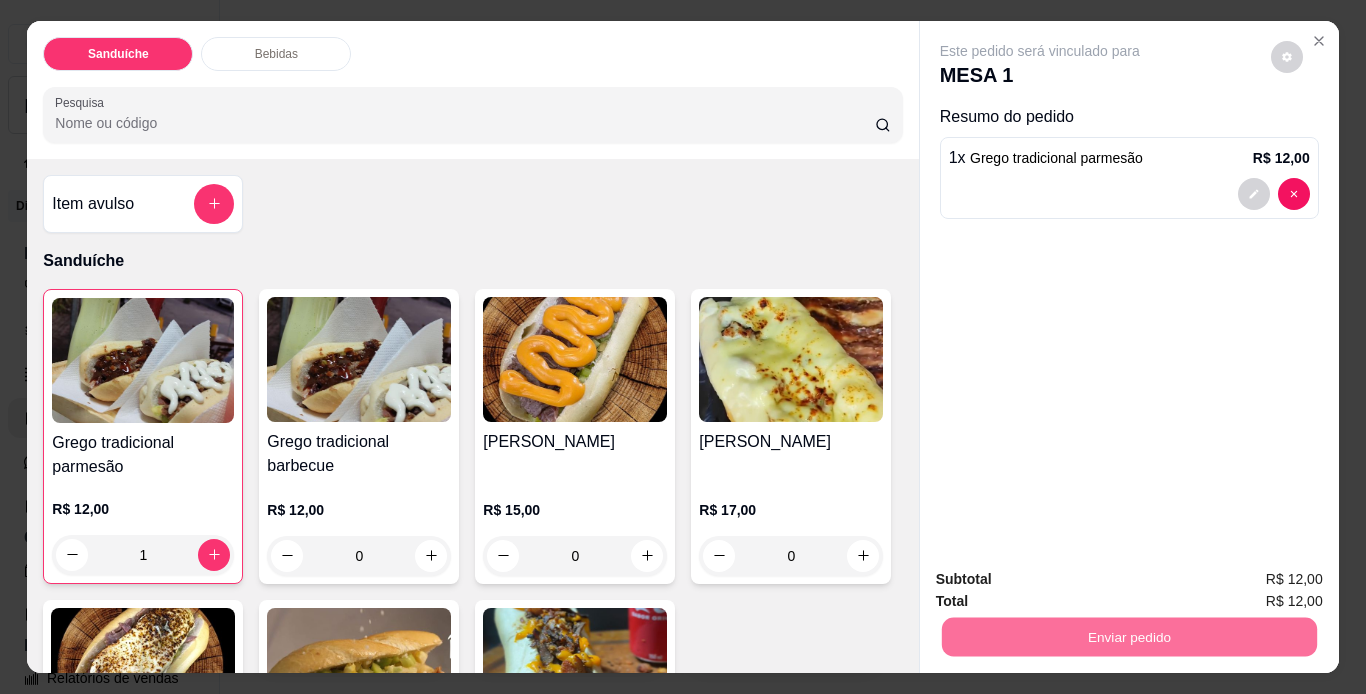 click on "Não registrar e enviar pedido" at bounding box center [1063, 580] 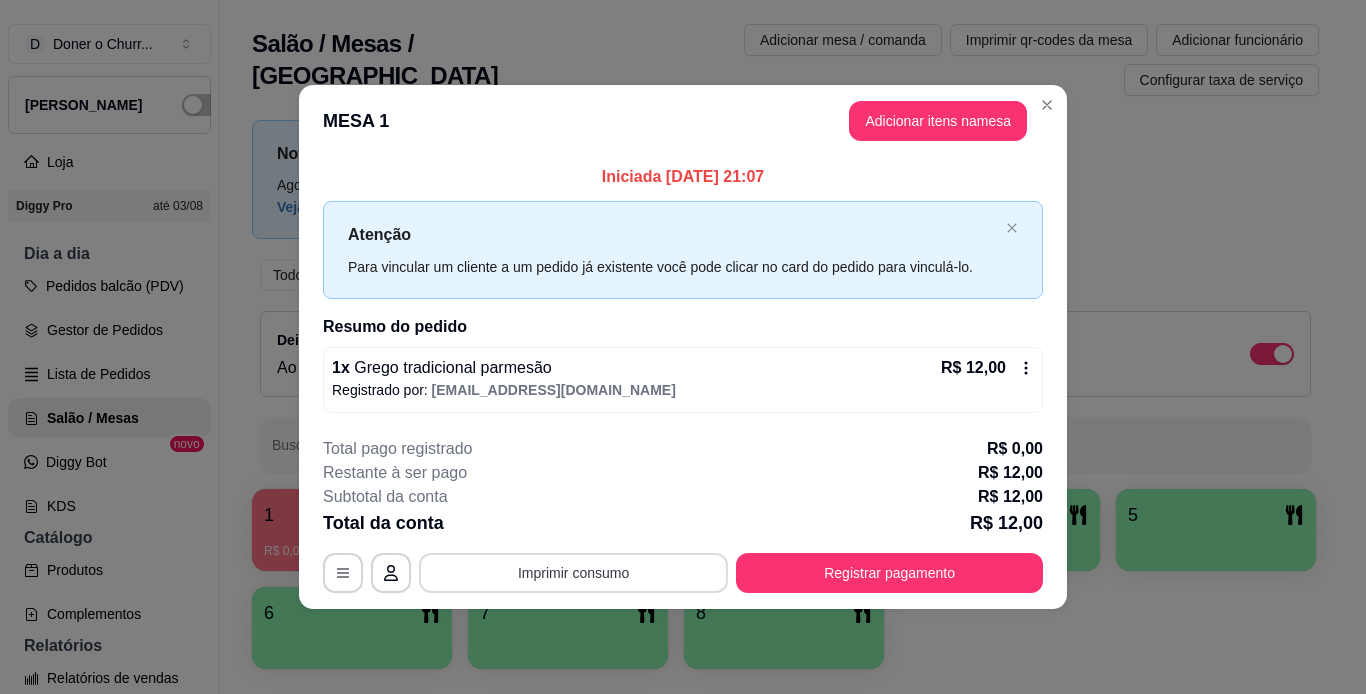 click on "Imprimir consumo" at bounding box center (573, 573) 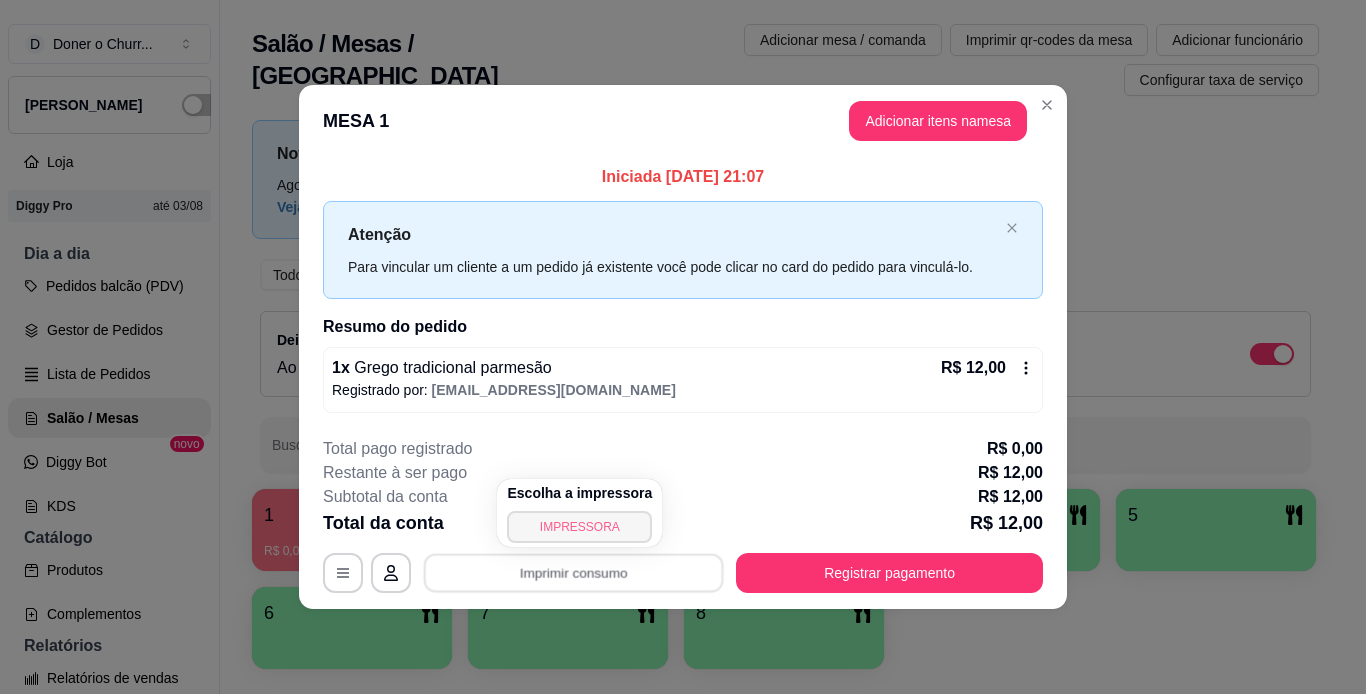 click on "IMPRESSORA" at bounding box center (579, 527) 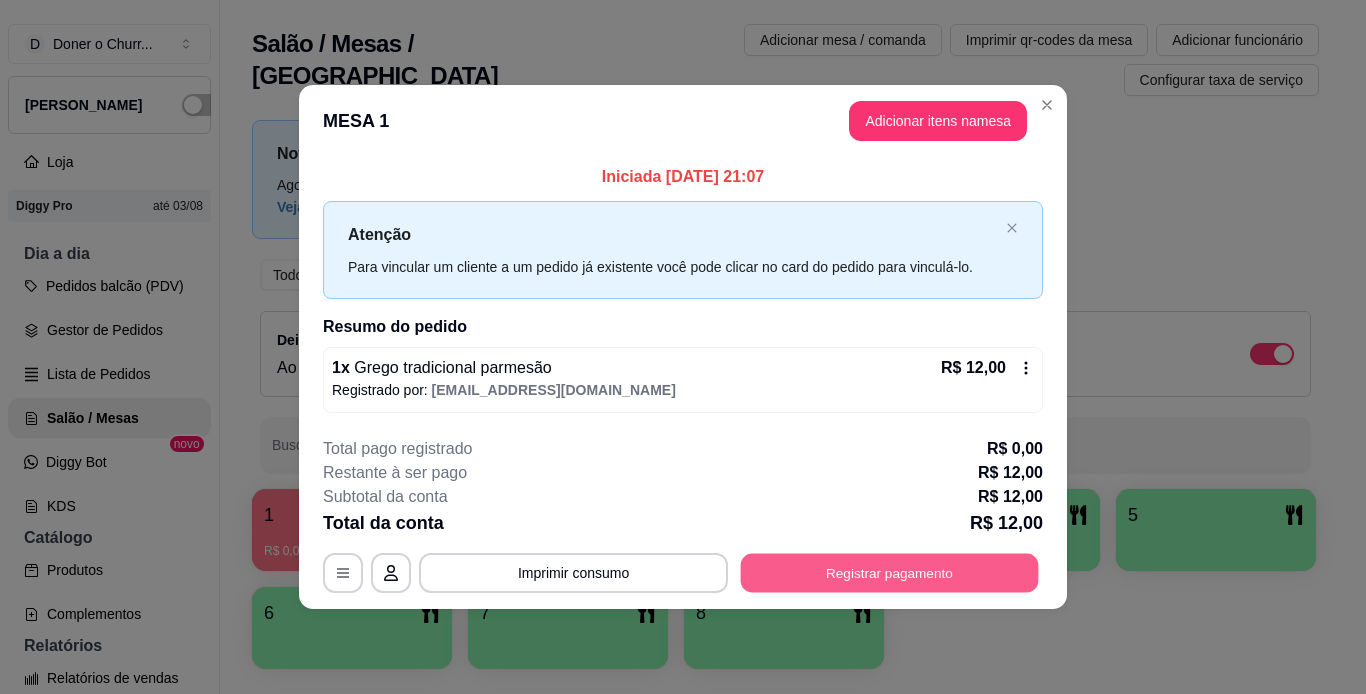 click on "Registrar pagamento" at bounding box center (890, 572) 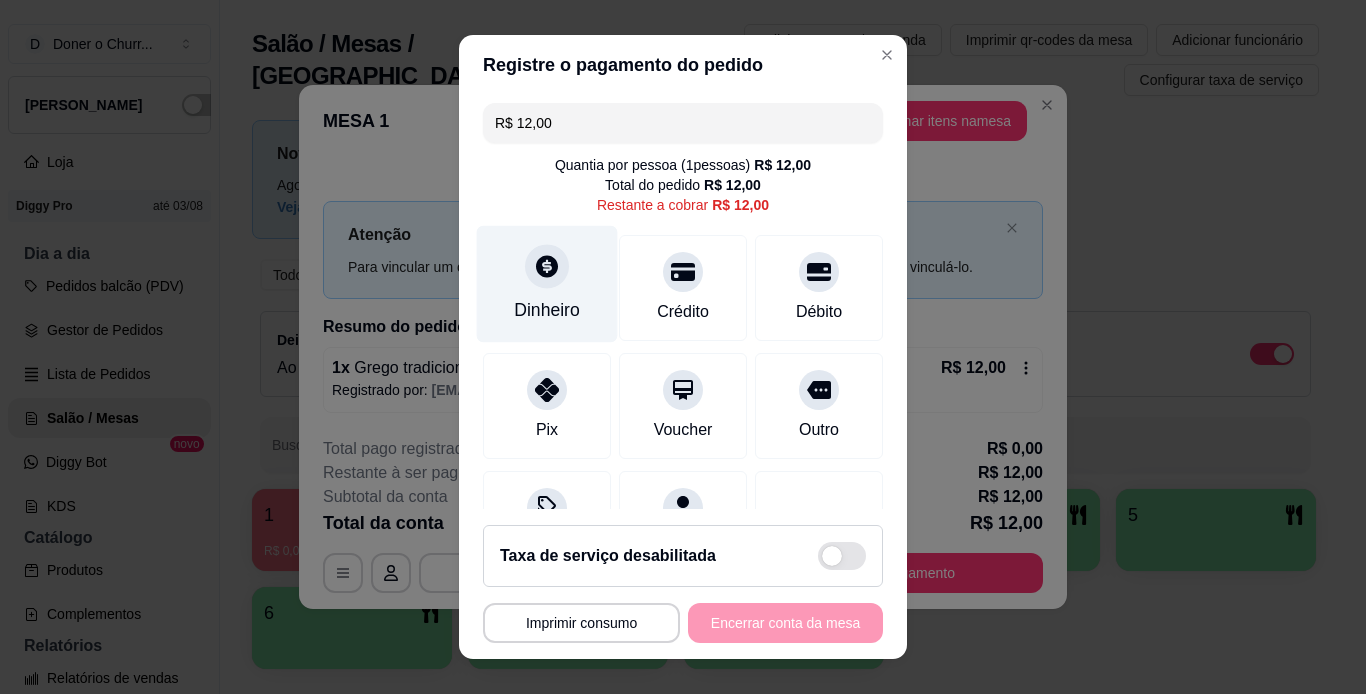 click on "Dinheiro" at bounding box center (547, 310) 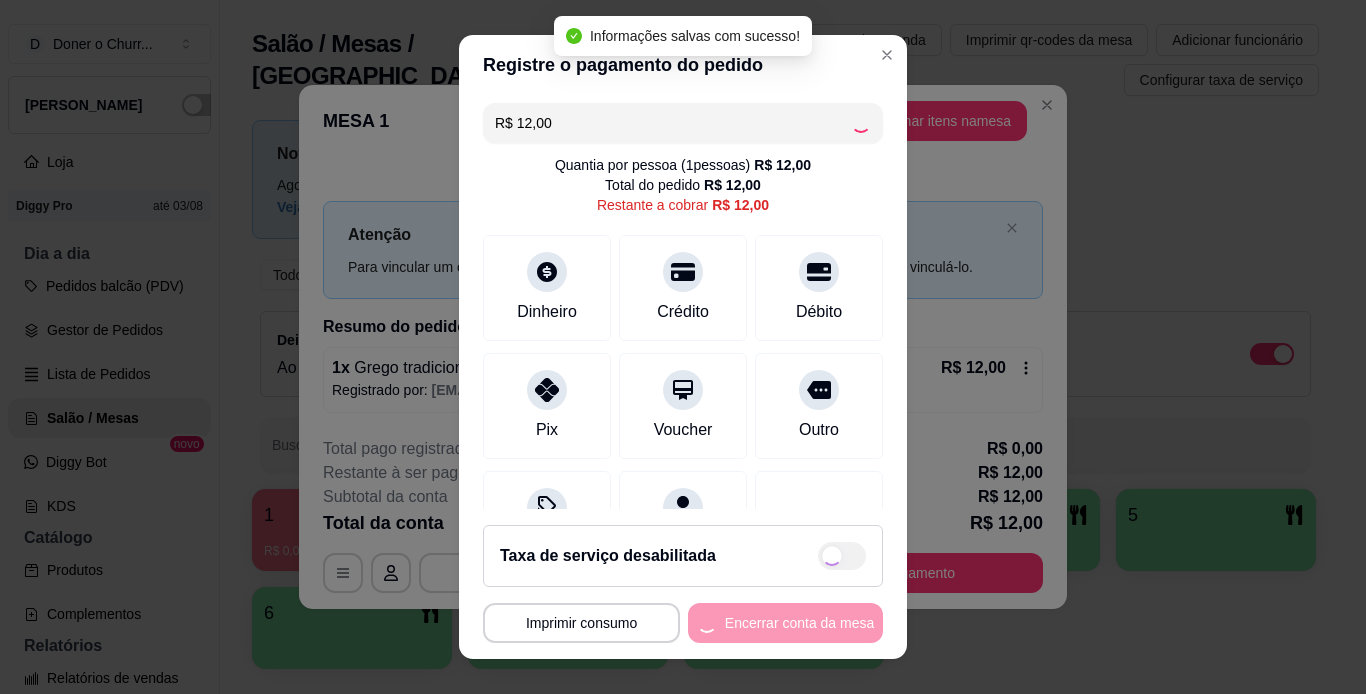 type on "R$ 0,00" 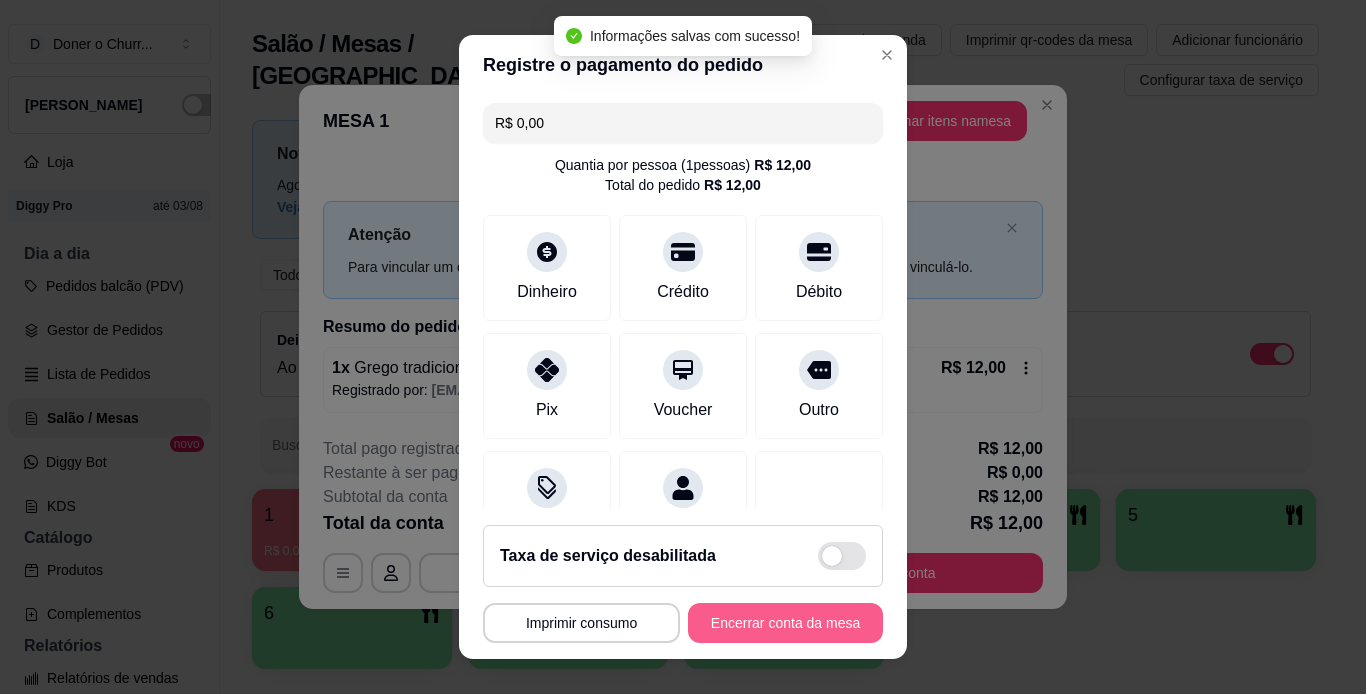 click on "Encerrar conta da mesa" at bounding box center (785, 623) 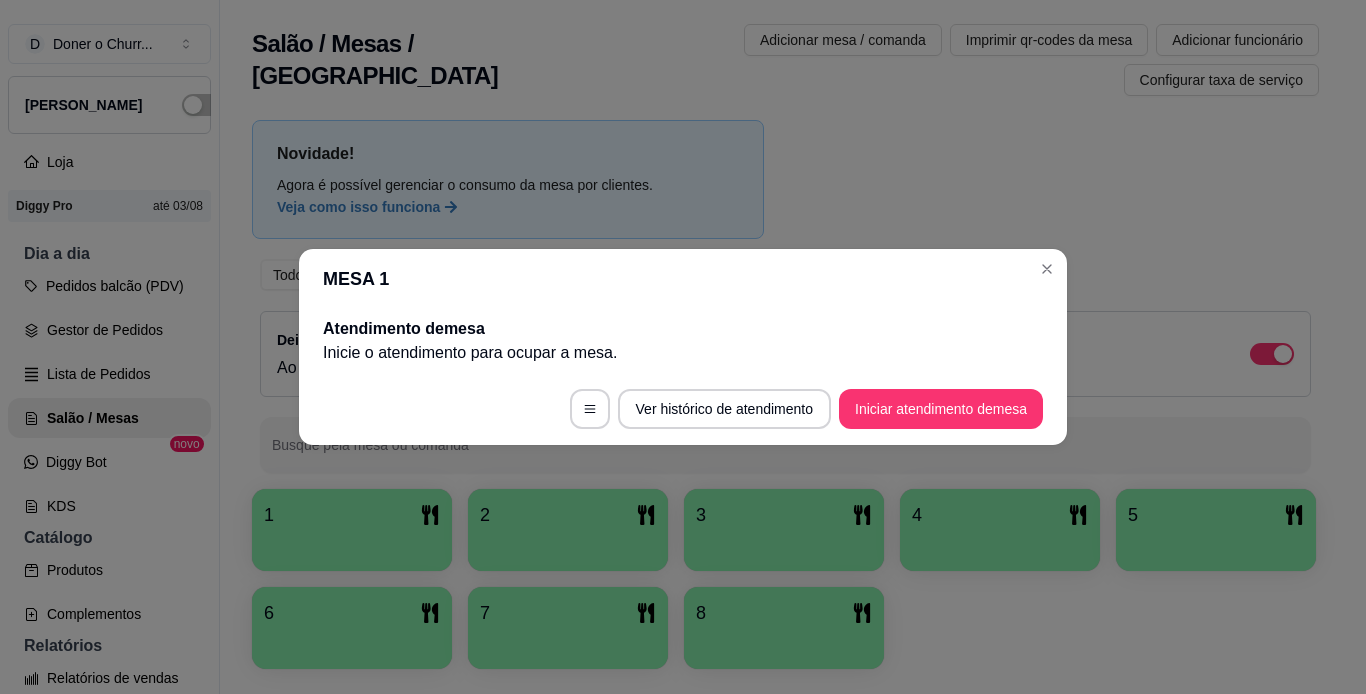 click on "Iniciar atendimento de  mesa" at bounding box center (941, 409) 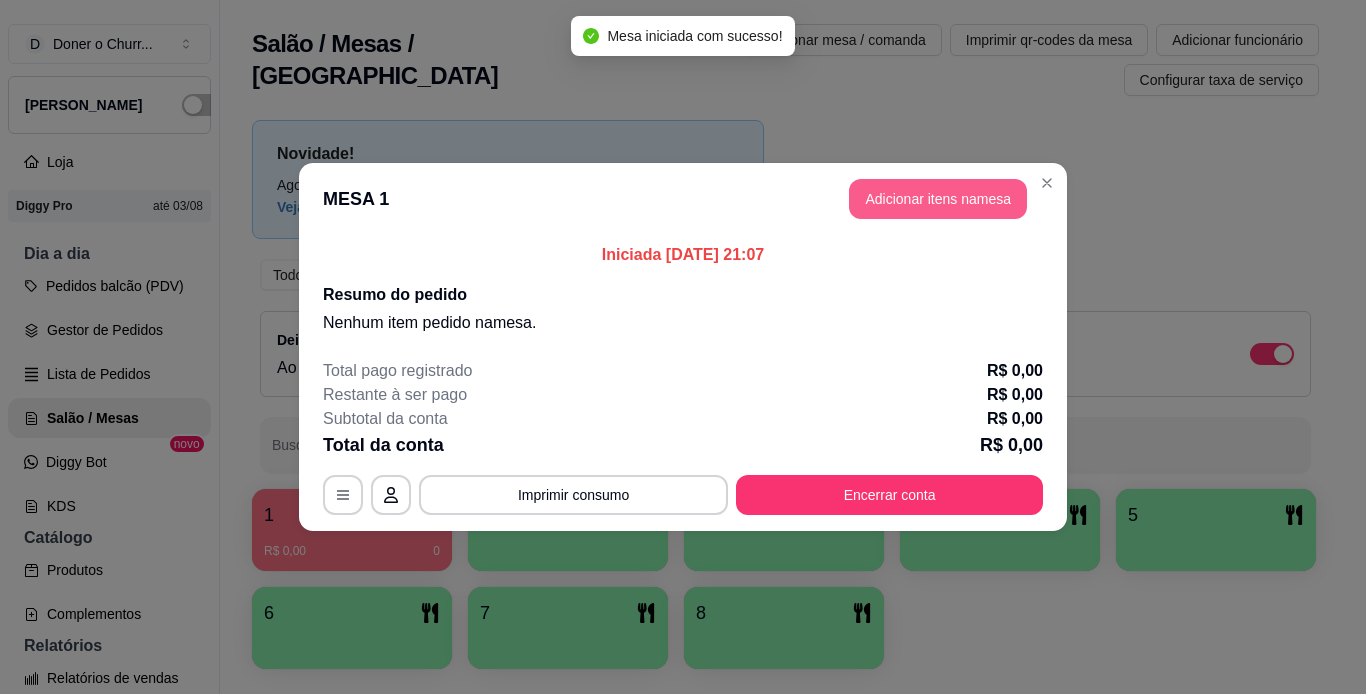 click on "Adicionar itens na  mesa" at bounding box center [938, 199] 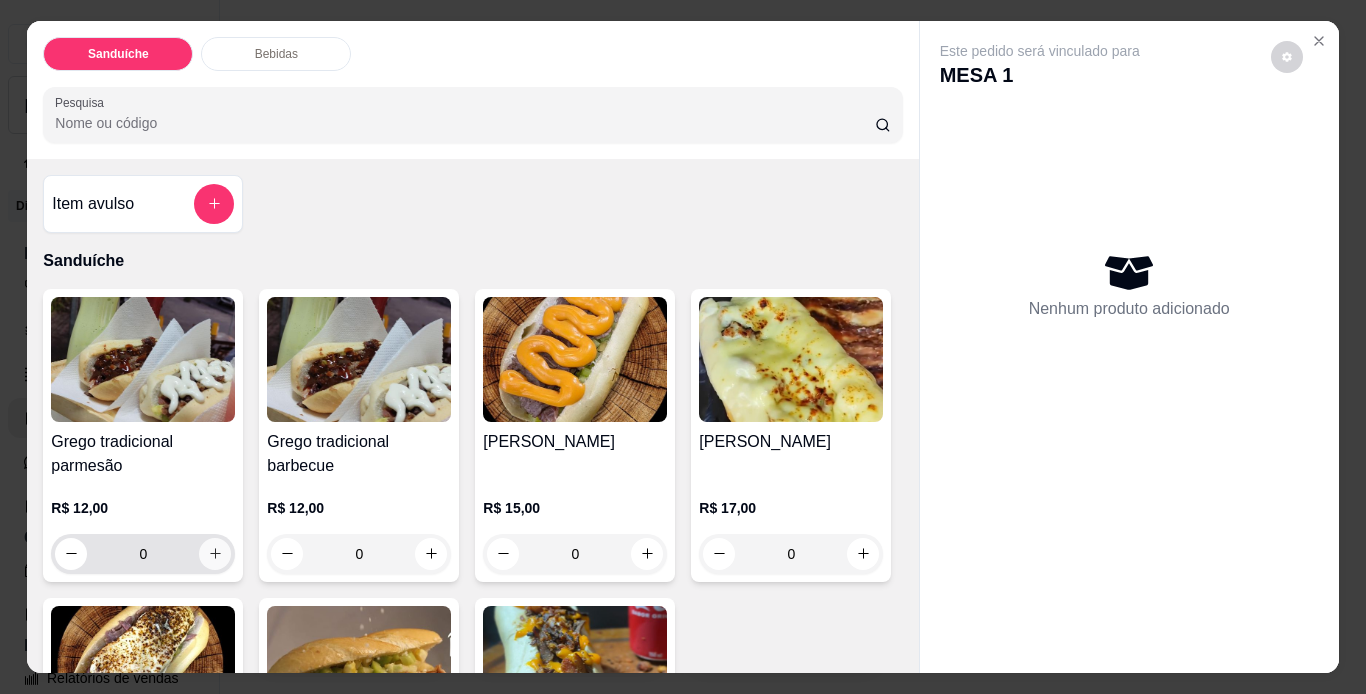 click 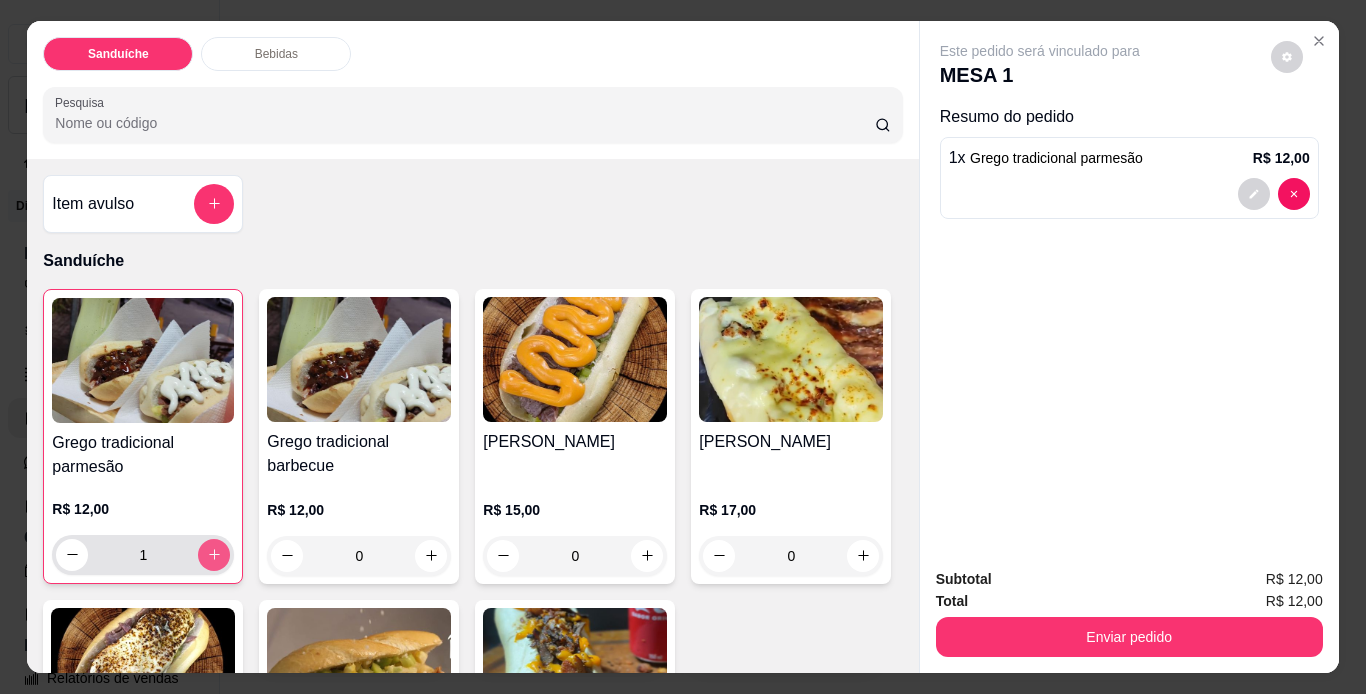 click 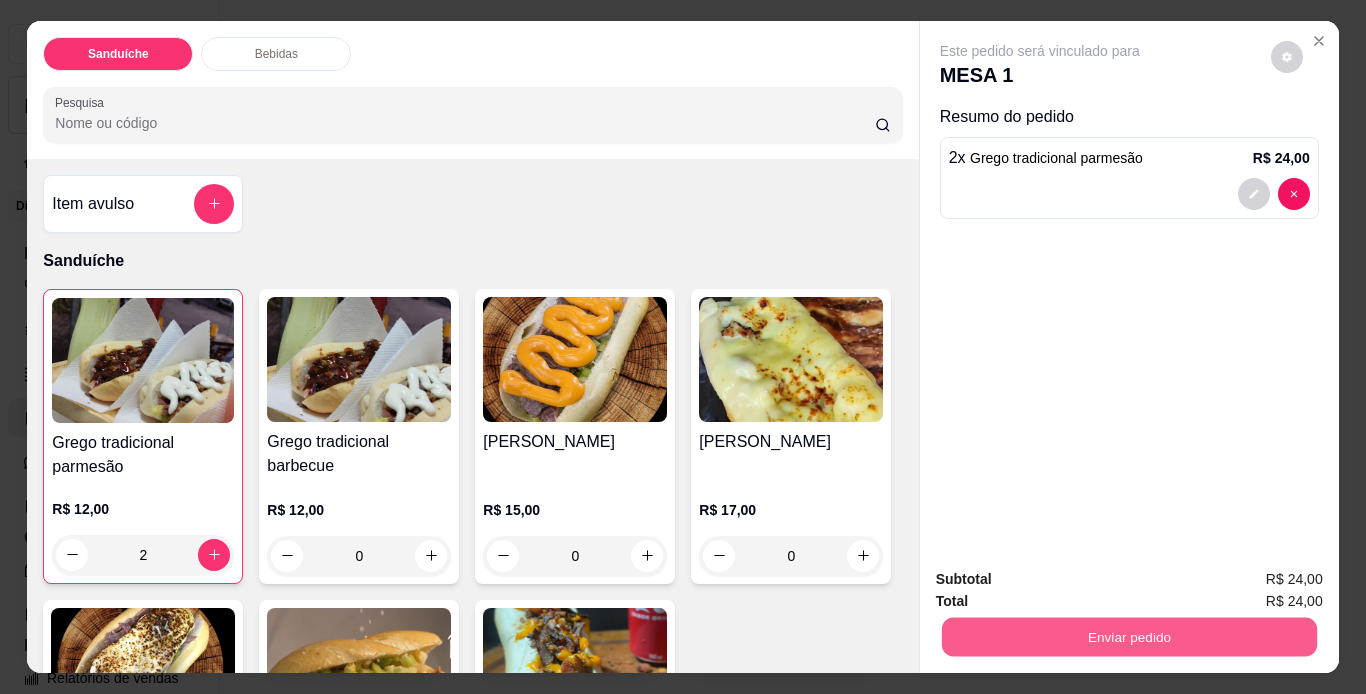 click on "Enviar pedido" at bounding box center (1128, 637) 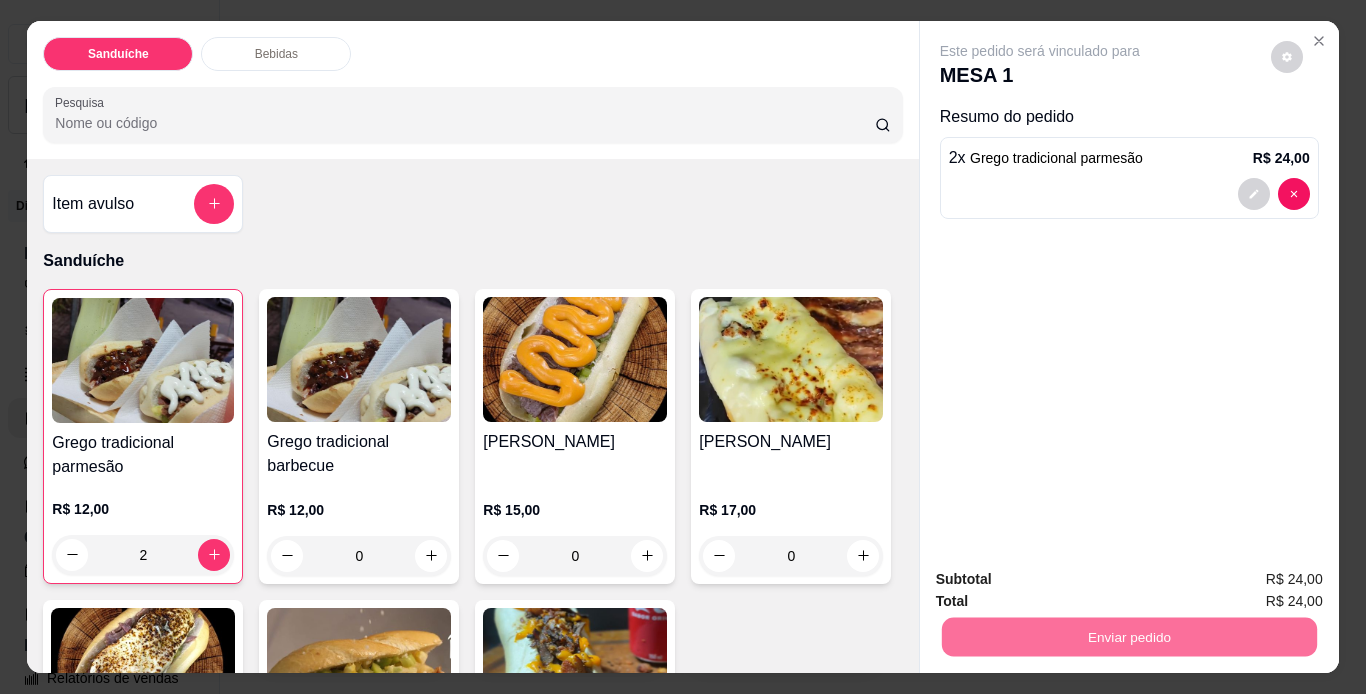click on "Não registrar e enviar pedido" at bounding box center (1063, 580) 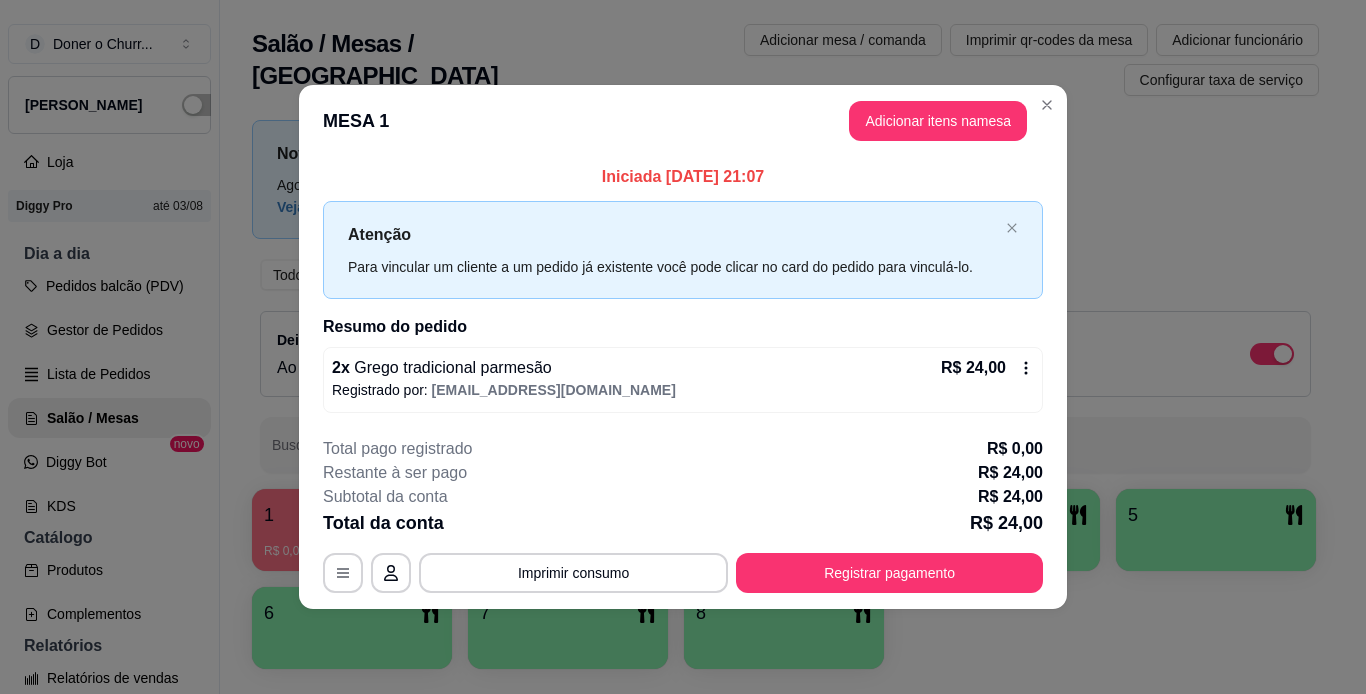 click on "Registrar pagamento" at bounding box center [889, 573] 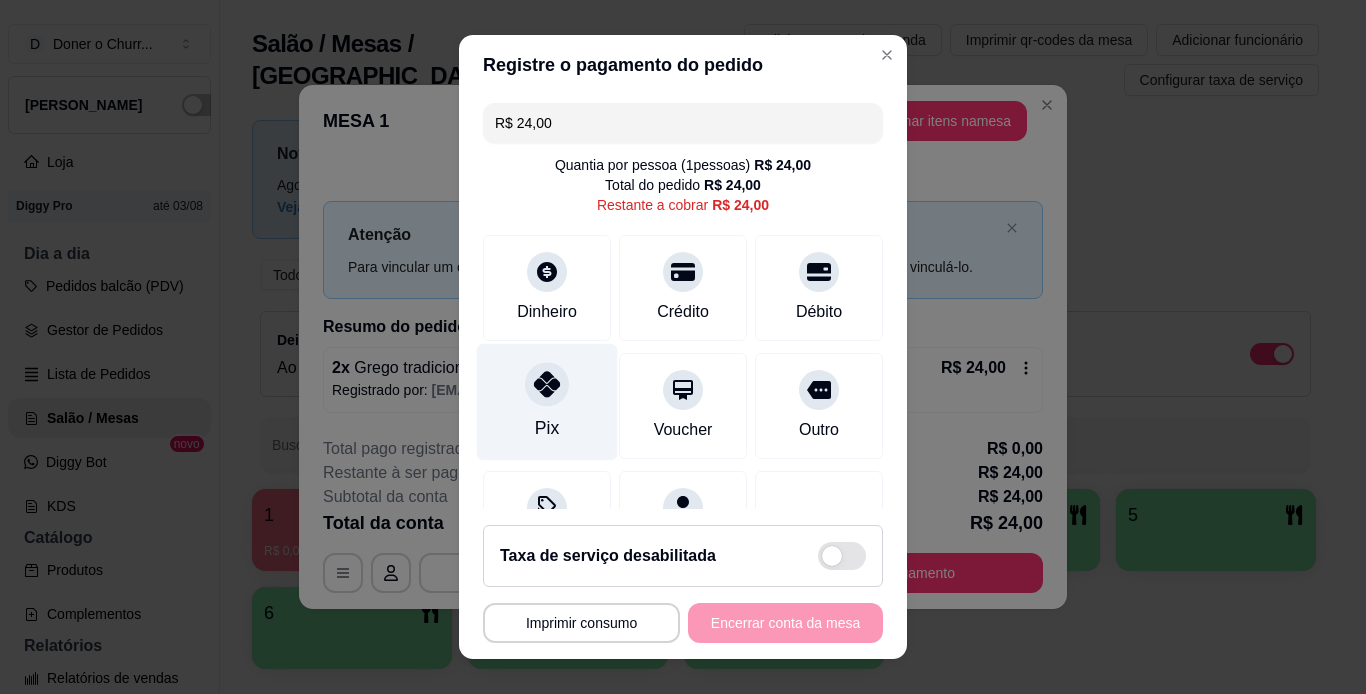 click 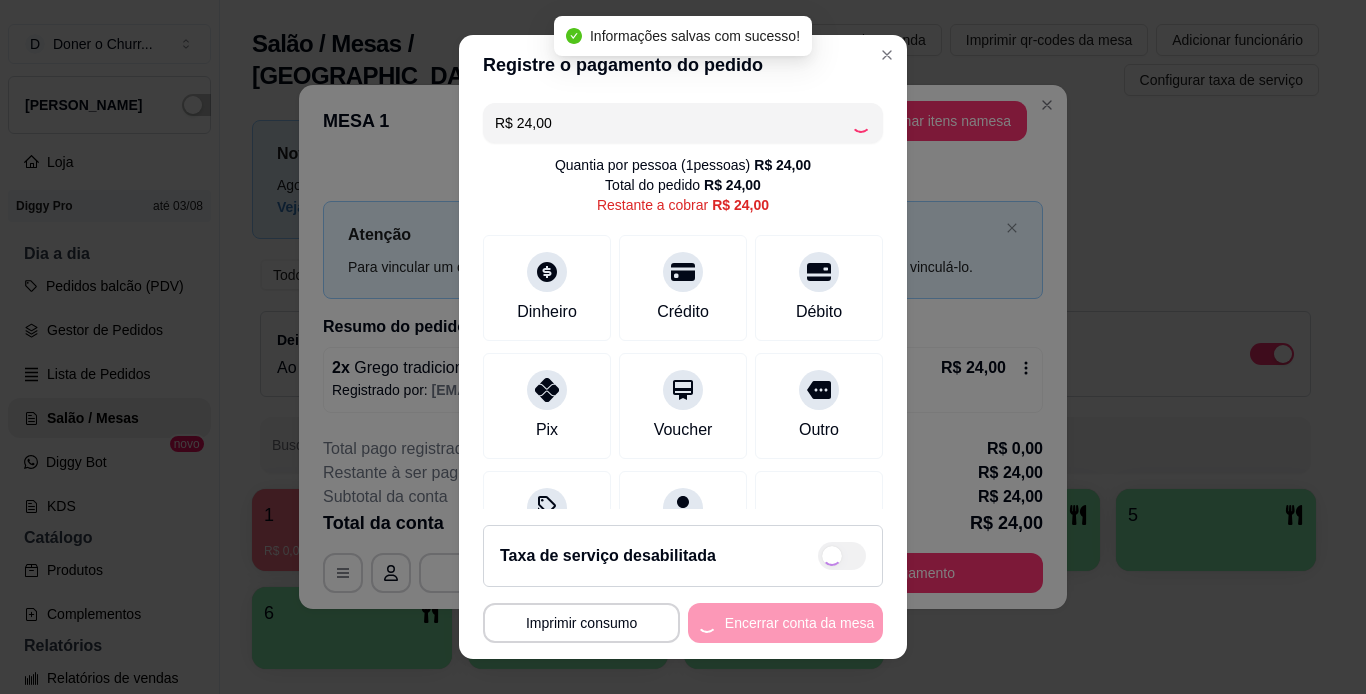 type on "R$ 0,00" 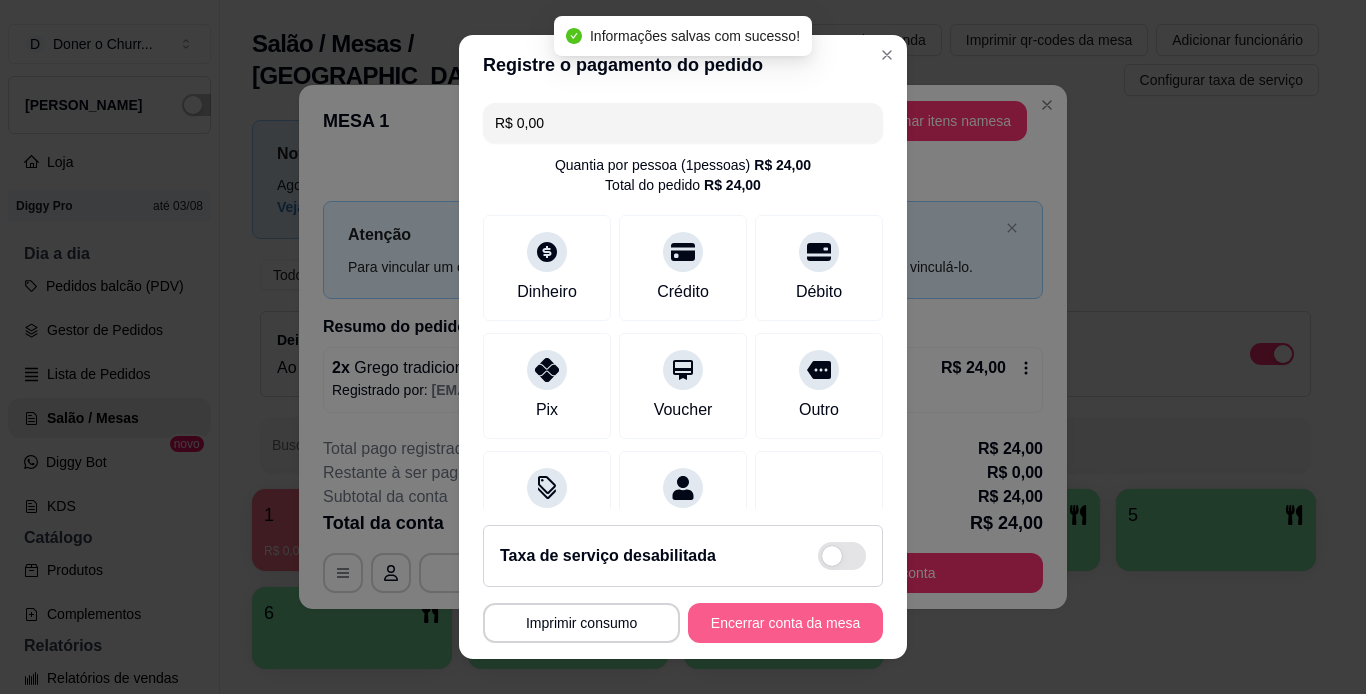 click on "Encerrar conta da mesa" at bounding box center [785, 623] 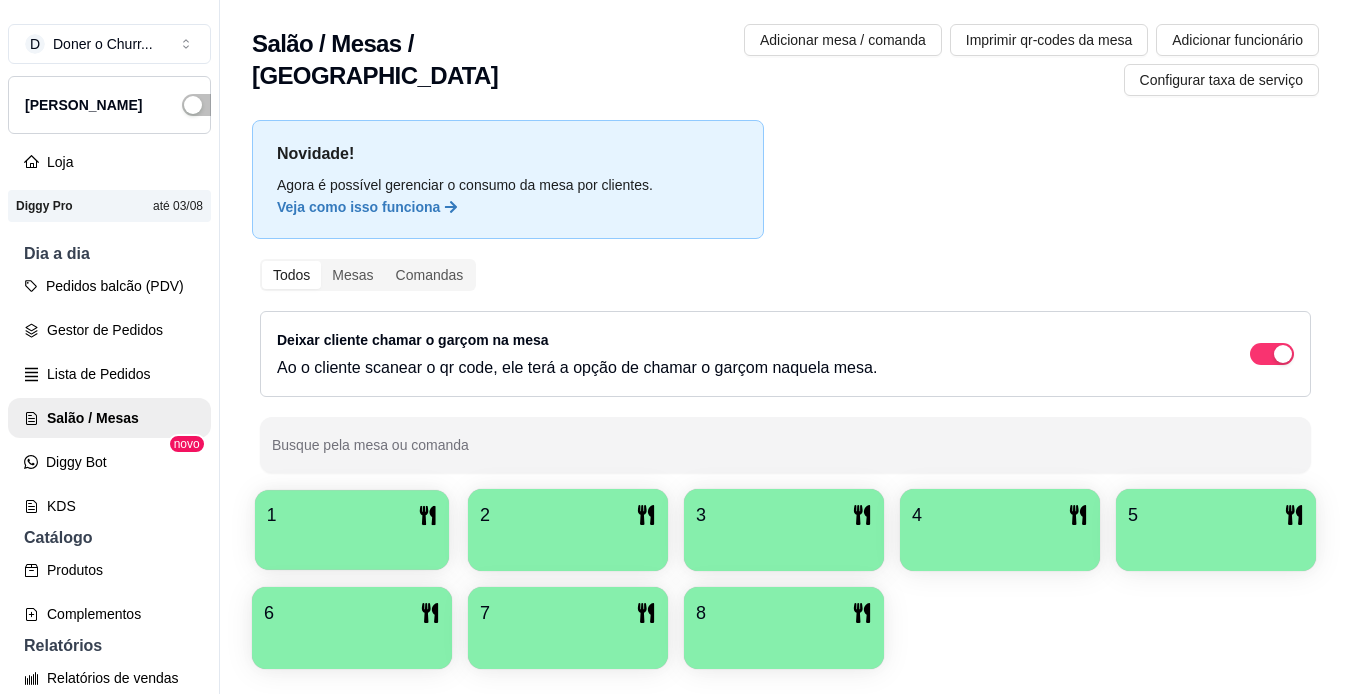 click at bounding box center [352, 543] 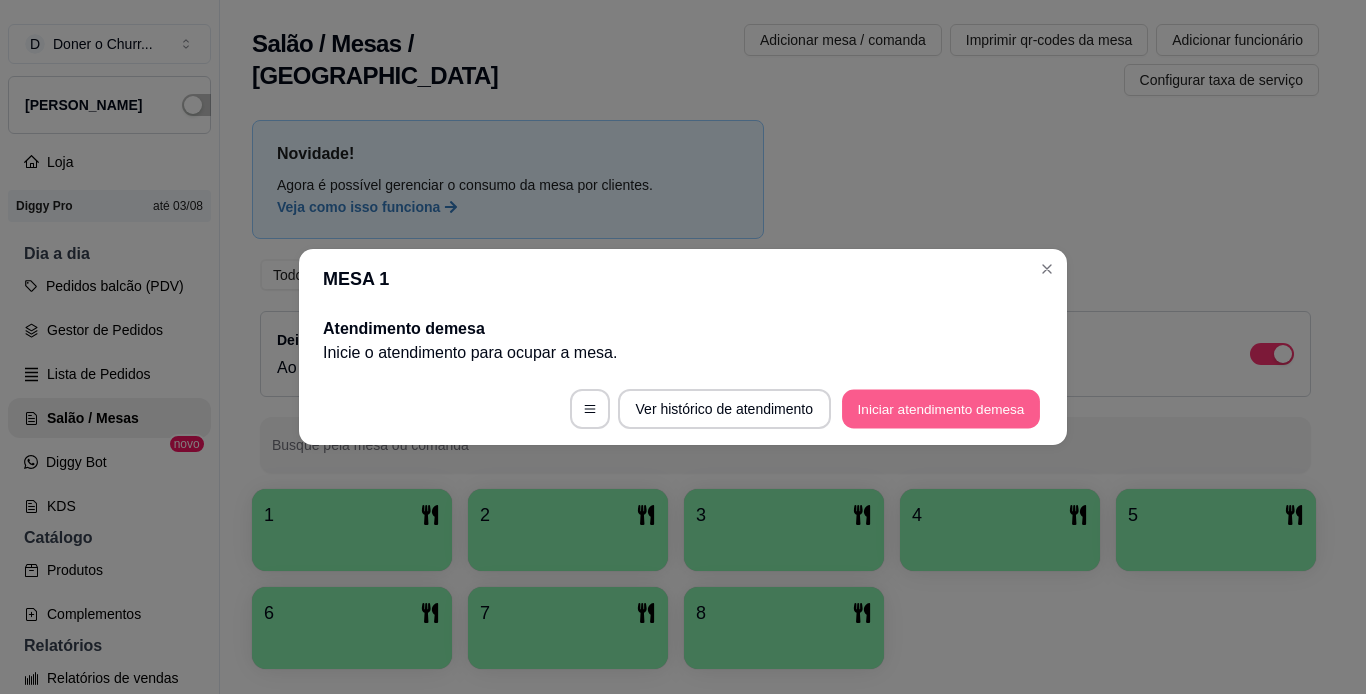 click on "Iniciar atendimento de  mesa" at bounding box center (941, 409) 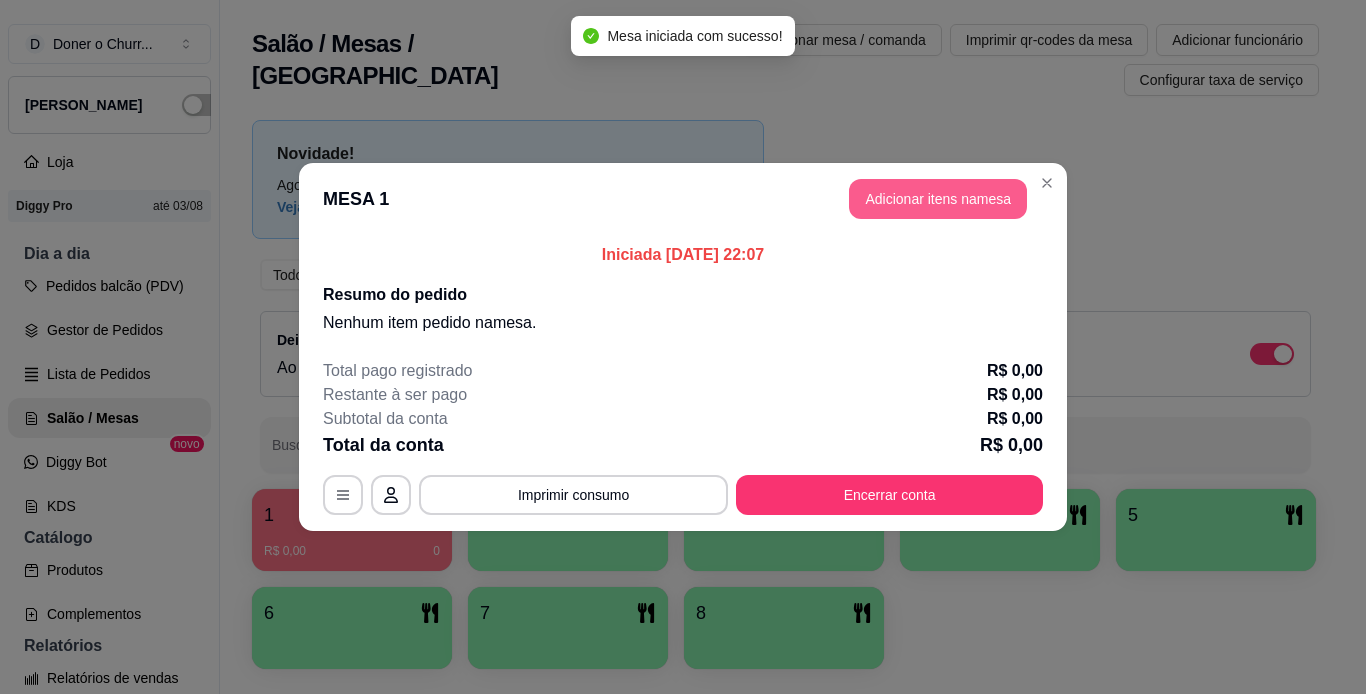 click on "Adicionar itens na  mesa" at bounding box center [938, 199] 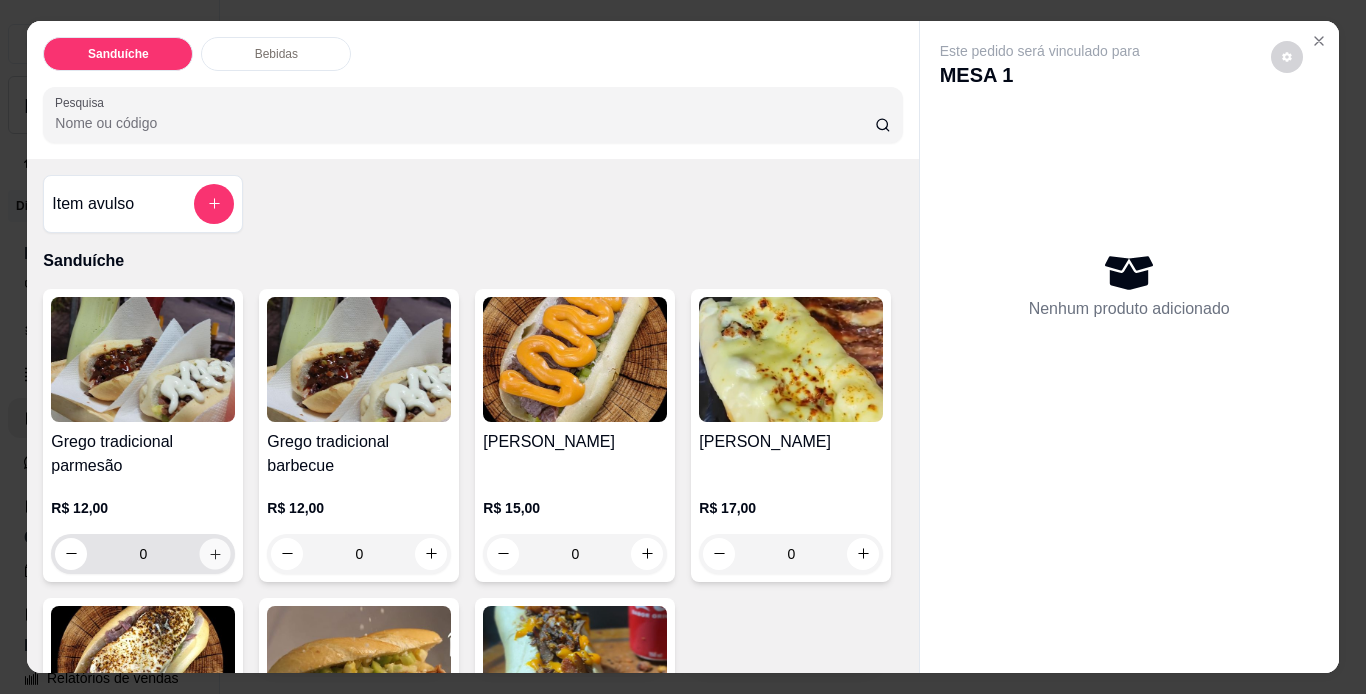 click 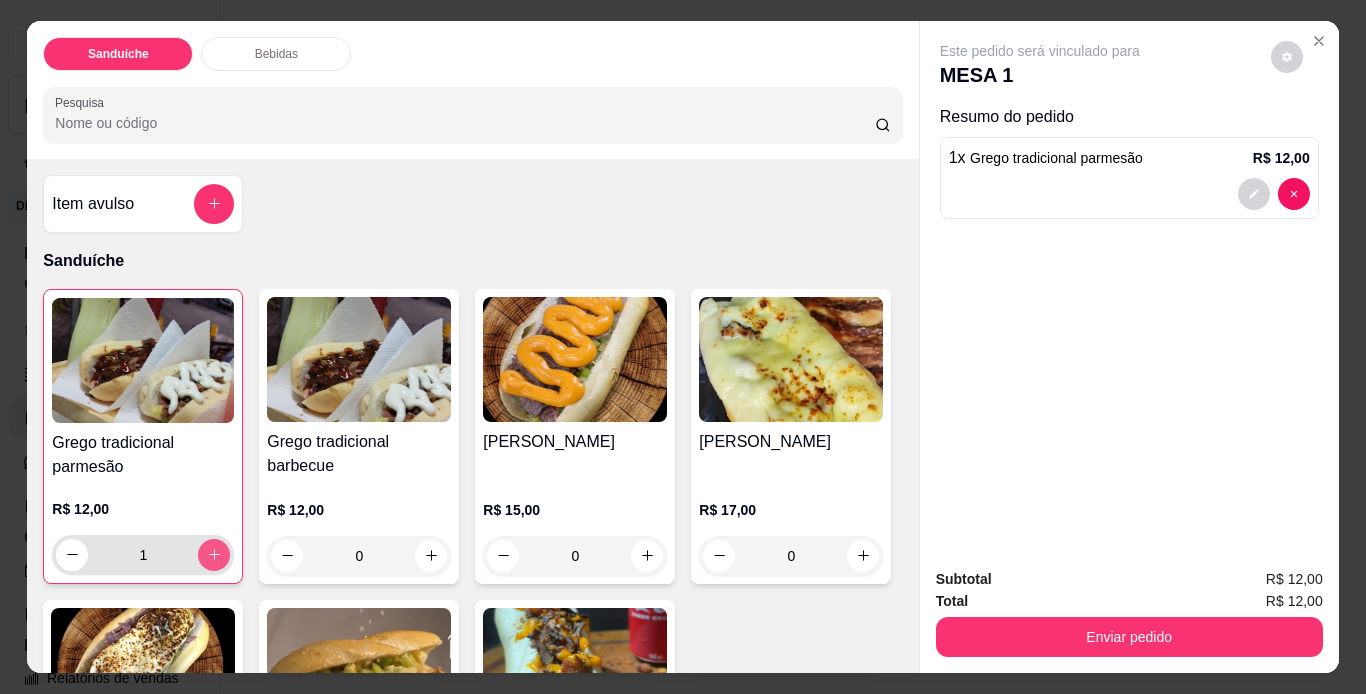 click 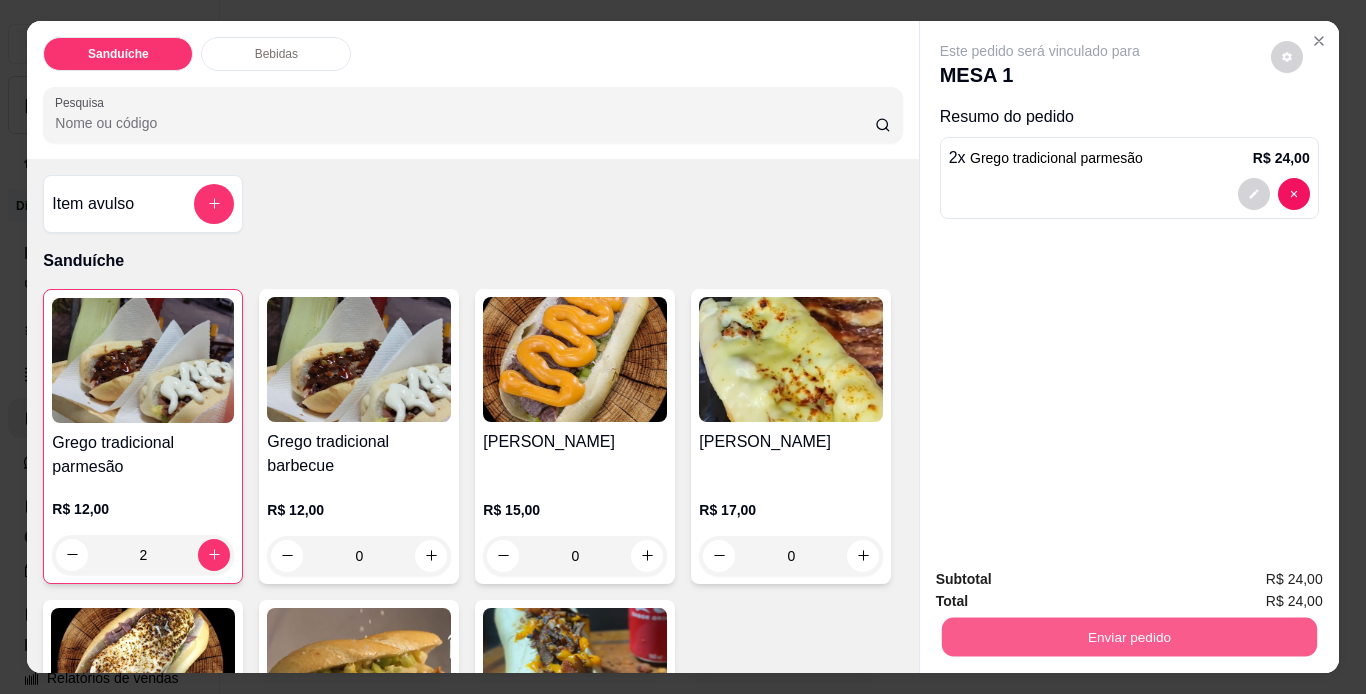 click on "Enviar pedido" at bounding box center [1128, 637] 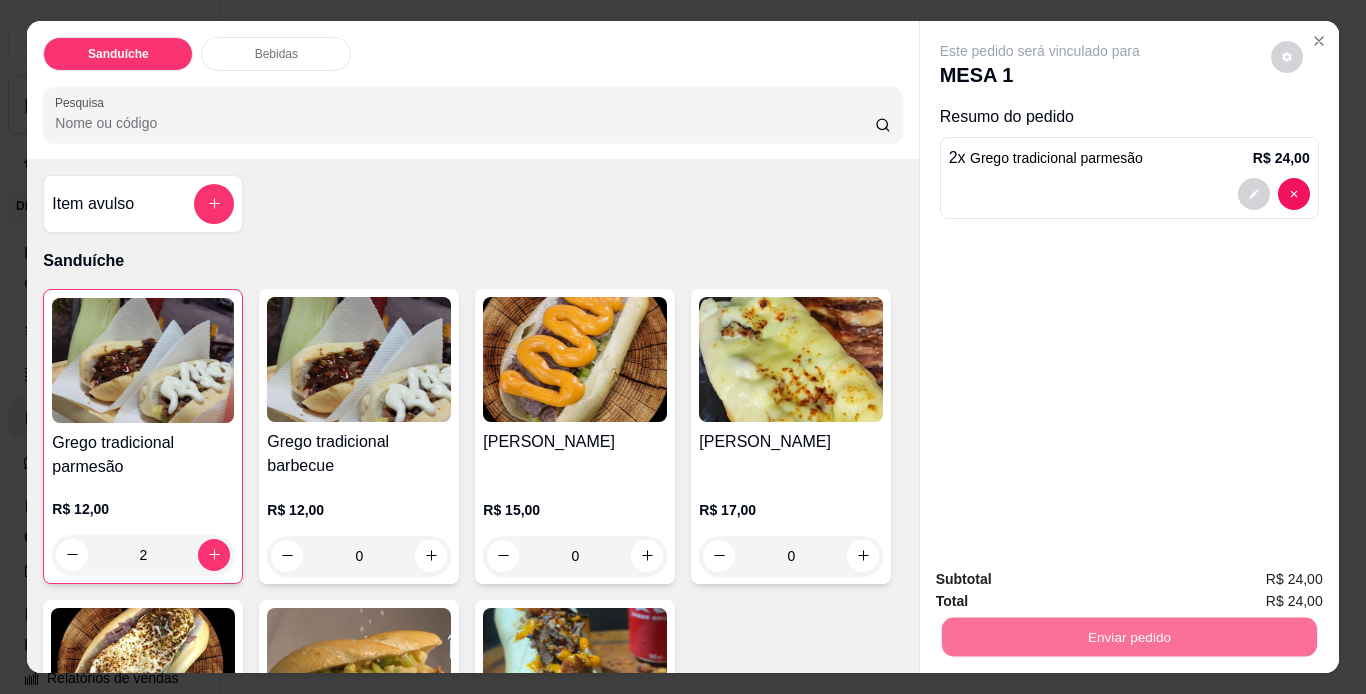 click on "Não registrar e enviar pedido" at bounding box center (1063, 581) 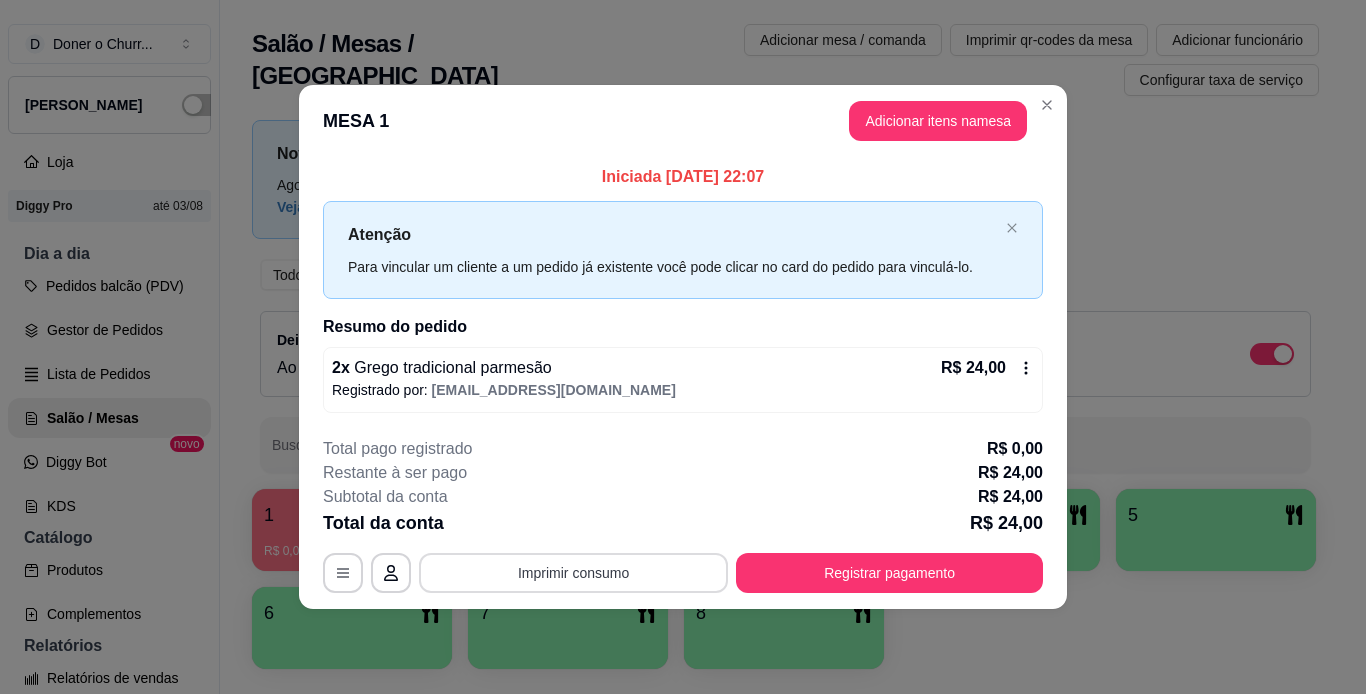 click on "Imprimir consumo" at bounding box center (573, 573) 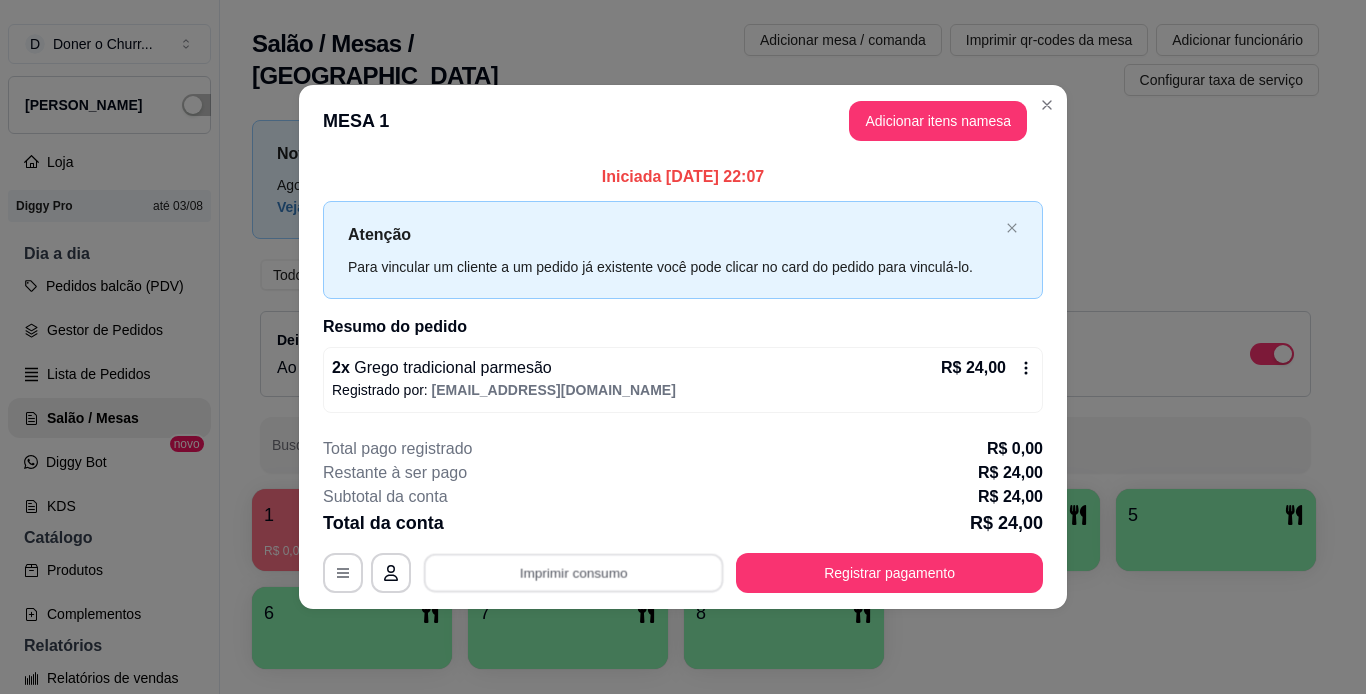click on "Escolha a impressora IMPRESSORA" at bounding box center [580, 520] 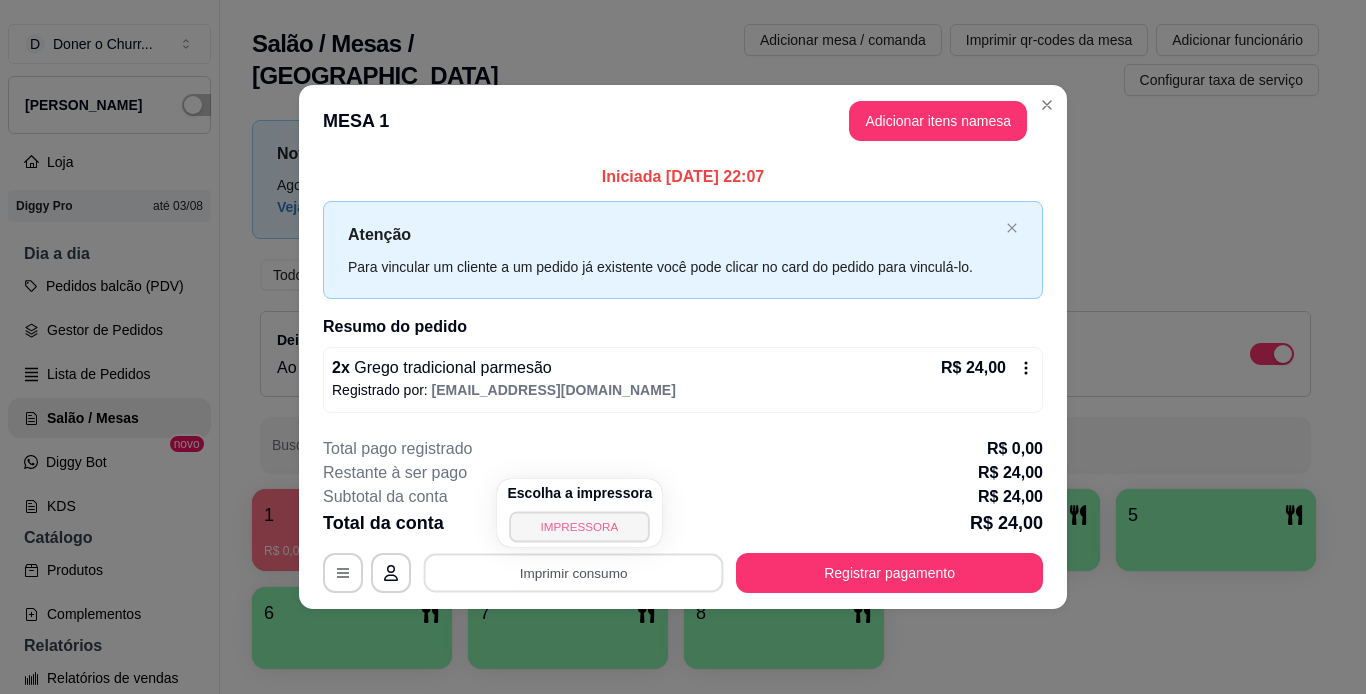 click on "IMPRESSORA" at bounding box center [580, 526] 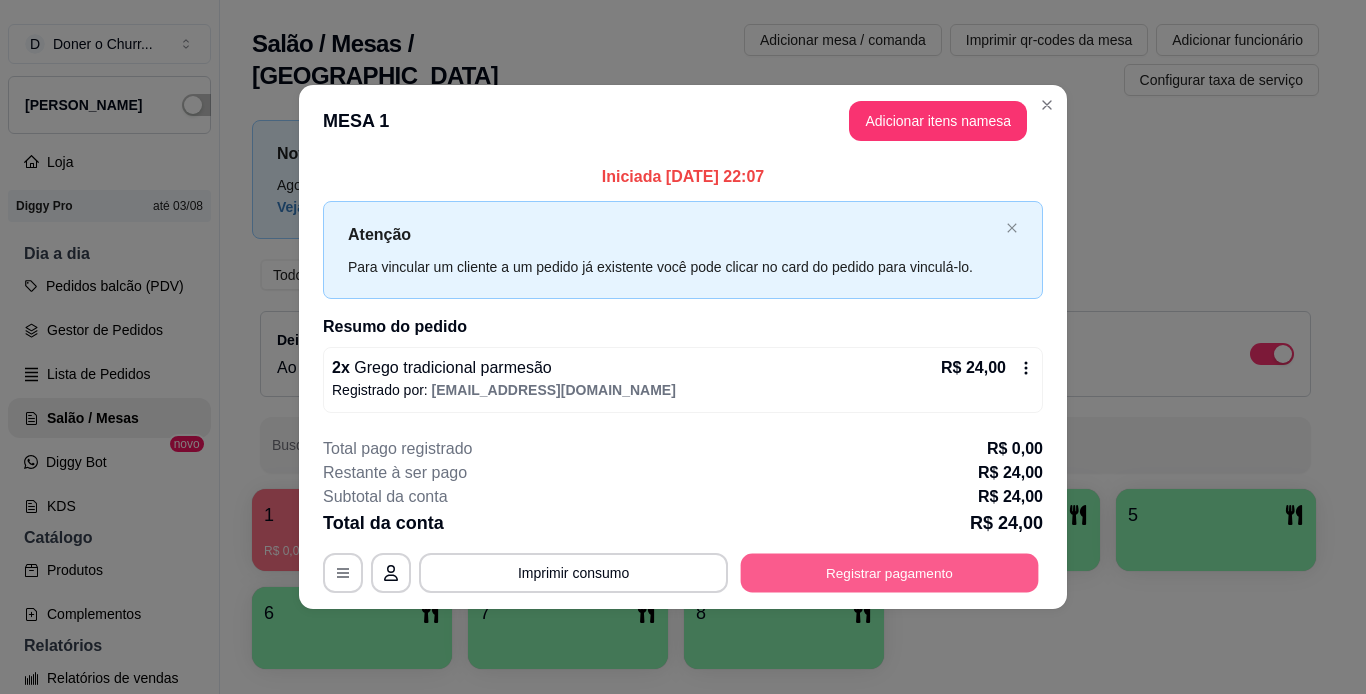 click on "Registrar pagamento" at bounding box center [890, 572] 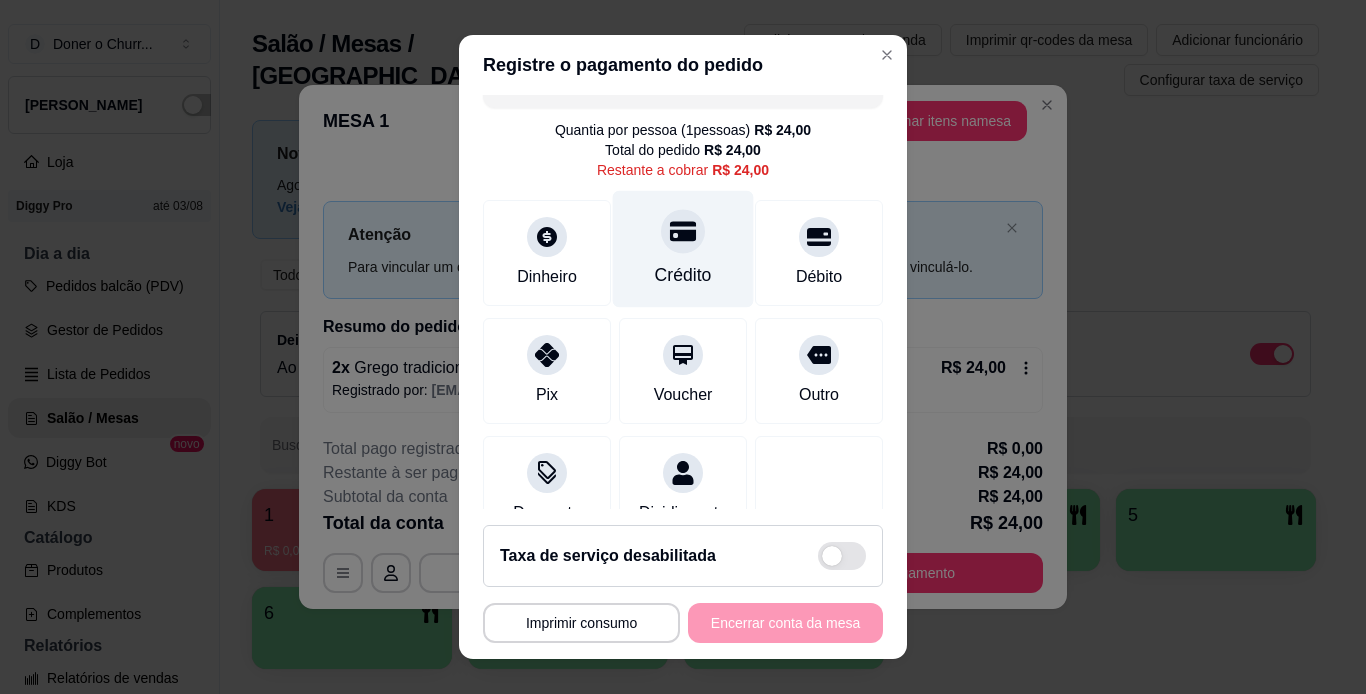 scroll, scrollTop: 0, scrollLeft: 0, axis: both 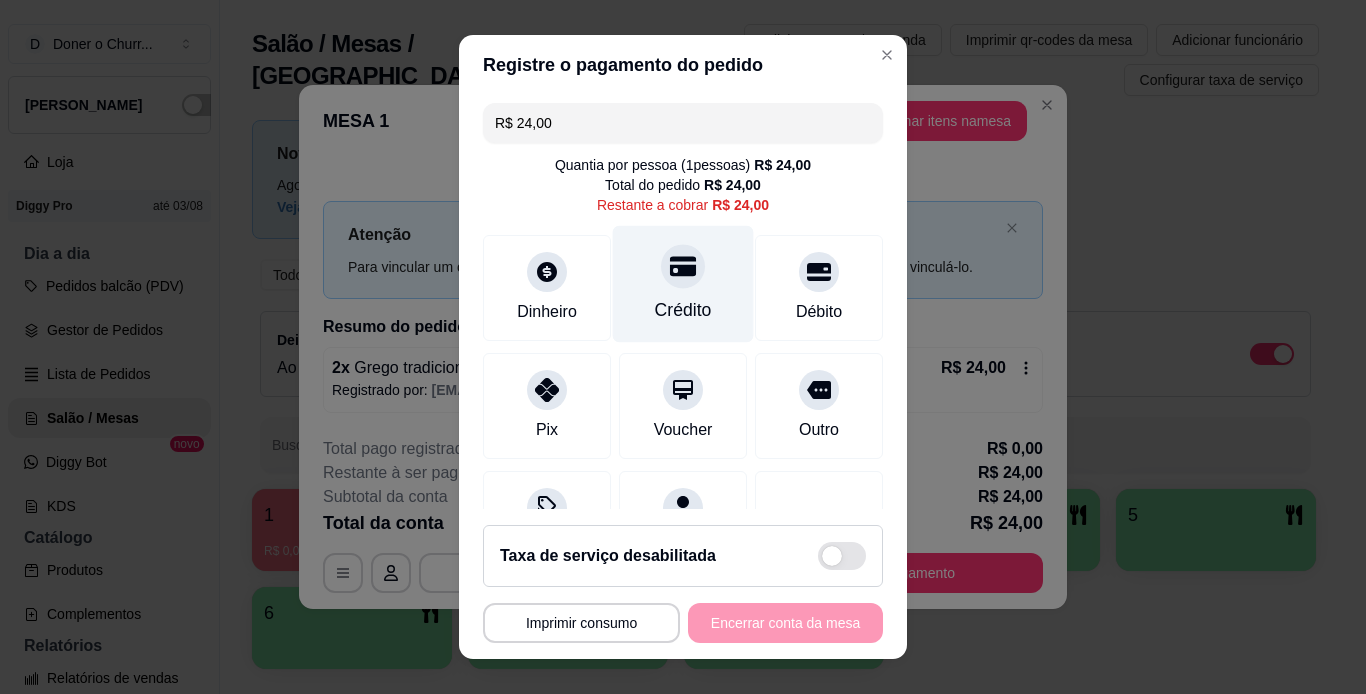 click at bounding box center (683, 266) 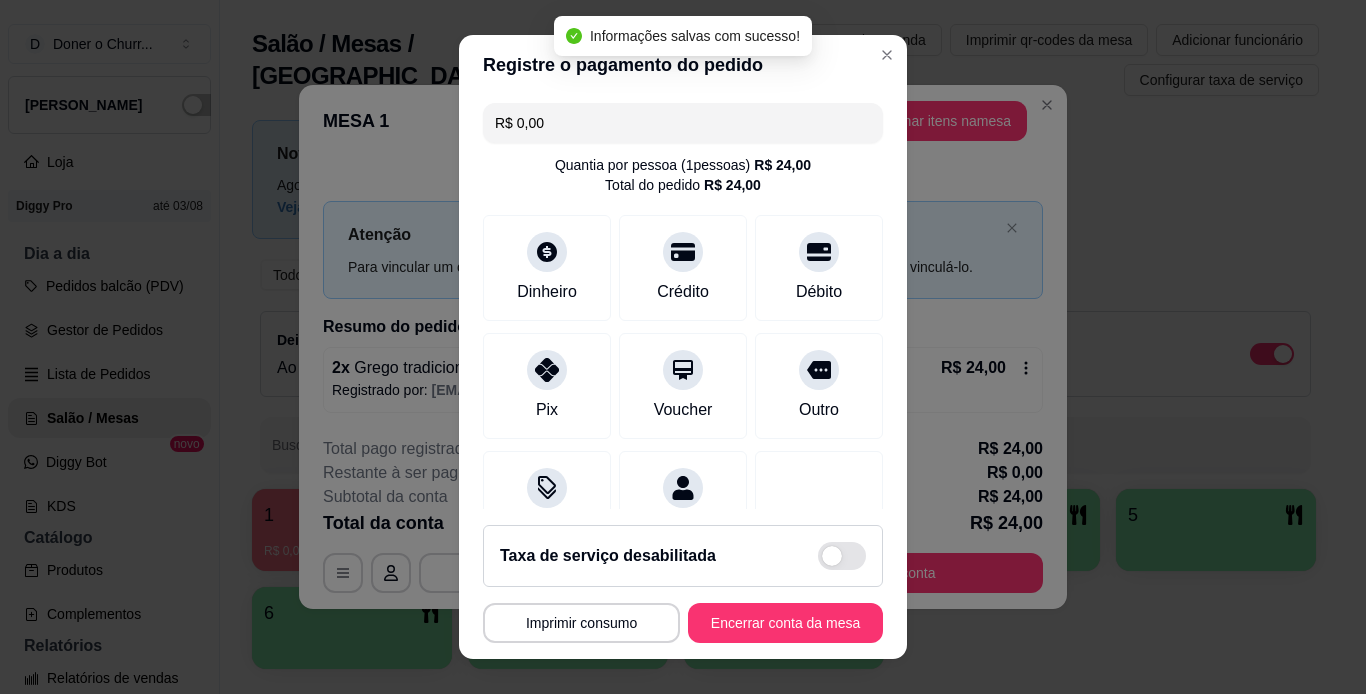 type on "R$ 0,00" 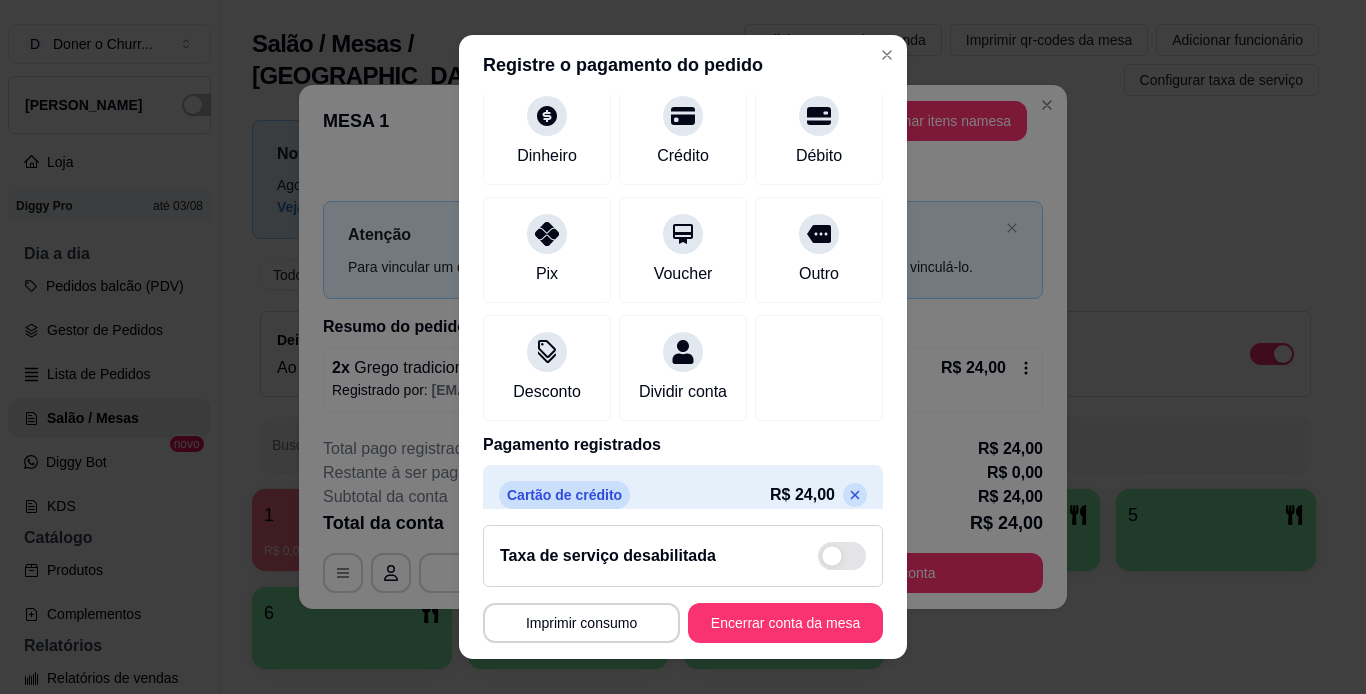 scroll, scrollTop: 183, scrollLeft: 0, axis: vertical 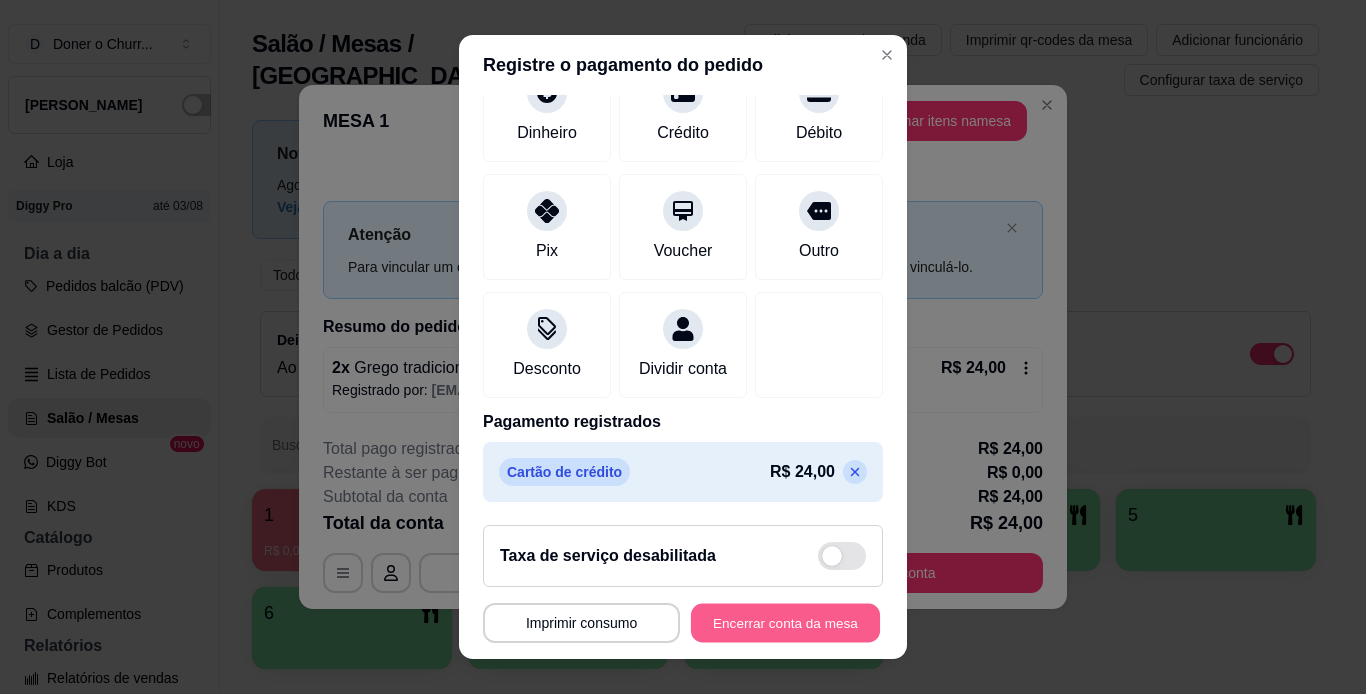 click on "Encerrar conta da mesa" at bounding box center [785, 623] 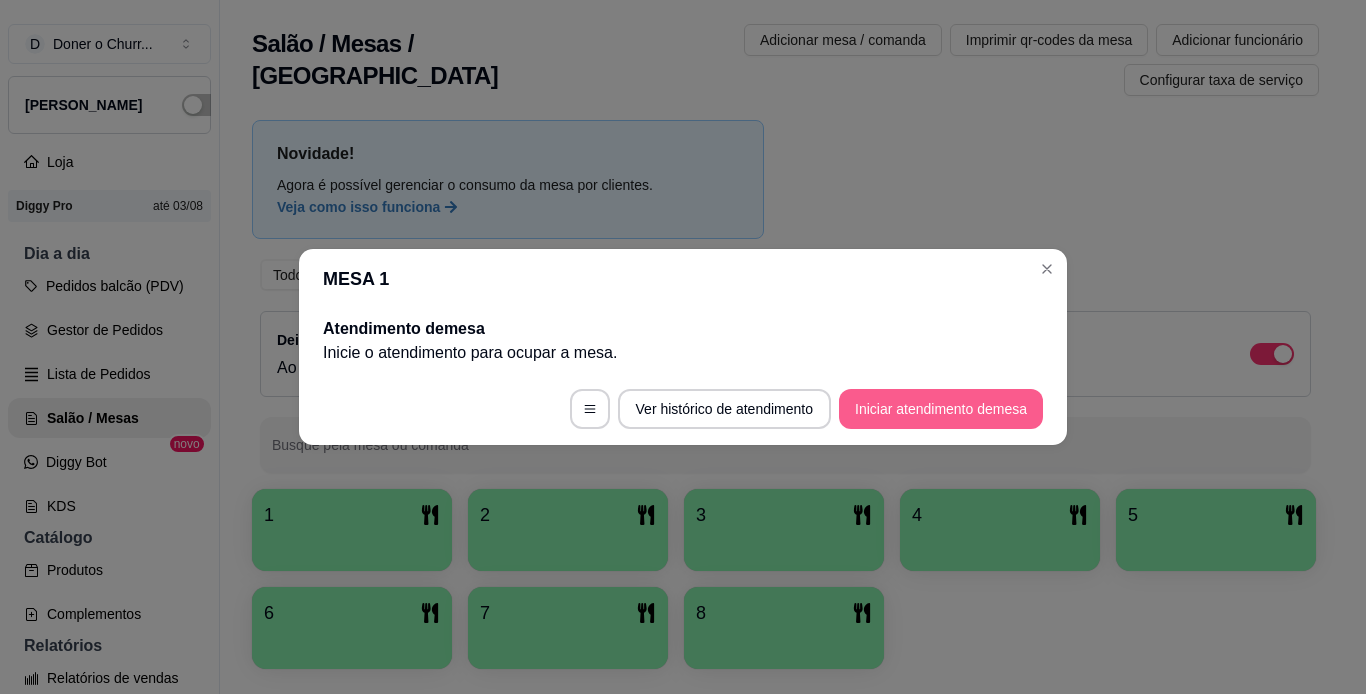 click on "Iniciar atendimento de  mesa" at bounding box center [941, 409] 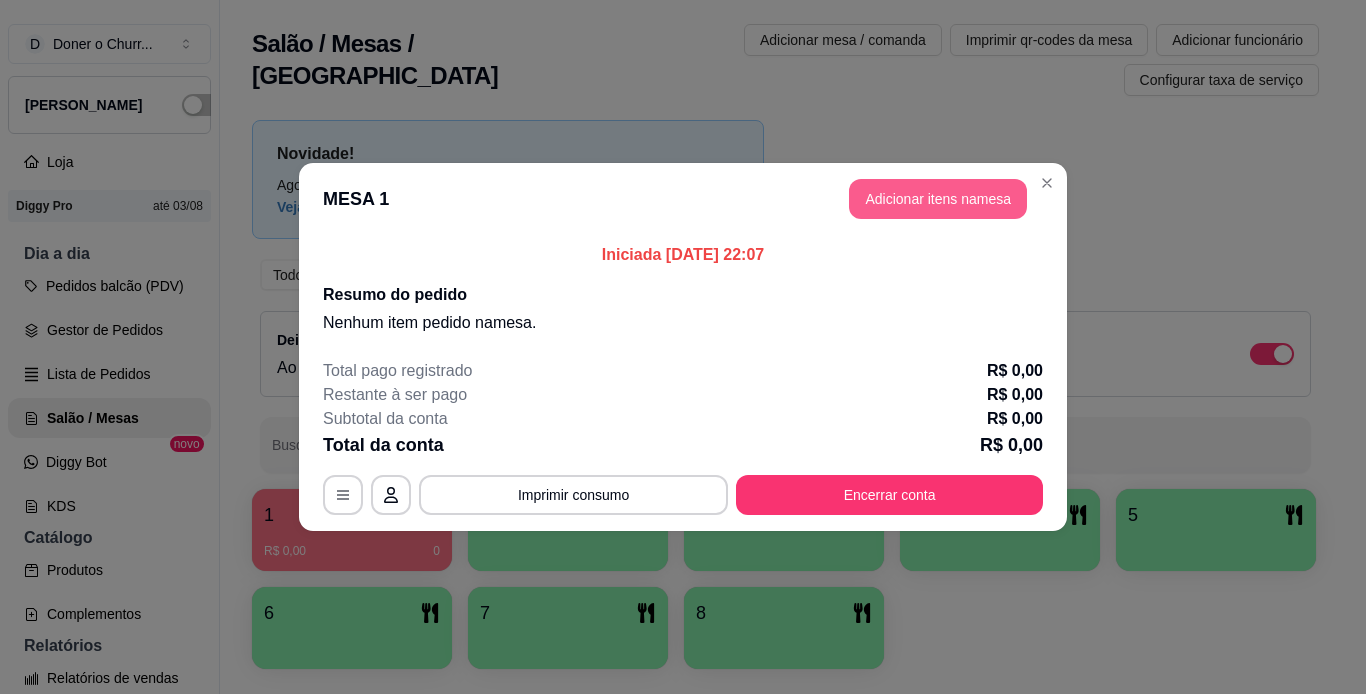 click on "Adicionar itens na  mesa" at bounding box center [938, 199] 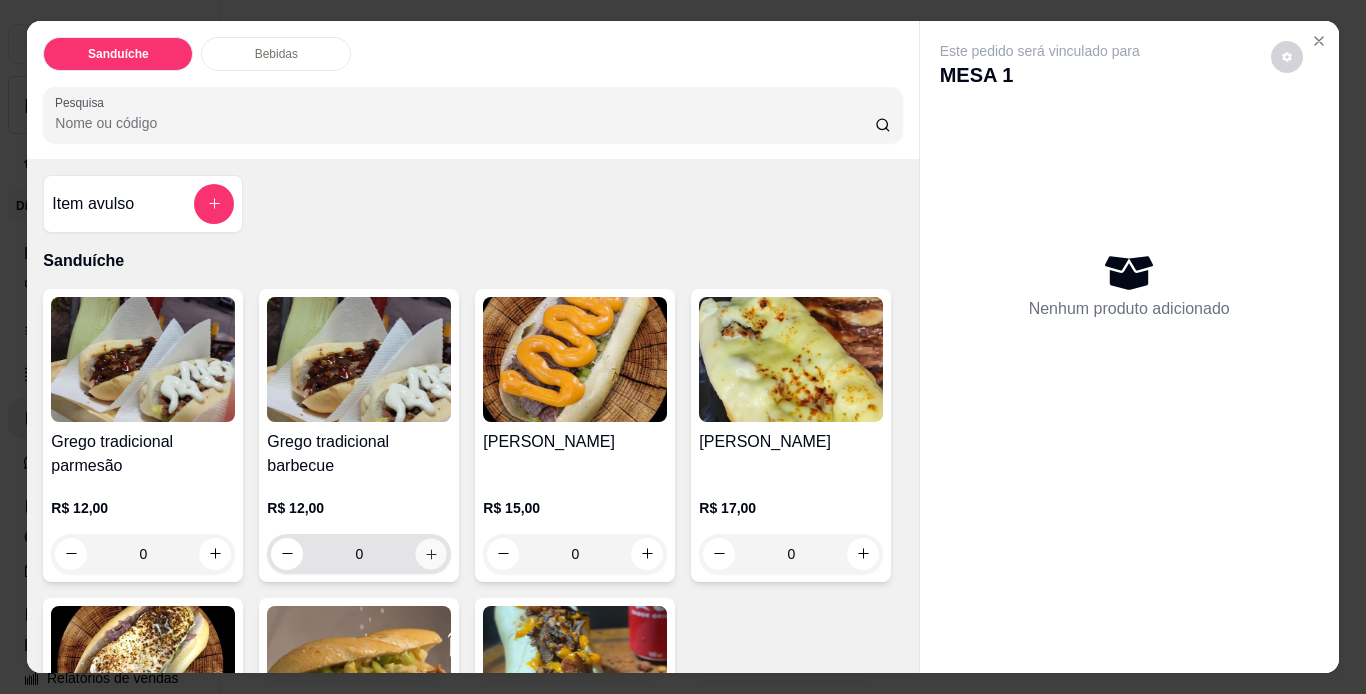 click 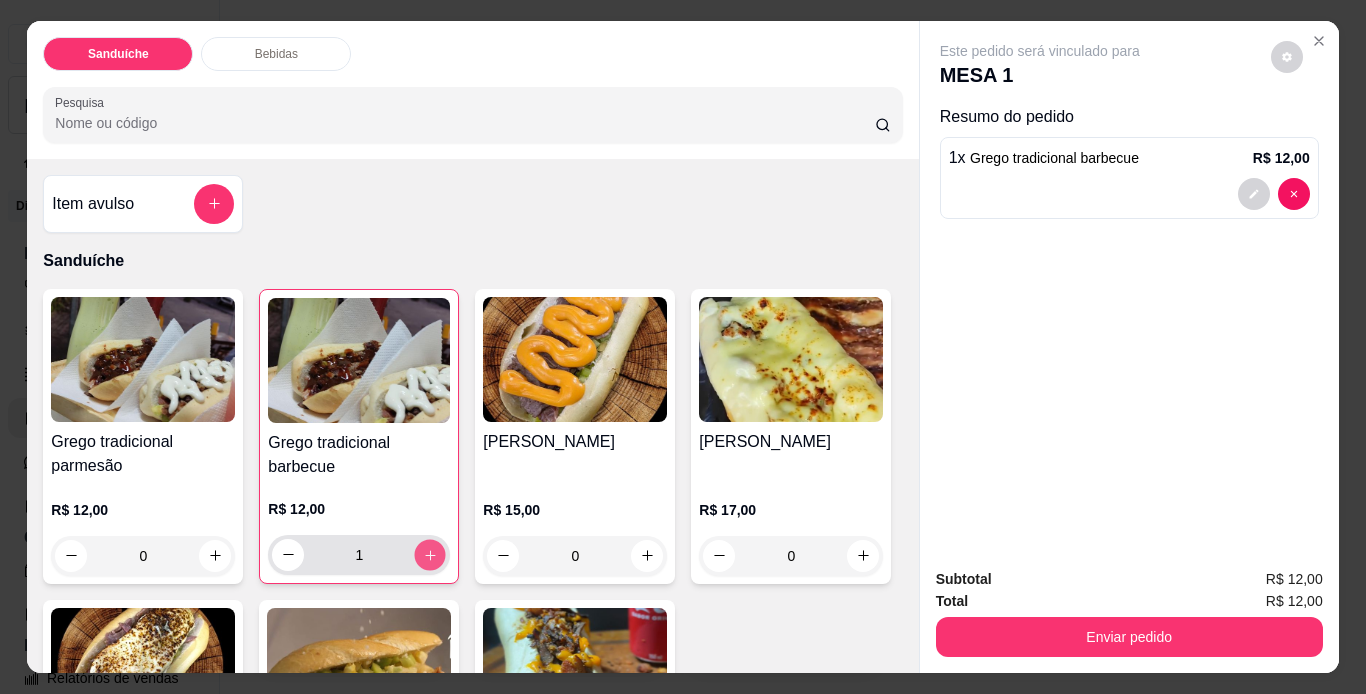 click 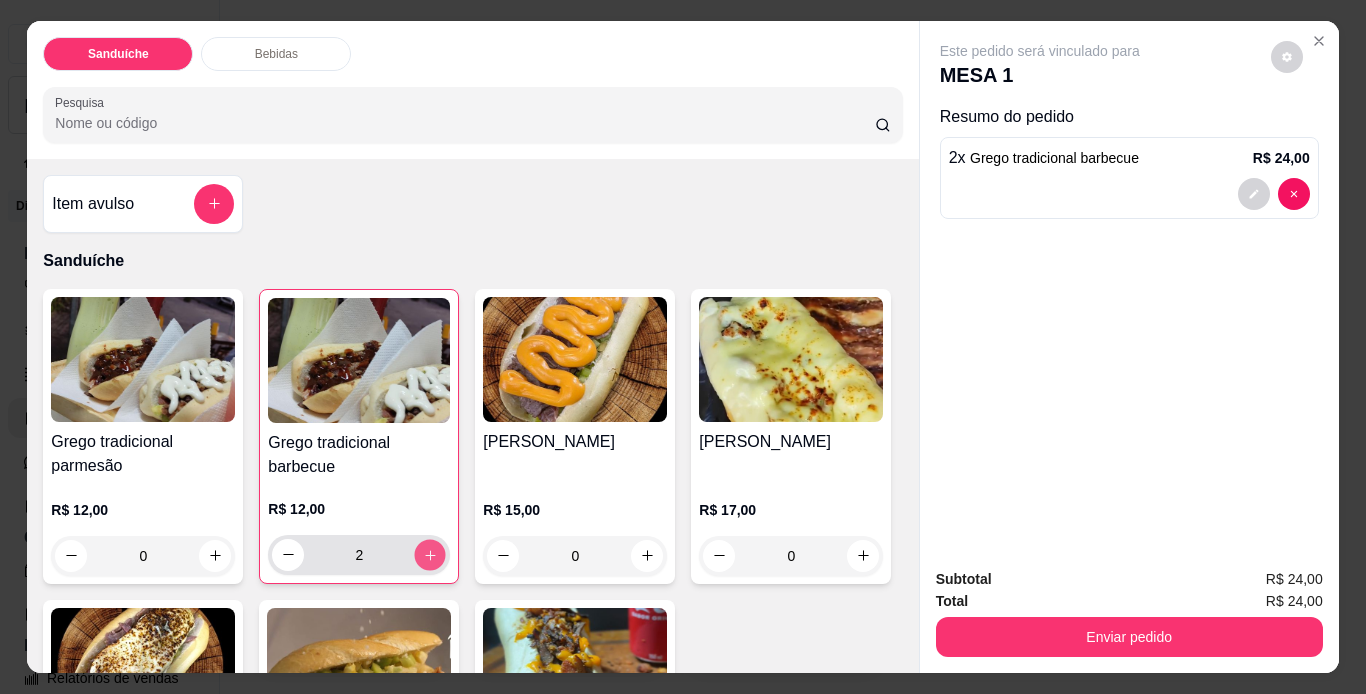 click 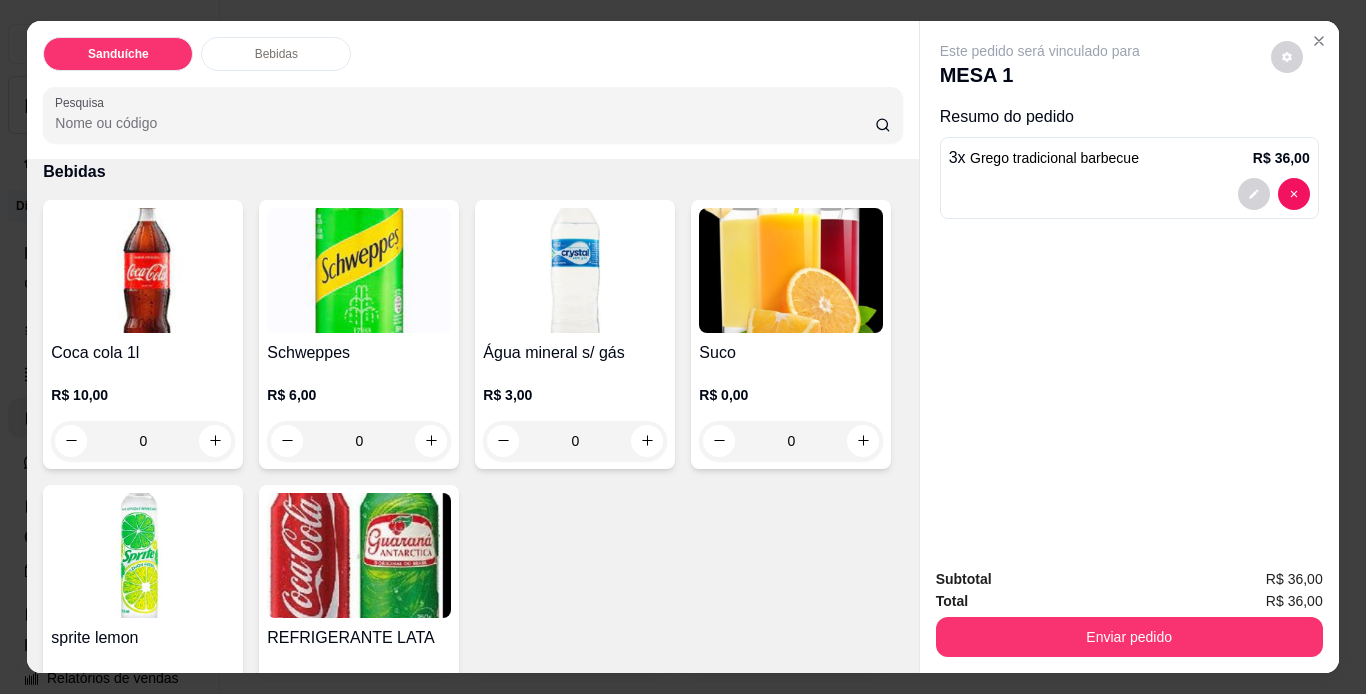 scroll, scrollTop: 1000, scrollLeft: 0, axis: vertical 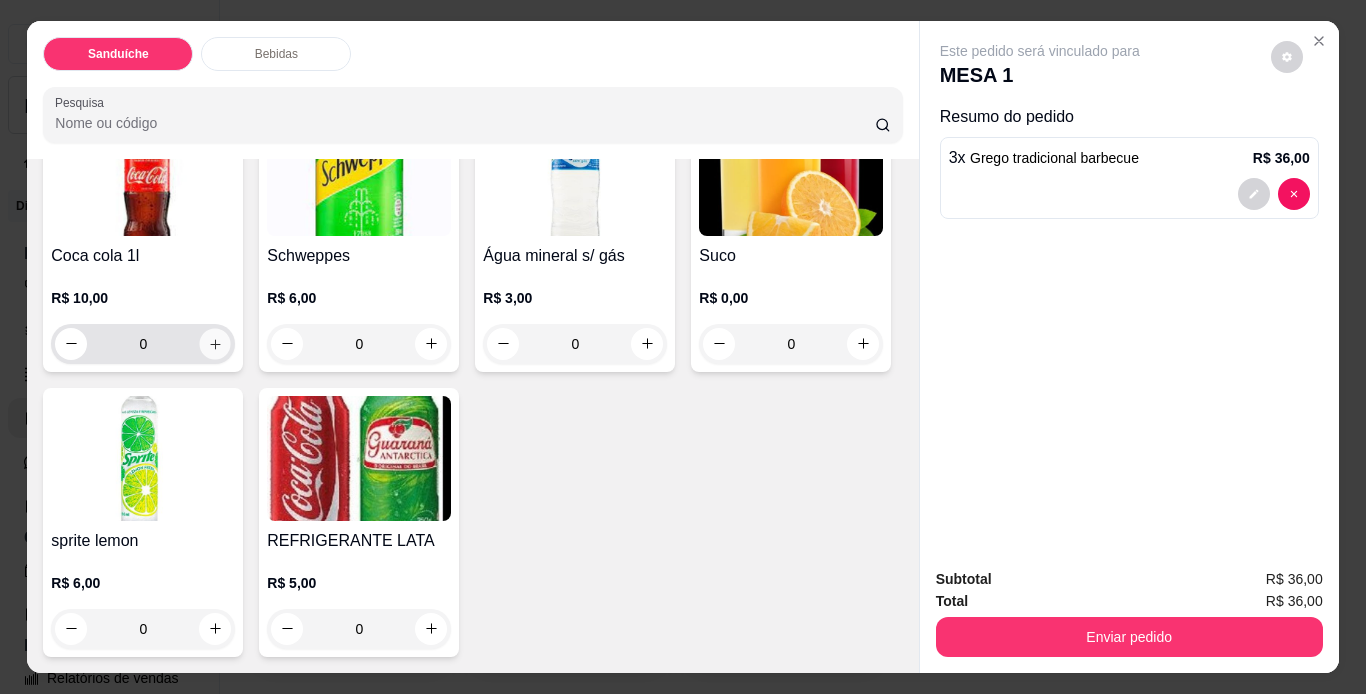 click 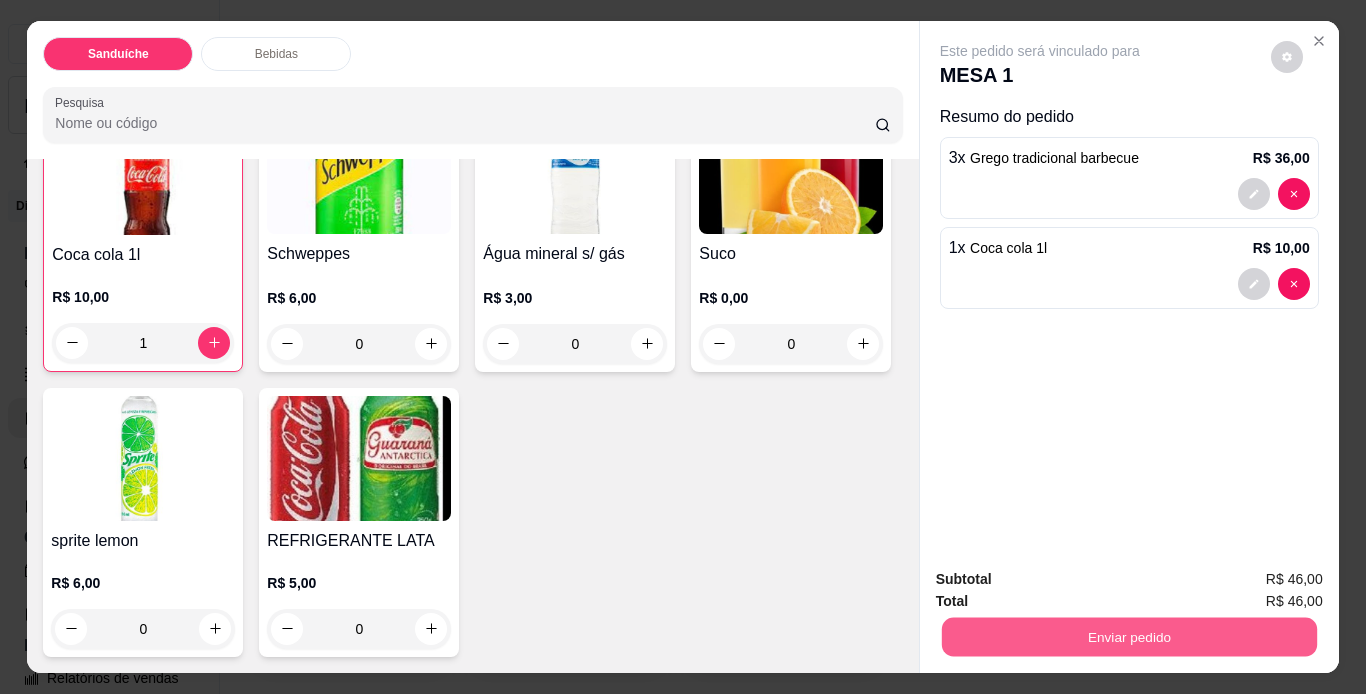 click on "Enviar pedido" at bounding box center [1128, 637] 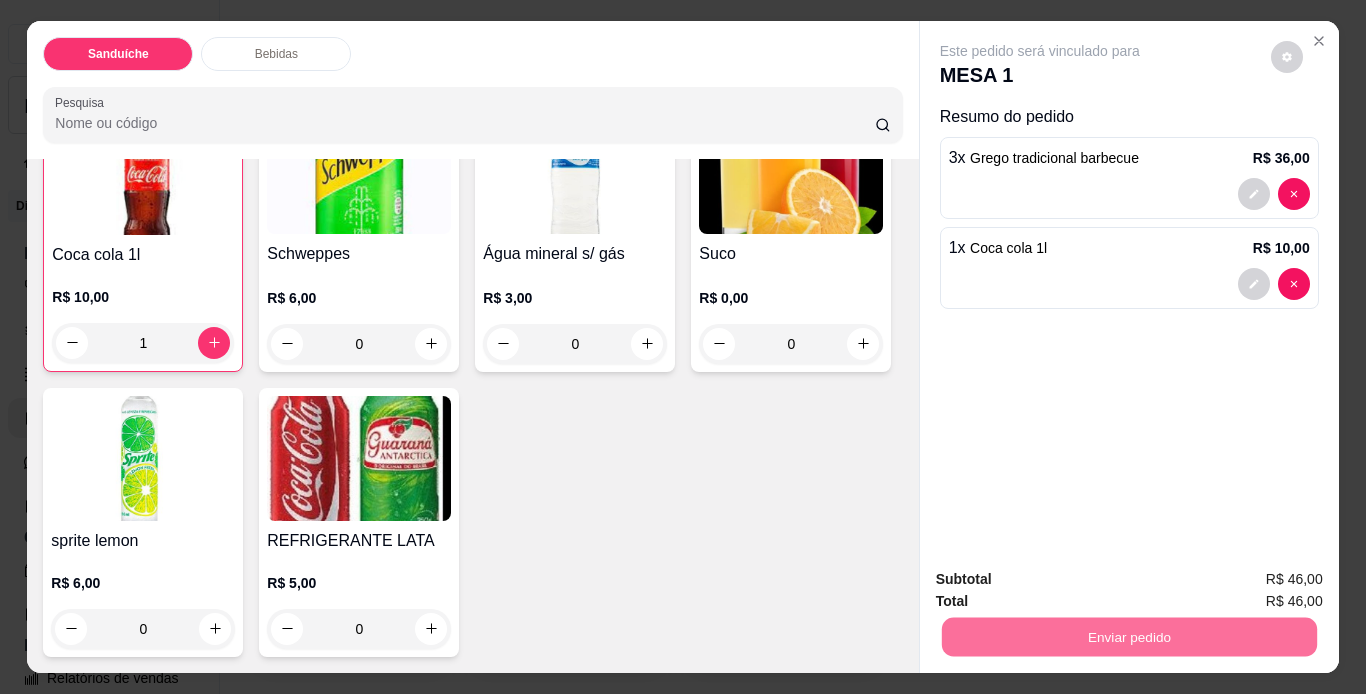 click on "Não registrar e enviar pedido" at bounding box center [1063, 581] 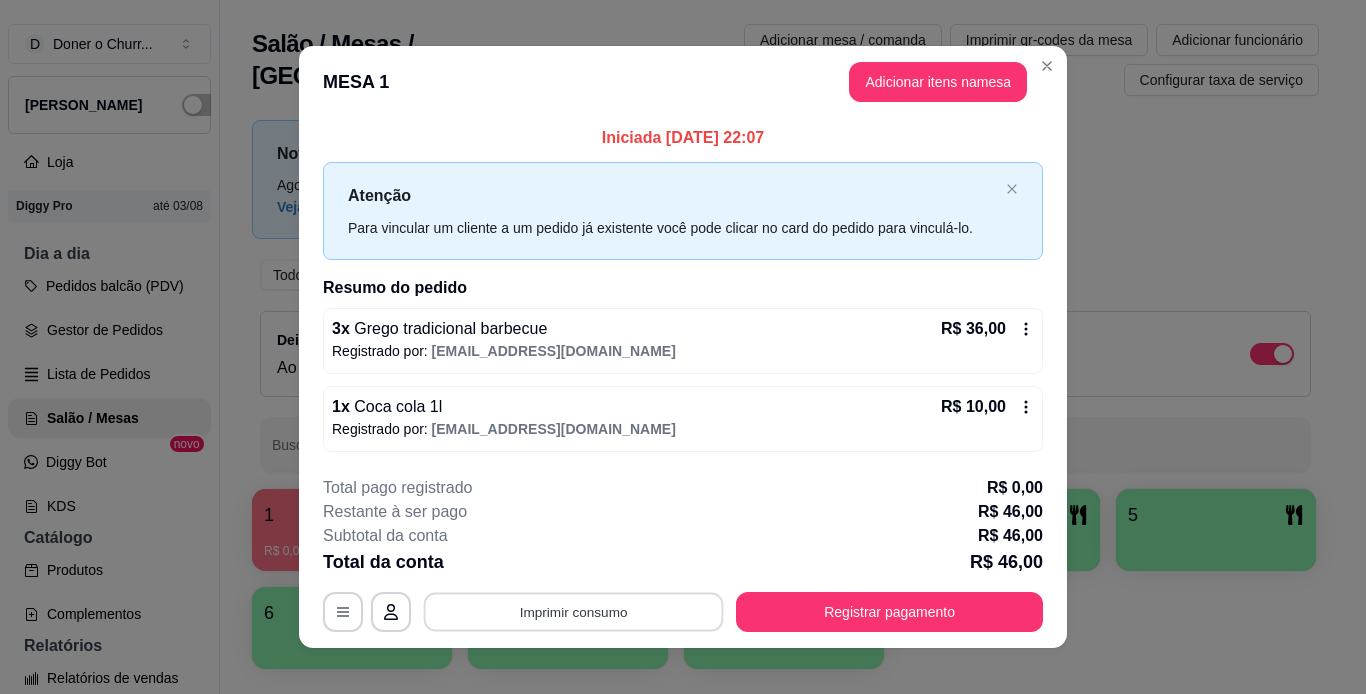 click on "Imprimir consumo" at bounding box center [574, 611] 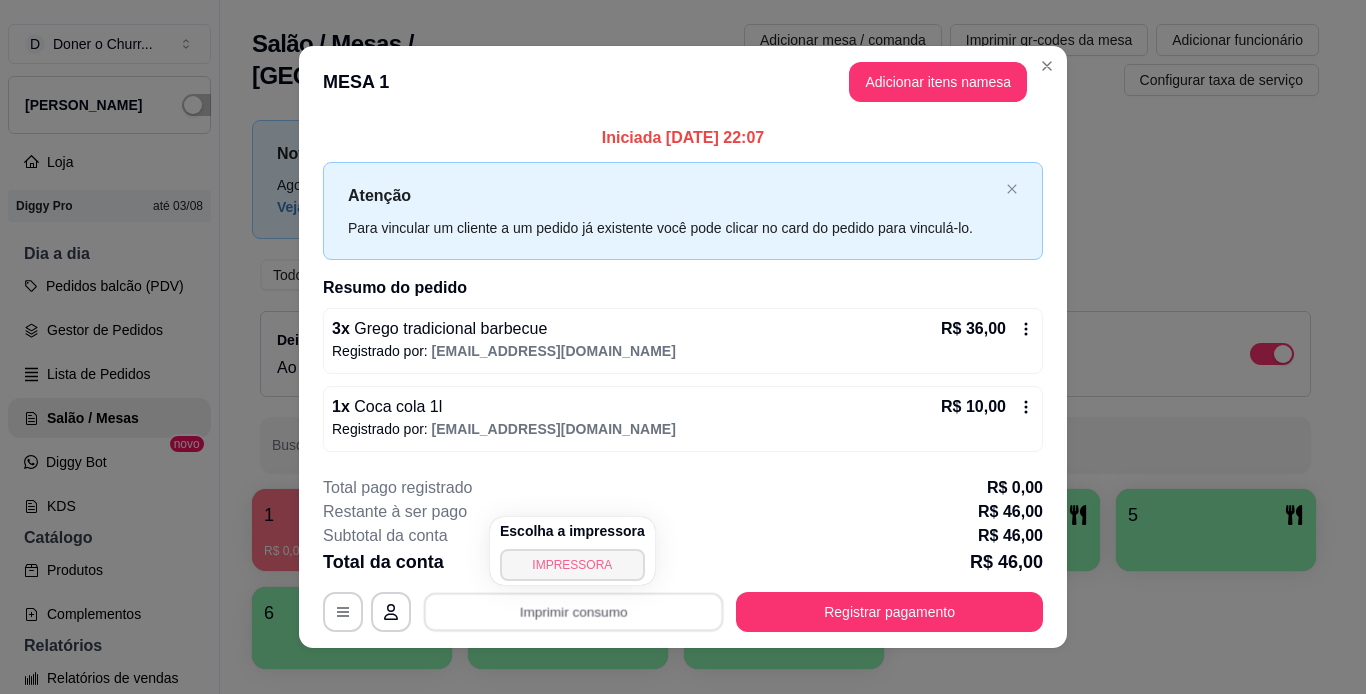 click on "IMPRESSORA" at bounding box center (572, 565) 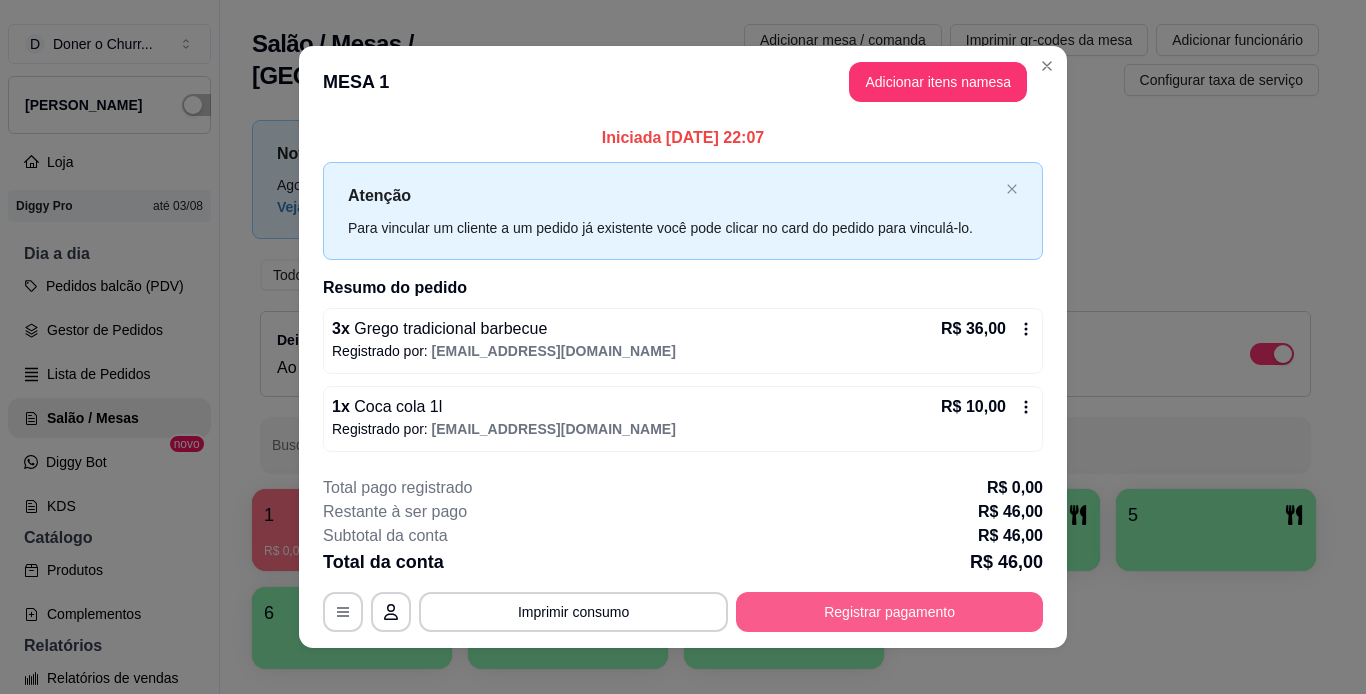 click on "Registrar pagamento" at bounding box center [889, 612] 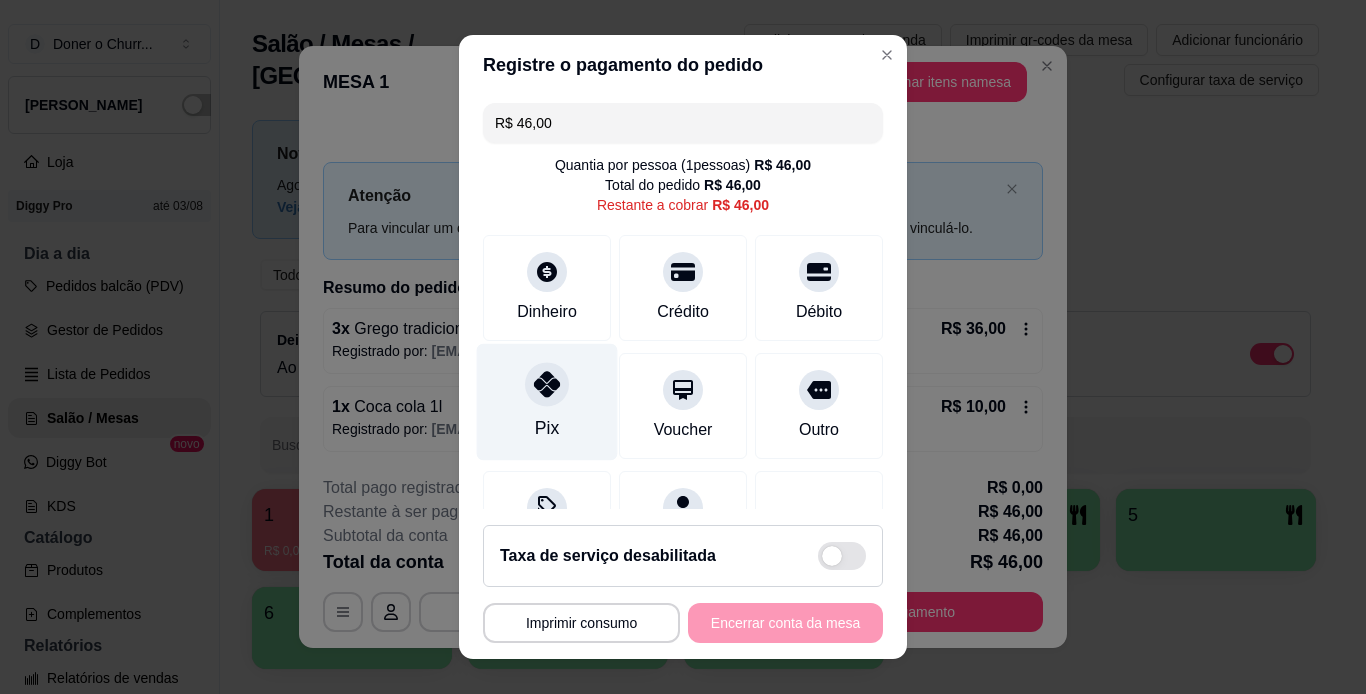 click at bounding box center [547, 384] 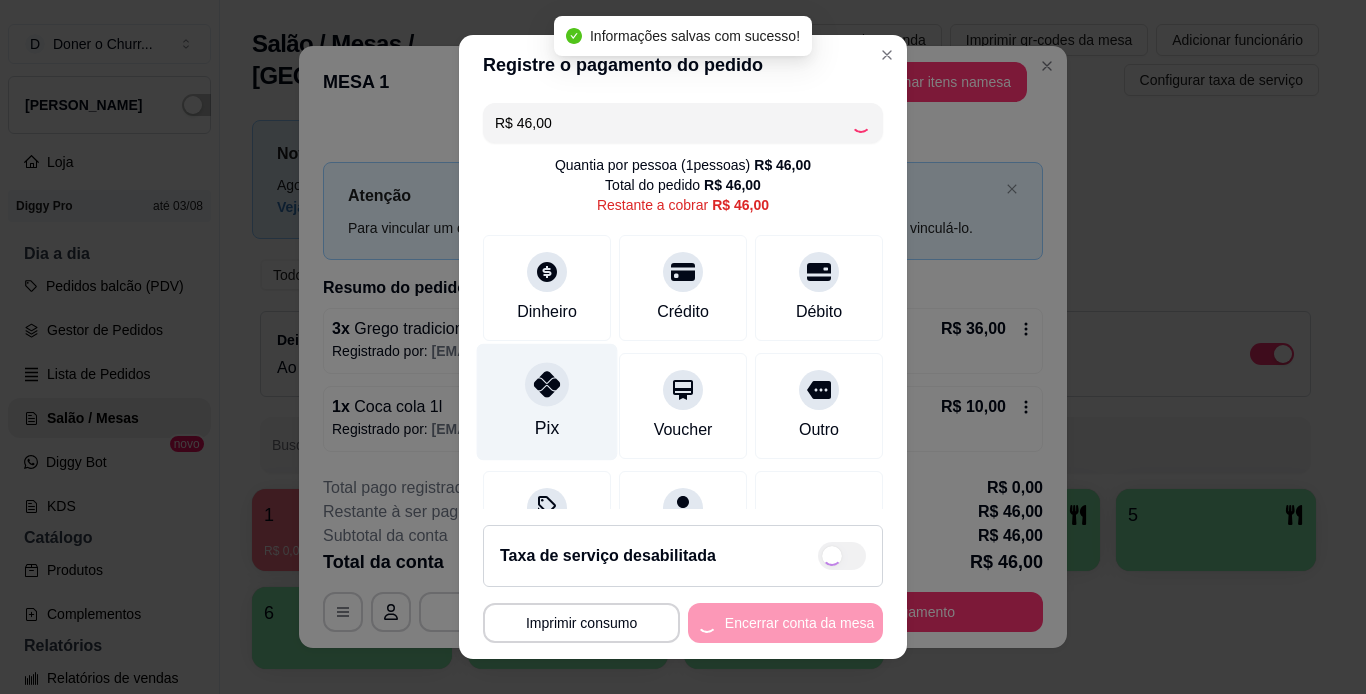 type on "R$ 0,00" 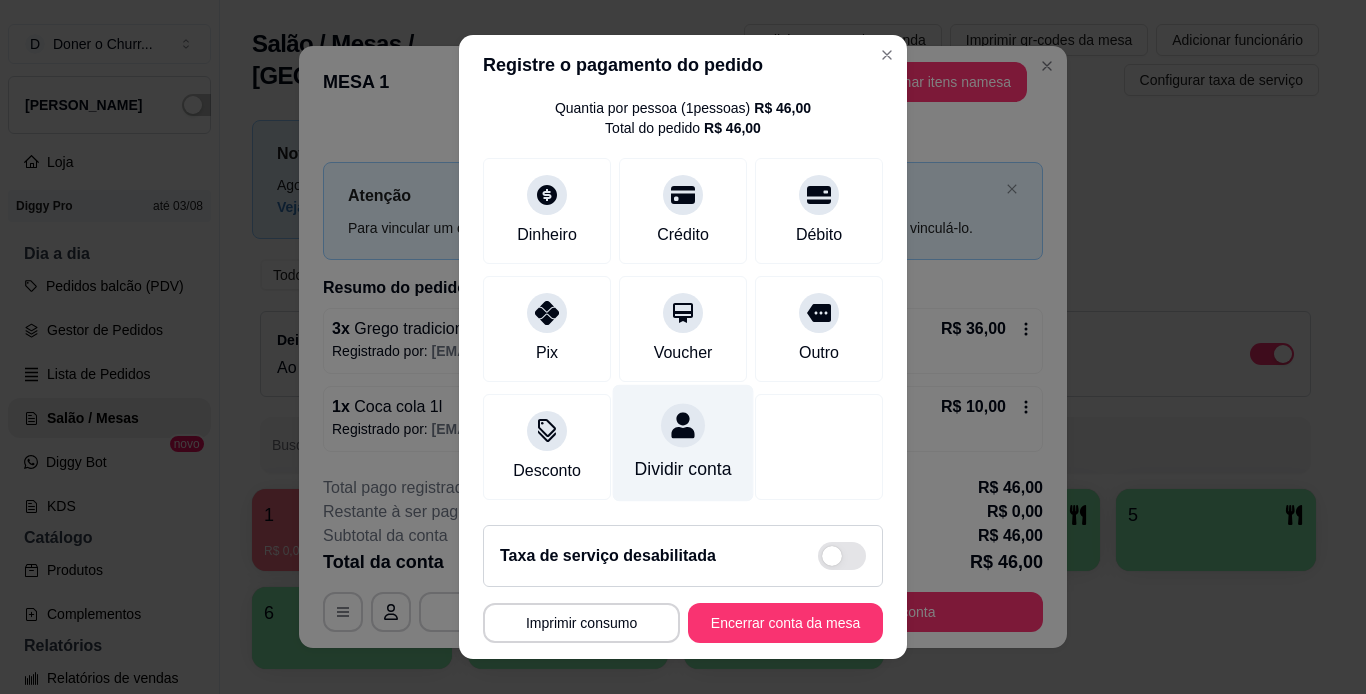 scroll, scrollTop: 183, scrollLeft: 0, axis: vertical 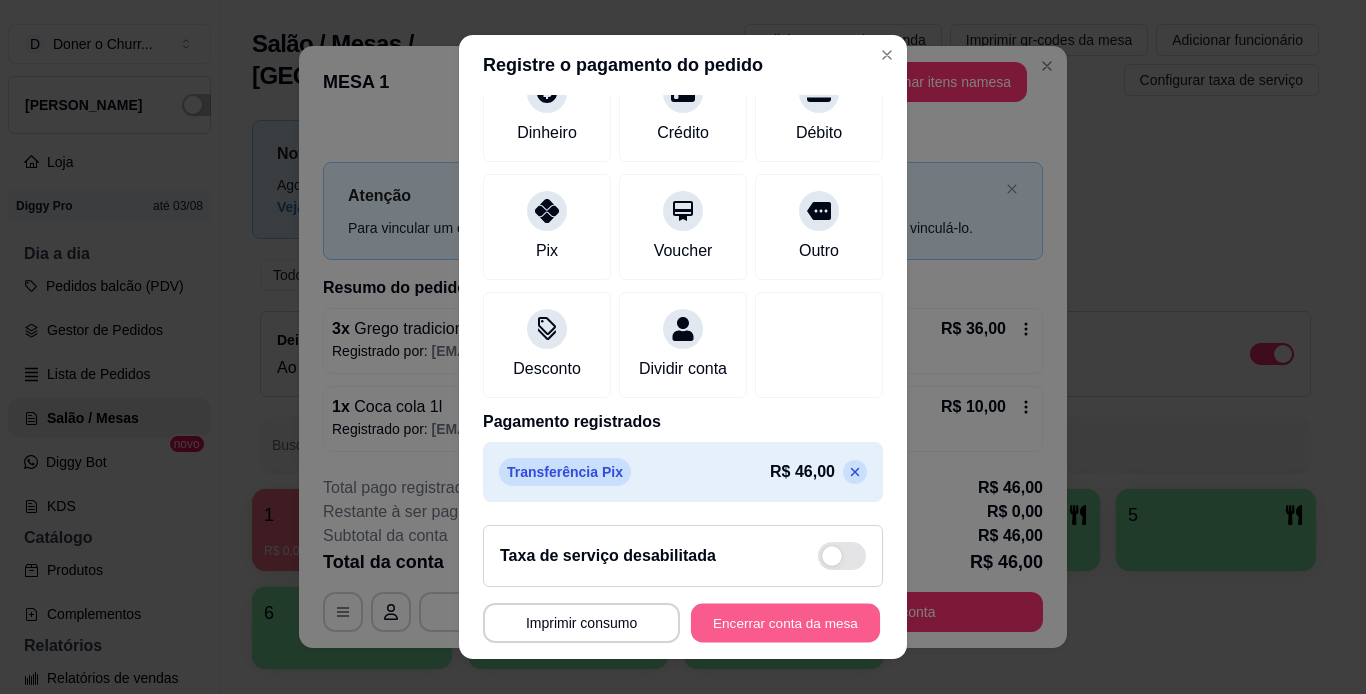click on "Encerrar conta da mesa" at bounding box center (785, 623) 